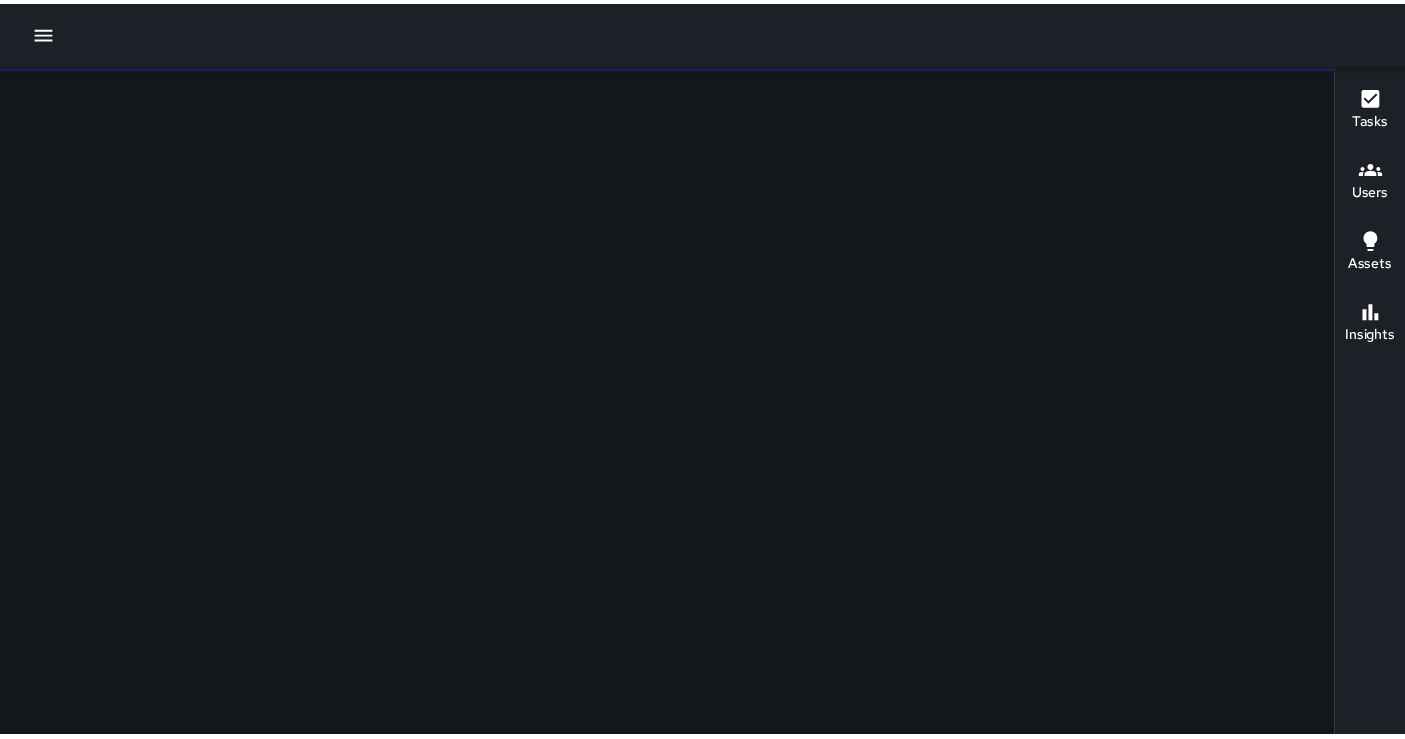 scroll, scrollTop: 0, scrollLeft: 0, axis: both 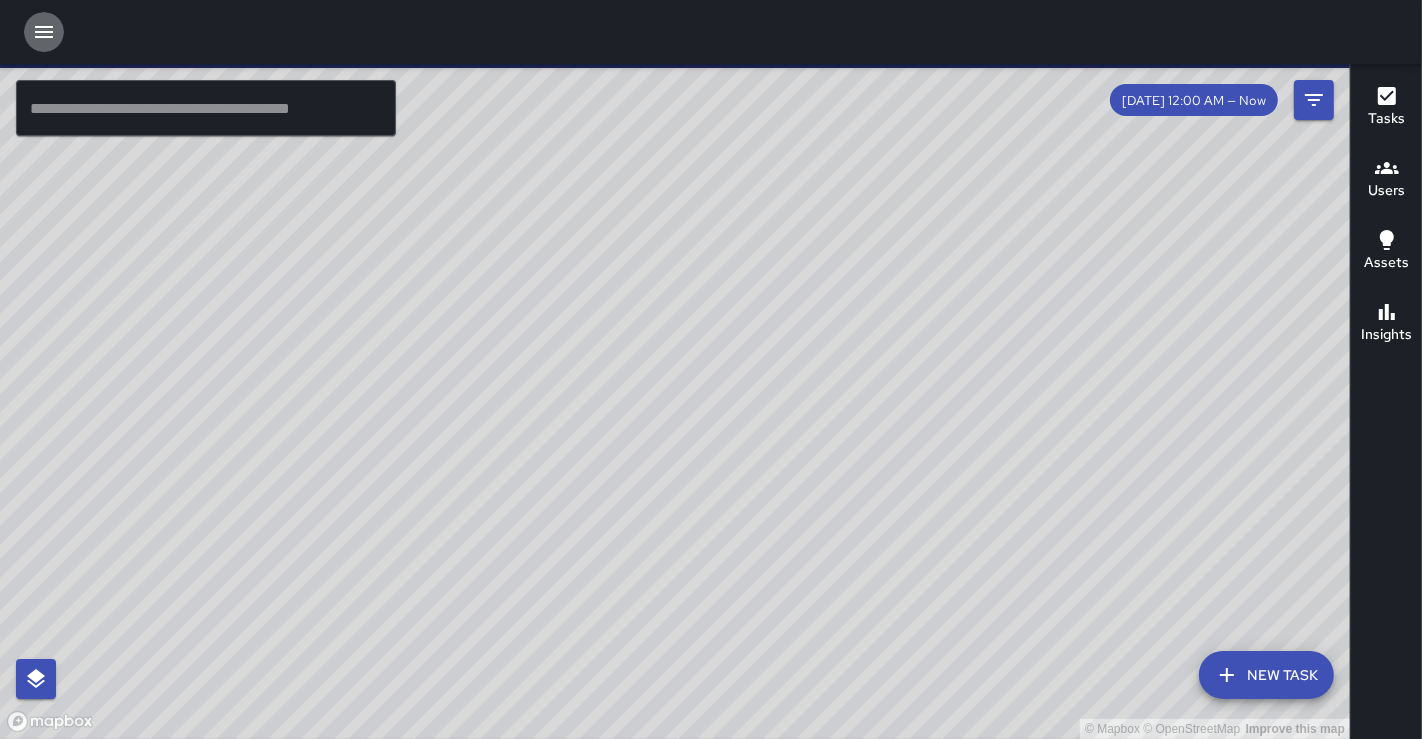 click 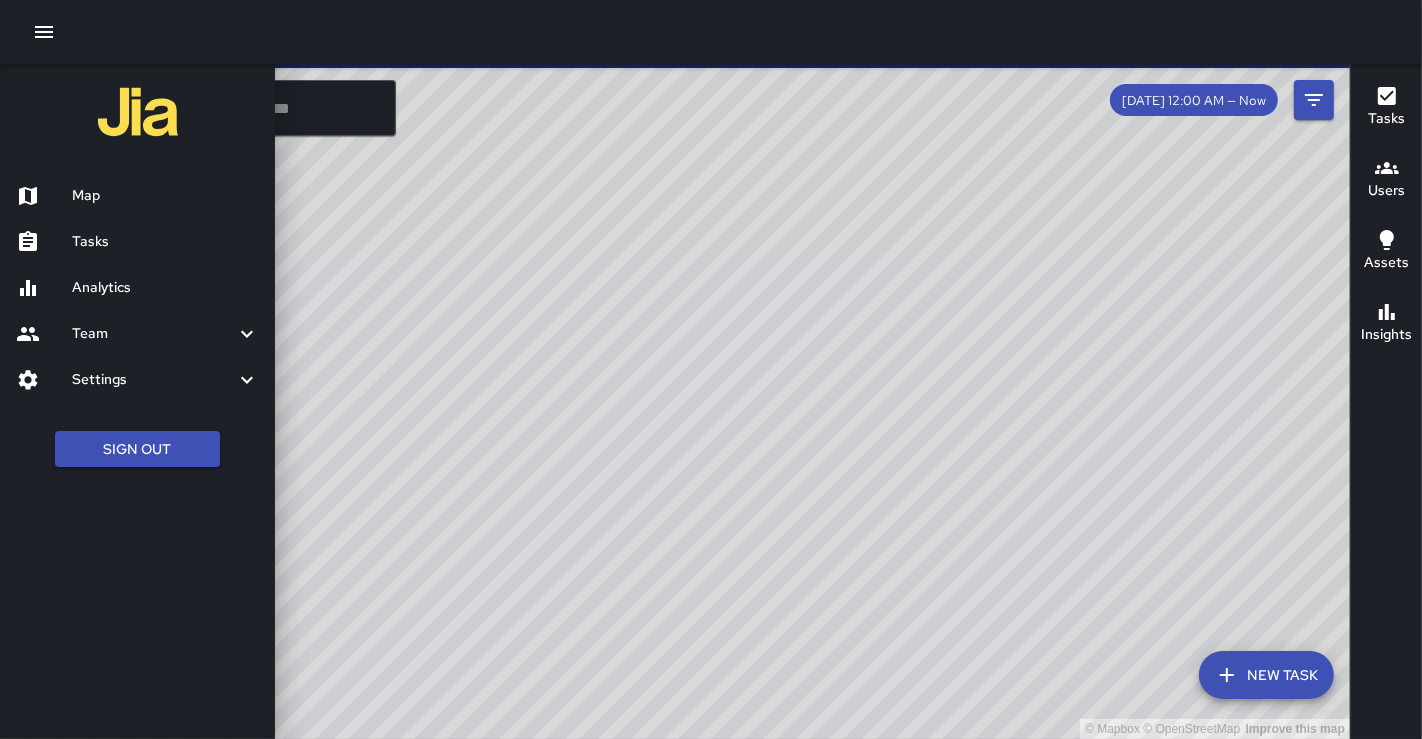 click on "Analytics" at bounding box center (165, 288) 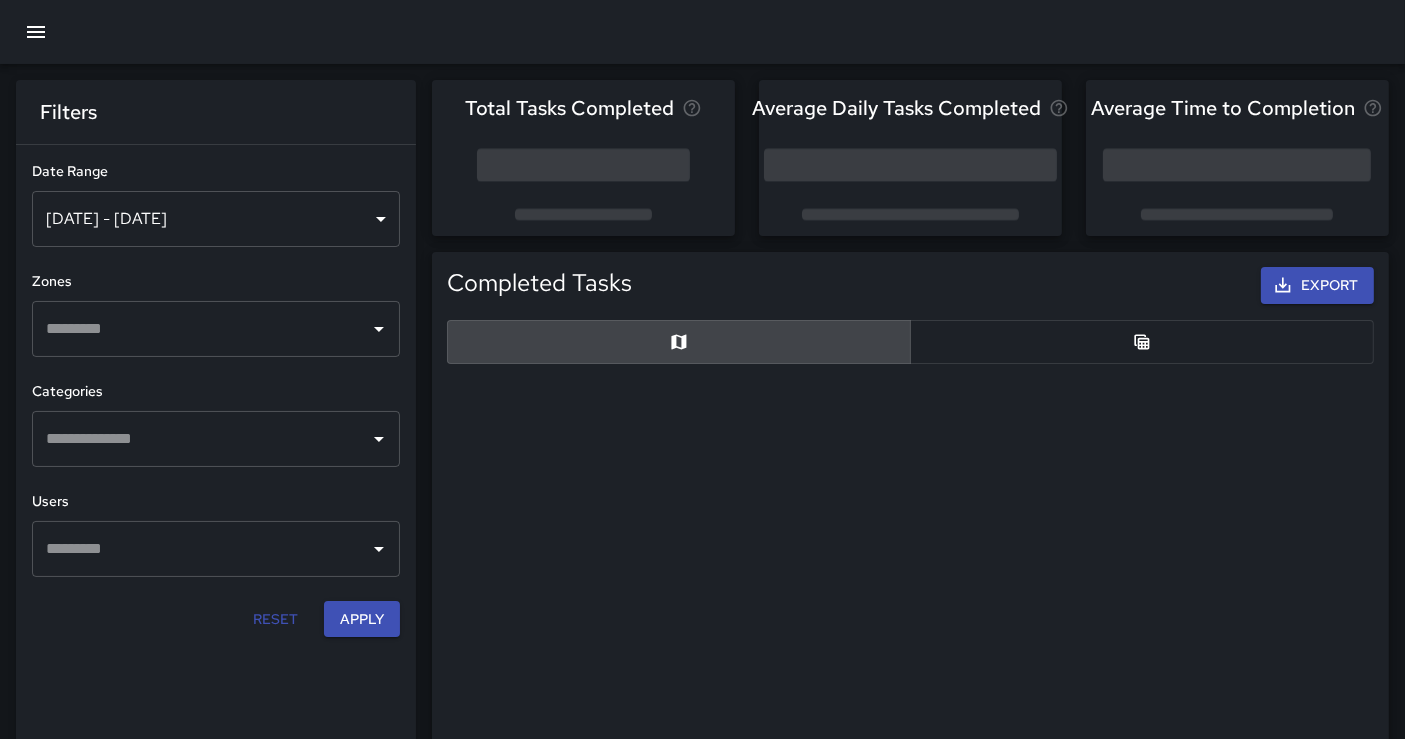 scroll, scrollTop: 18, scrollLeft: 17, axis: both 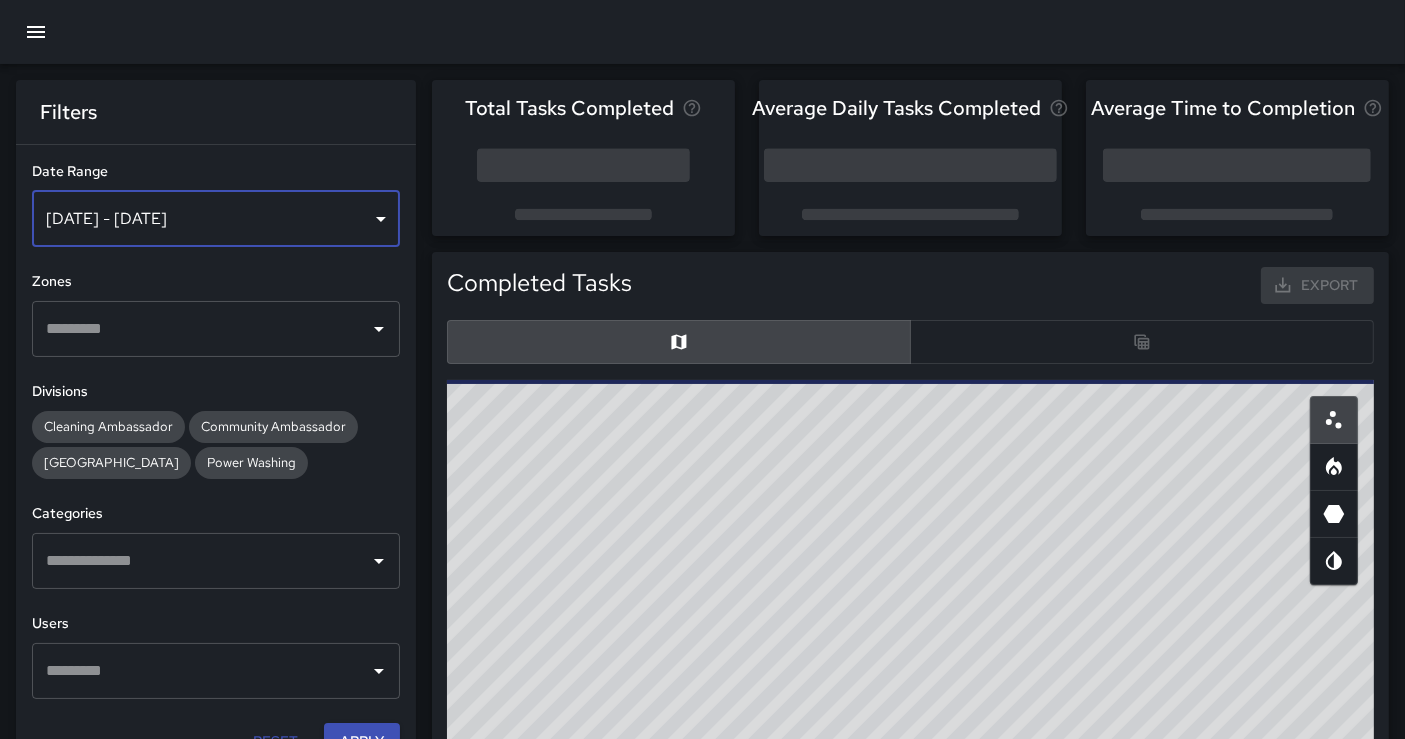 click on "[DATE] - [DATE]" at bounding box center (216, 219) 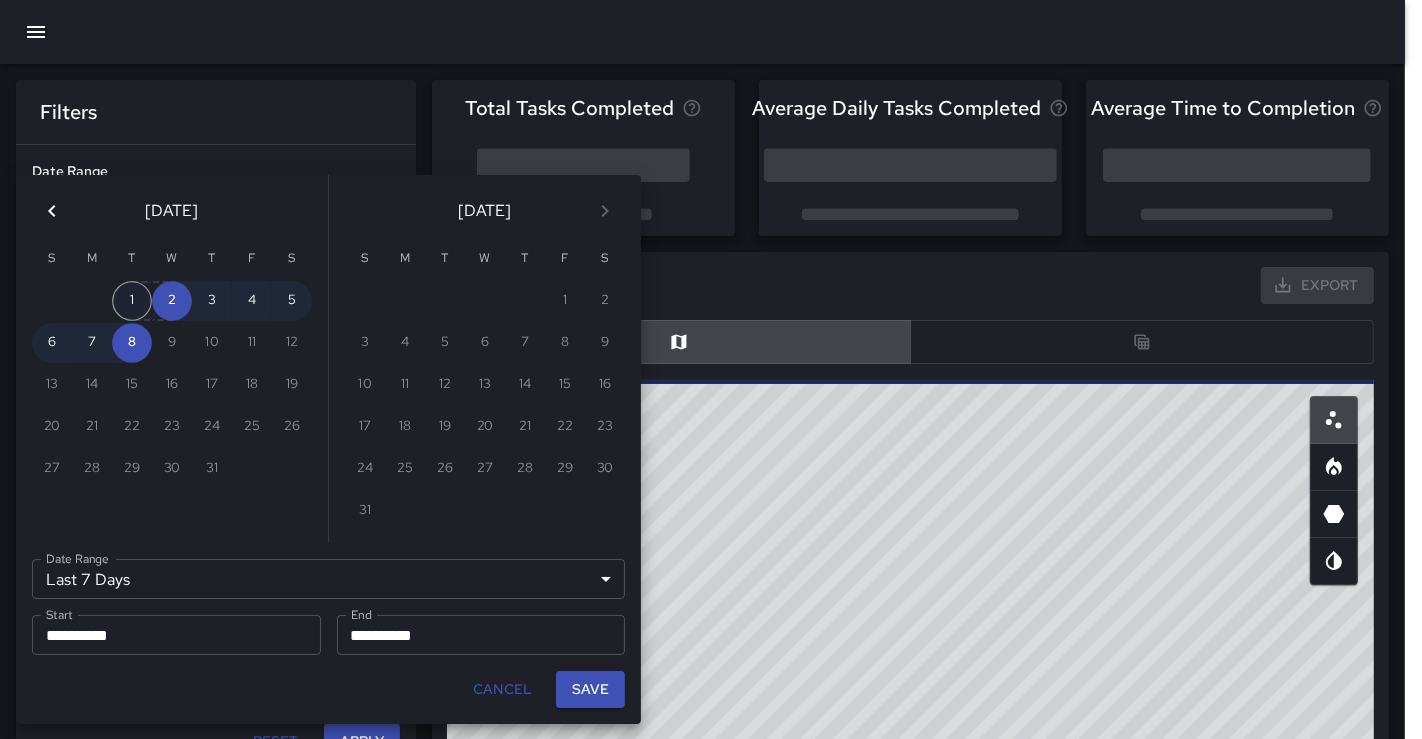 click on "1" at bounding box center [132, 301] 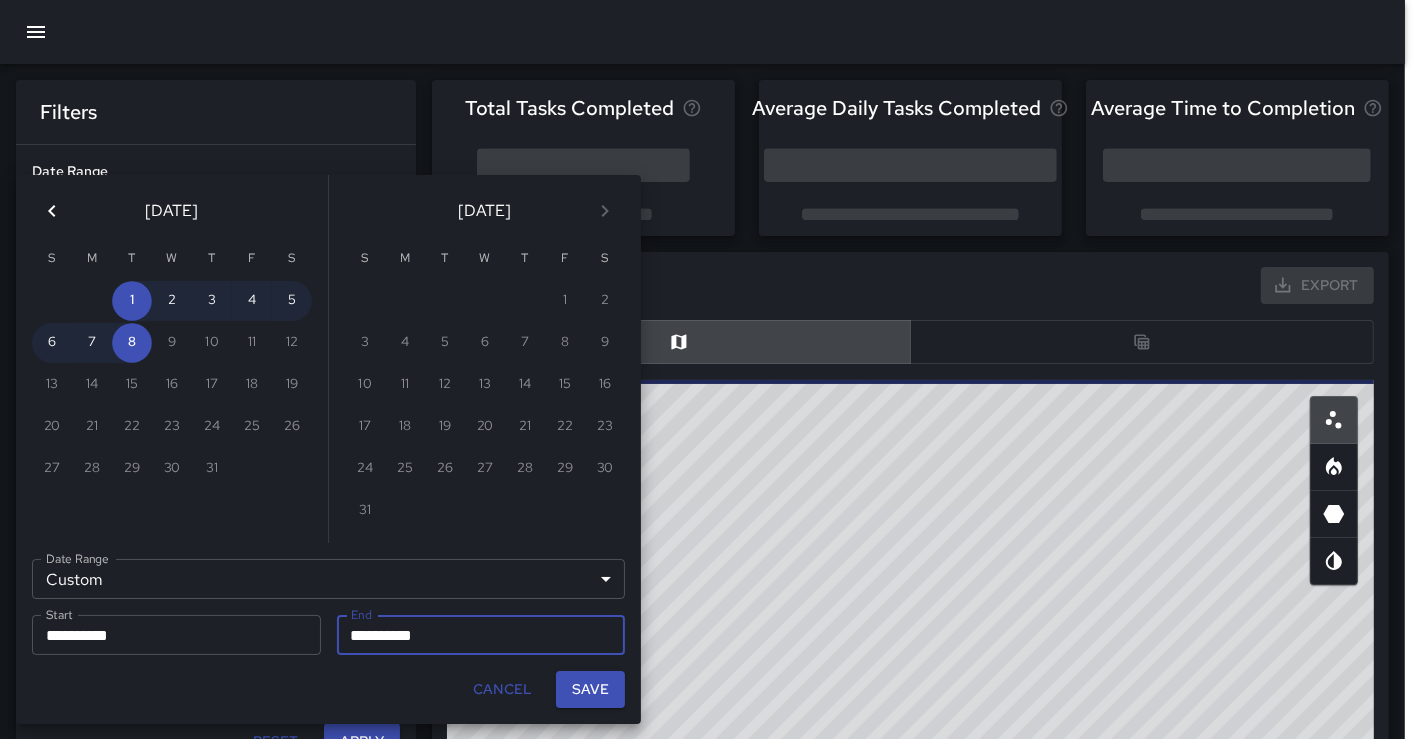 click on "31" at bounding box center (212, 469) 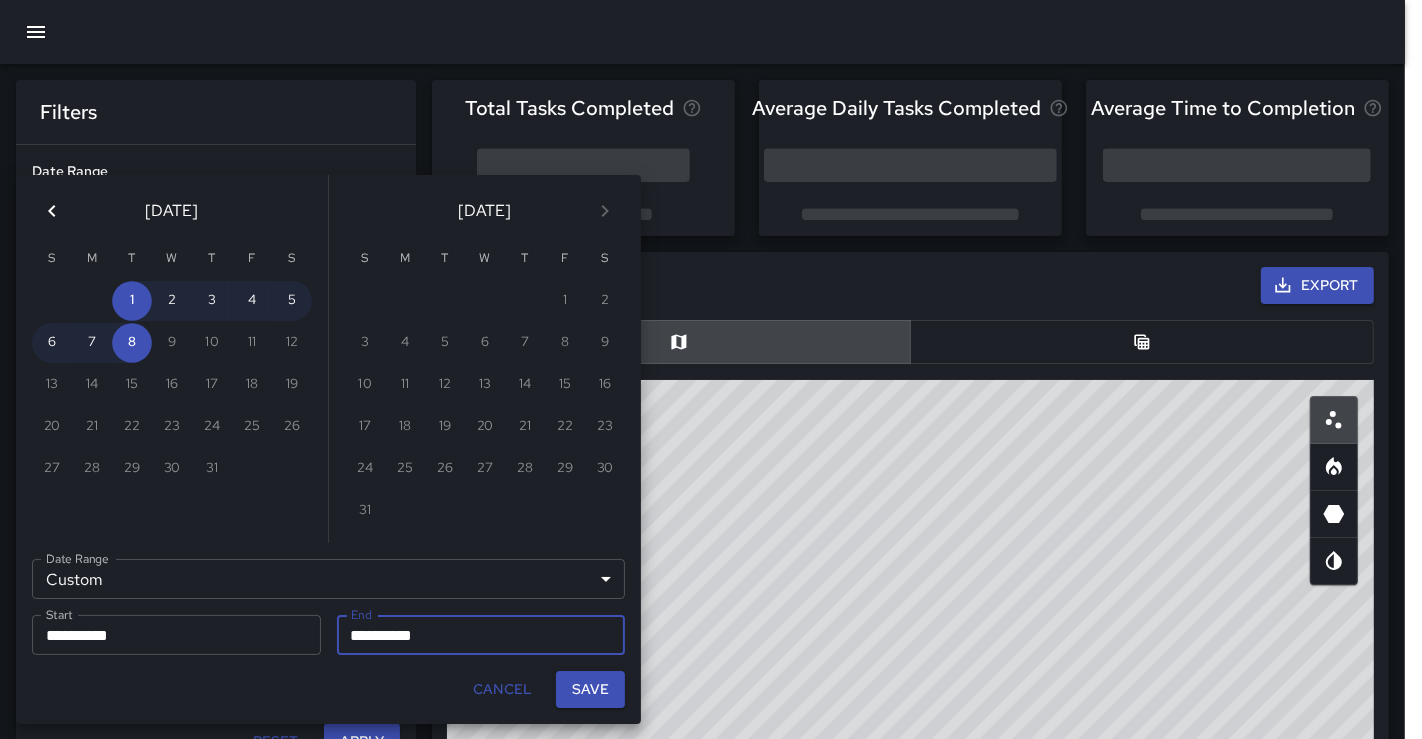 click on "31" at bounding box center (212, 469) 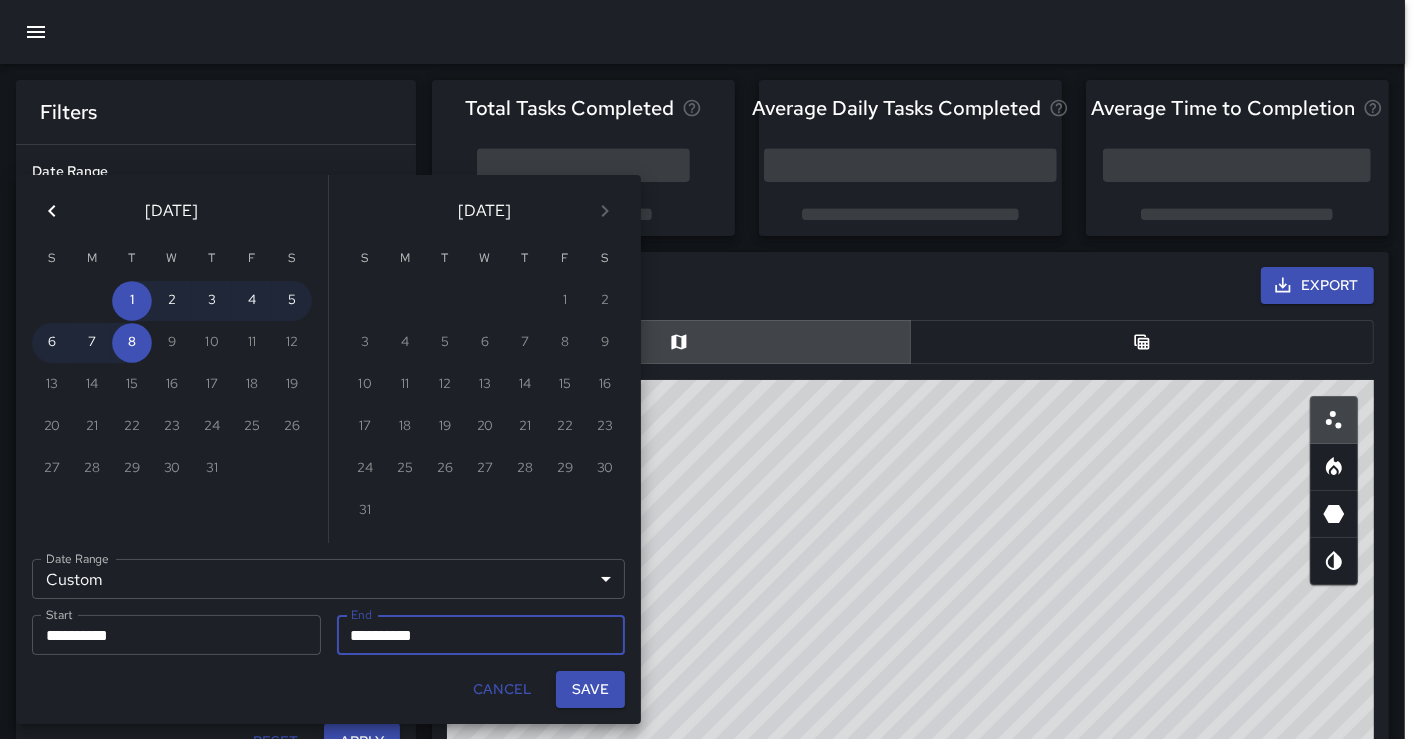 click 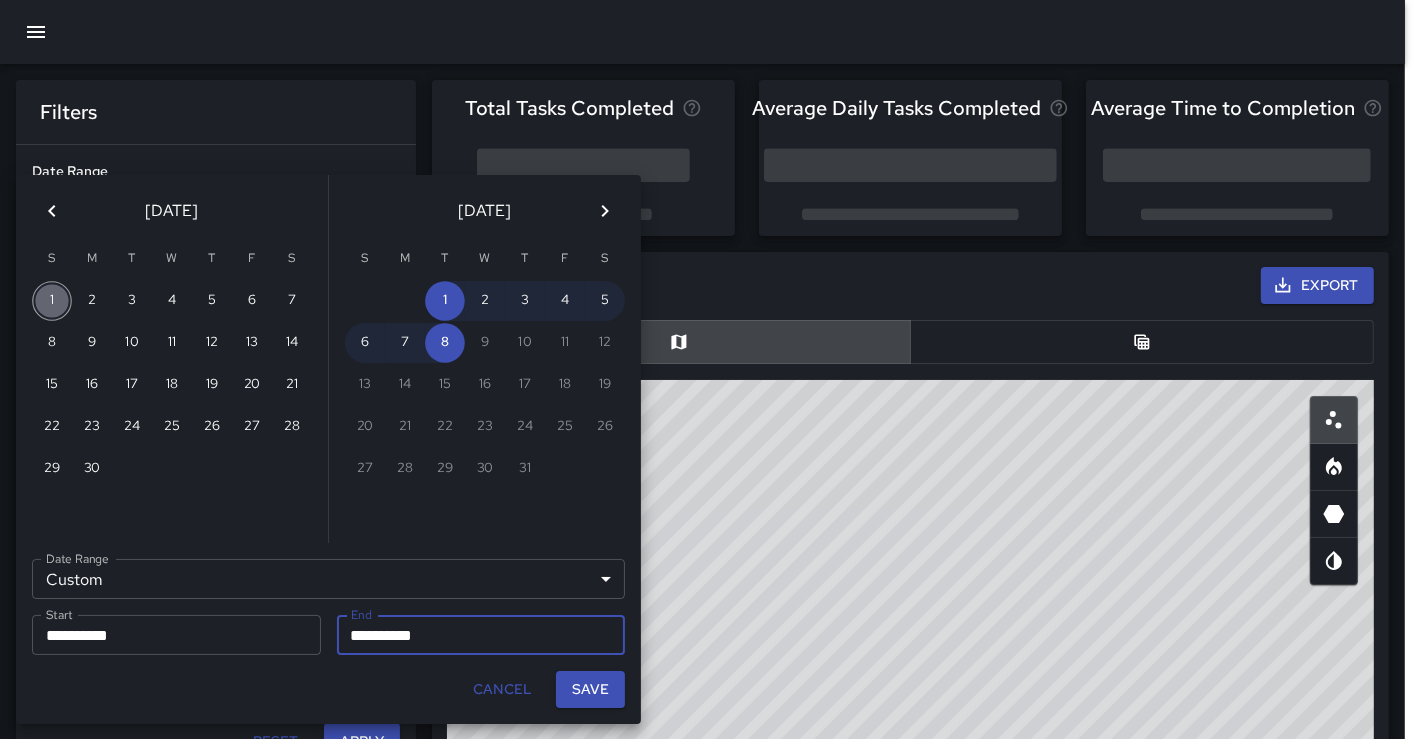click on "1" at bounding box center (52, 301) 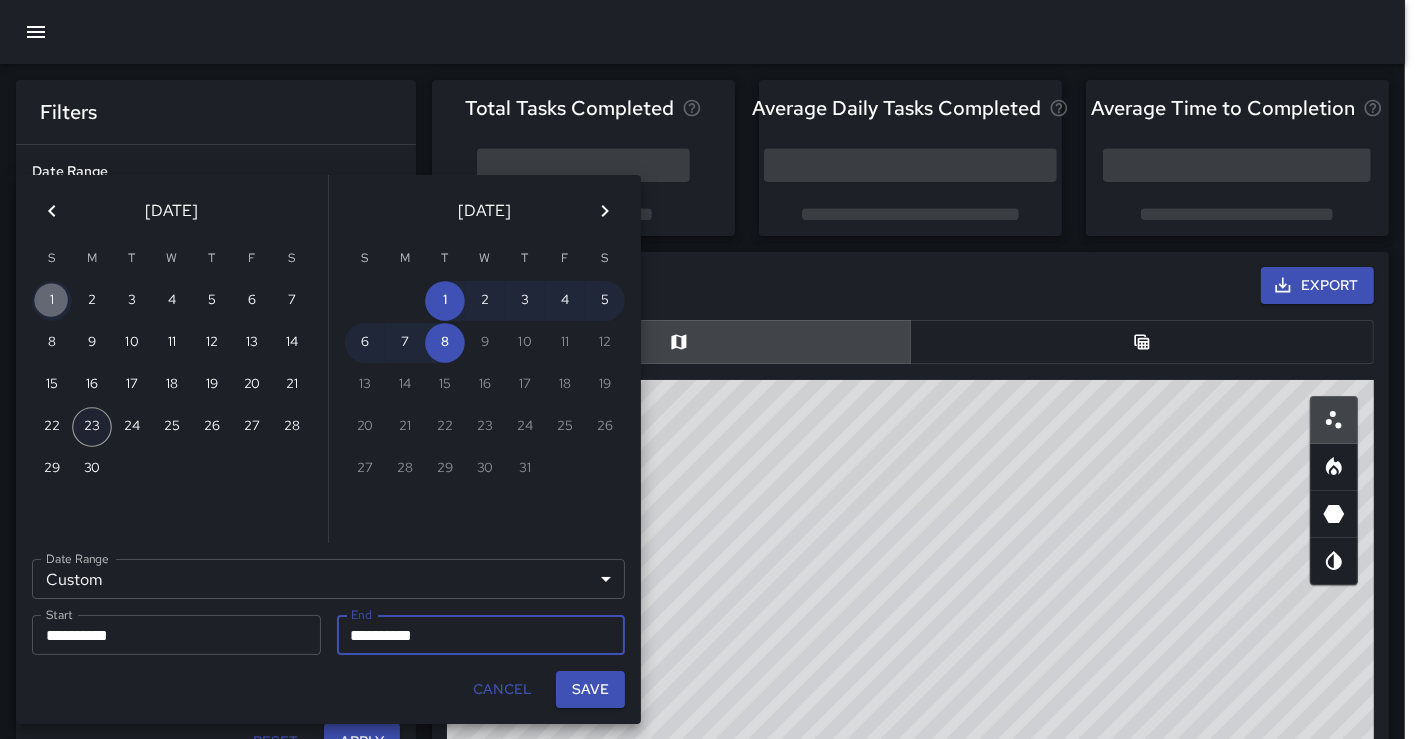 type on "**********" 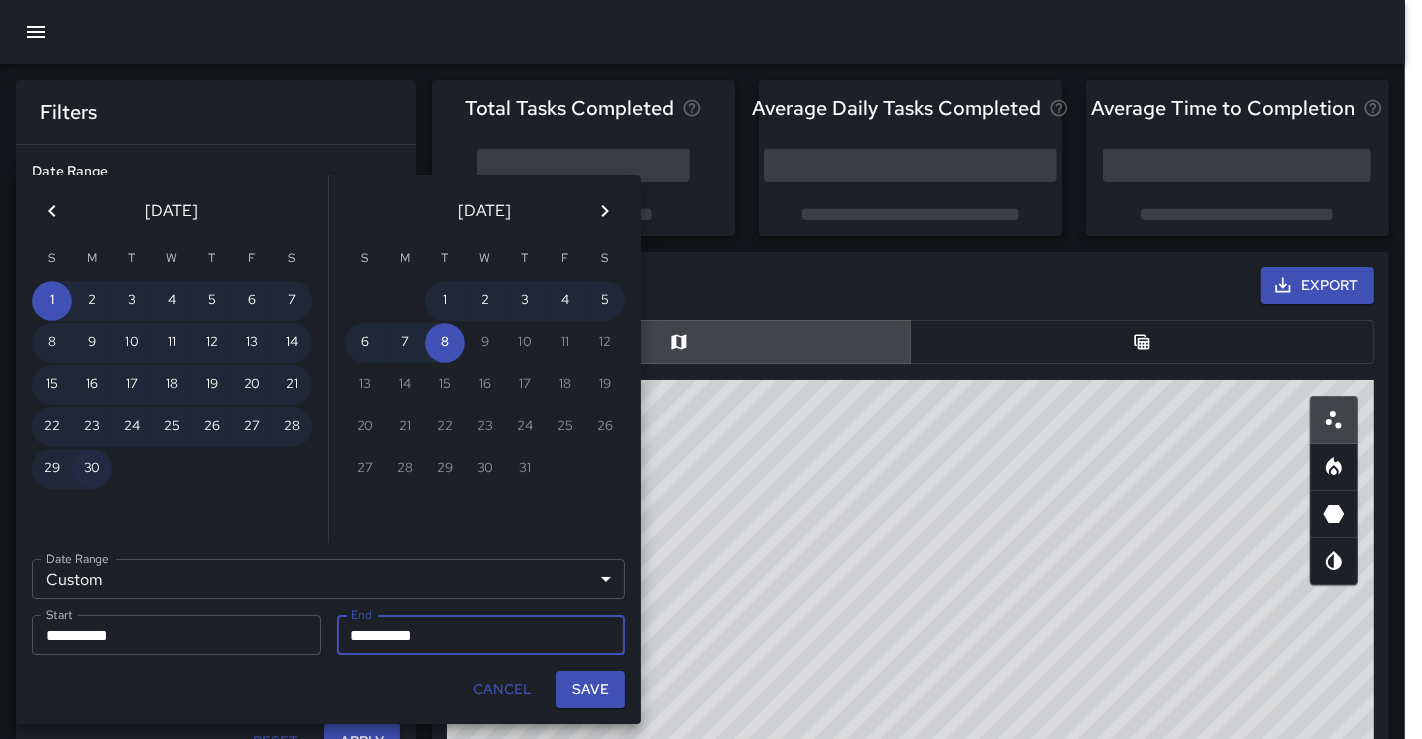 click on "30" at bounding box center [92, 469] 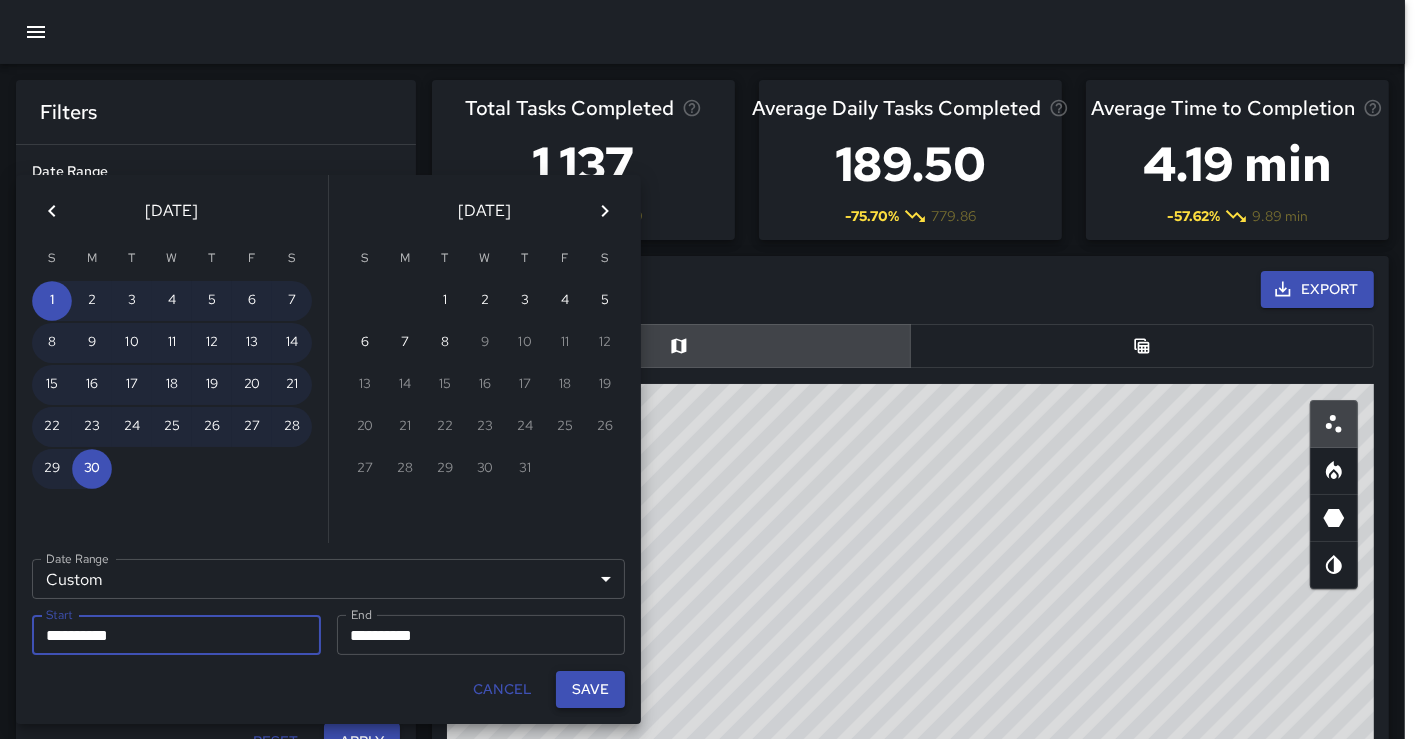 click on "Save" at bounding box center (590, 689) 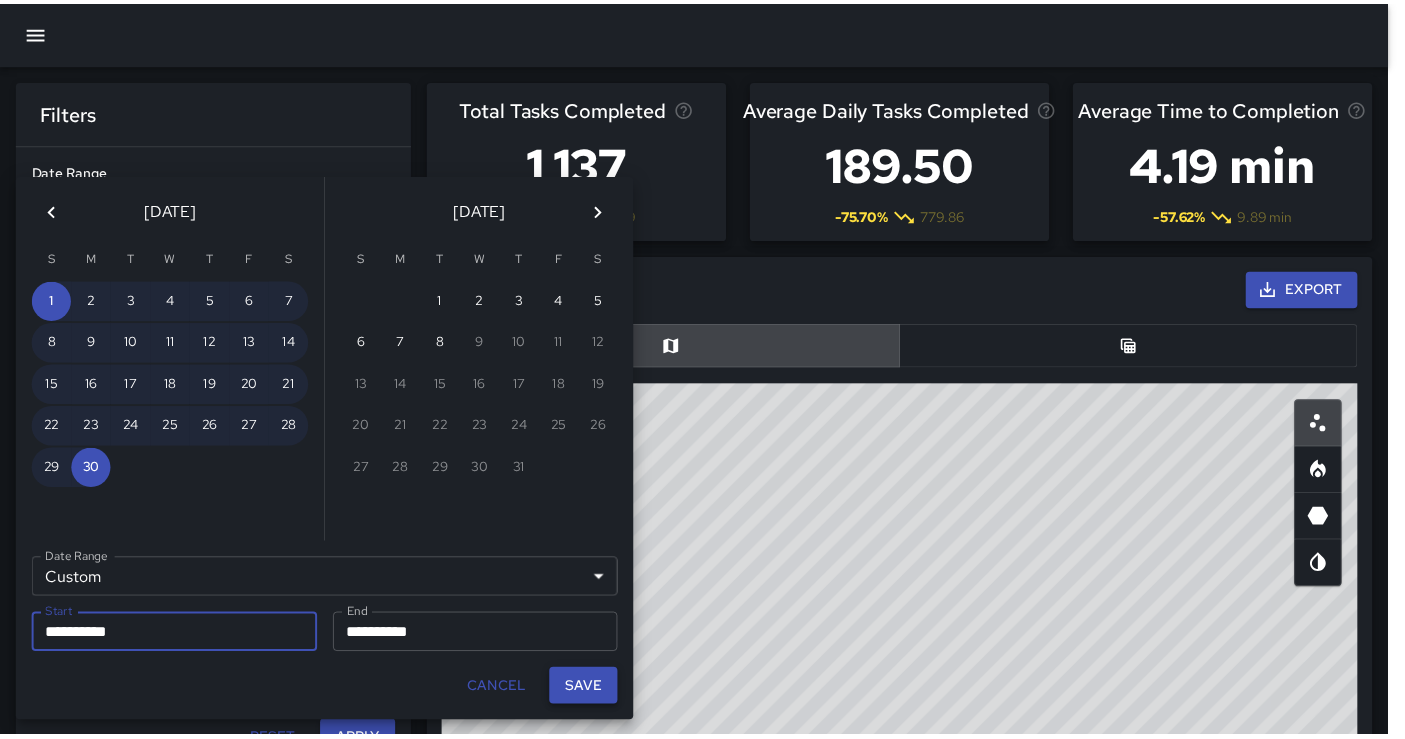 scroll, scrollTop: 18, scrollLeft: 17, axis: both 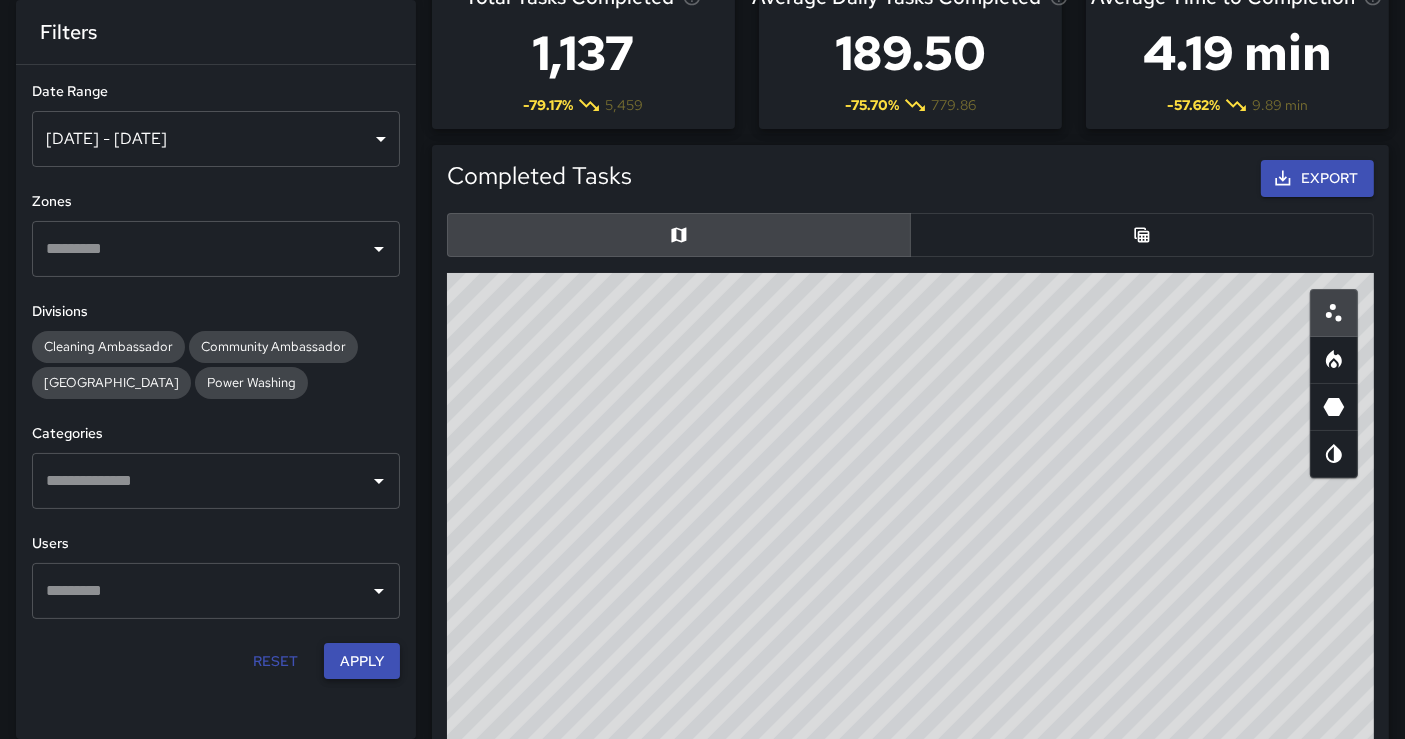 click on "Apply" at bounding box center [362, 661] 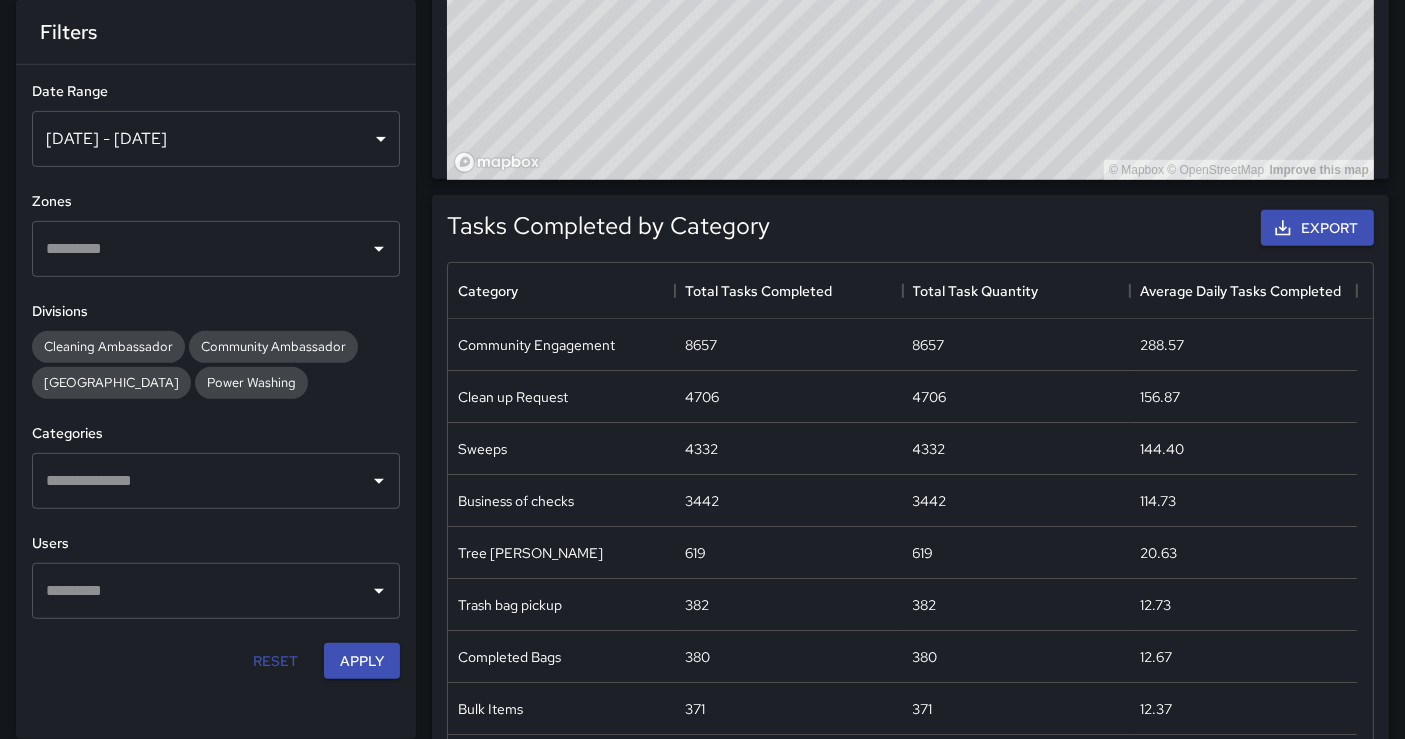scroll, scrollTop: 994, scrollLeft: 0, axis: vertical 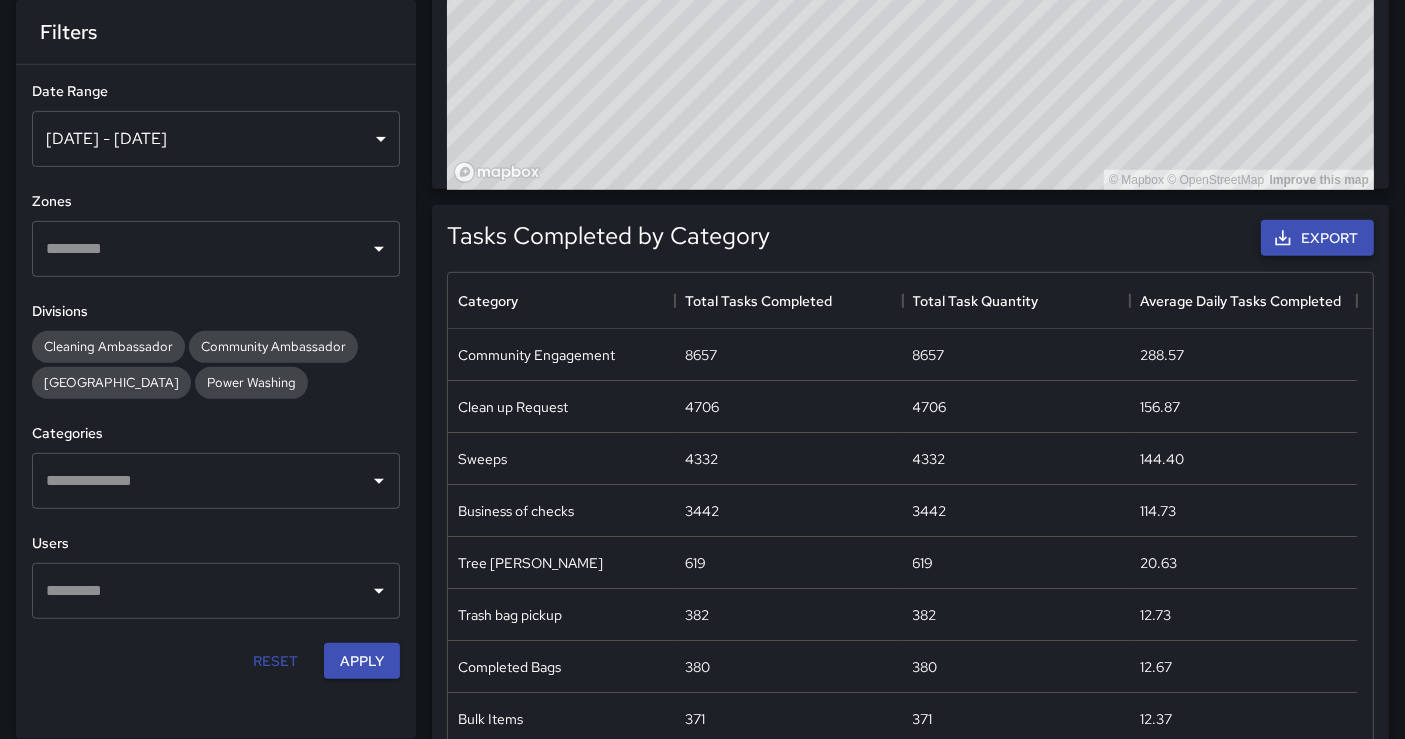 click on "Export" at bounding box center [1317, 238] 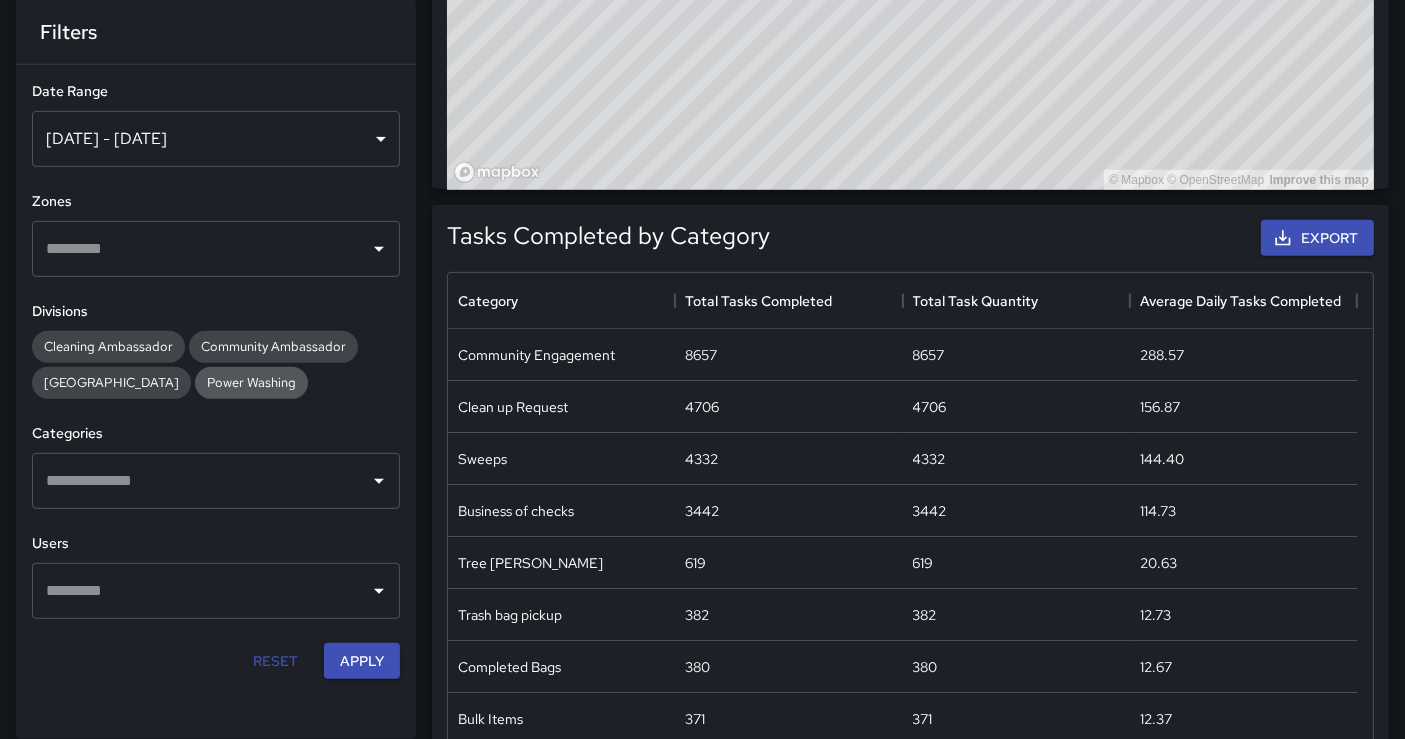 click on "Power Washing" at bounding box center (251, 382) 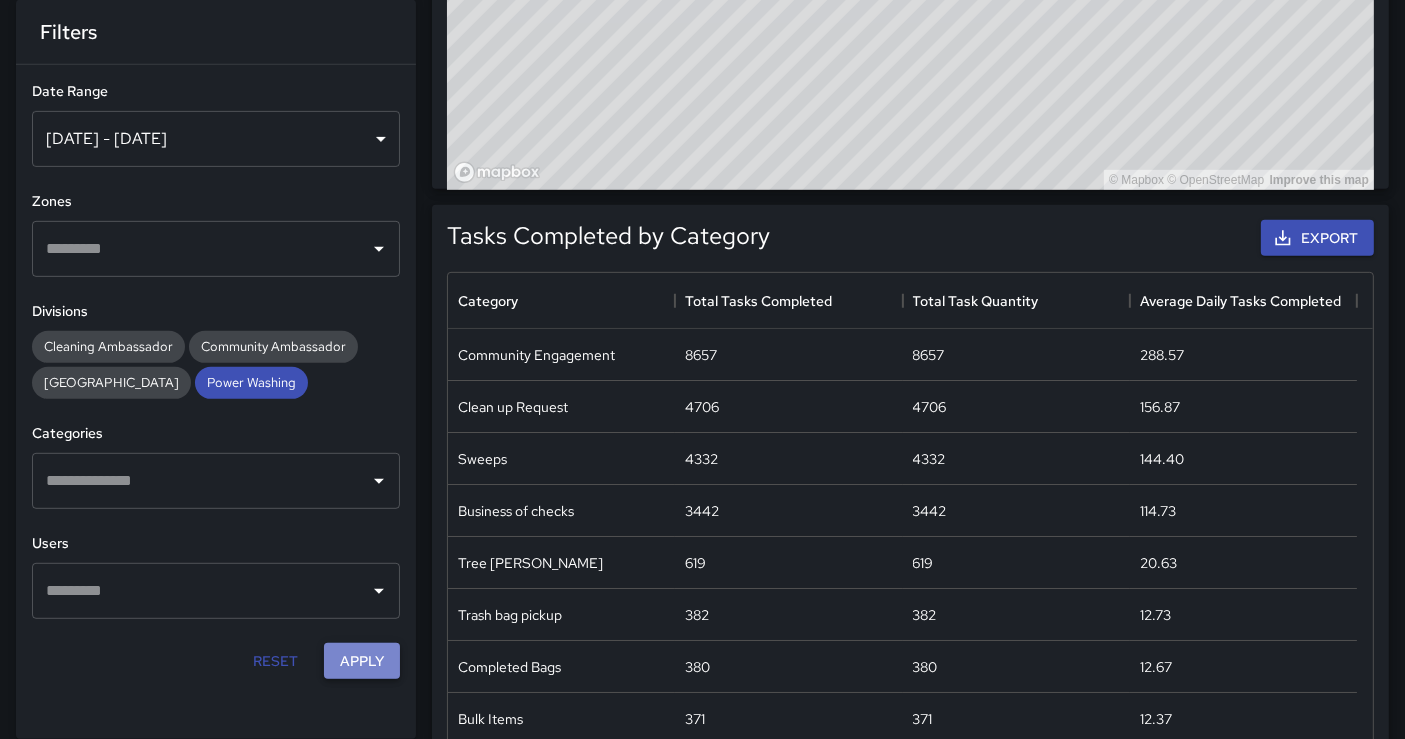 click on "Apply" at bounding box center [362, 661] 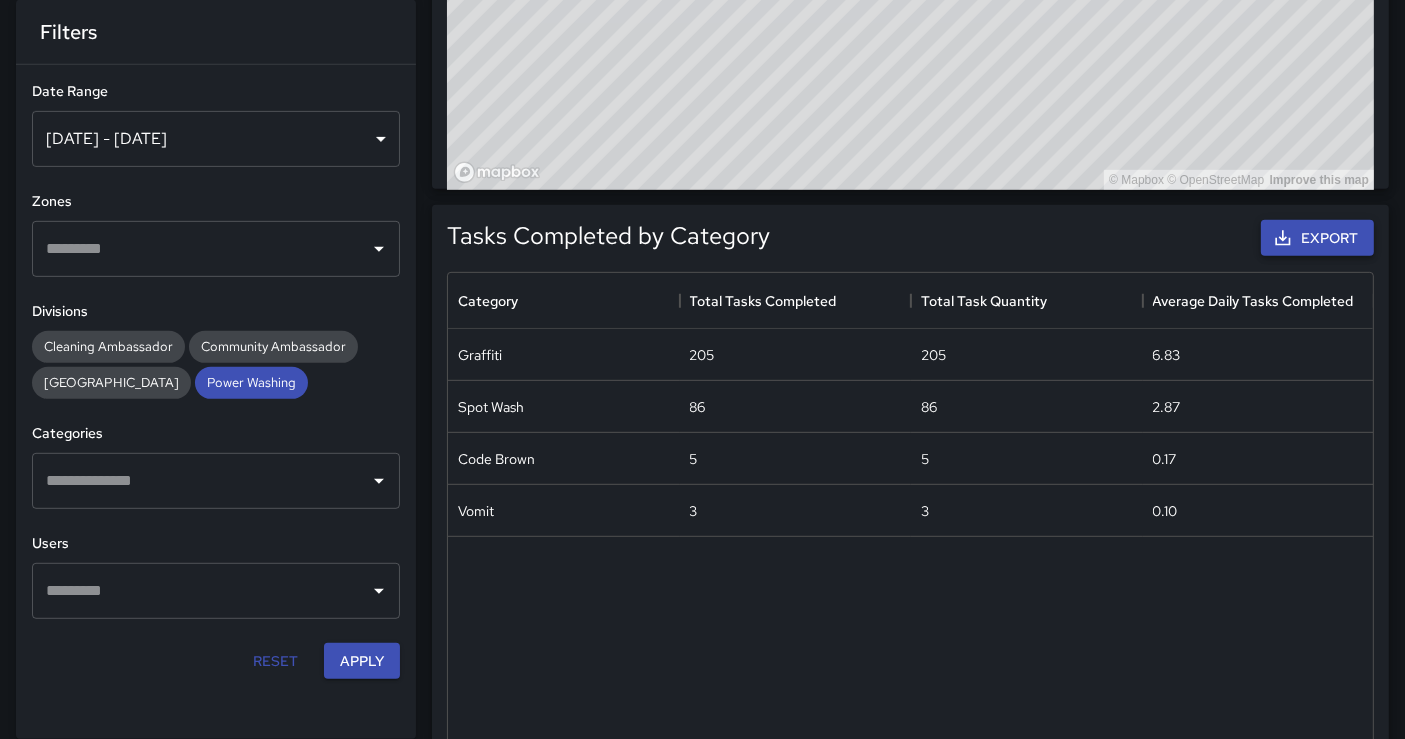 click on "Export" at bounding box center [1317, 238] 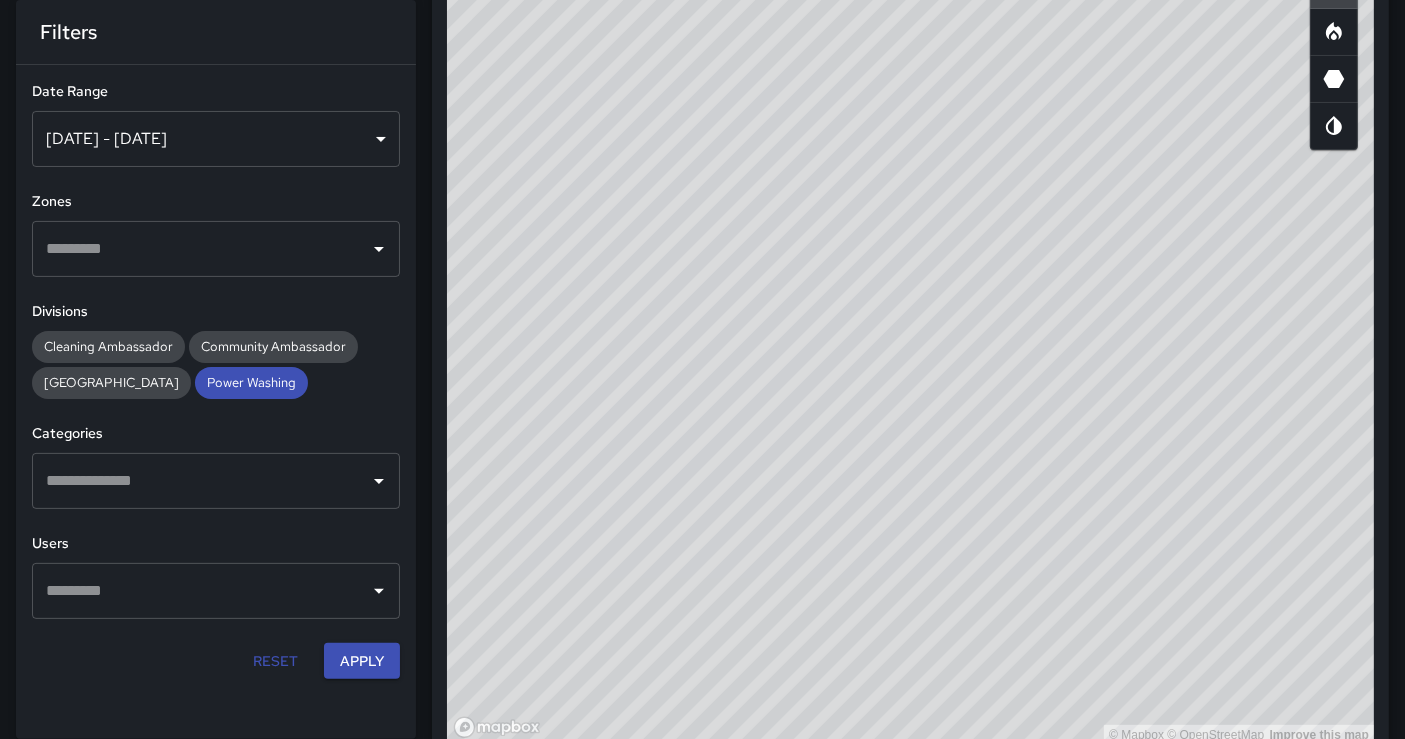scroll, scrollTop: 105, scrollLeft: 0, axis: vertical 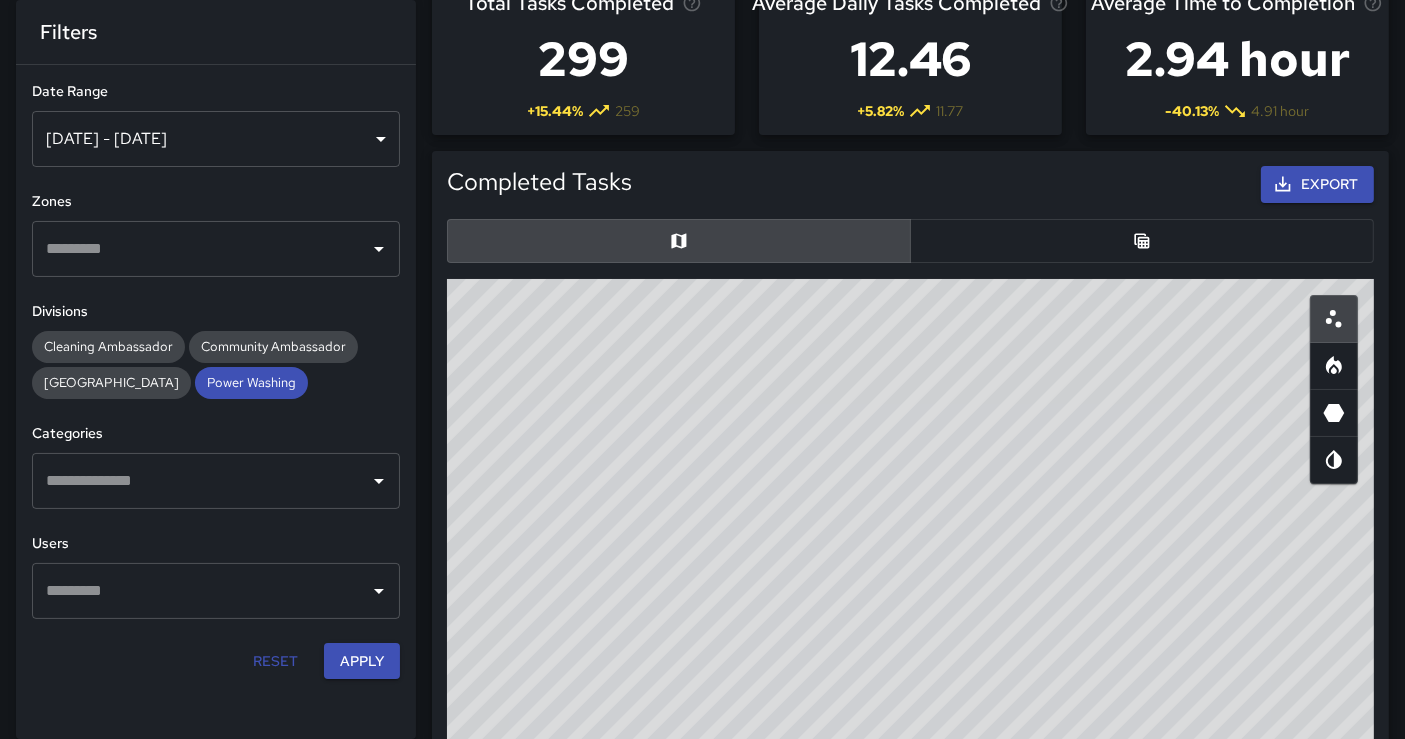 click at bounding box center (1142, 241) 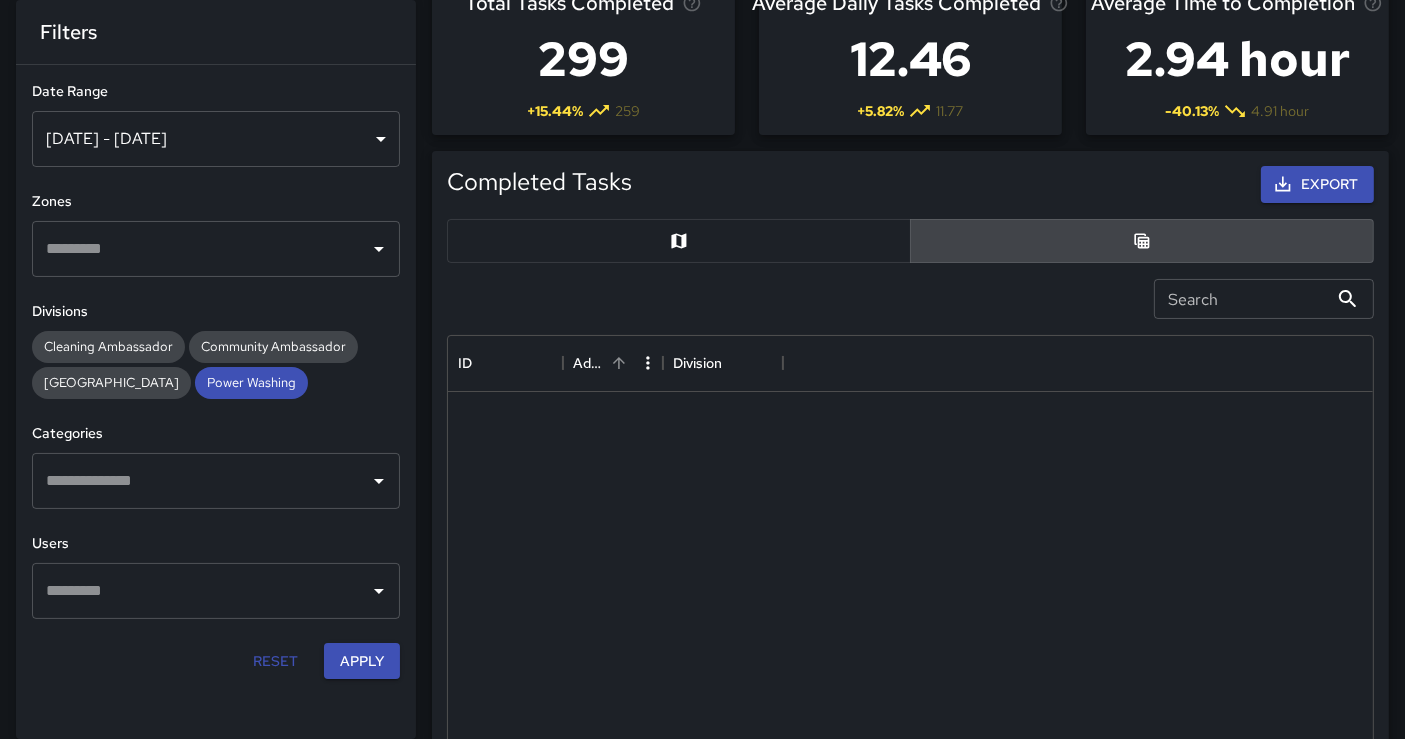 scroll, scrollTop: 728, scrollLeft: 908, axis: both 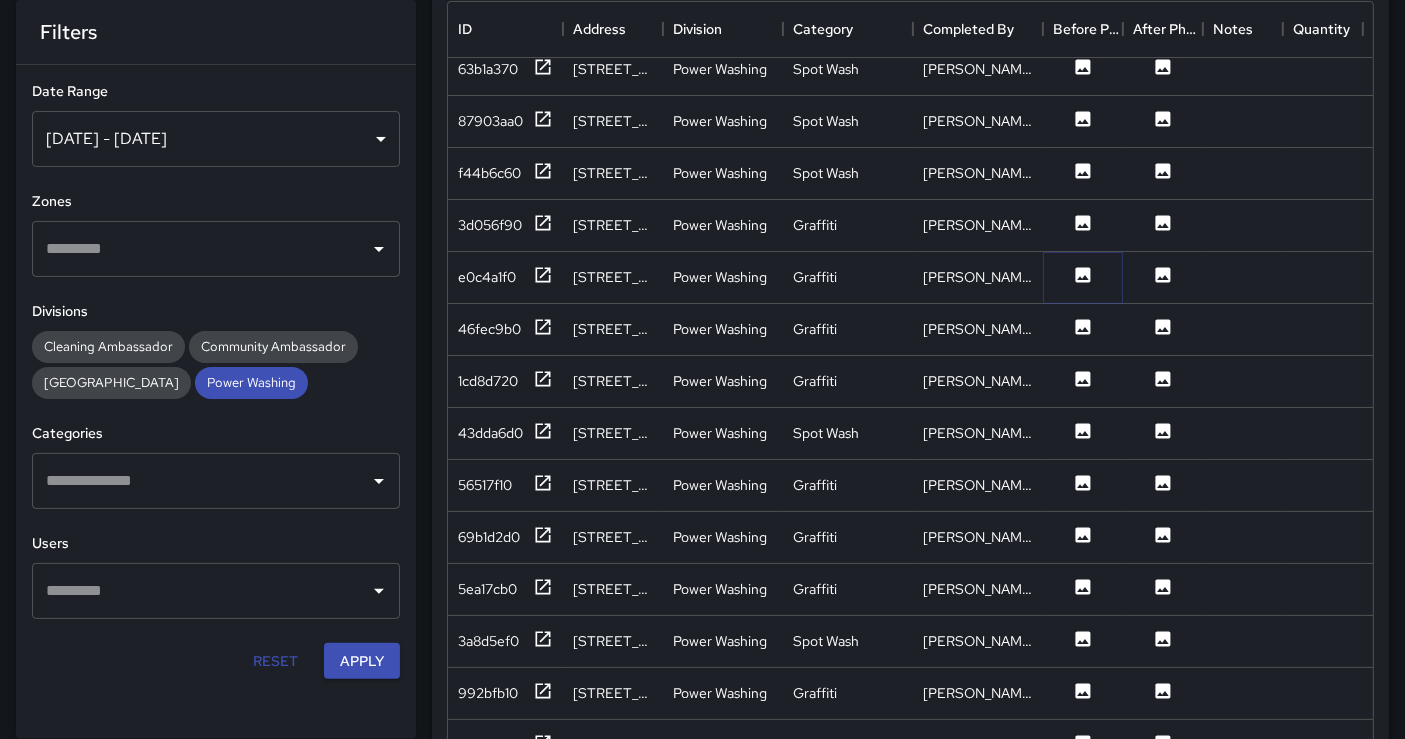 click 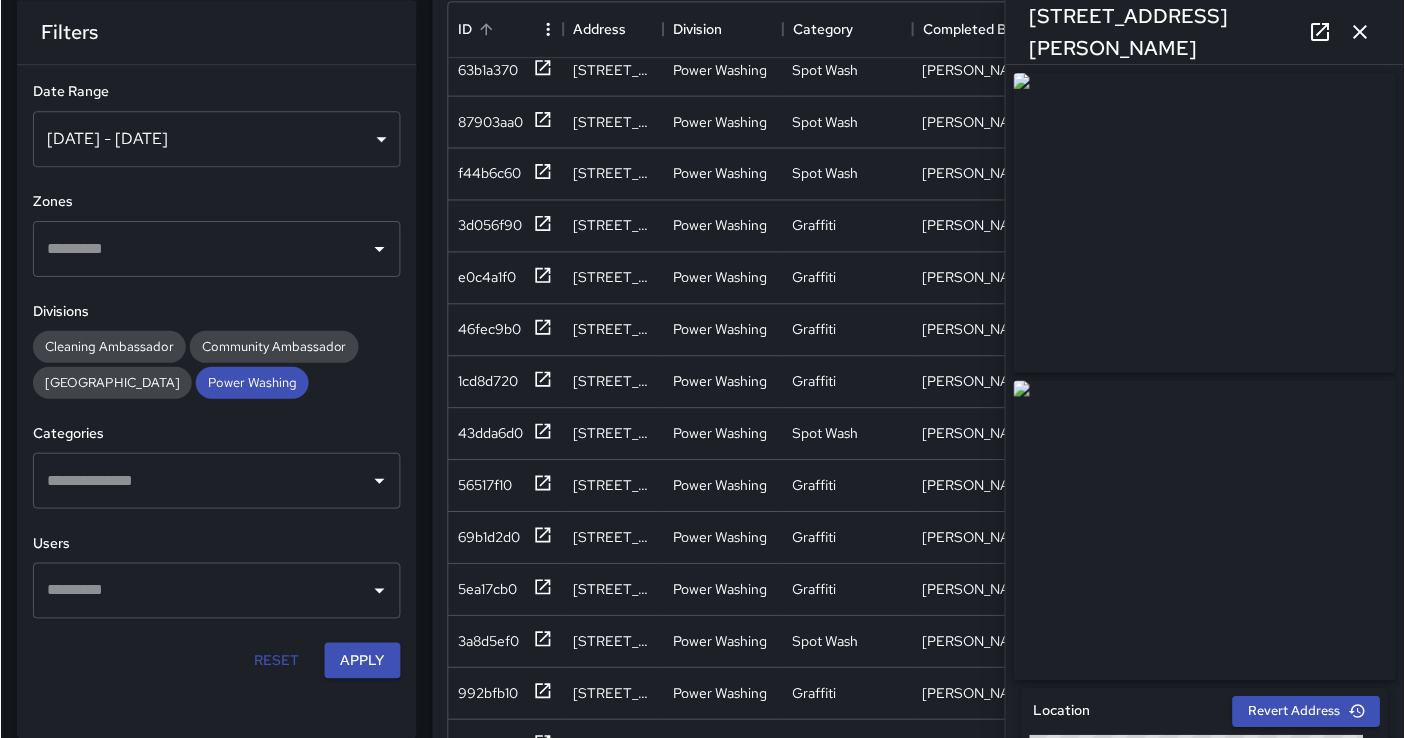 scroll, scrollTop: 438, scrollLeft: 0, axis: vertical 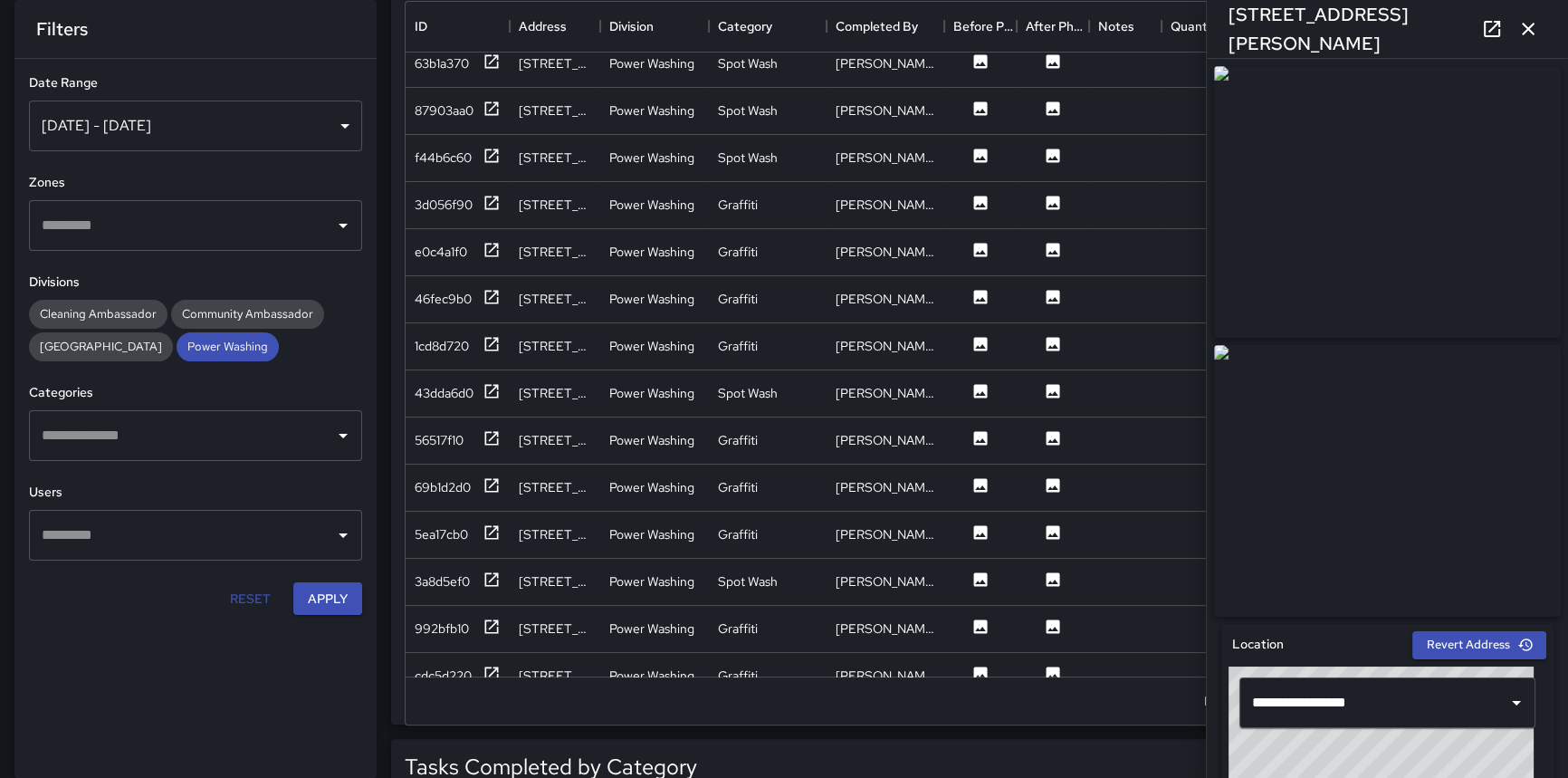 drag, startPoint x: 1913, startPoint y: 0, endPoint x: 380, endPoint y: 413, distance: 1587.658 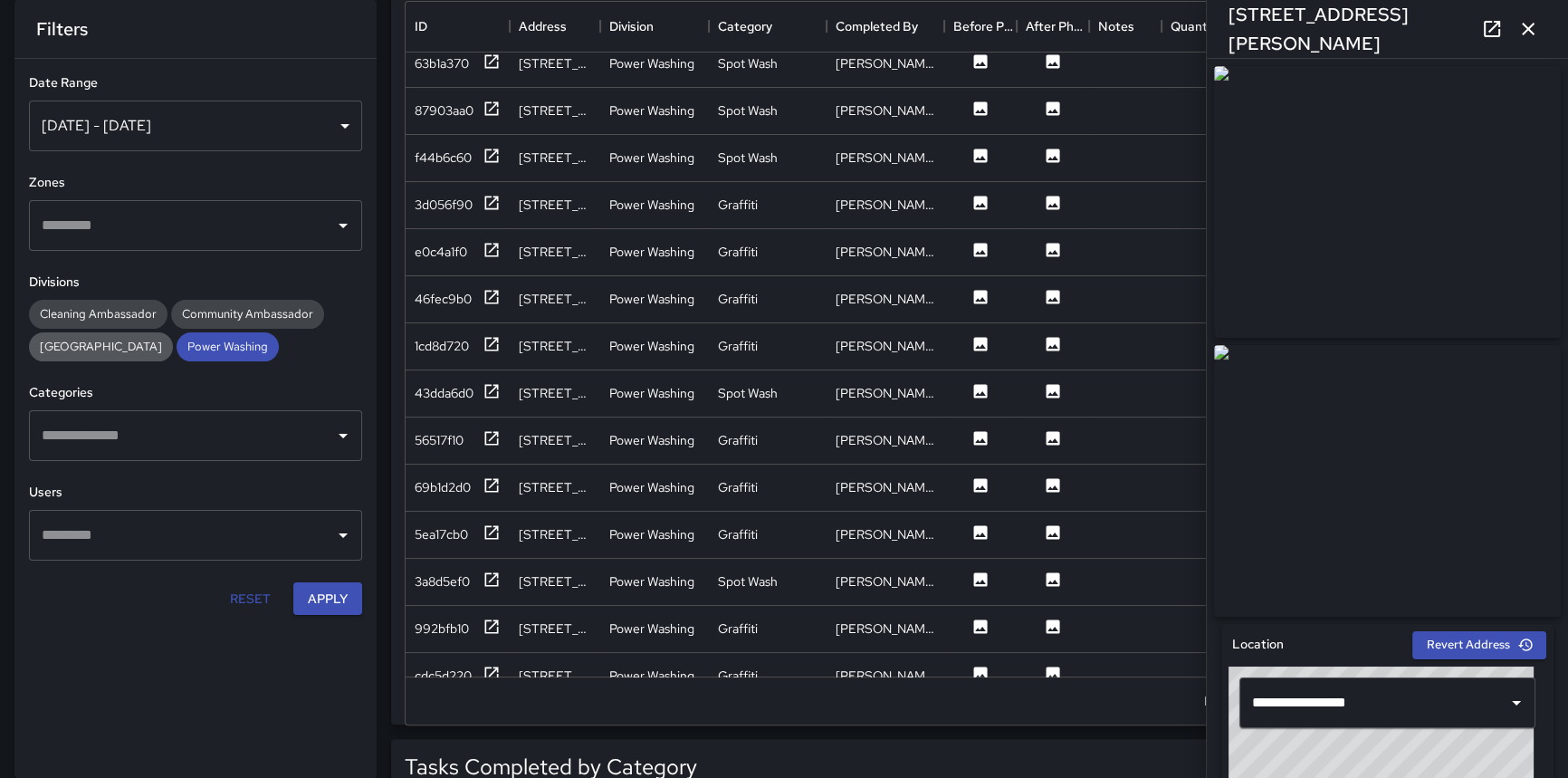 drag, startPoint x: 39, startPoint y: 347, endPoint x: 27, endPoint y: 347, distance: 12 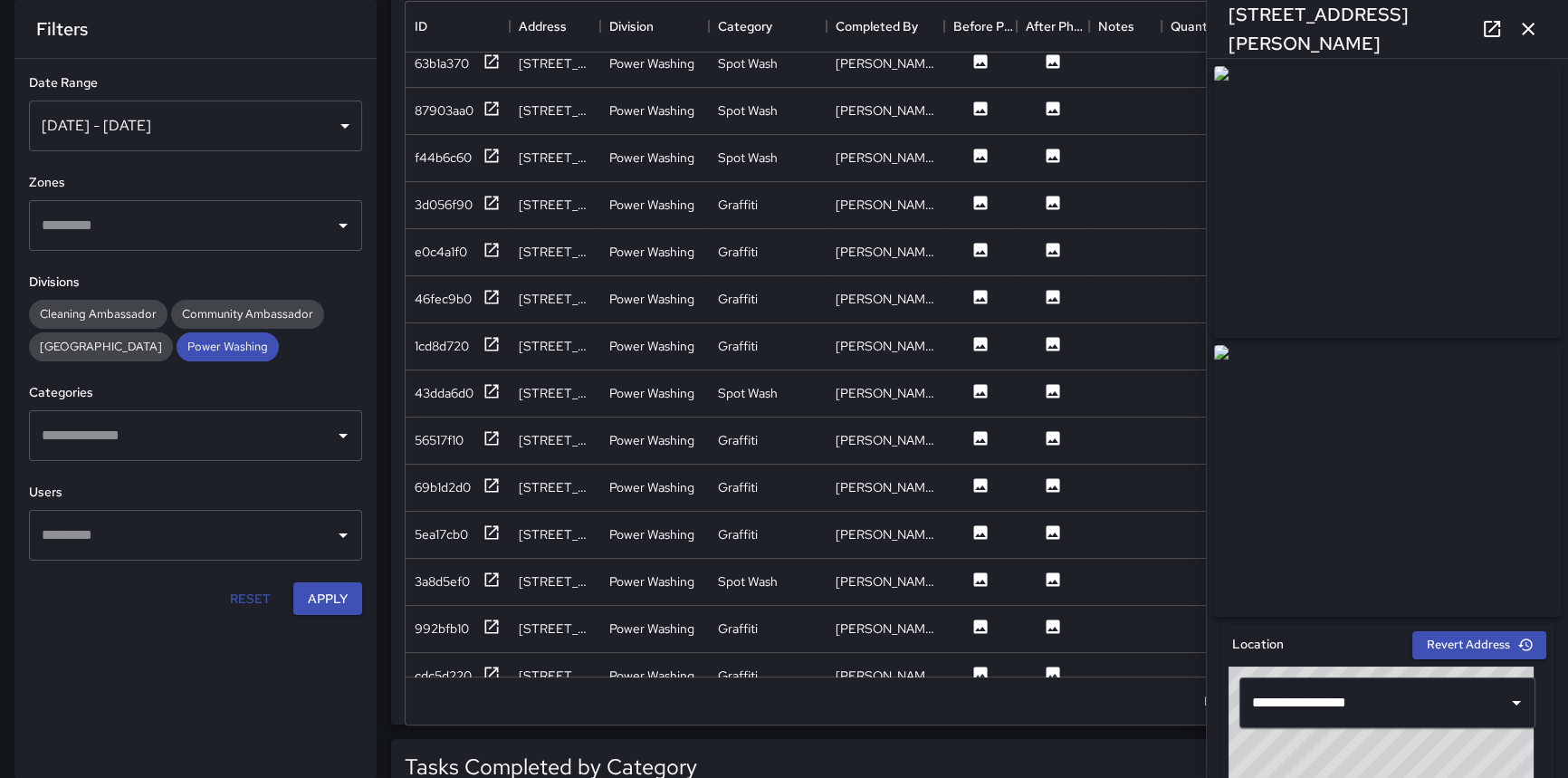 click on "[GEOGRAPHIC_DATA]" at bounding box center [100, 346] 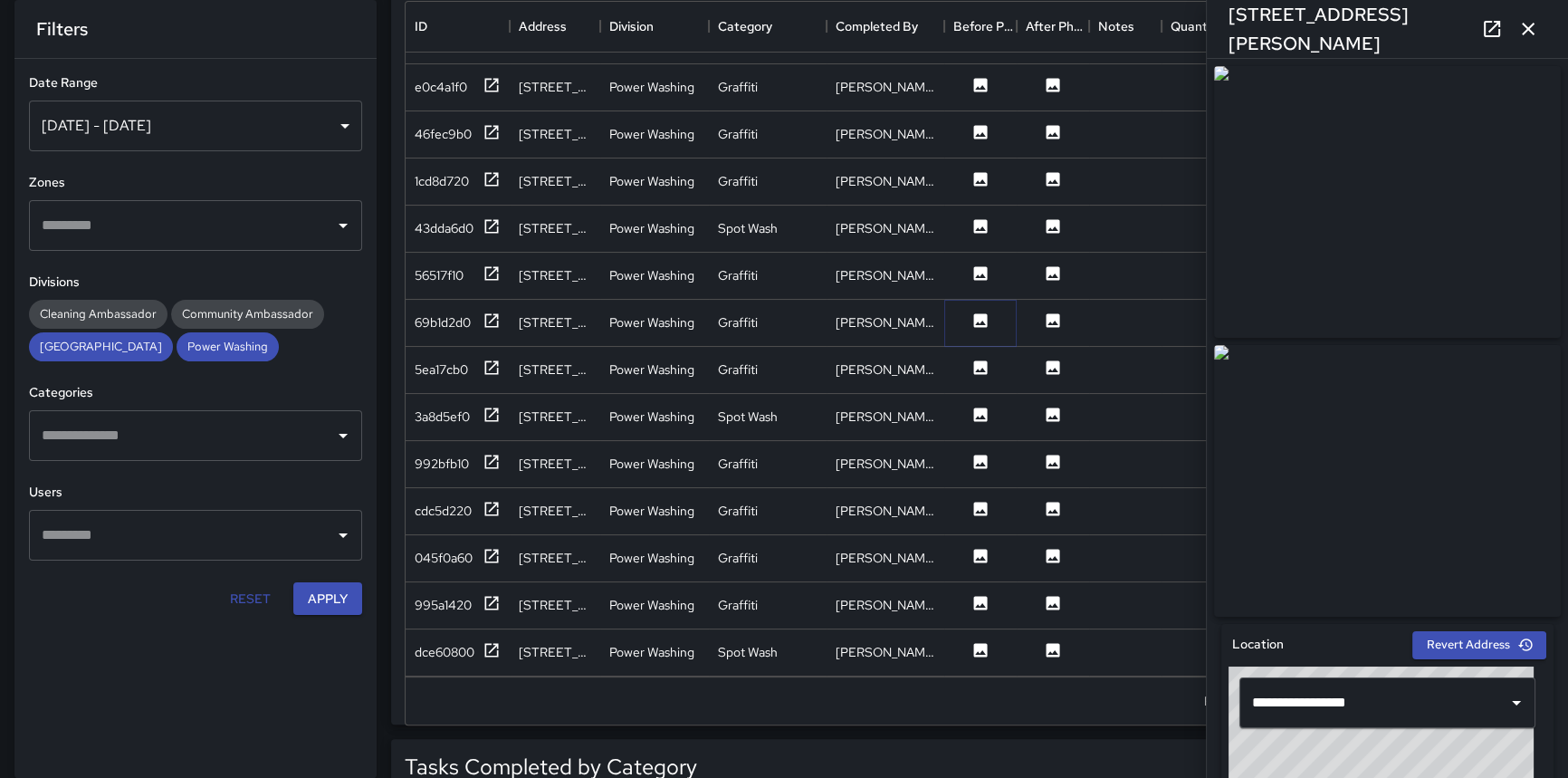 click 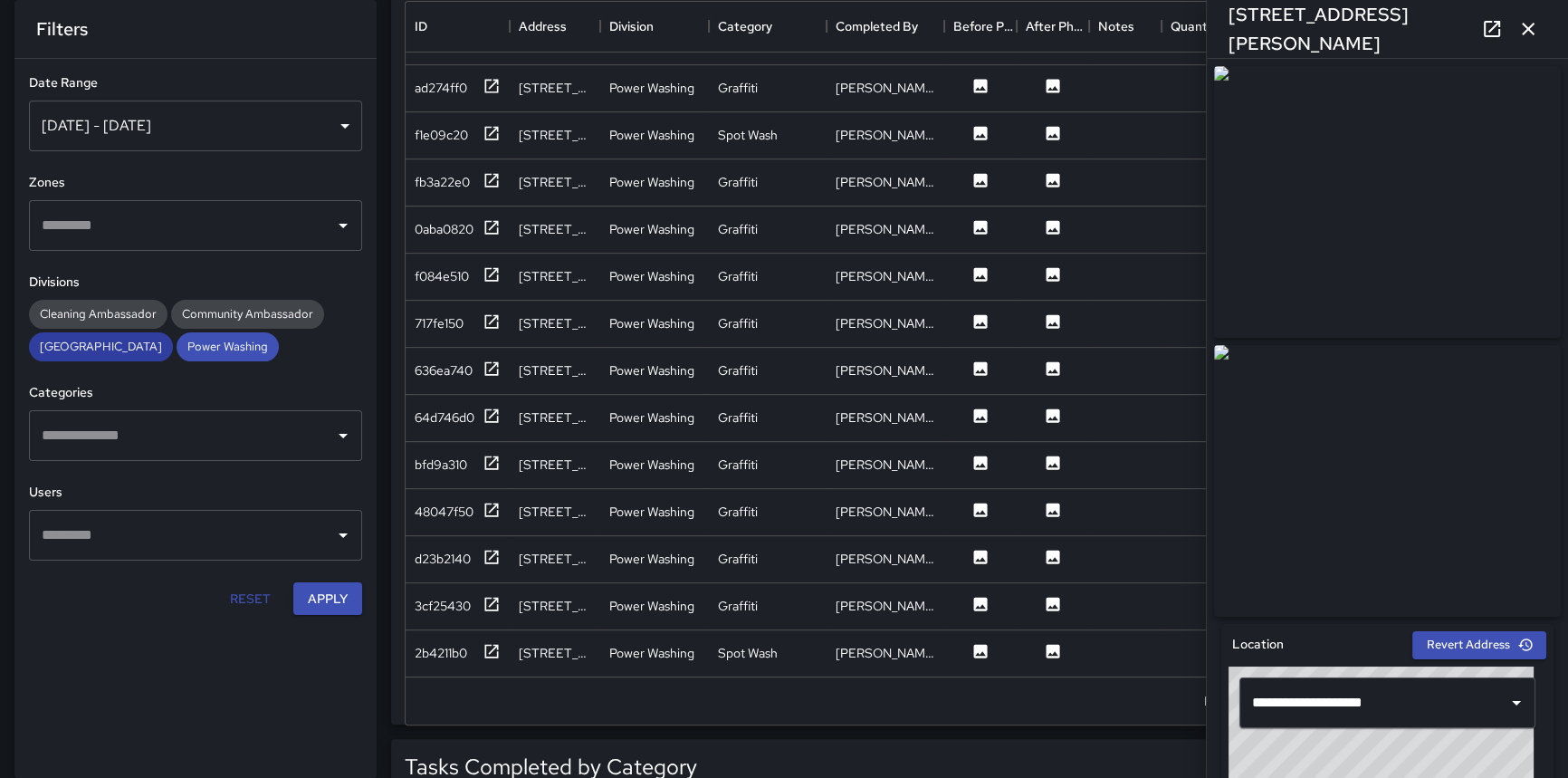 click on "[GEOGRAPHIC_DATA]" at bounding box center (100, 346) 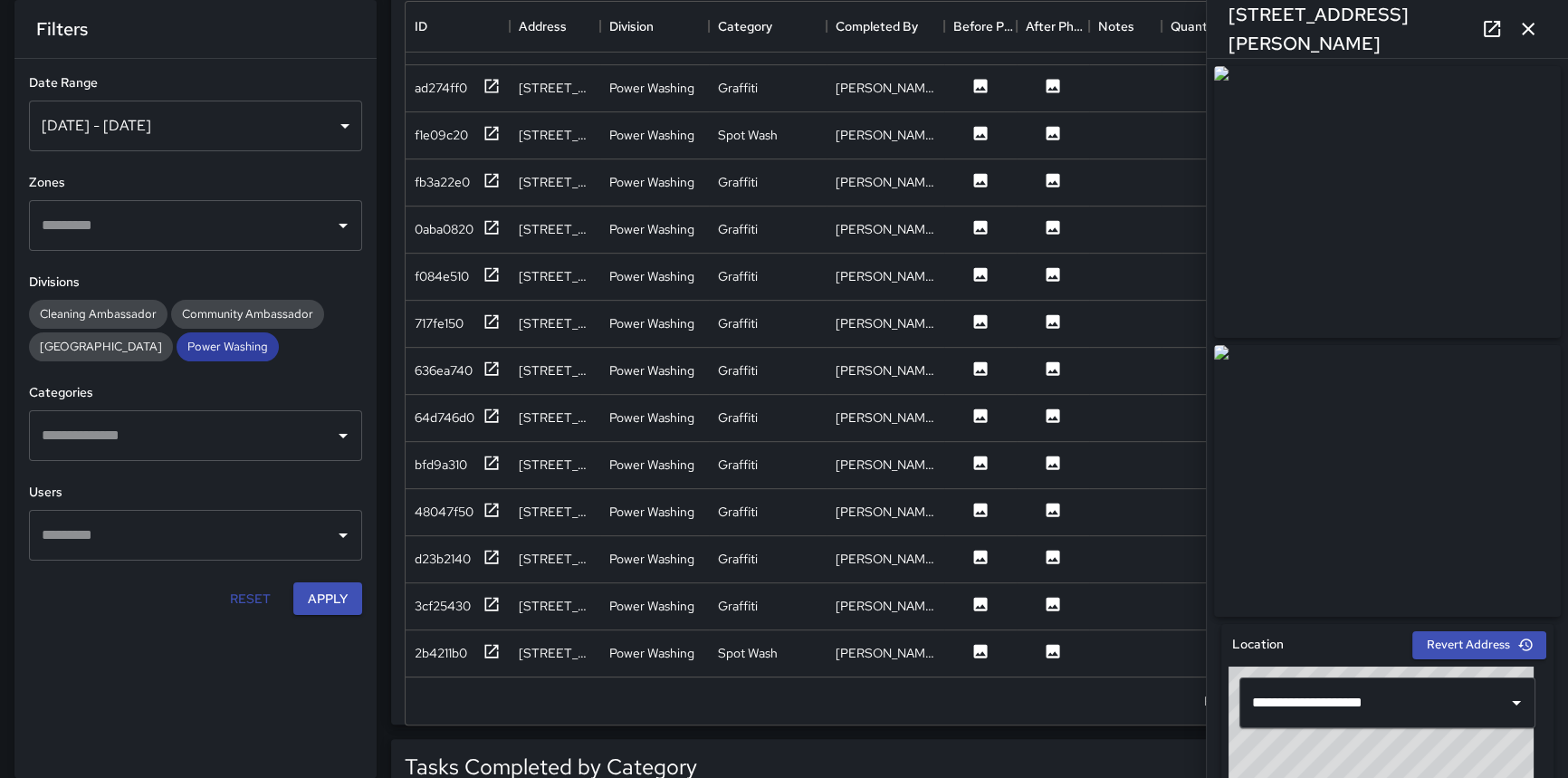click on "Power Washing" at bounding box center [227, 346] 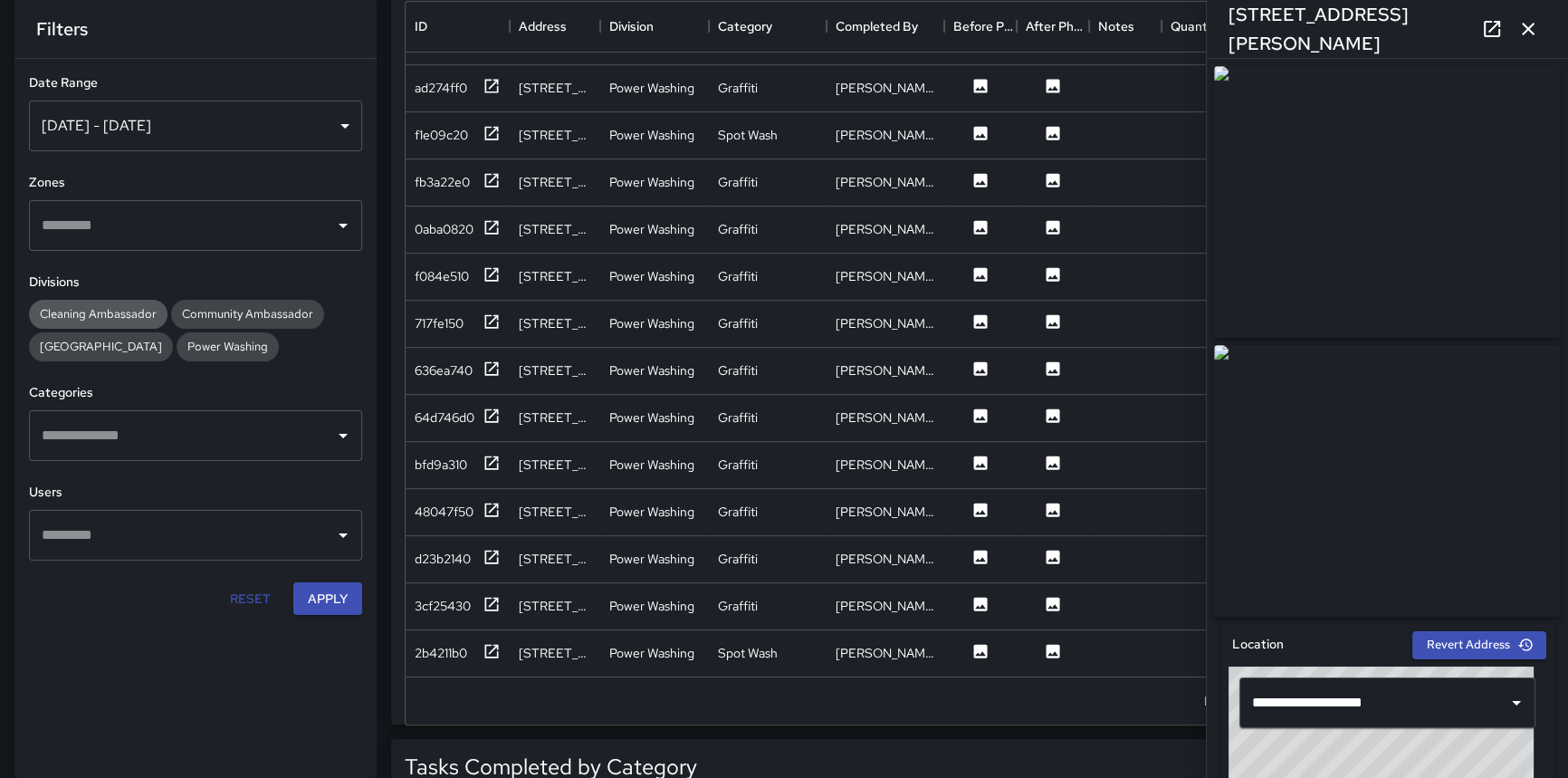 click on "Cleaning Ambassador" at bounding box center (98, 313) 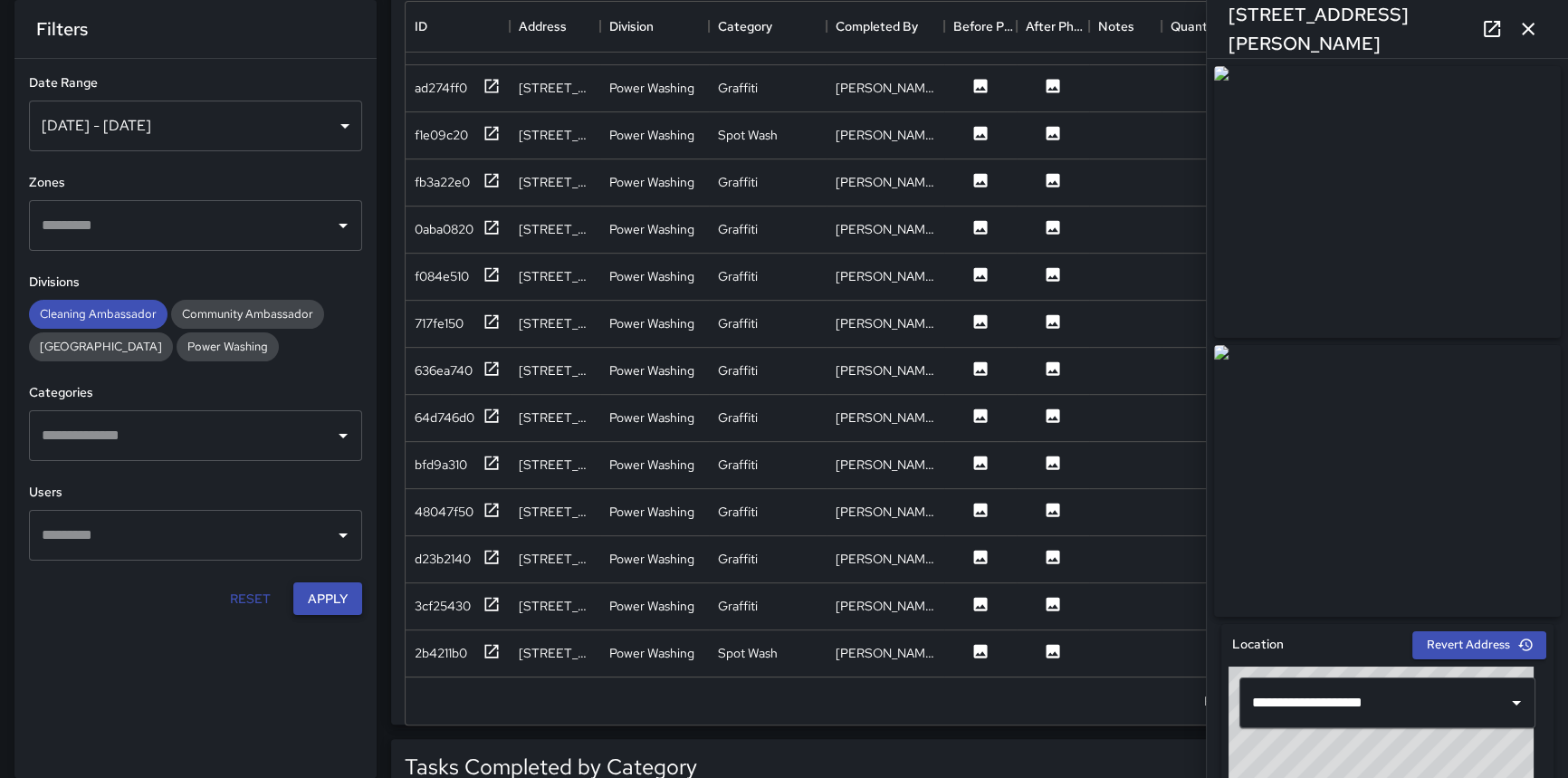 click on "Apply" at bounding box center [328, 599] 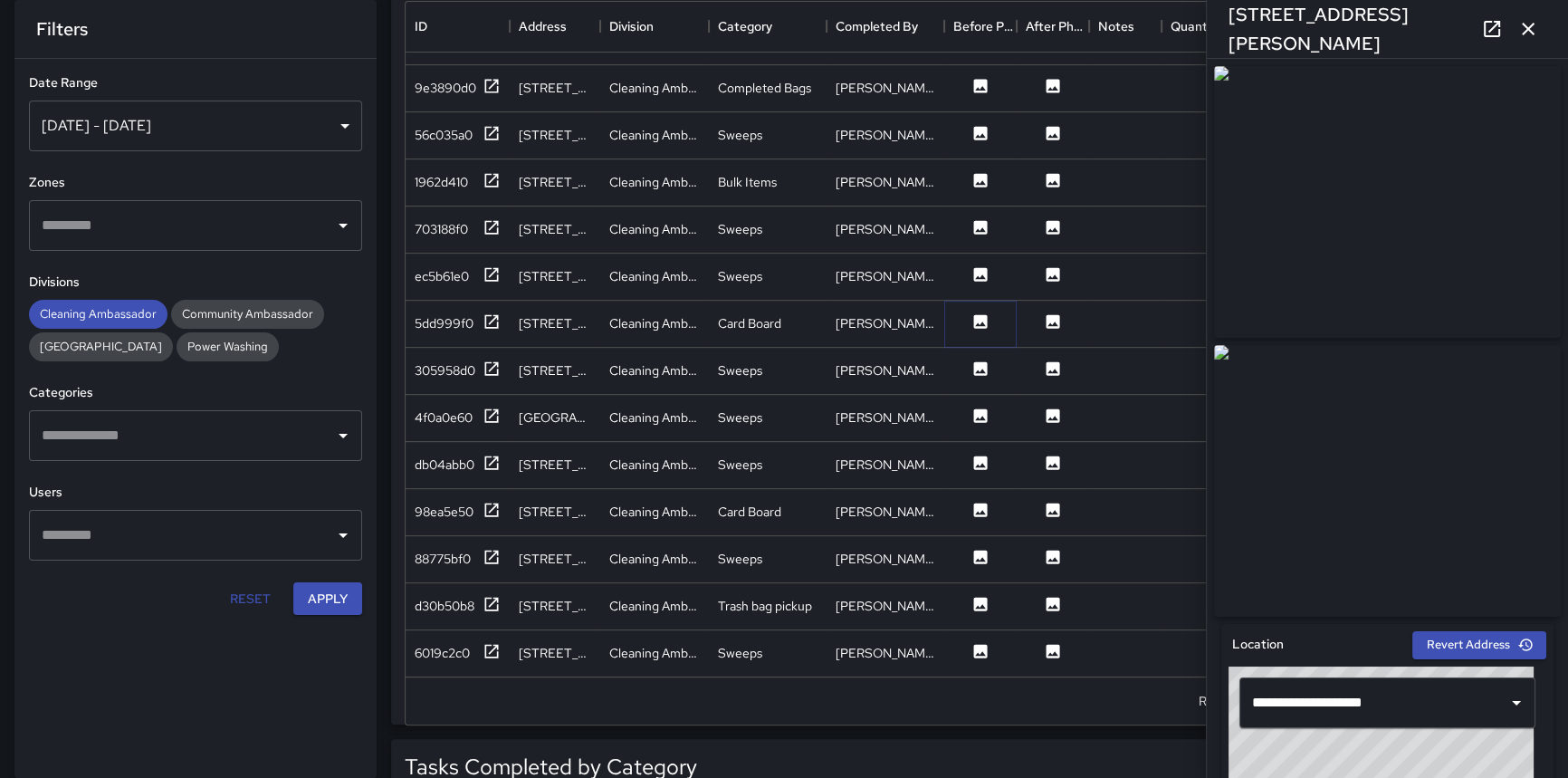 click 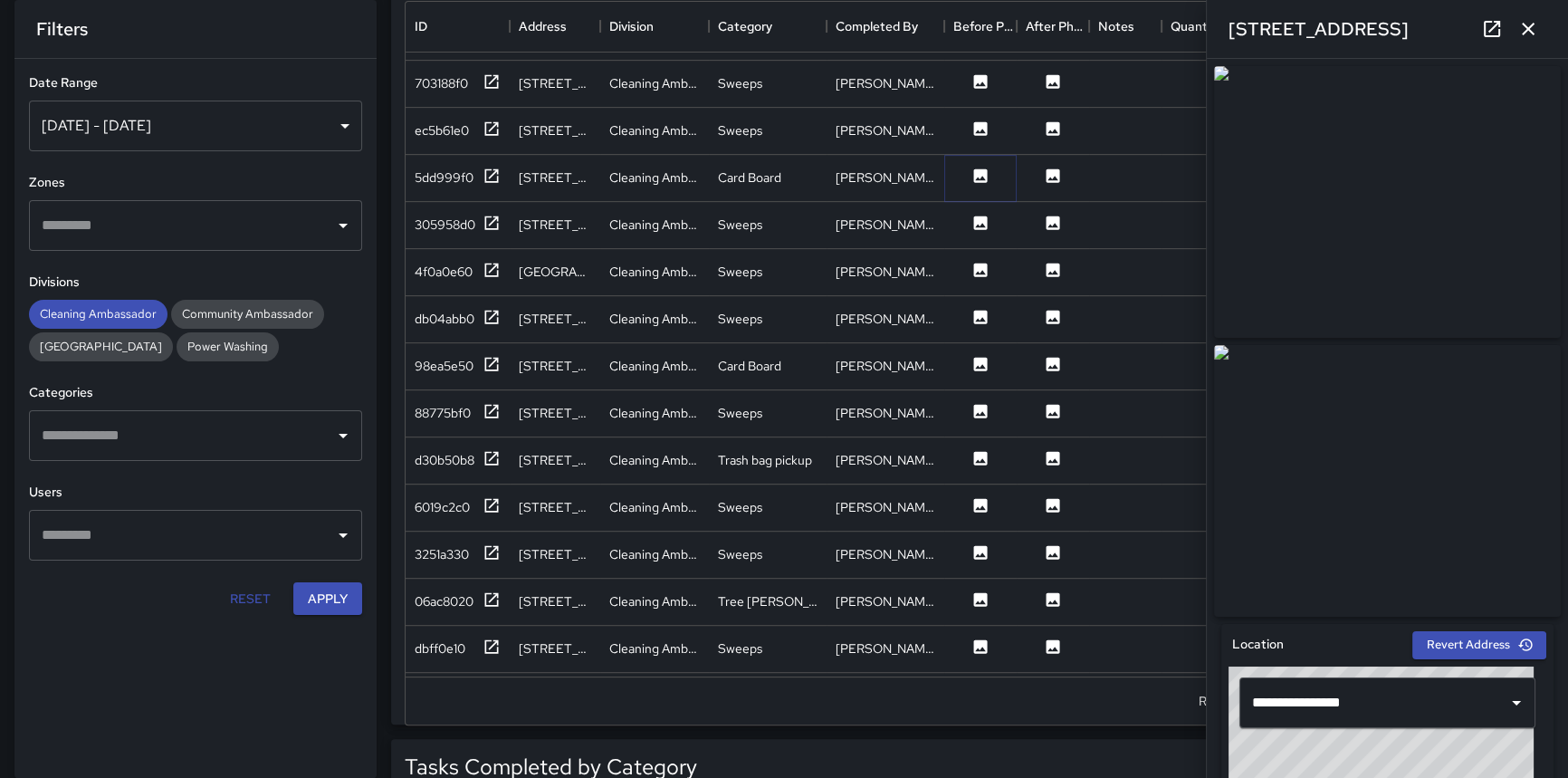 scroll, scrollTop: 1188, scrollLeft: 0, axis: vertical 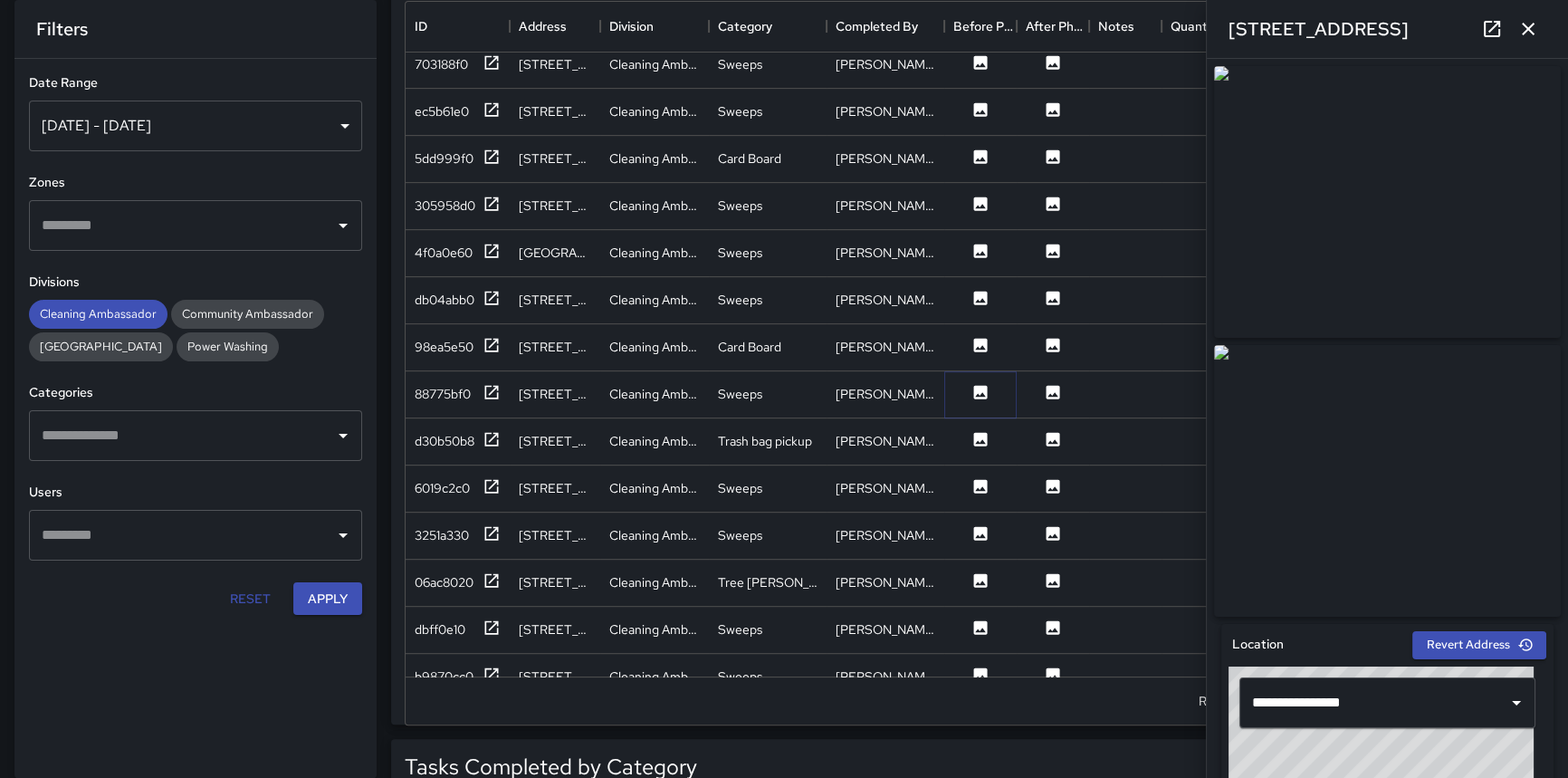 click at bounding box center [980, 394] 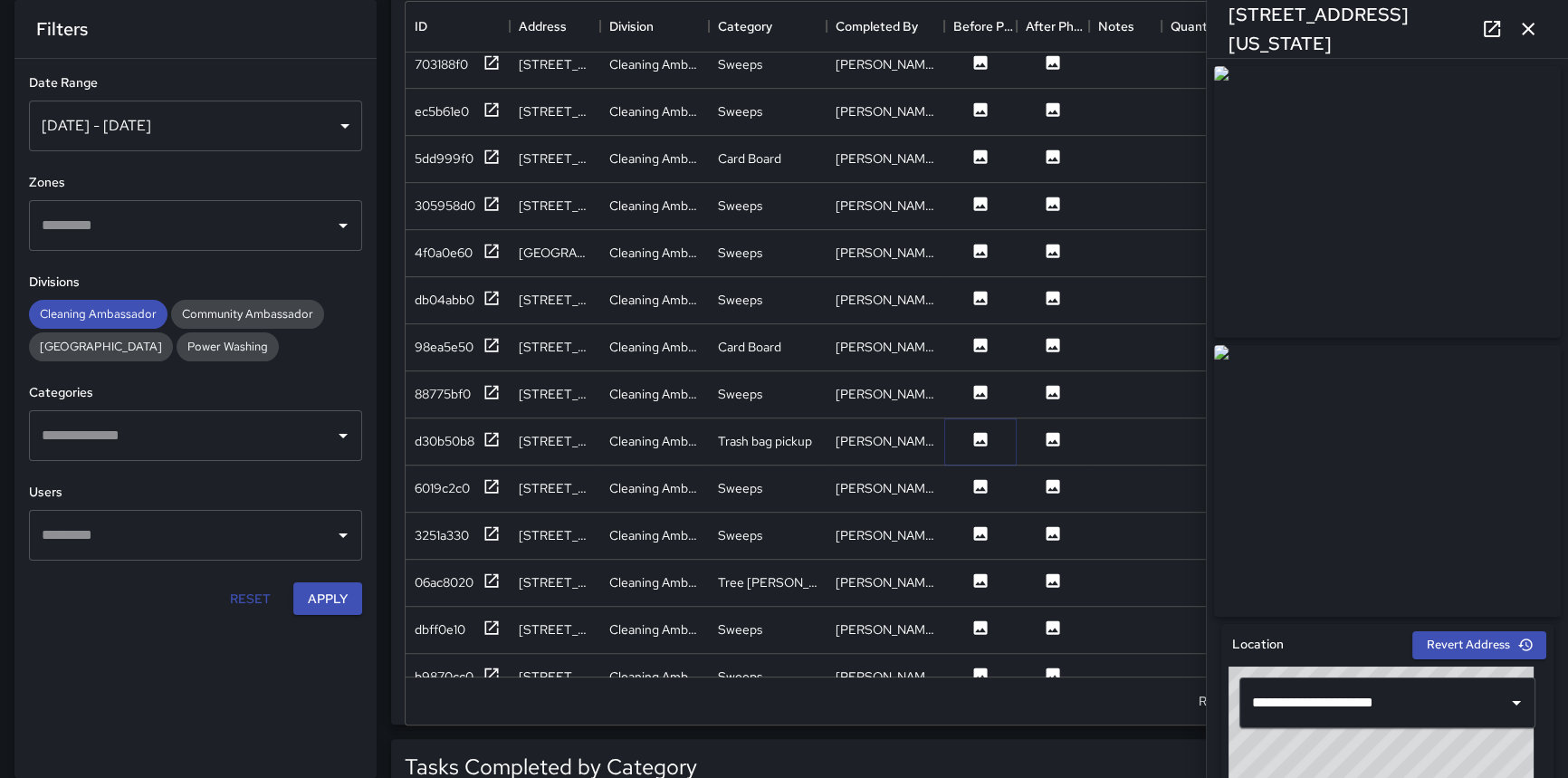 click 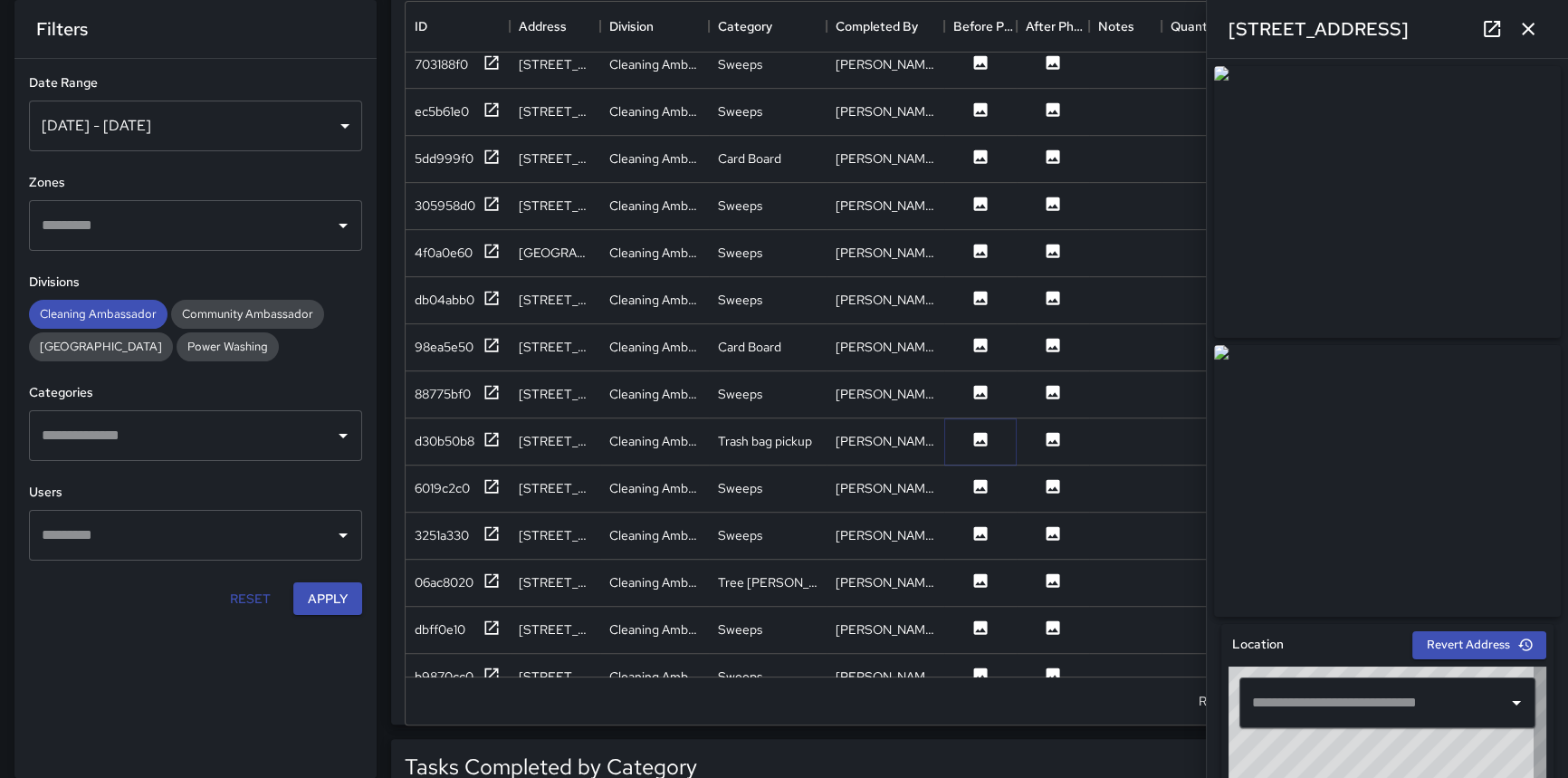 type on "**********" 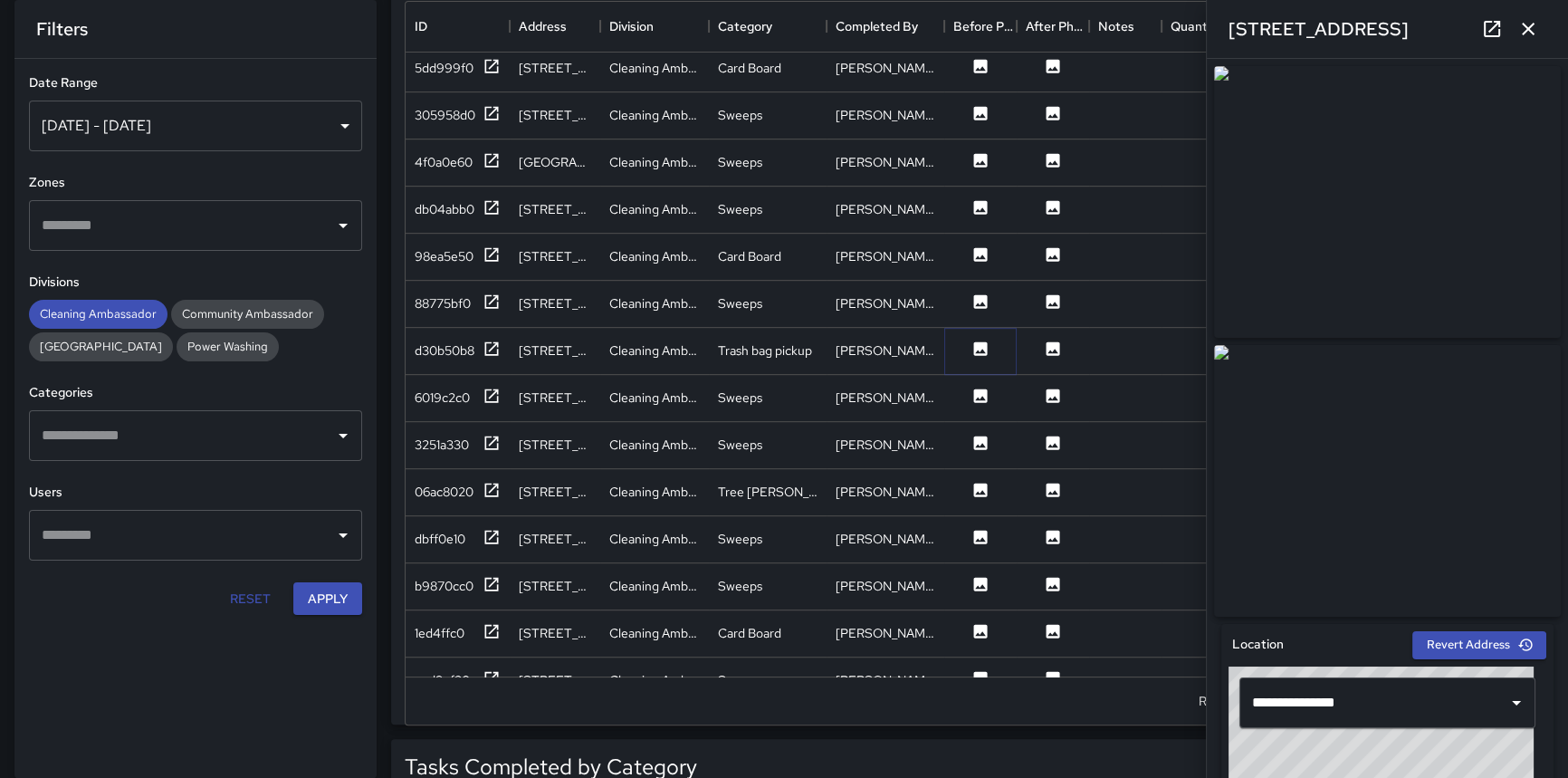scroll, scrollTop: 1436, scrollLeft: 0, axis: vertical 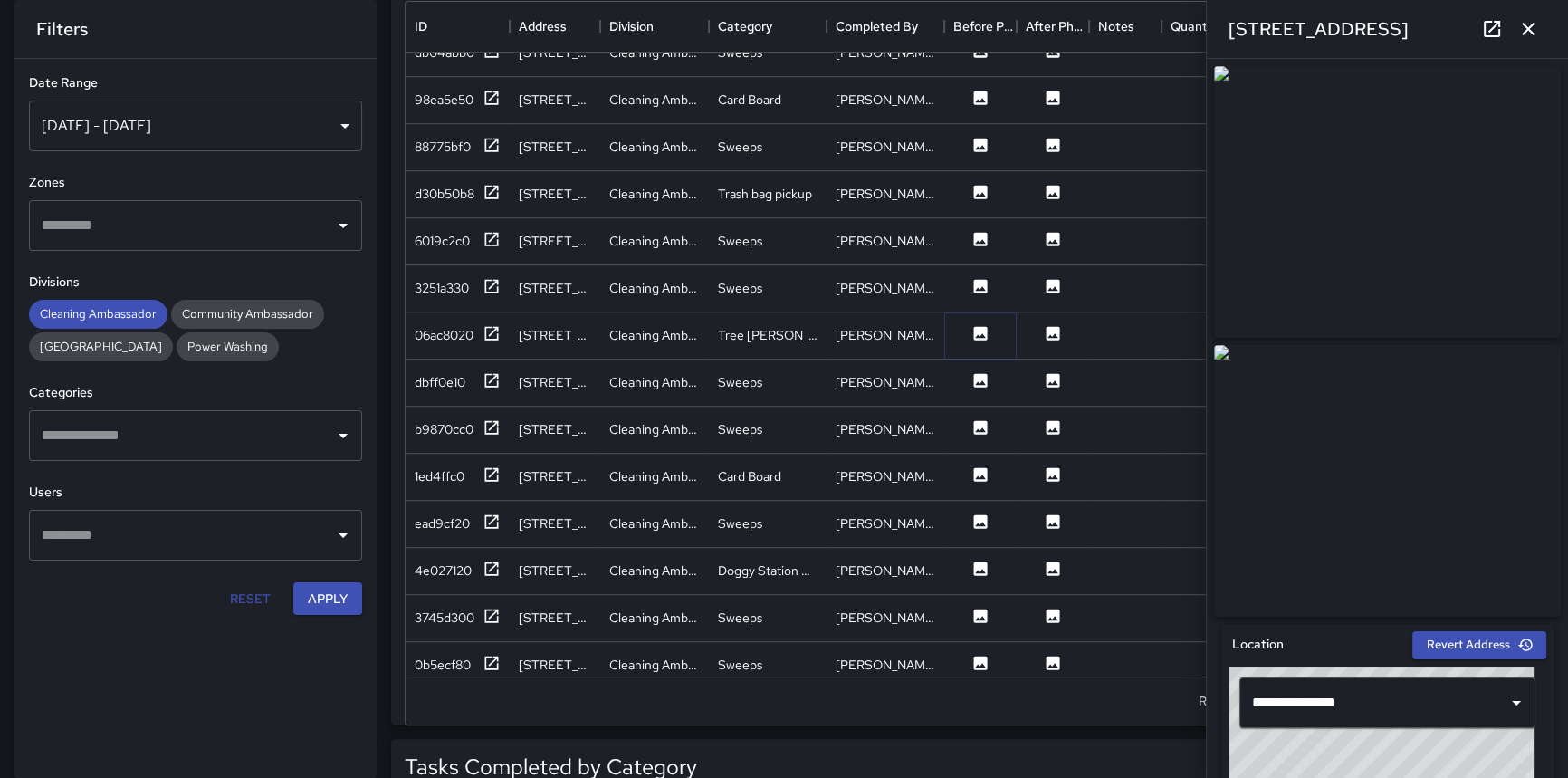 click 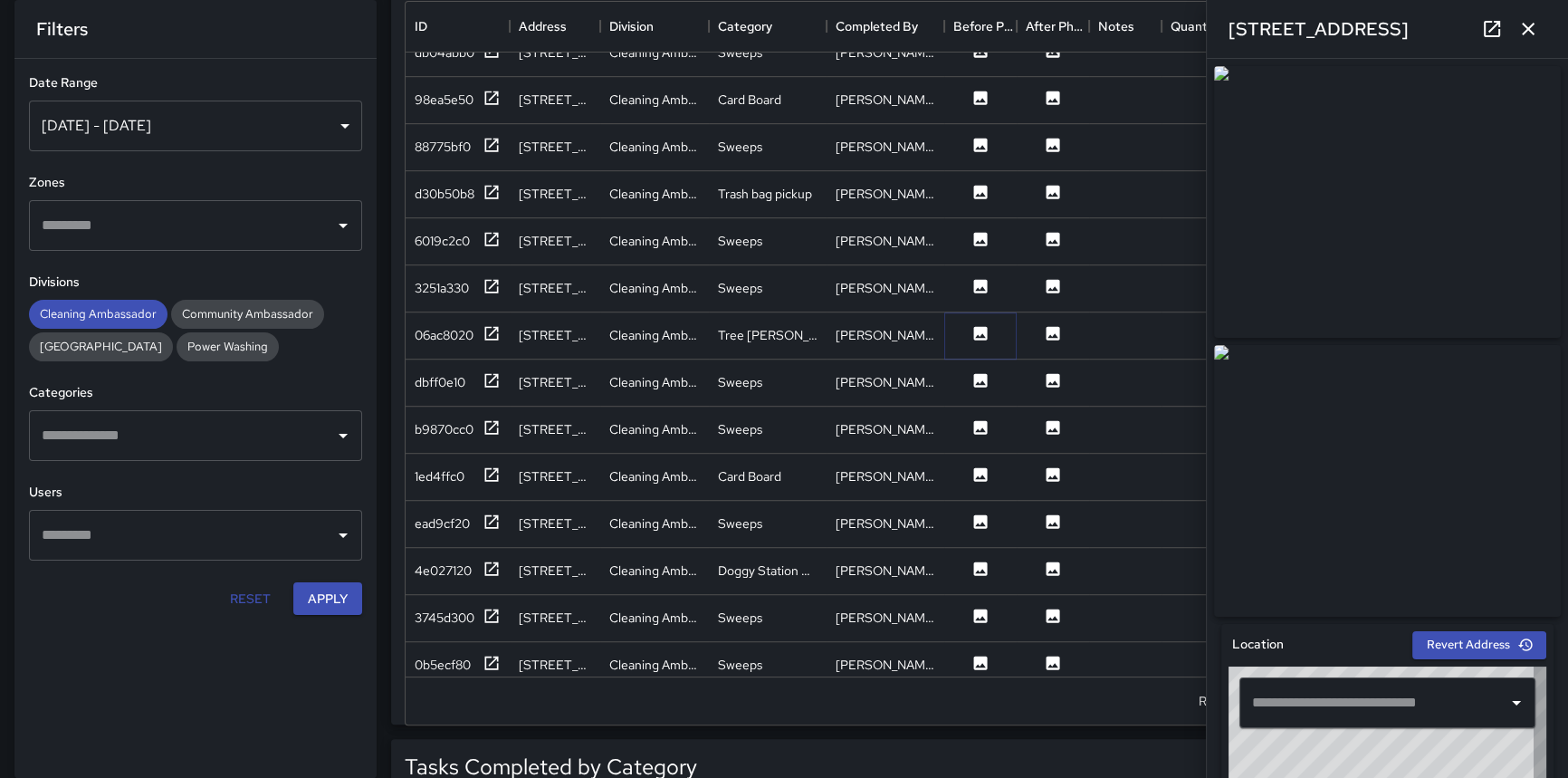 type on "**********" 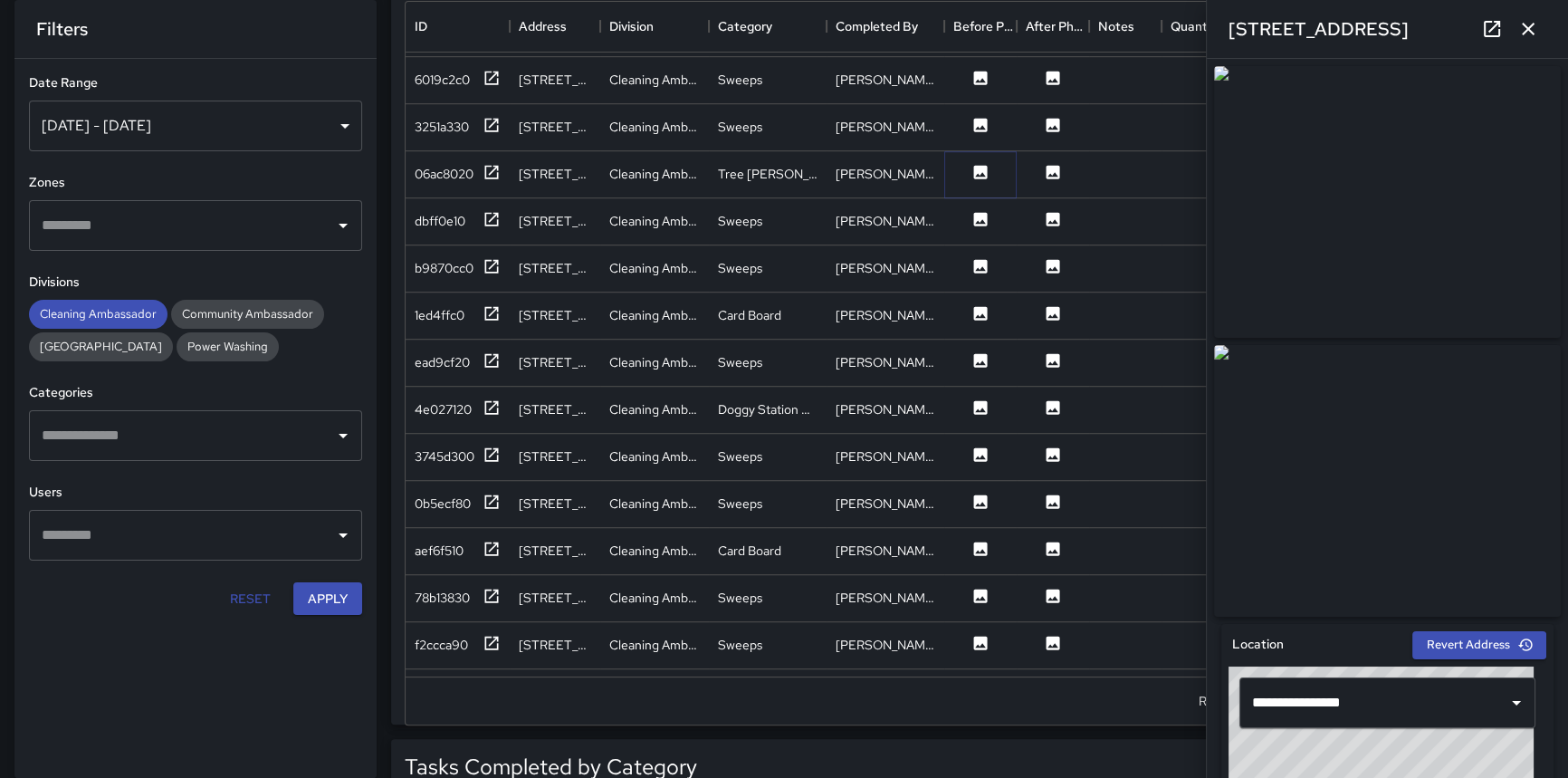 scroll, scrollTop: 1600, scrollLeft: 0, axis: vertical 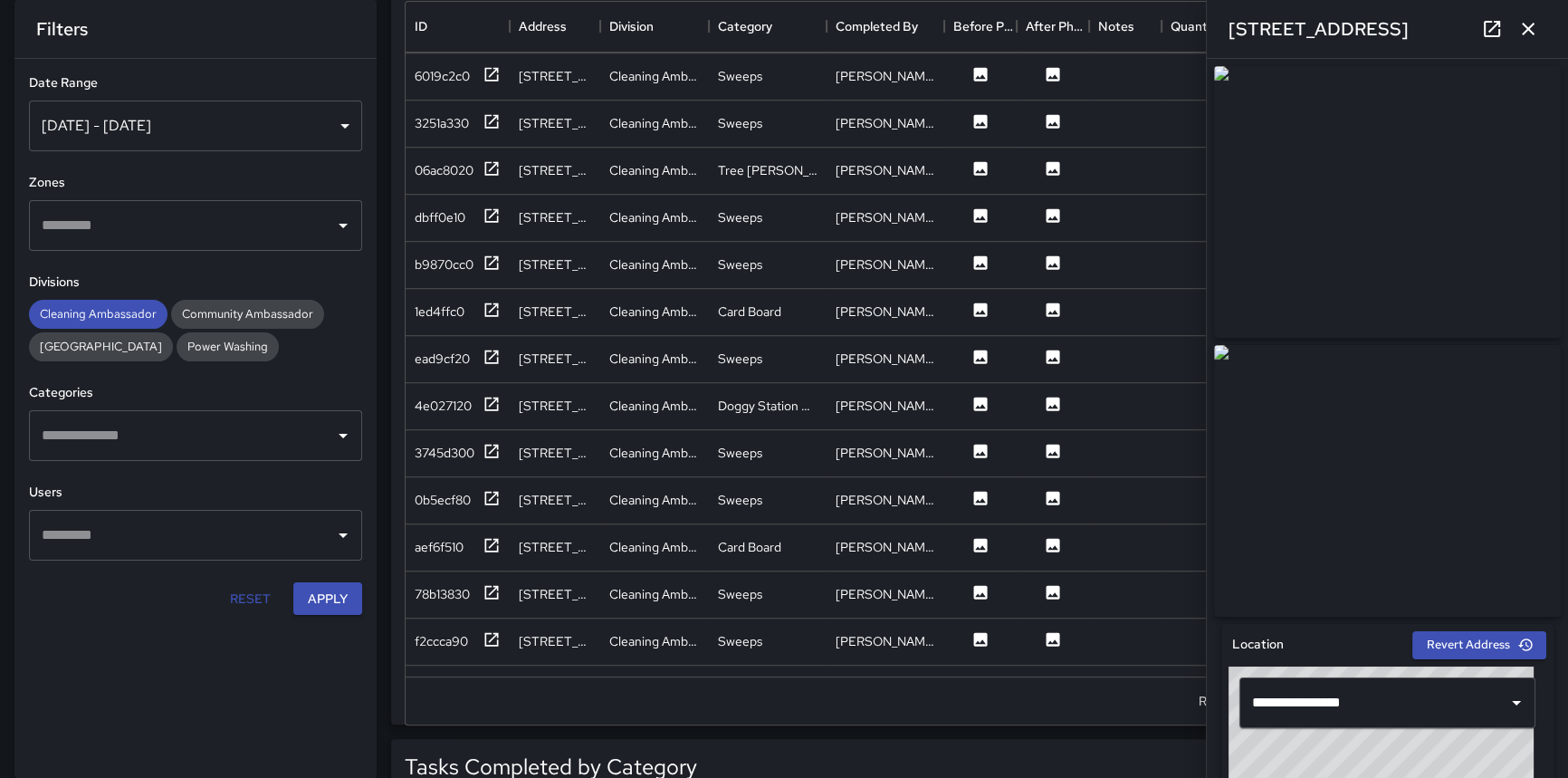 click at bounding box center [1387, 202] 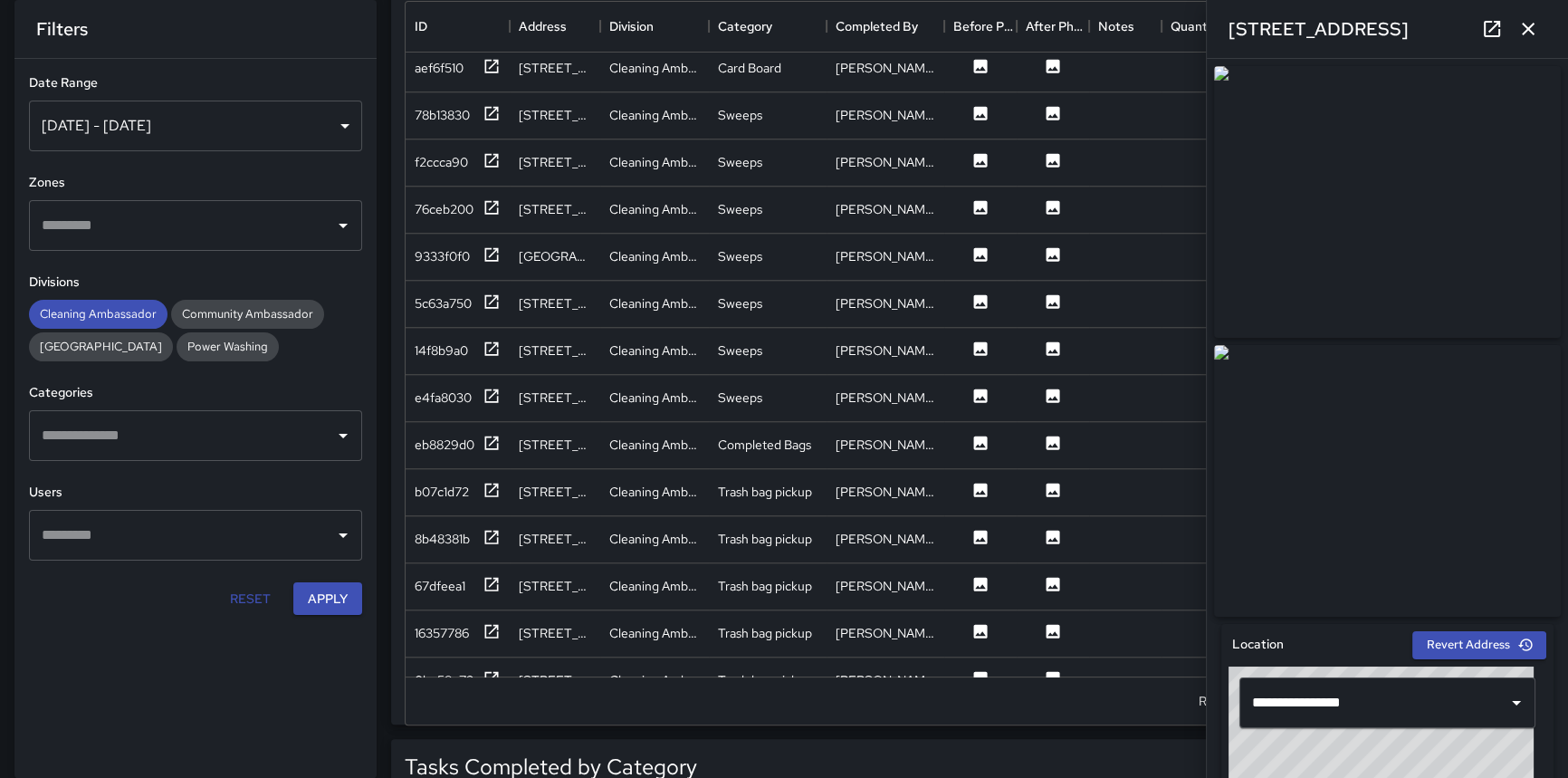 scroll, scrollTop: 2176, scrollLeft: 0, axis: vertical 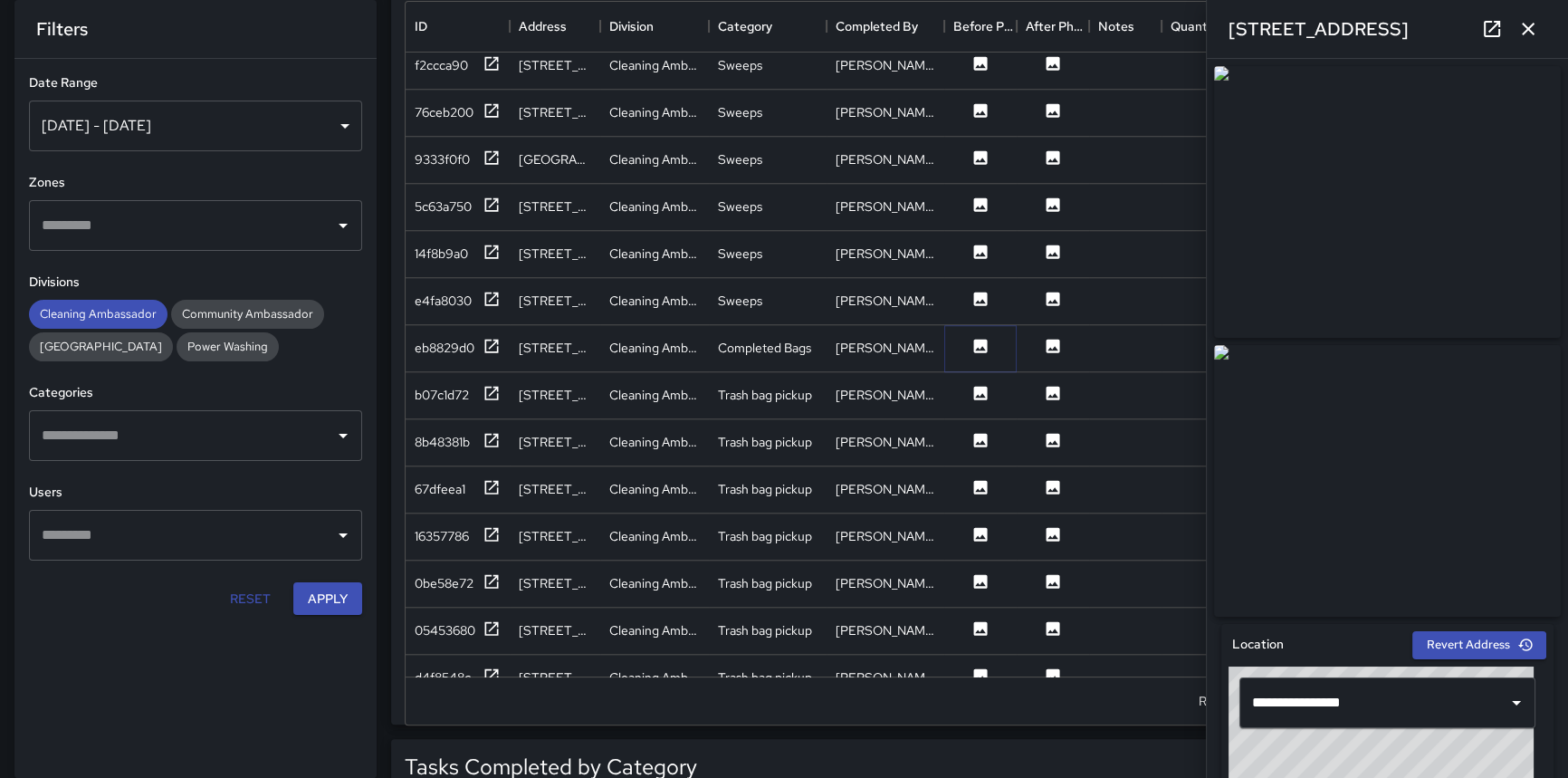 click 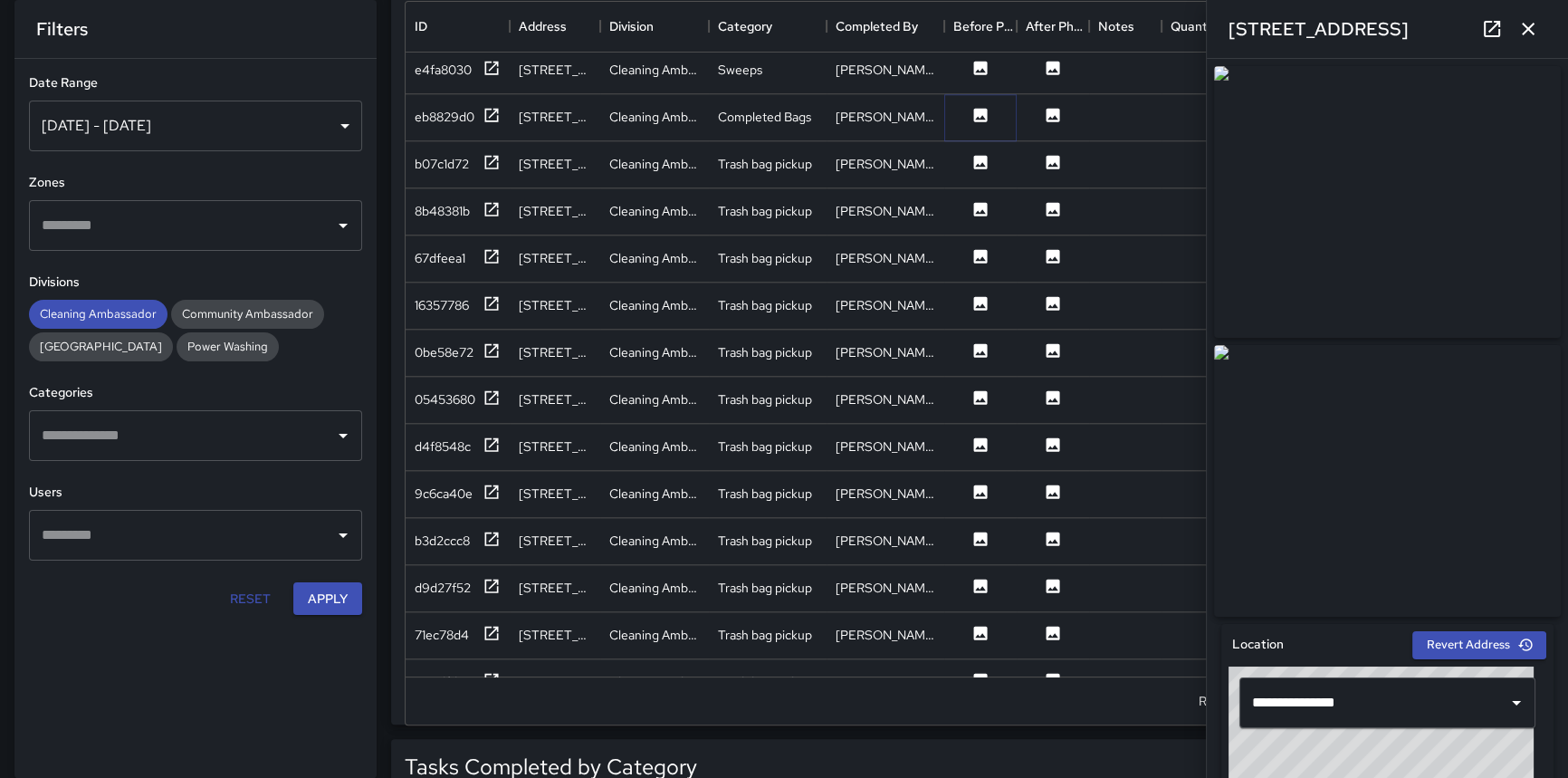 scroll, scrollTop: 2506, scrollLeft: 0, axis: vertical 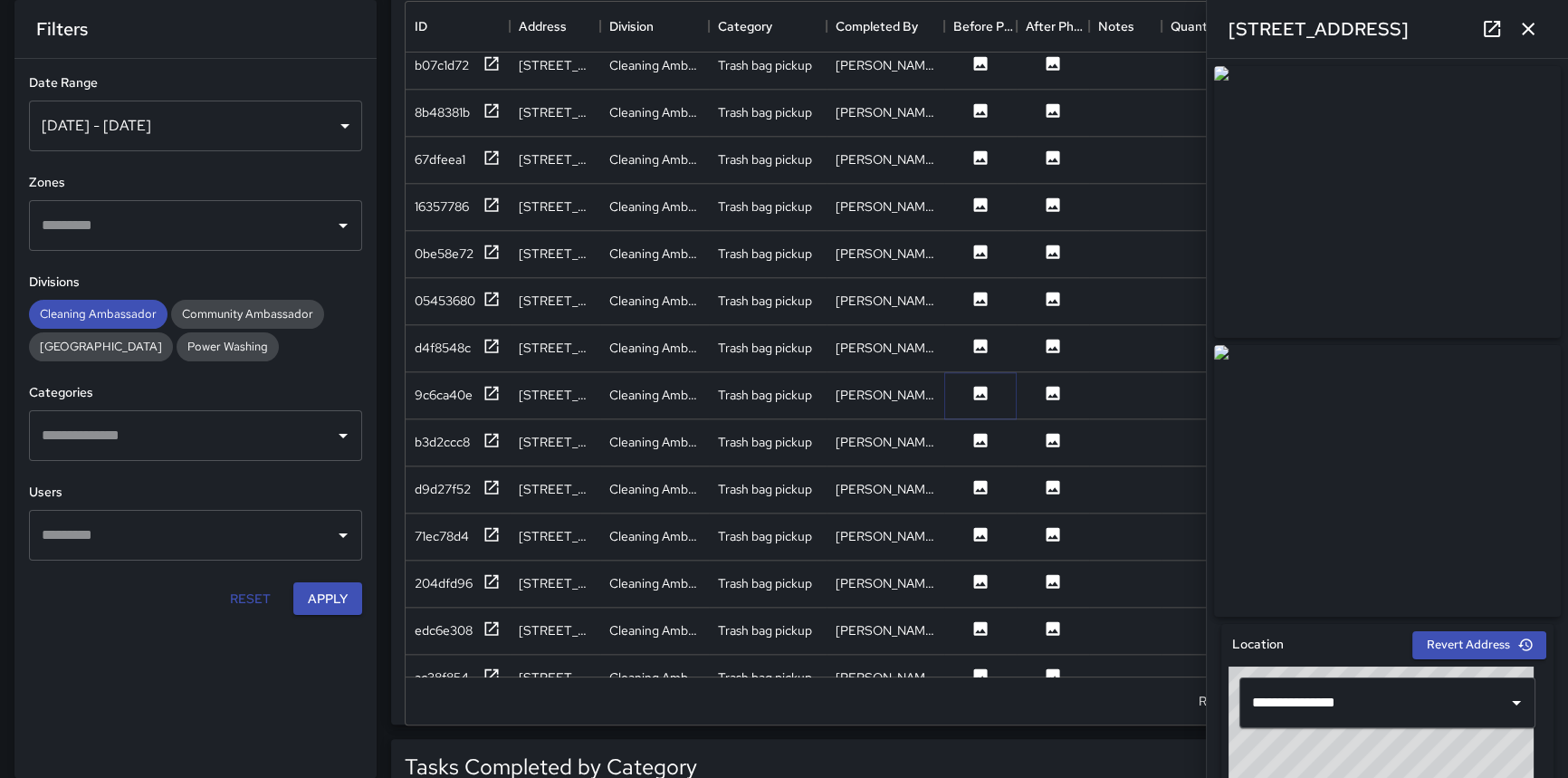 click 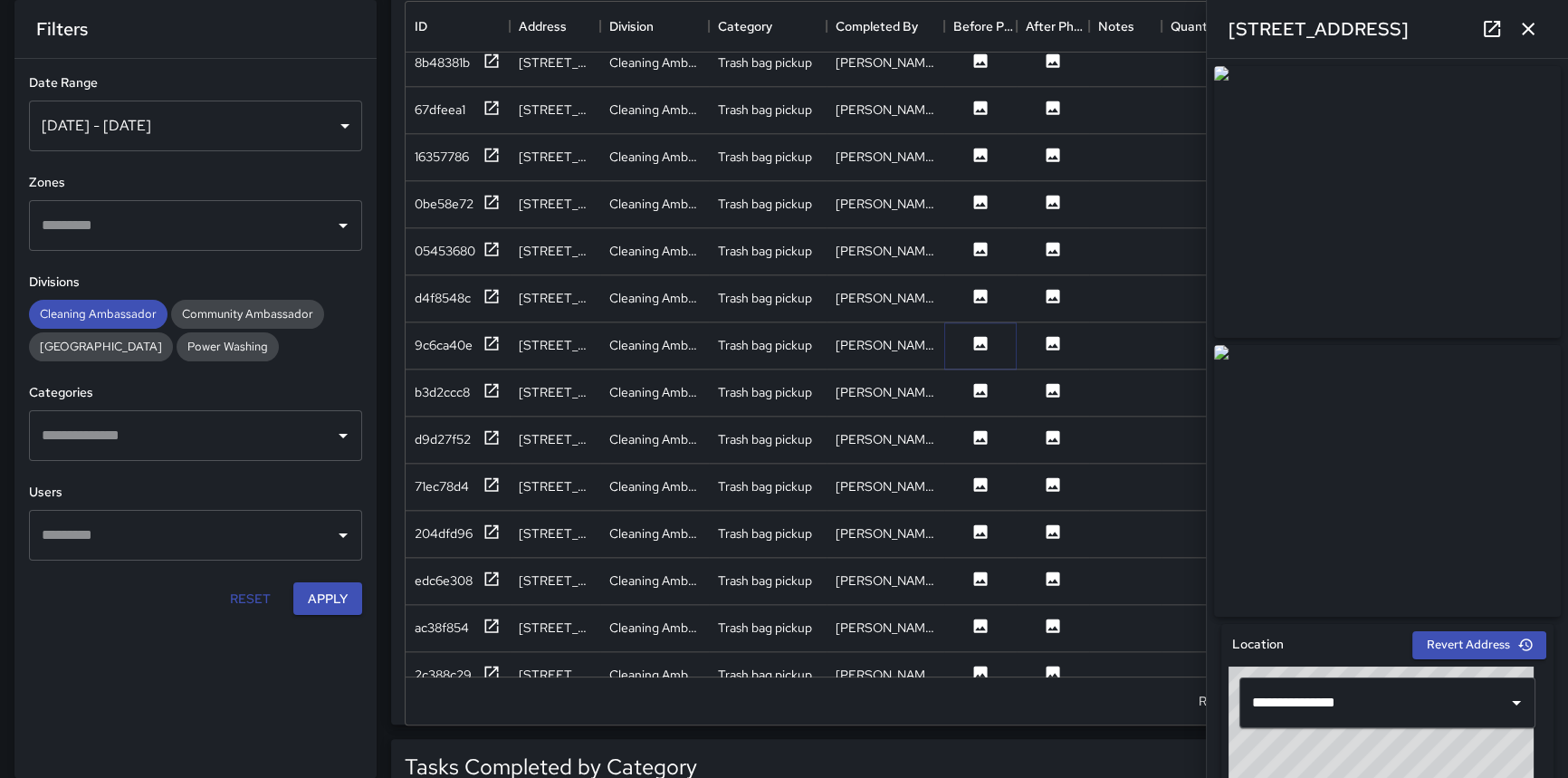 scroll, scrollTop: 2671, scrollLeft: 0, axis: vertical 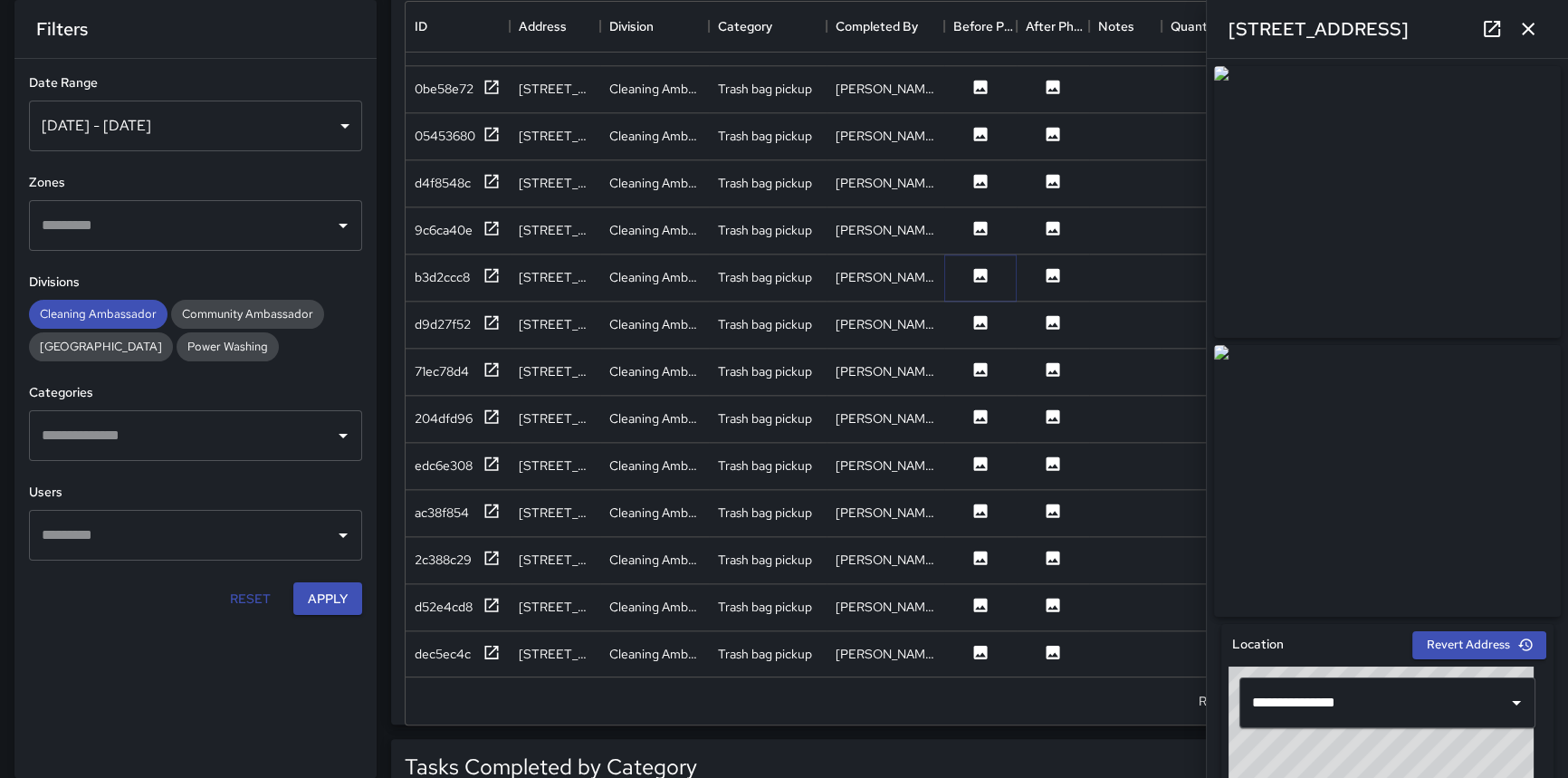 click 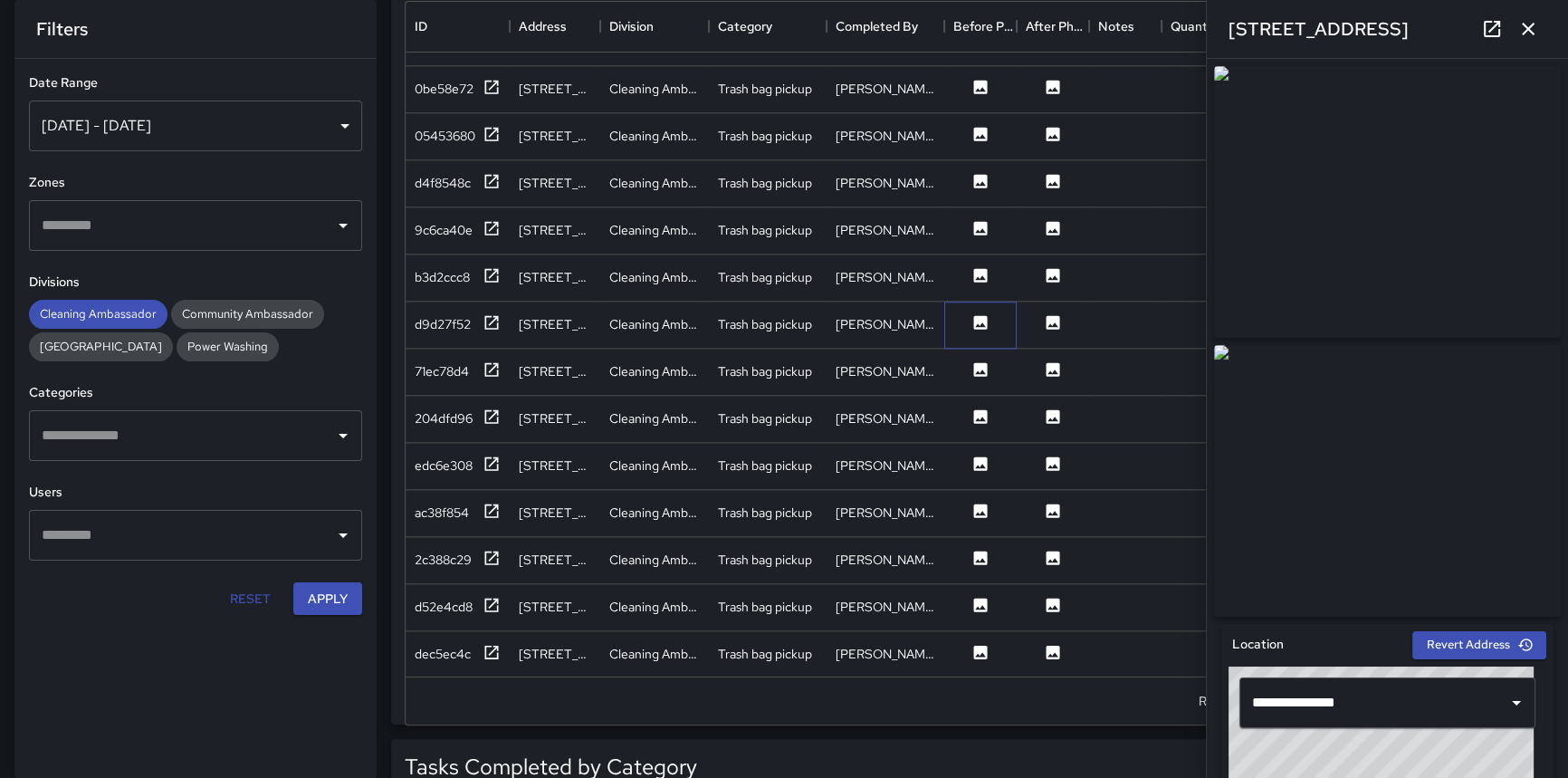 click at bounding box center [980, 325] 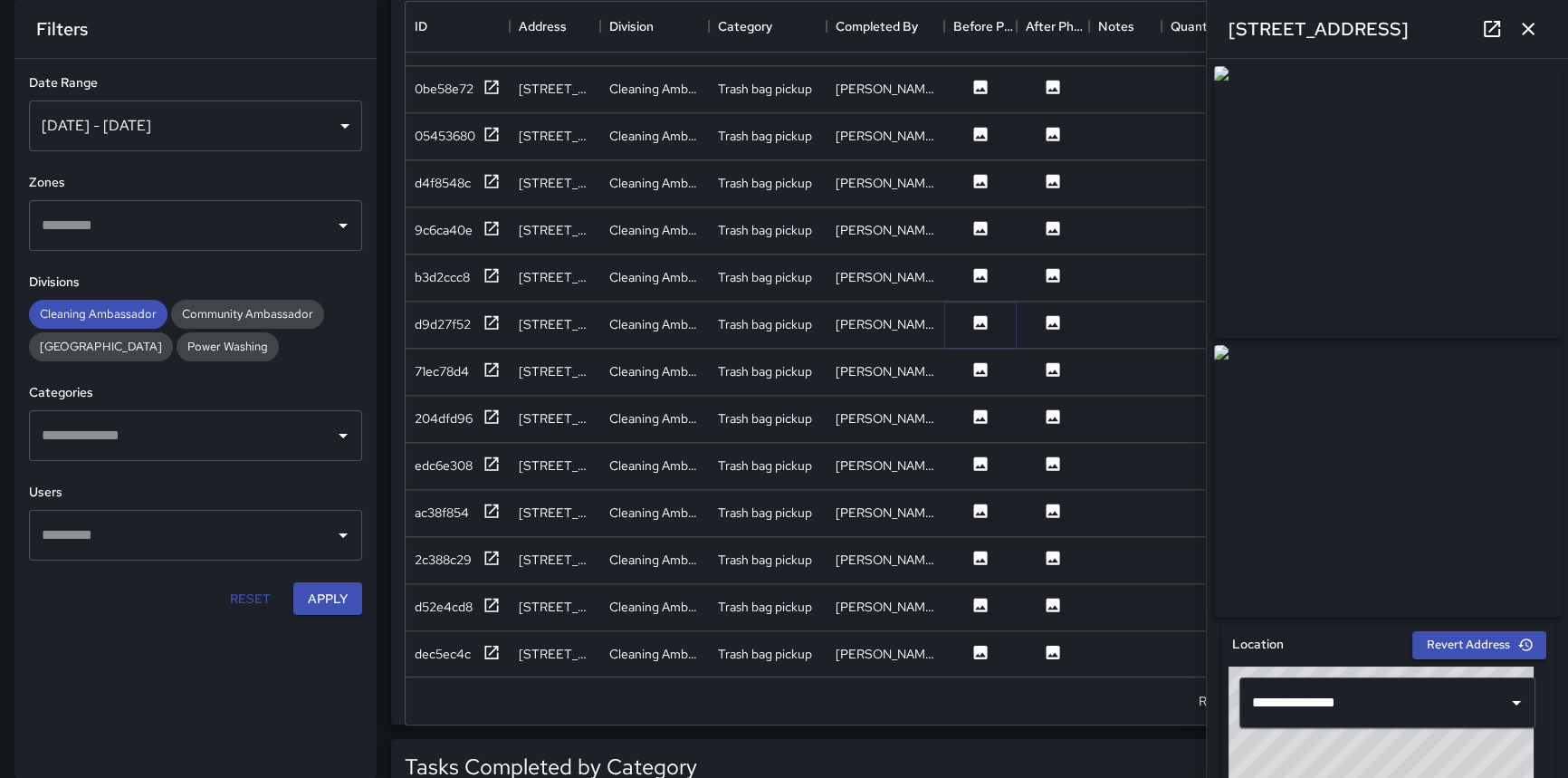 click 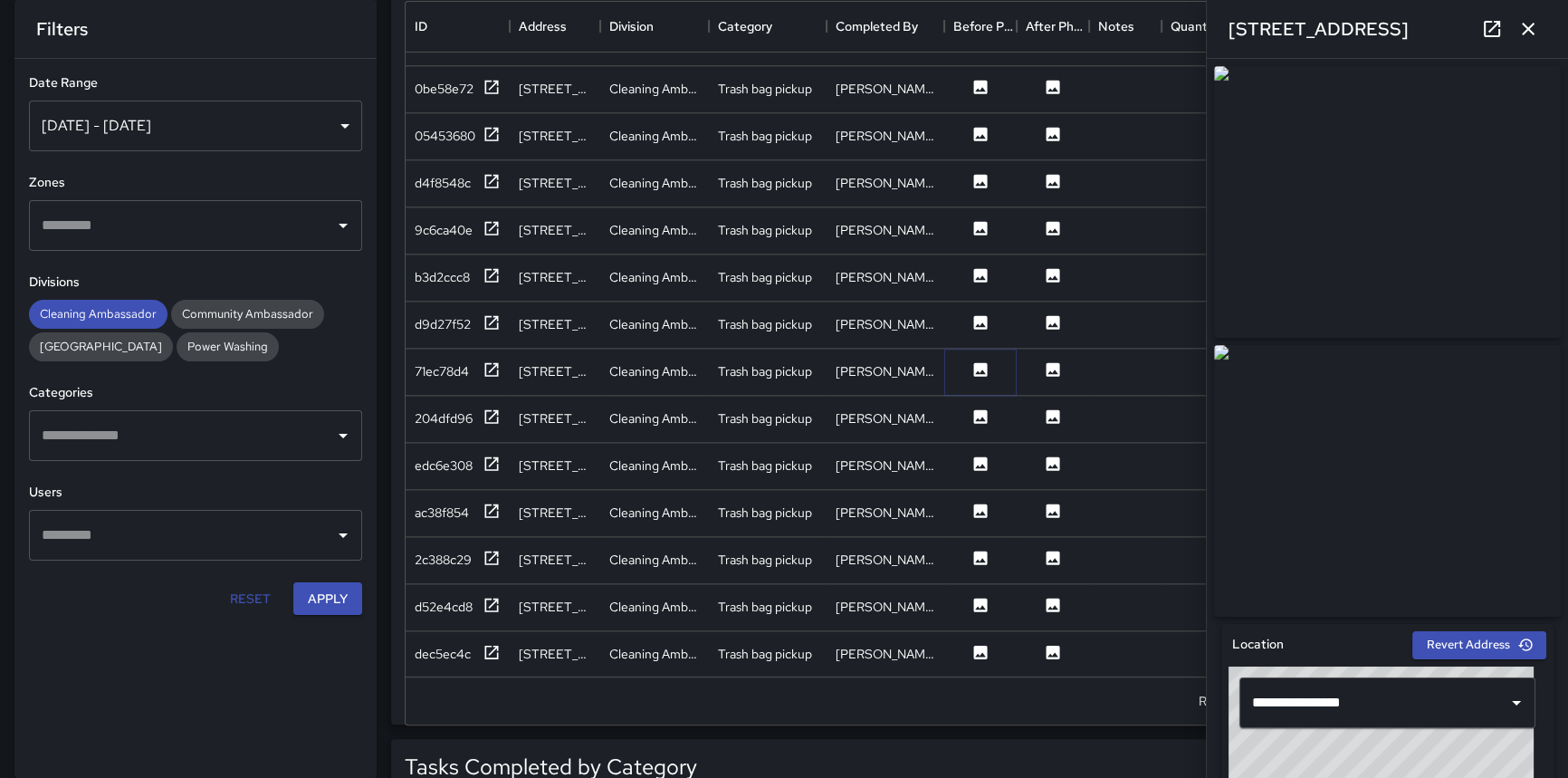 click 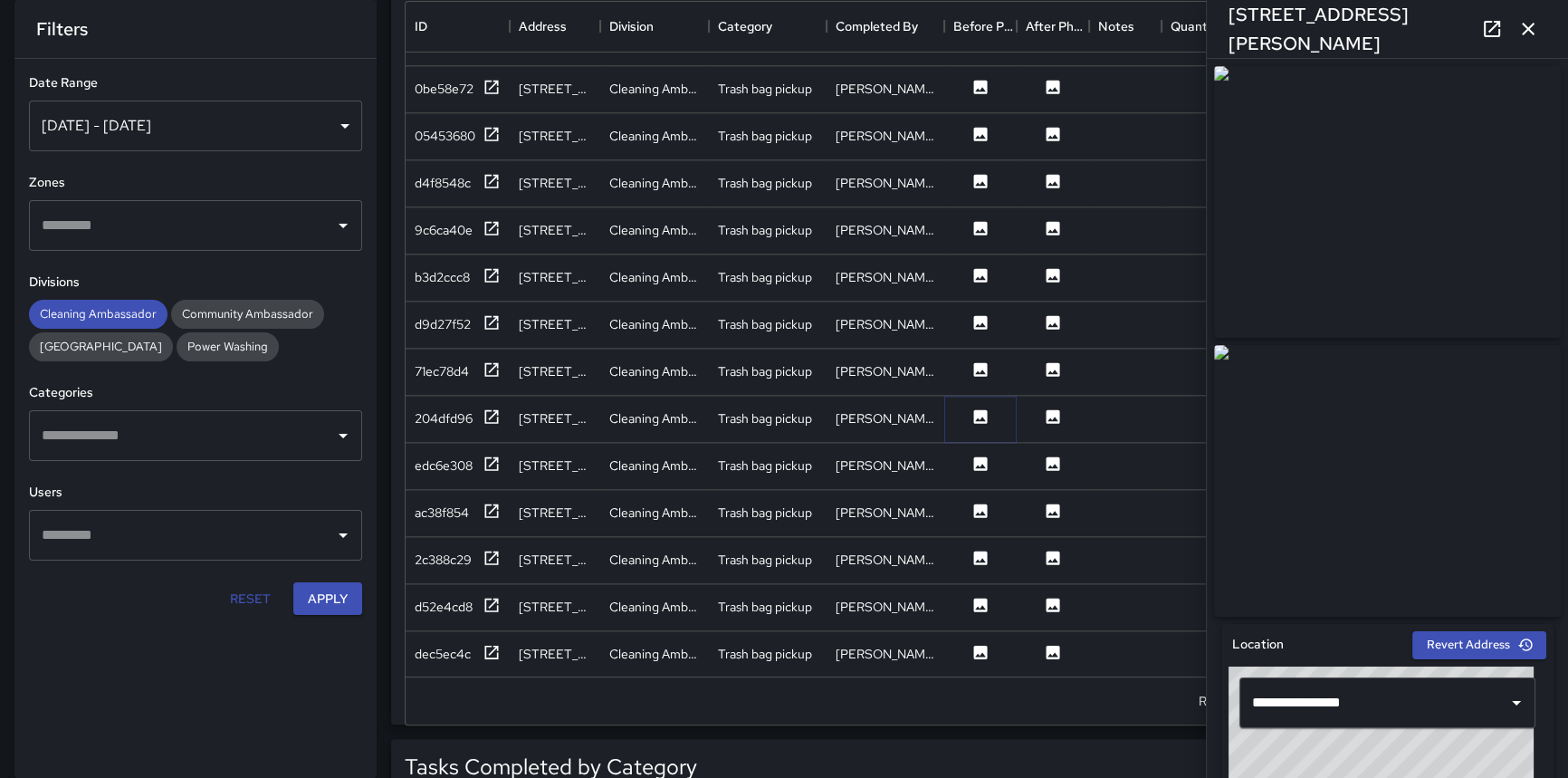 click 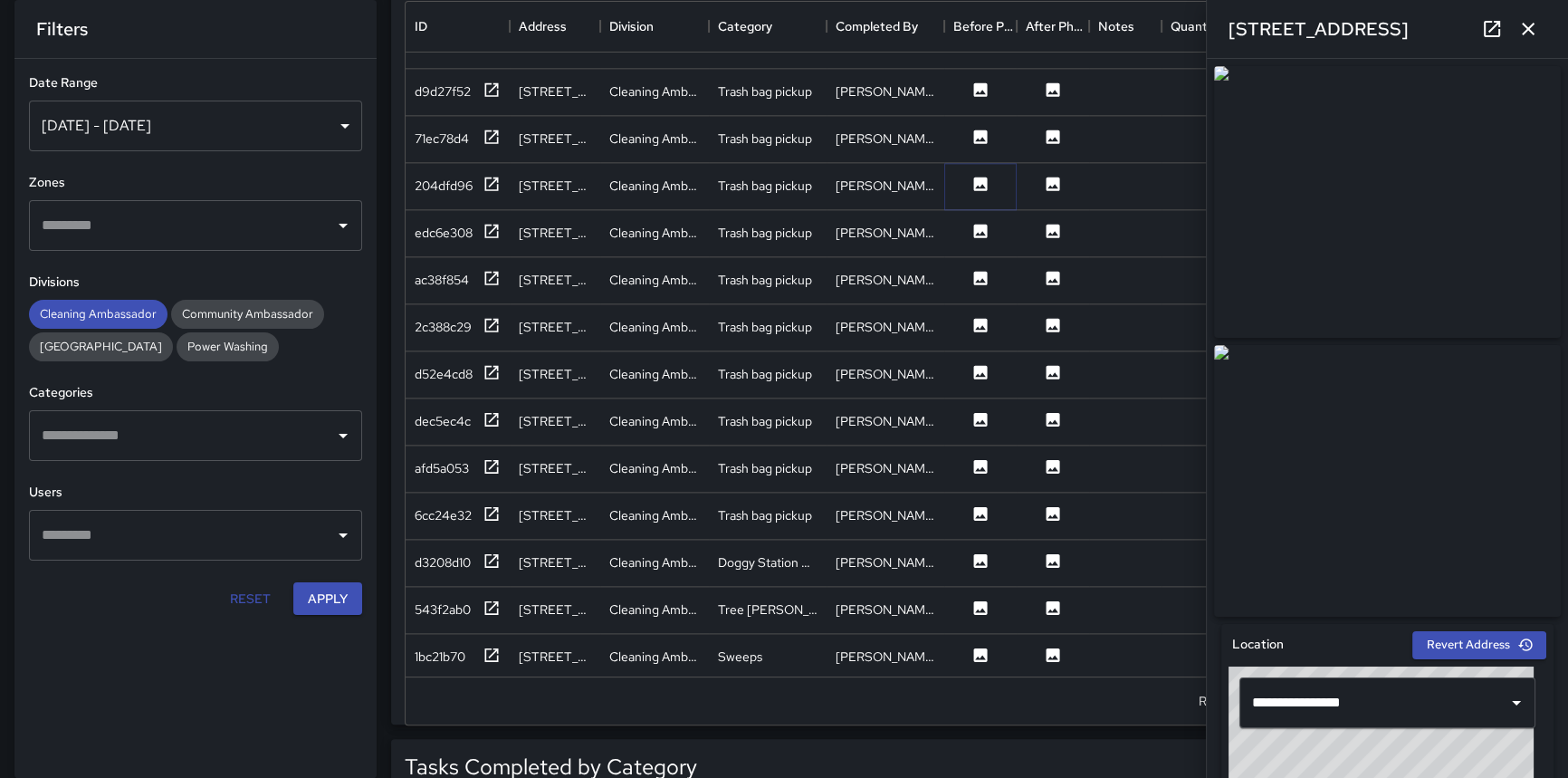 scroll, scrollTop: 2917, scrollLeft: 0, axis: vertical 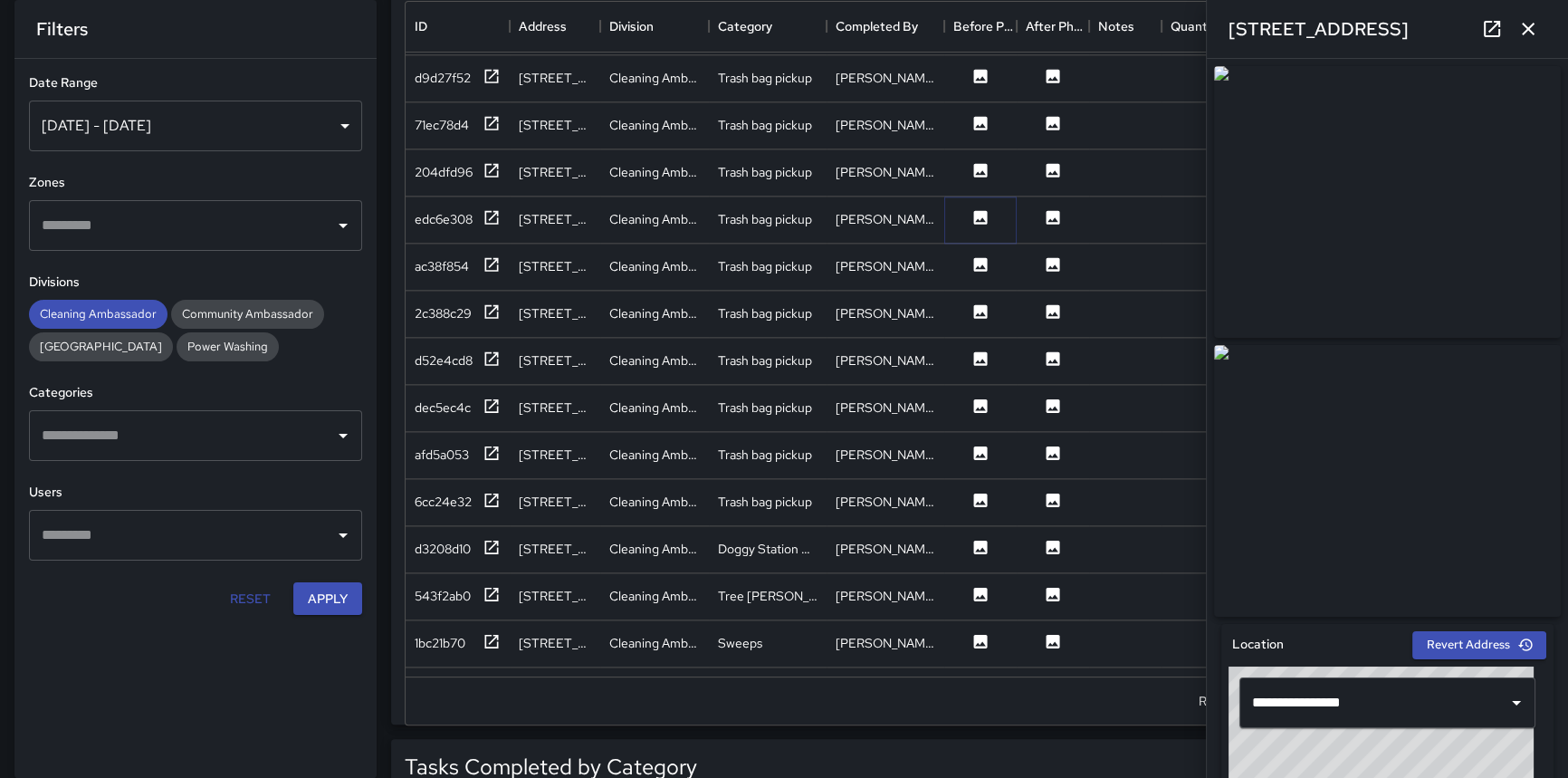 click 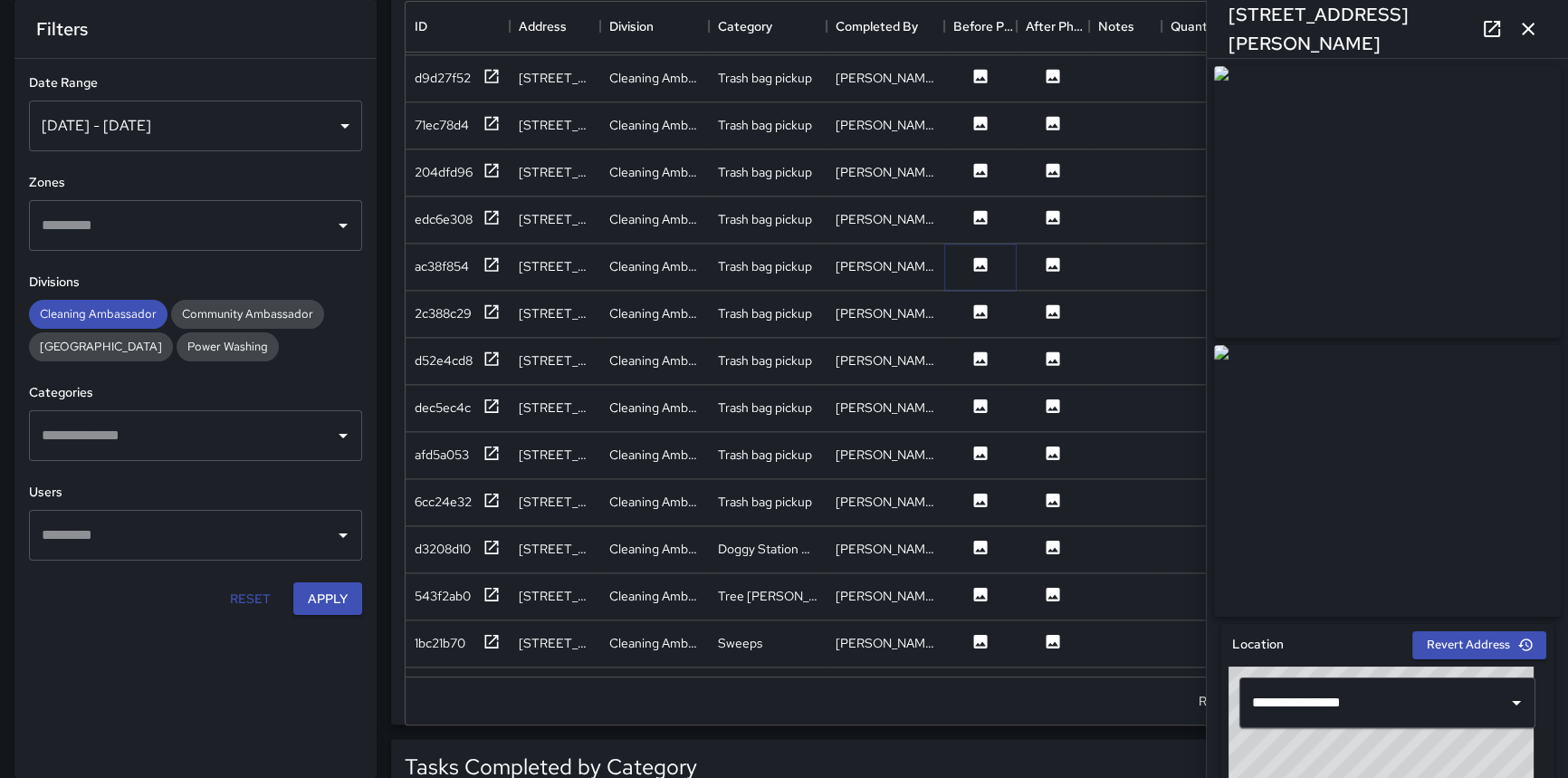 click 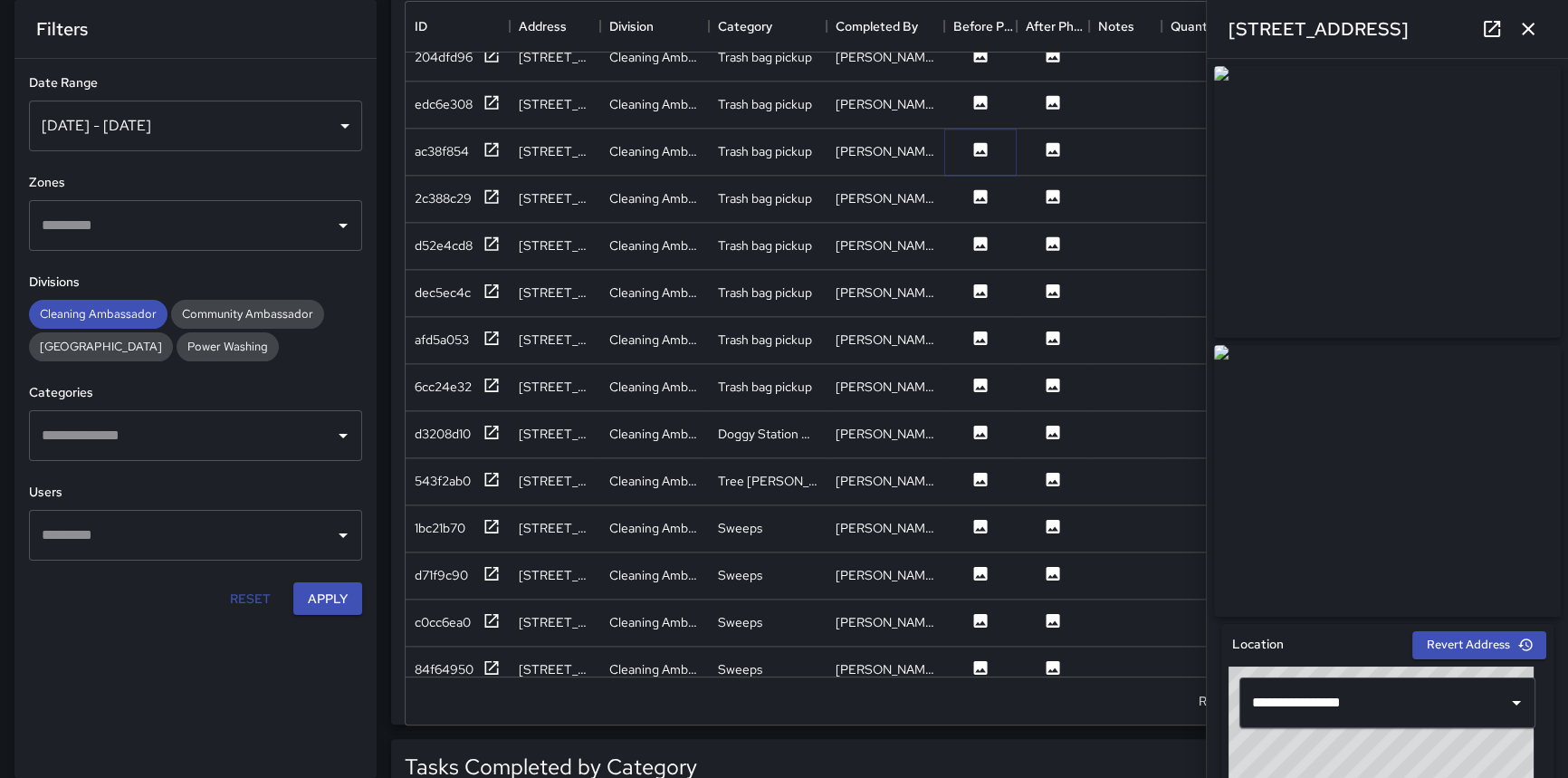 scroll, scrollTop: 3082, scrollLeft: 0, axis: vertical 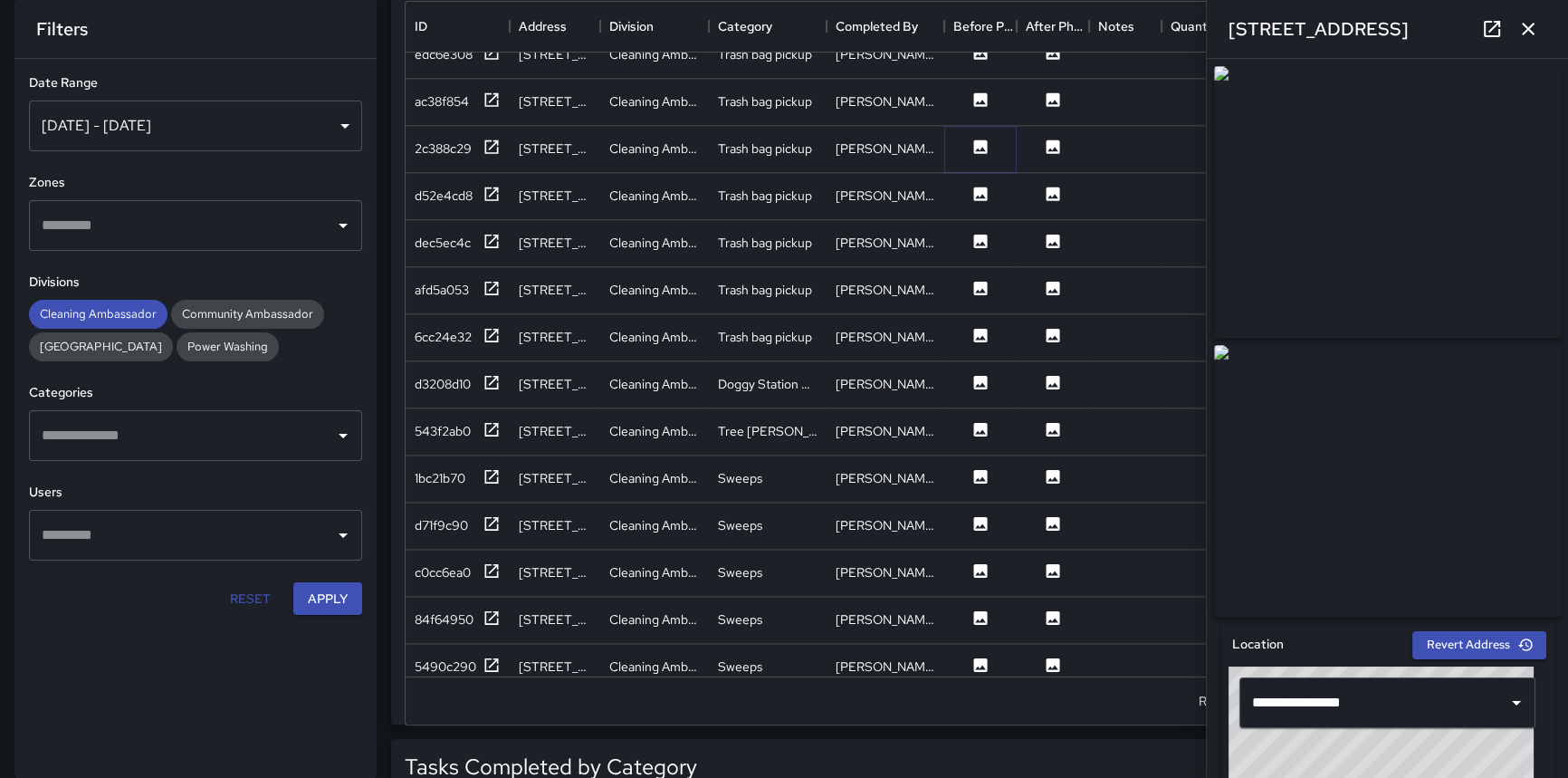 click 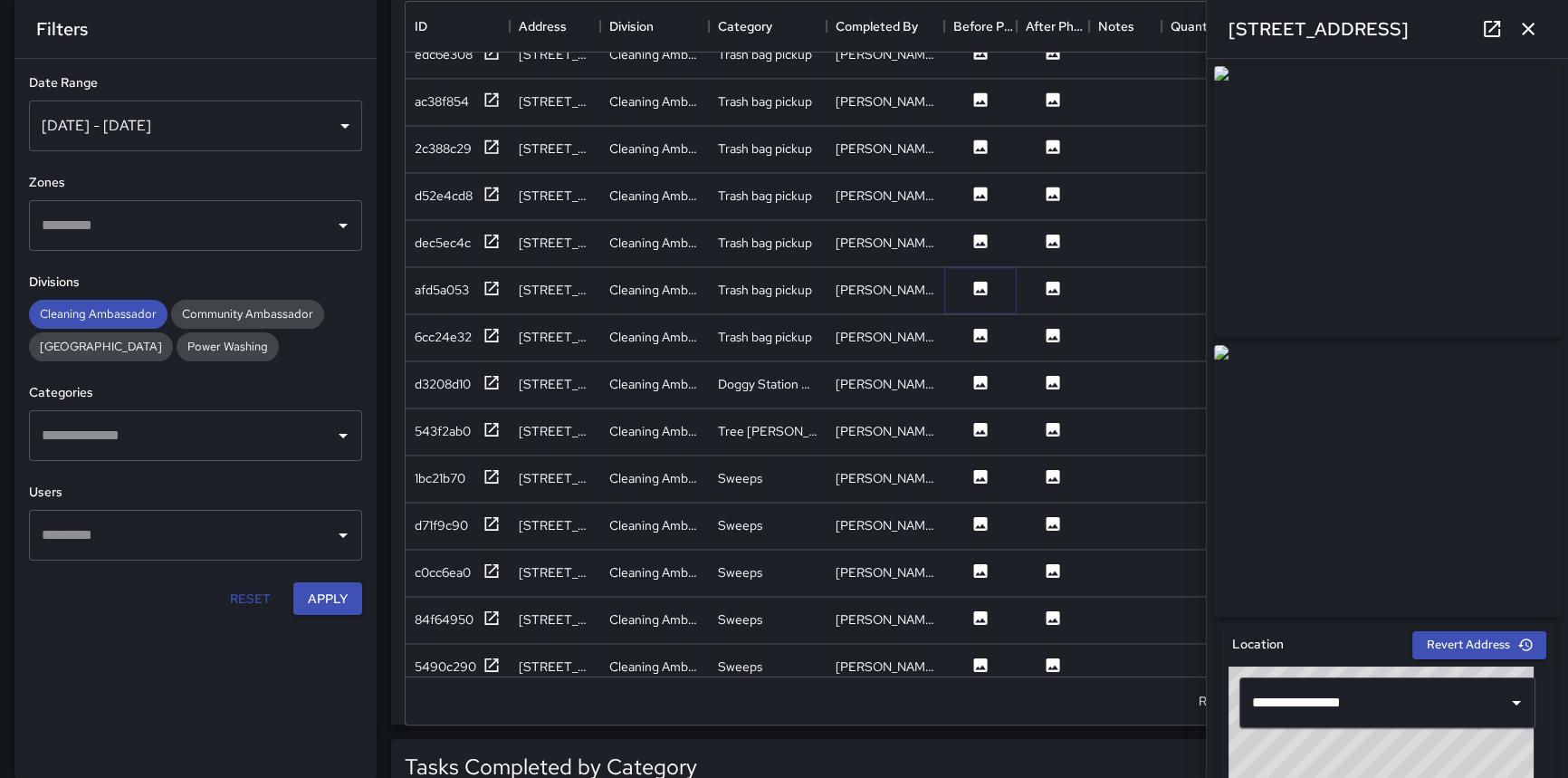 click 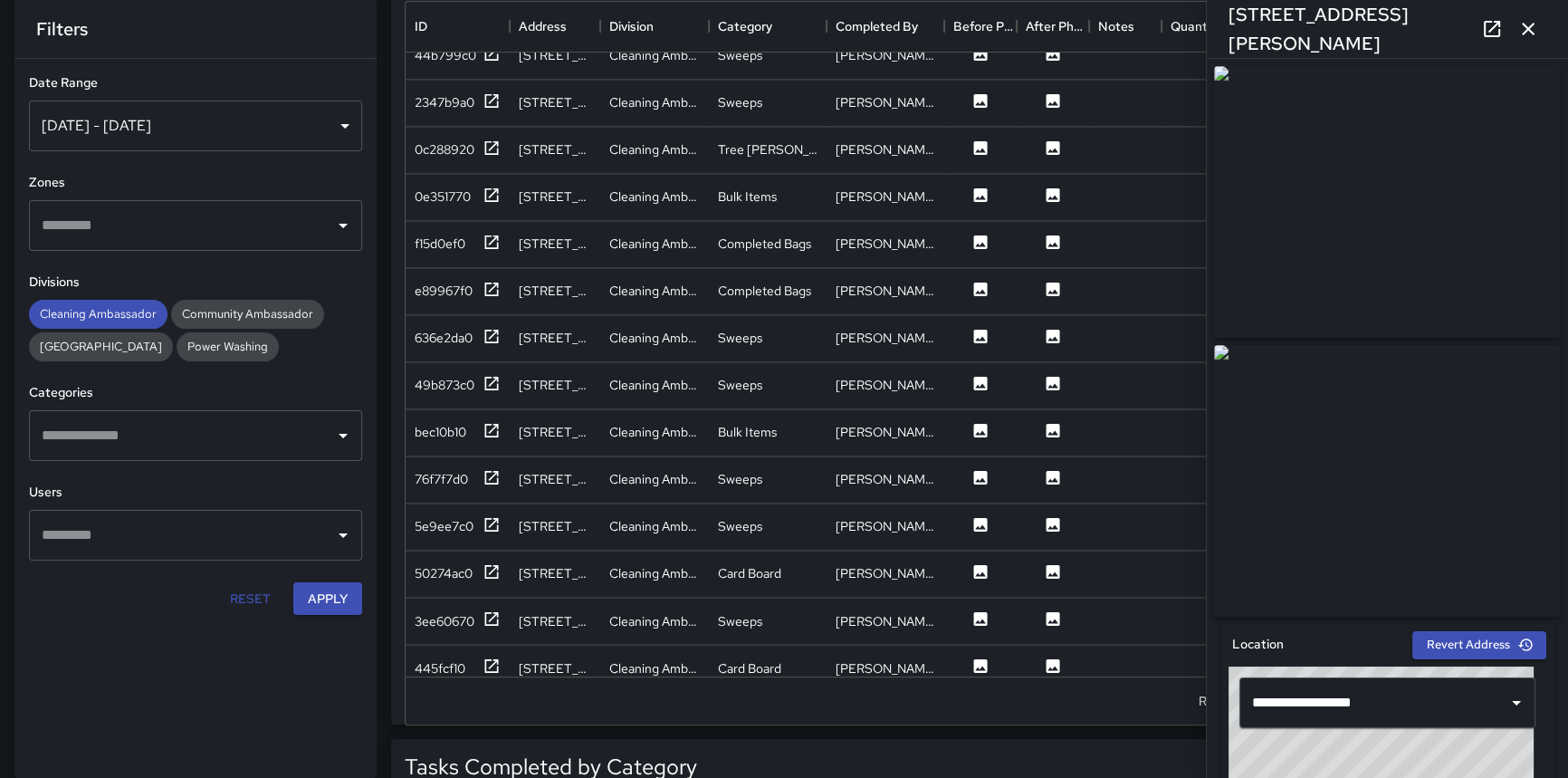 scroll, scrollTop: 3823, scrollLeft: 0, axis: vertical 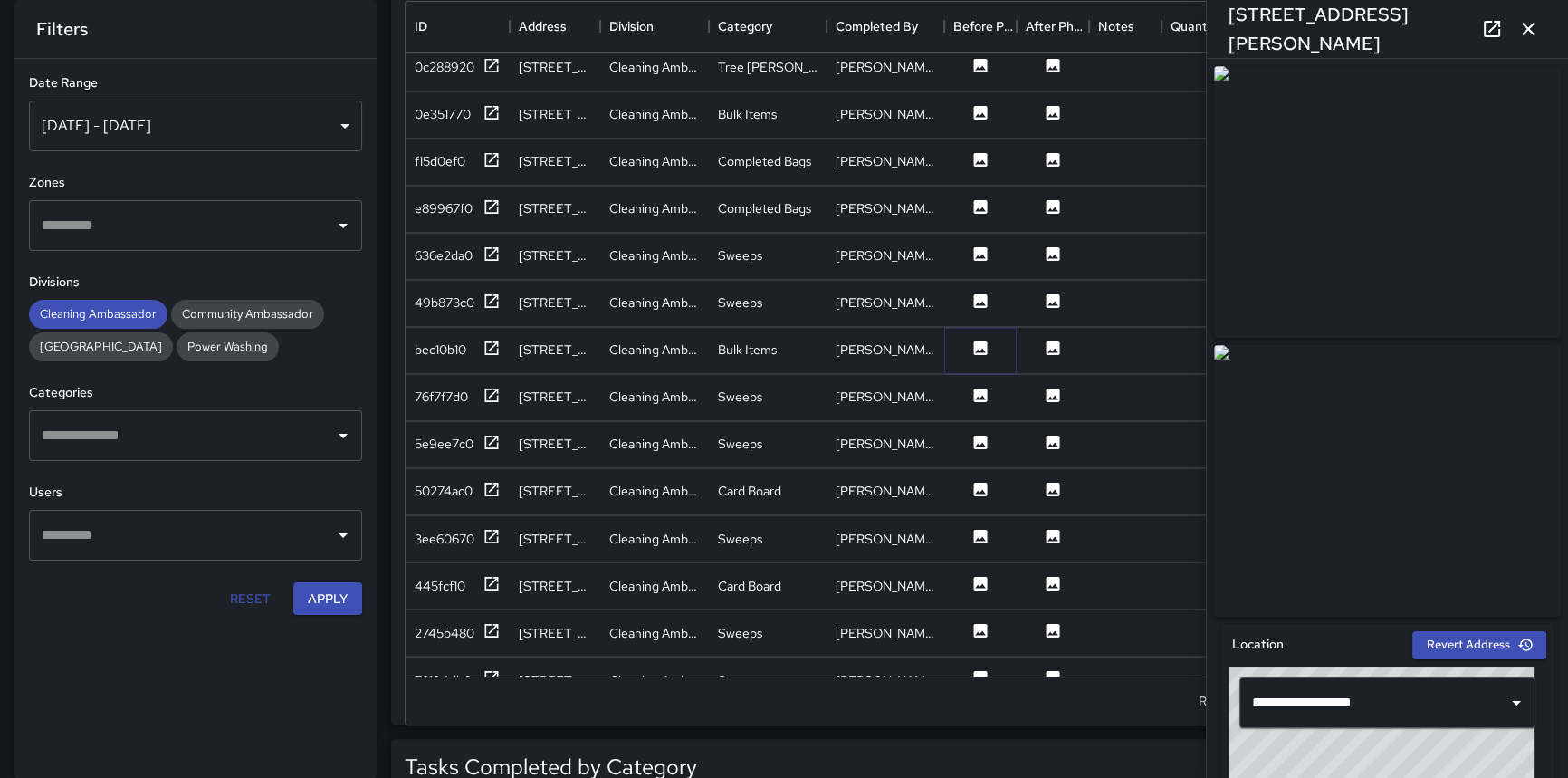 click 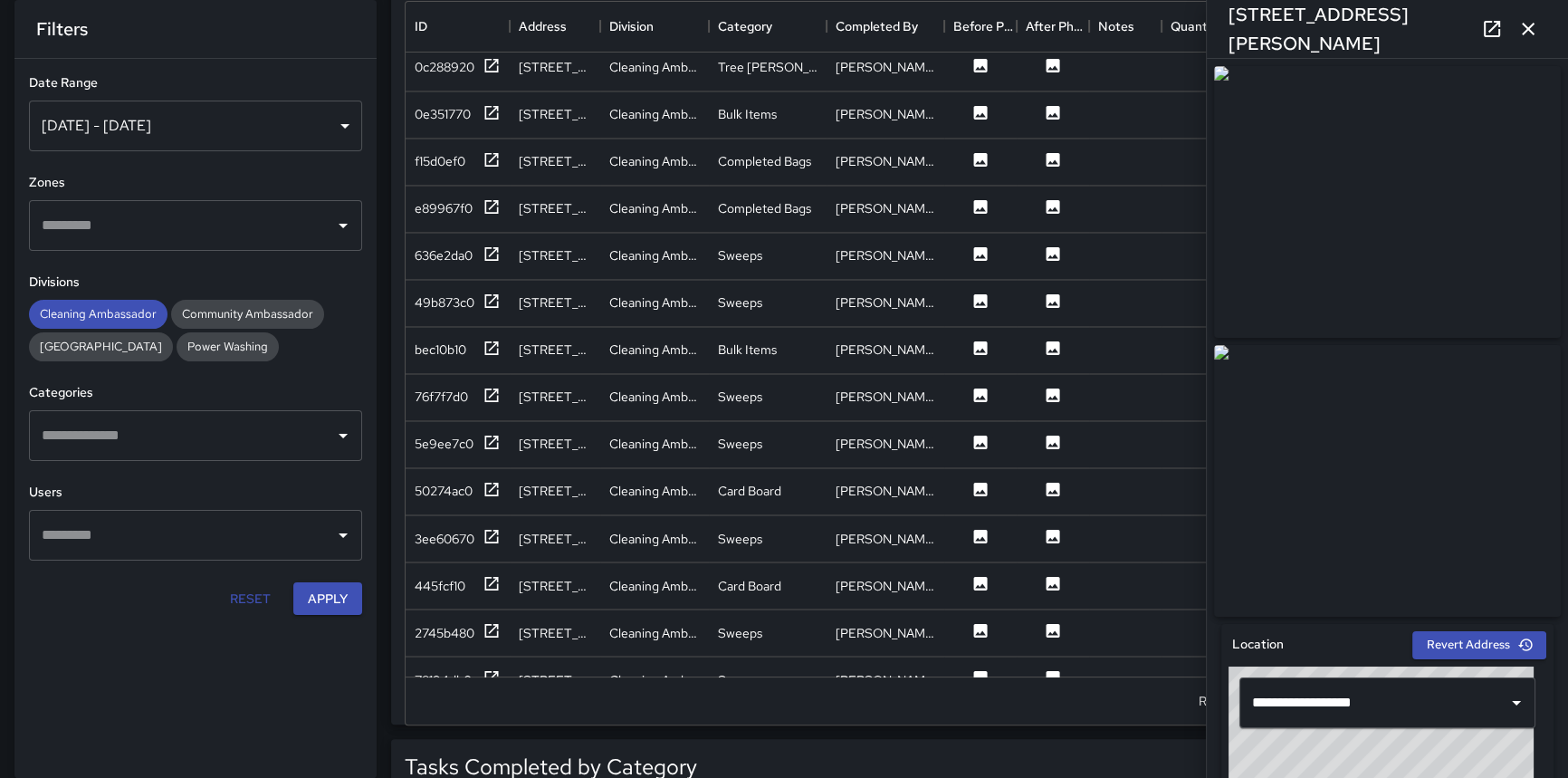 click at bounding box center (1387, 481) 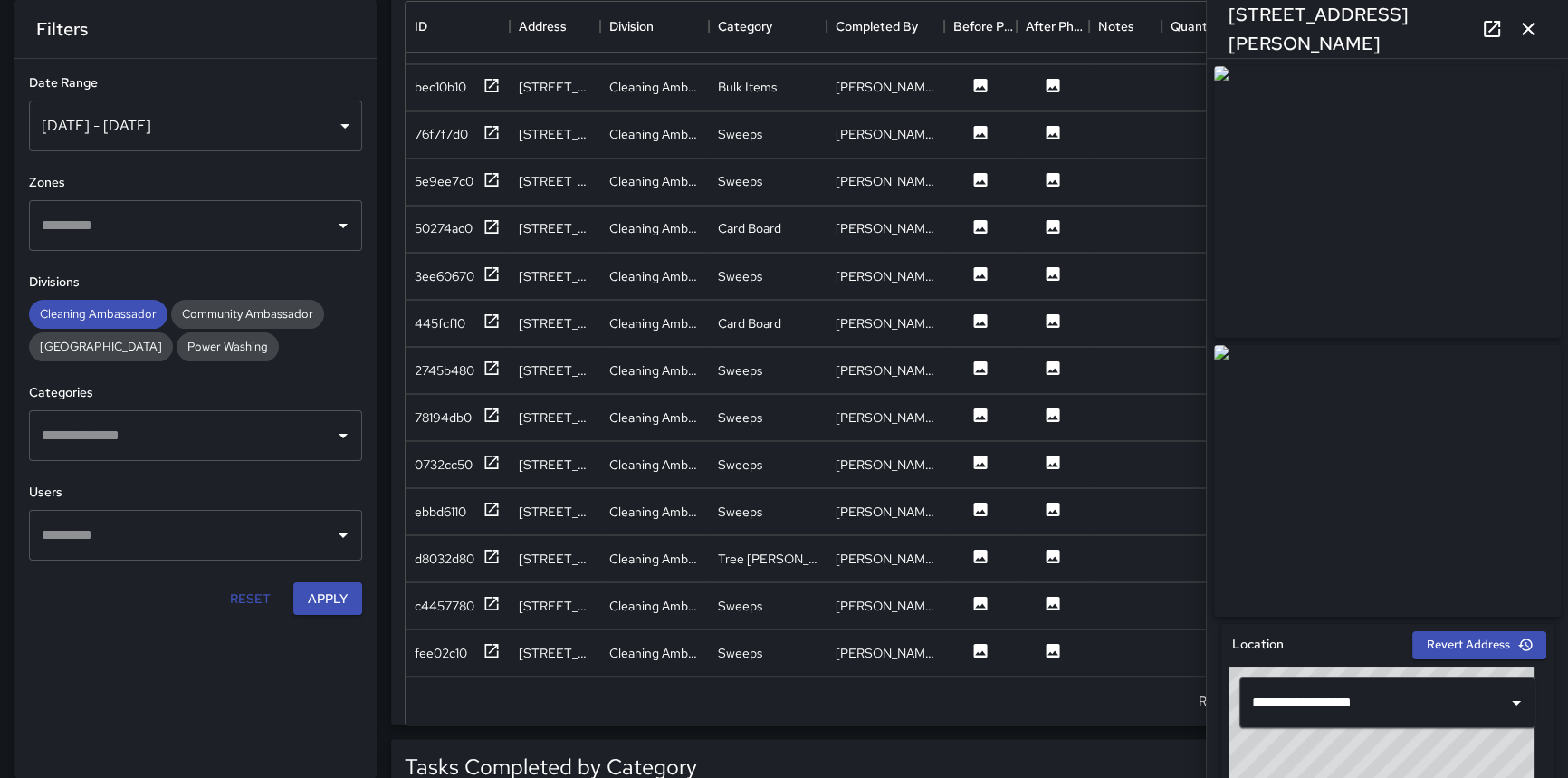 scroll, scrollTop: 4097, scrollLeft: 0, axis: vertical 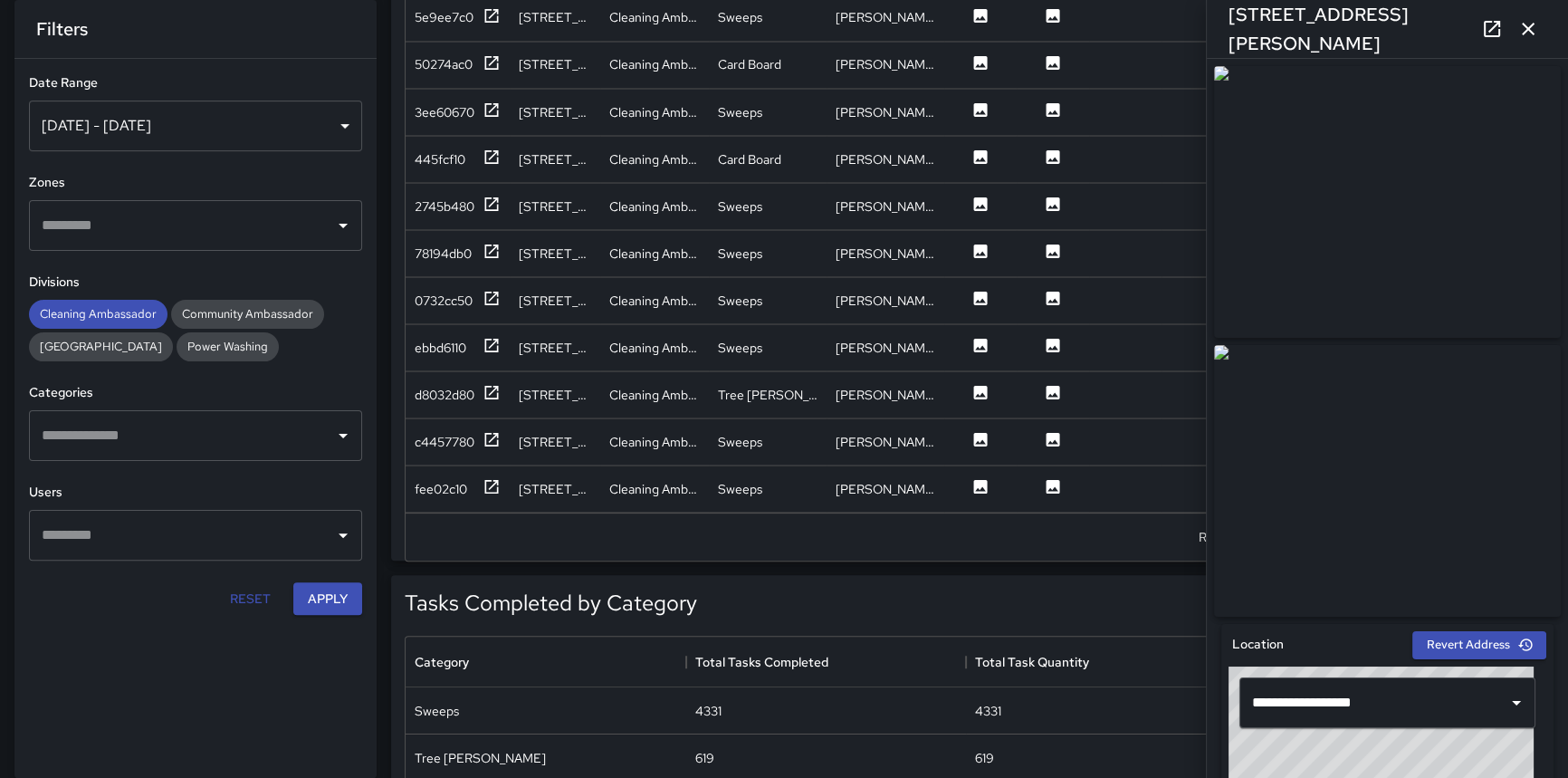 click at bounding box center (182, 436) 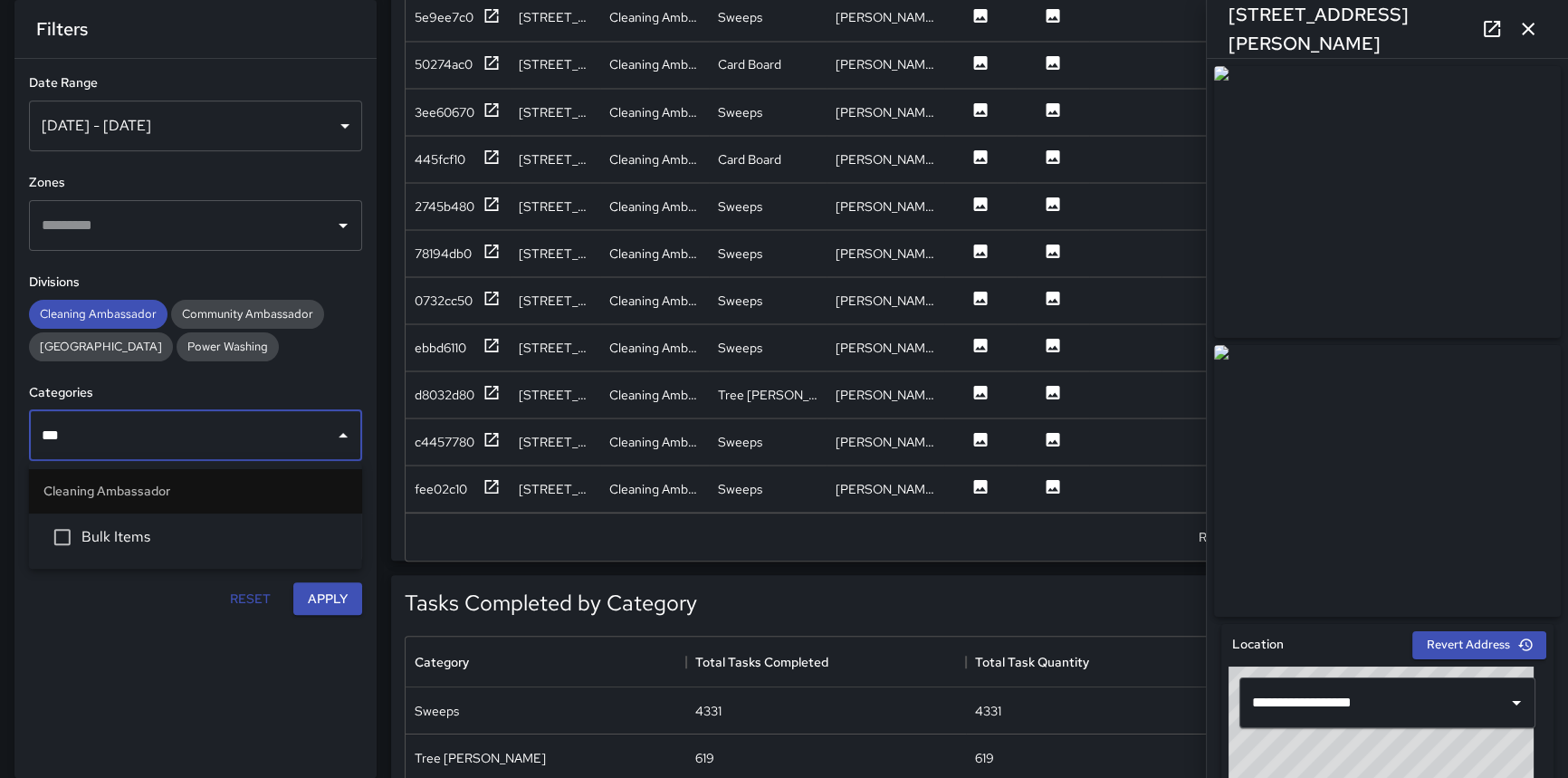 type on "****" 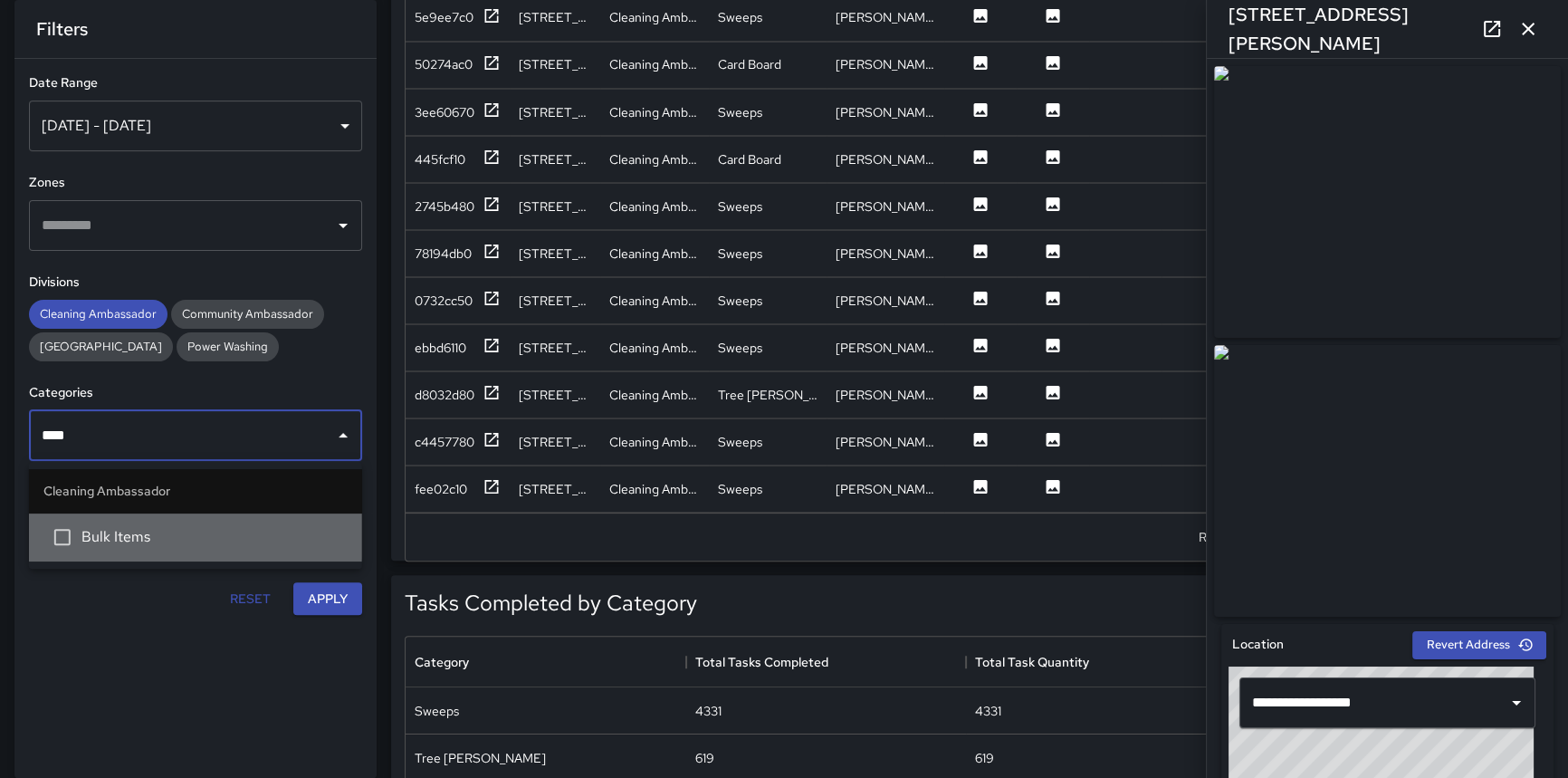 click on "Bulk Items" at bounding box center (196, 537) 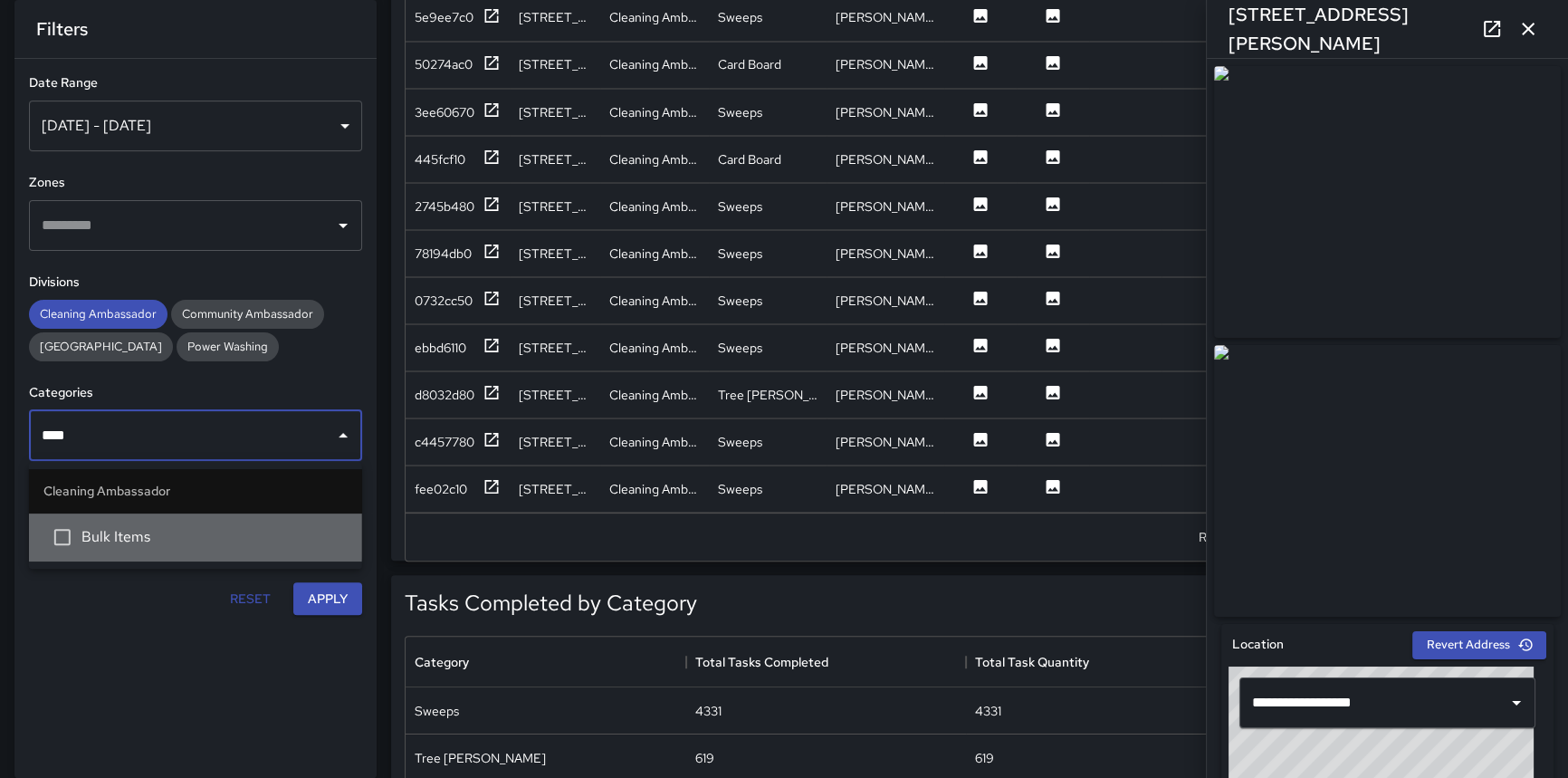 type 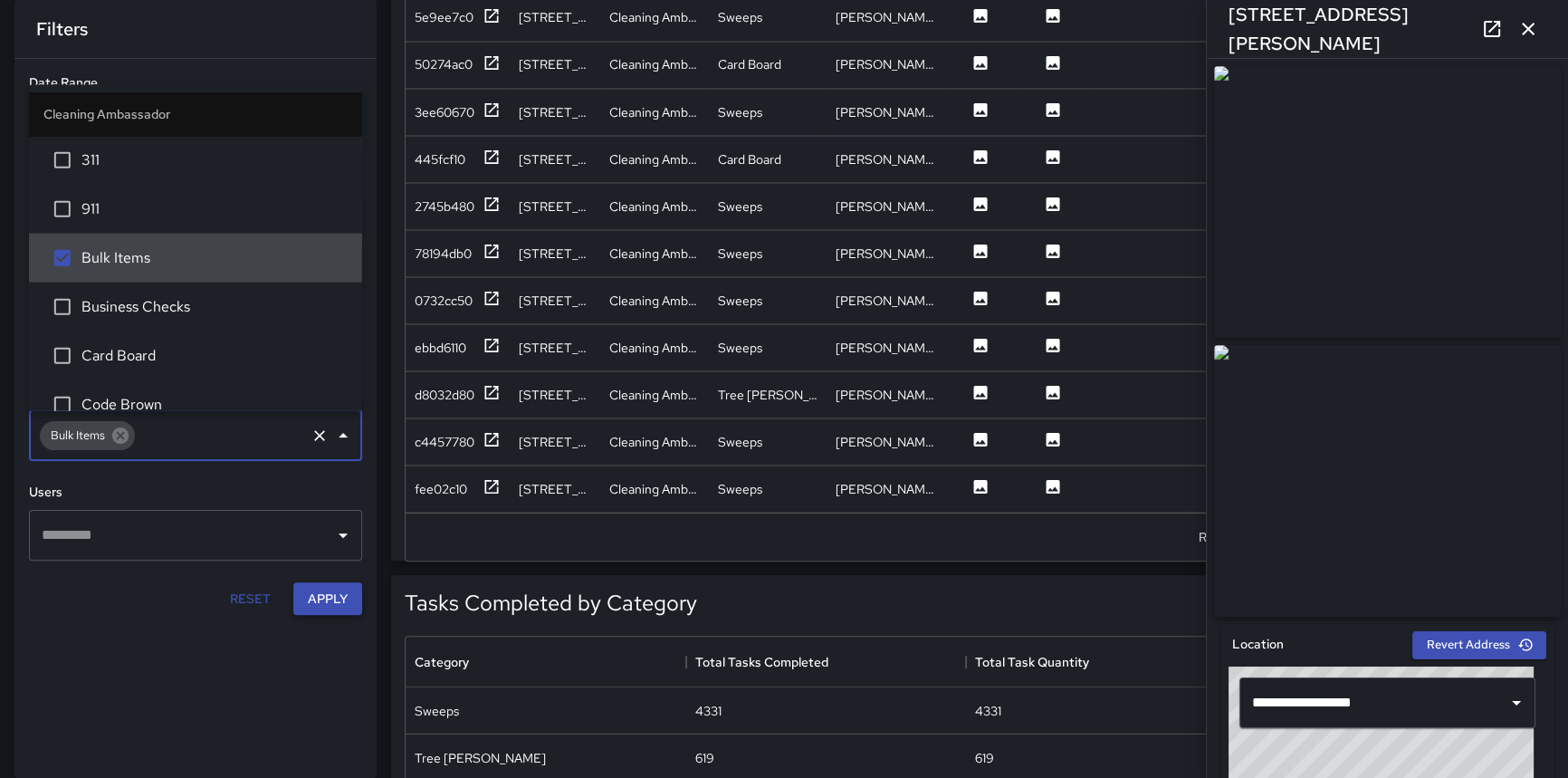 click on "Apply" at bounding box center [328, 599] 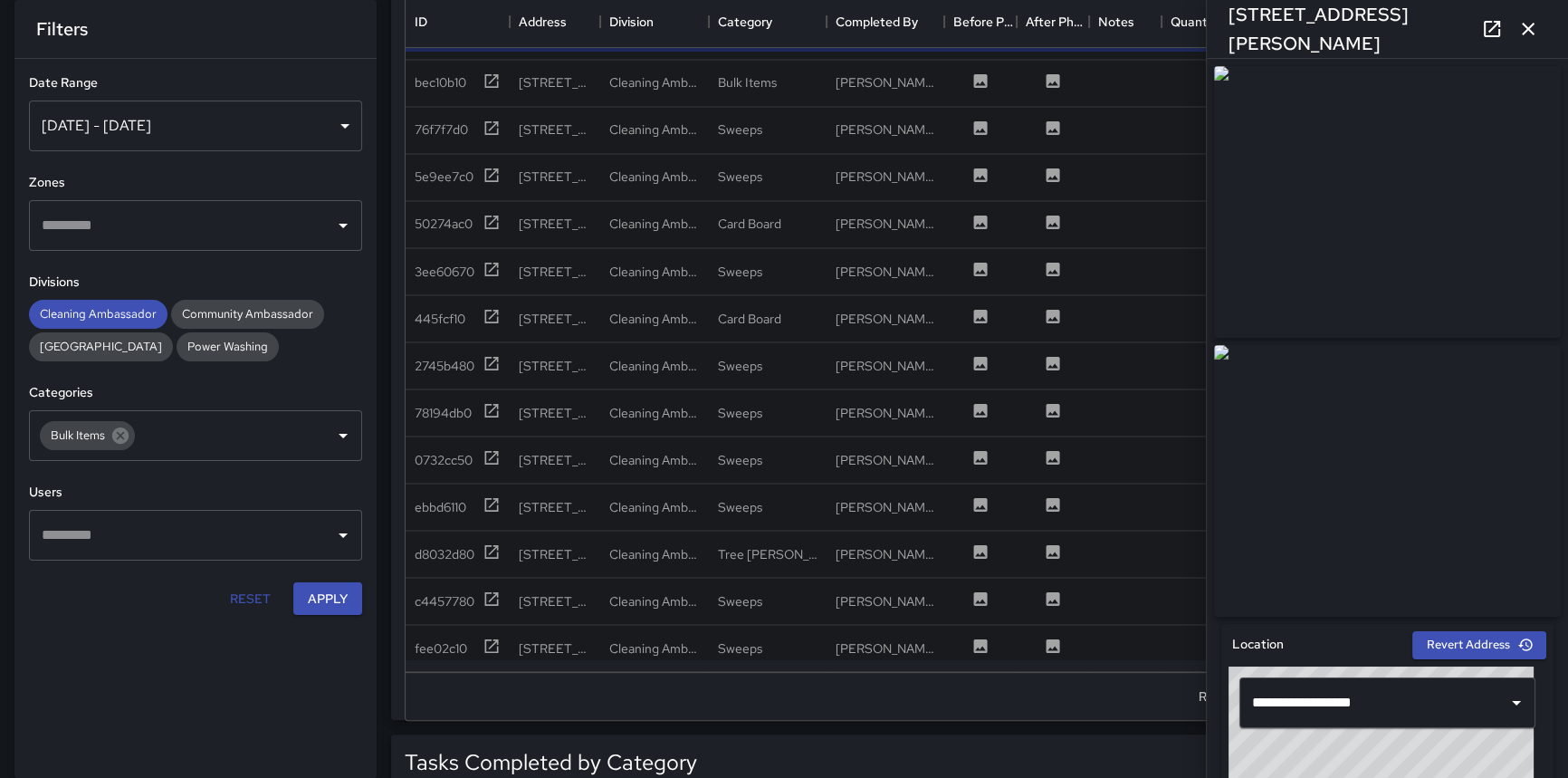 scroll, scrollTop: 398, scrollLeft: 0, axis: vertical 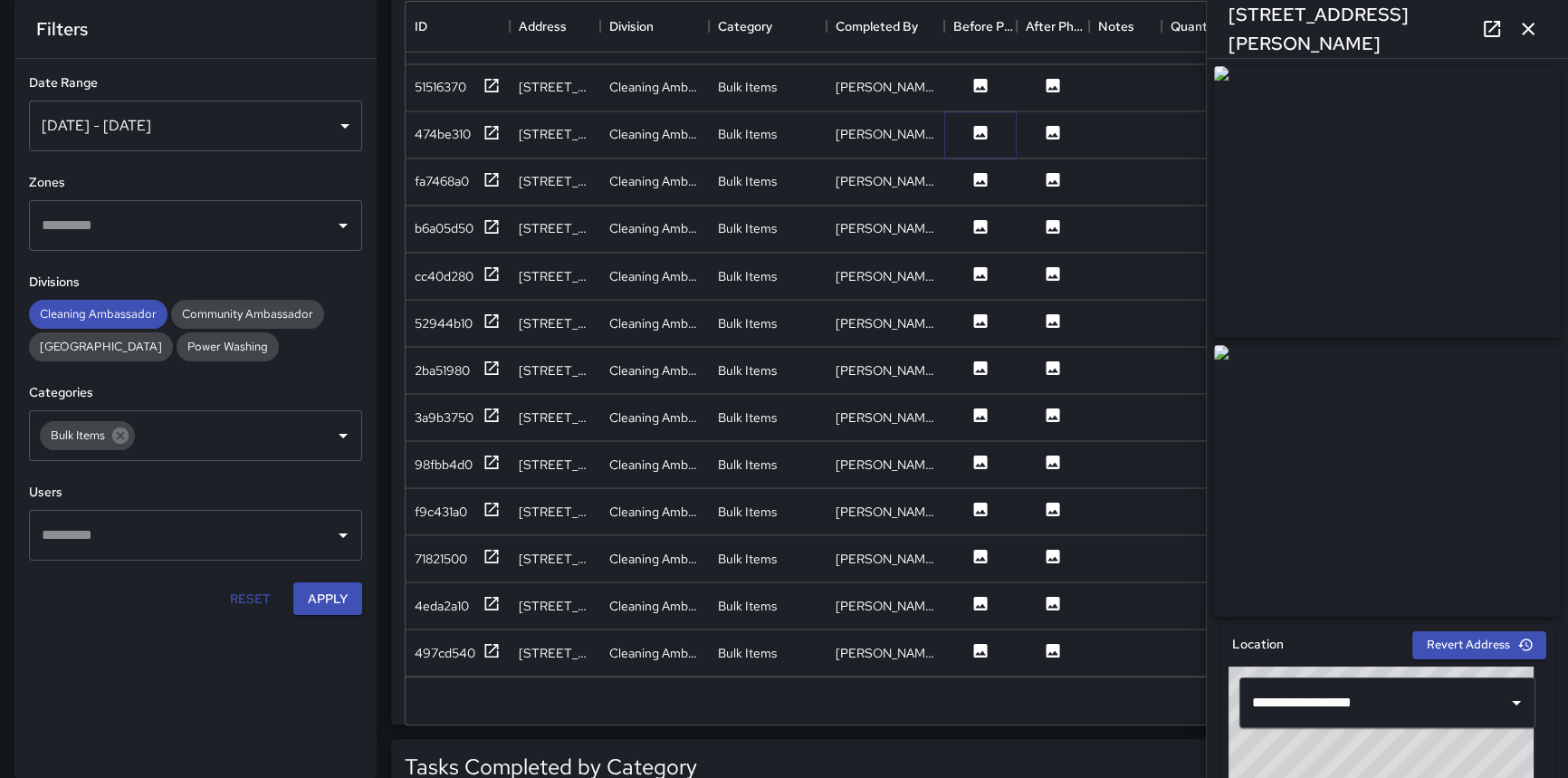 click 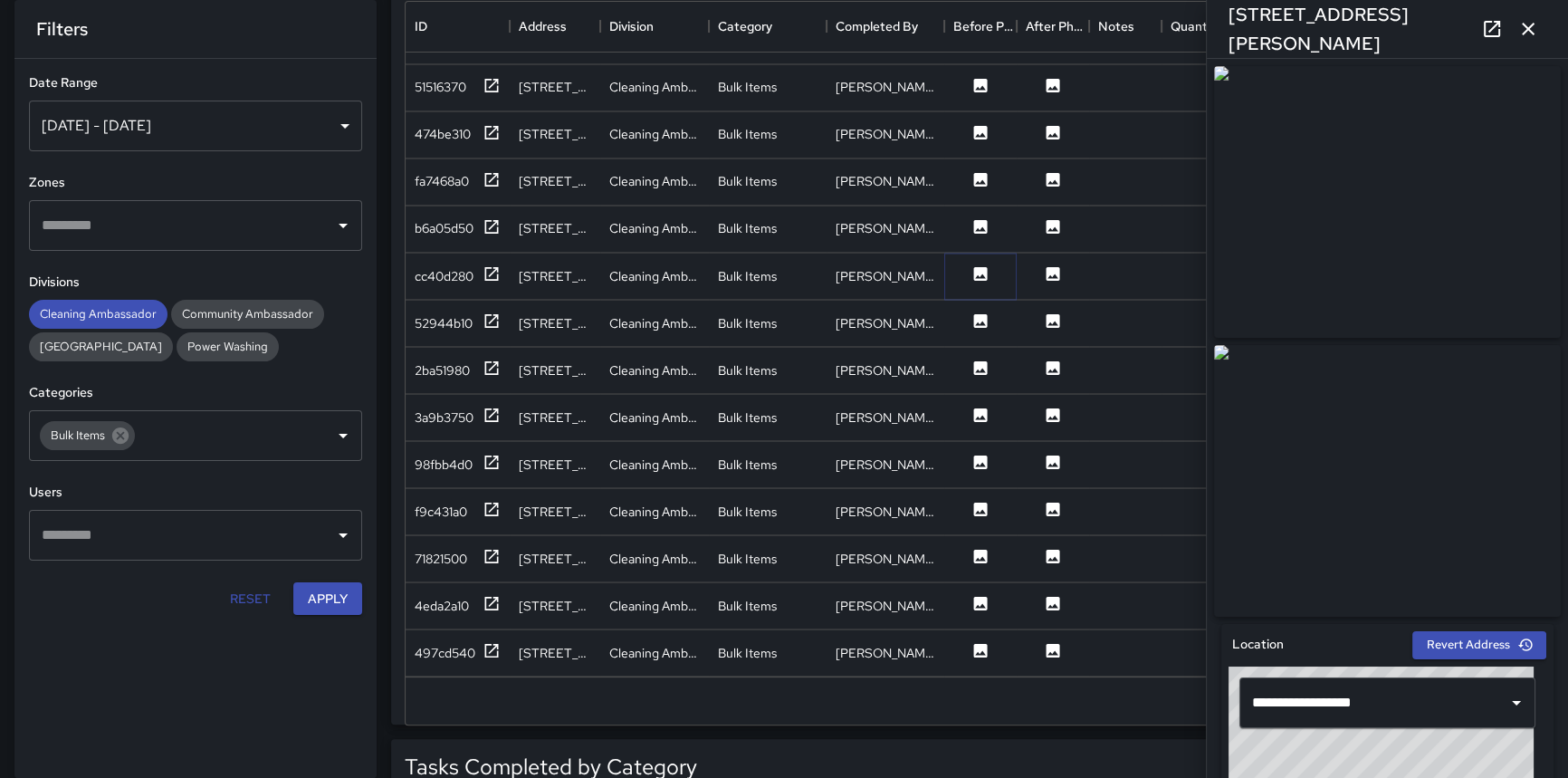 click 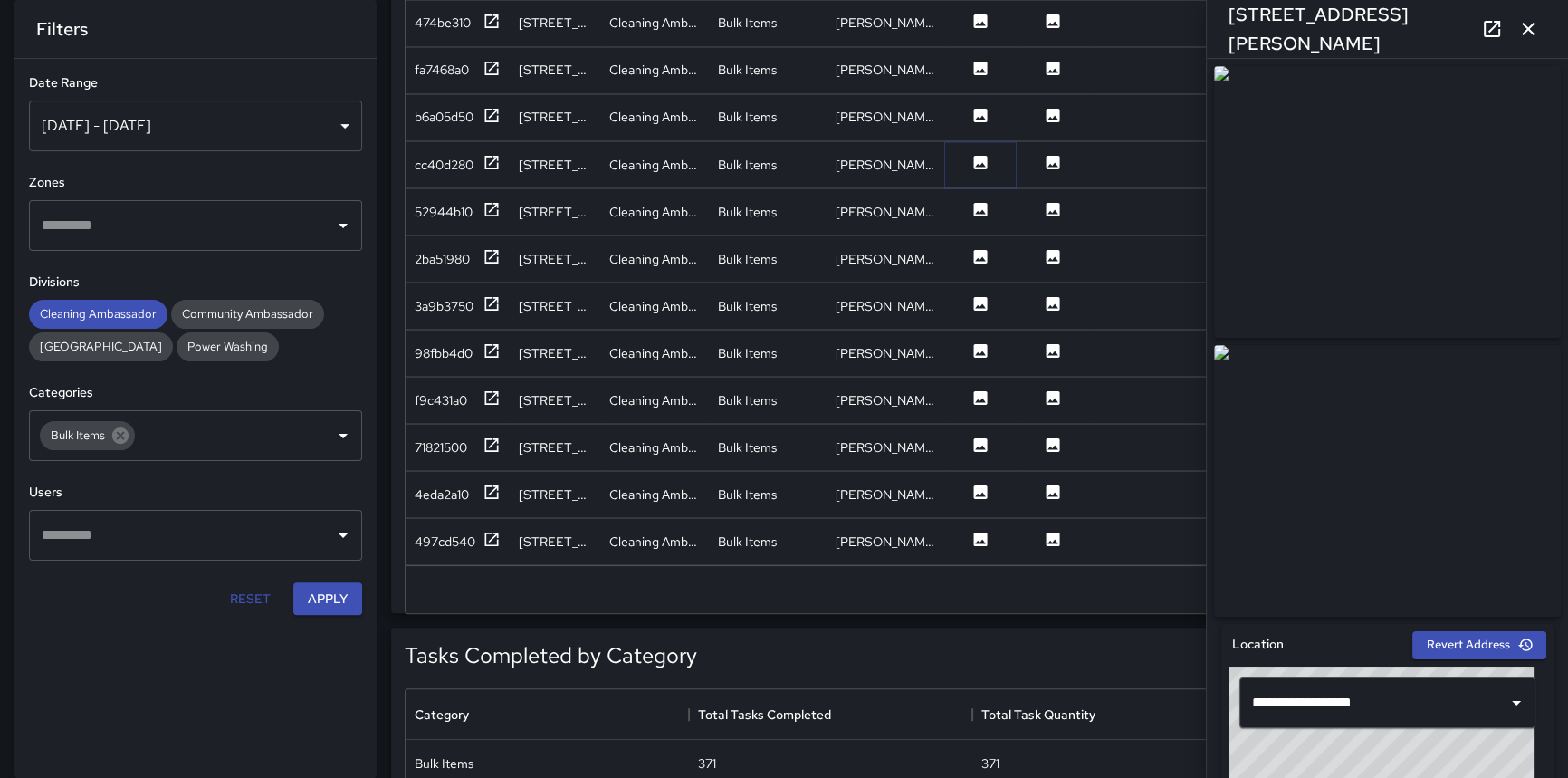 scroll, scrollTop: 480, scrollLeft: 0, axis: vertical 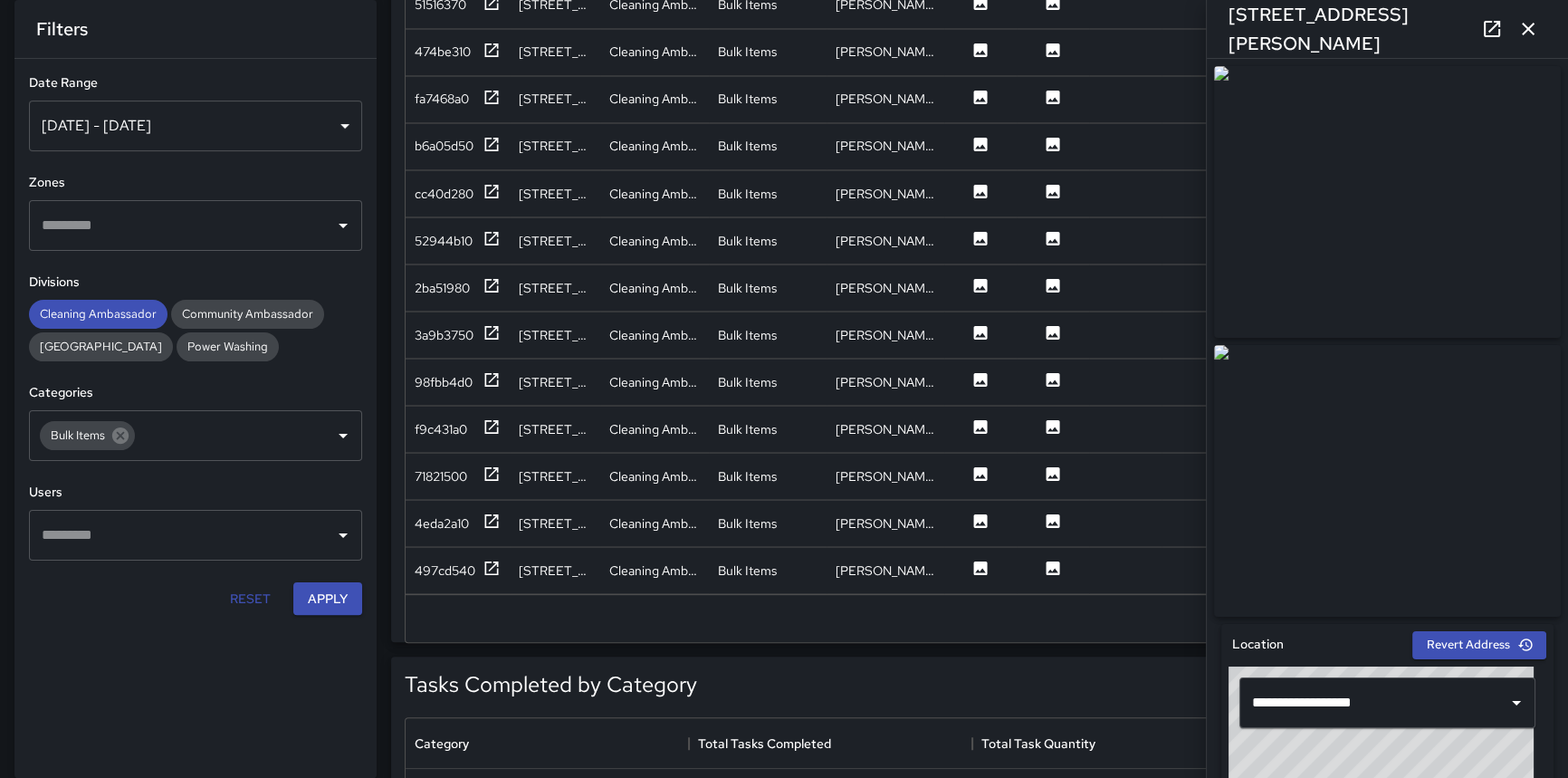 click at bounding box center [1387, 202] 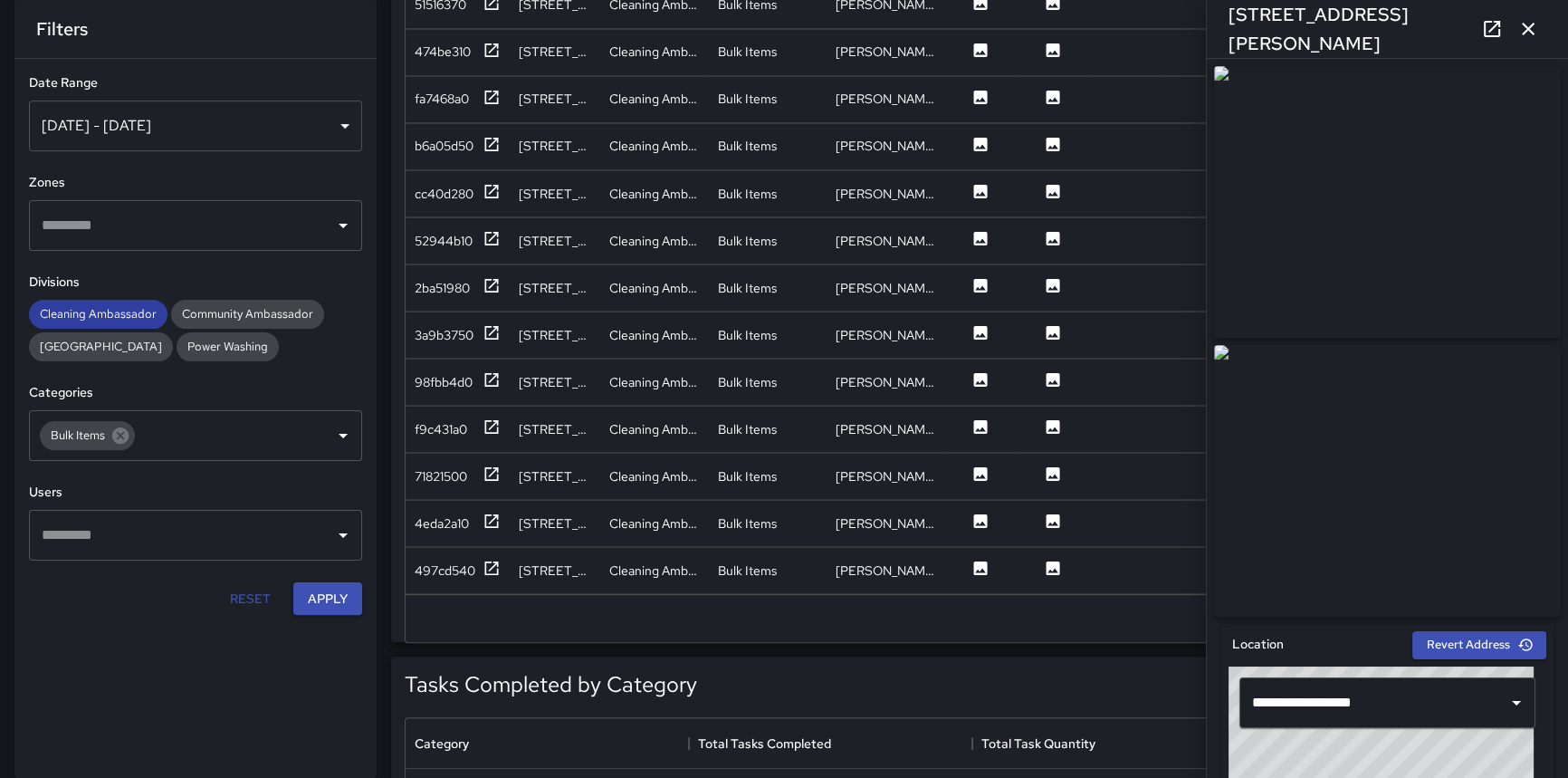 click on "Cleaning Ambassador" at bounding box center [98, 313] 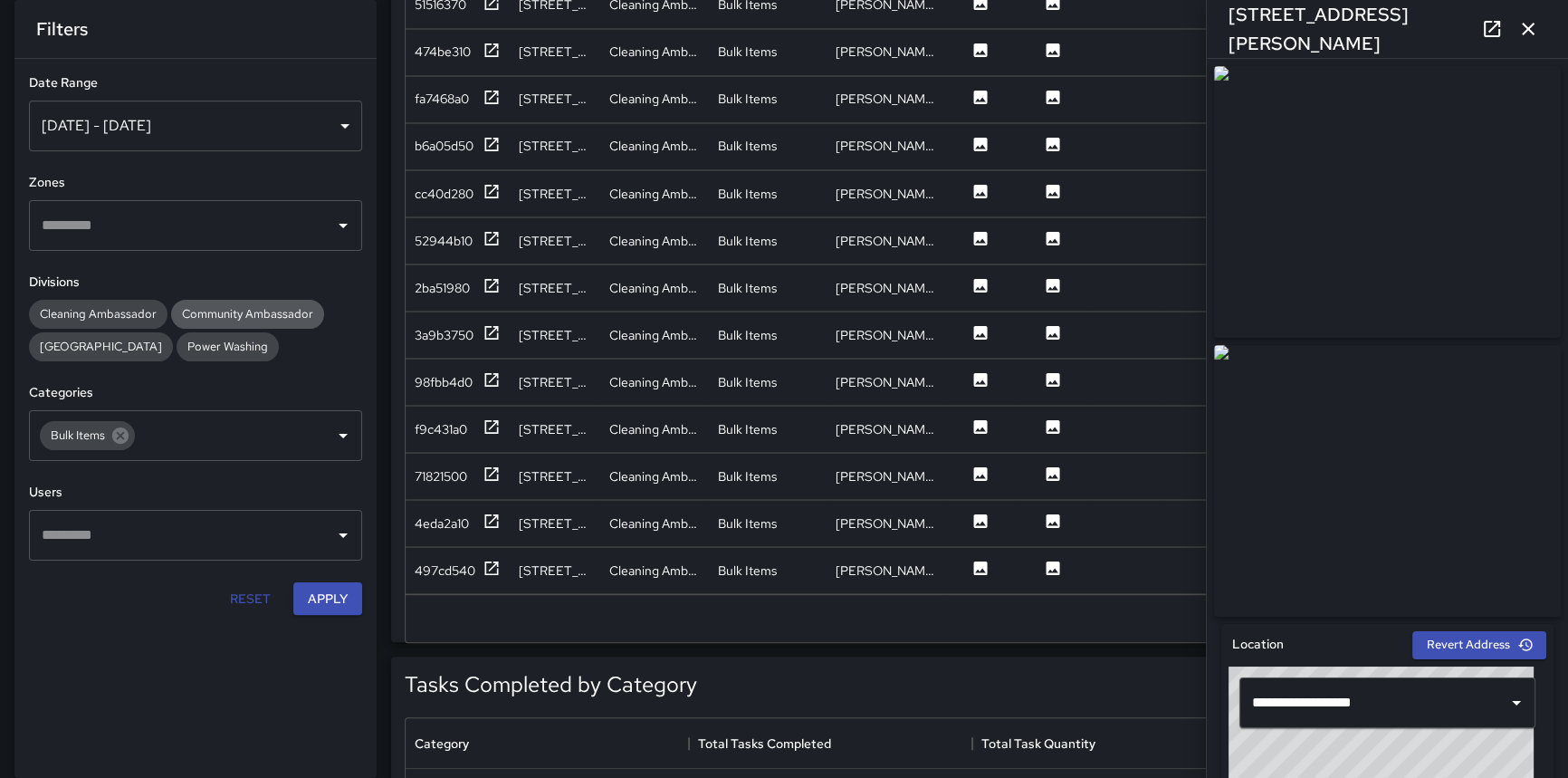 click on "Community Ambassador" at bounding box center (247, 313) 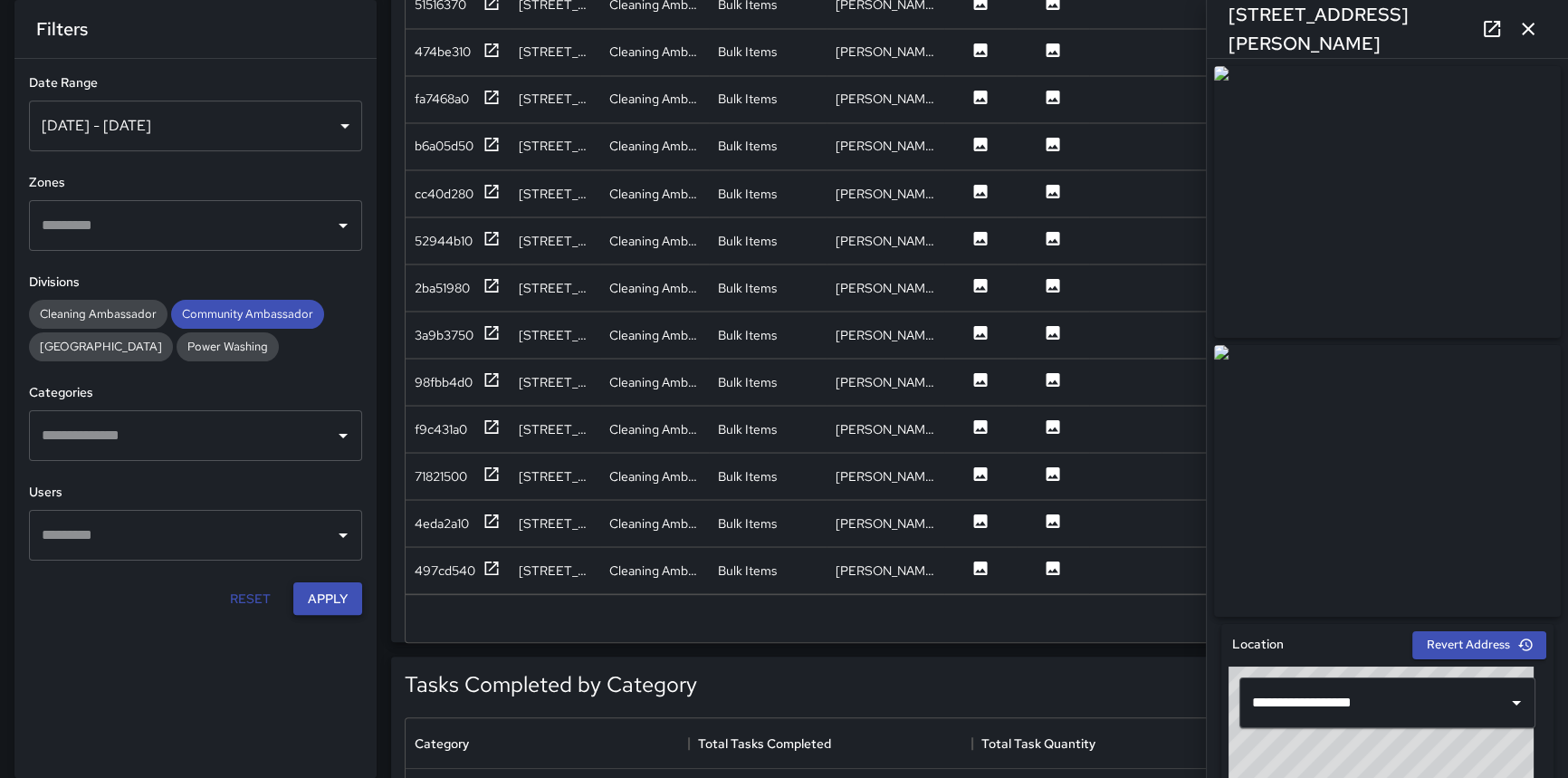 click on "Apply" at bounding box center [328, 599] 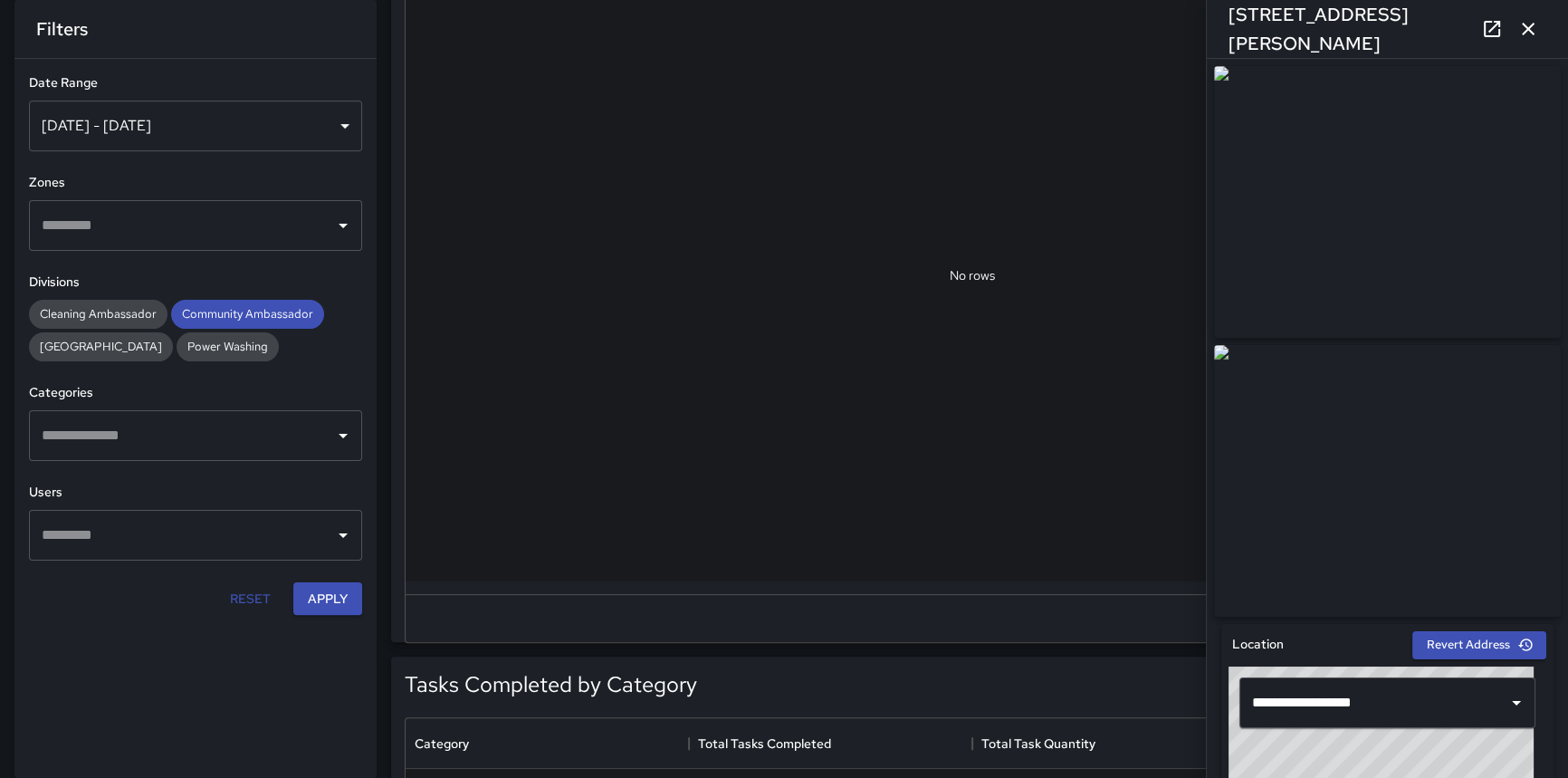 scroll, scrollTop: 0, scrollLeft: 0, axis: both 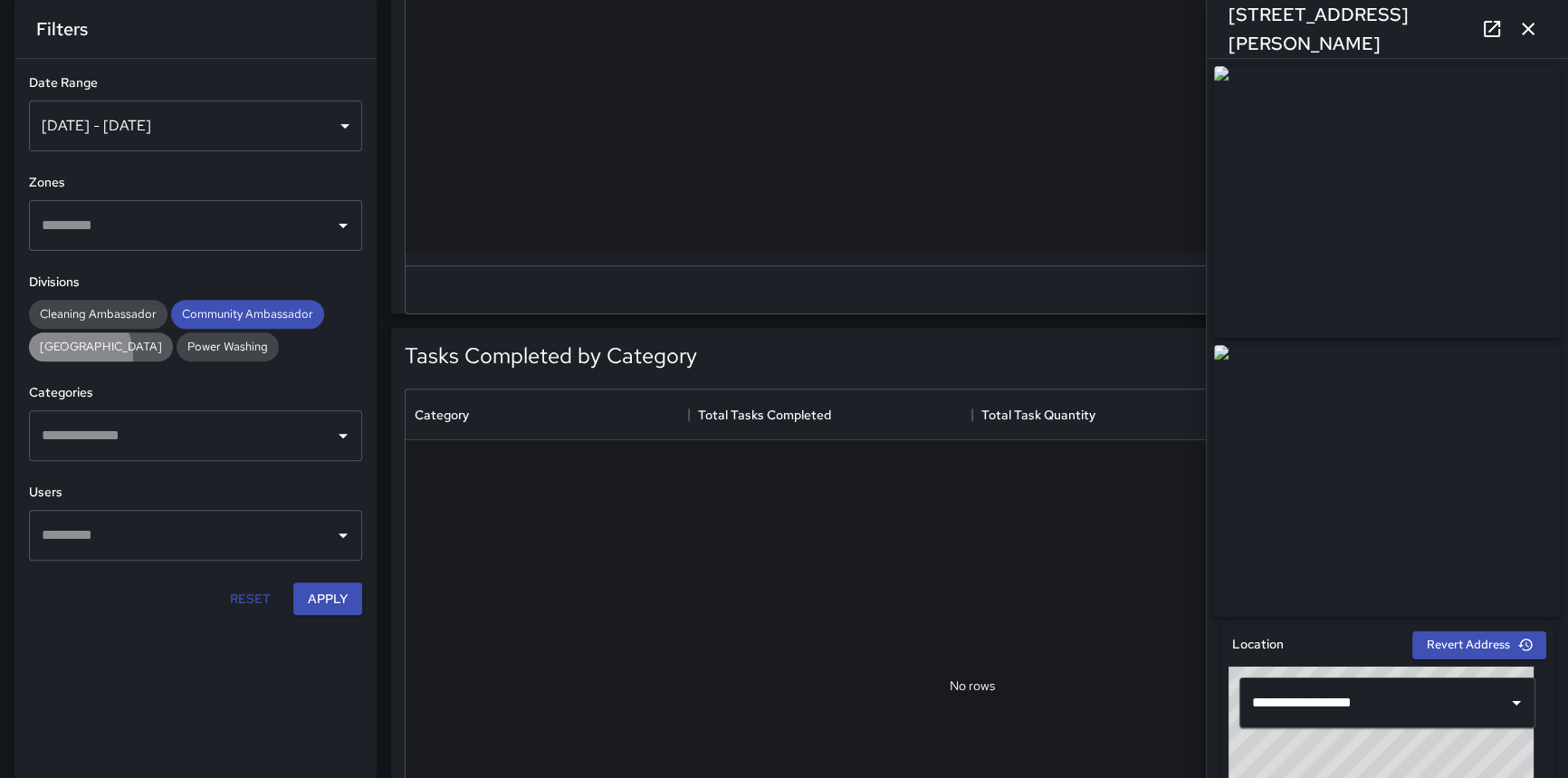 click on "[GEOGRAPHIC_DATA]" at bounding box center (100, 347) 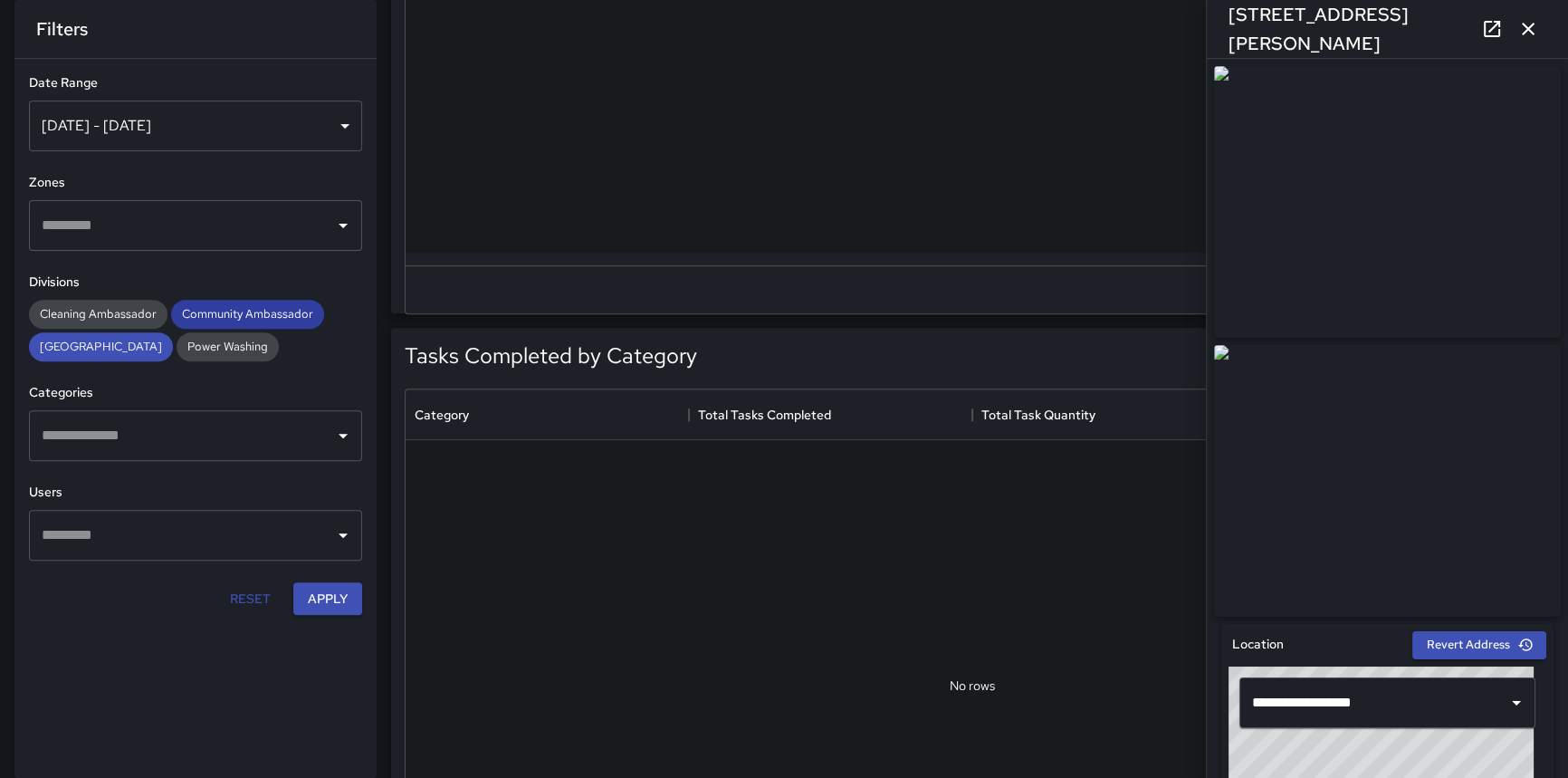 click on "Community Ambassador" at bounding box center (247, 313) 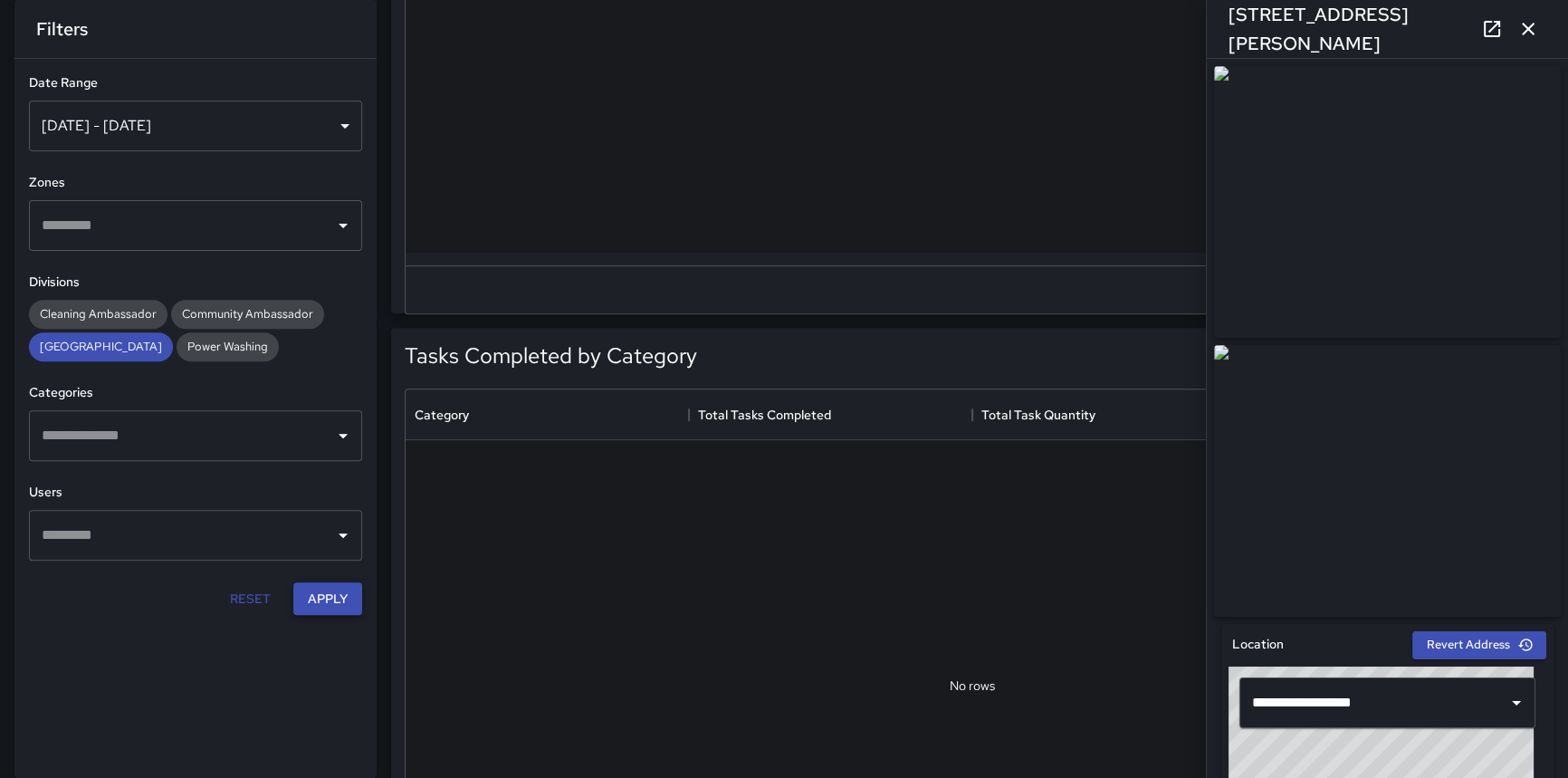 click on "Apply" at bounding box center [328, 599] 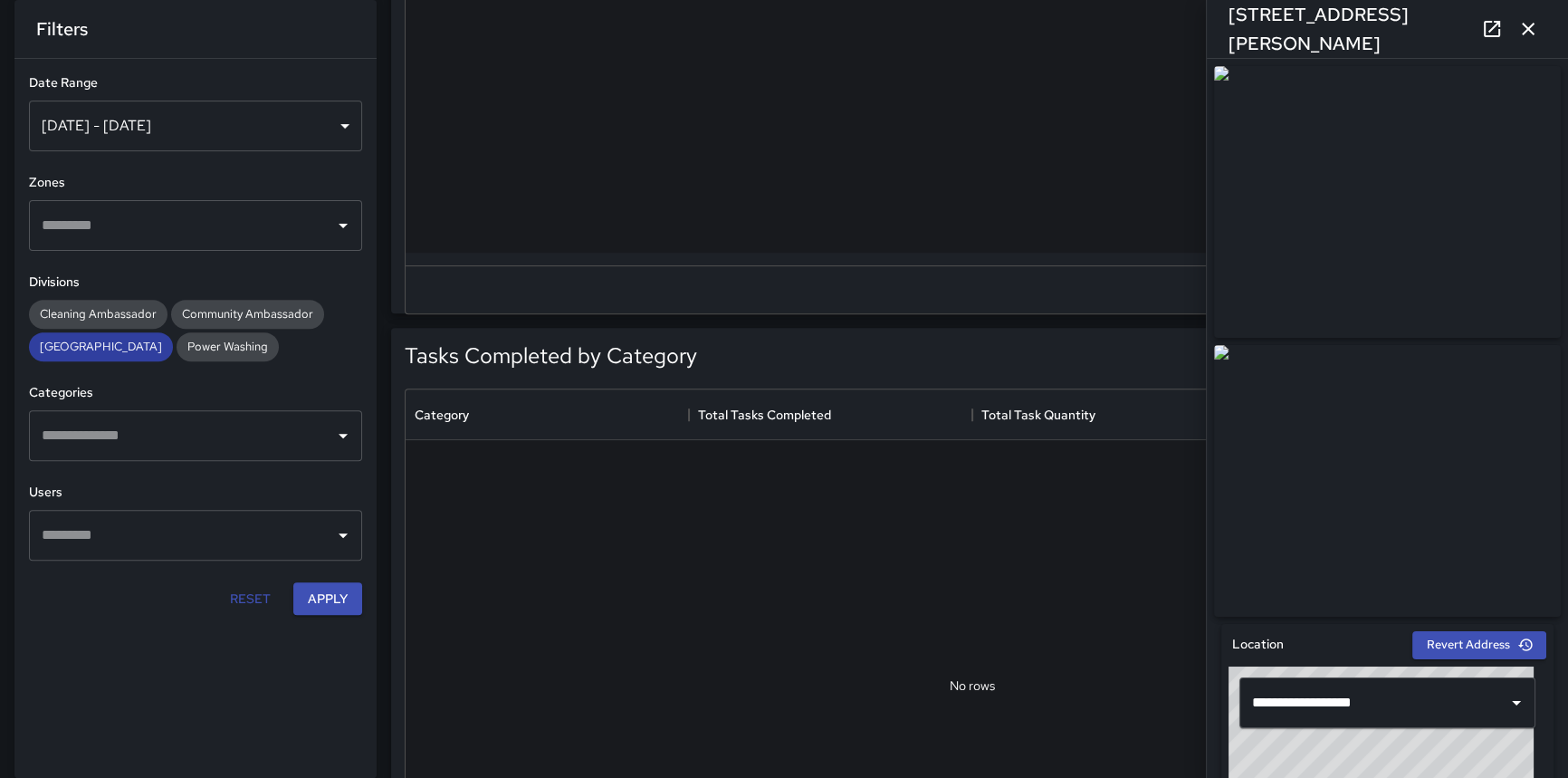 click on "[GEOGRAPHIC_DATA]" at bounding box center [100, 346] 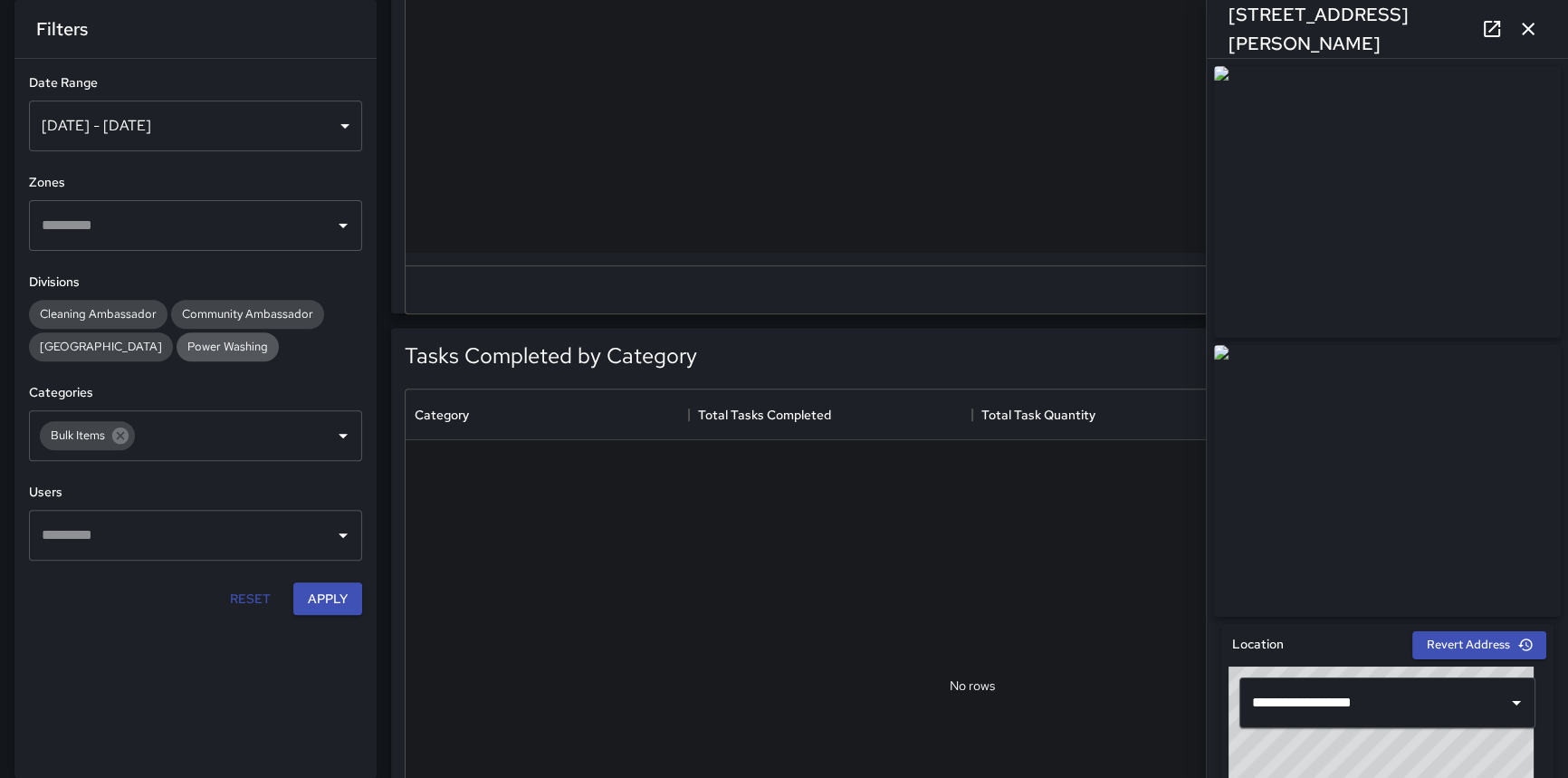 click on "Power Washing" at bounding box center (227, 346) 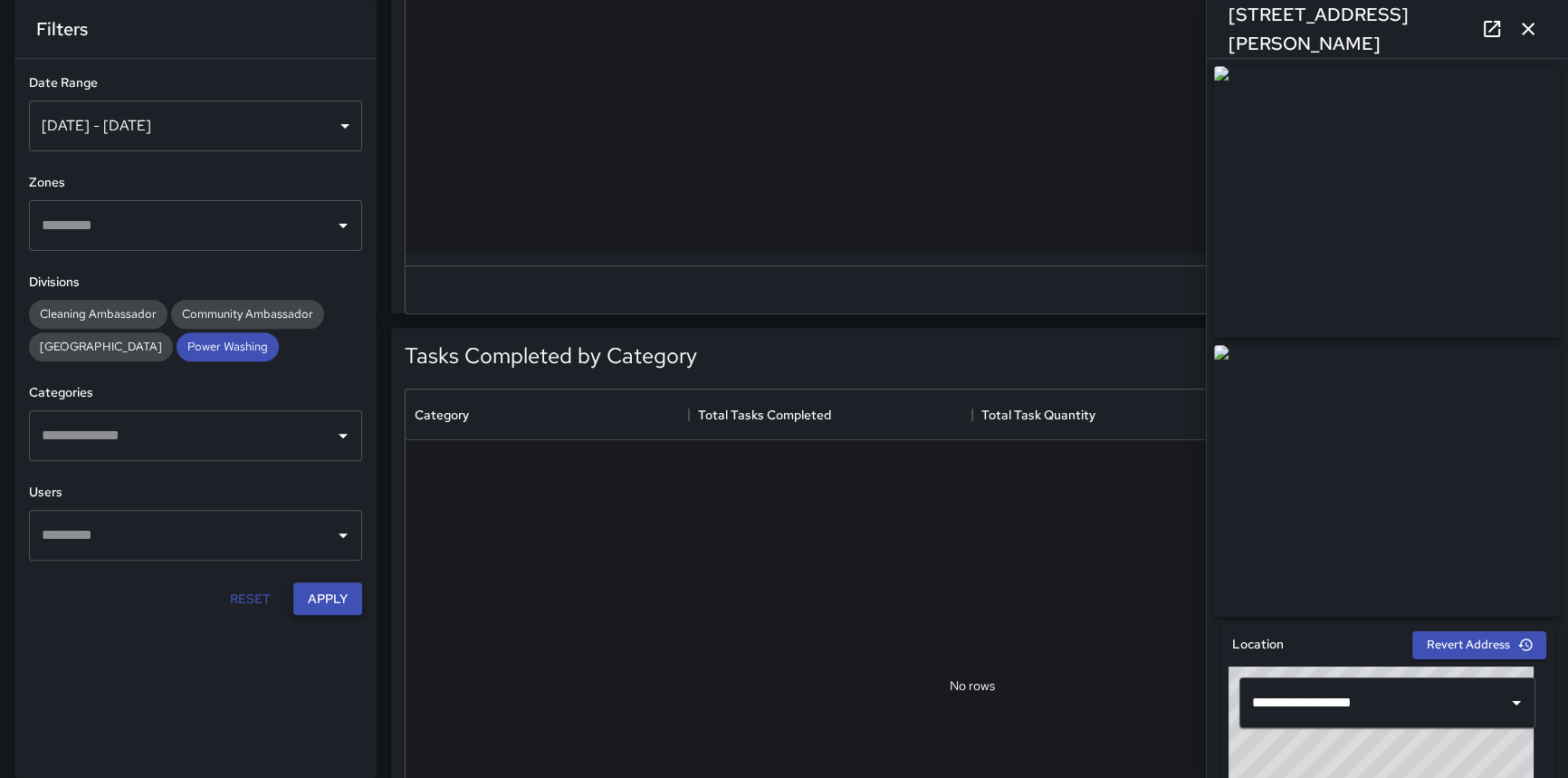 click on "Apply" at bounding box center [328, 599] 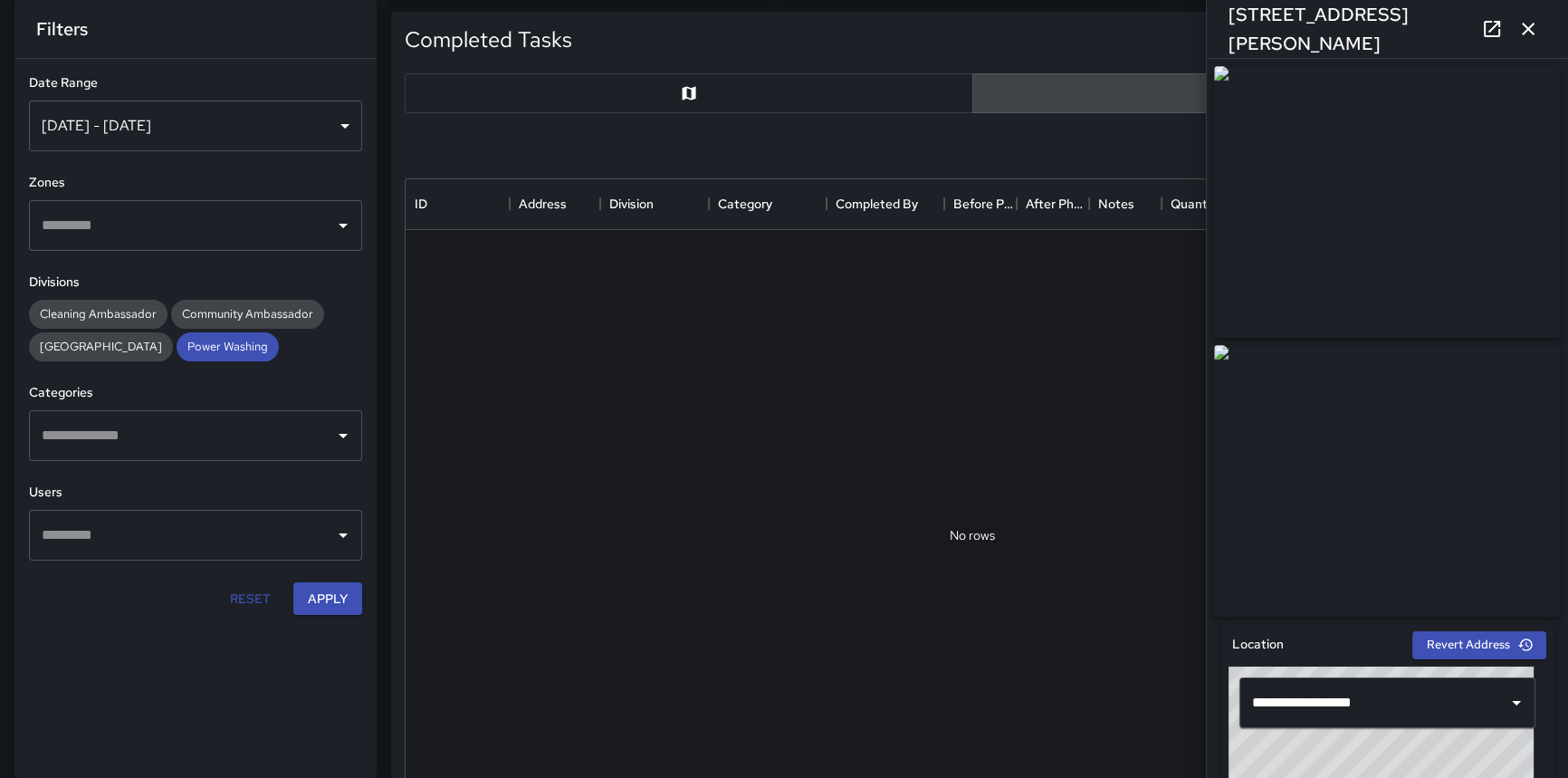 scroll, scrollTop: 329, scrollLeft: 0, axis: vertical 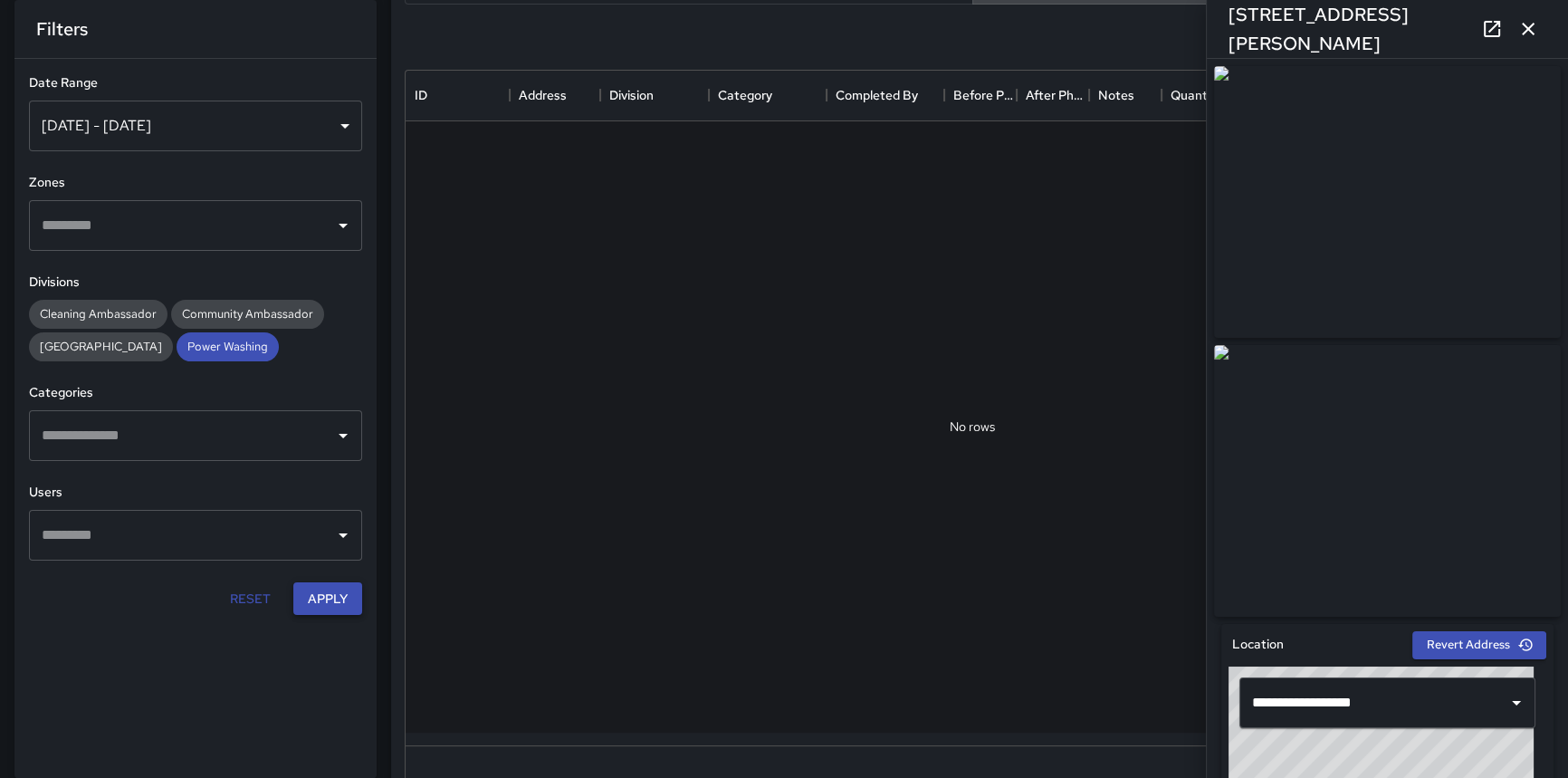 click on "Apply" at bounding box center (328, 599) 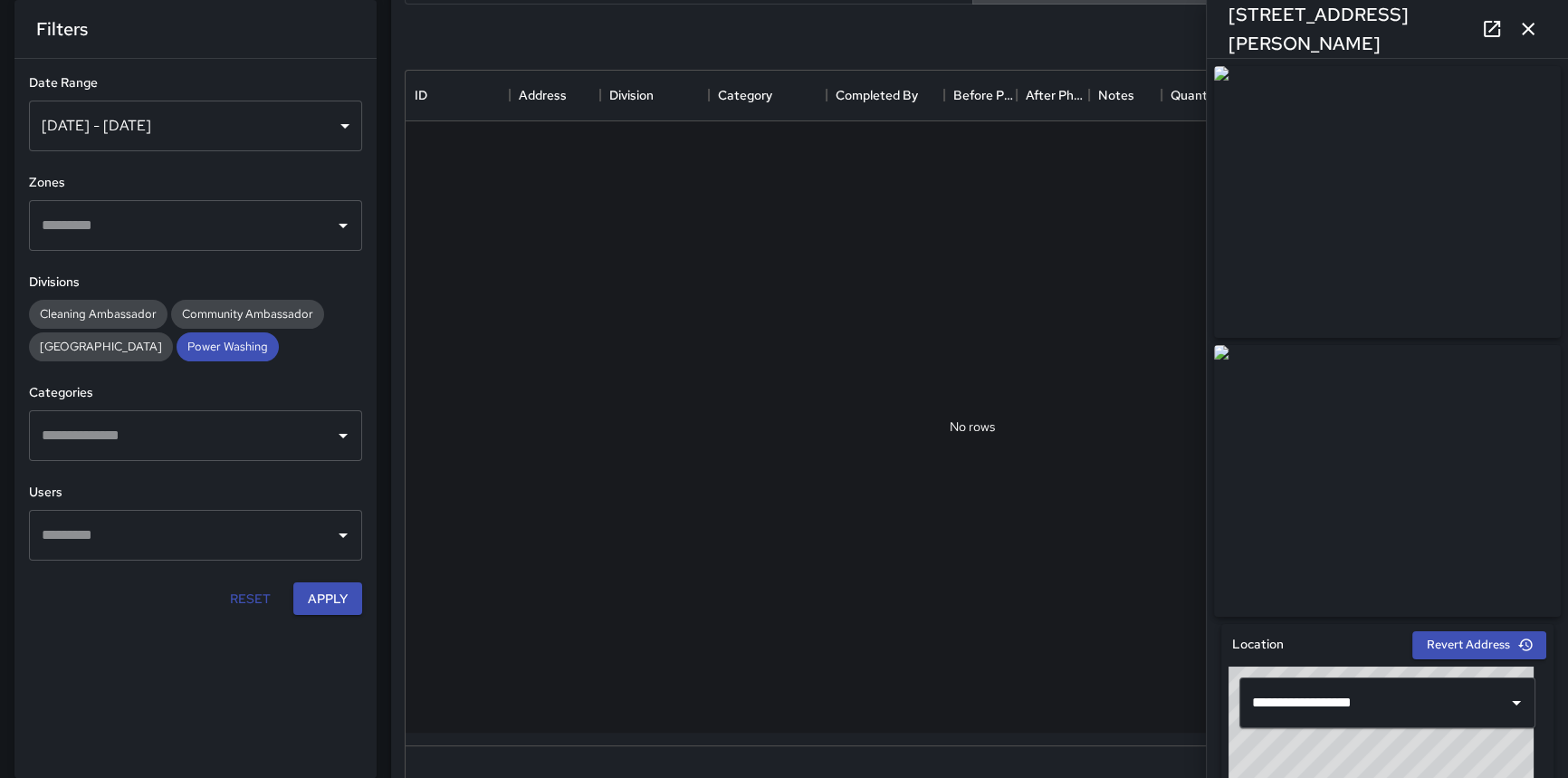 scroll, scrollTop: 164, scrollLeft: 0, axis: vertical 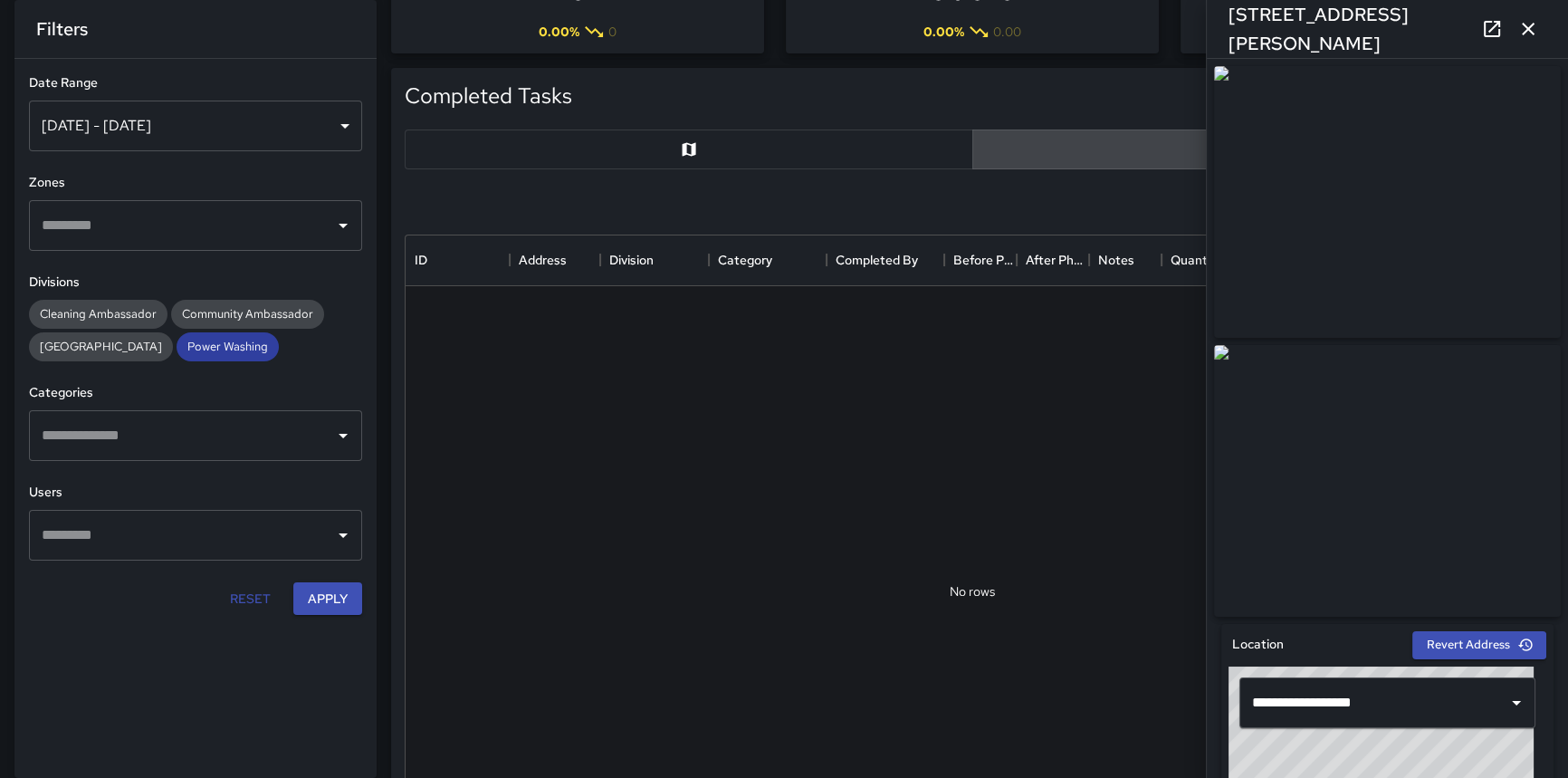 click on "Power Washing" at bounding box center [227, 347] 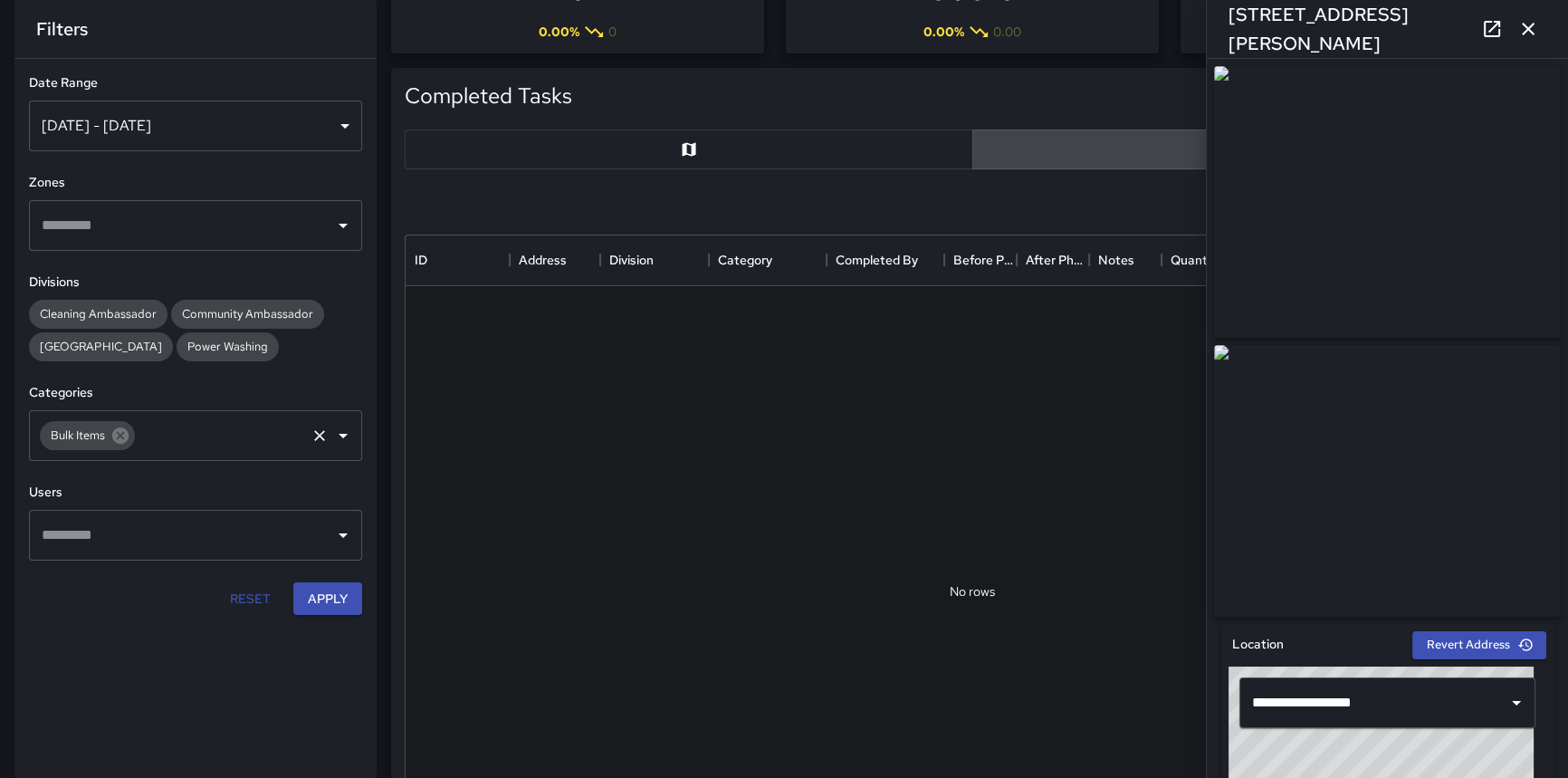 click 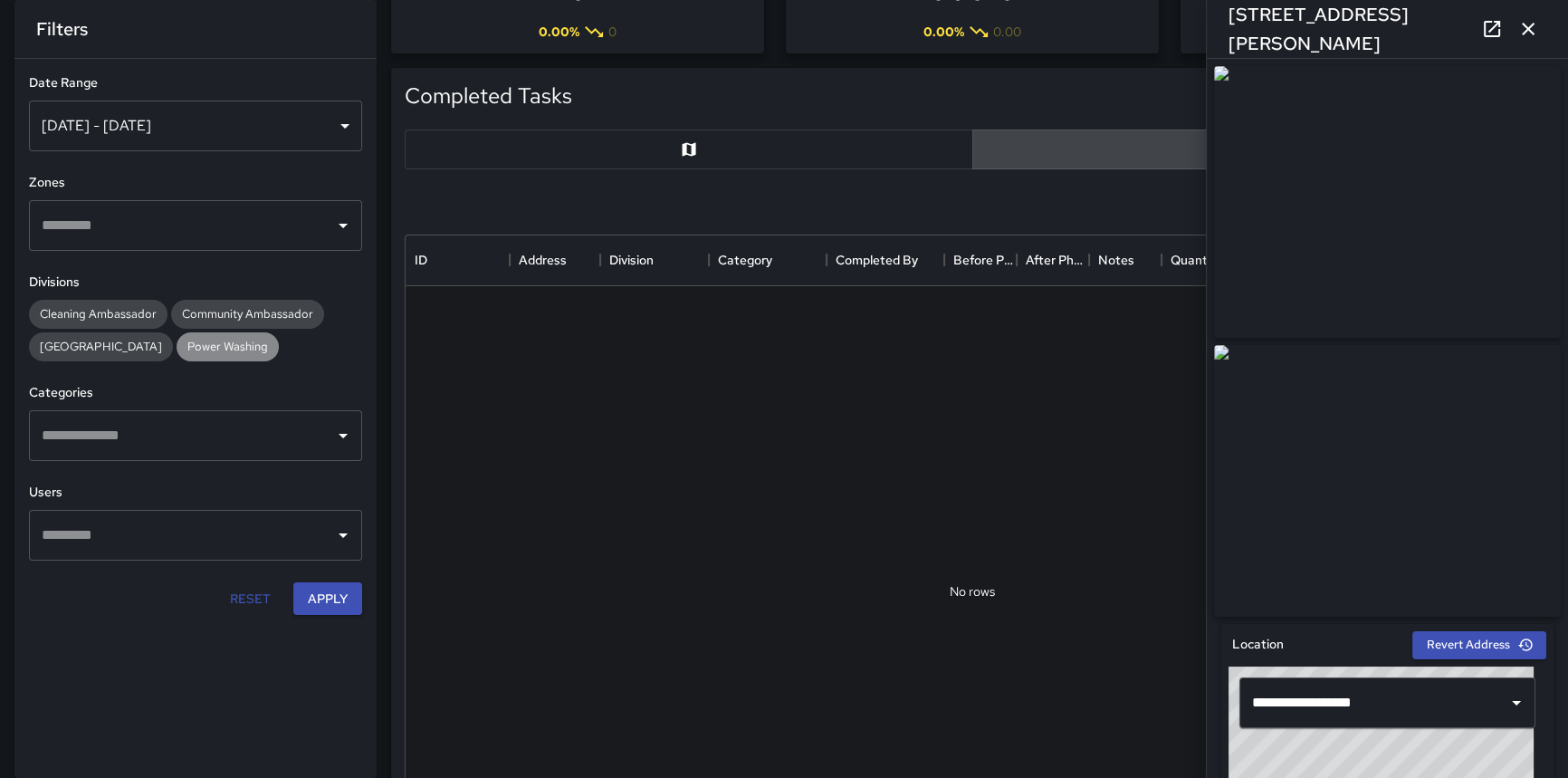 click on "Power Washing" at bounding box center [227, 346] 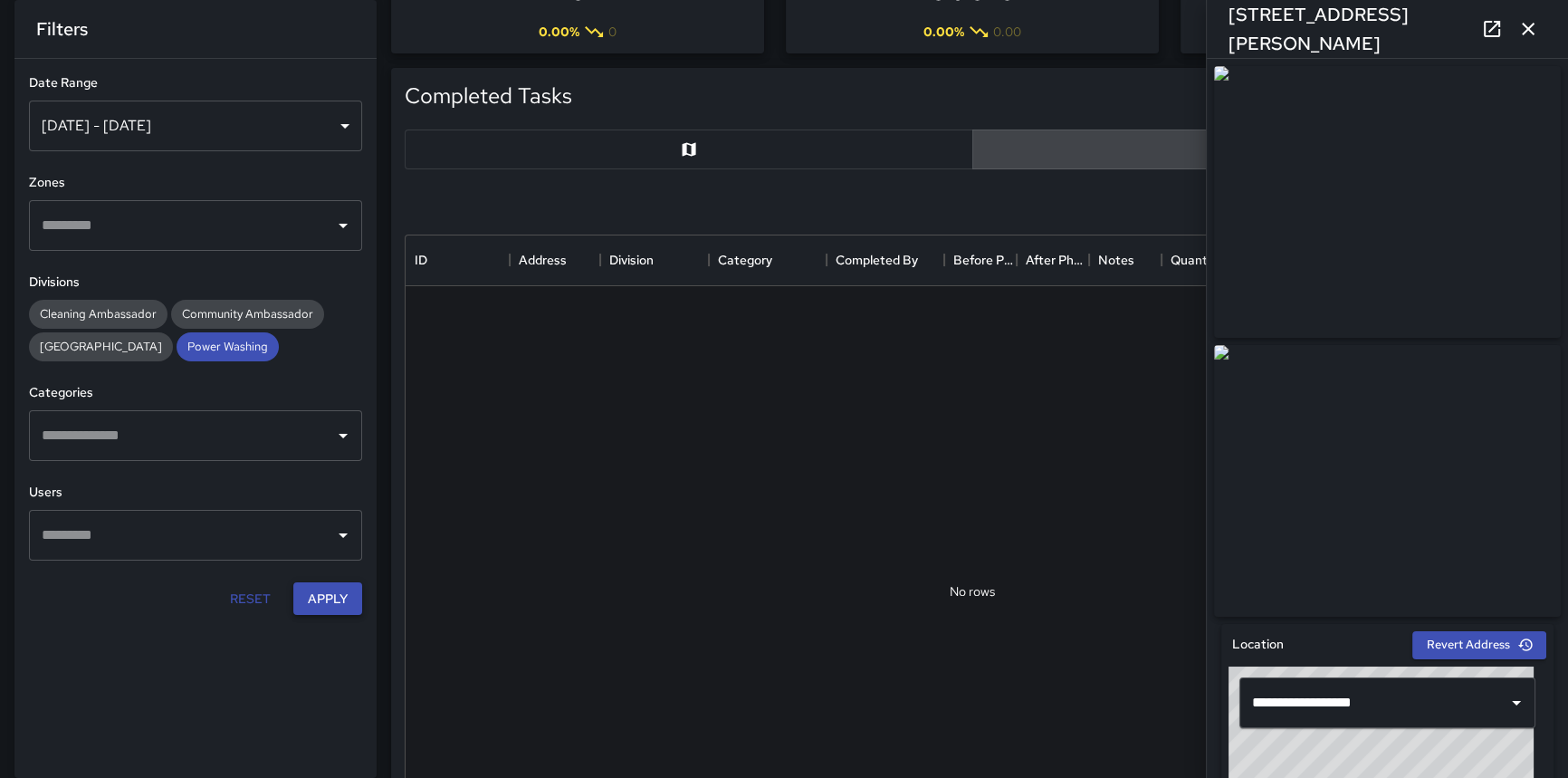 click on "Apply" at bounding box center [328, 599] 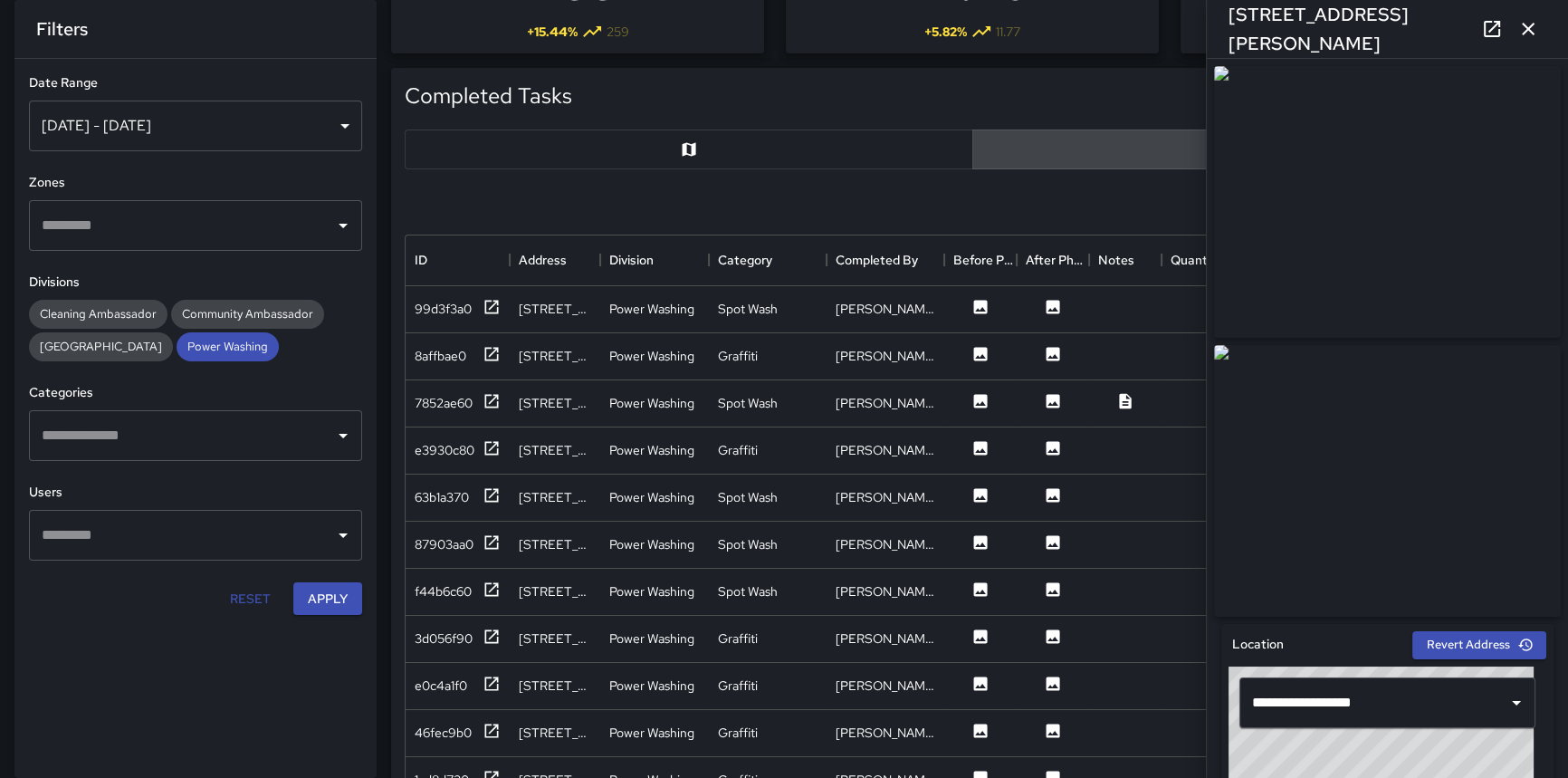 click 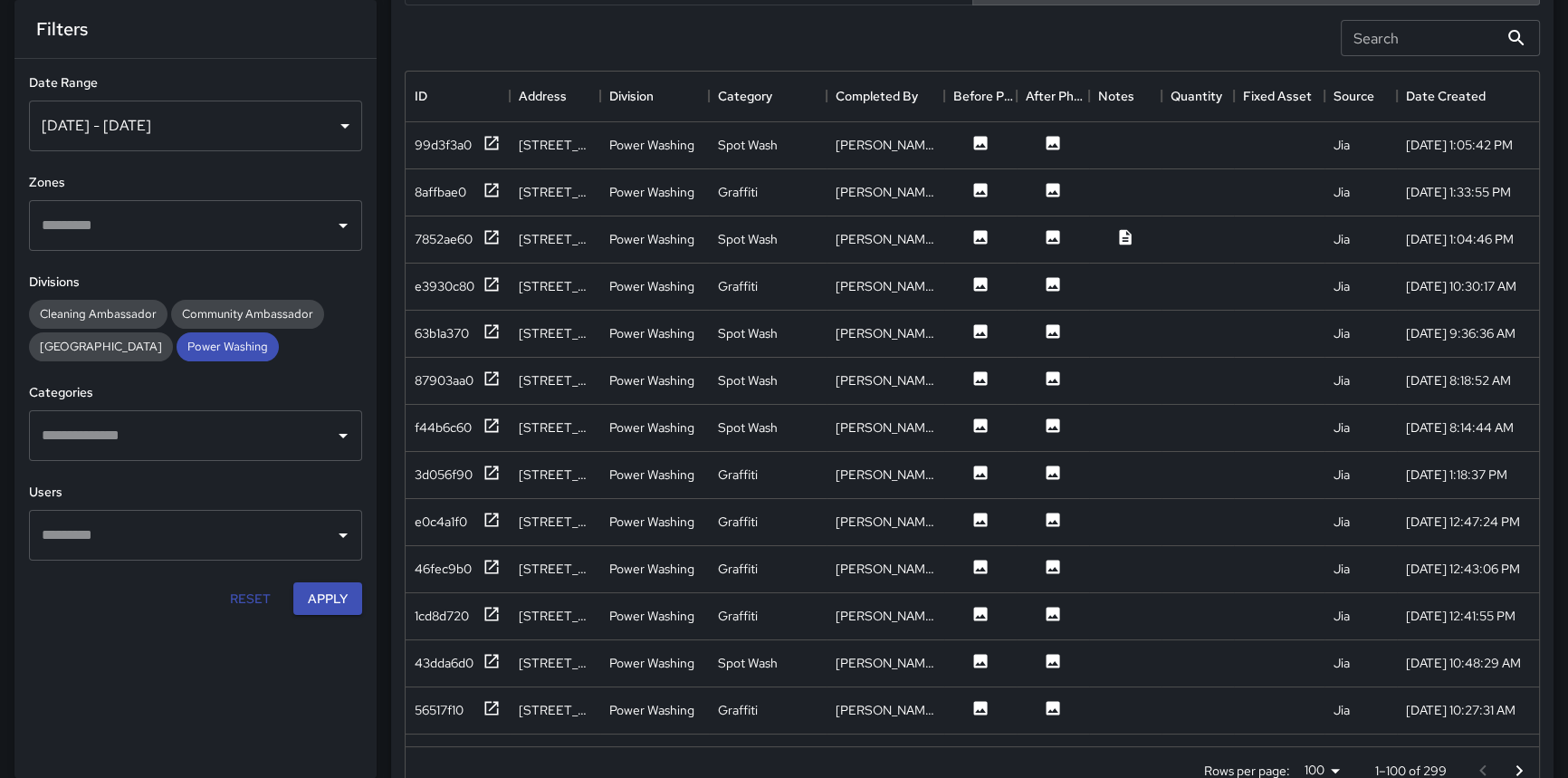 scroll, scrollTop: 329, scrollLeft: 0, axis: vertical 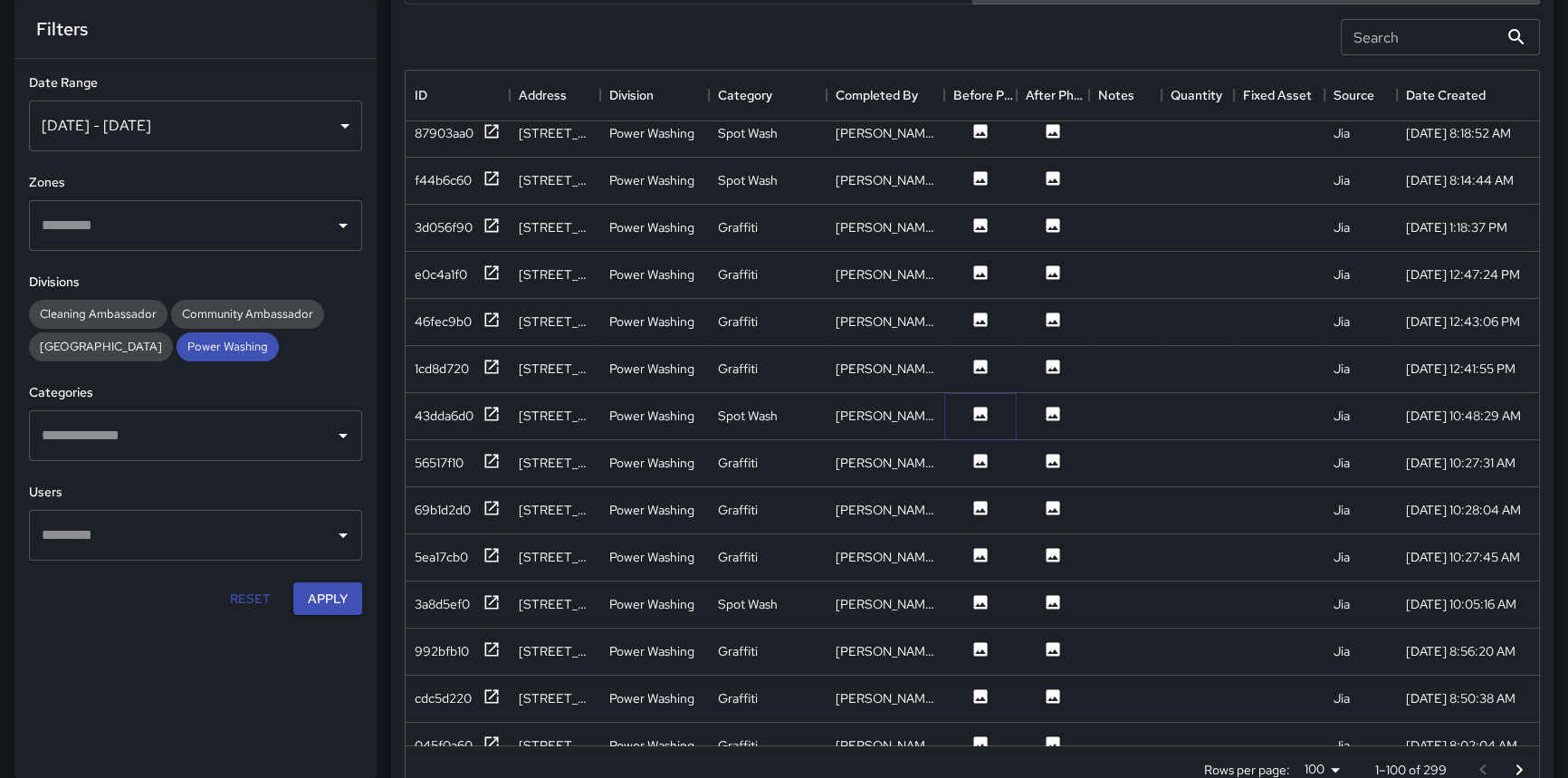 click at bounding box center [980, 416] 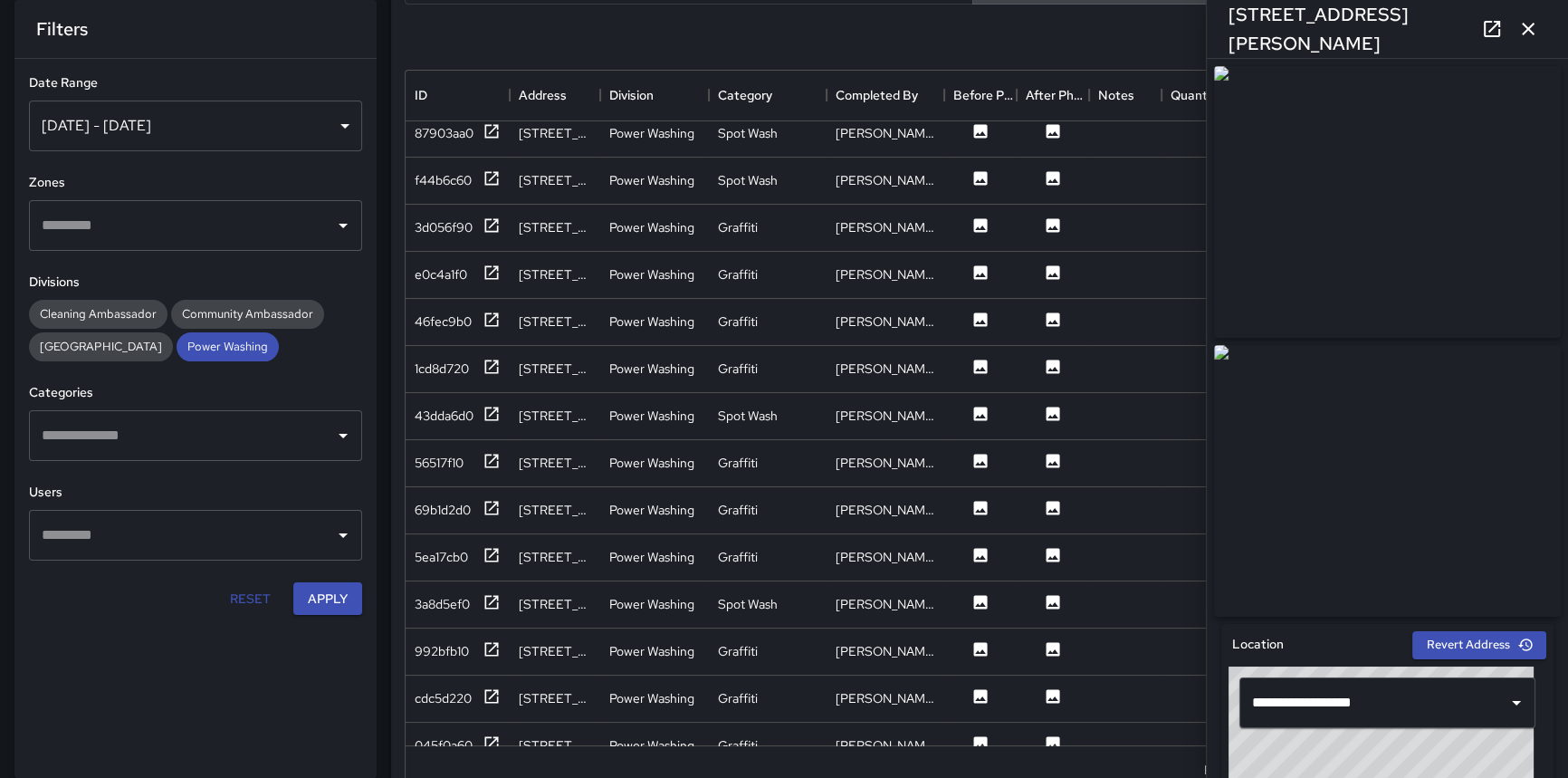 click at bounding box center (1387, 481) 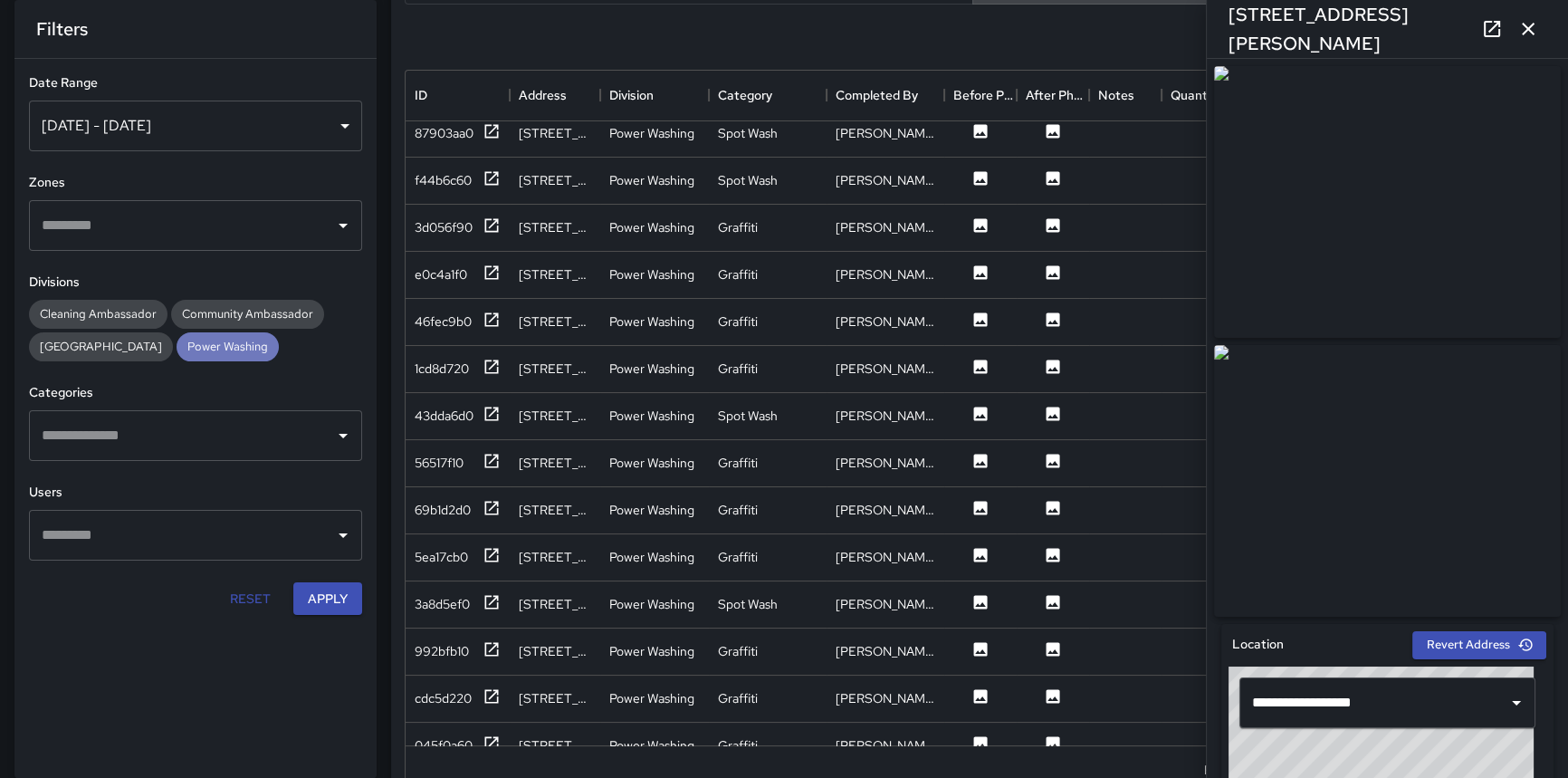 click on "Power Washing" at bounding box center [227, 346] 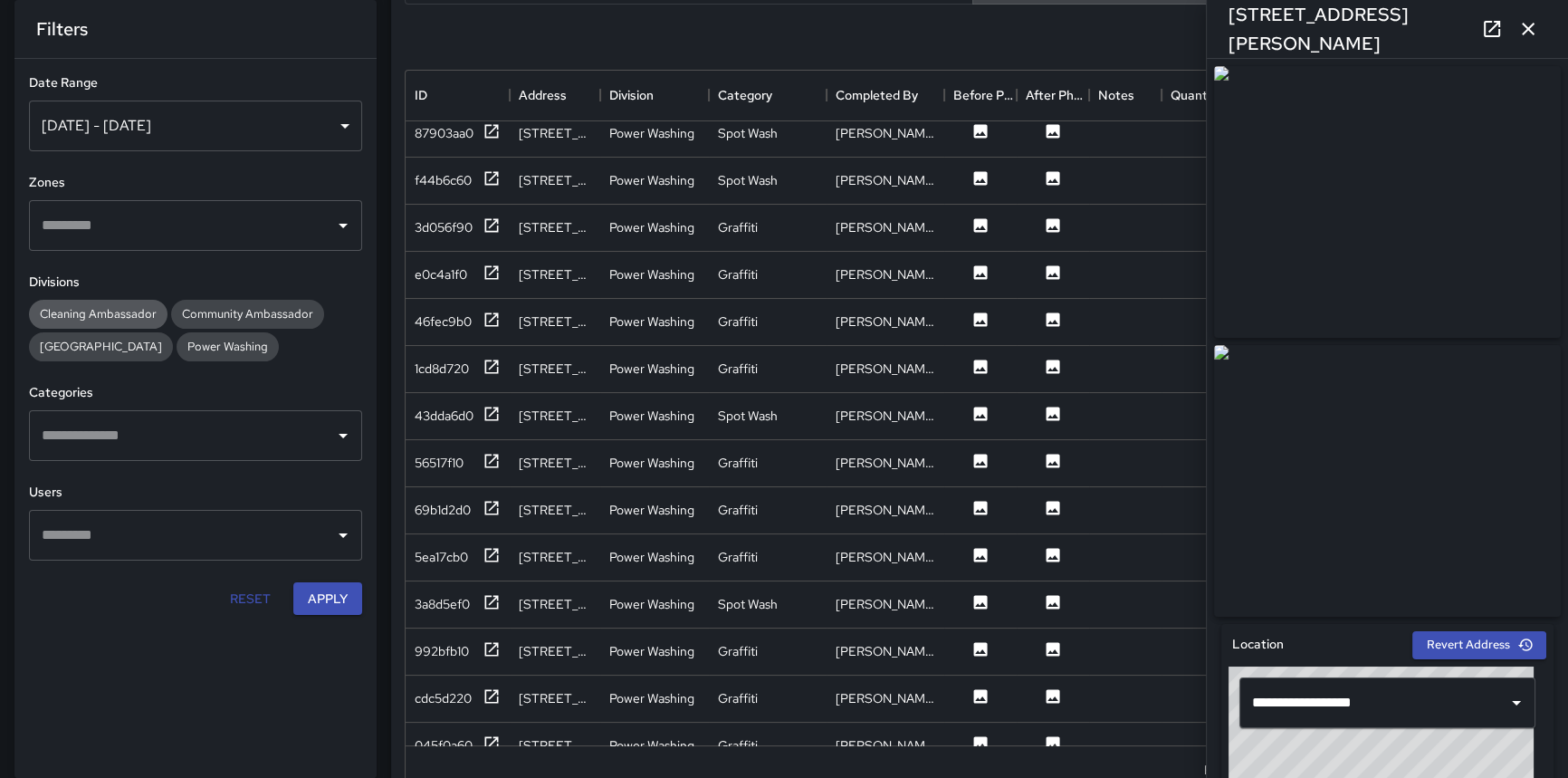 click on "Cleaning Ambassador" at bounding box center (98, 313) 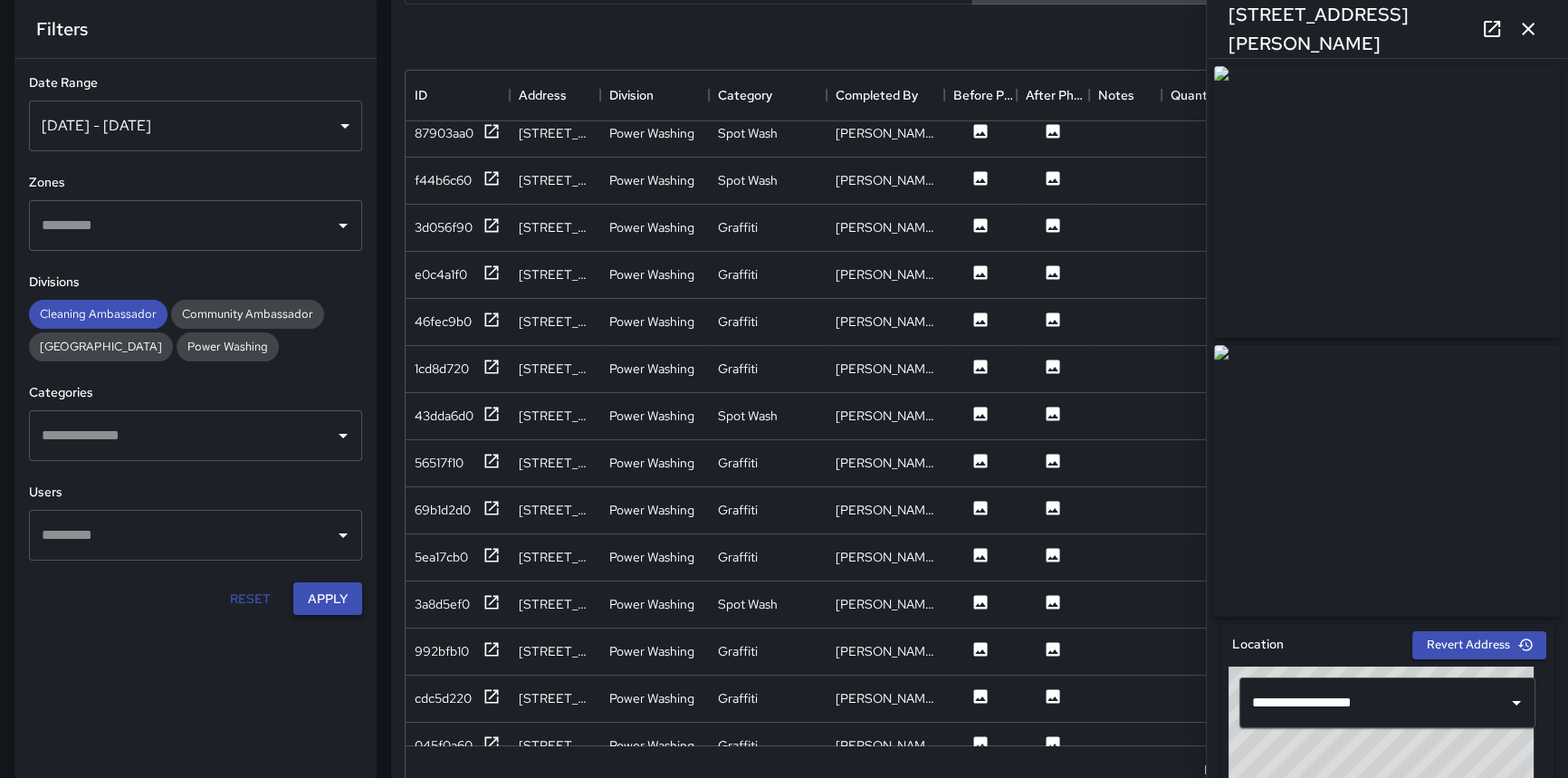 click on "Apply" at bounding box center [328, 599] 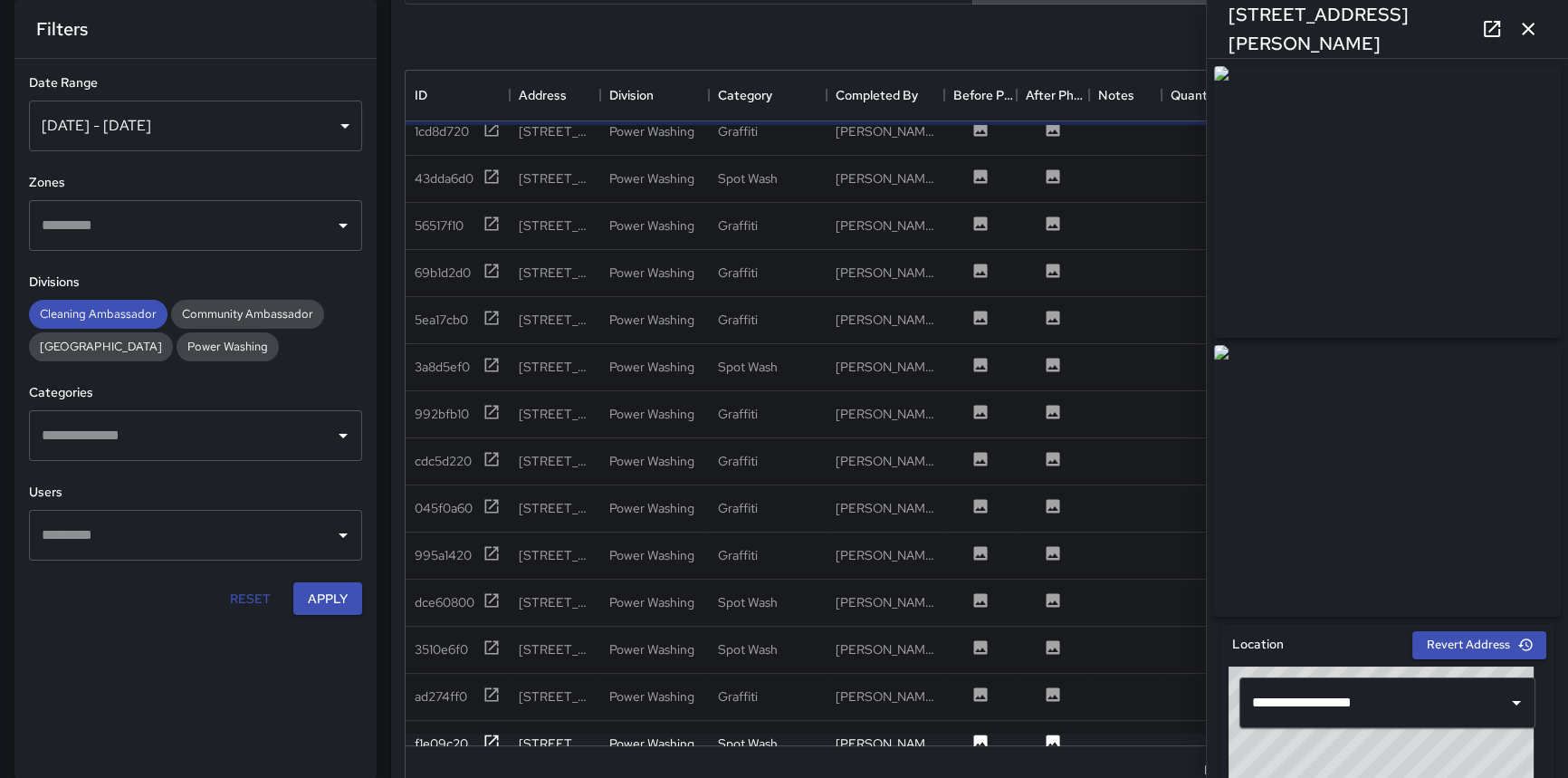 scroll, scrollTop: 576, scrollLeft: 0, axis: vertical 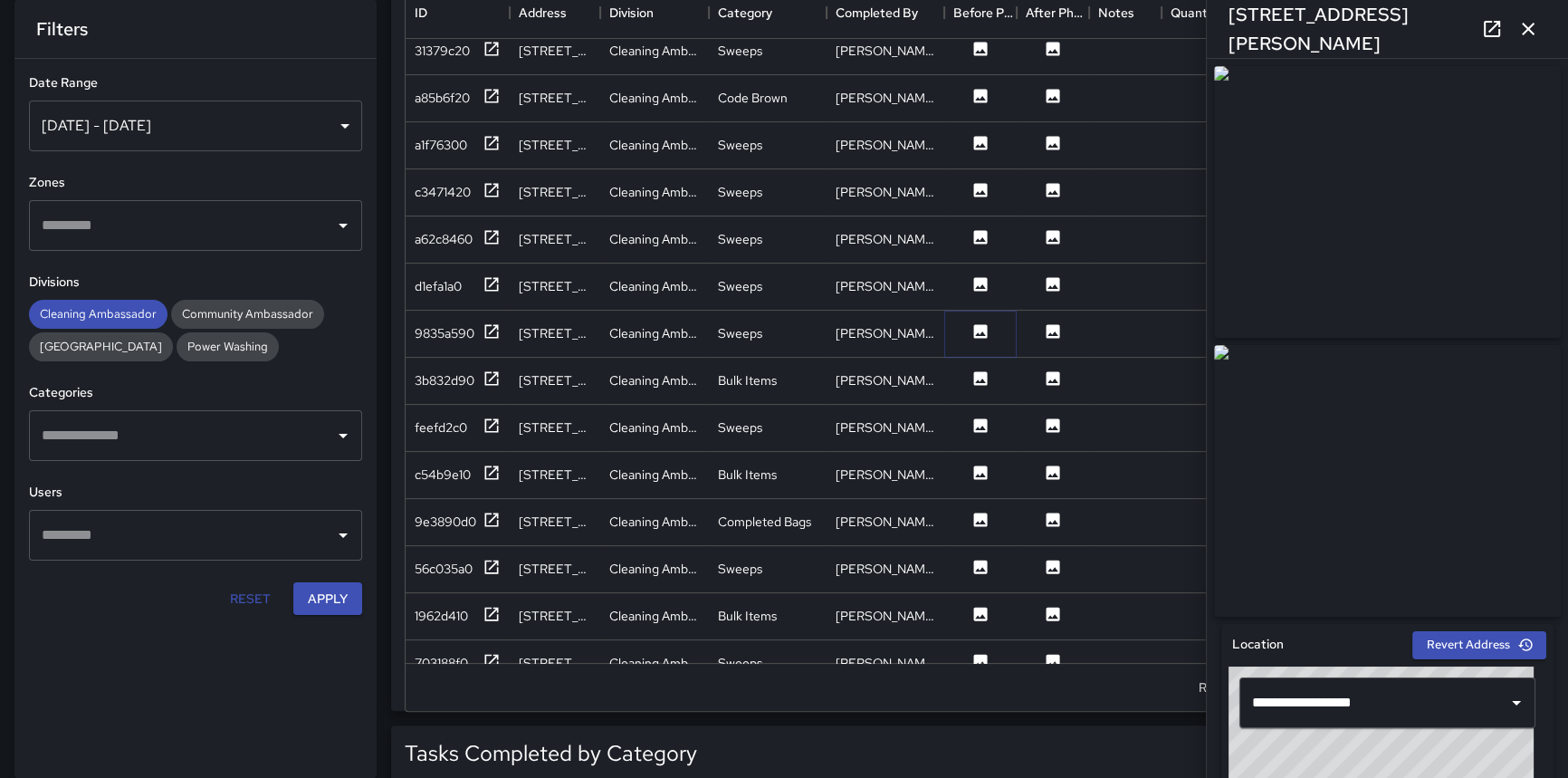 click 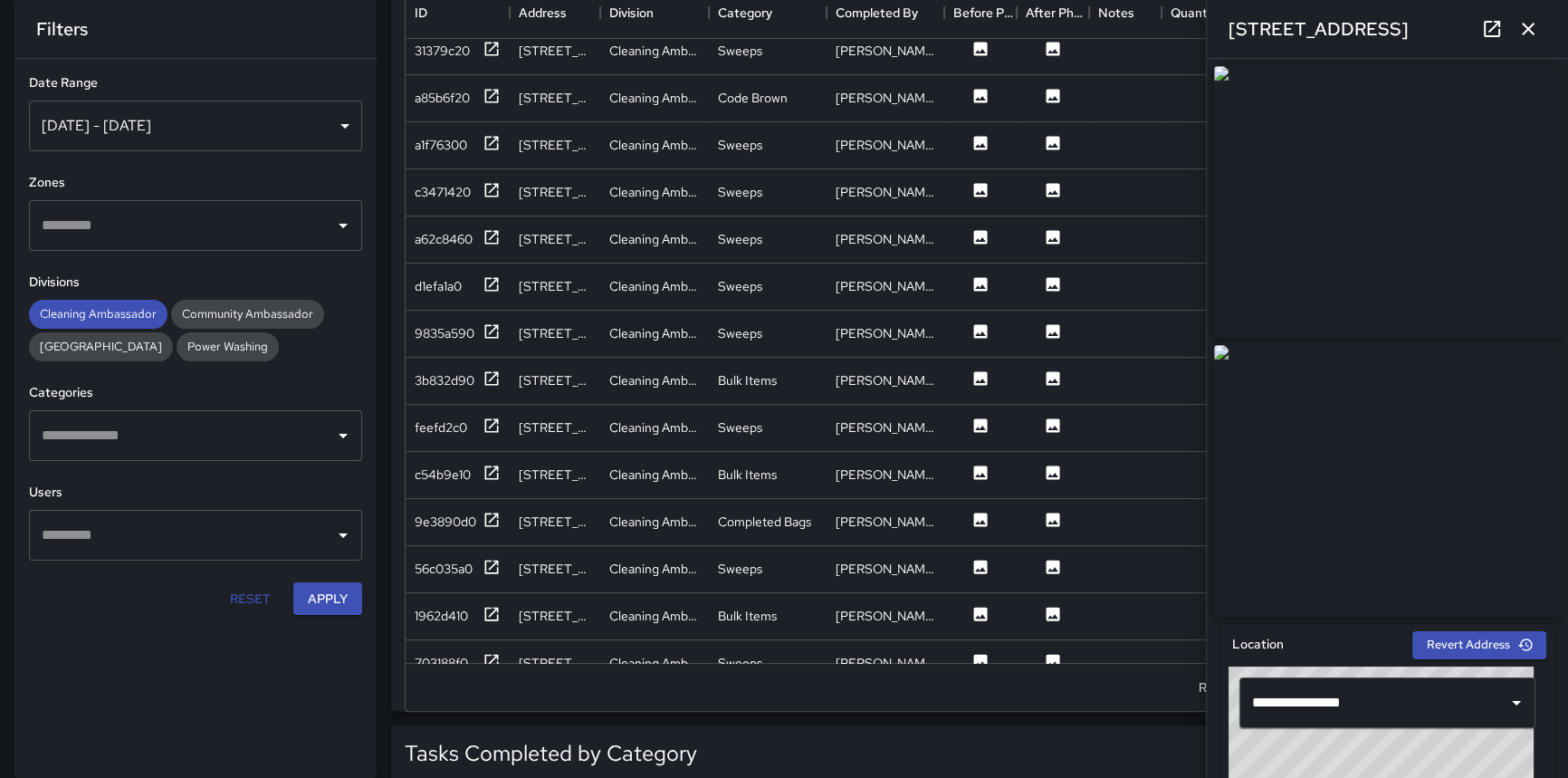 drag, startPoint x: 186, startPoint y: 13, endPoint x: 190, endPoint y: 22, distance: 9.84886 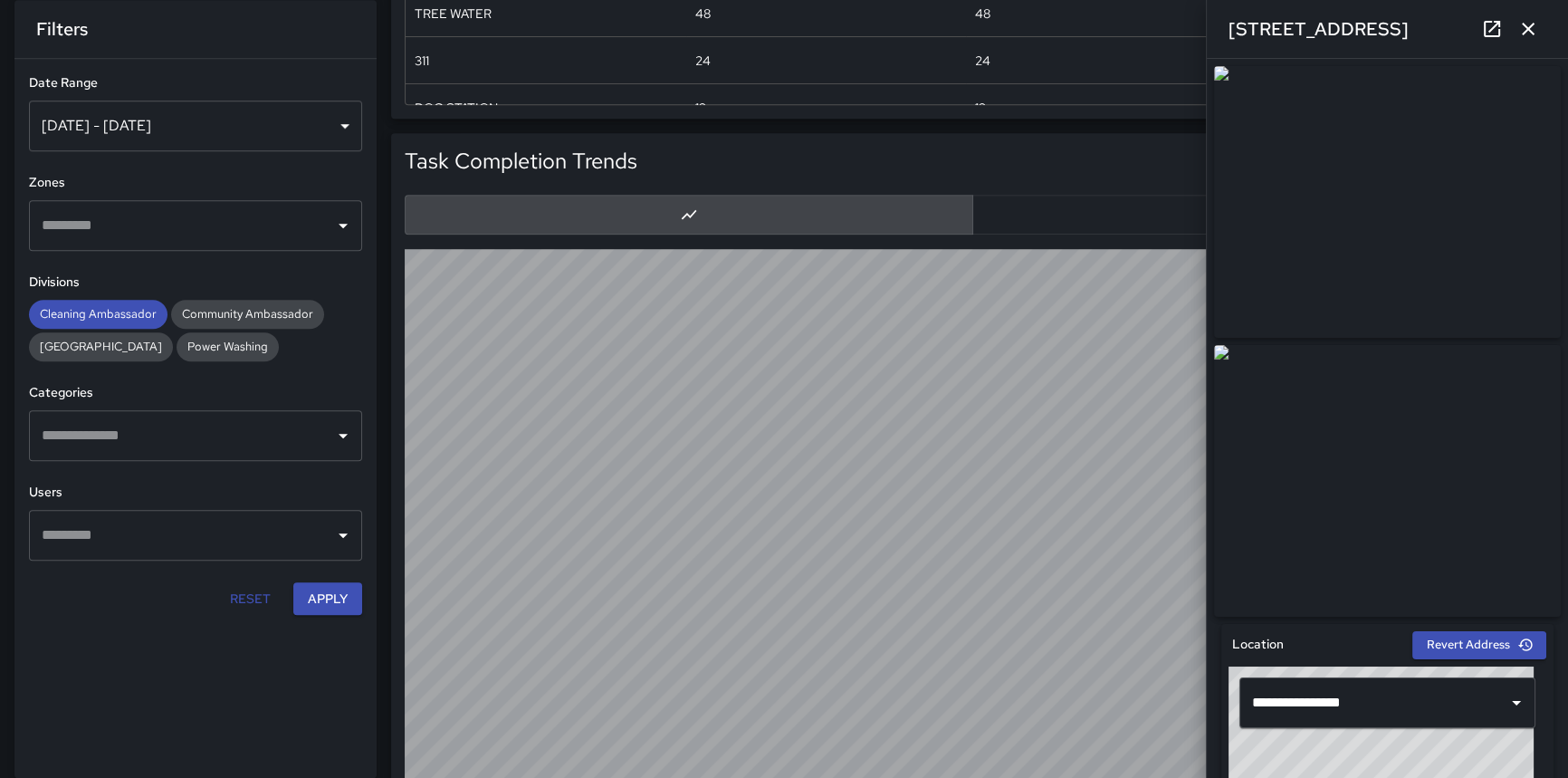 scroll, scrollTop: 1647, scrollLeft: 0, axis: vertical 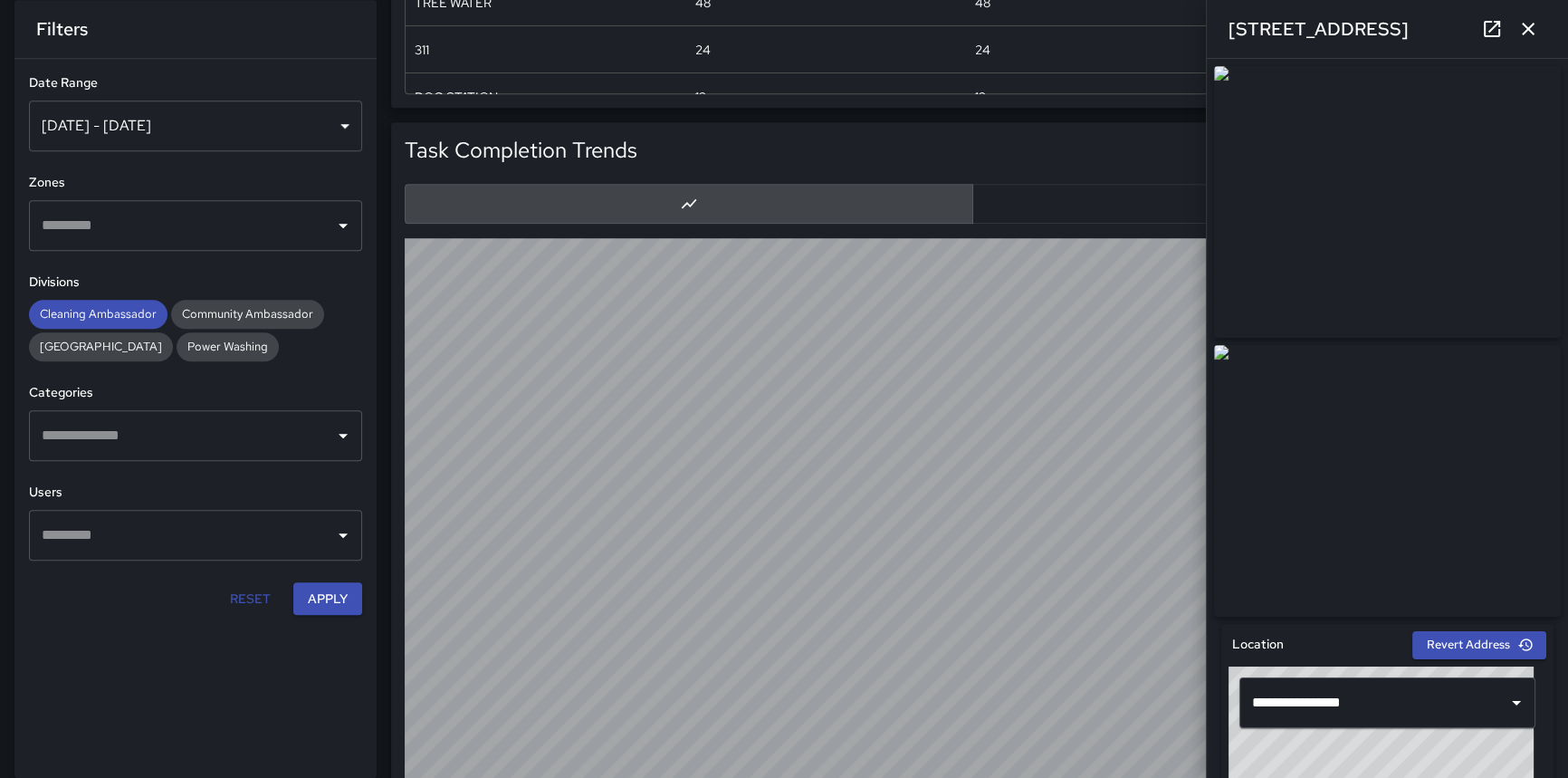 click at bounding box center [1528, 29] 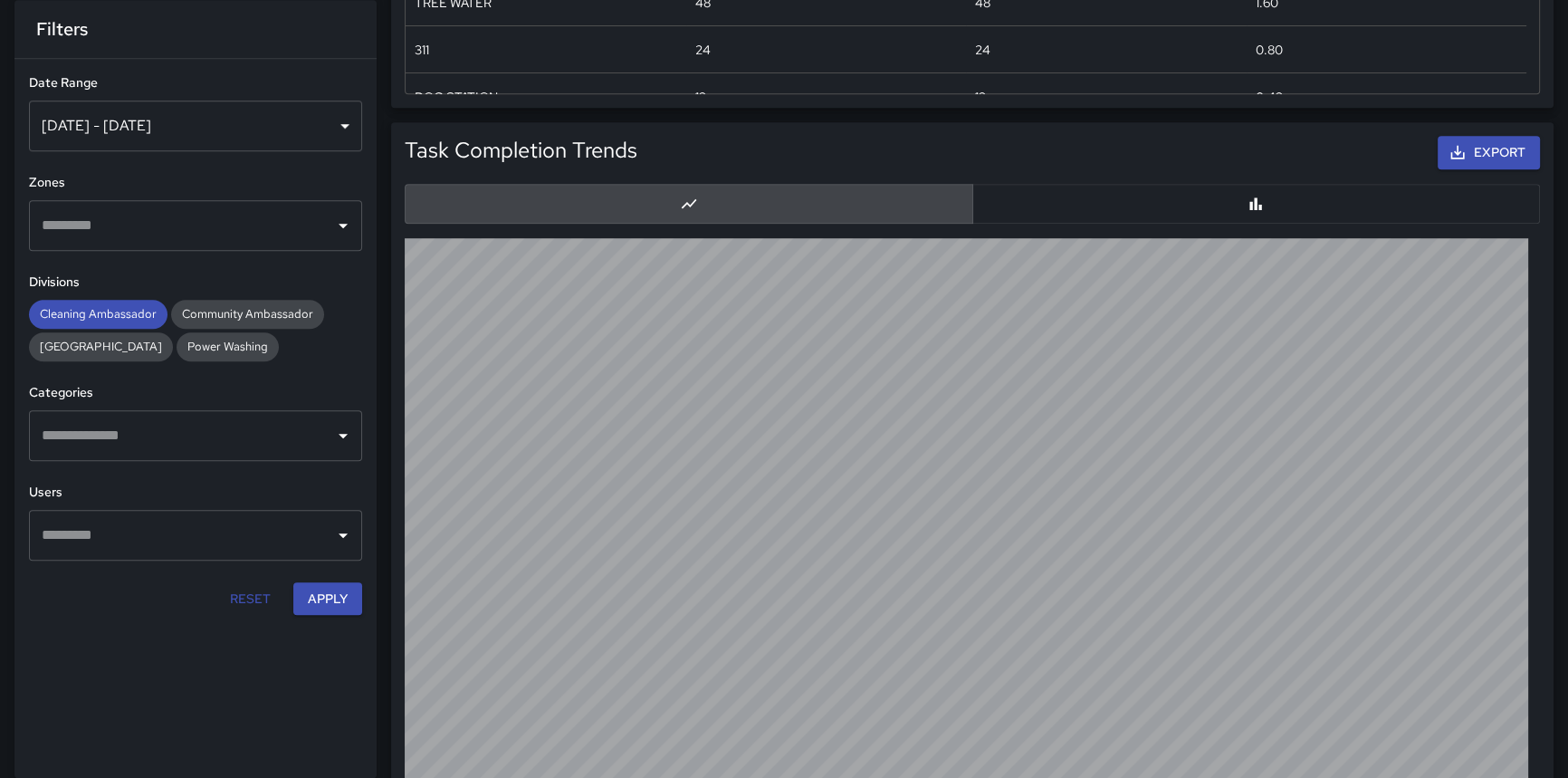 click at bounding box center [1257, 204] 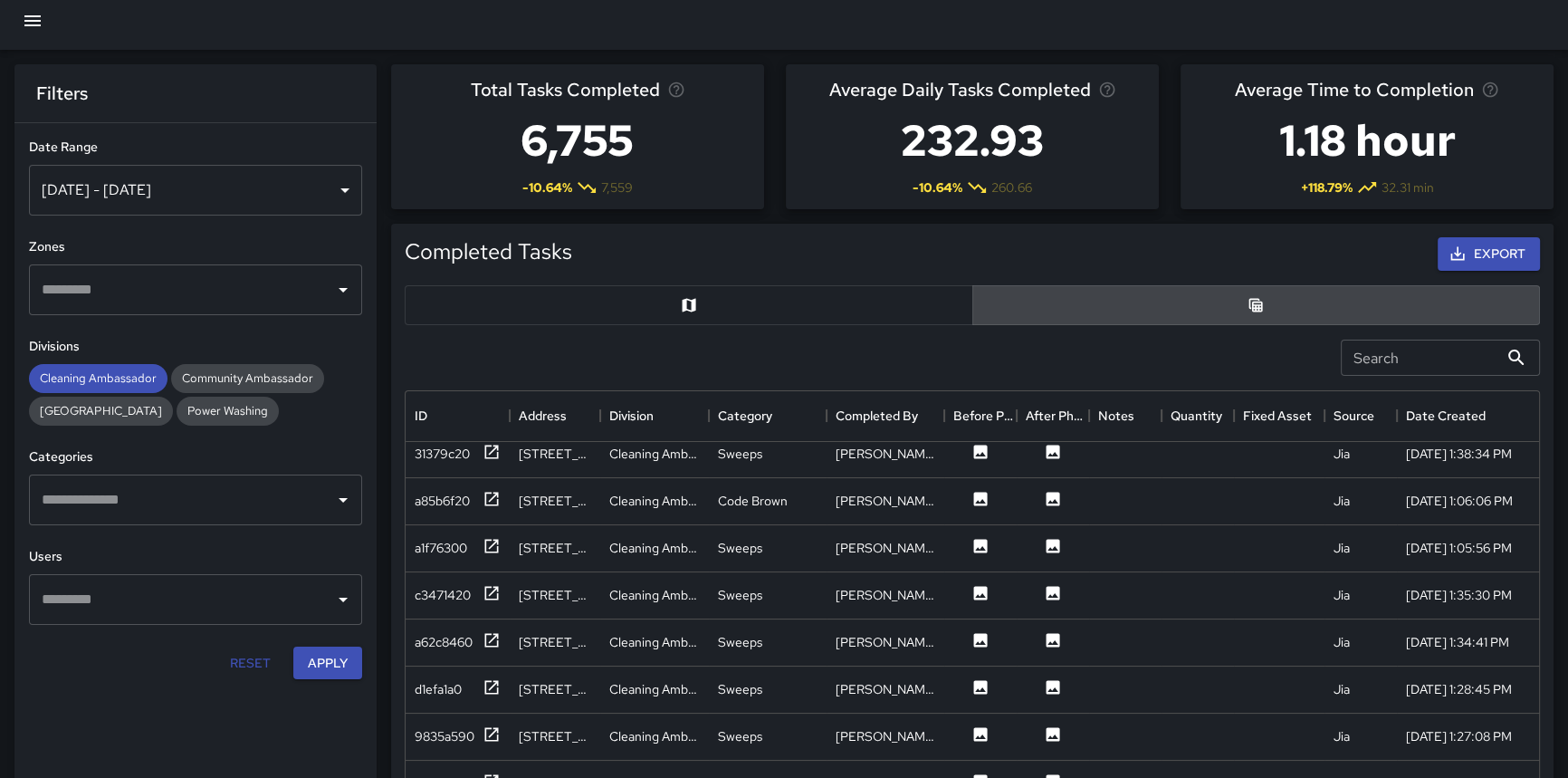 scroll, scrollTop: 0, scrollLeft: 0, axis: both 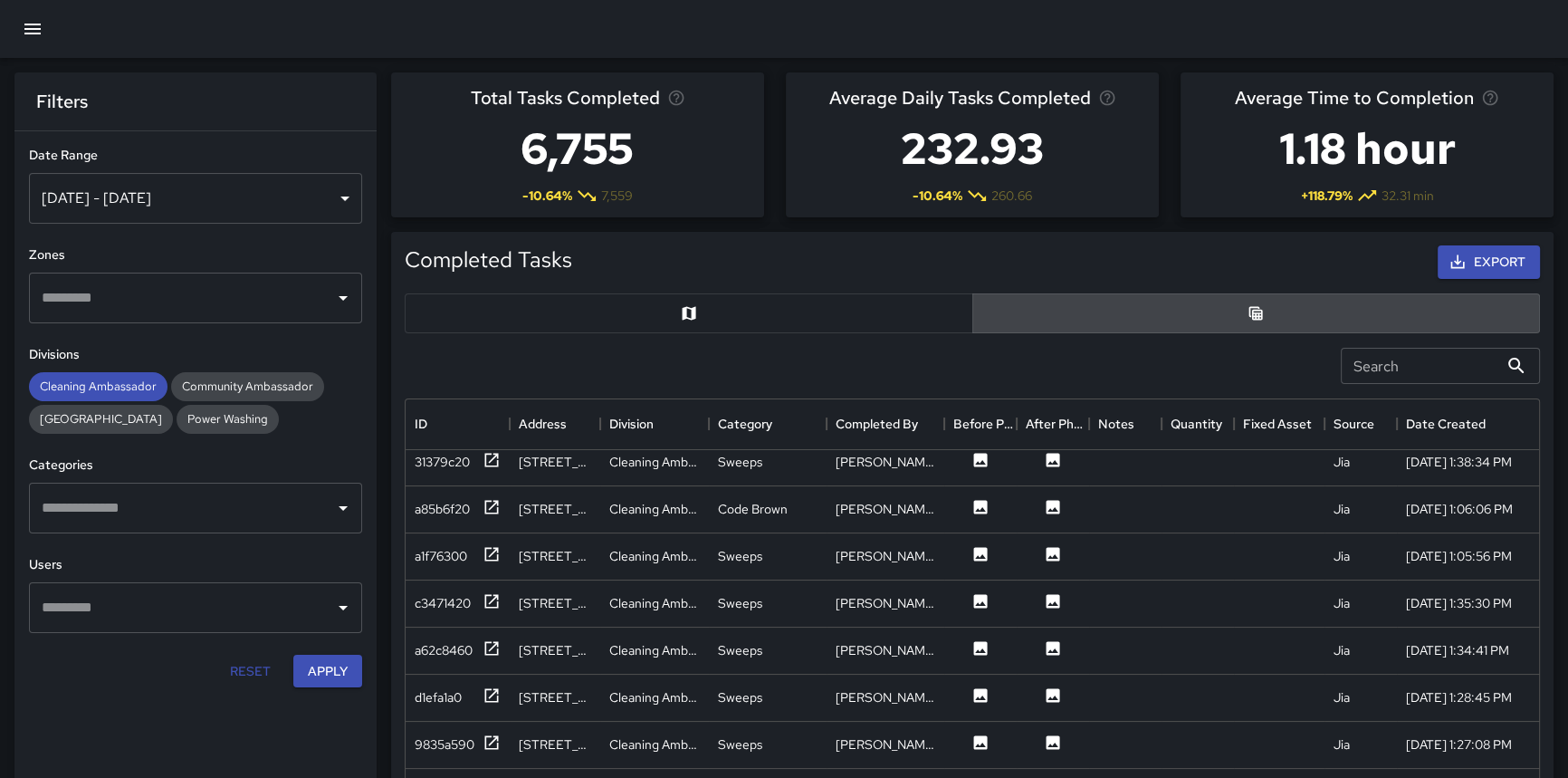 click at bounding box center [689, 313] 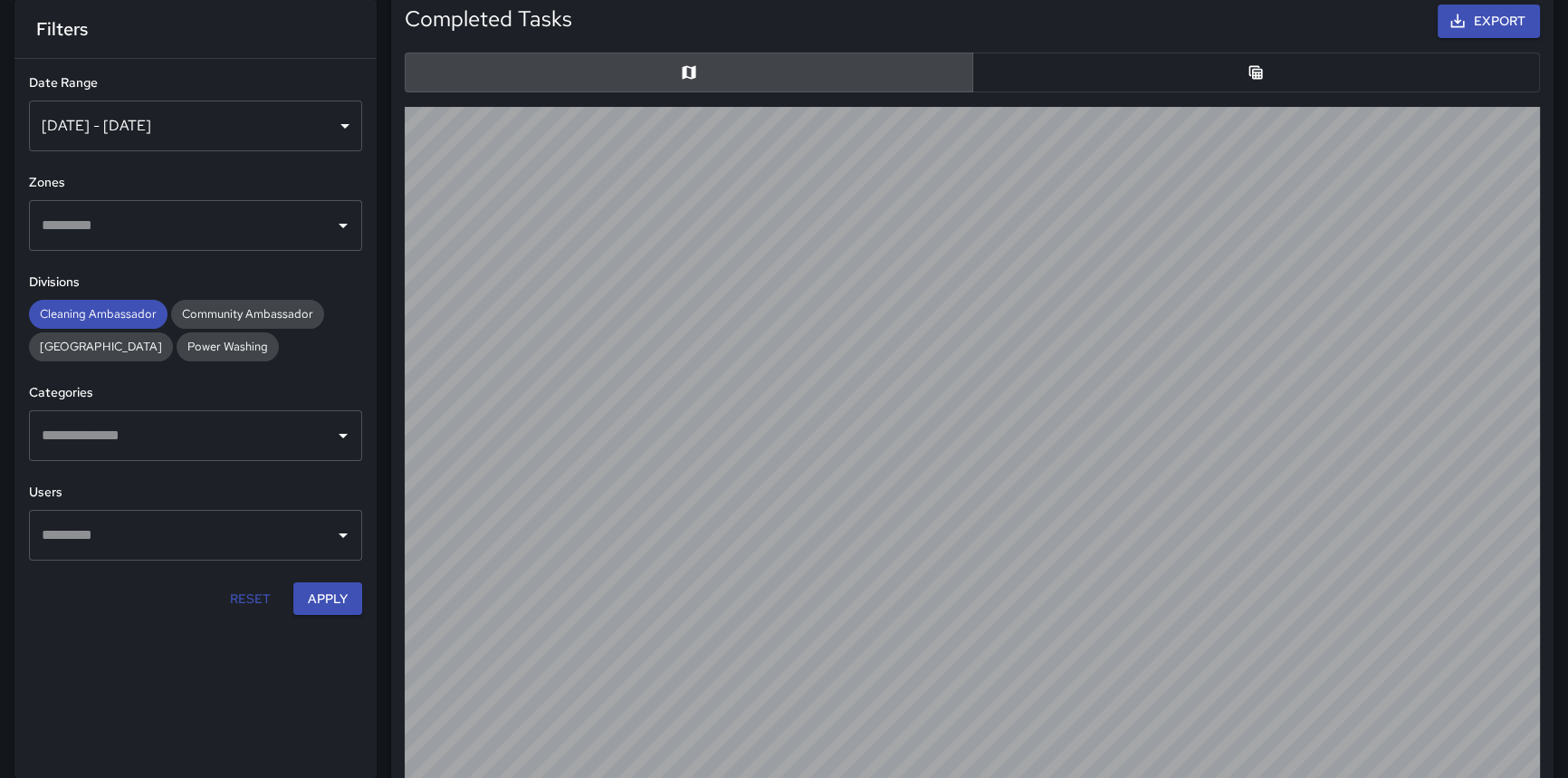 scroll, scrollTop: 246, scrollLeft: 0, axis: vertical 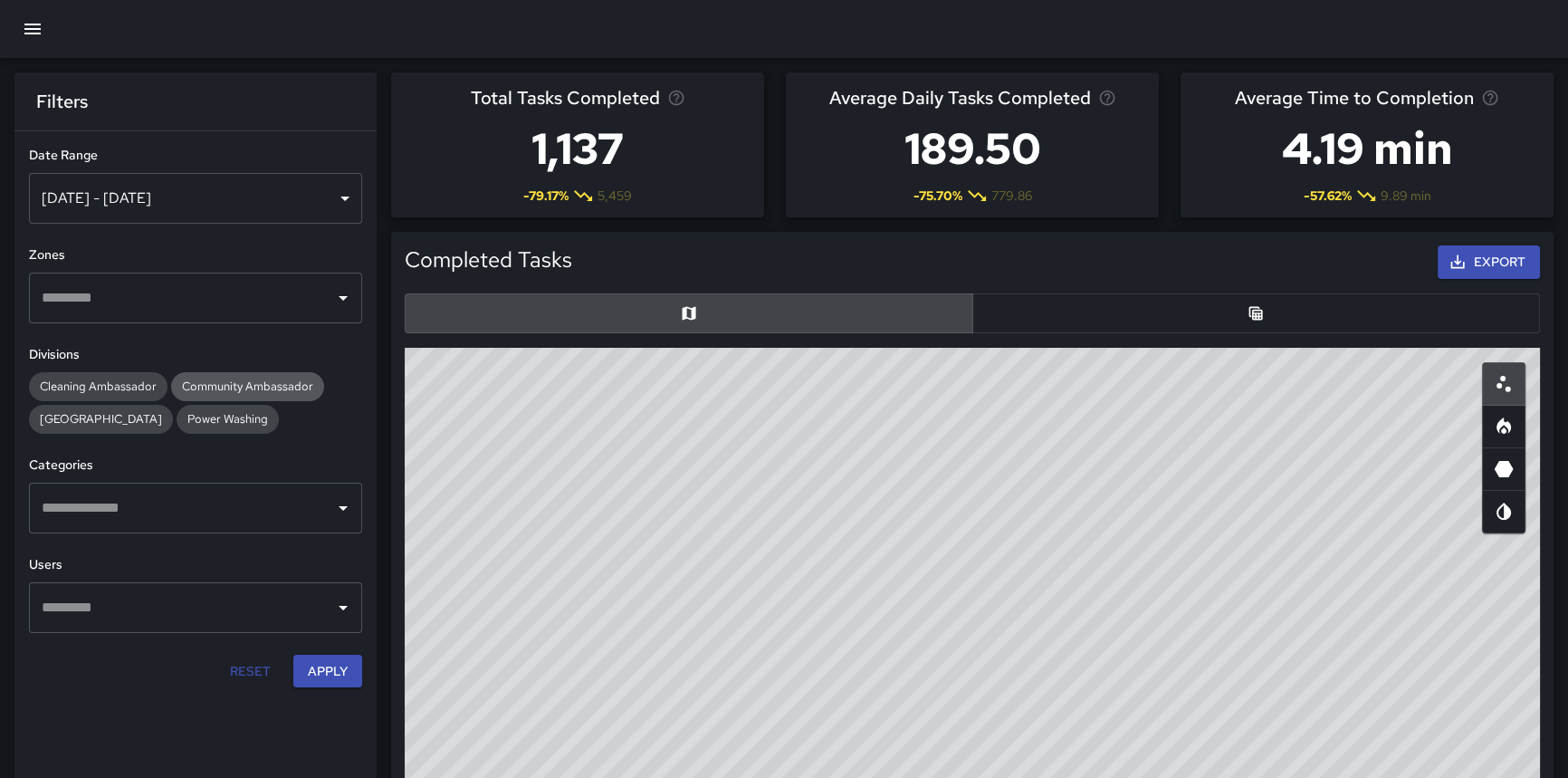 click on "Community Ambassador" at bounding box center (247, 386) 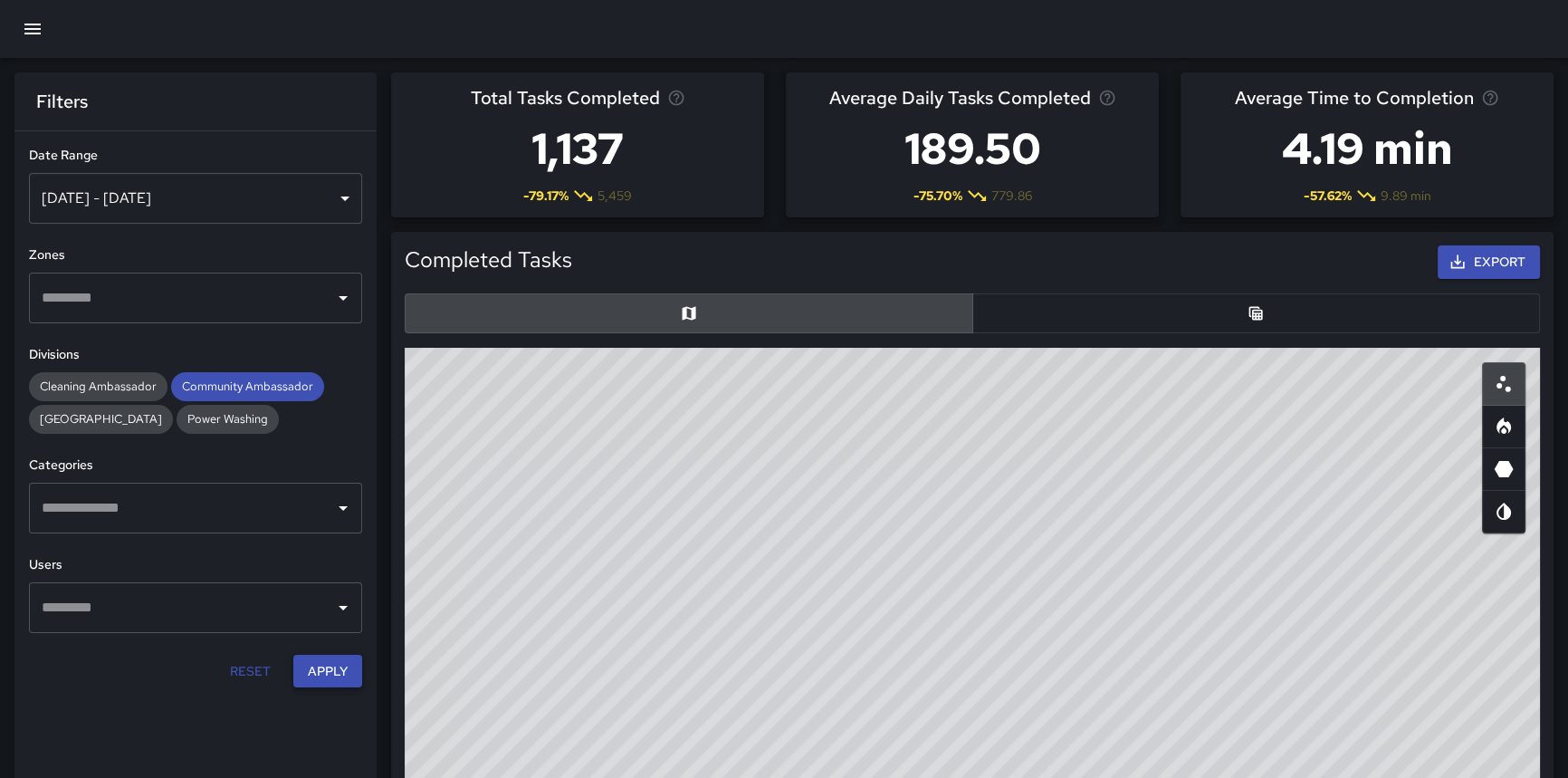 click on "Apply" at bounding box center (328, 671) 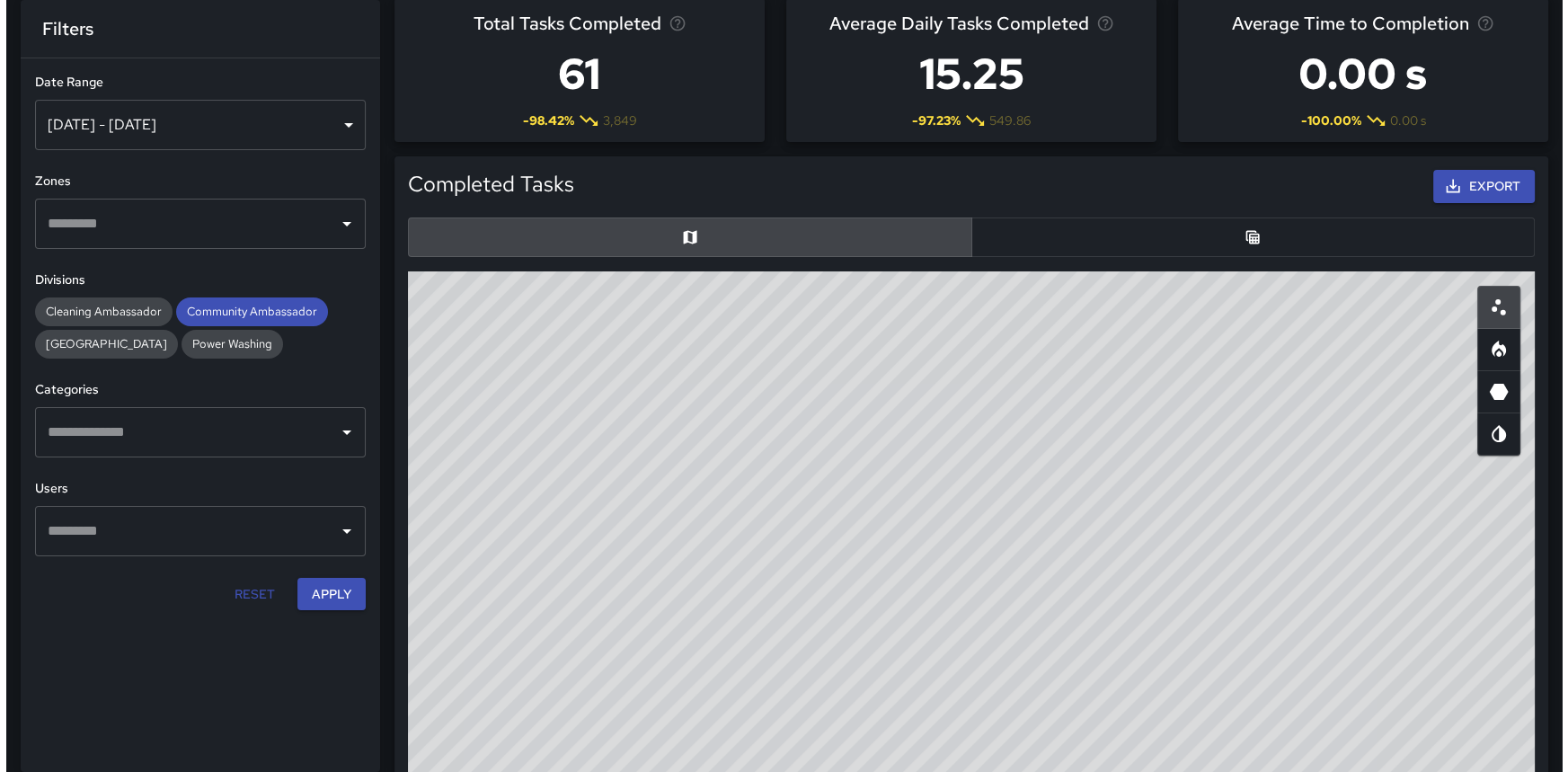 scroll, scrollTop: 163, scrollLeft: 0, axis: vertical 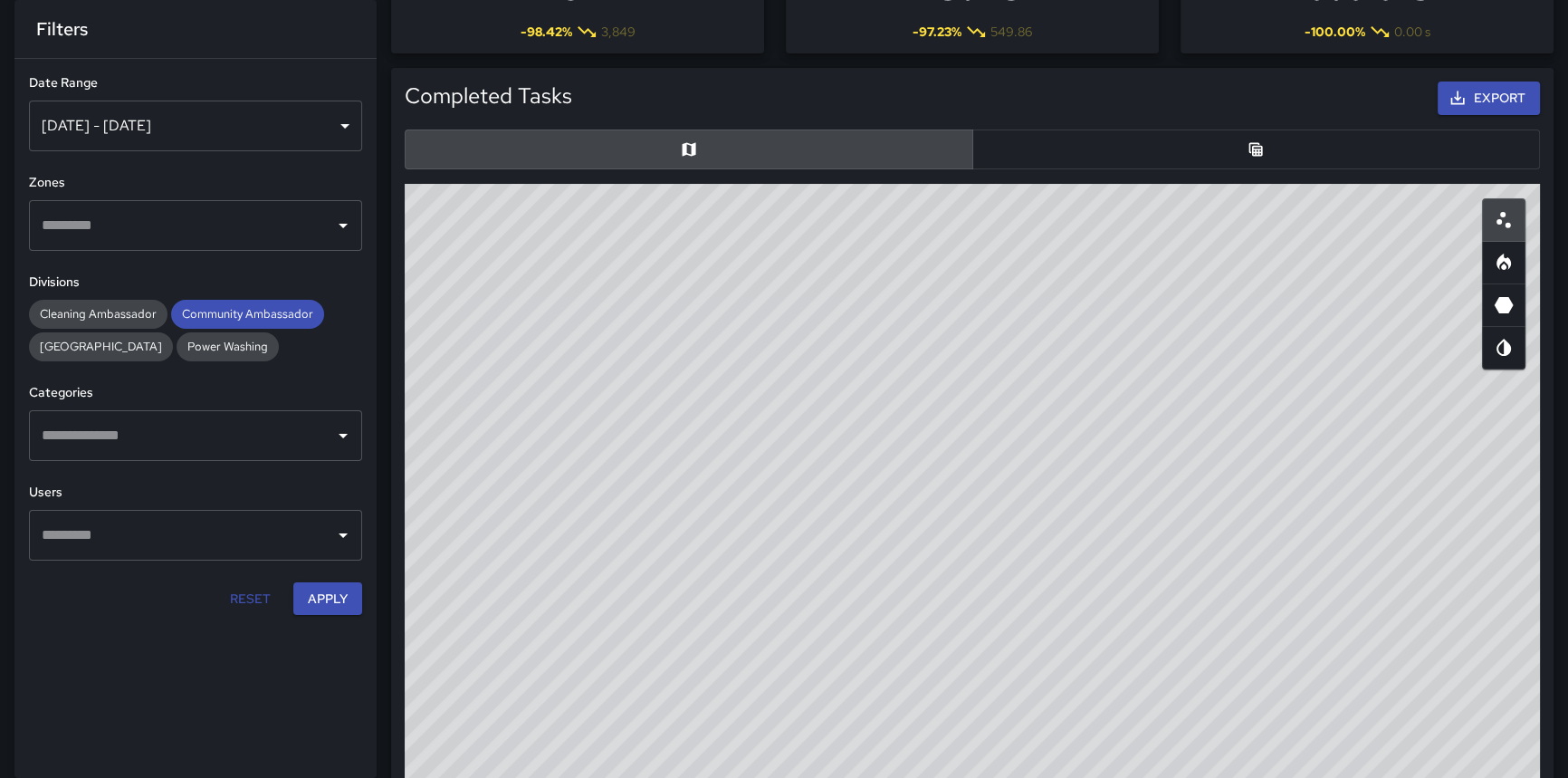 click on "[DATE] - [DATE]" at bounding box center (196, 126) 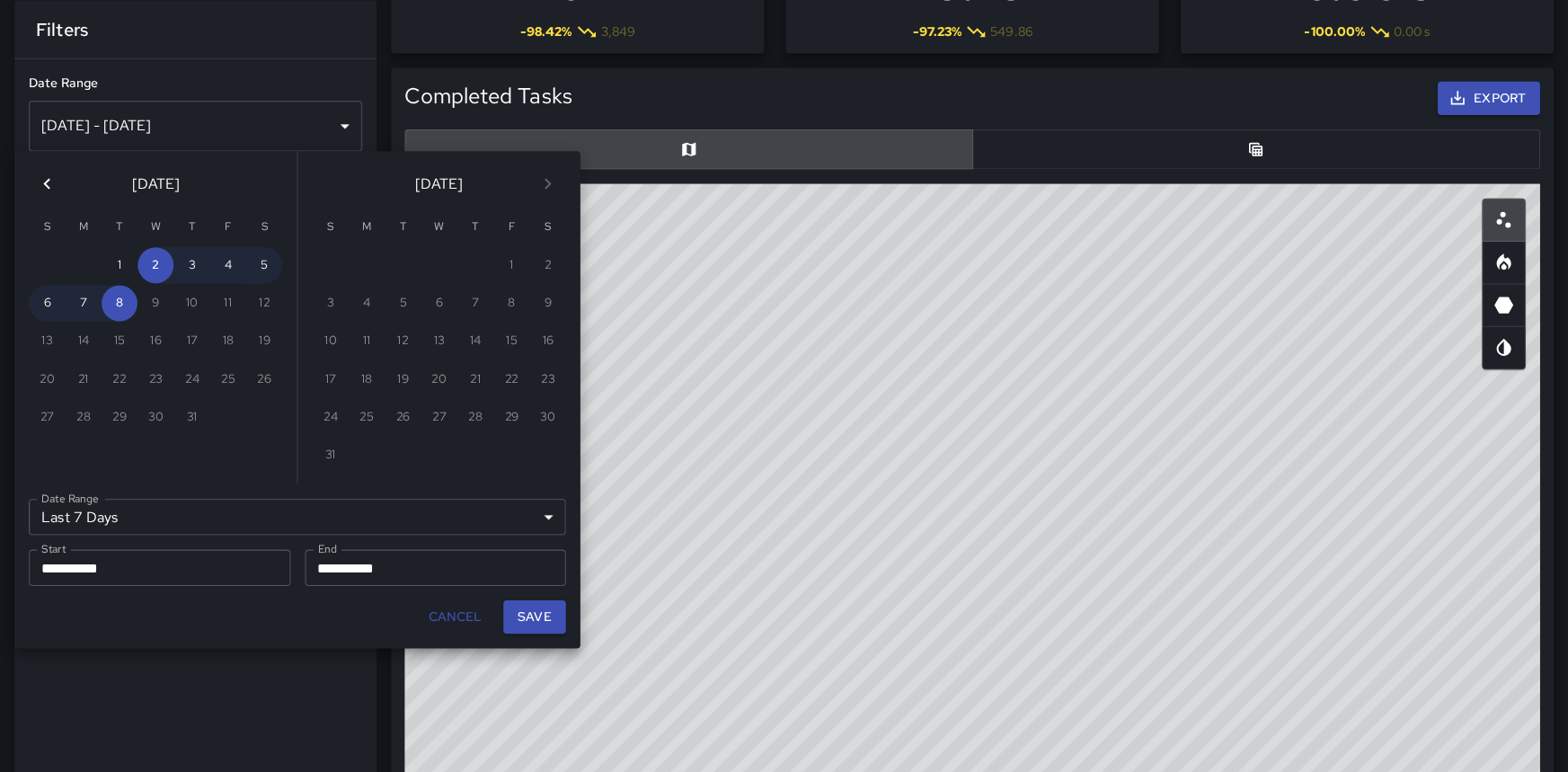 scroll, scrollTop: 13, scrollLeft: 13, axis: both 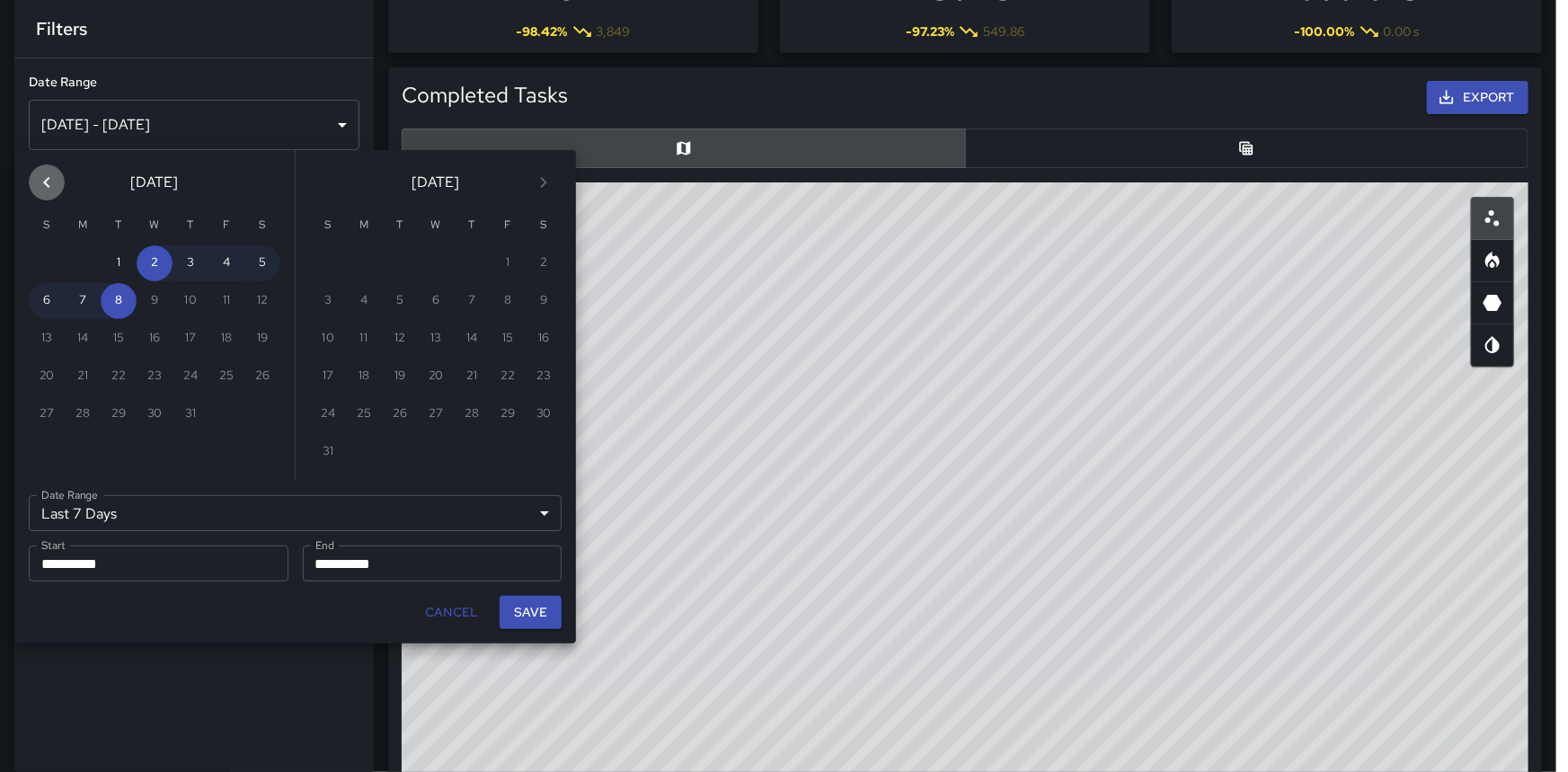 click 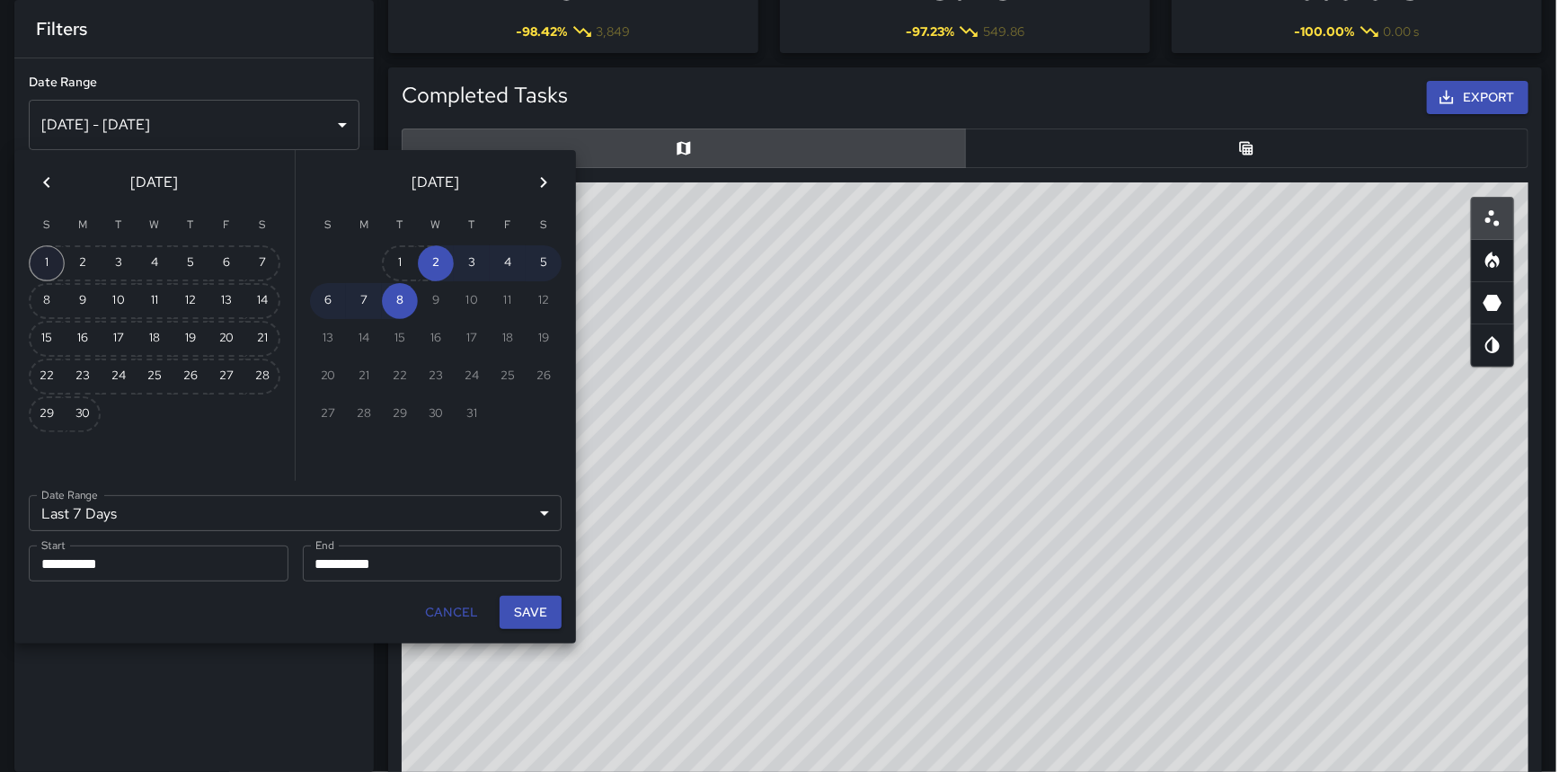 click on "1" at bounding box center (47, 263) 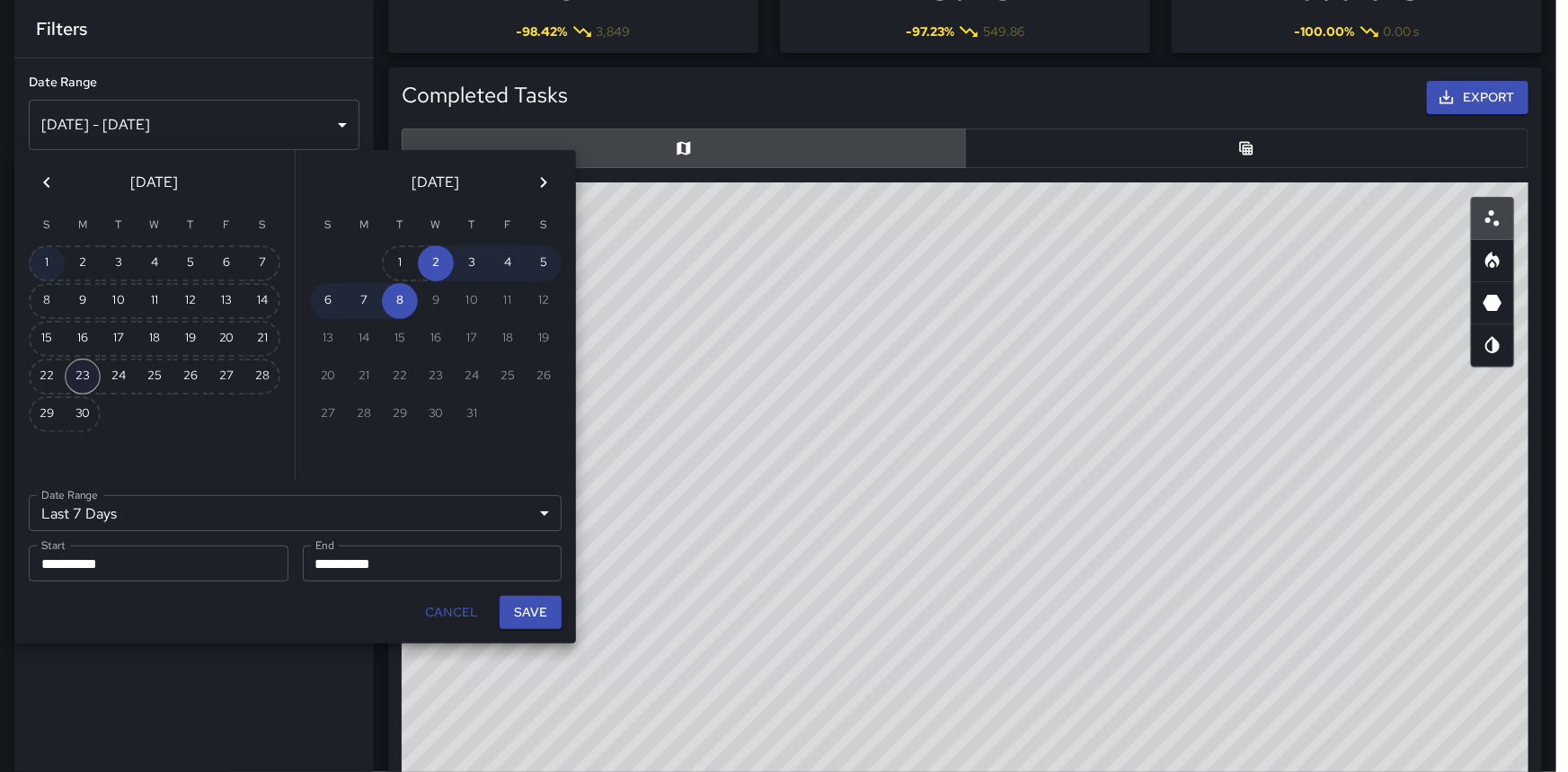 type on "******" 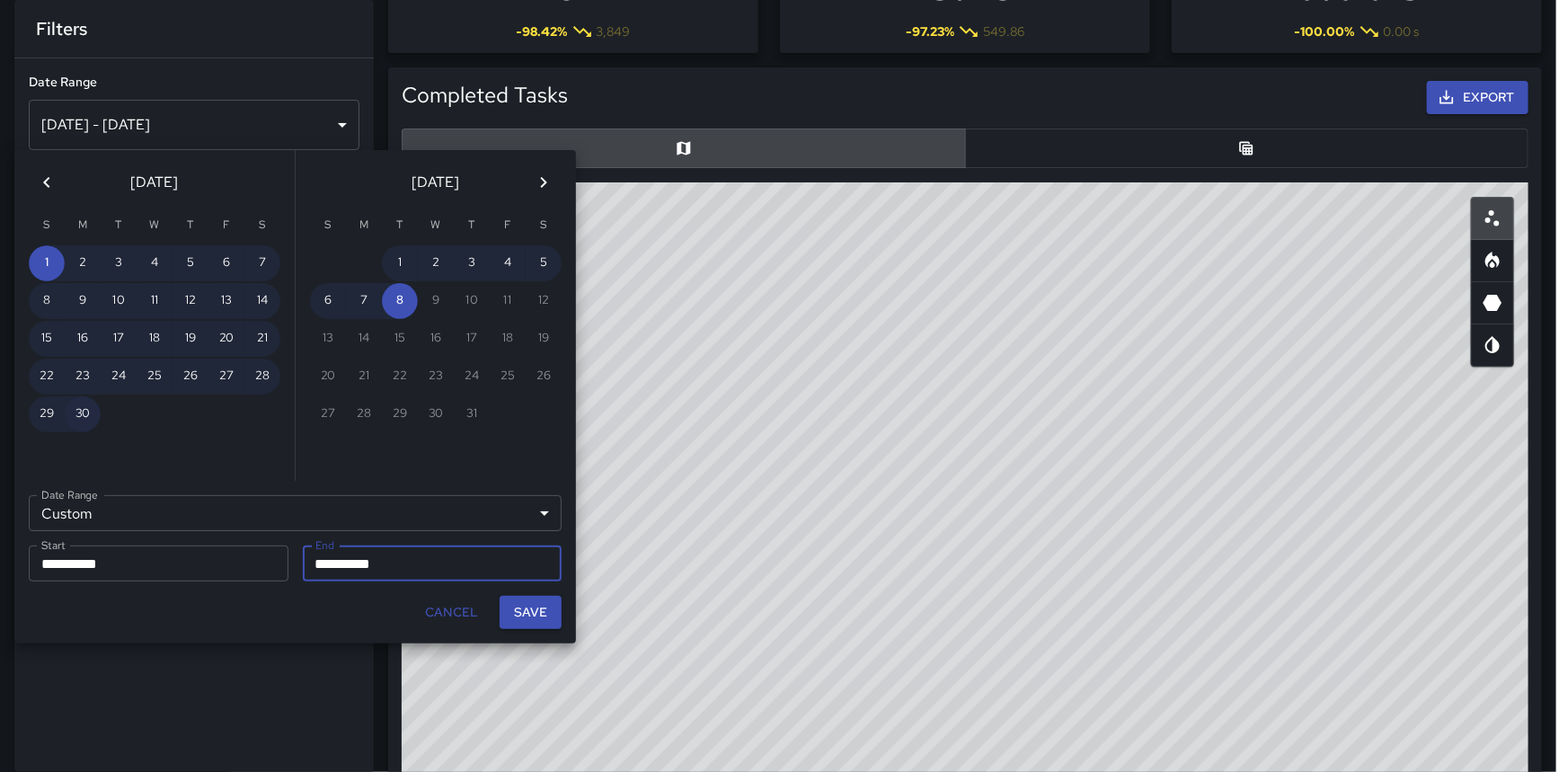 click on "30" at bounding box center (83, 414) 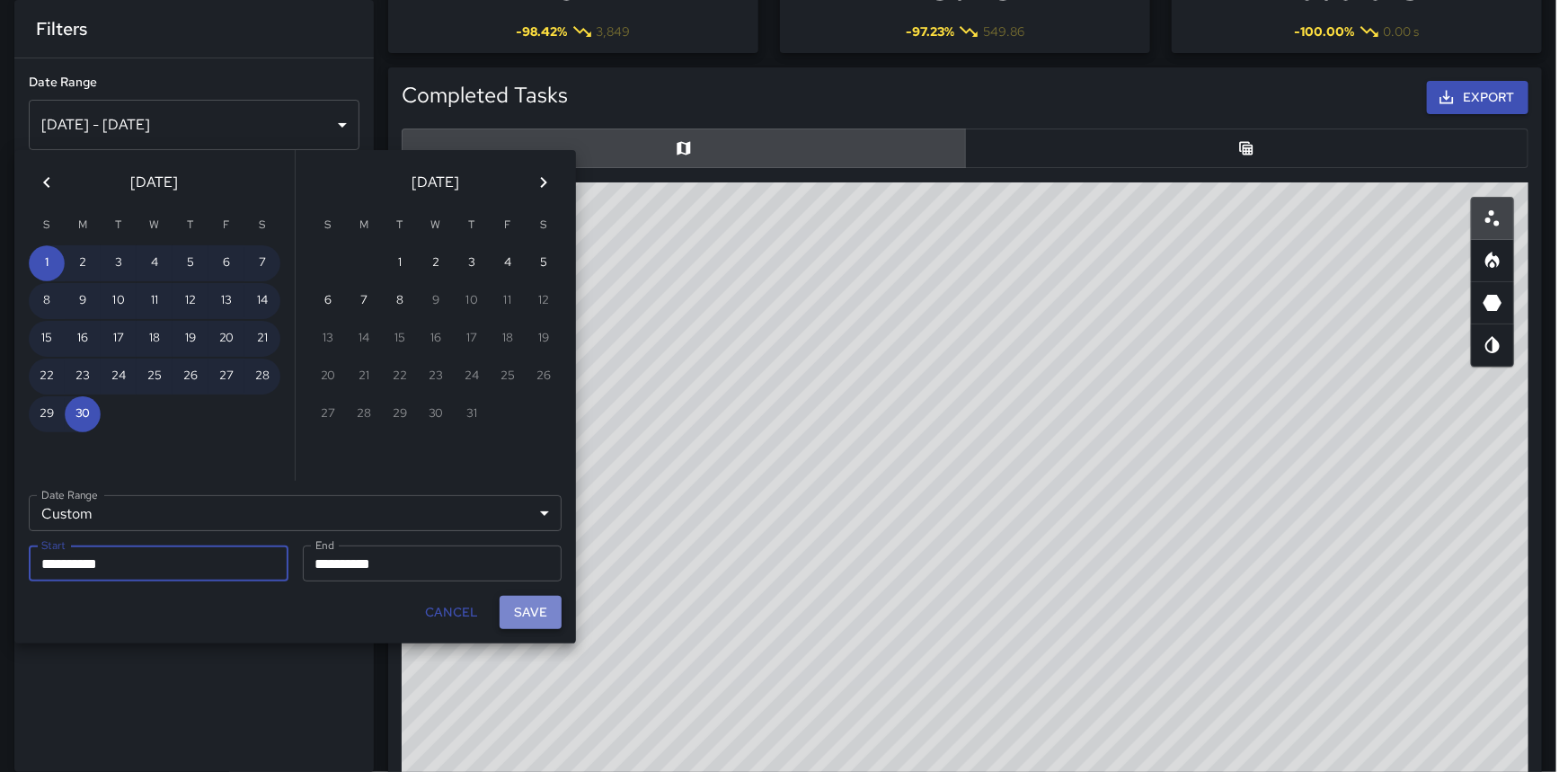click on "Save" at bounding box center [530, 612] 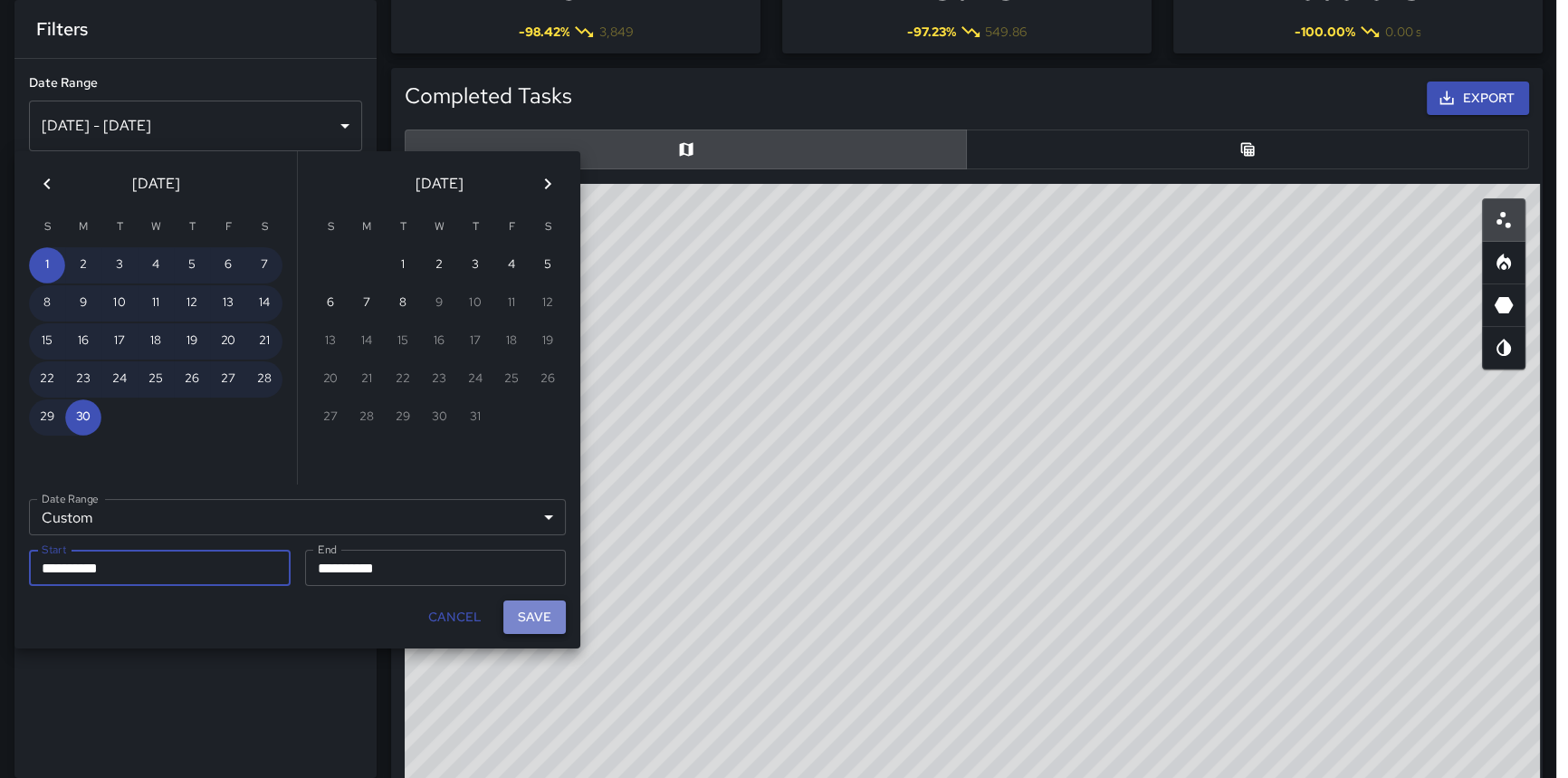 type on "**********" 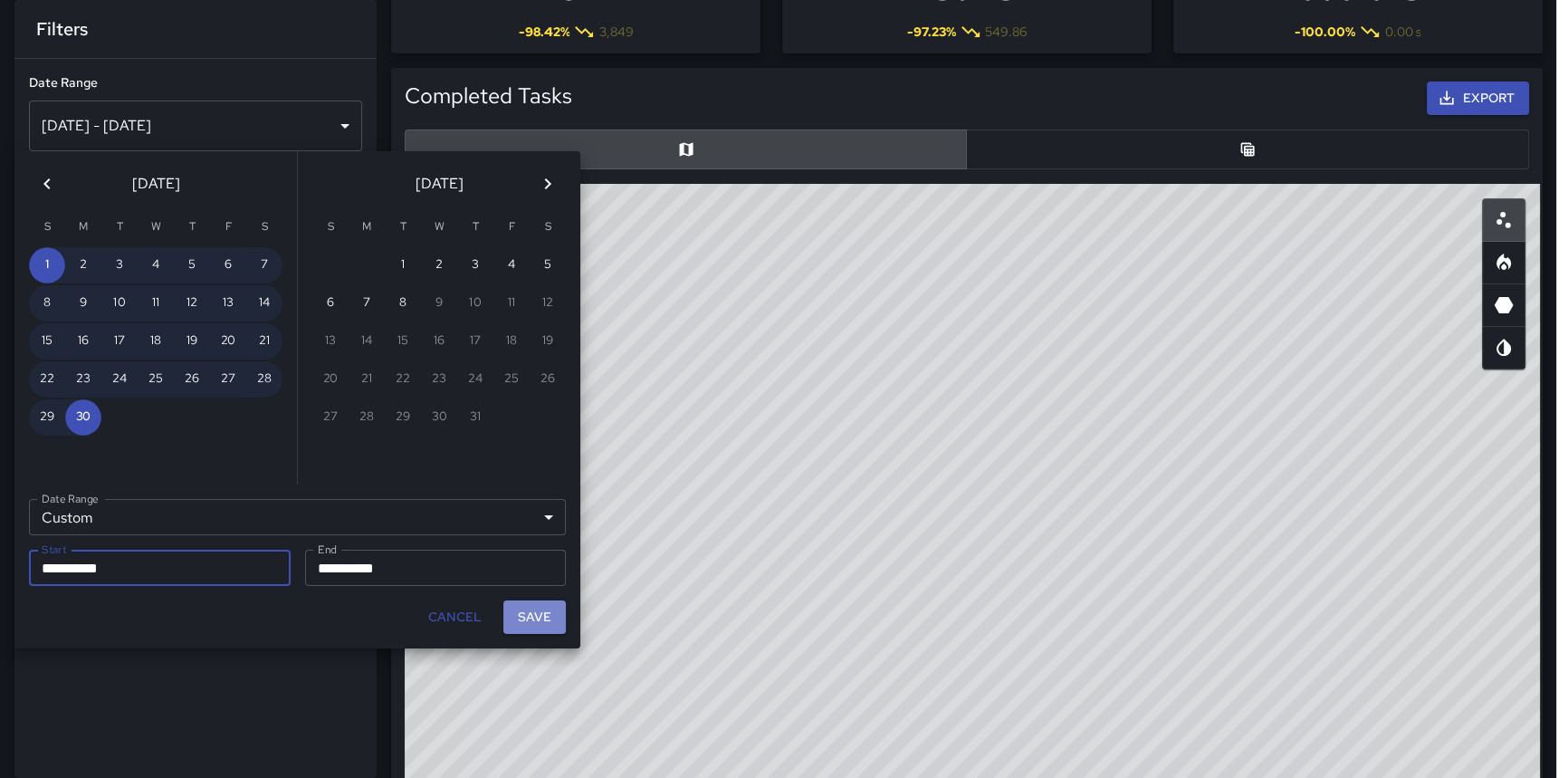 scroll, scrollTop: 13, scrollLeft: 13, axis: both 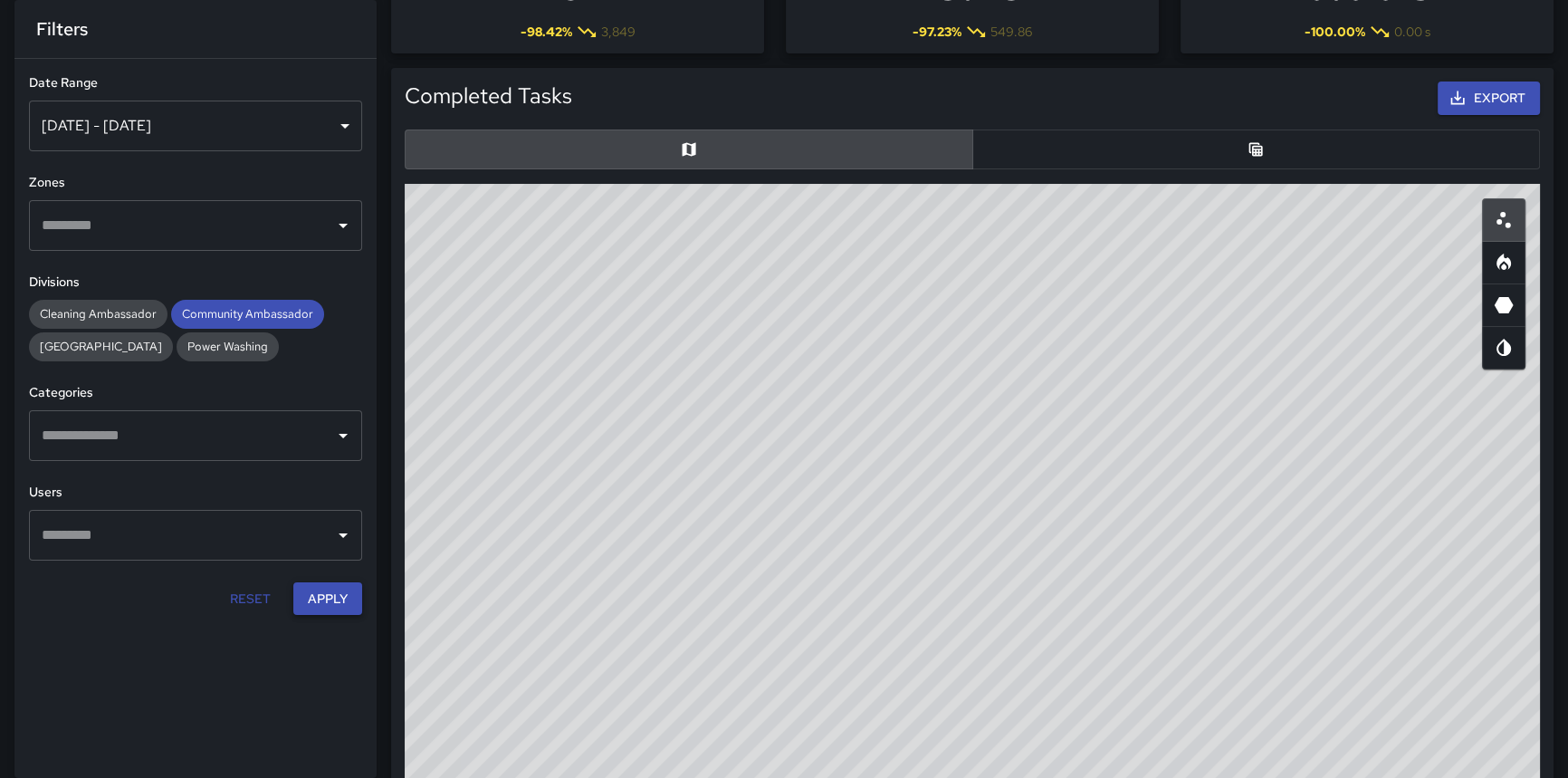 click on "Apply" at bounding box center (328, 599) 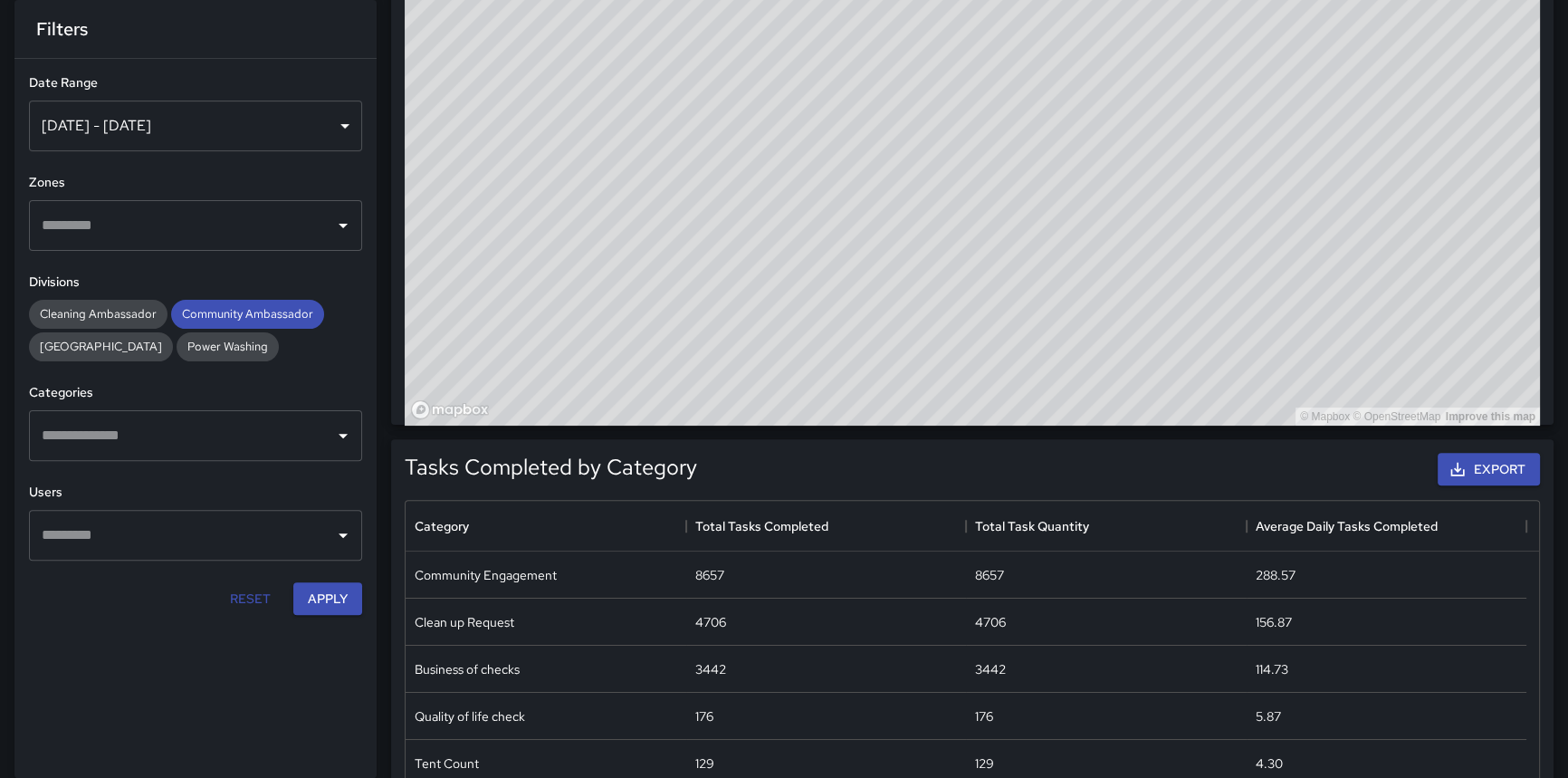 scroll, scrollTop: 823, scrollLeft: 0, axis: vertical 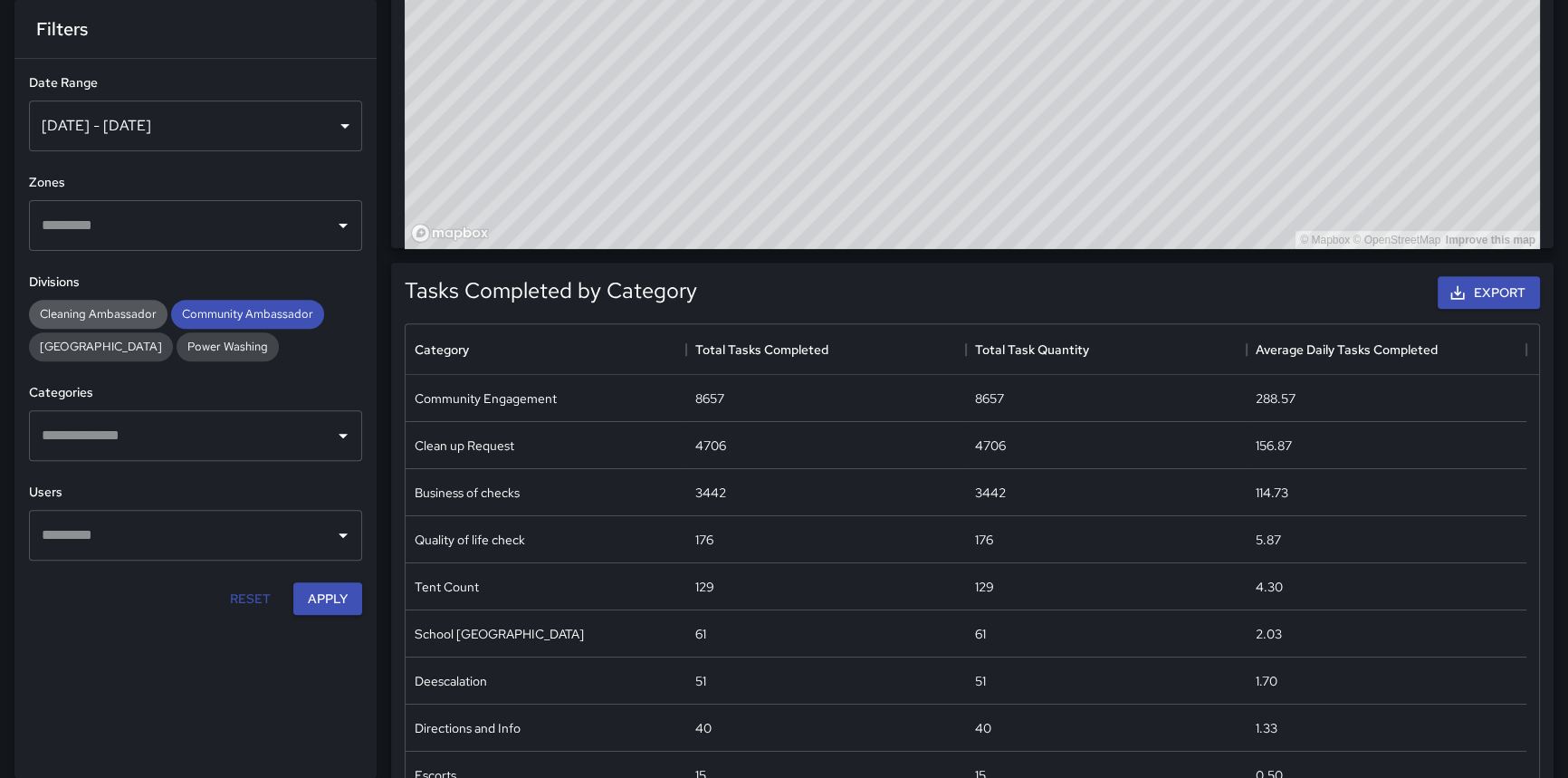 click on "Cleaning Ambassador" at bounding box center [98, 313] 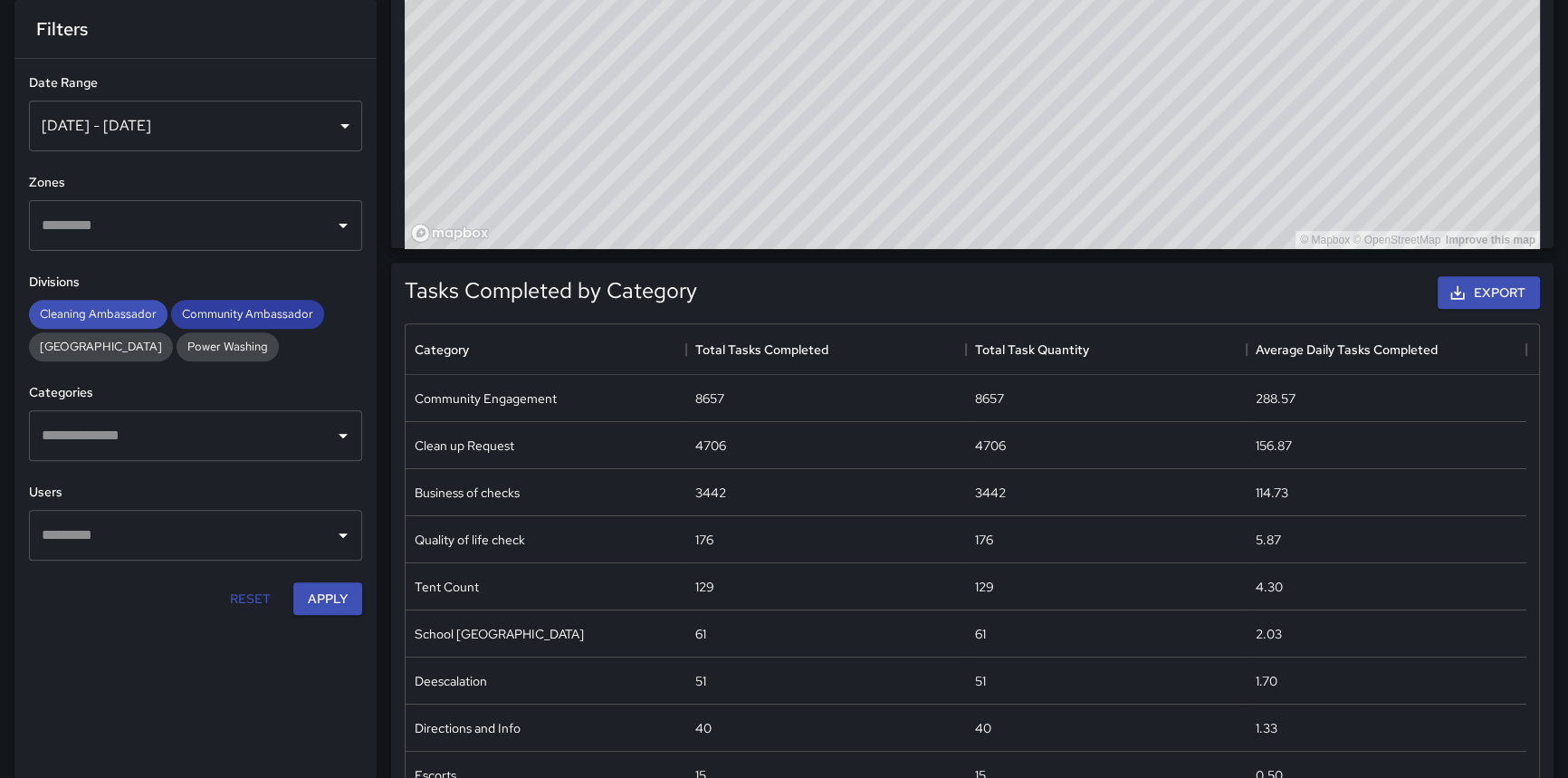 click on "Community Ambassador" at bounding box center (247, 313) 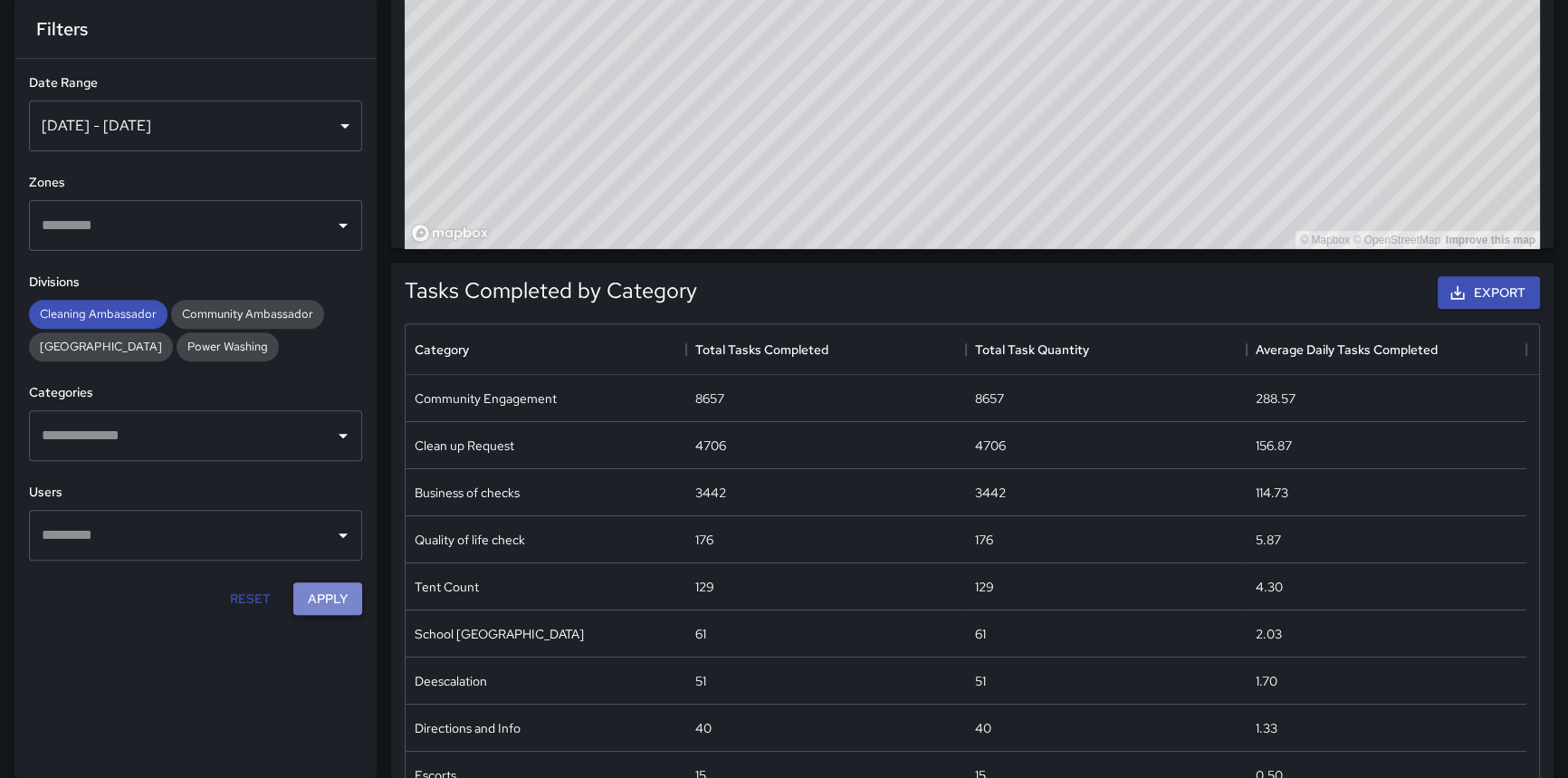 click on "Apply" at bounding box center (328, 599) 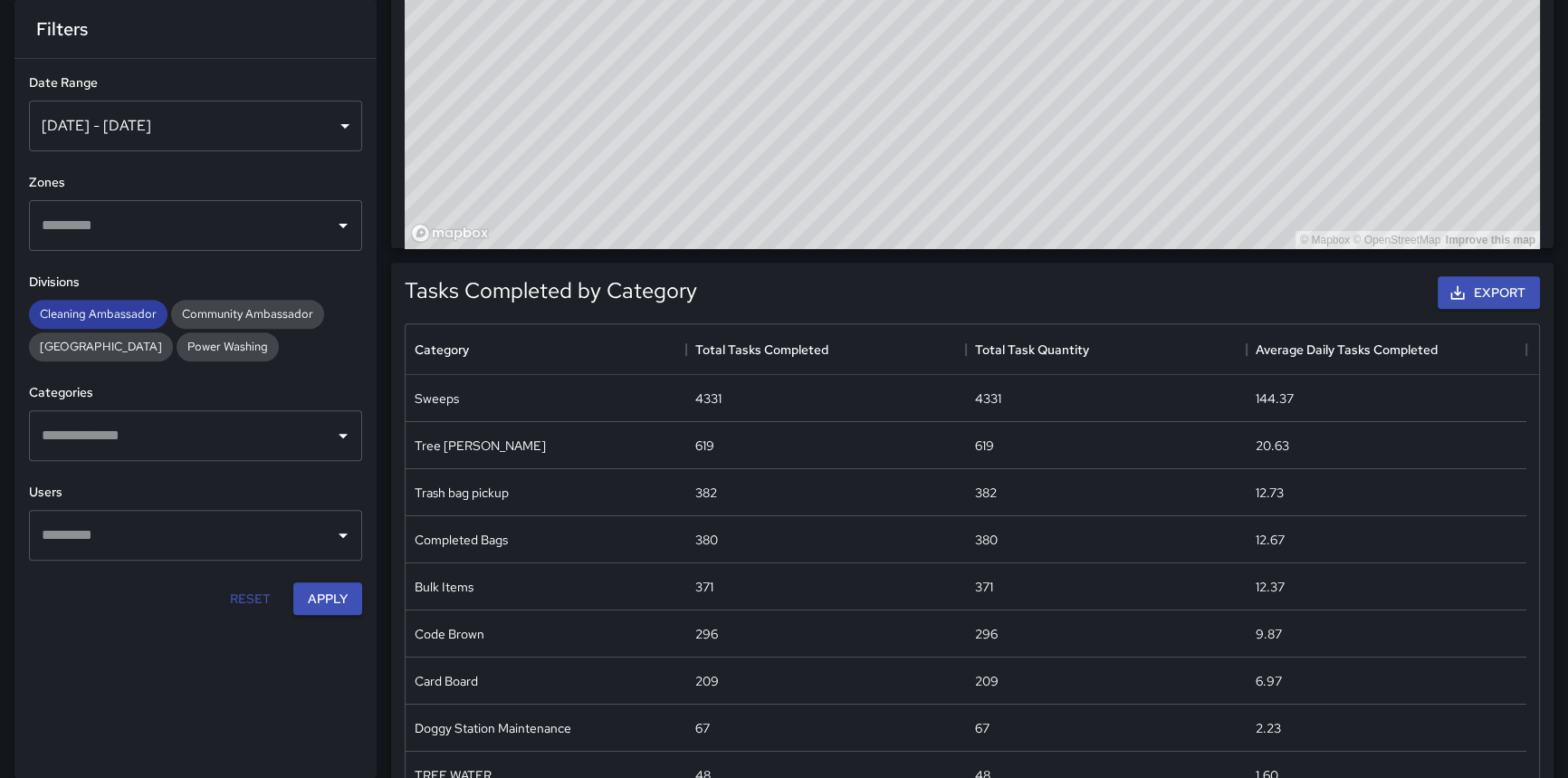 click on "Cleaning Ambassador" at bounding box center (98, 313) 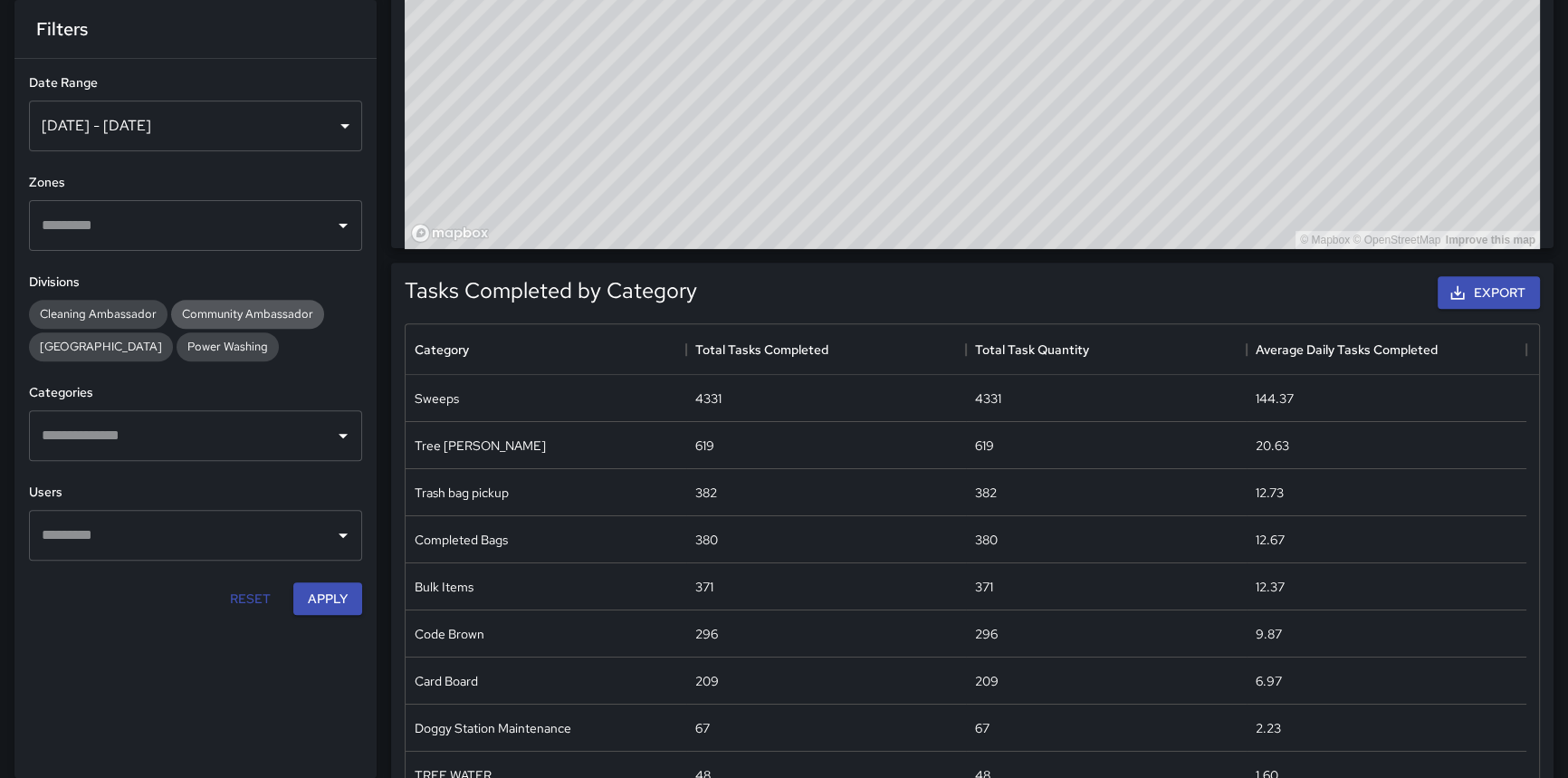 click on "Community Ambassador" at bounding box center (247, 313) 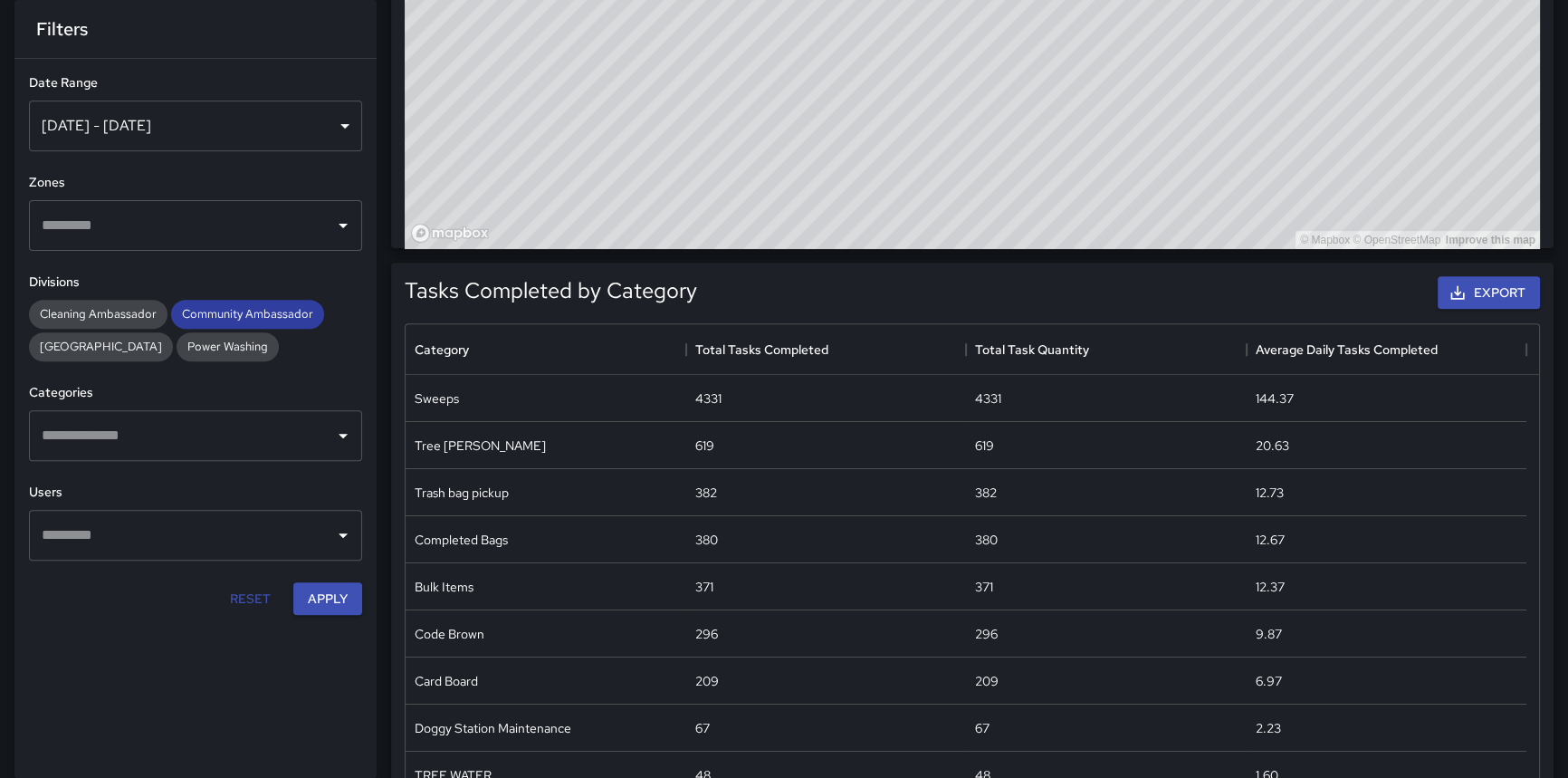 click on "Community Ambassador" at bounding box center (247, 313) 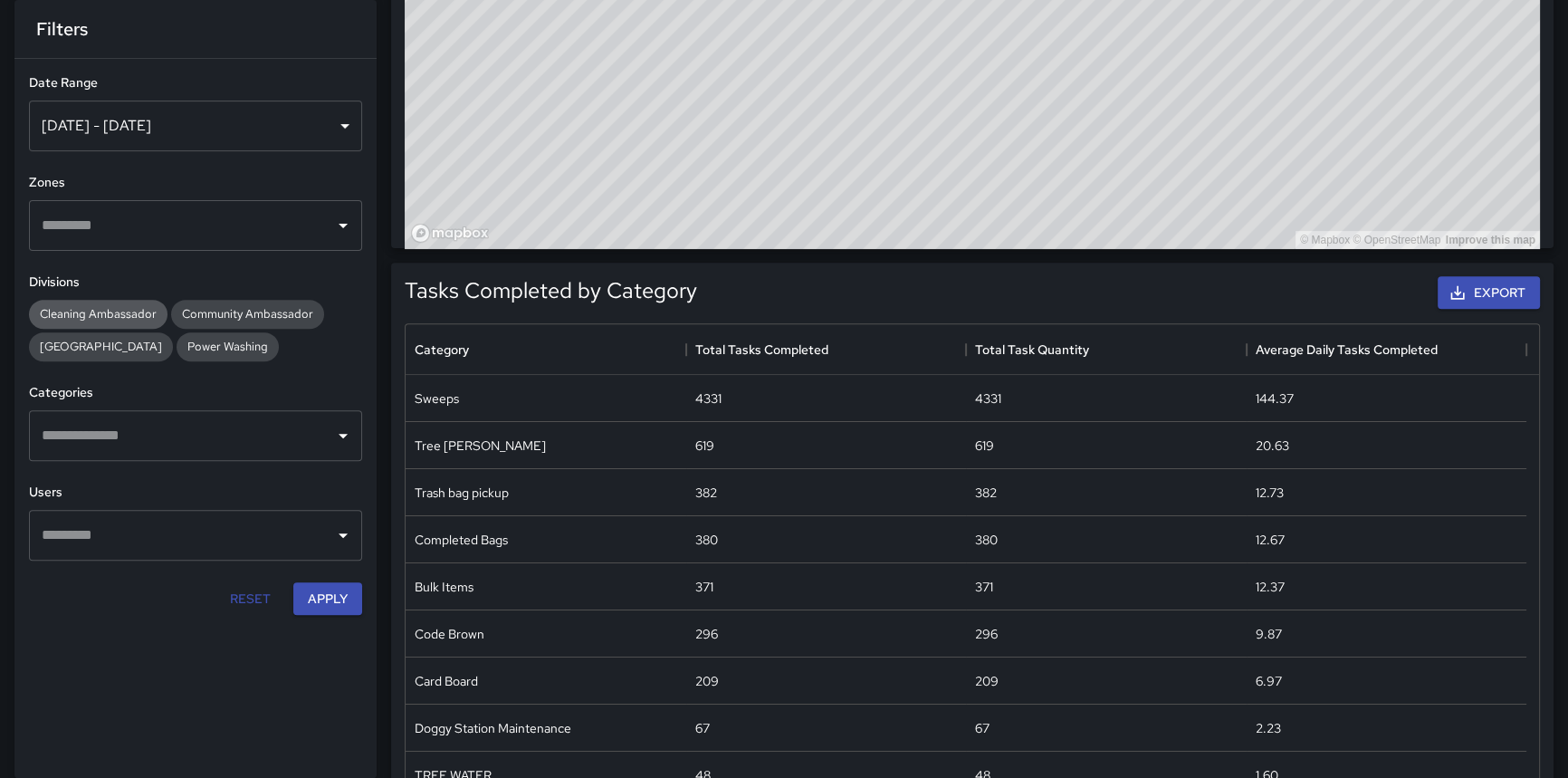 click on "Cleaning Ambassador" at bounding box center (98, 313) 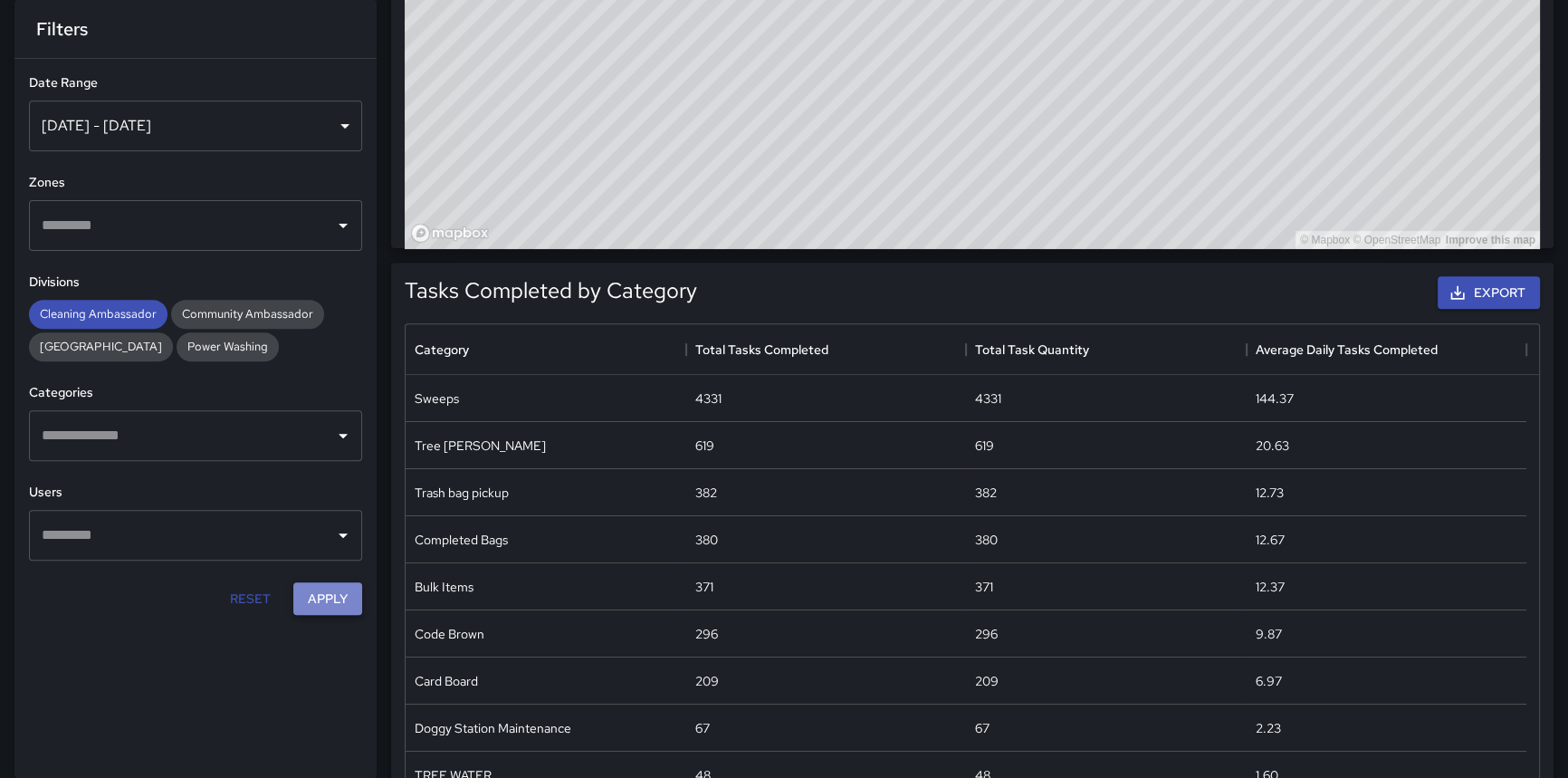 click on "Apply" at bounding box center [328, 599] 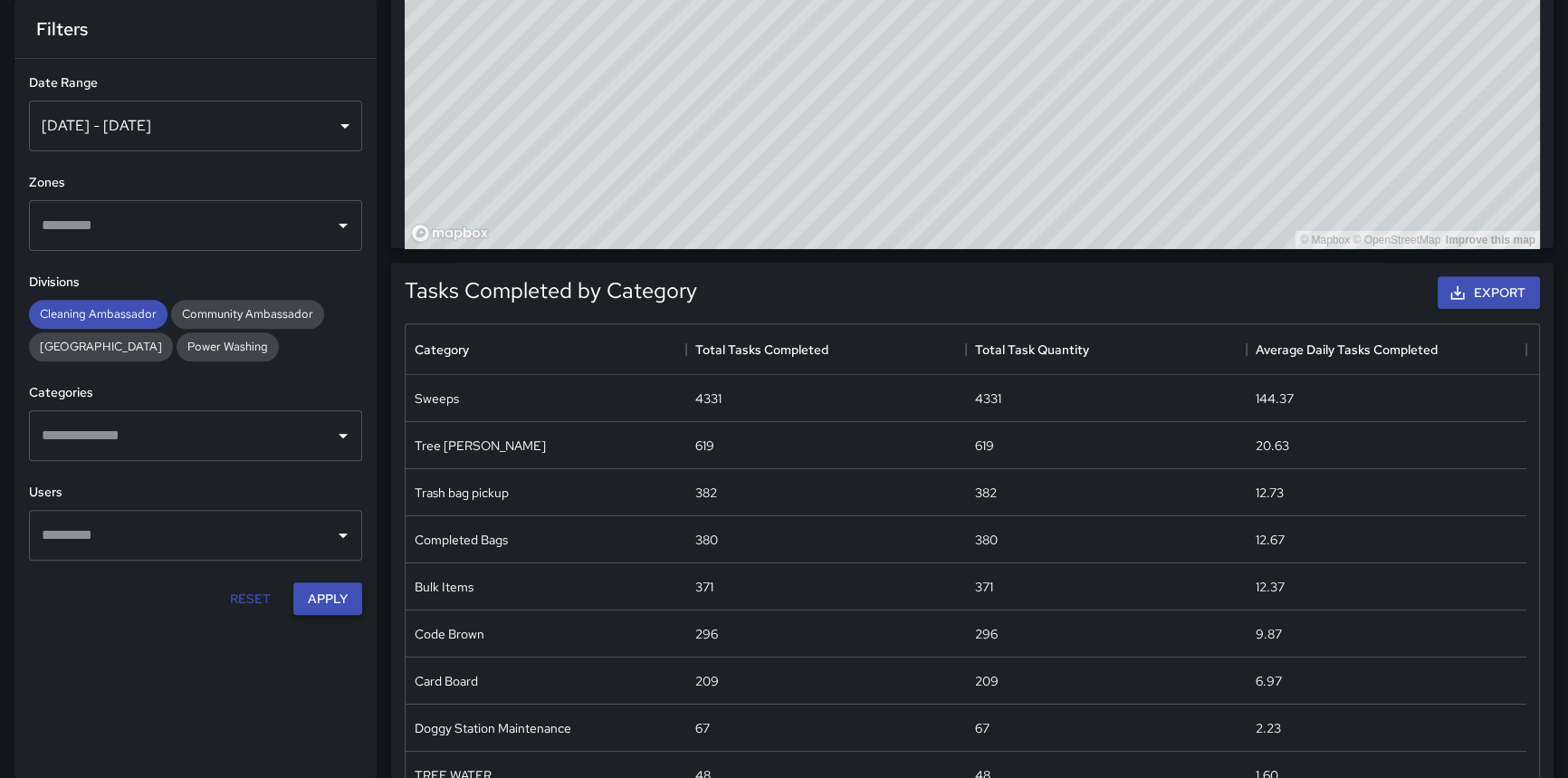 click on "Apply" at bounding box center (328, 599) 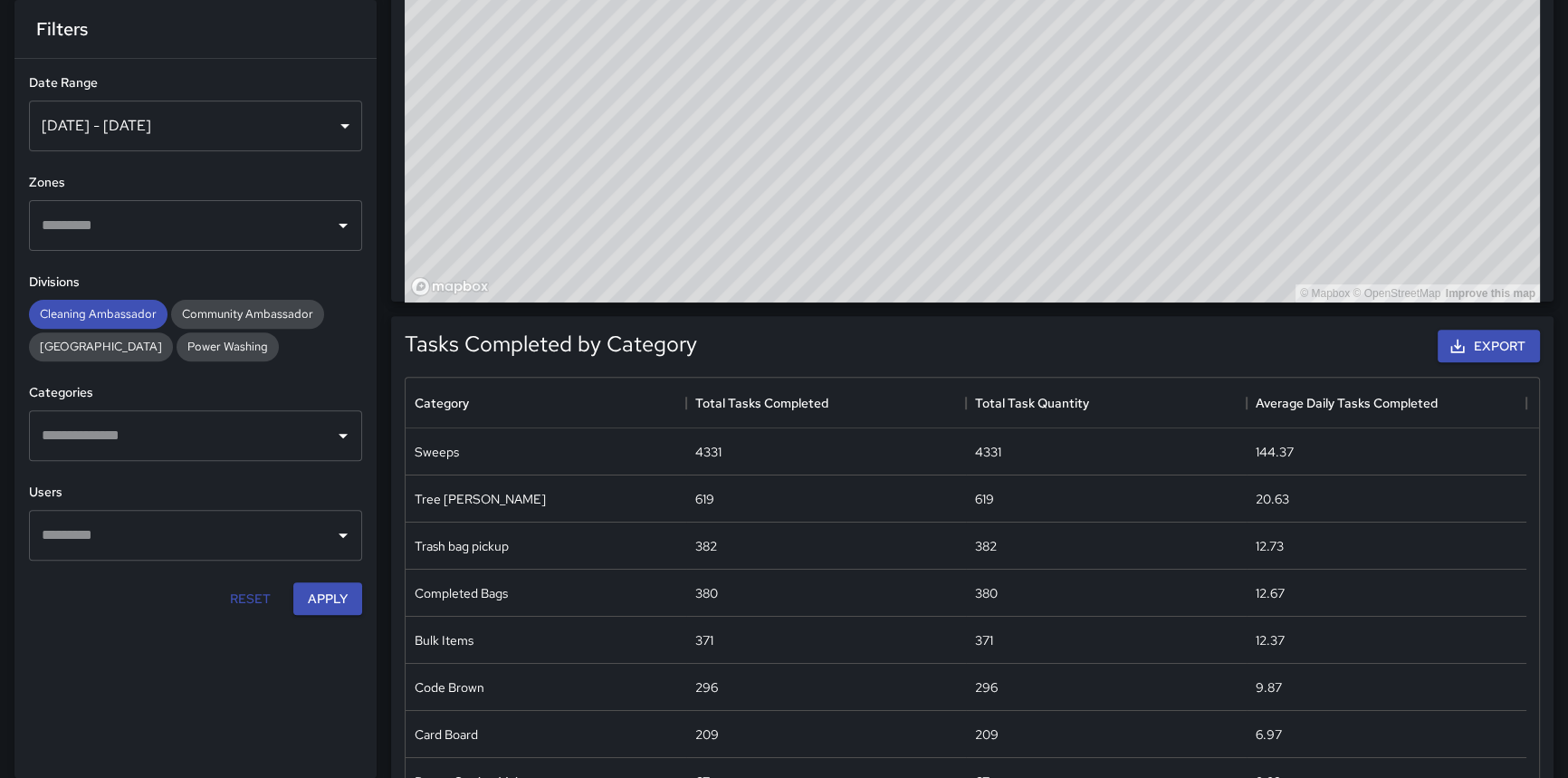 scroll, scrollTop: 741, scrollLeft: 0, axis: vertical 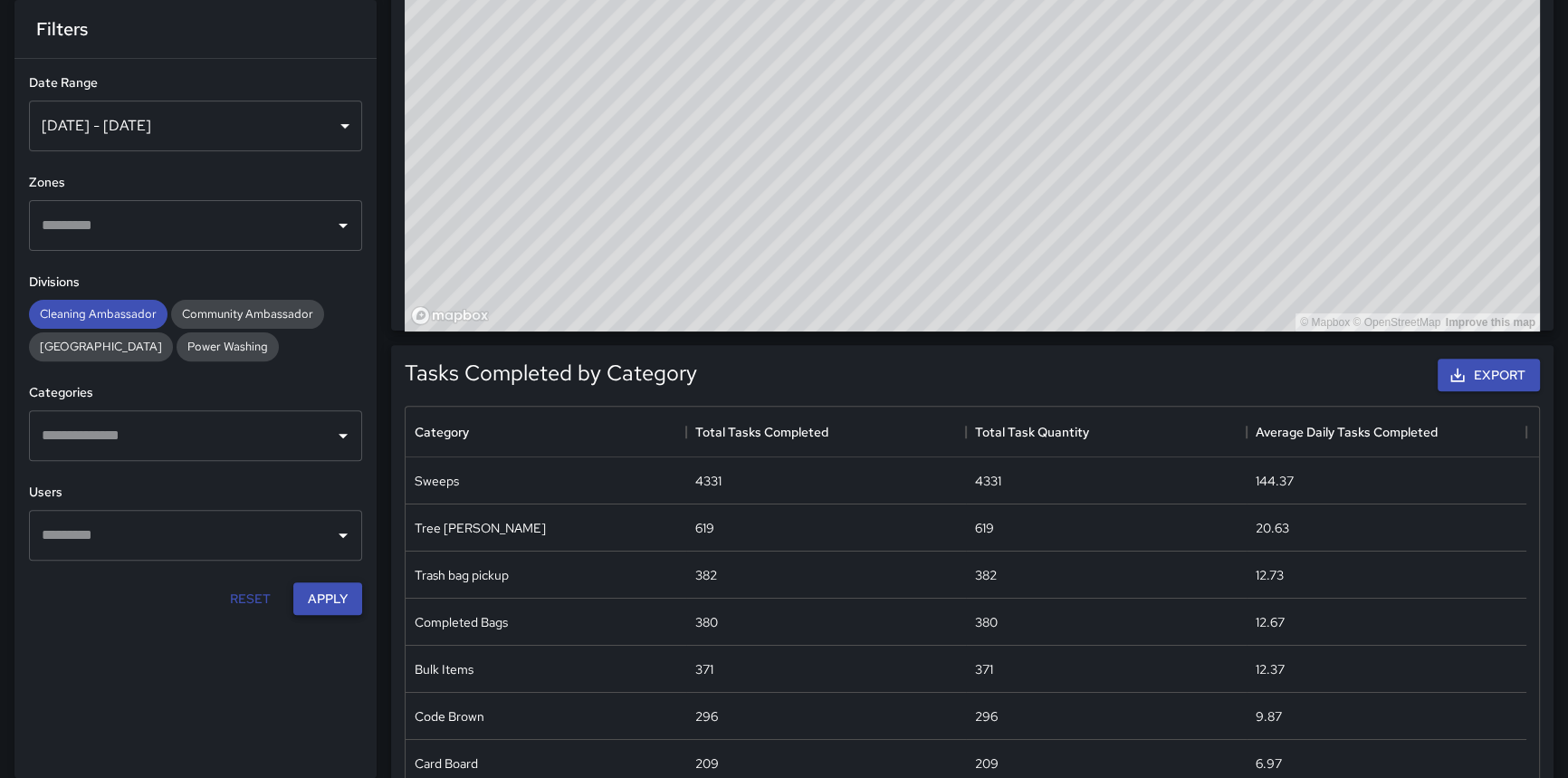 click on "Apply" at bounding box center (328, 599) 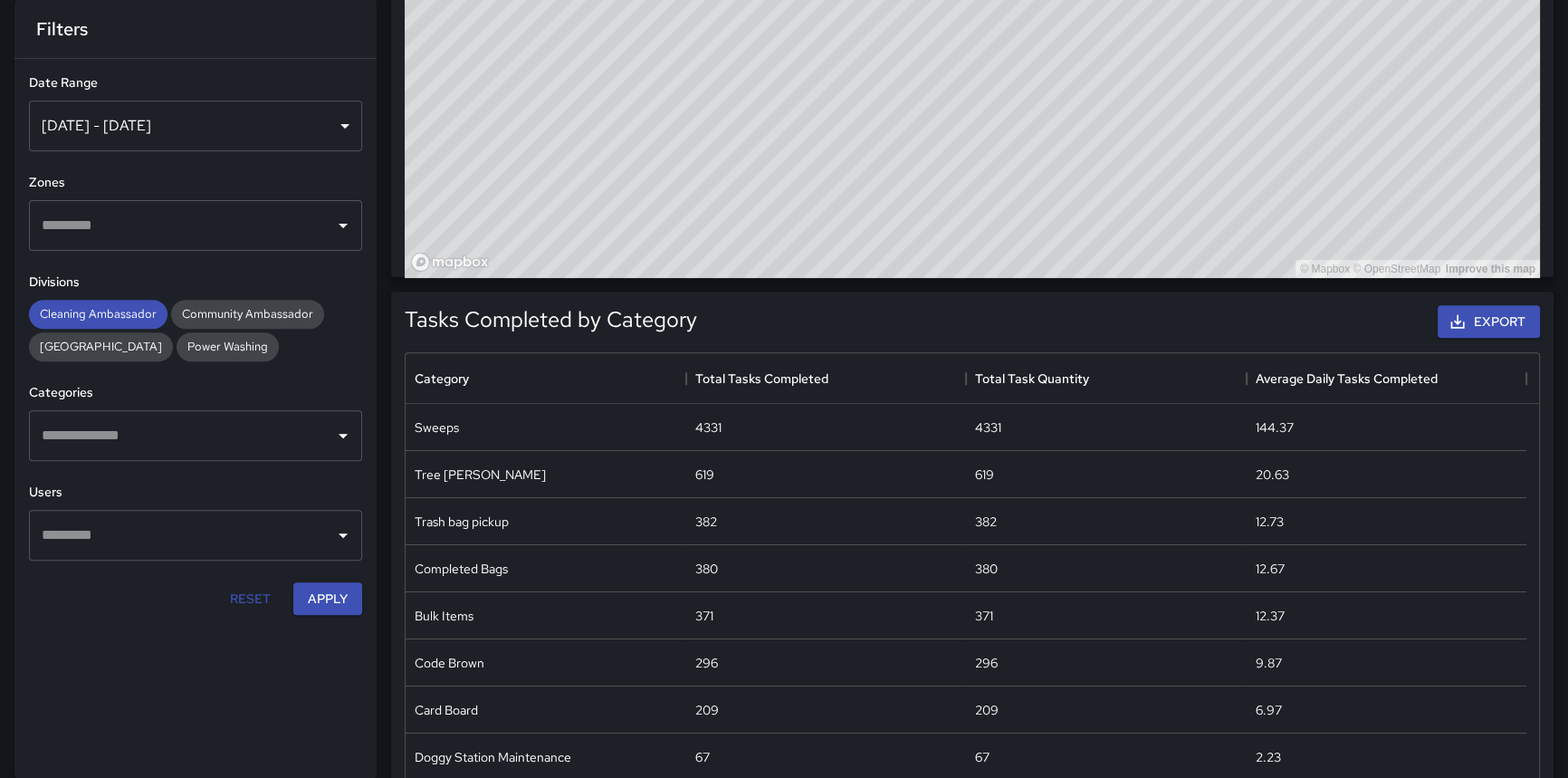 scroll, scrollTop: 823, scrollLeft: 0, axis: vertical 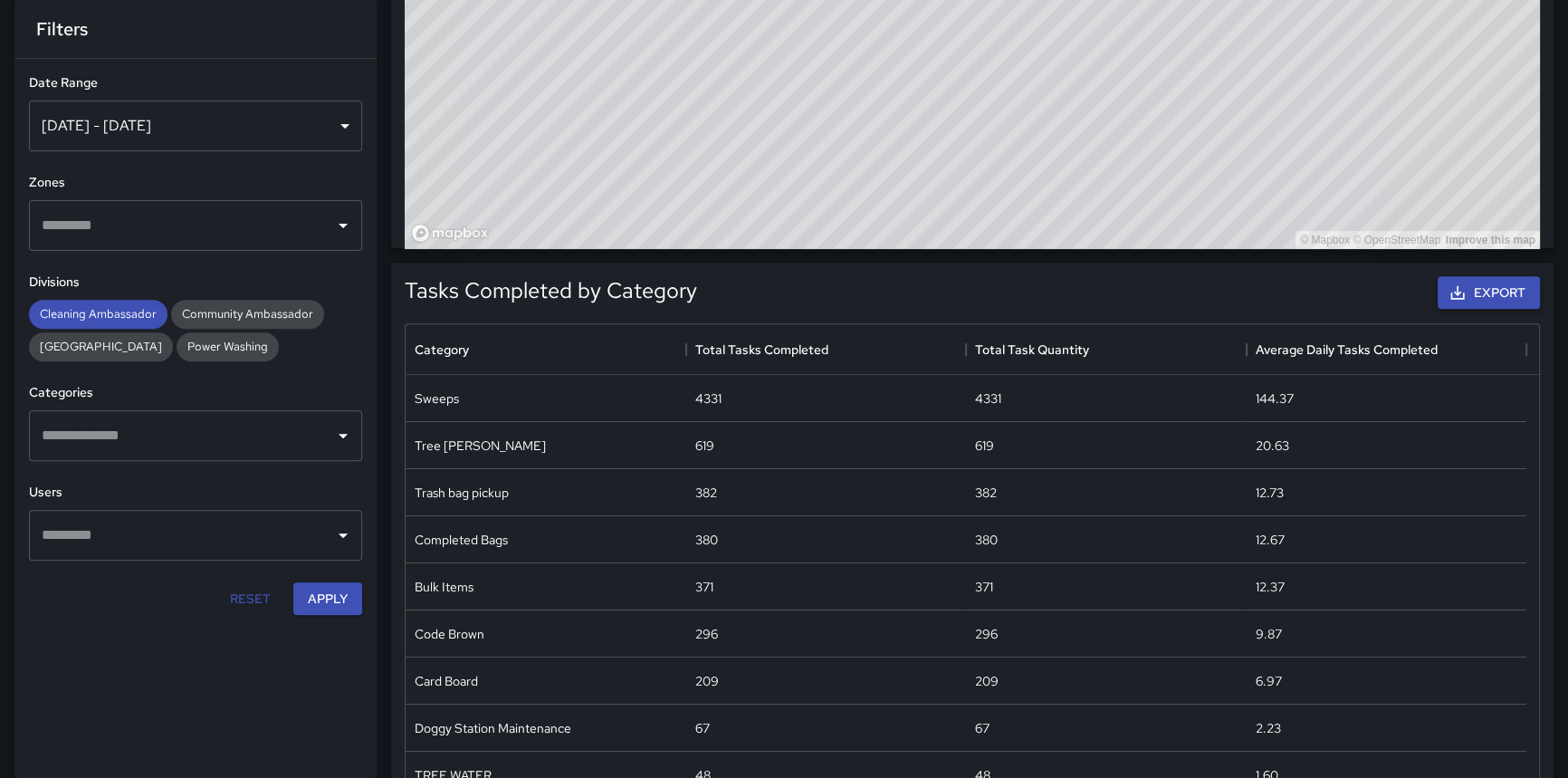 click on "Export" at bounding box center [1488, 293] 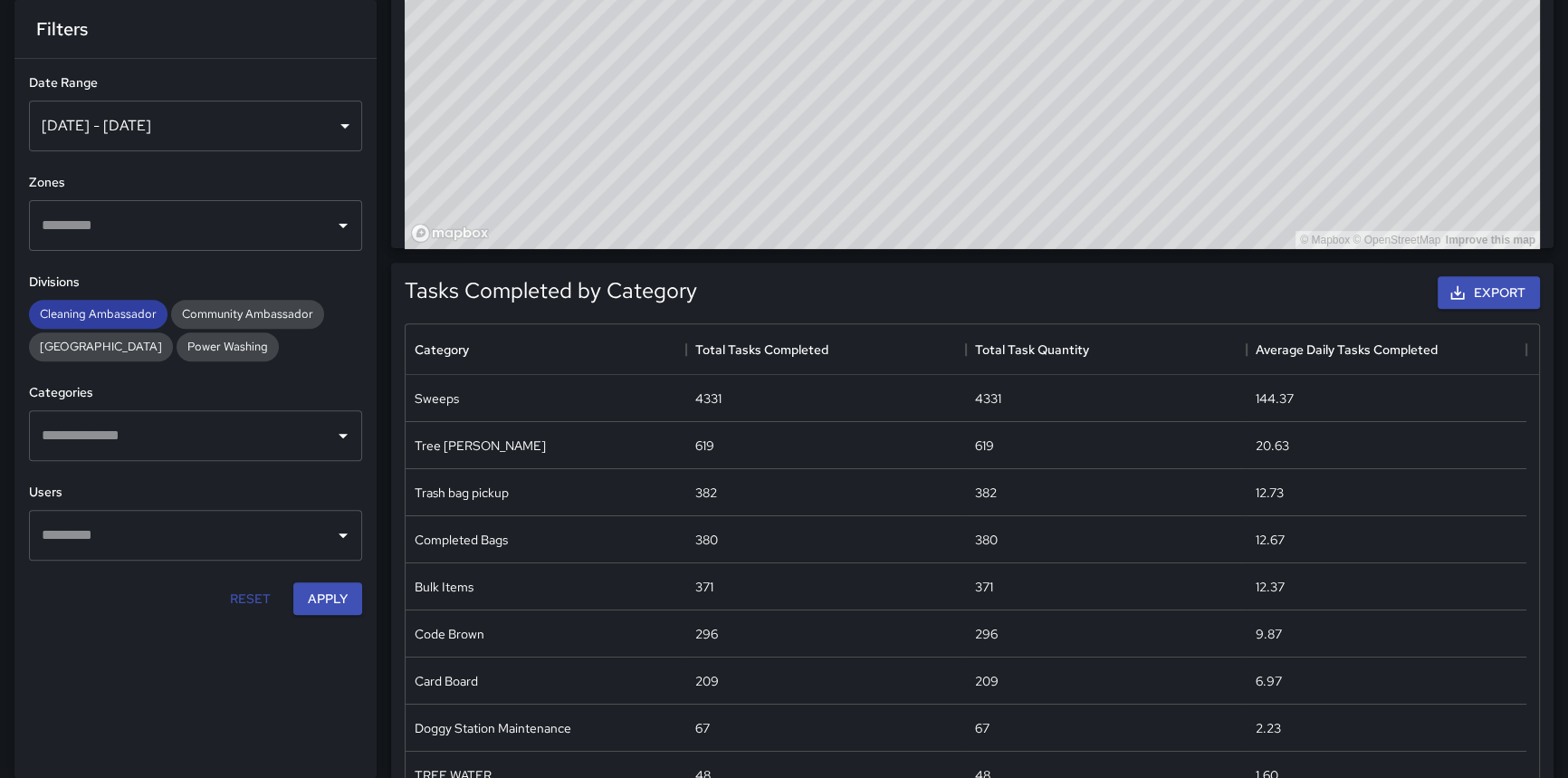 click on "Cleaning Ambassador" at bounding box center (98, 313) 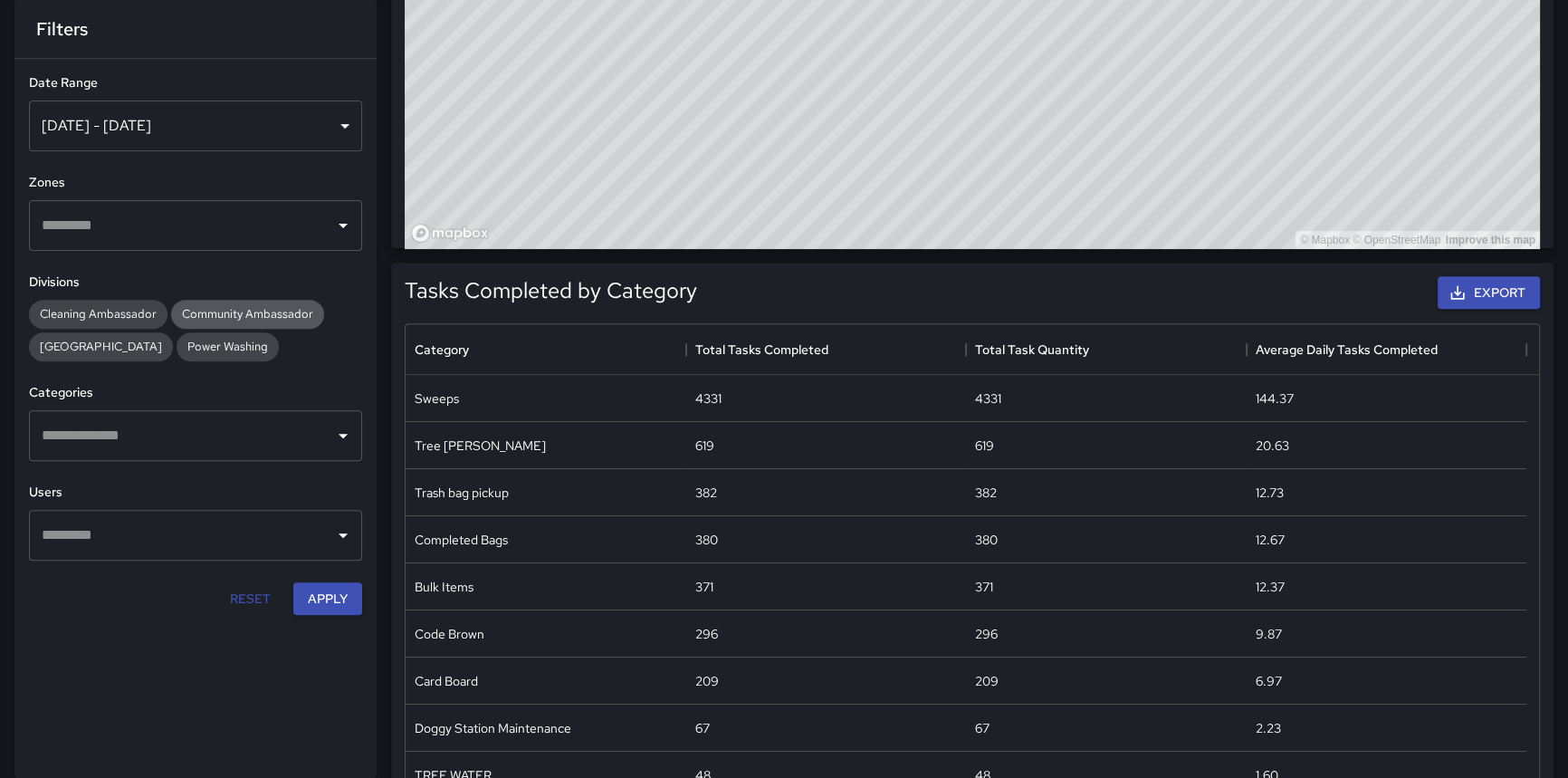 click on "Community Ambassador" at bounding box center (247, 313) 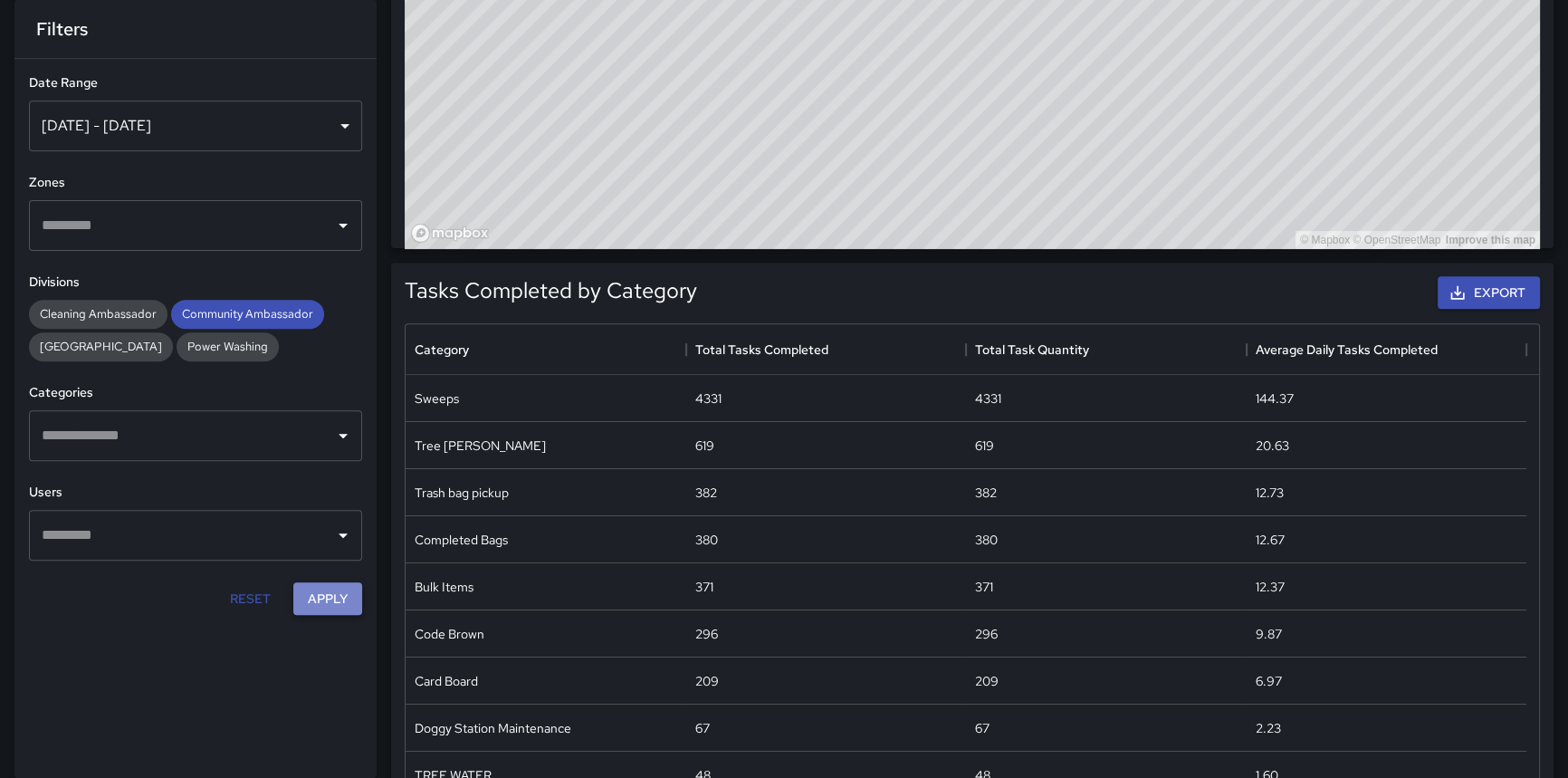 click on "Apply" at bounding box center [328, 599] 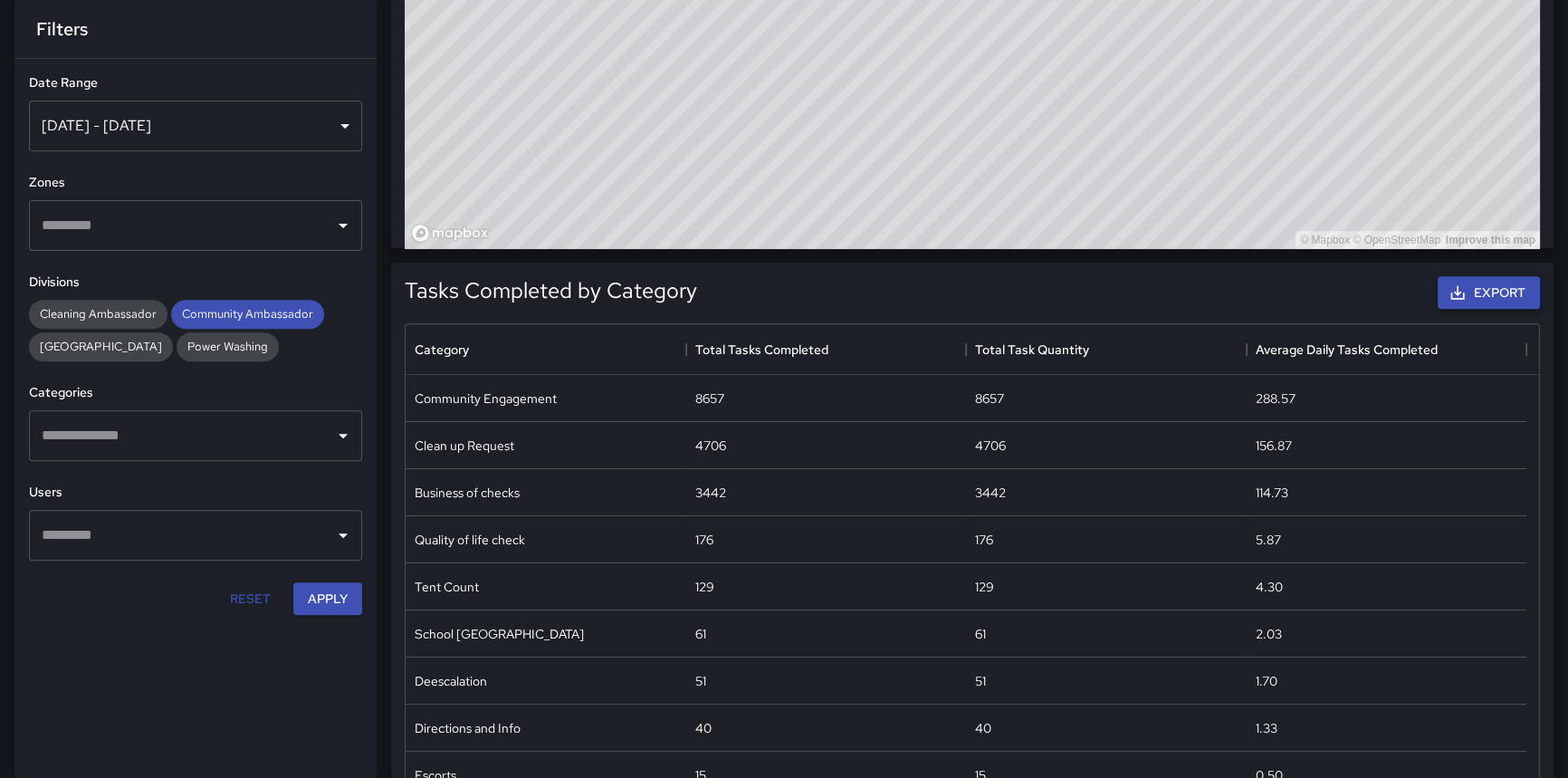 click on "Export" at bounding box center (1488, 293) 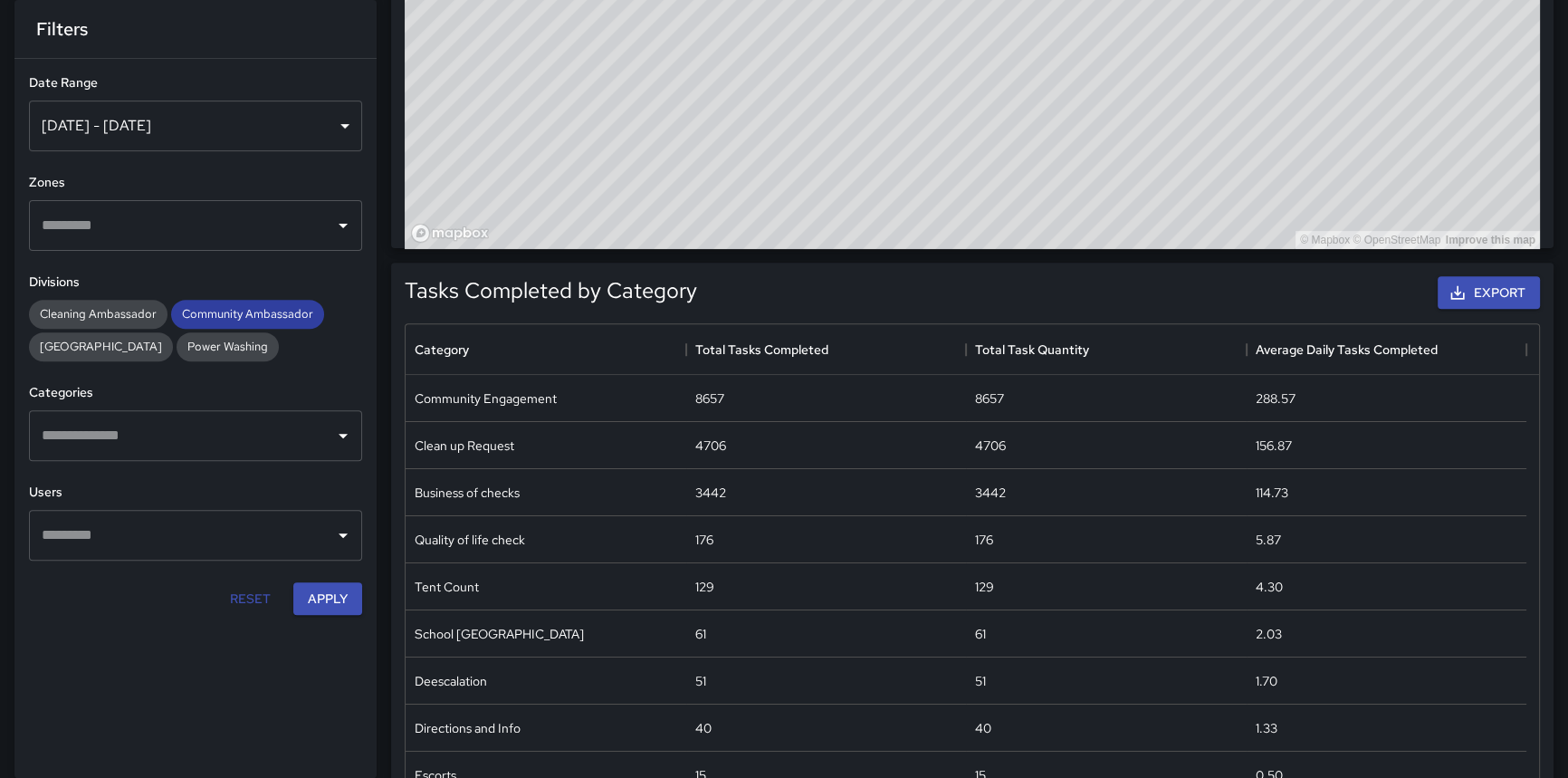 click on "Community Ambassador" at bounding box center (247, 313) 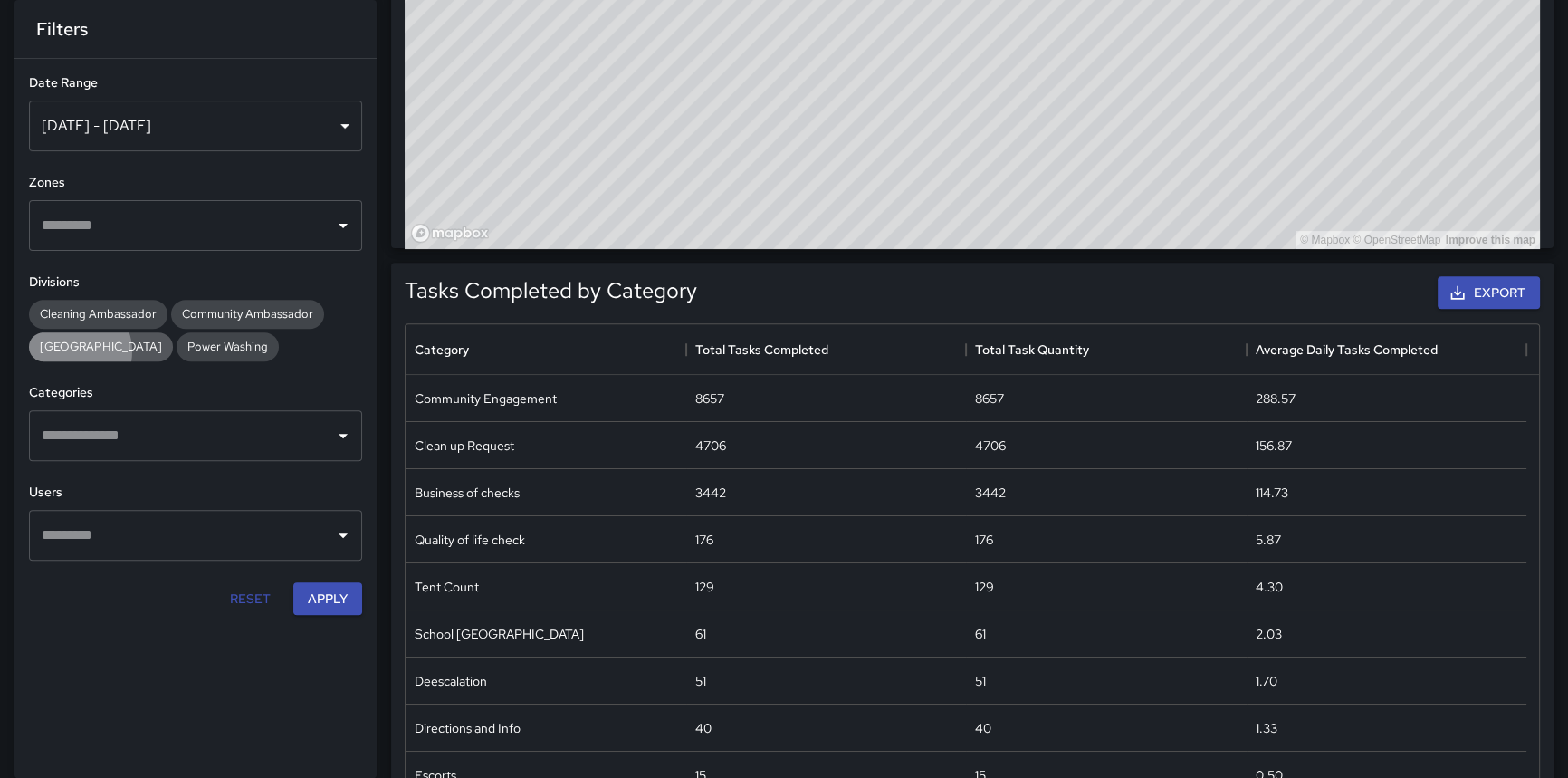 click on "[GEOGRAPHIC_DATA]" at bounding box center [100, 346] 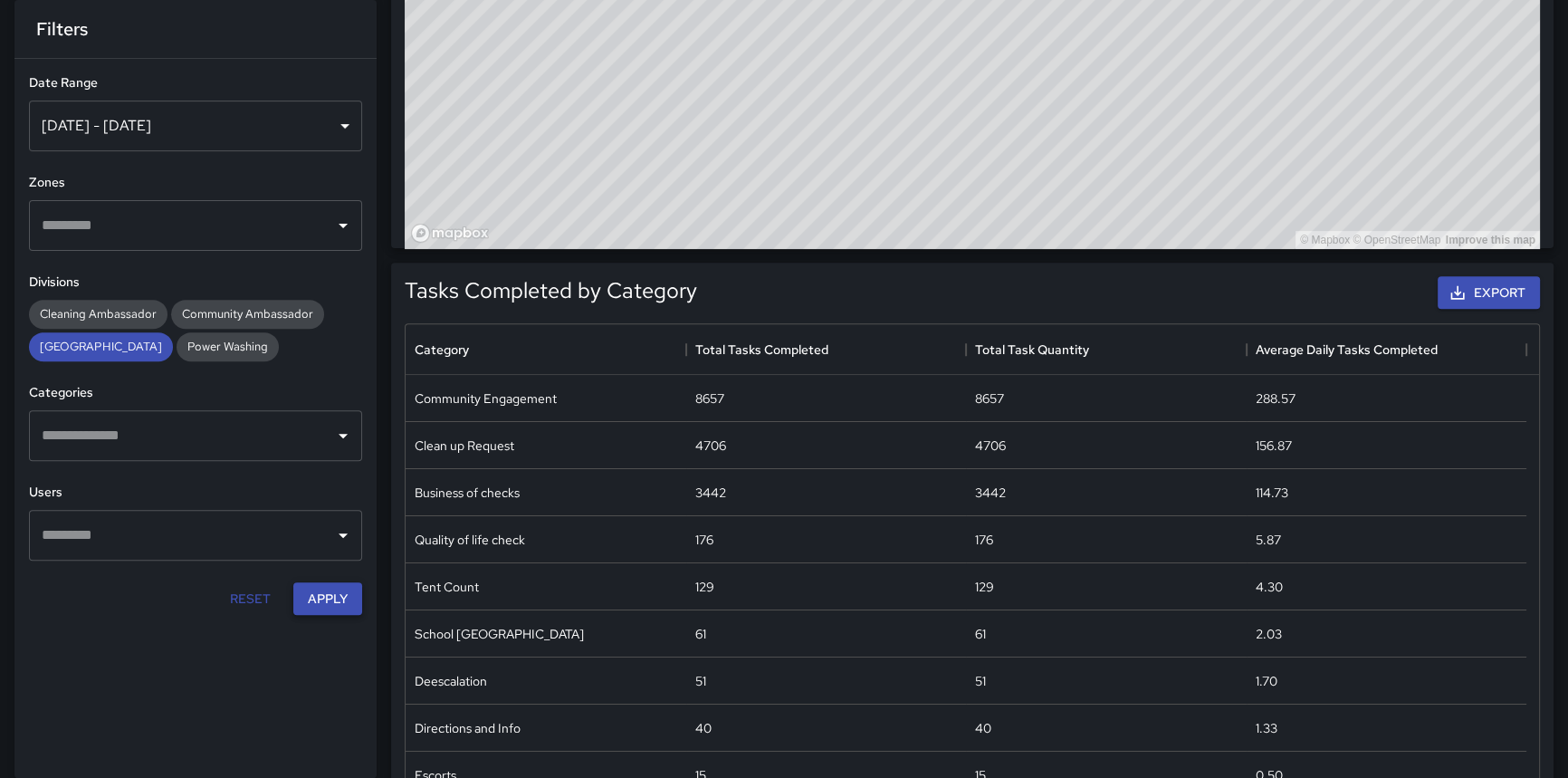 click on "Apply" at bounding box center (328, 599) 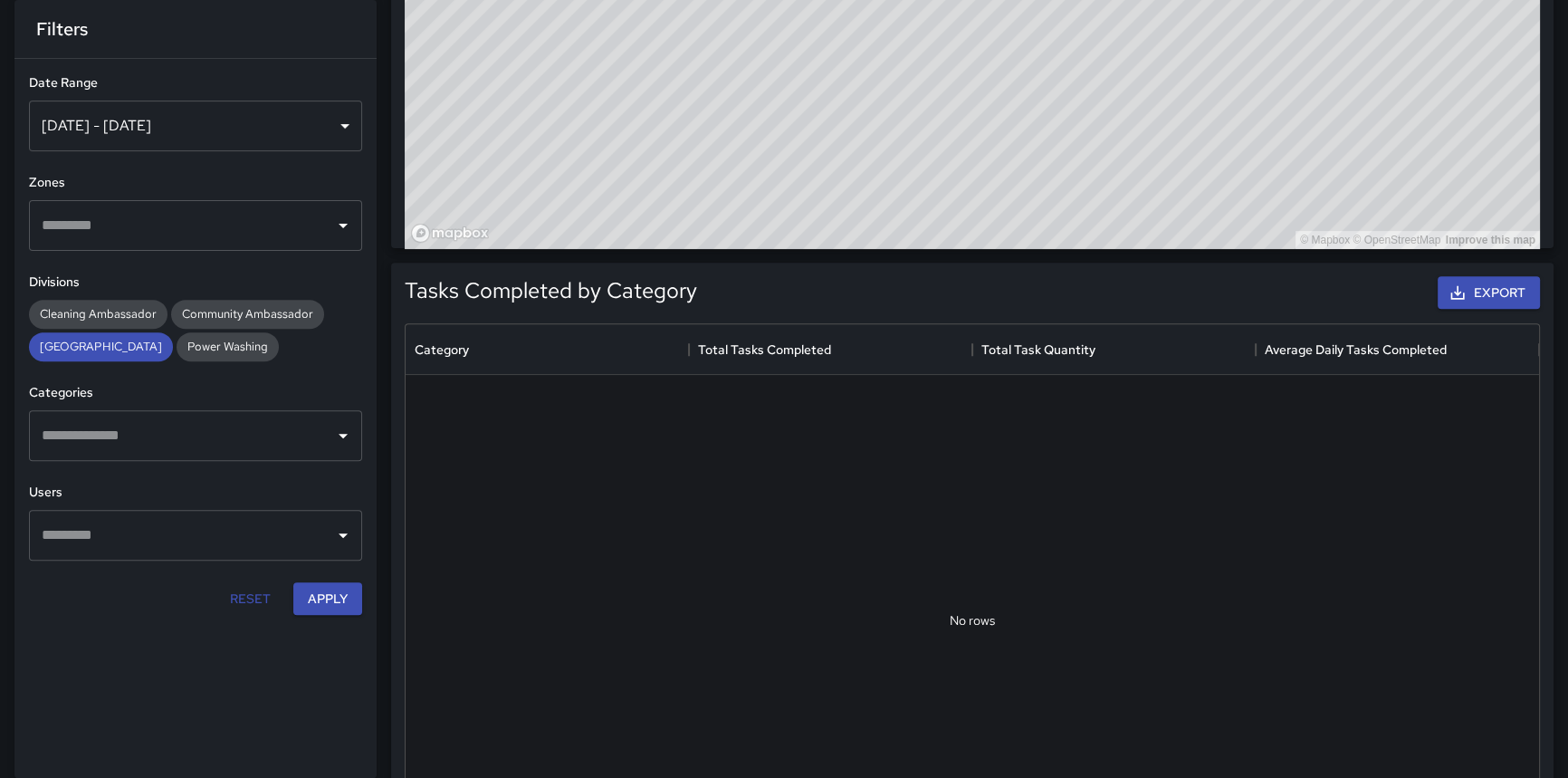 click on "**********" at bounding box center (196, 344) 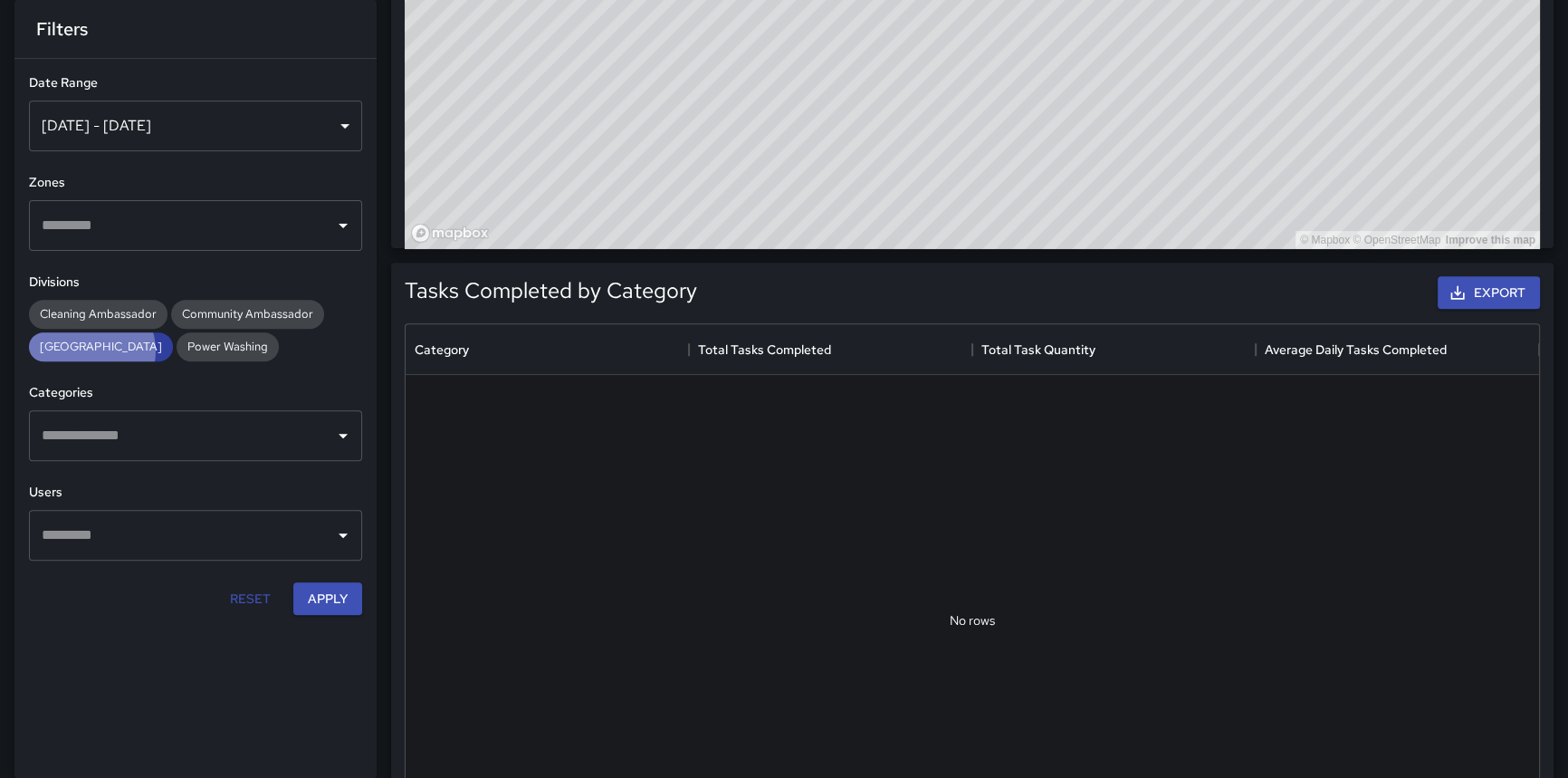 click on "[GEOGRAPHIC_DATA]" at bounding box center (100, 346) 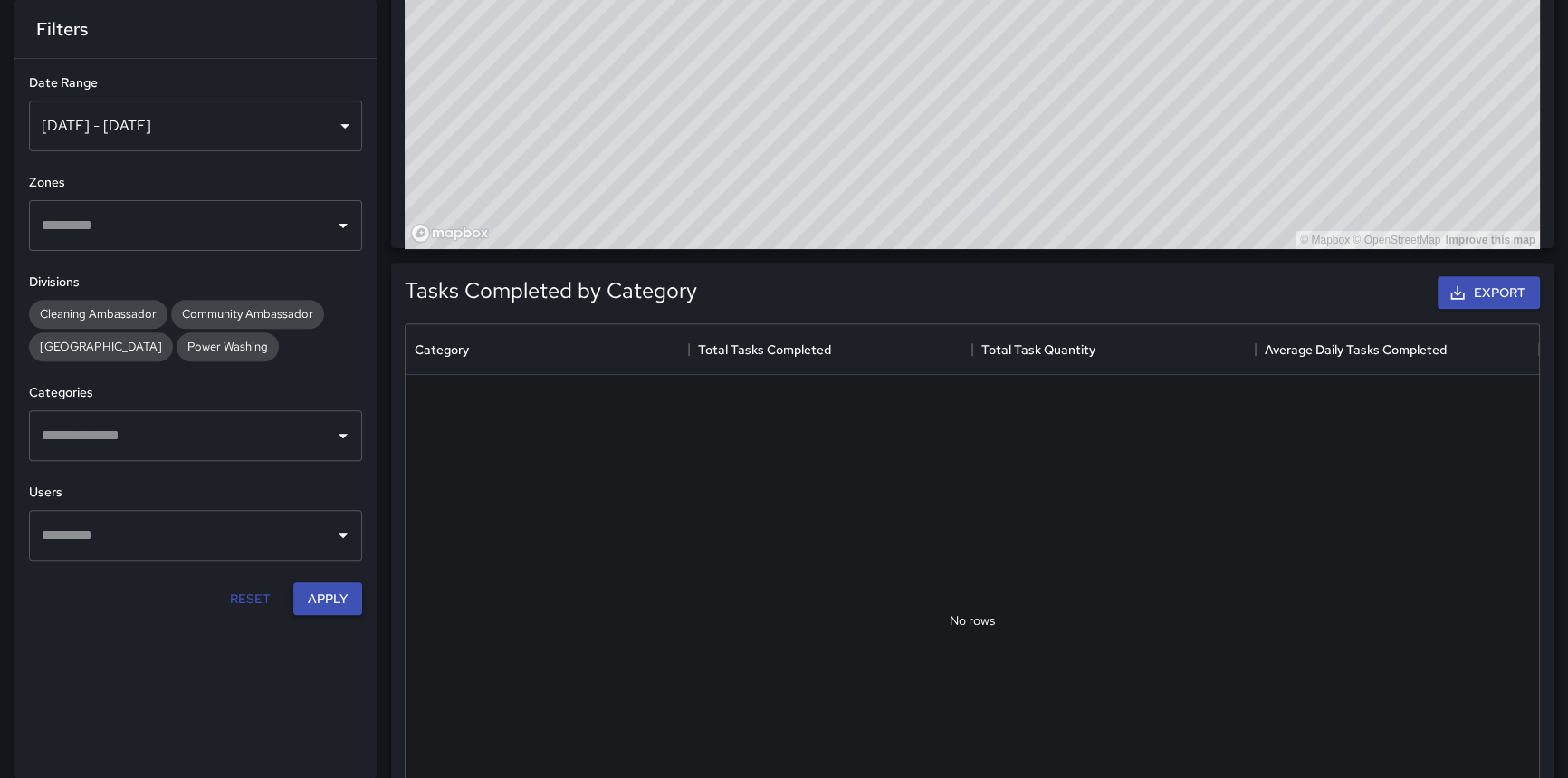 click on "Apply" at bounding box center (328, 599) 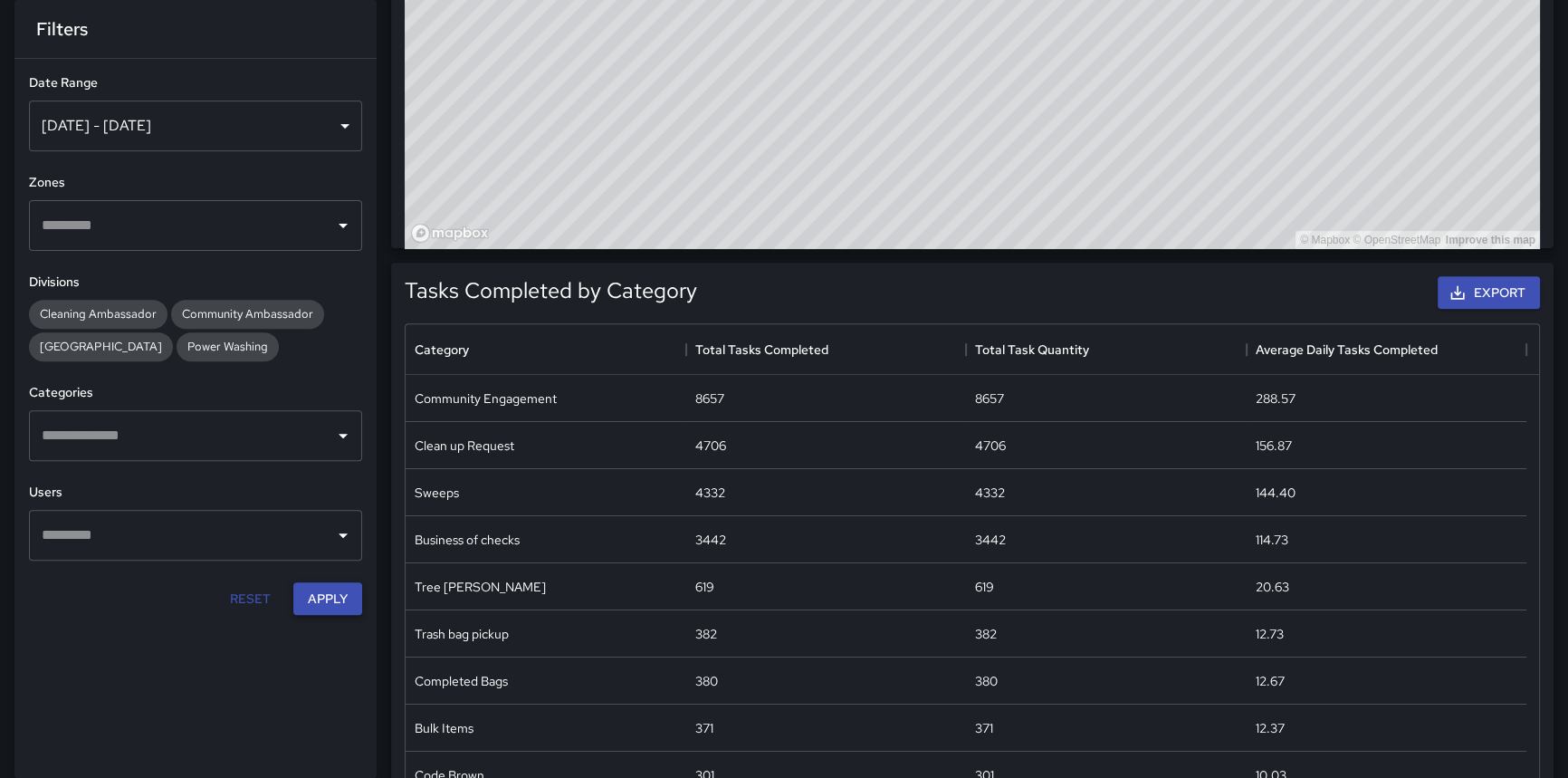 click on "Apply" at bounding box center (328, 599) 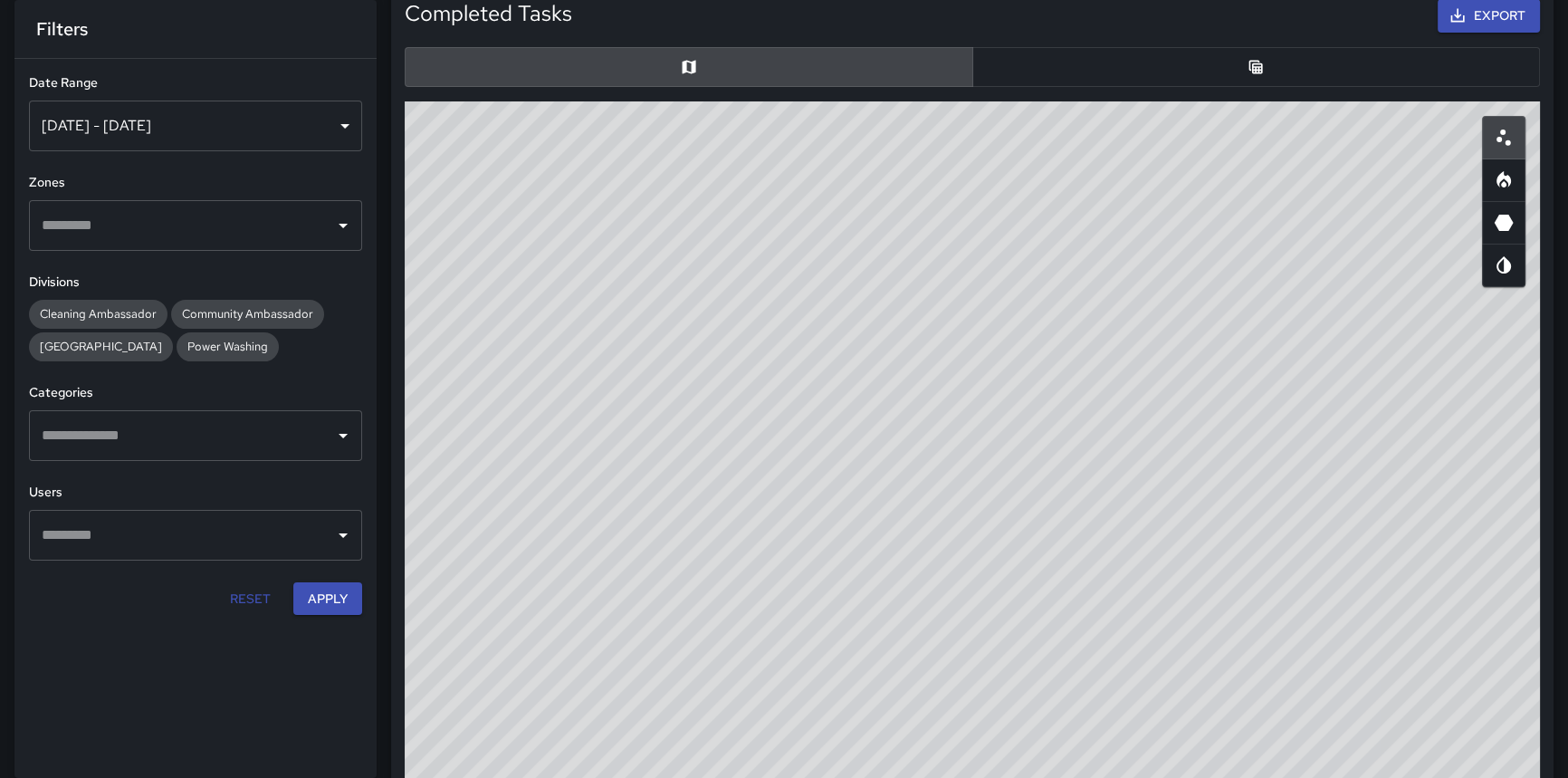 scroll, scrollTop: 164, scrollLeft: 0, axis: vertical 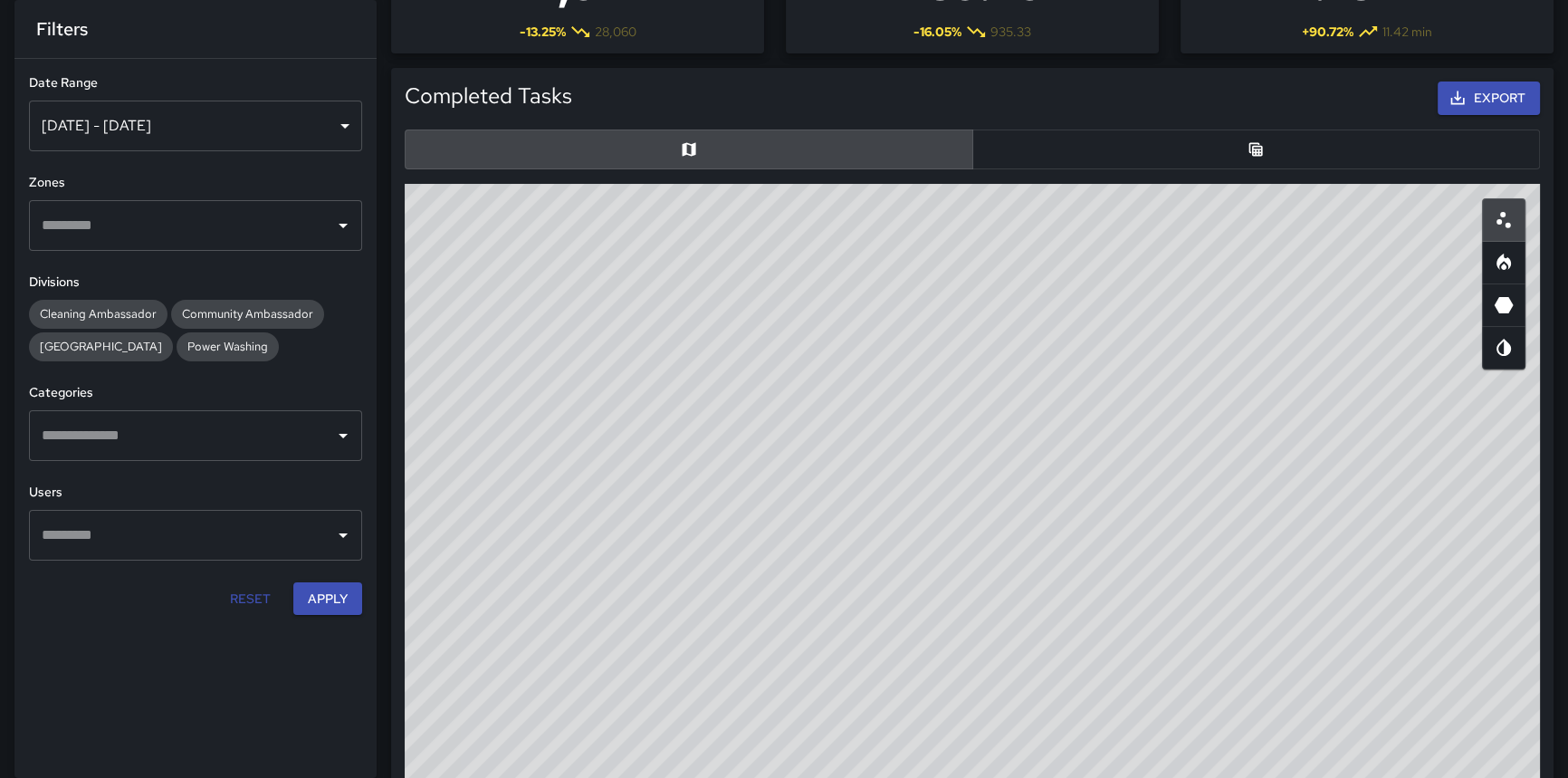 drag, startPoint x: 1019, startPoint y: 396, endPoint x: 452, endPoint y: 555, distance: 588.8718 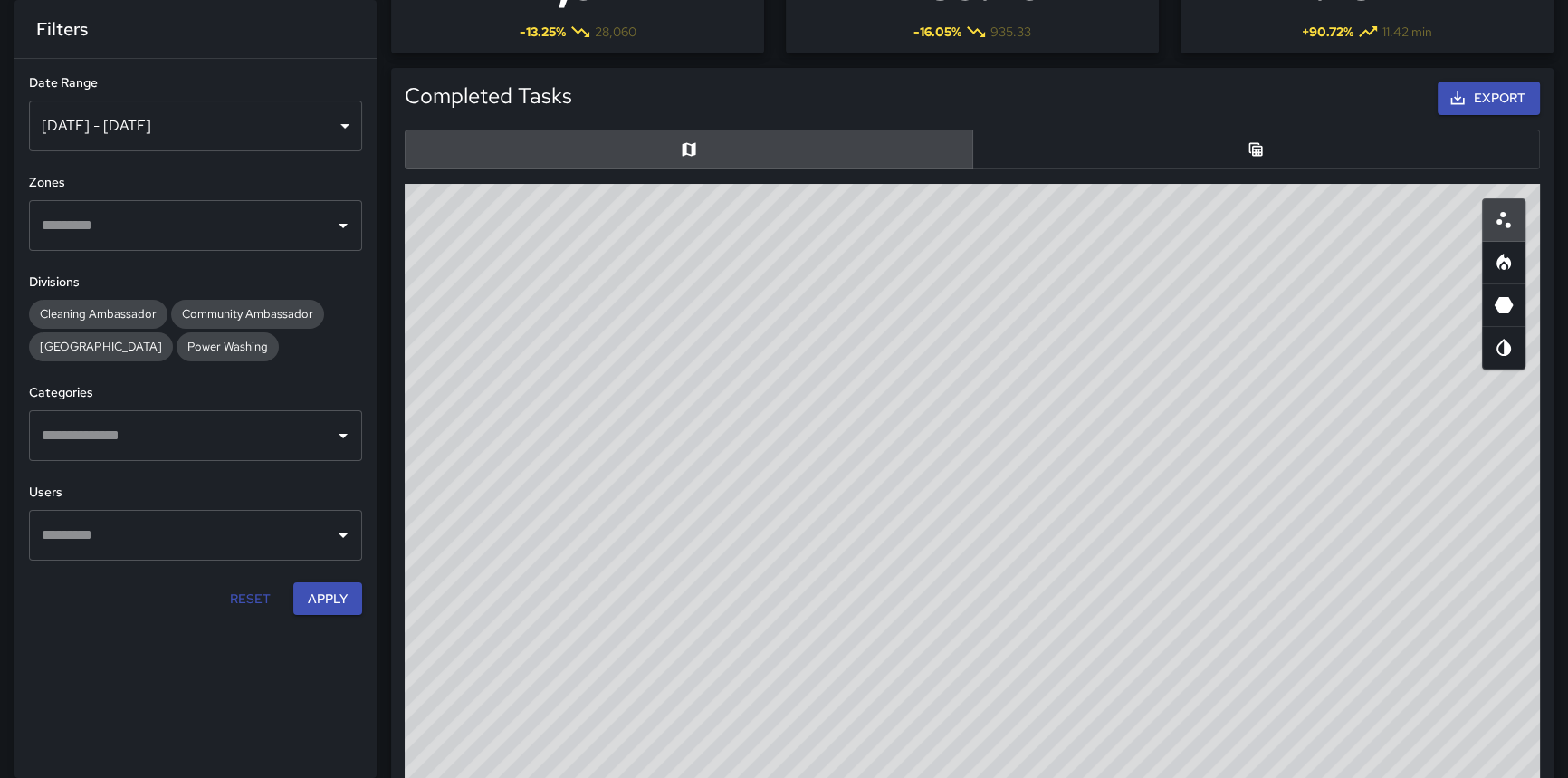 drag, startPoint x: 452, startPoint y: 555, endPoint x: 1579, endPoint y: 643, distance: 1130.43 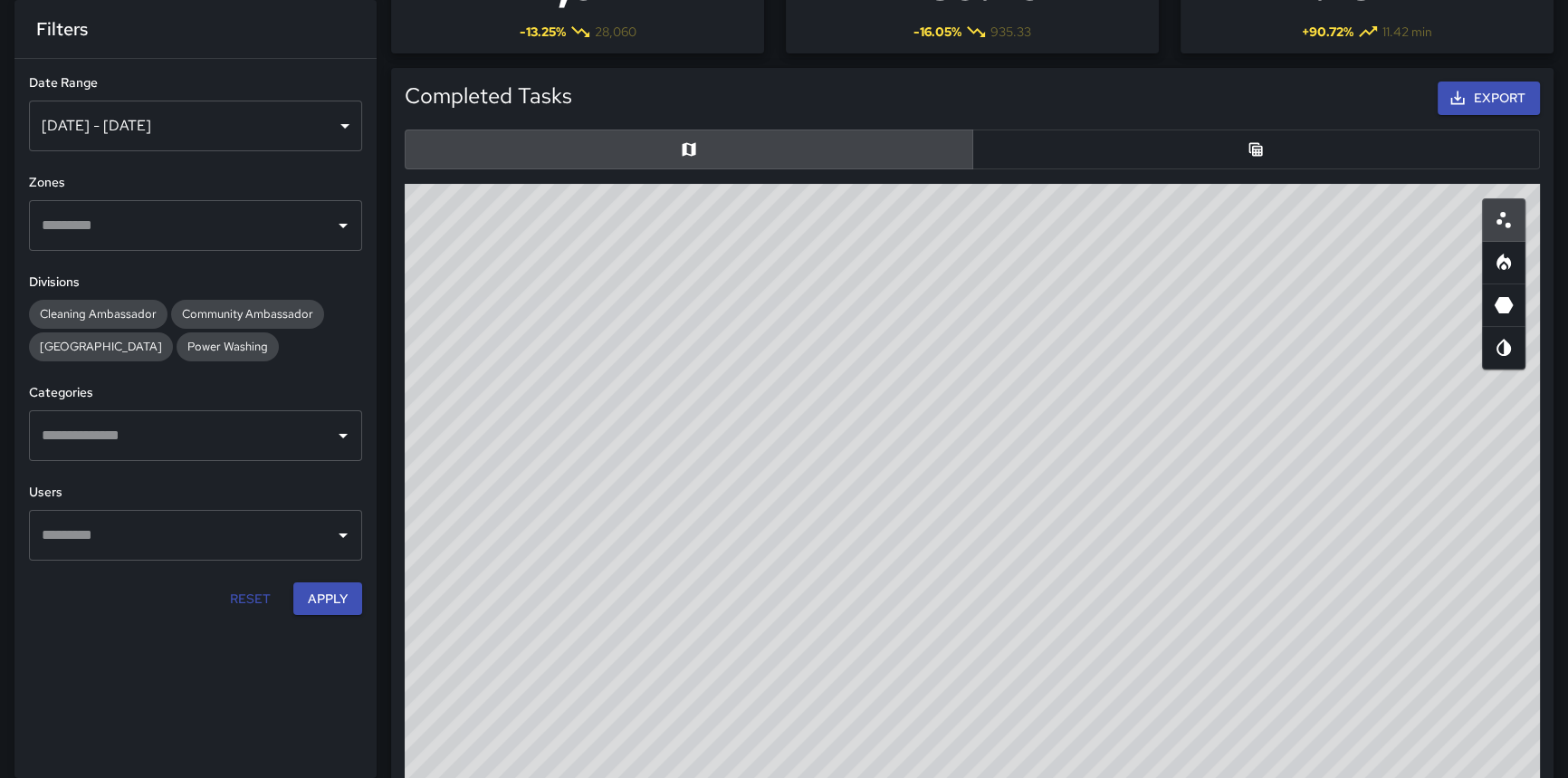 drag, startPoint x: 1579, startPoint y: 643, endPoint x: 1188, endPoint y: 710, distance: 396.69888 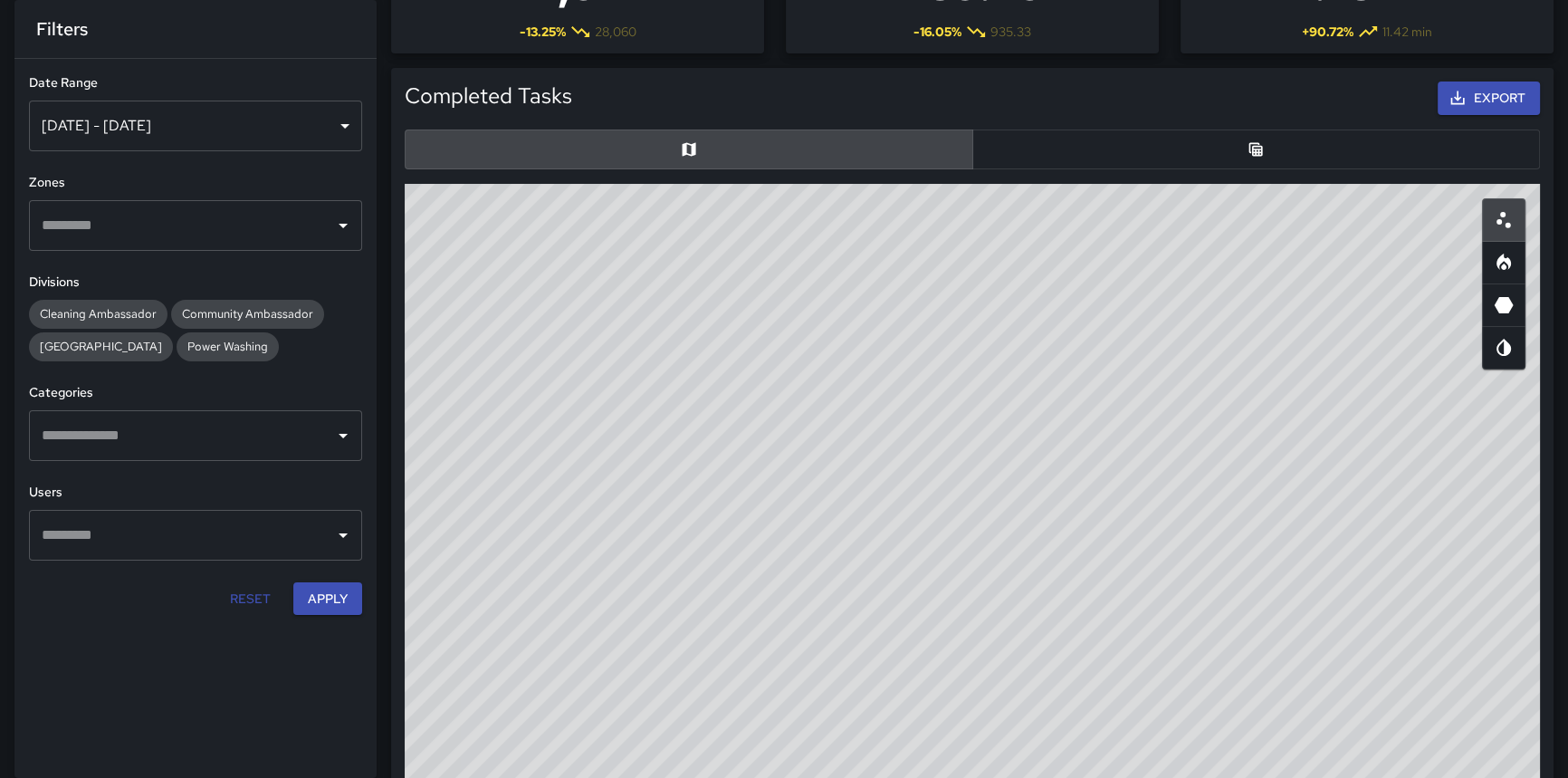 click on "© Mapbox   © OpenStreetMap   Improve this map" at bounding box center (972, 546) 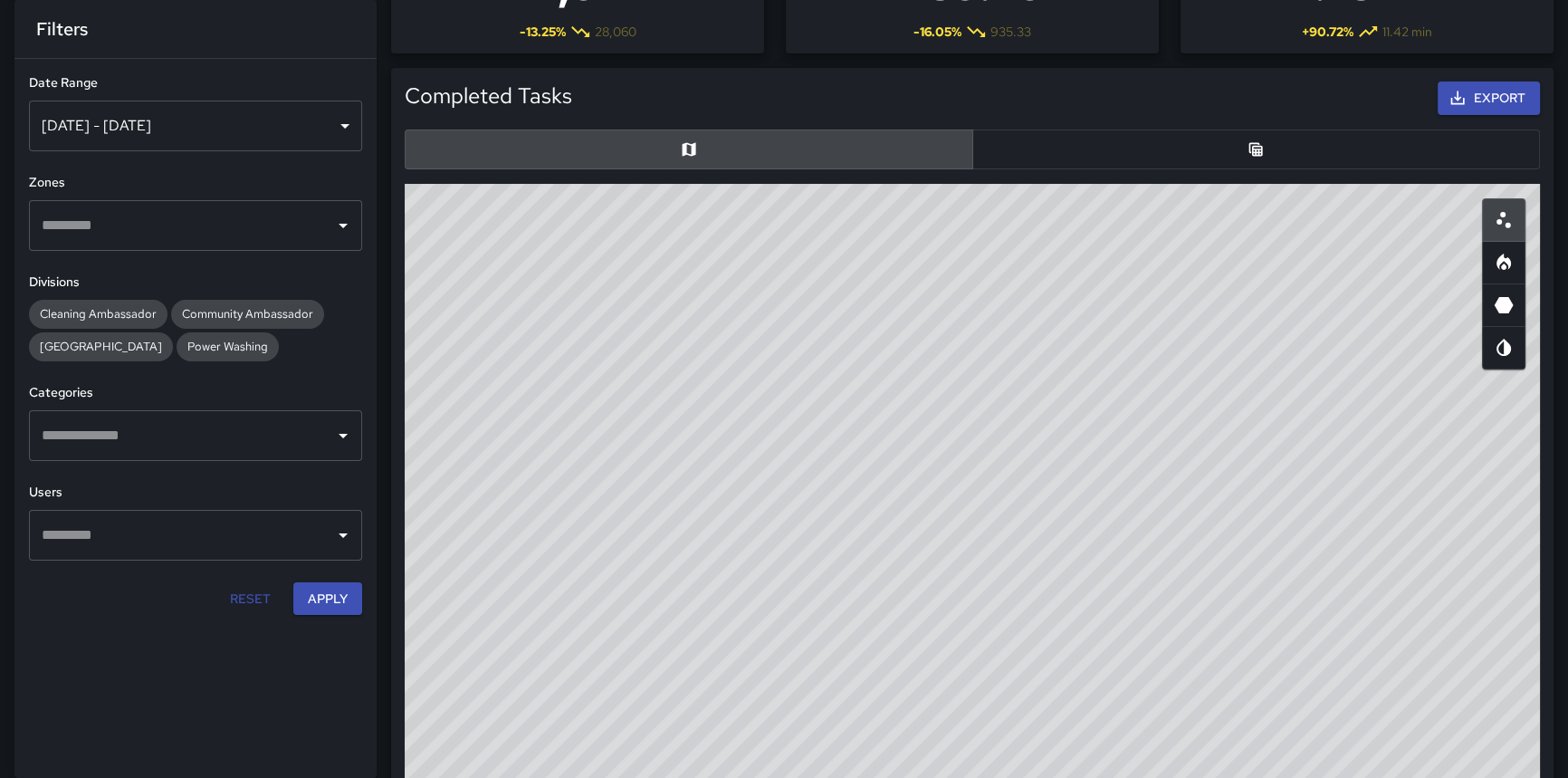 drag, startPoint x: 785, startPoint y: 719, endPoint x: 683, endPoint y: 417, distance: 318.7601 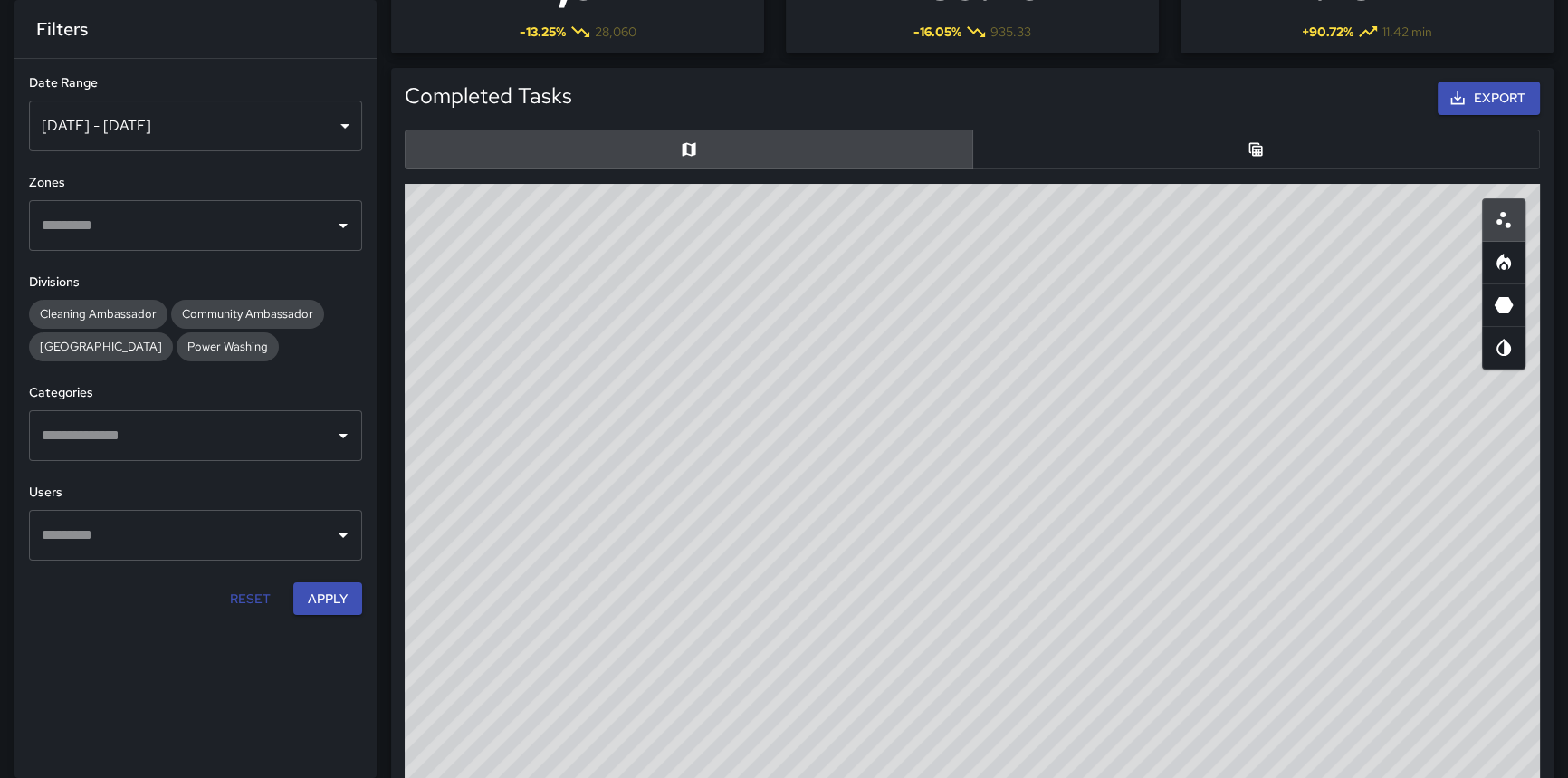 click on "© Mapbox   © OpenStreetMap   Improve this map" at bounding box center [972, 546] 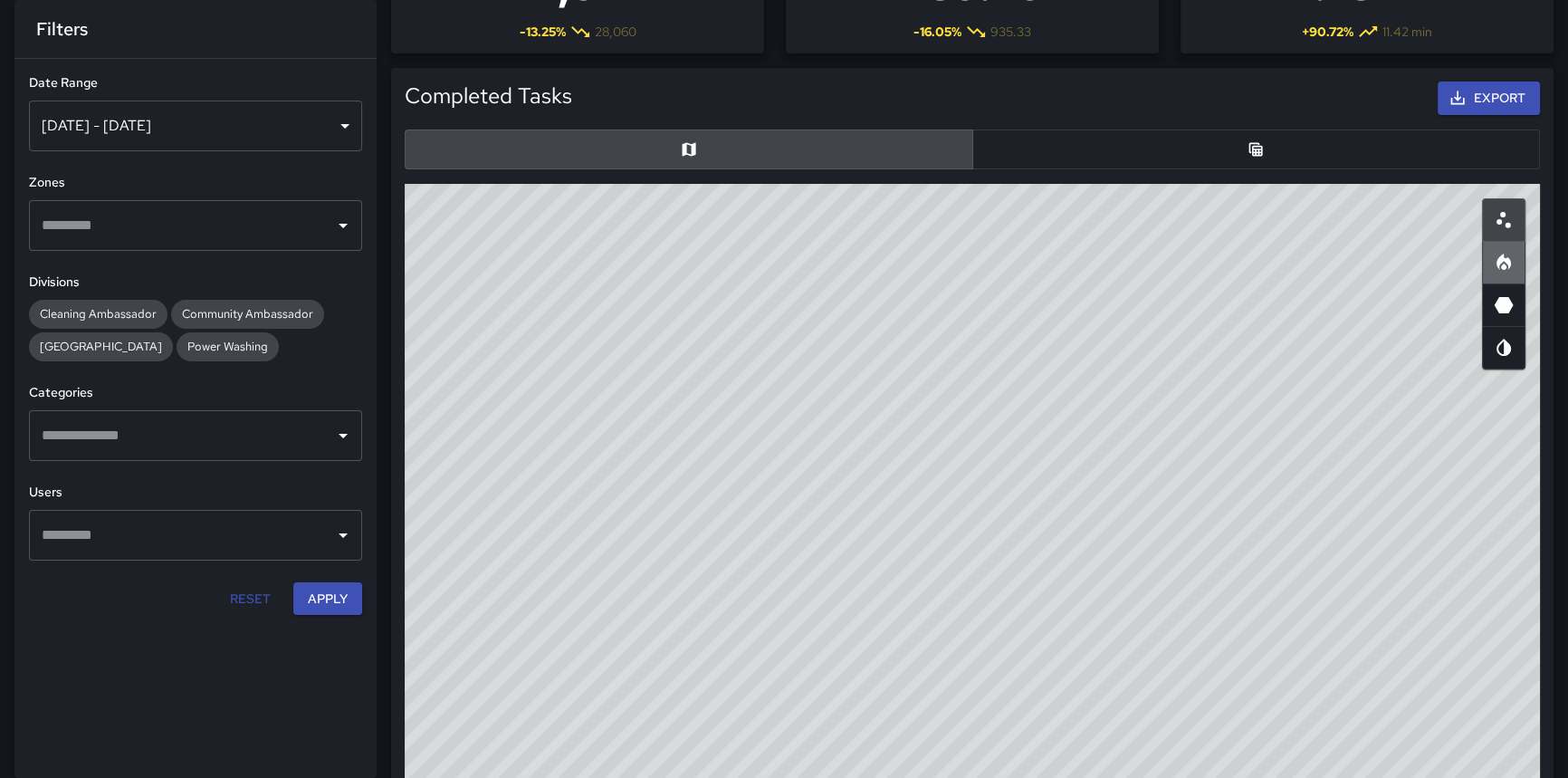 click 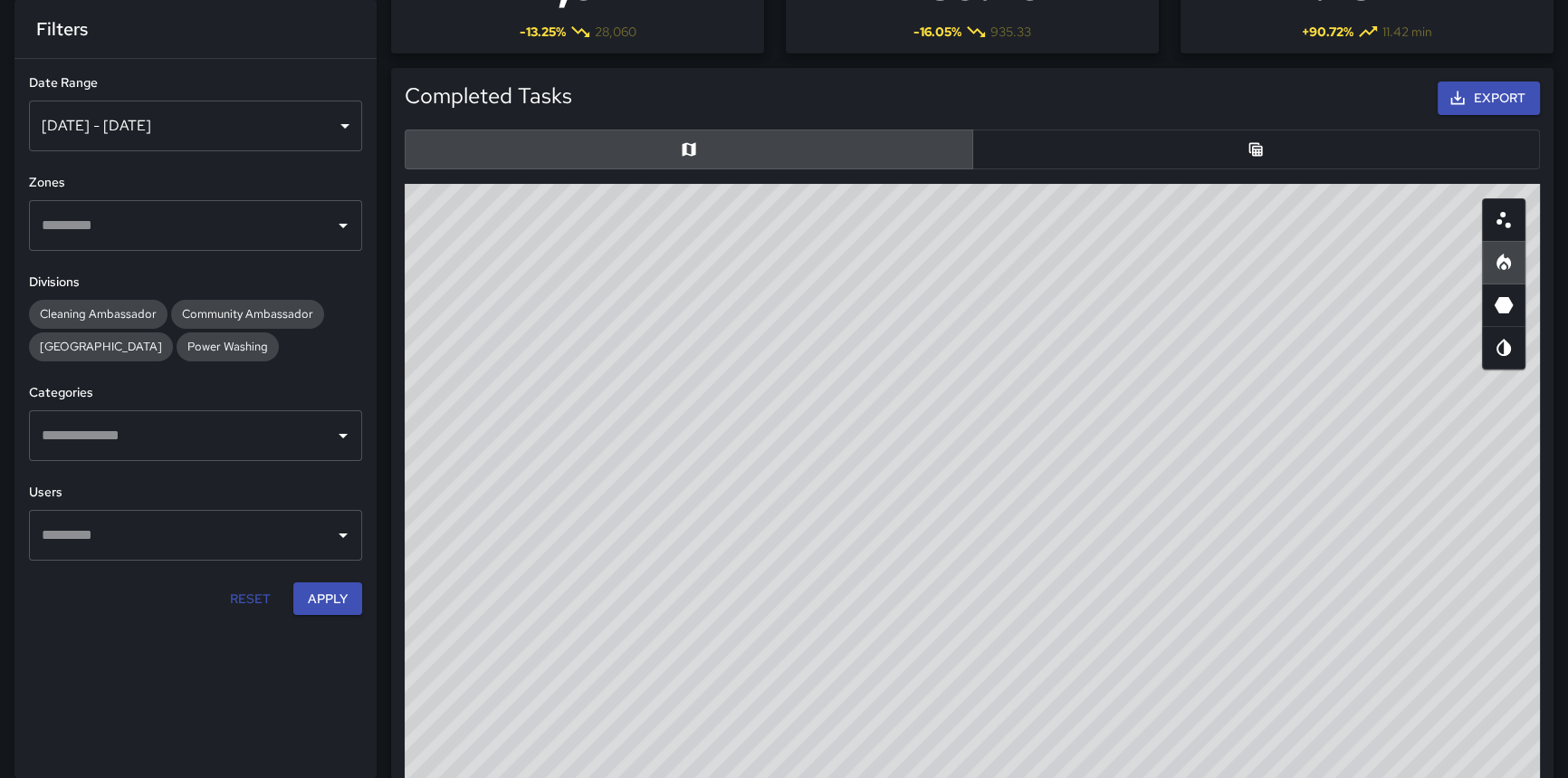 drag, startPoint x: 1293, startPoint y: 429, endPoint x: 1217, endPoint y: 528, distance: 124.80785 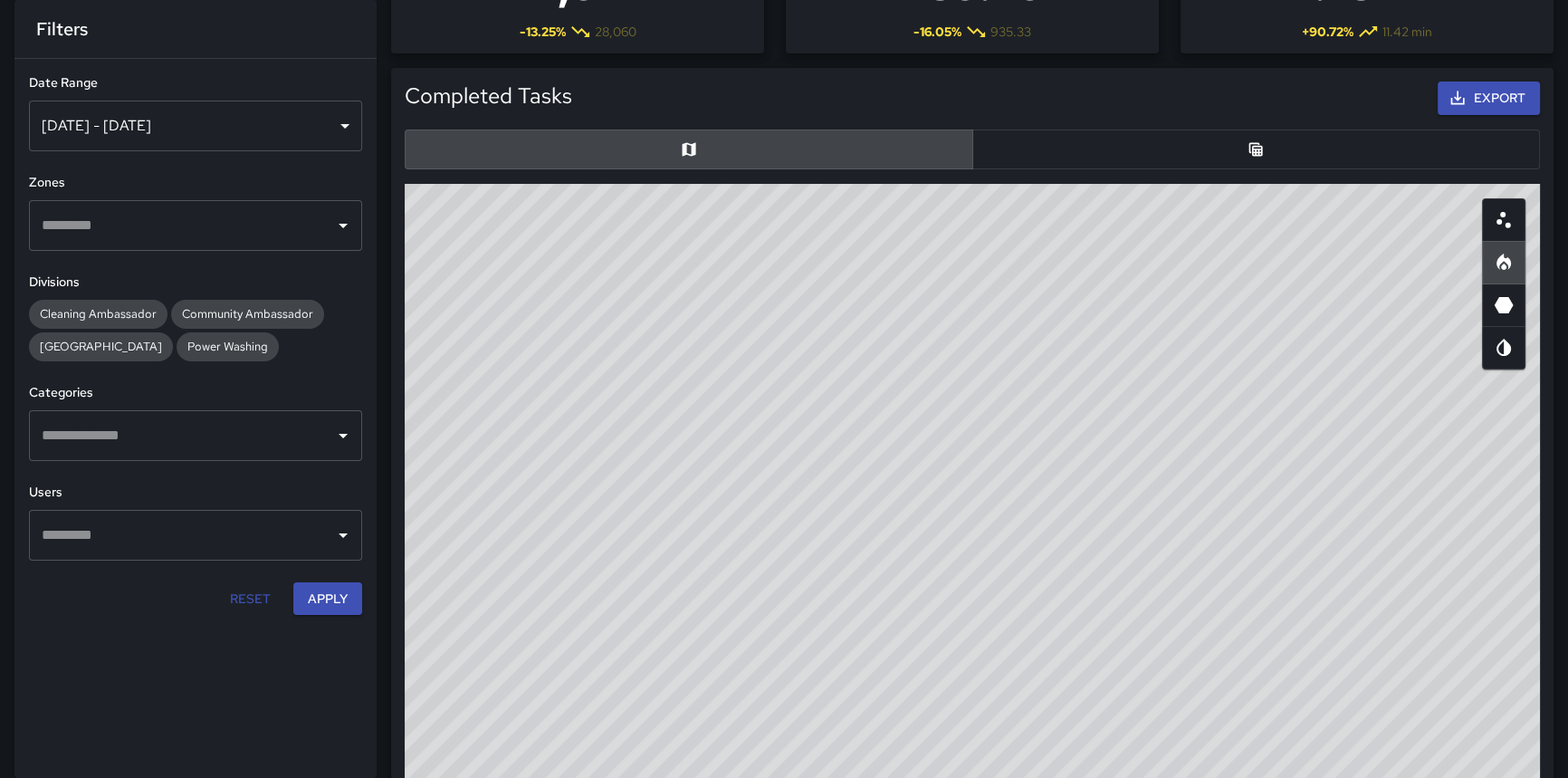 drag, startPoint x: 1051, startPoint y: 483, endPoint x: 1009, endPoint y: 458, distance: 48.8774 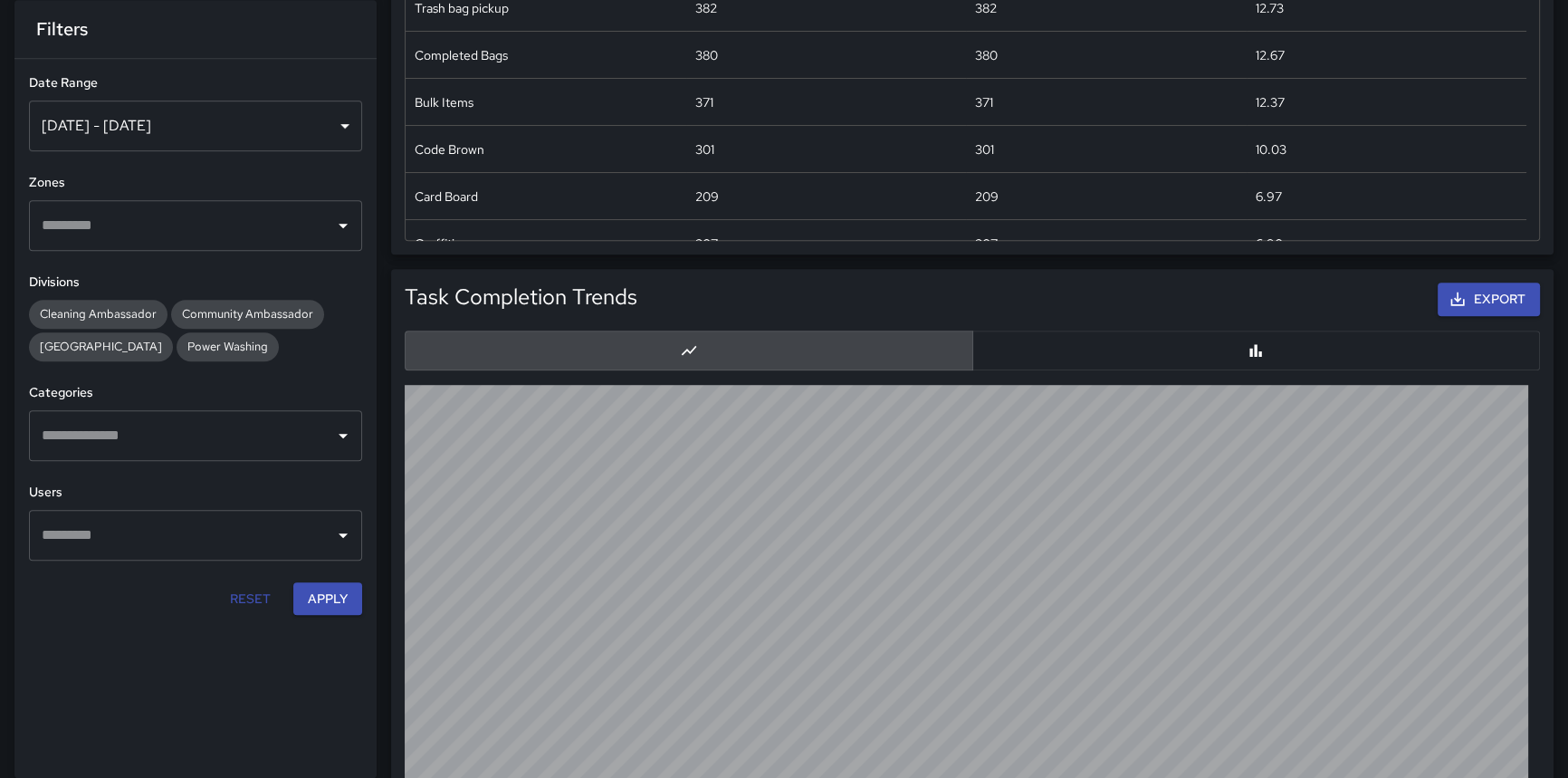 scroll, scrollTop: 1644, scrollLeft: 0, axis: vertical 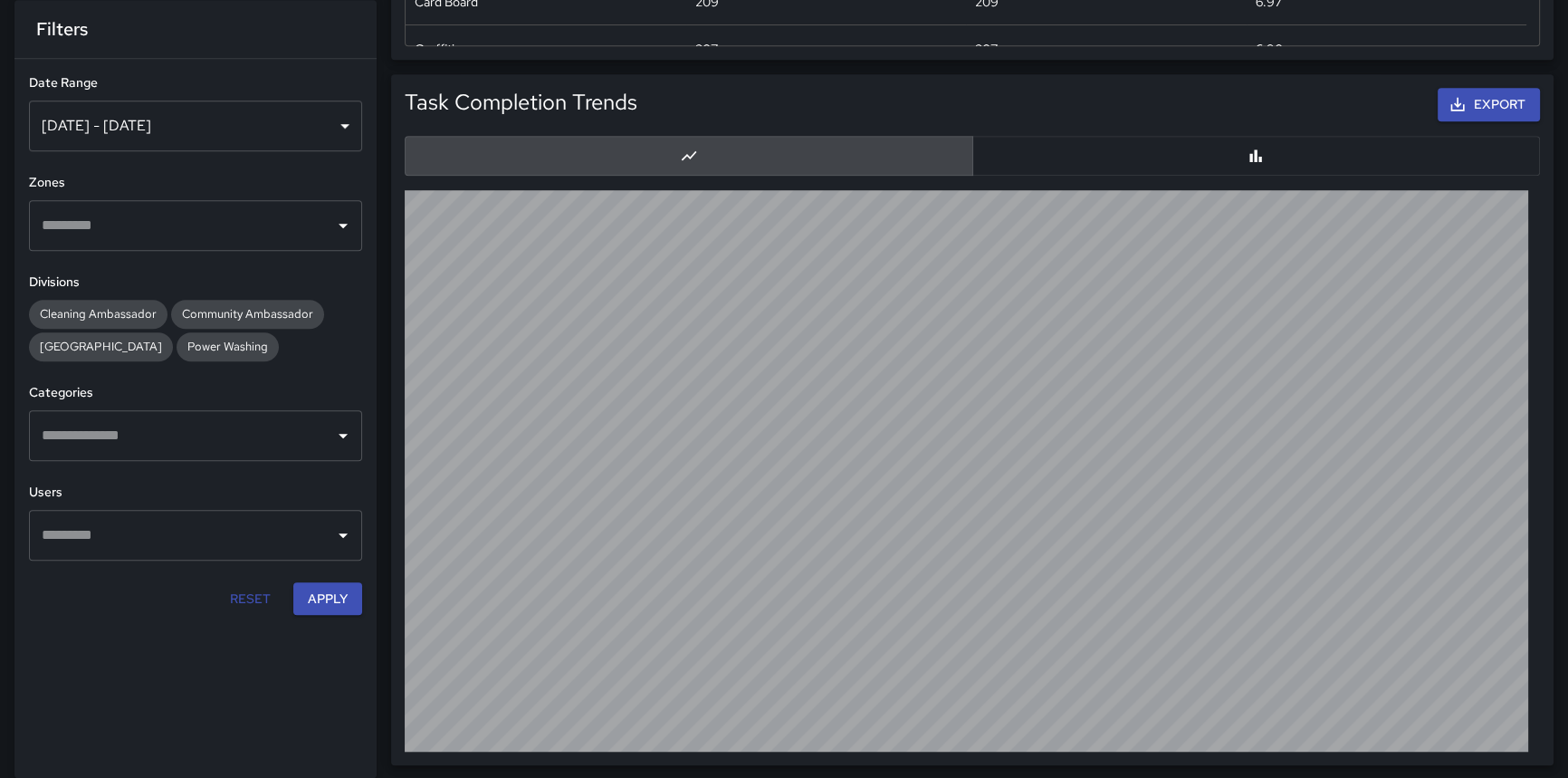 click at bounding box center [1257, 156] 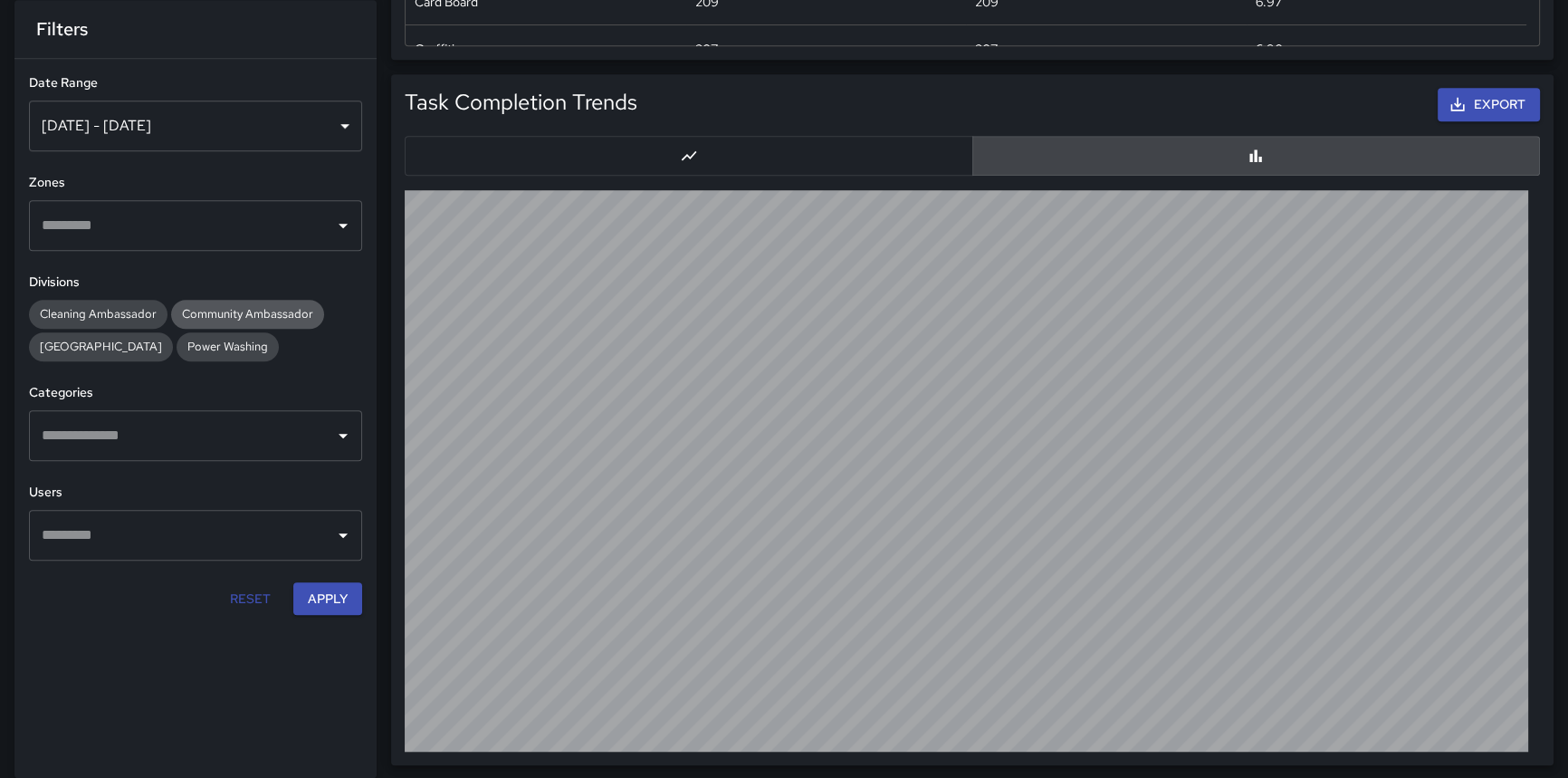 drag, startPoint x: 234, startPoint y: 319, endPoint x: 248, endPoint y: 324, distance: 14.866069 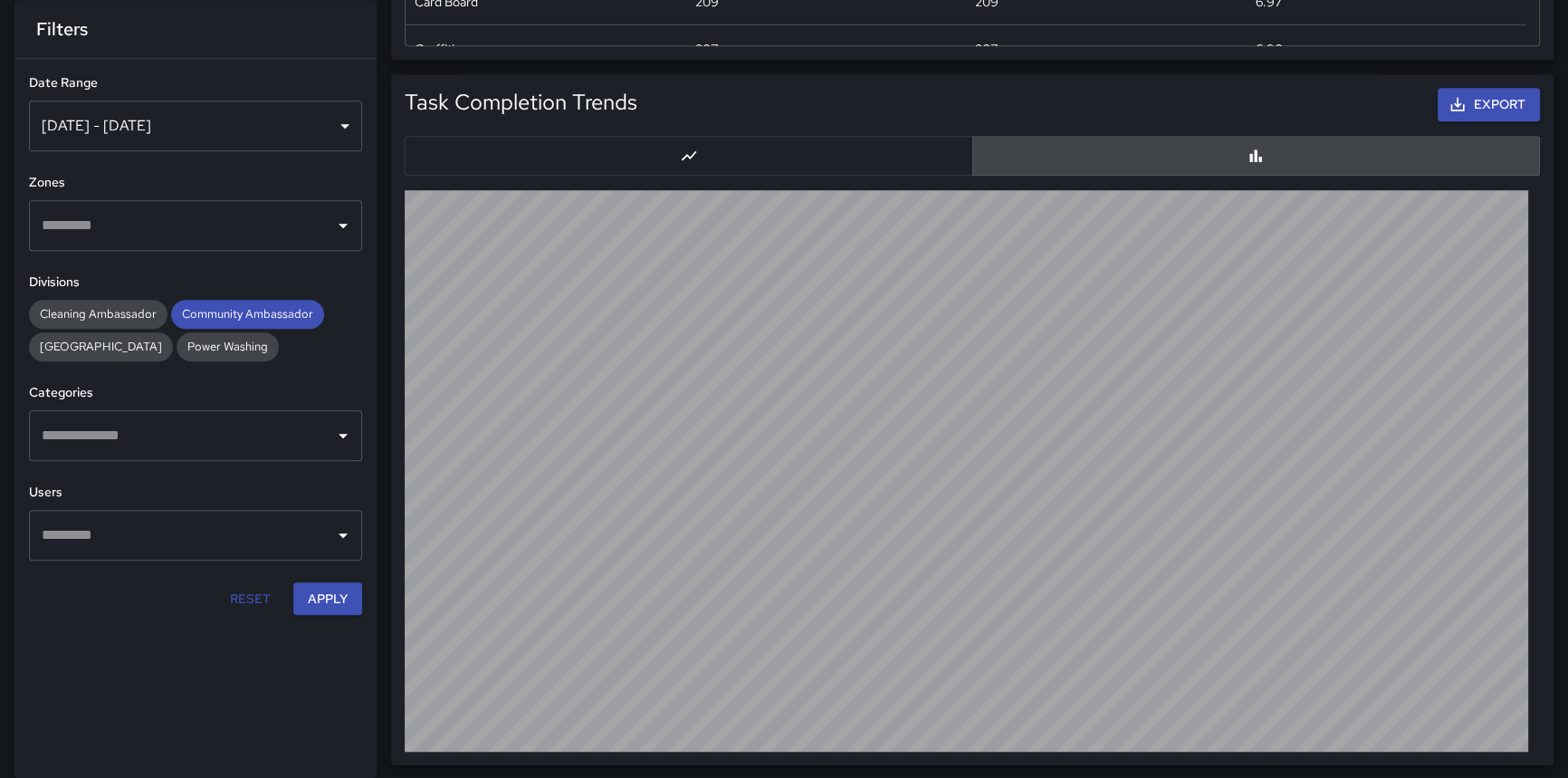 click at bounding box center (182, 436) 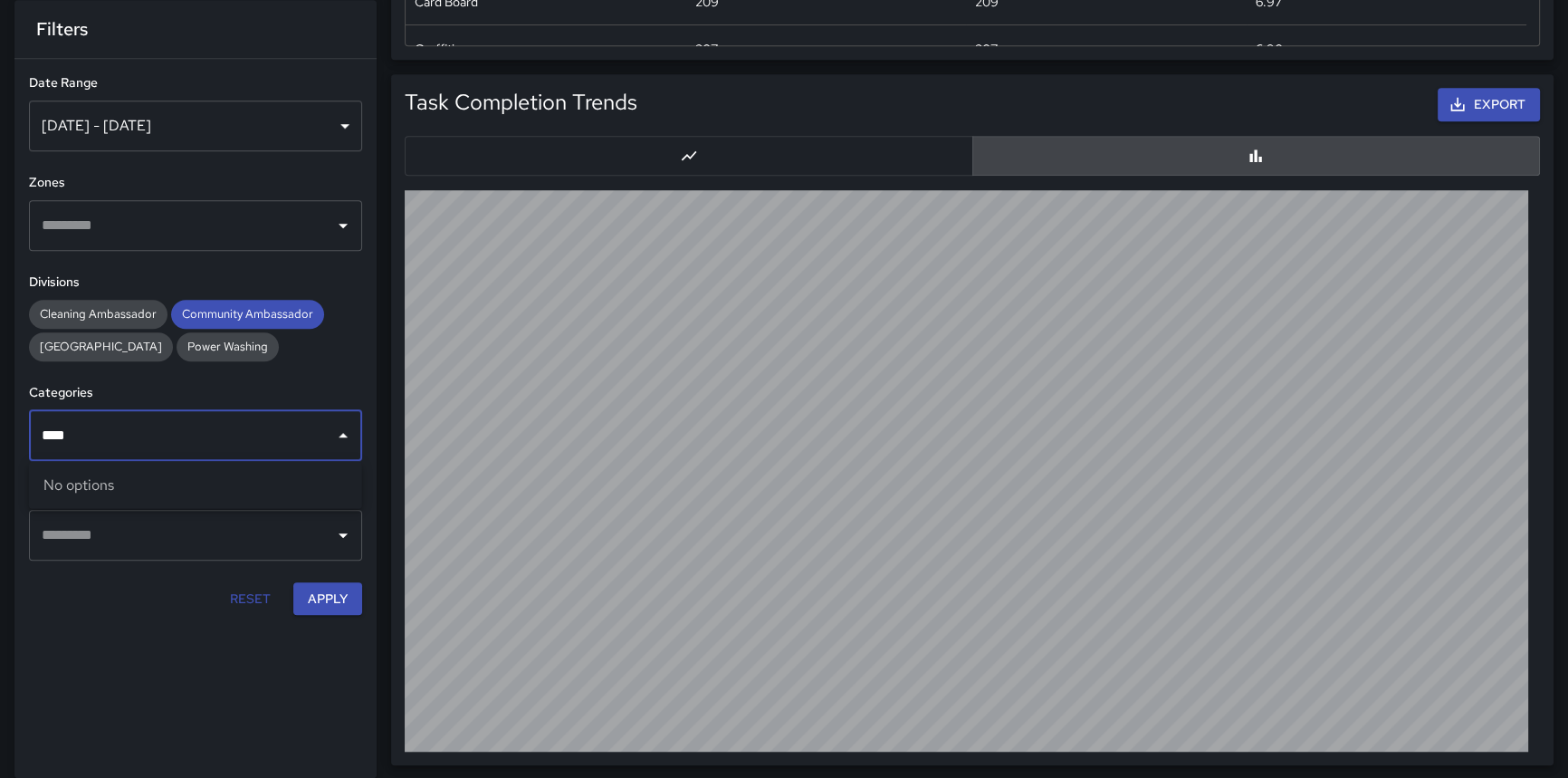 type on "***" 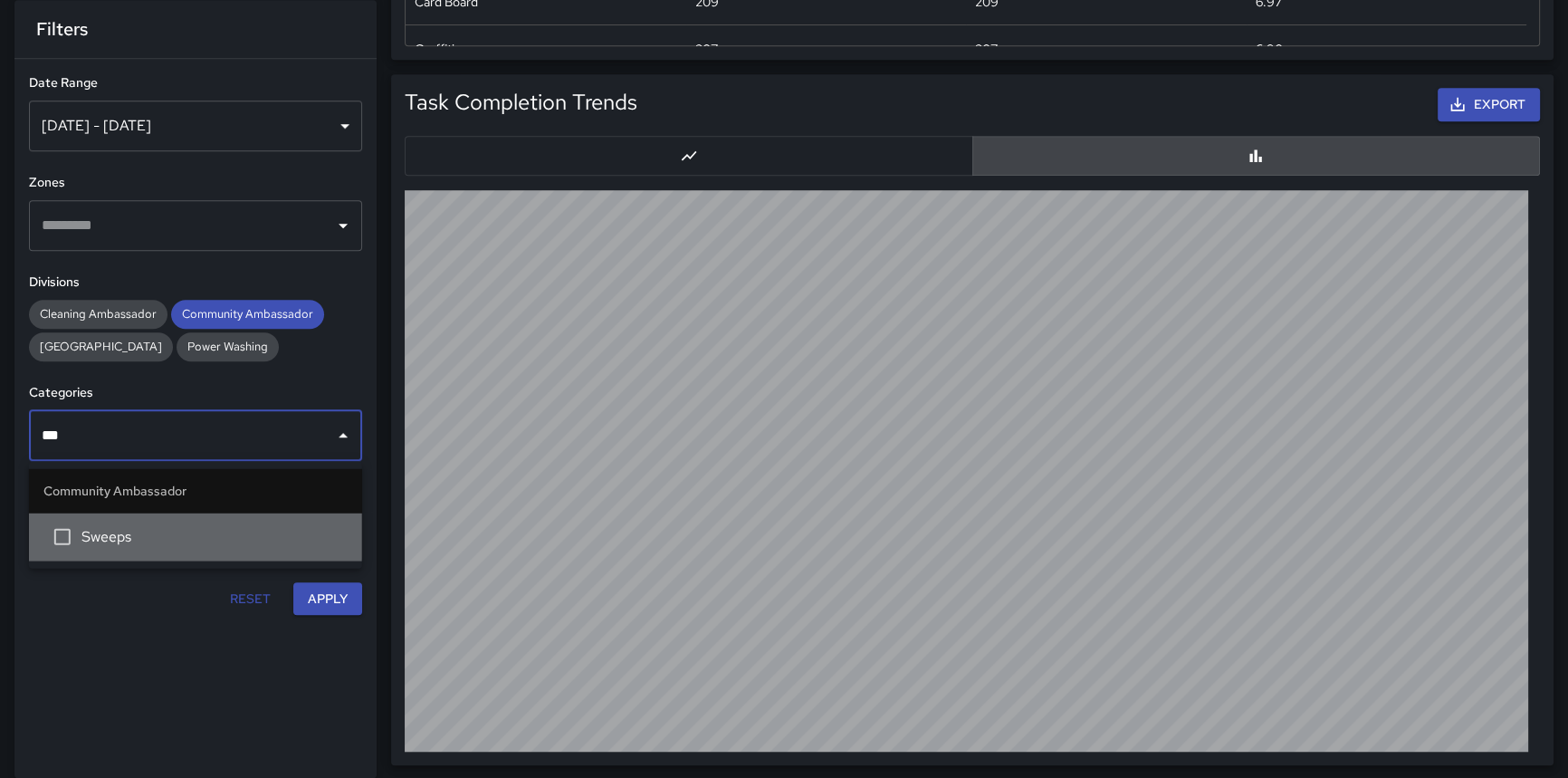 click on "Sweeps" at bounding box center (215, 537) 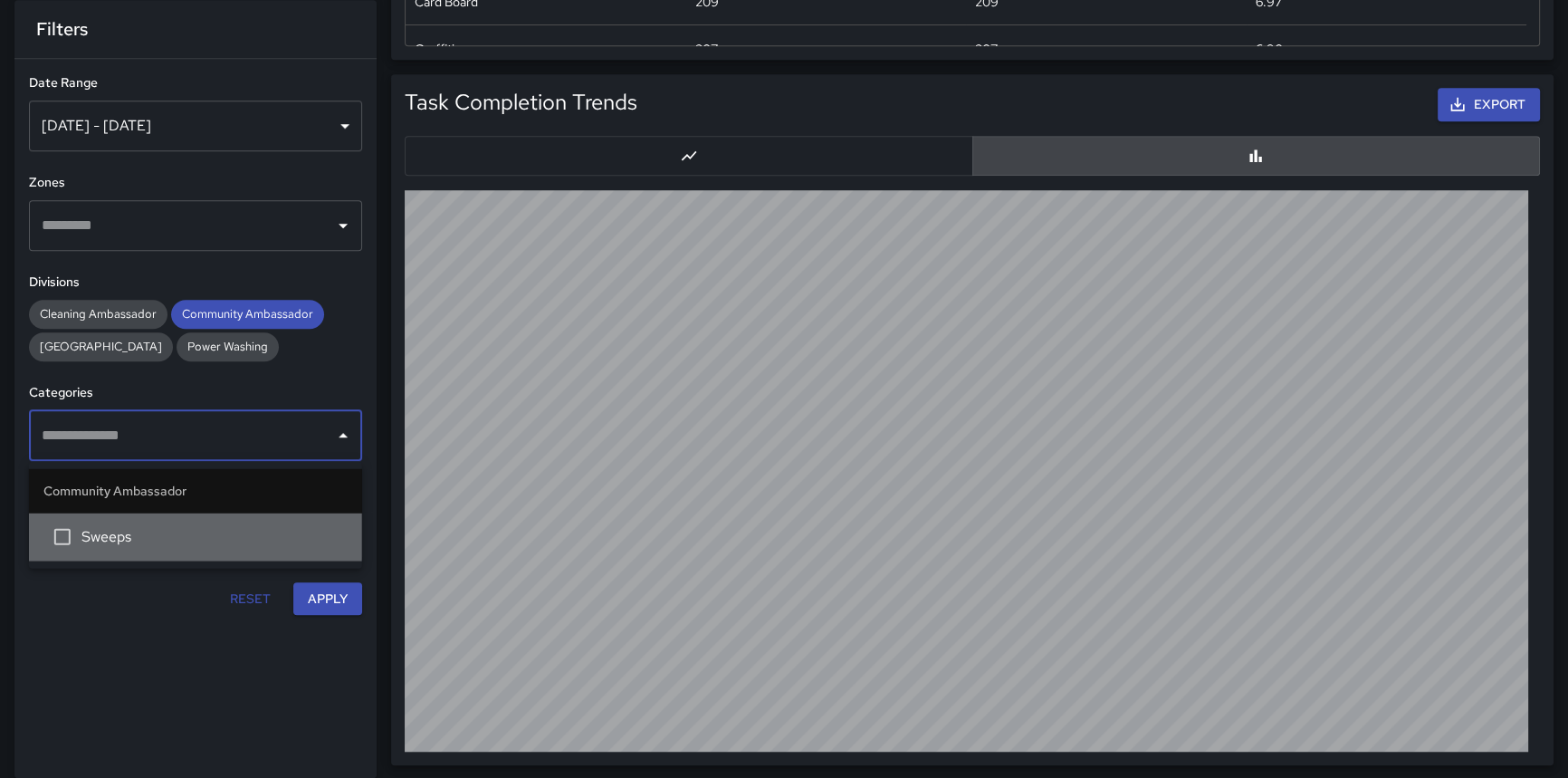 scroll, scrollTop: 408, scrollLeft: 0, axis: vertical 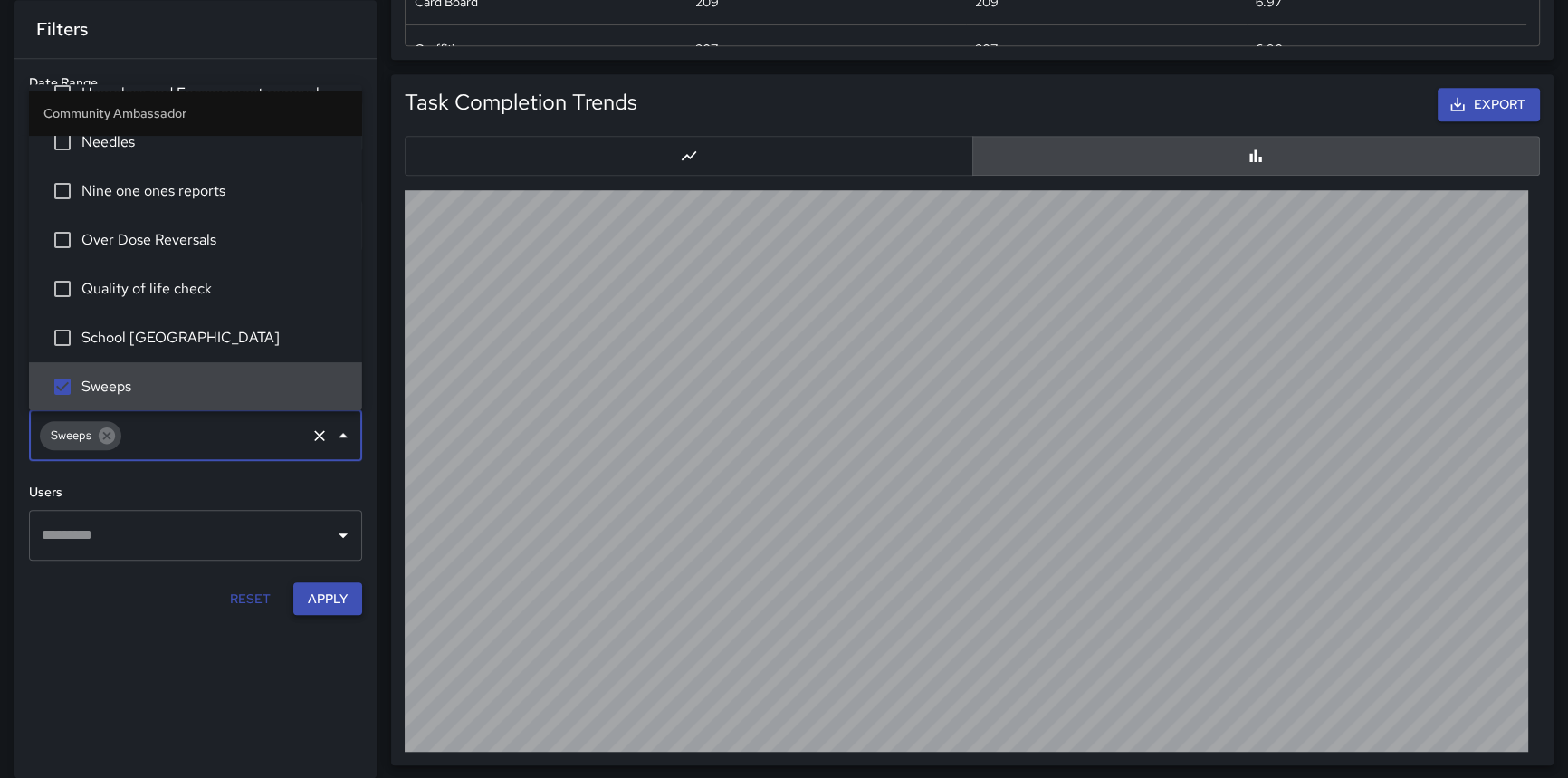 click on "Apply" at bounding box center (328, 599) 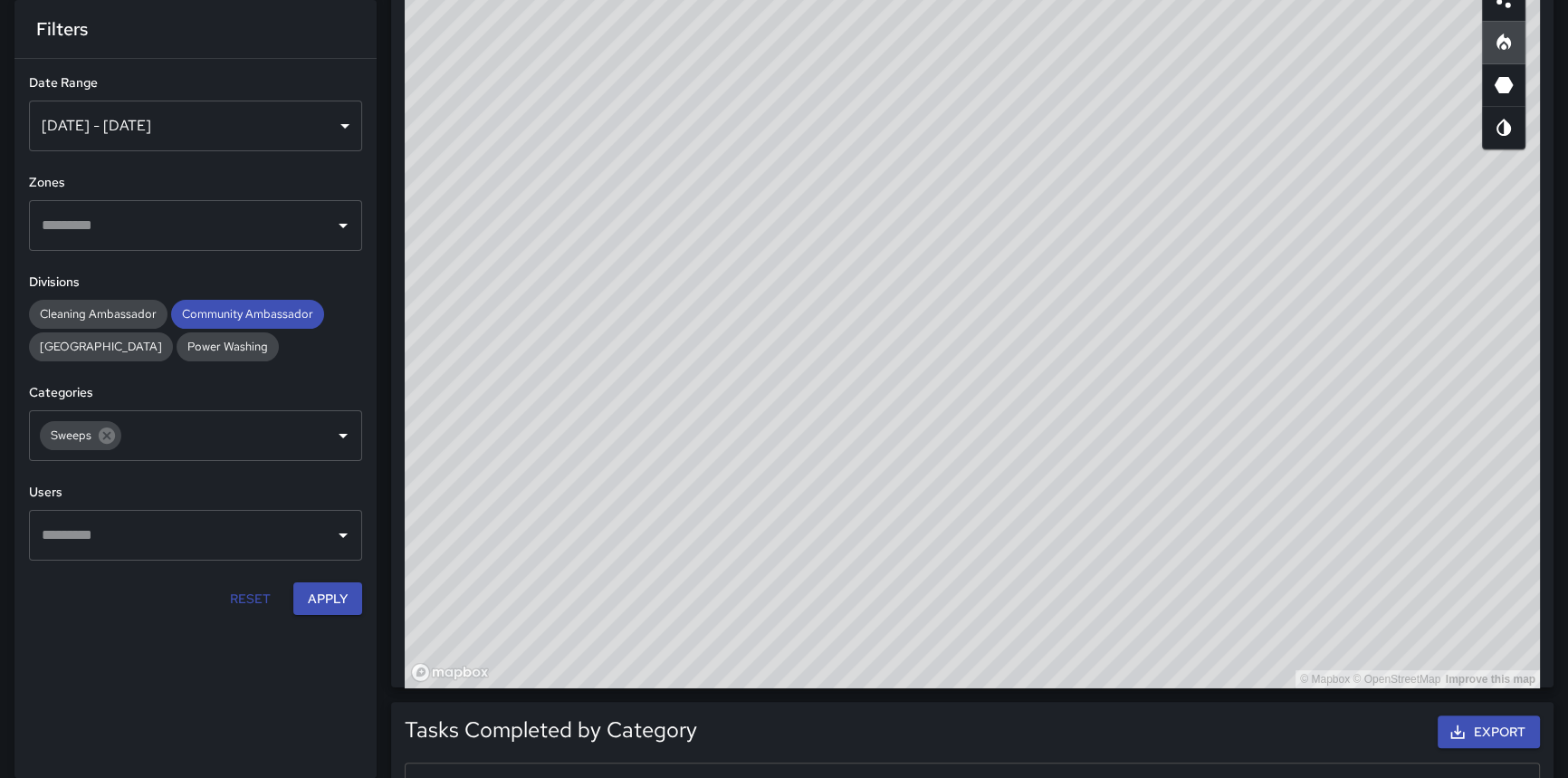 scroll, scrollTop: 241, scrollLeft: 0, axis: vertical 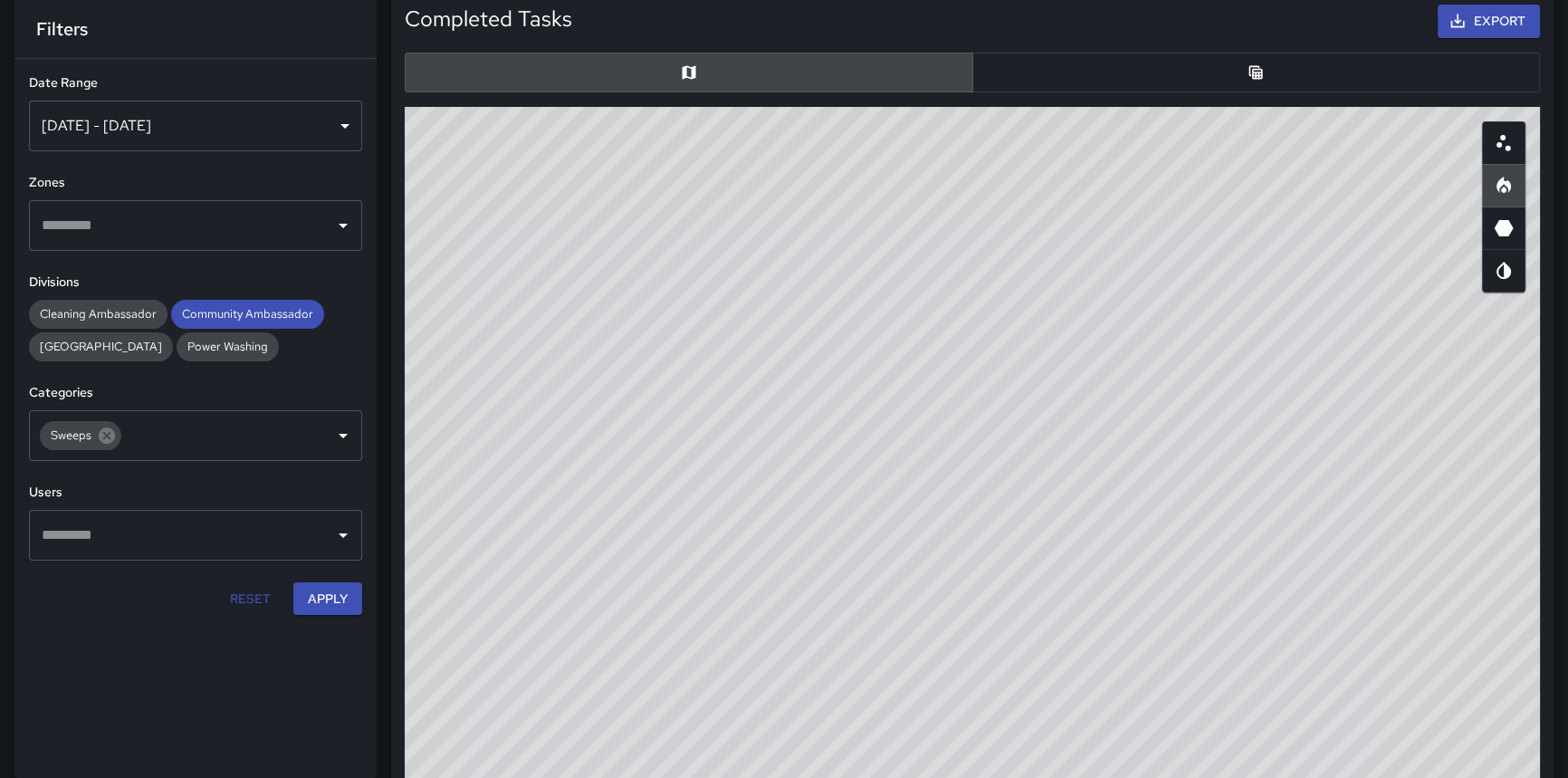 click 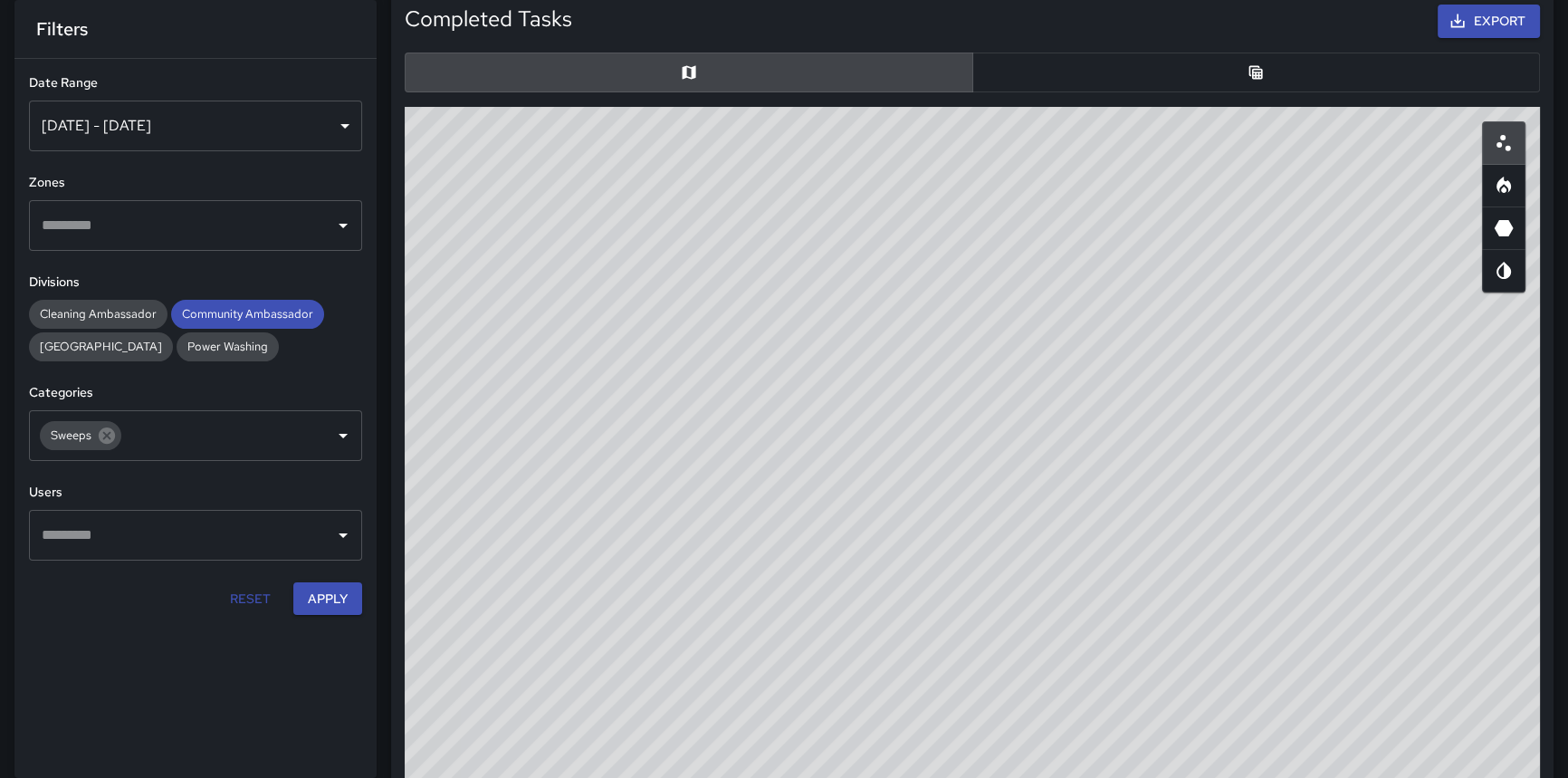 drag, startPoint x: 1089, startPoint y: 381, endPoint x: 1104, endPoint y: 532, distance: 151.7432 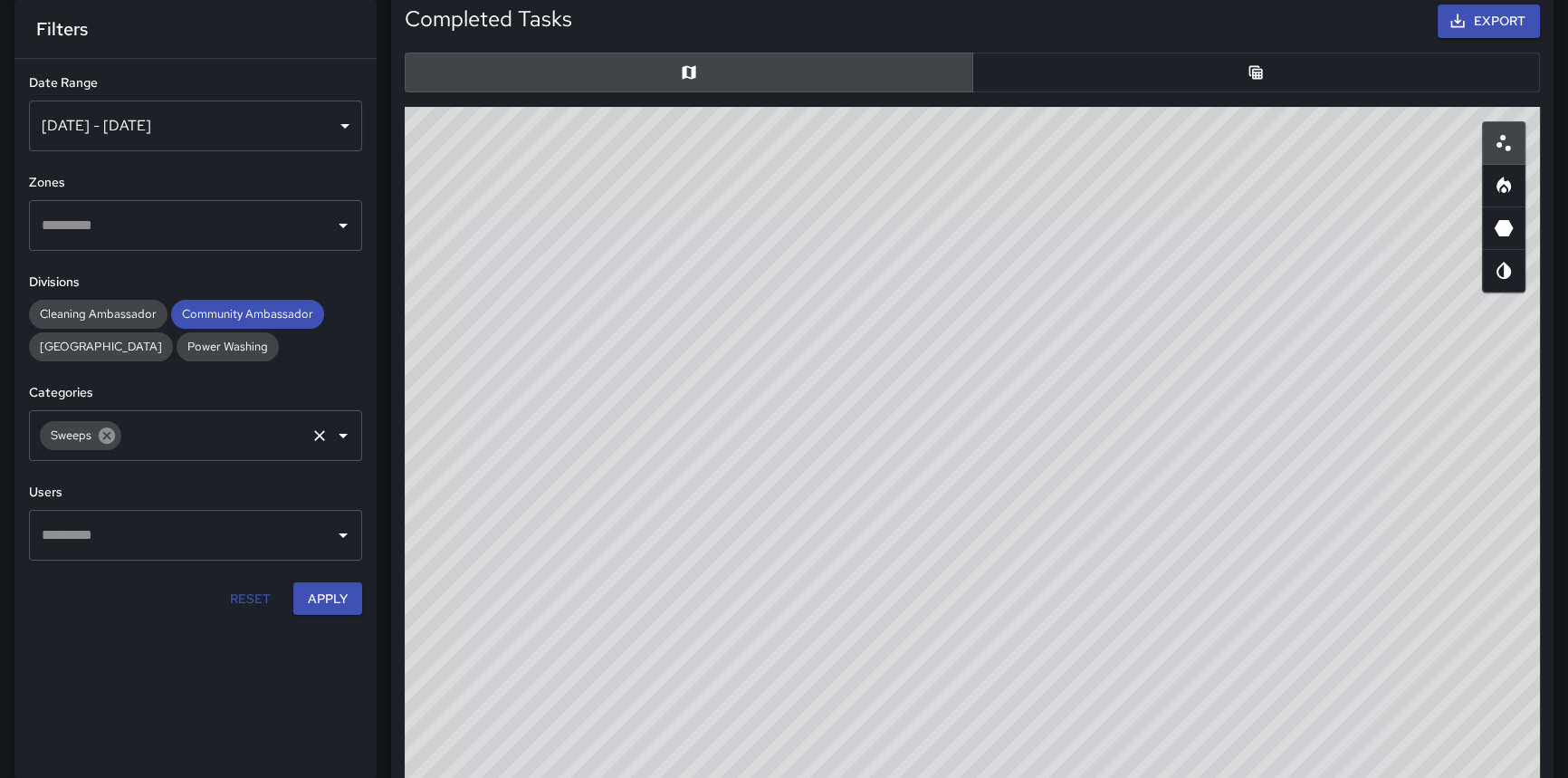 click 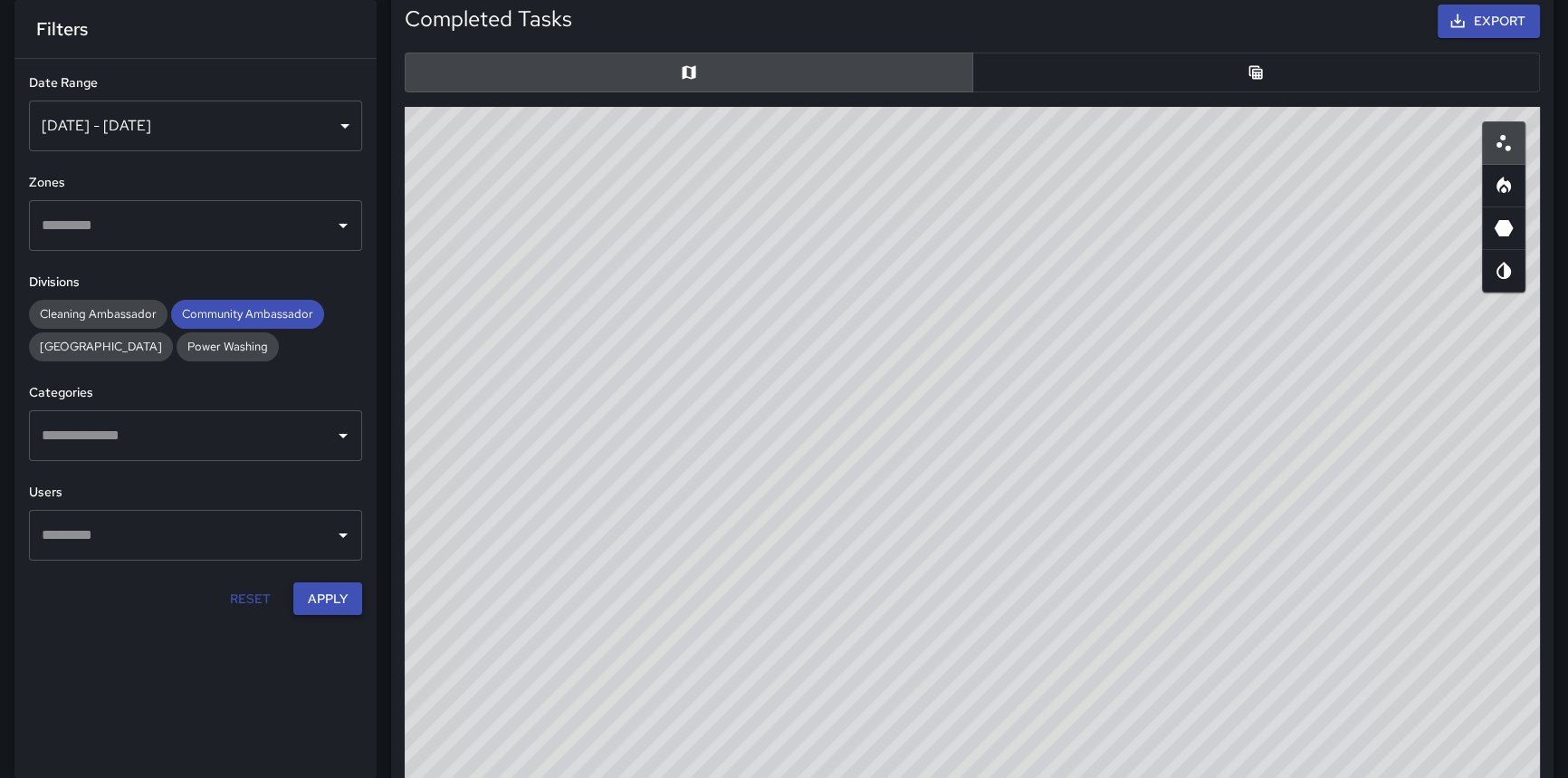 click on "Apply" at bounding box center [328, 599] 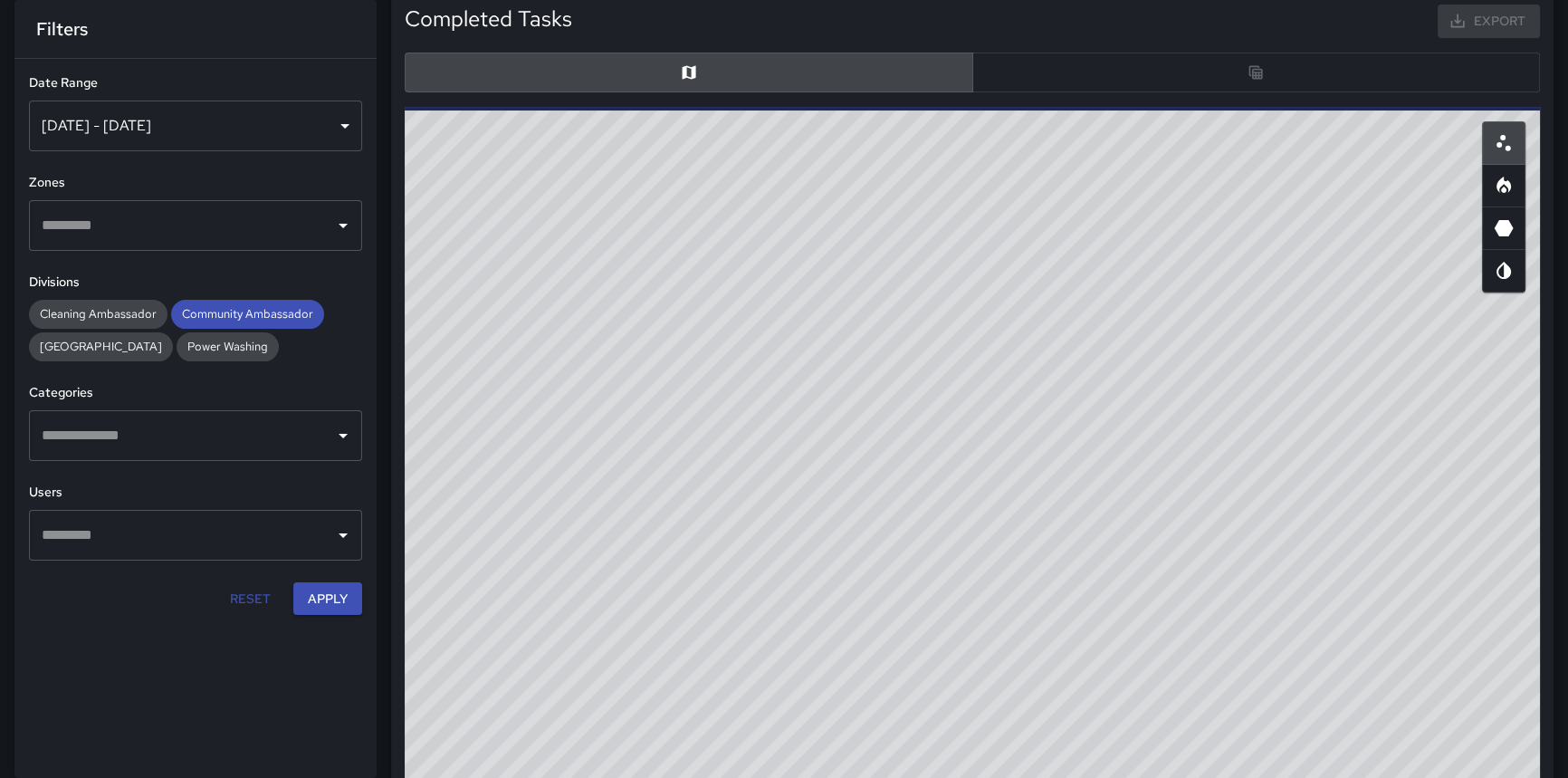 drag, startPoint x: 760, startPoint y: 479, endPoint x: 888, endPoint y: 418, distance: 141.7921 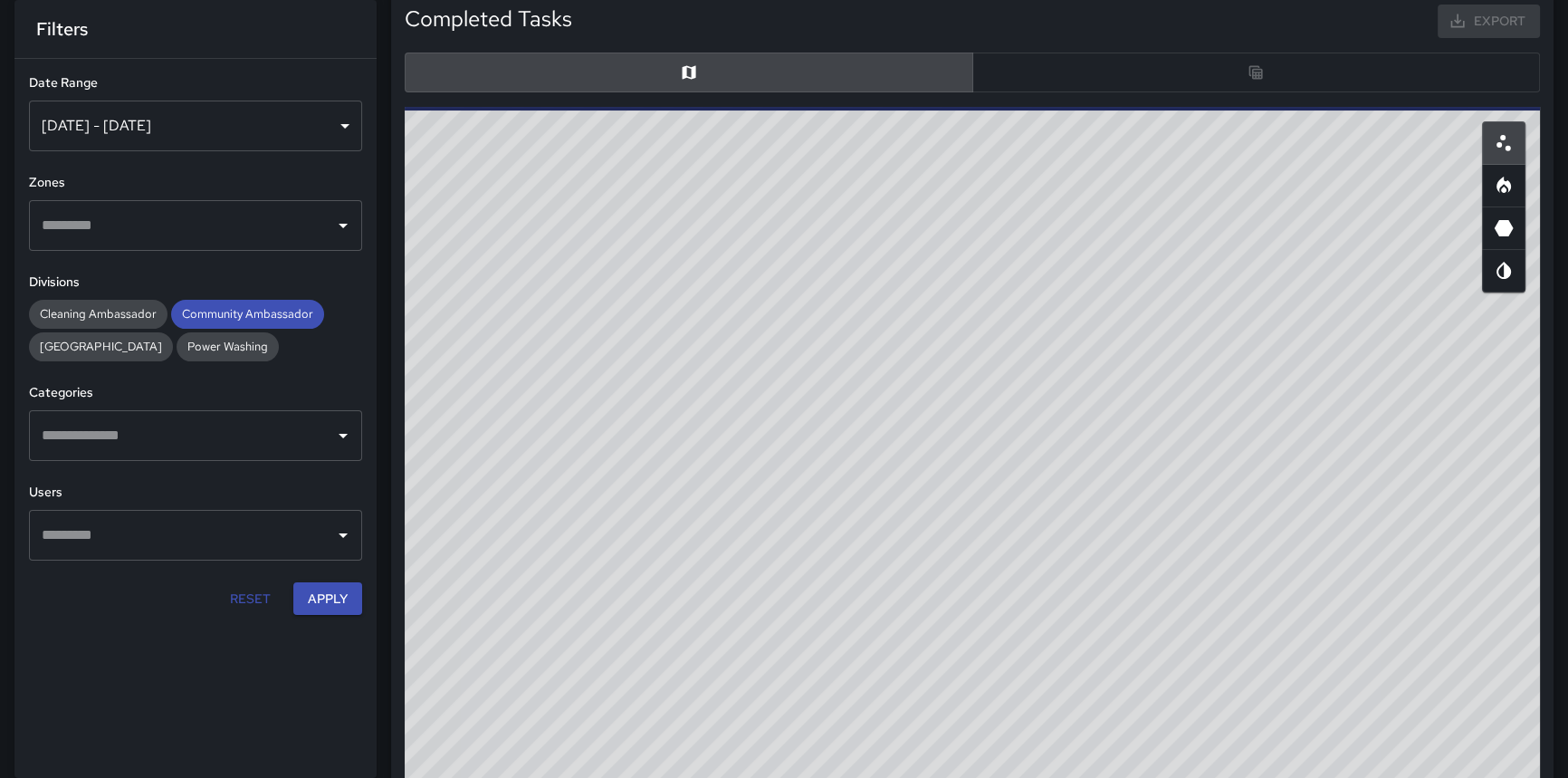 click on "© Mapbox   © OpenStreetMap   Improve this map" at bounding box center (972, 469) 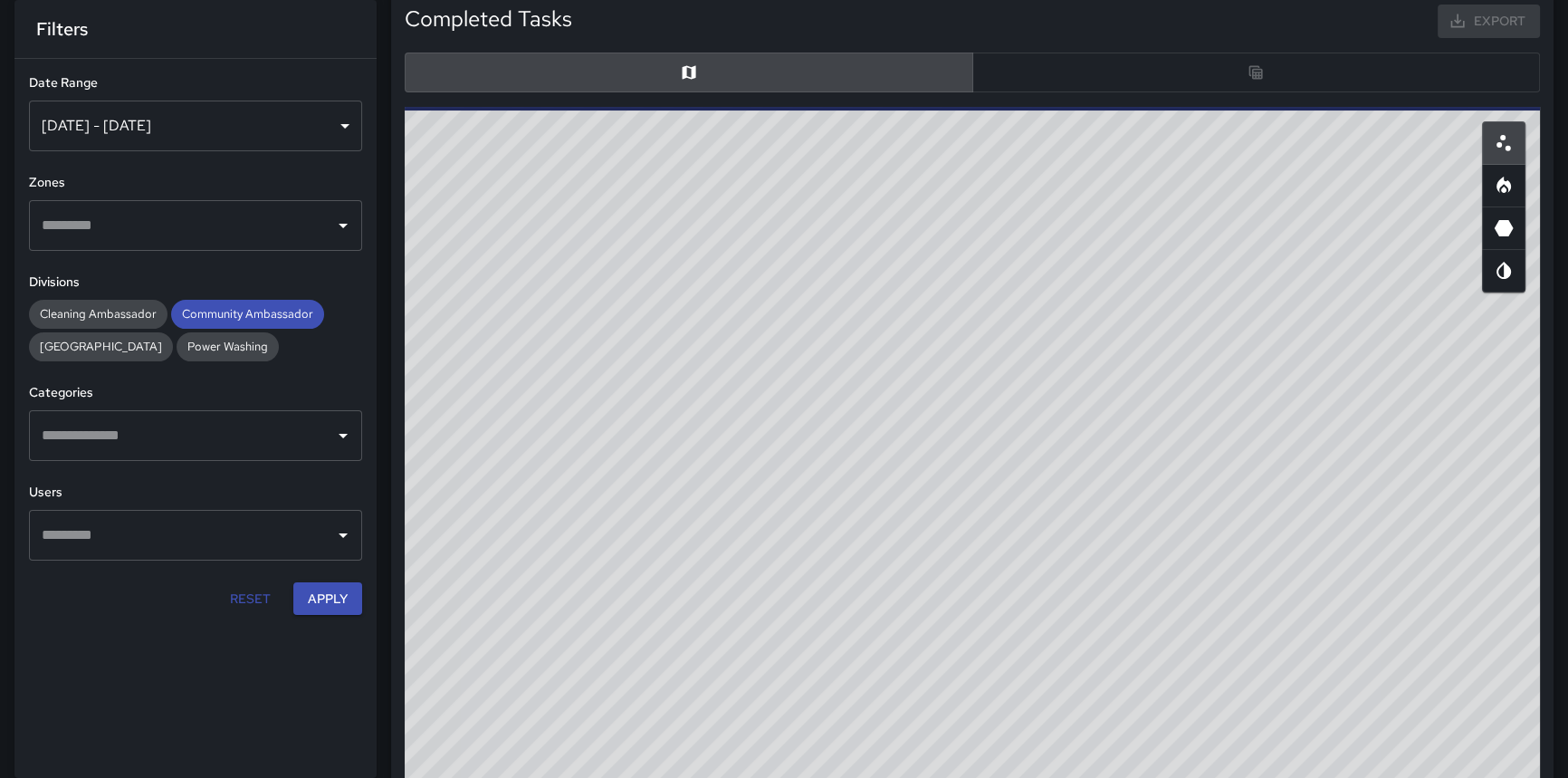 drag, startPoint x: 1017, startPoint y: 624, endPoint x: 1012, endPoint y: 577, distance: 47.26521 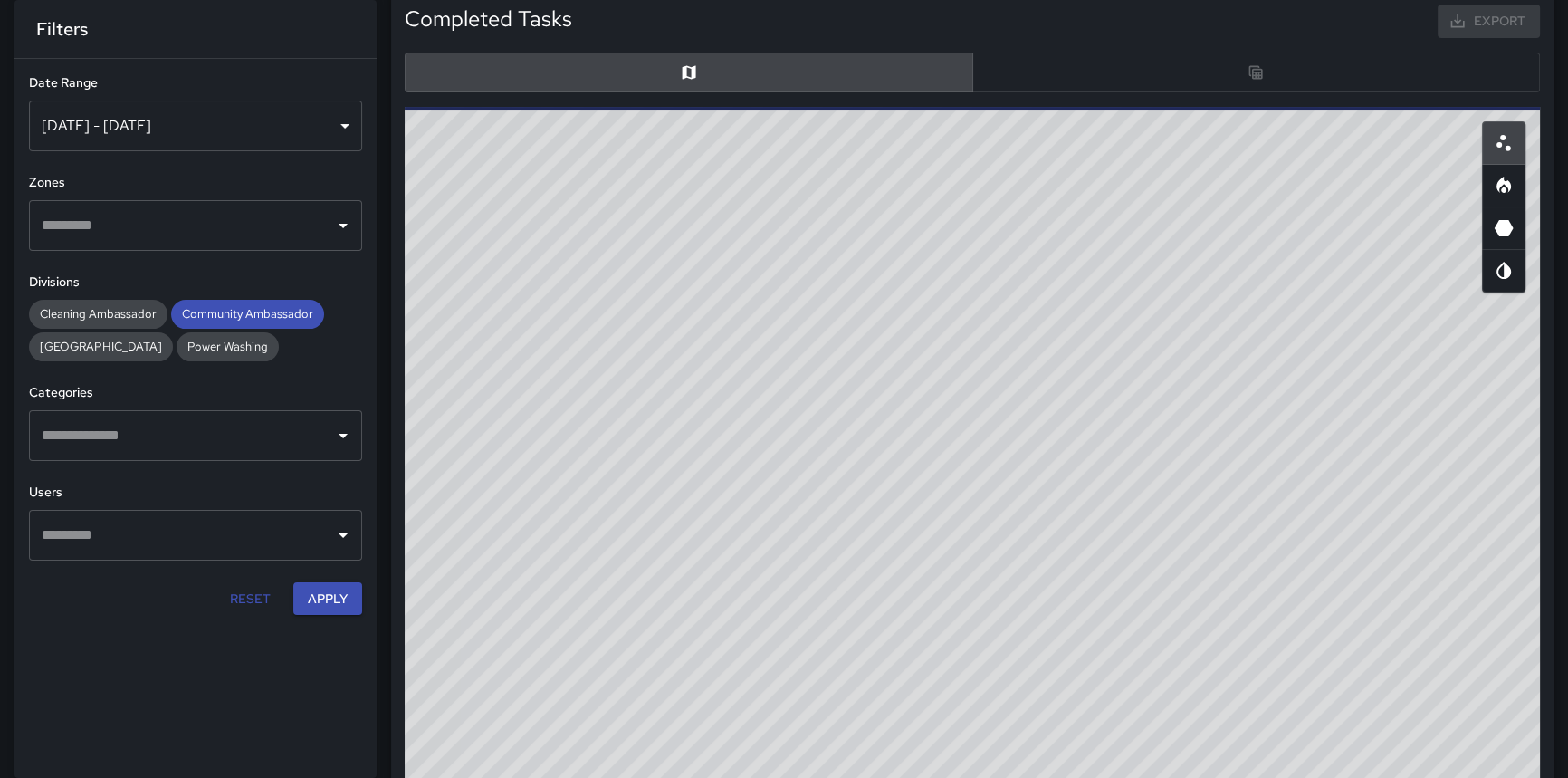 click on "© Mapbox   © OpenStreetMap   Improve this map" at bounding box center [972, 469] 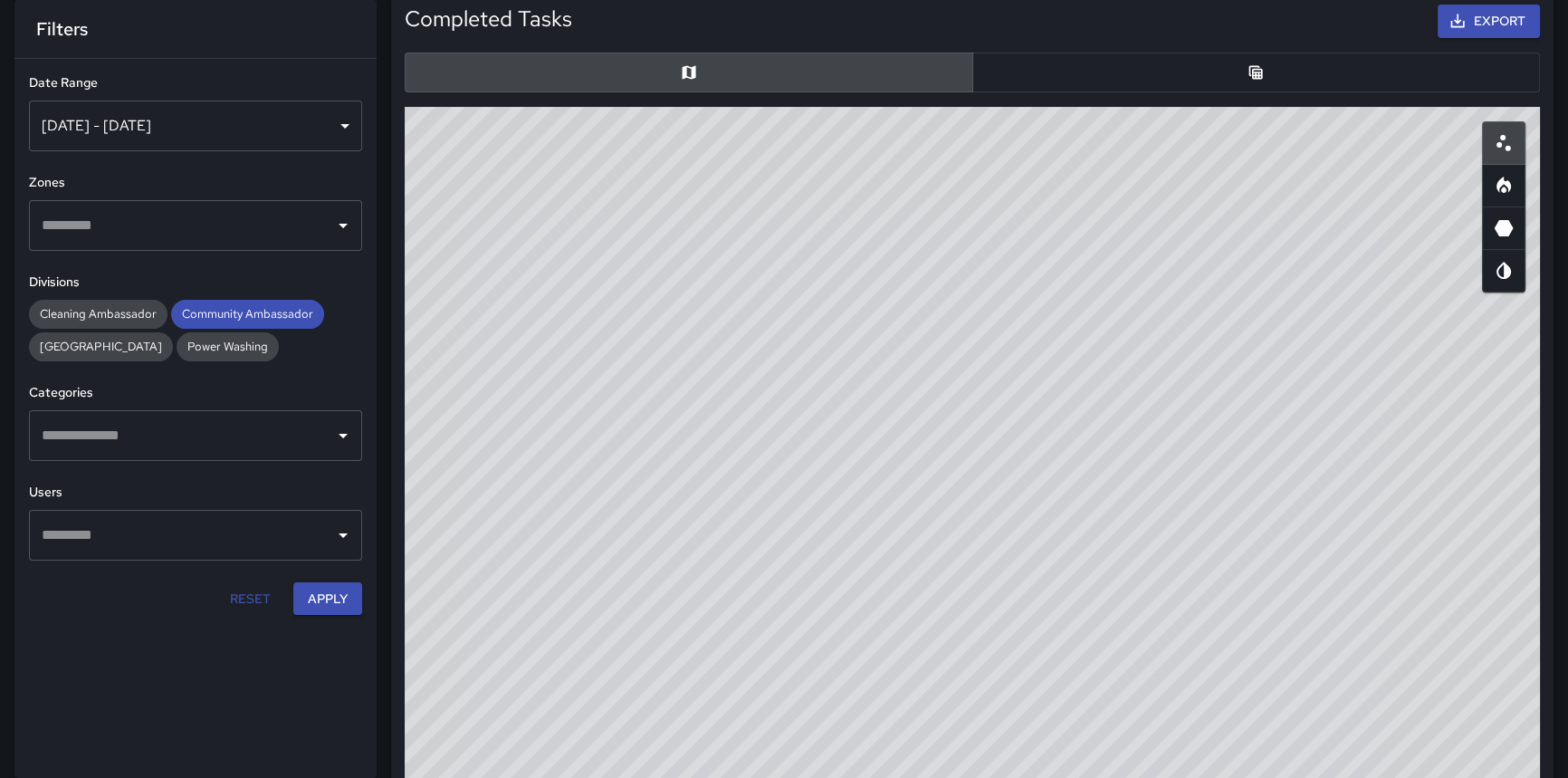 click 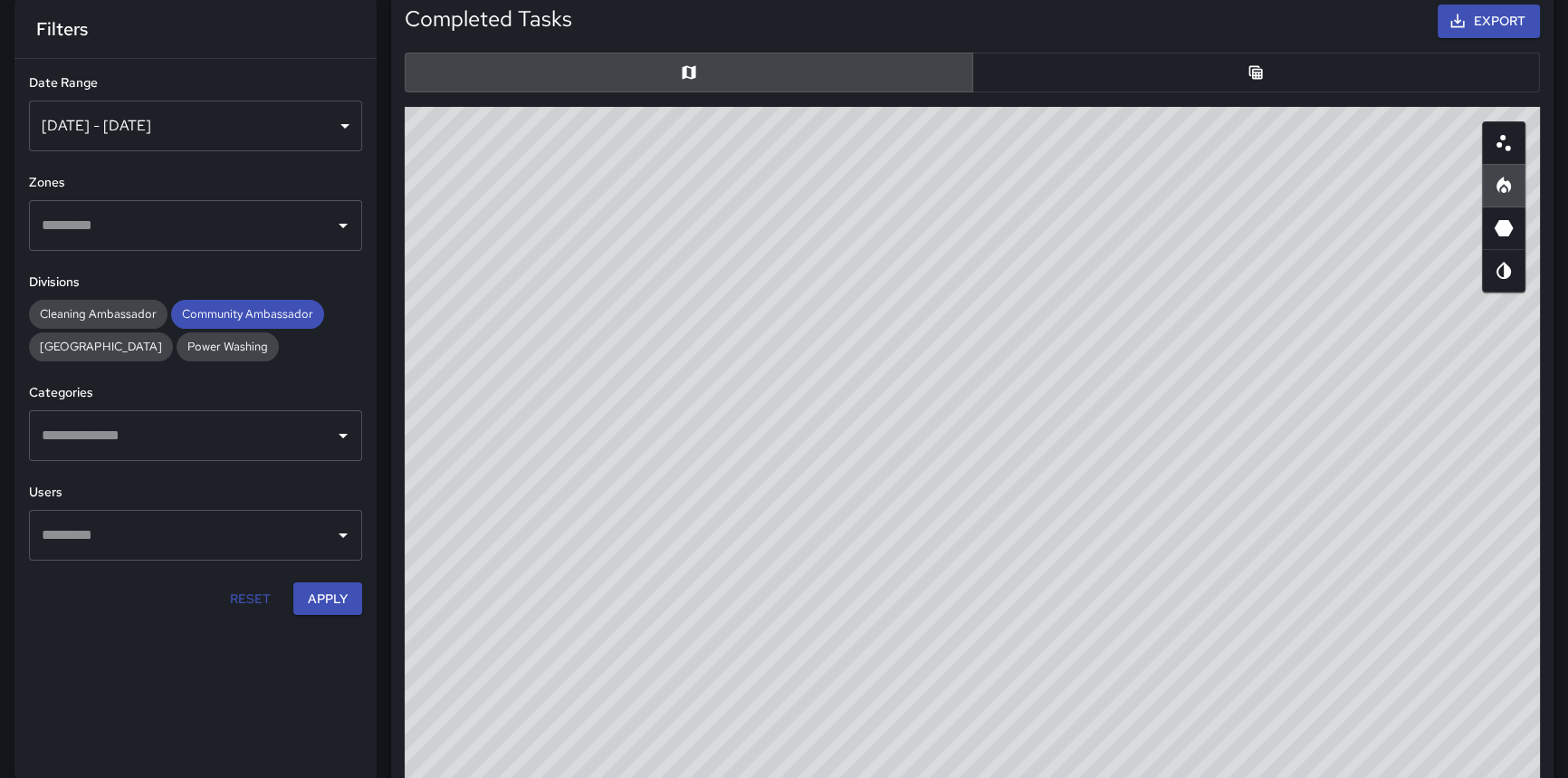 click at bounding box center [182, 436] 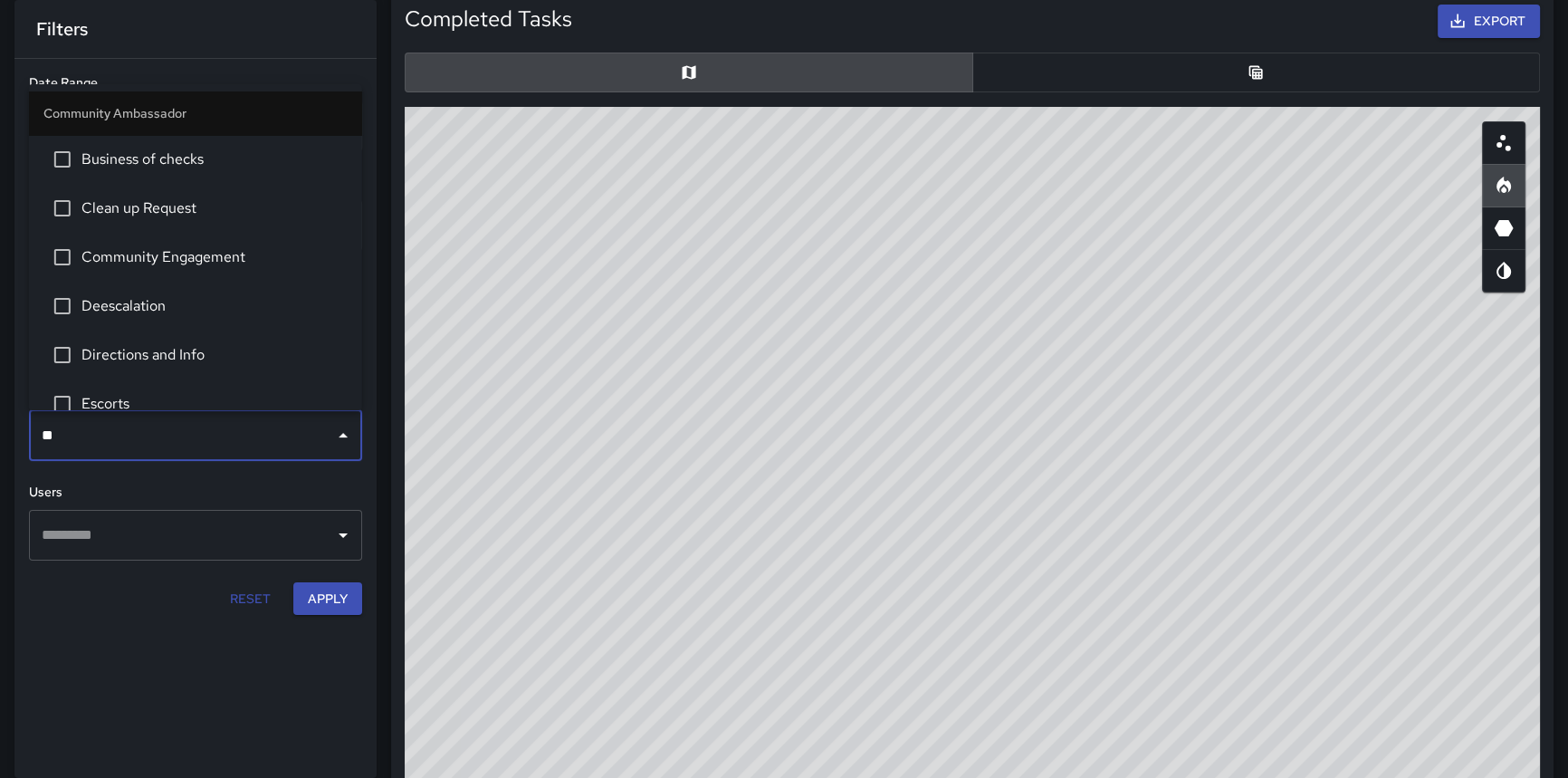 type on "***" 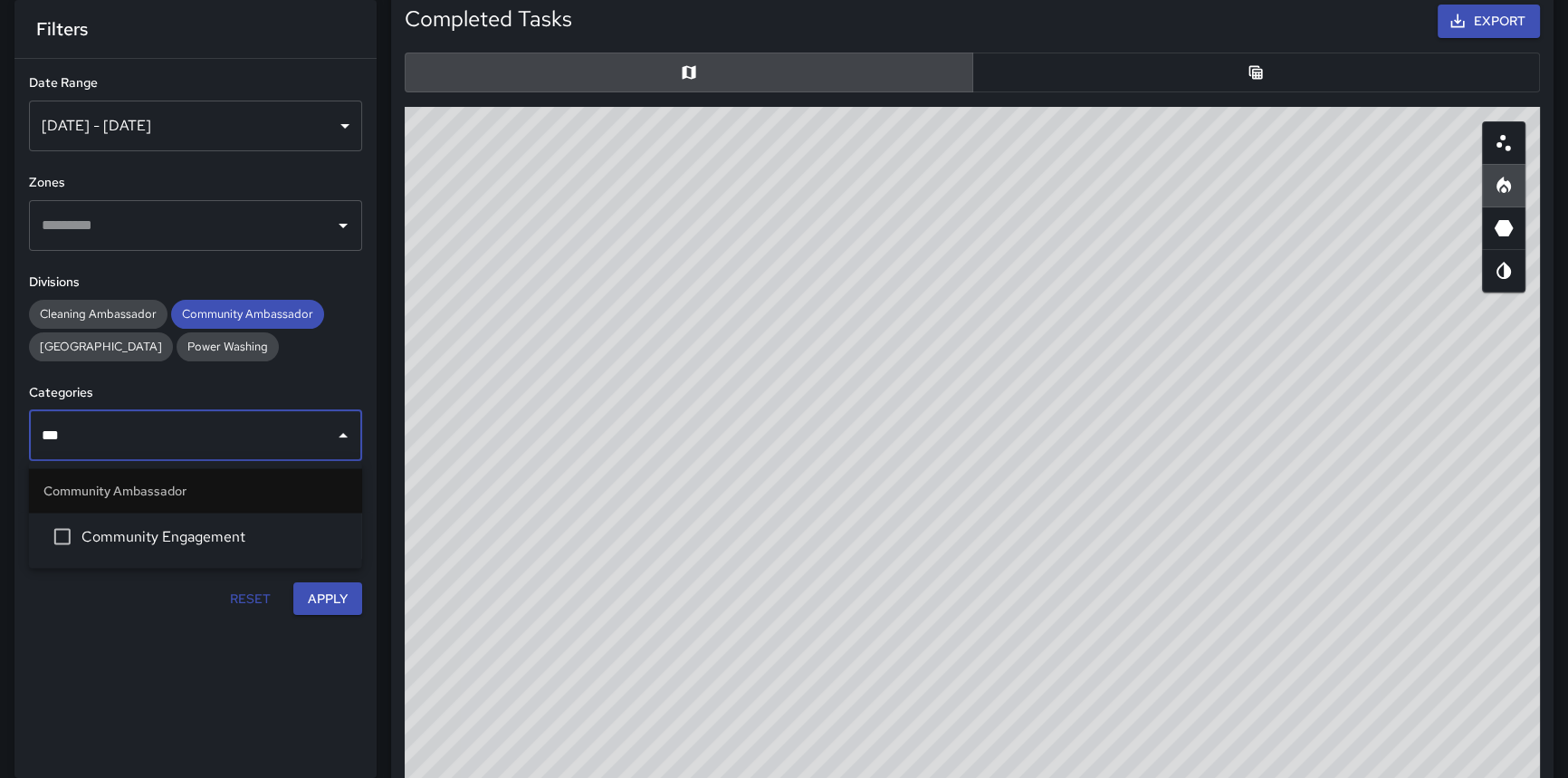 click on "Community Engagement" at bounding box center [215, 536] 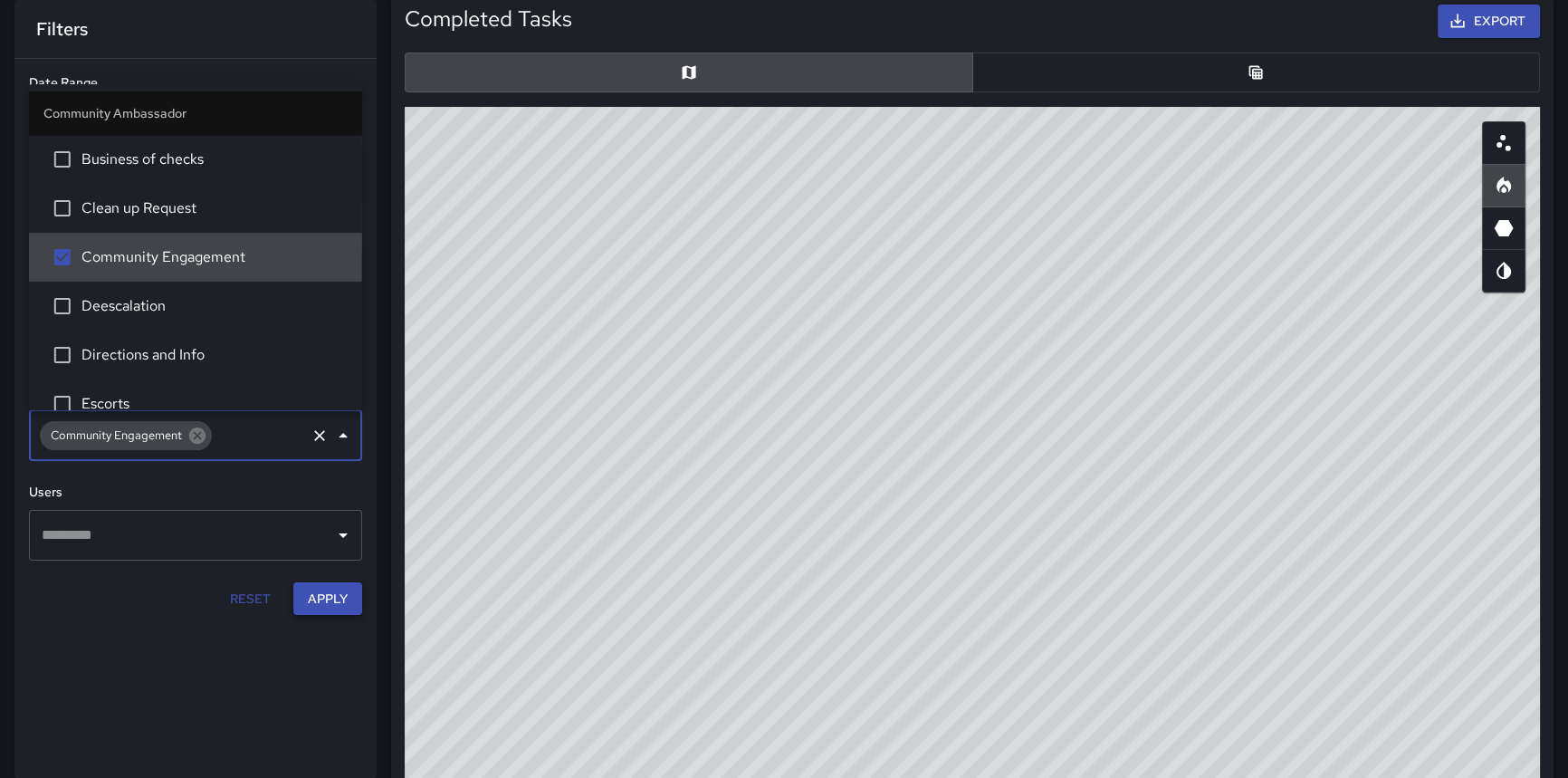click on "Apply" at bounding box center (328, 599) 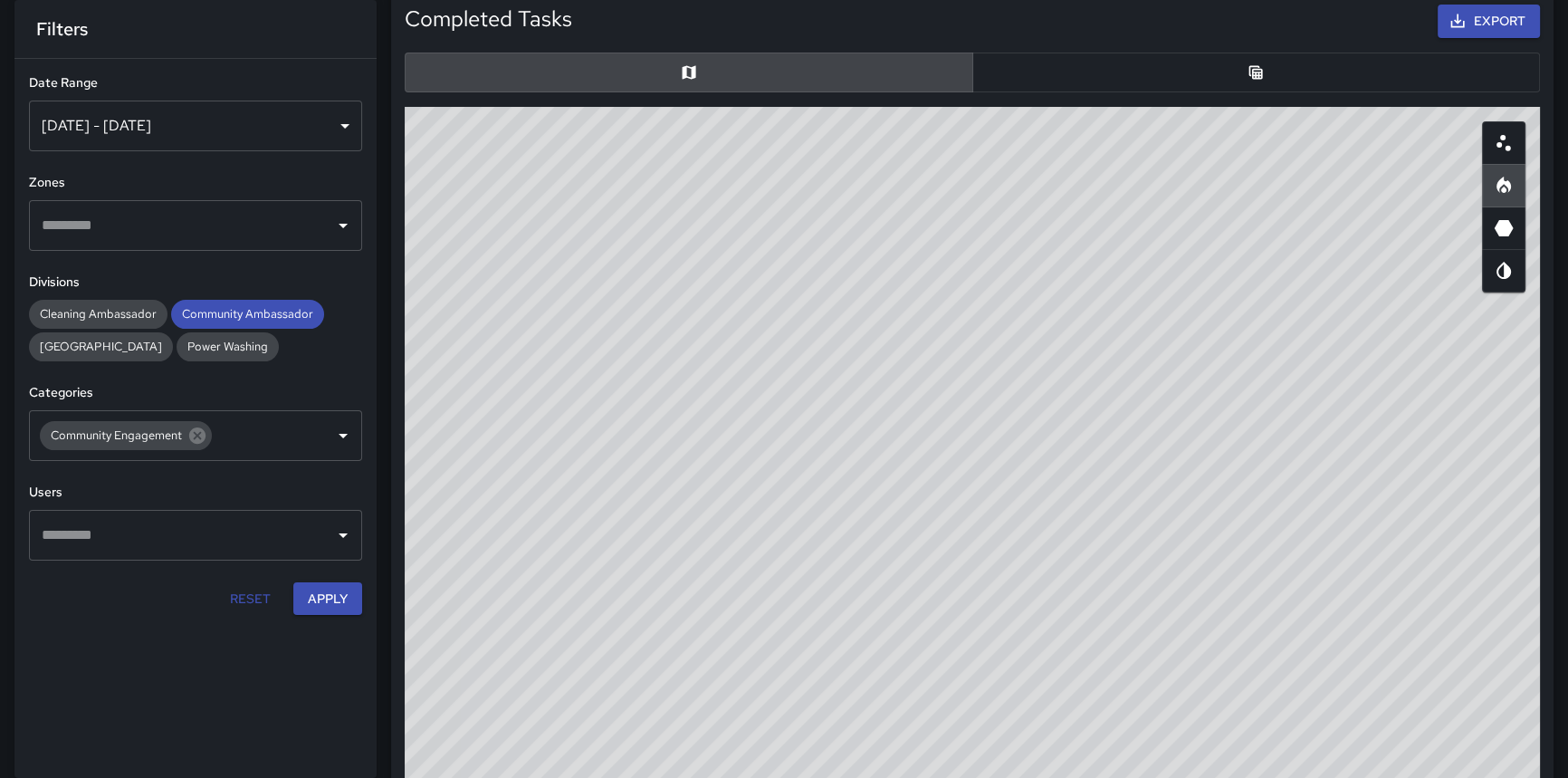 click at bounding box center [1504, 143] 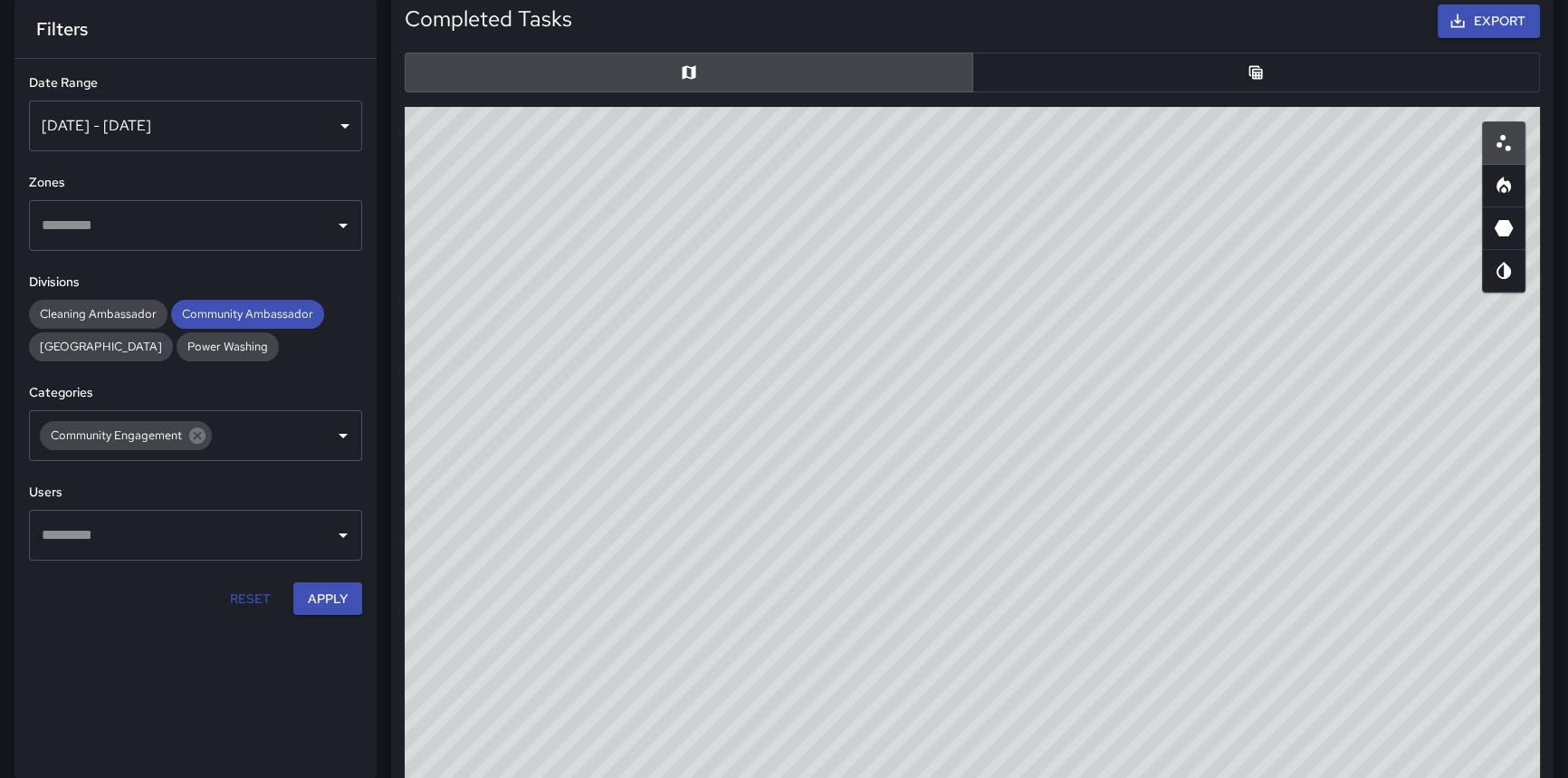 click 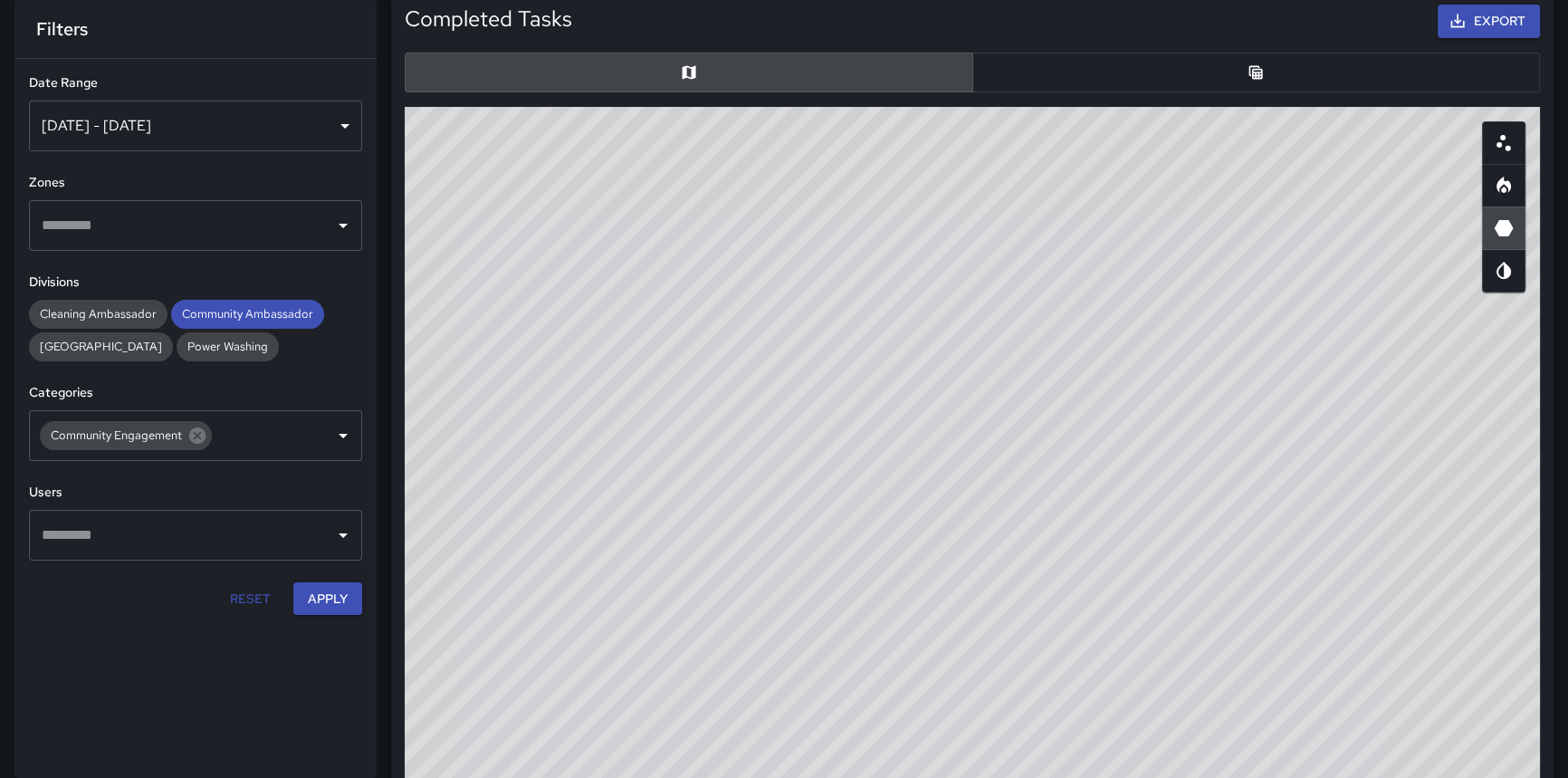 drag, startPoint x: 1070, startPoint y: 471, endPoint x: 1276, endPoint y: 96, distance: 427.85628 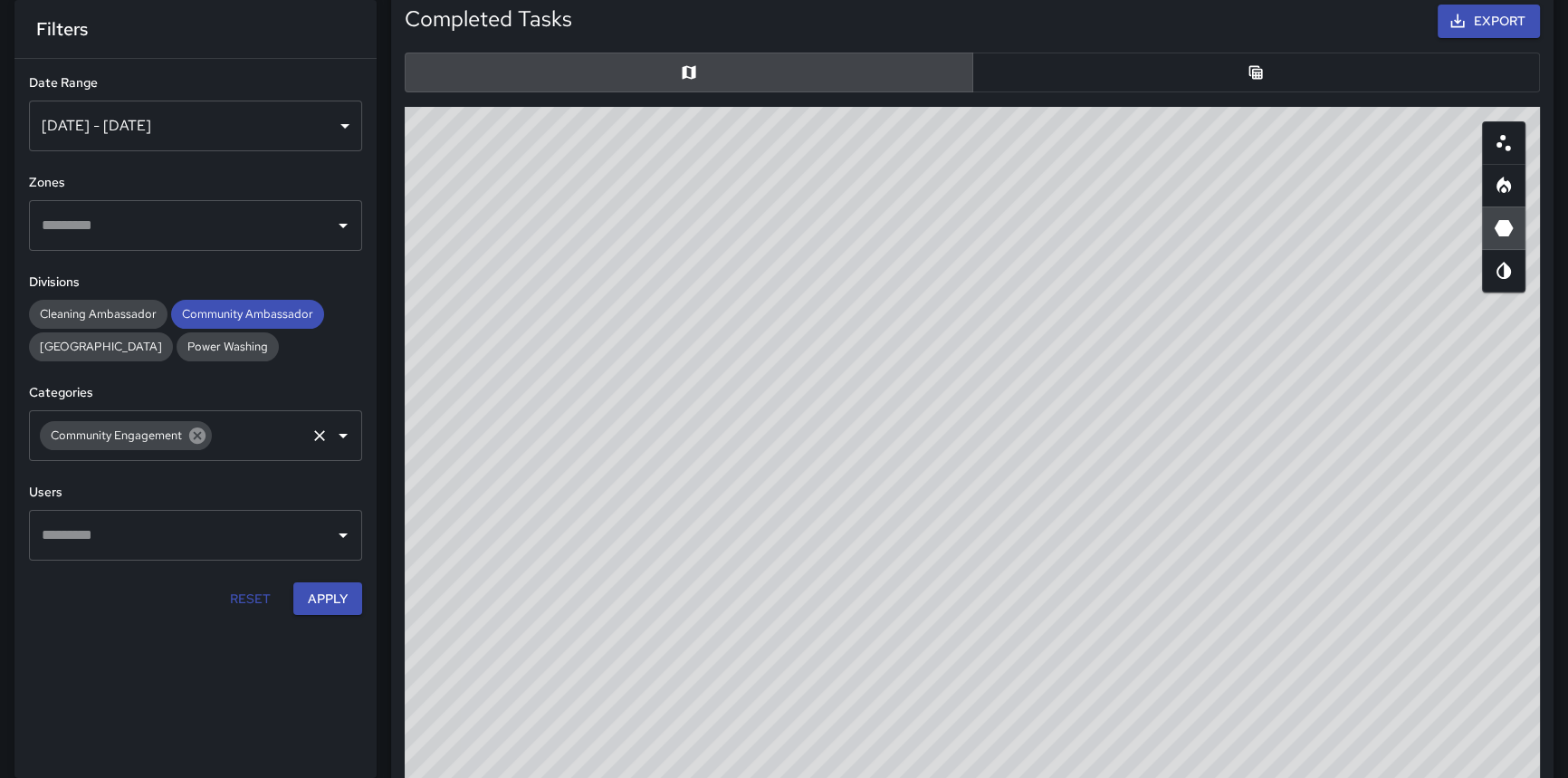 click 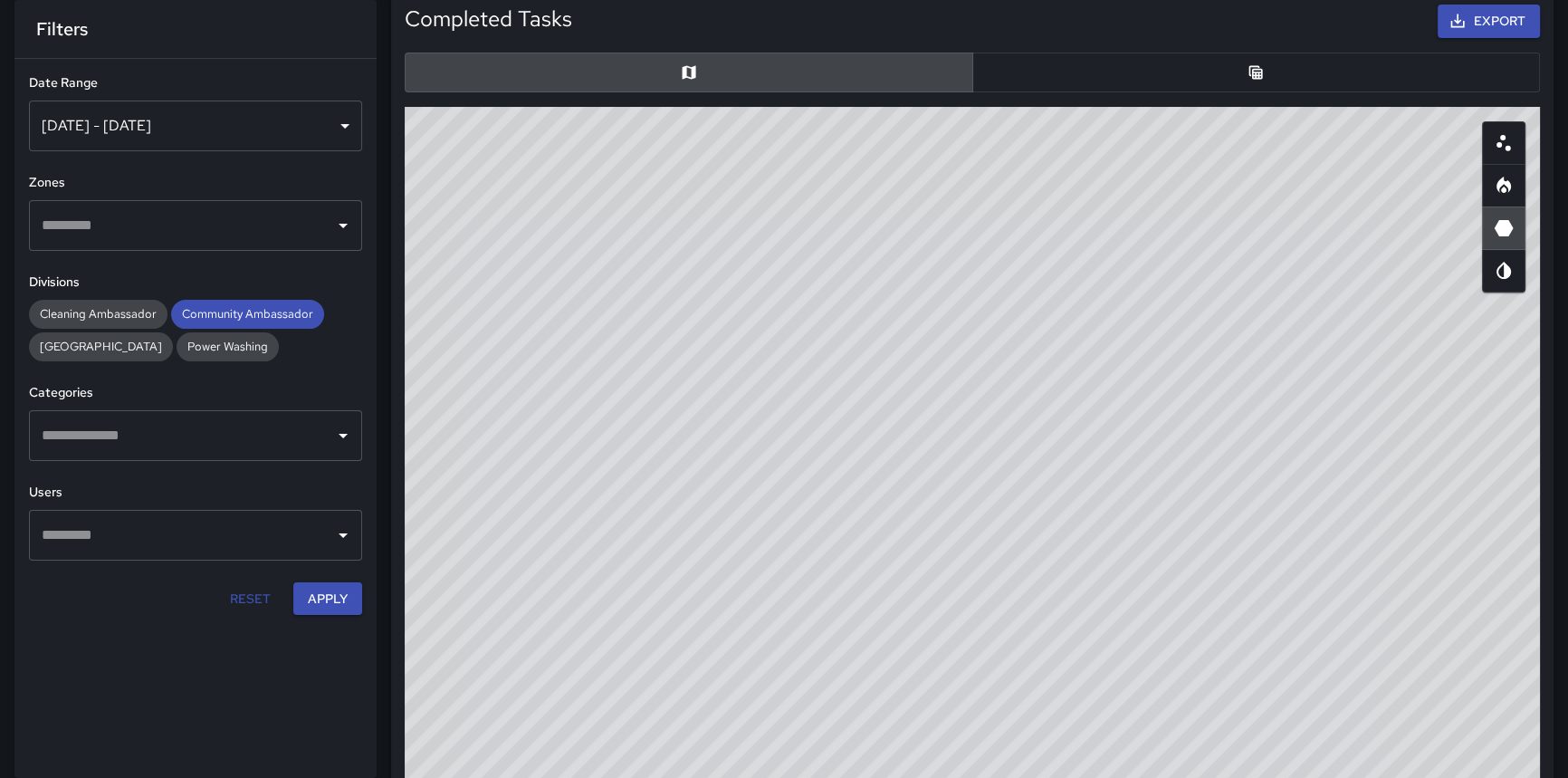click at bounding box center (182, 436) 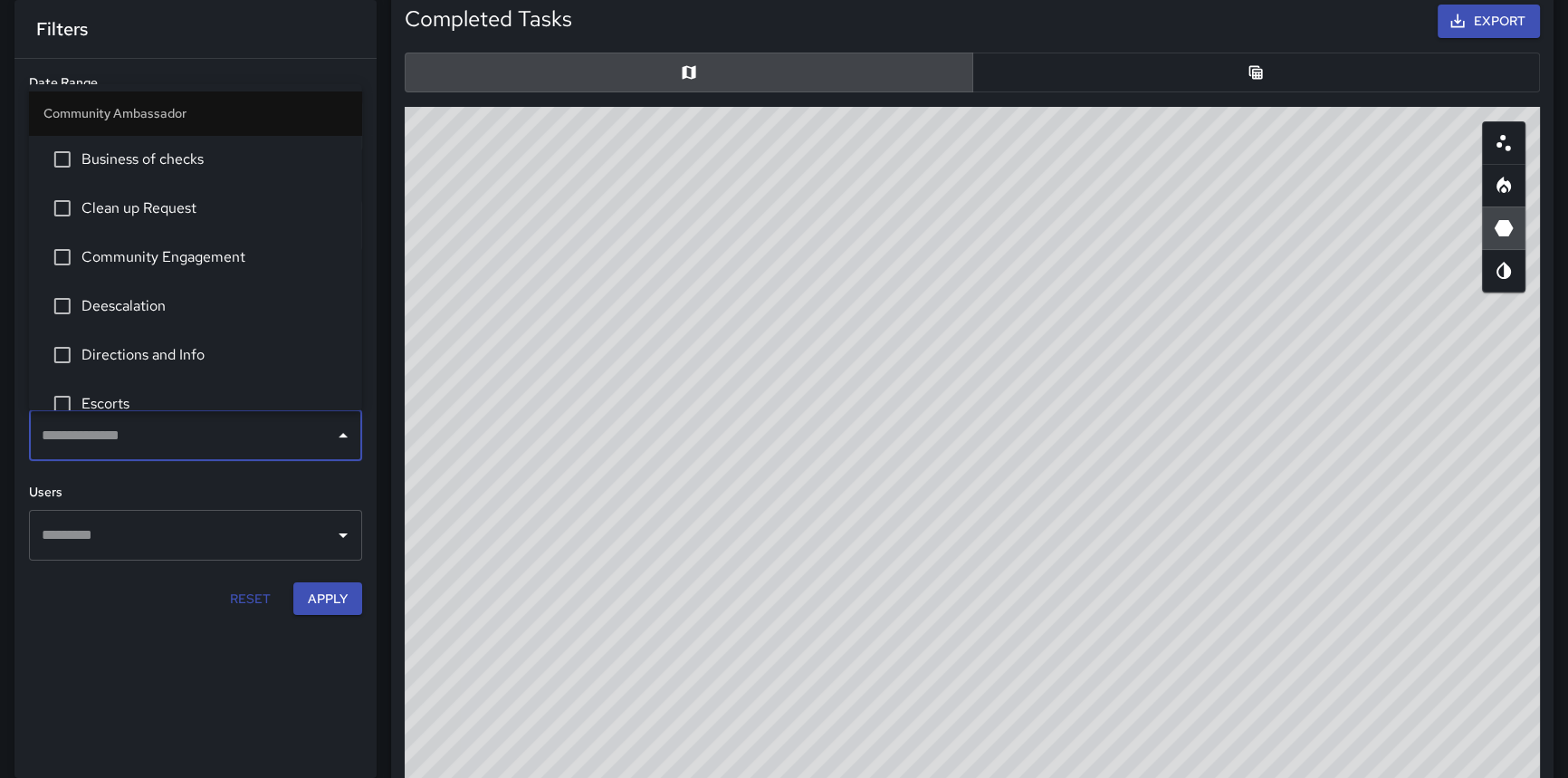 type on "*" 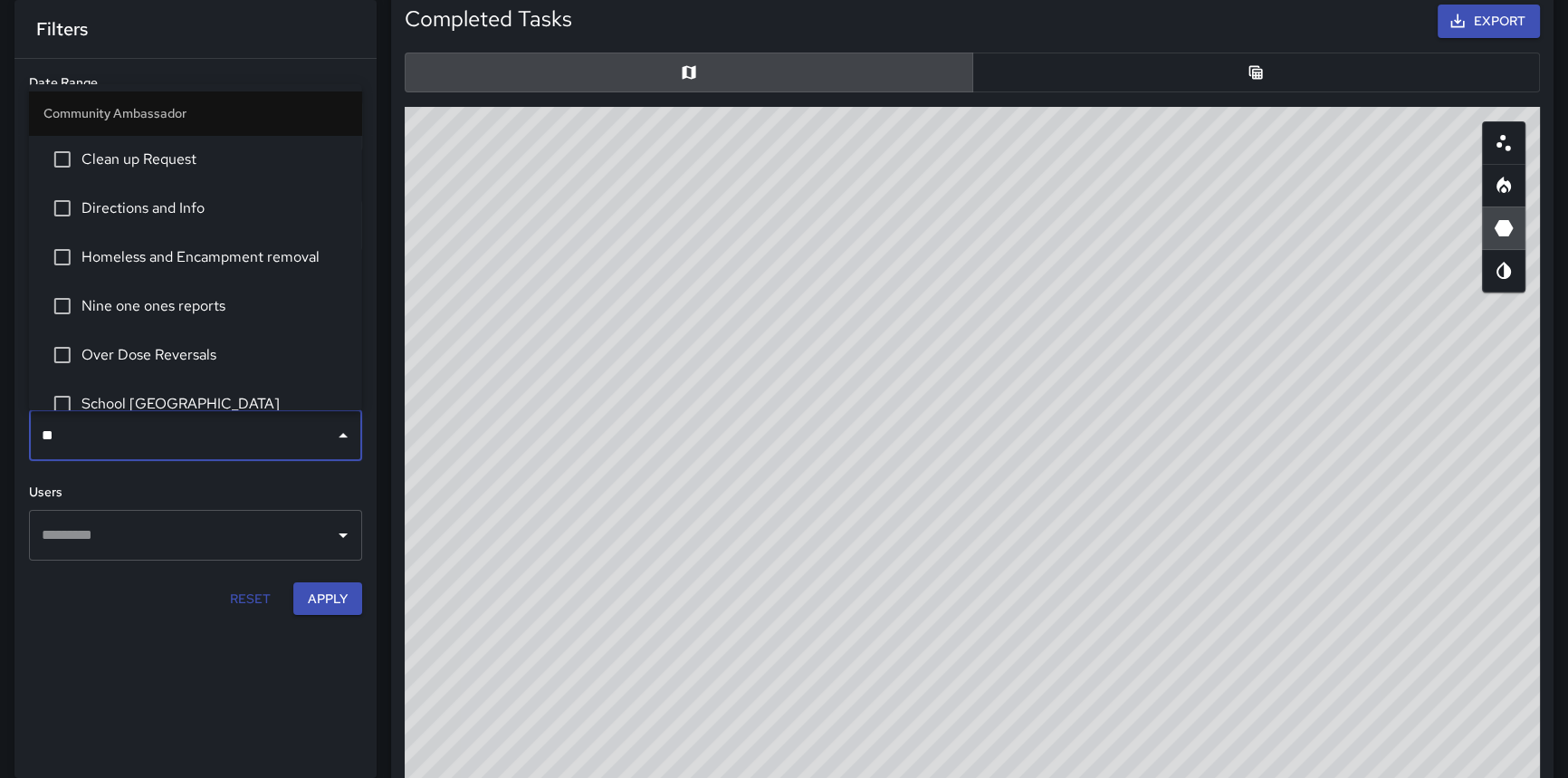 type on "***" 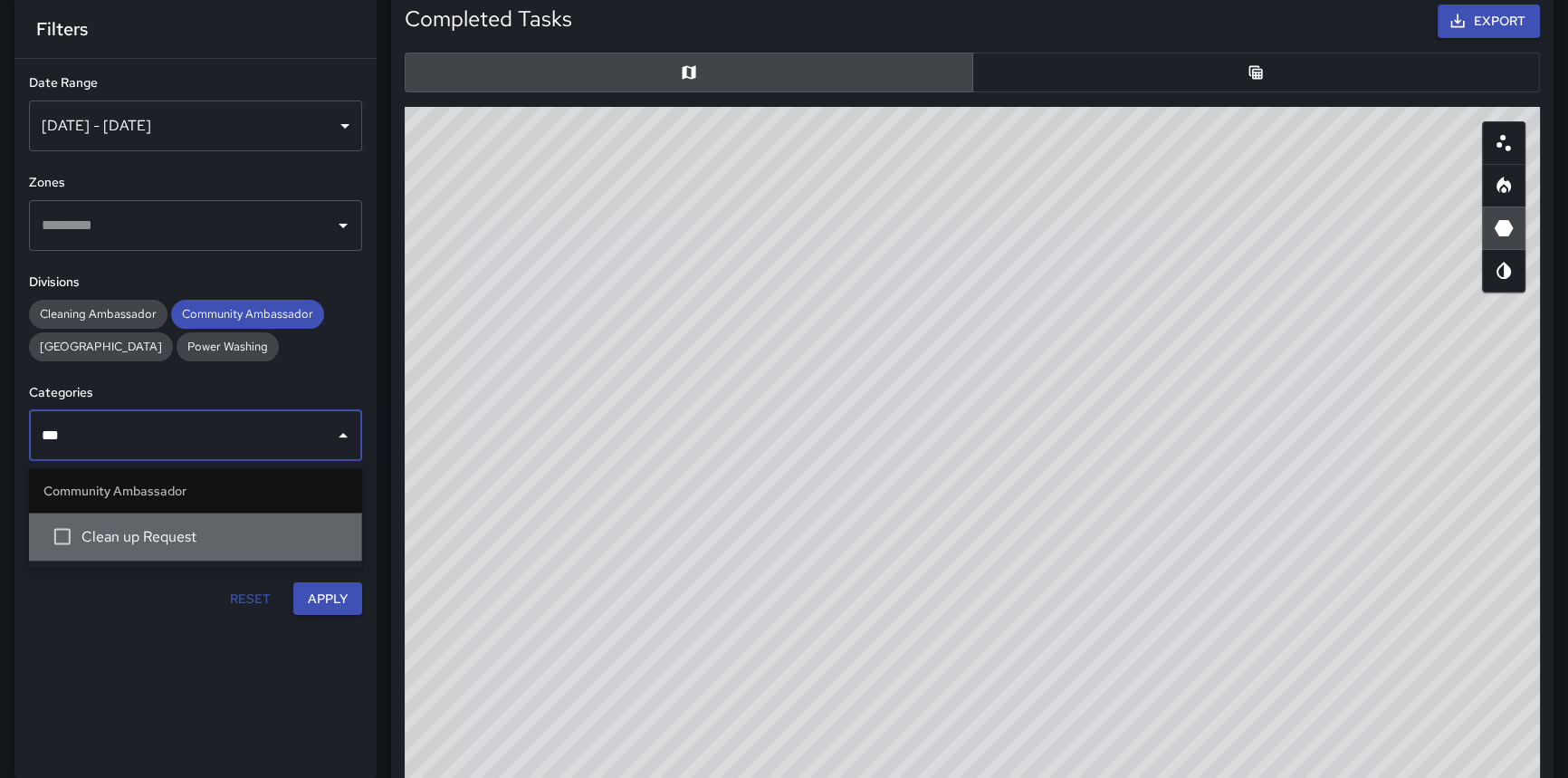 click on "Clean up Request" at bounding box center (196, 536) 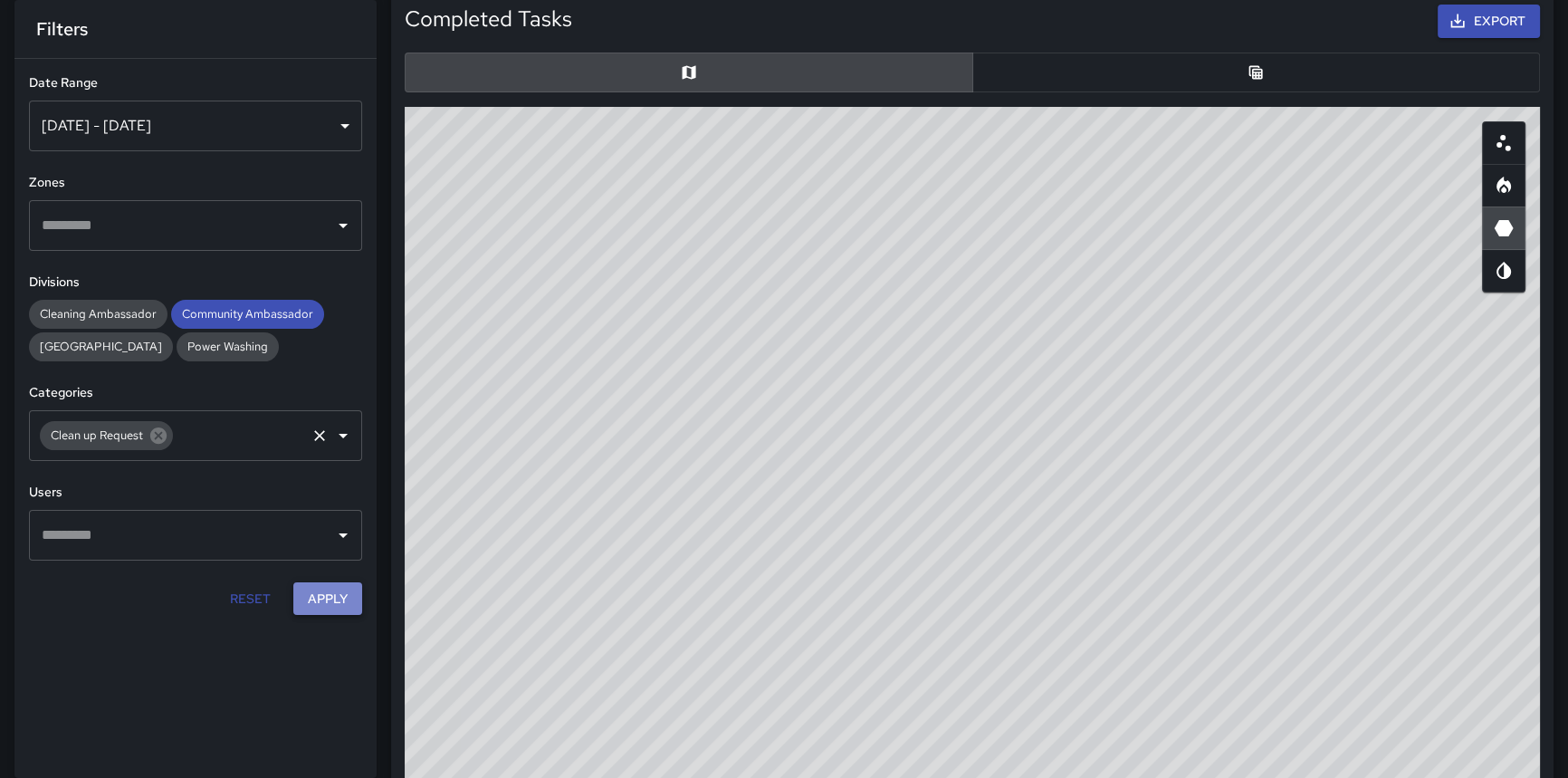 click on "Apply" at bounding box center [328, 599] 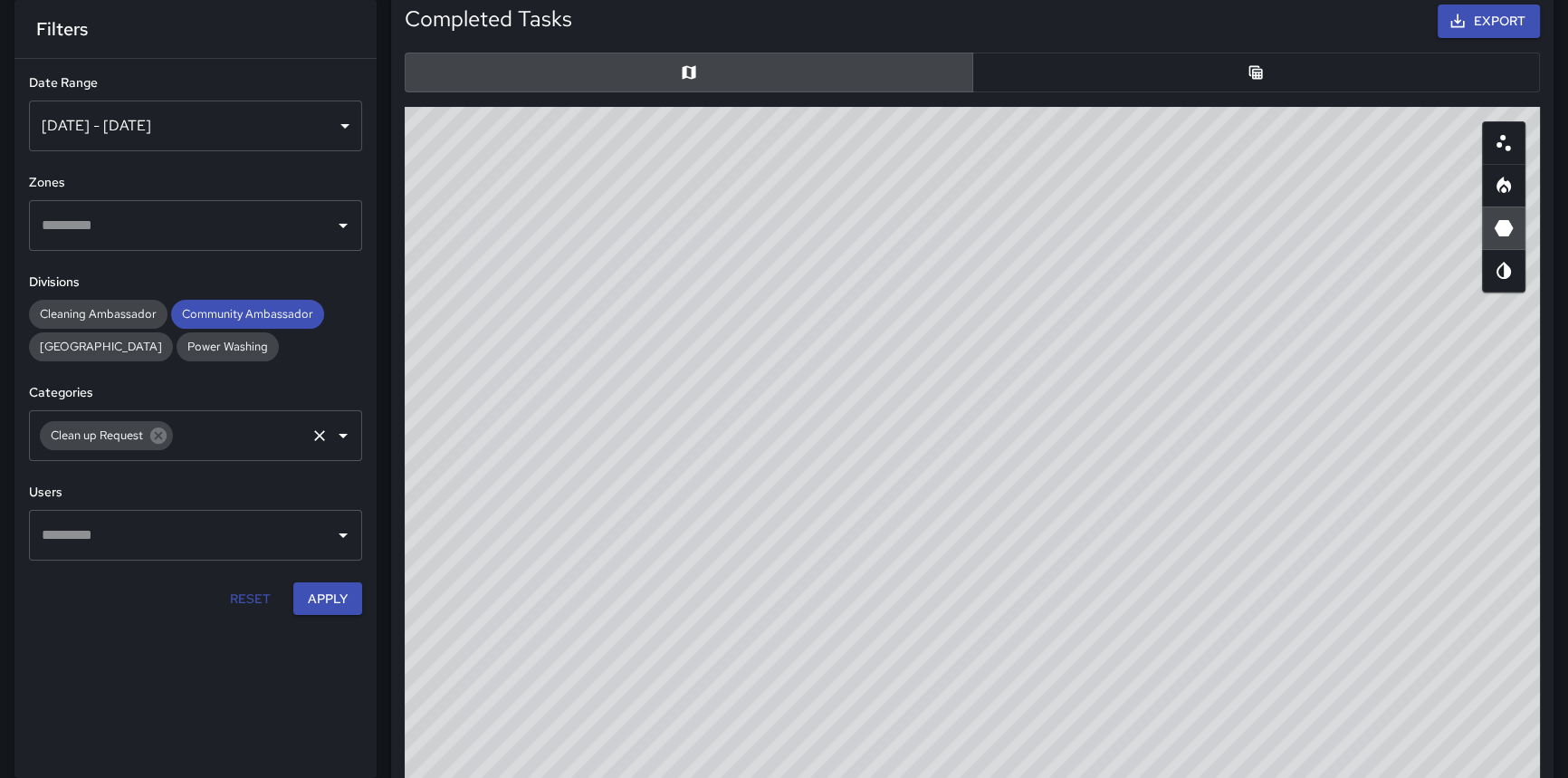 drag, startPoint x: 1352, startPoint y: 376, endPoint x: 1170, endPoint y: 653, distance: 331.44079 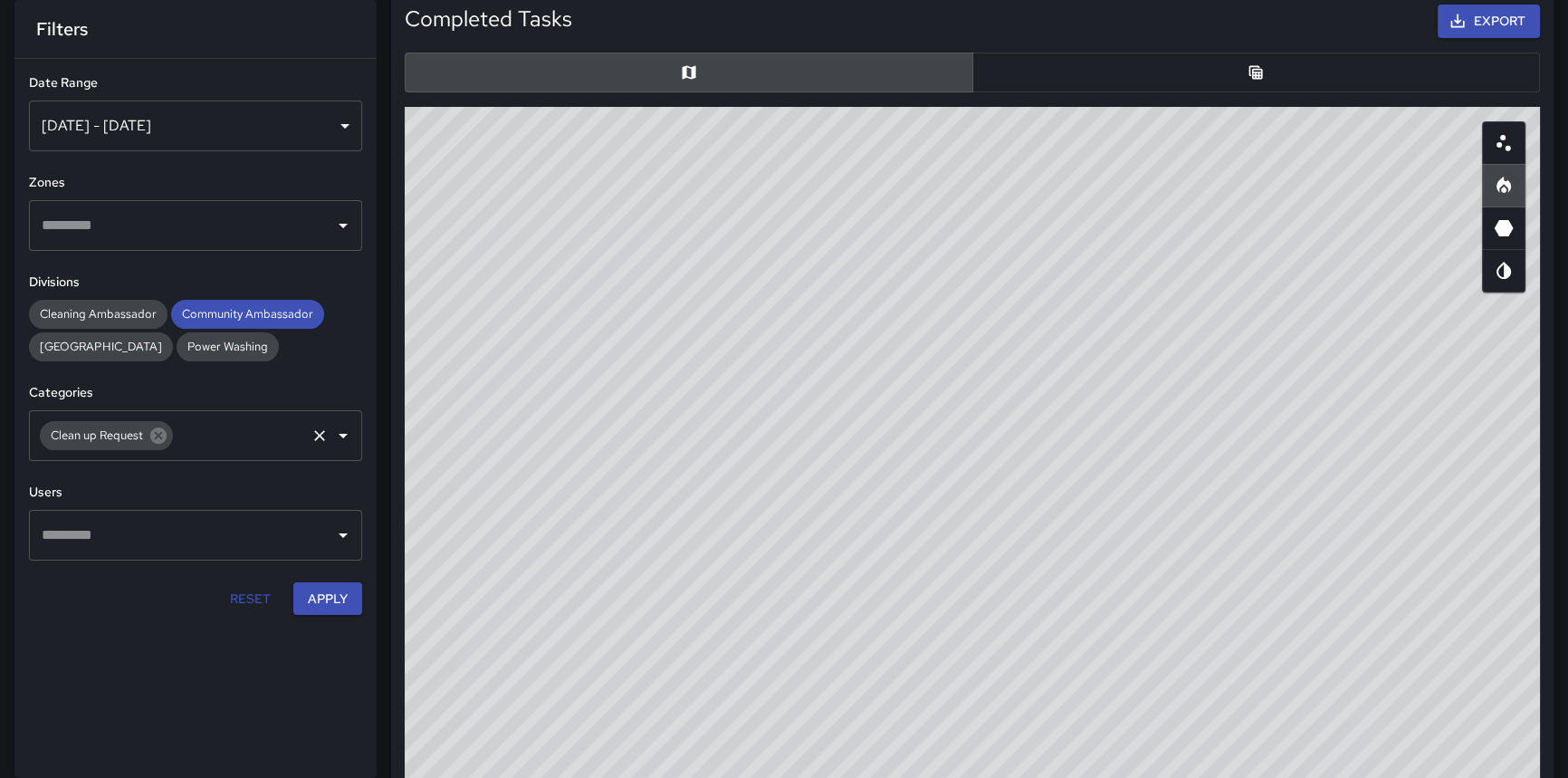 drag, startPoint x: 1011, startPoint y: 550, endPoint x: 1087, endPoint y: 617, distance: 101.31634 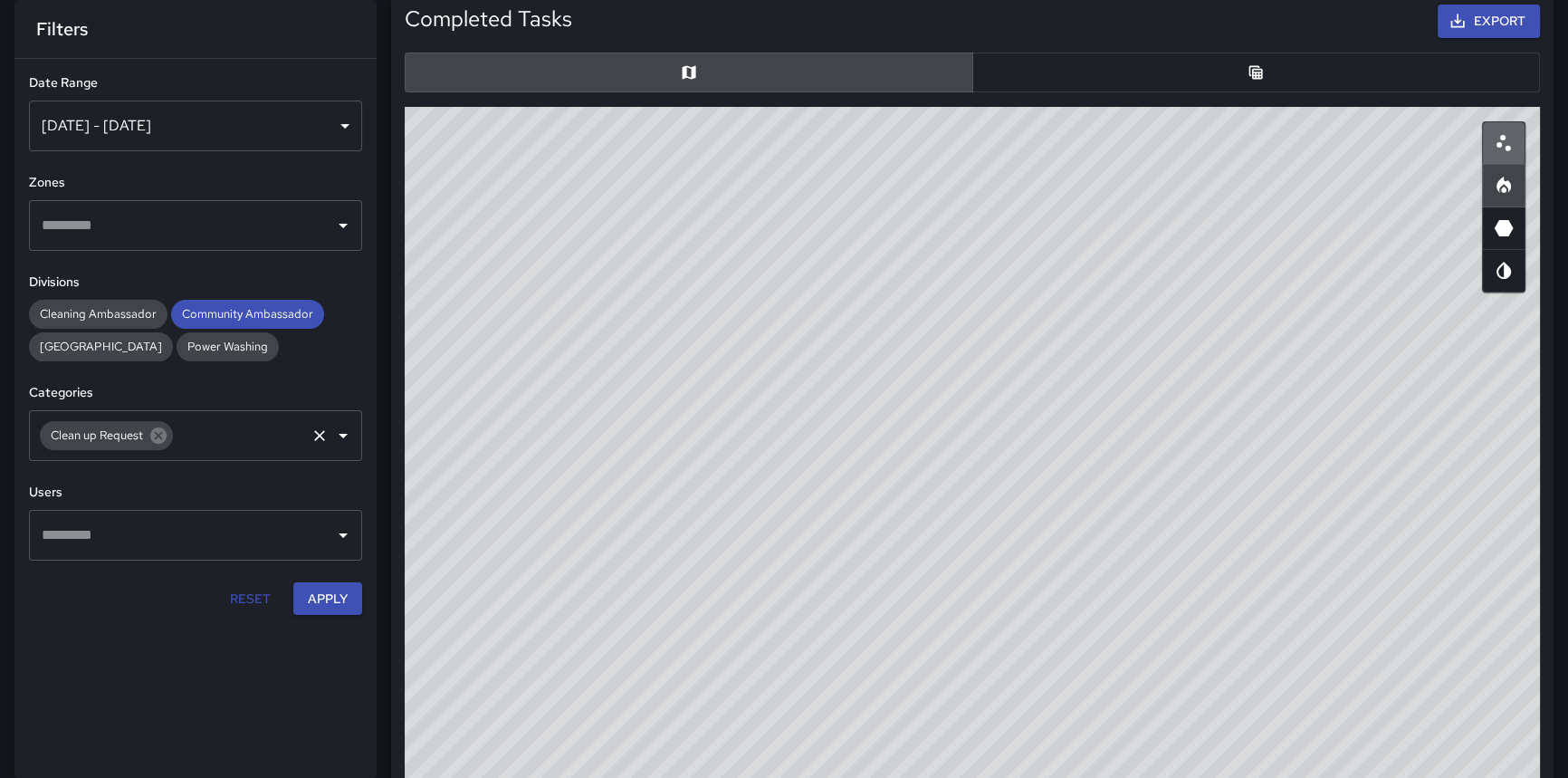 drag, startPoint x: 1485, startPoint y: 149, endPoint x: 1494, endPoint y: 145, distance: 9.848858 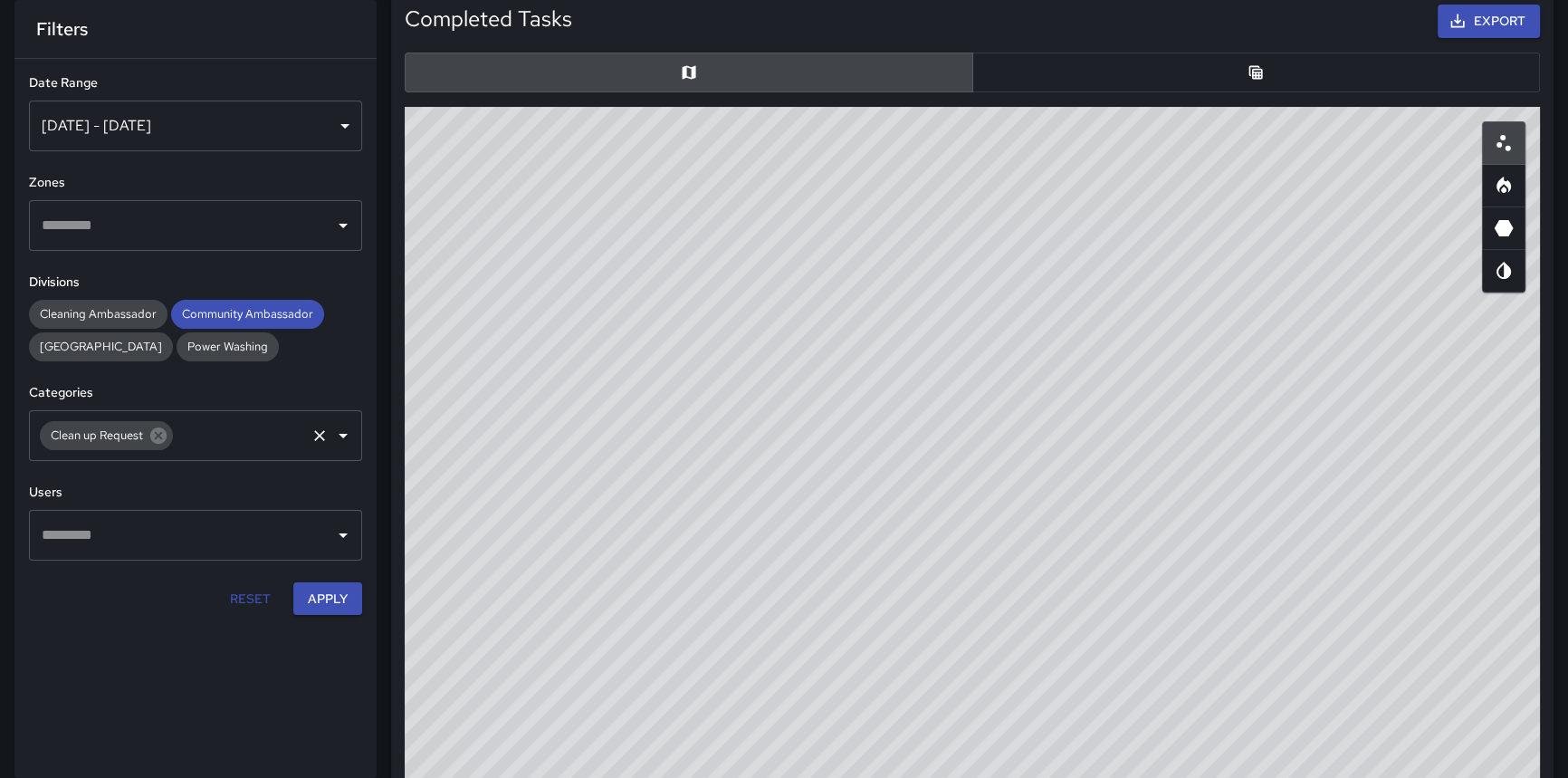 click 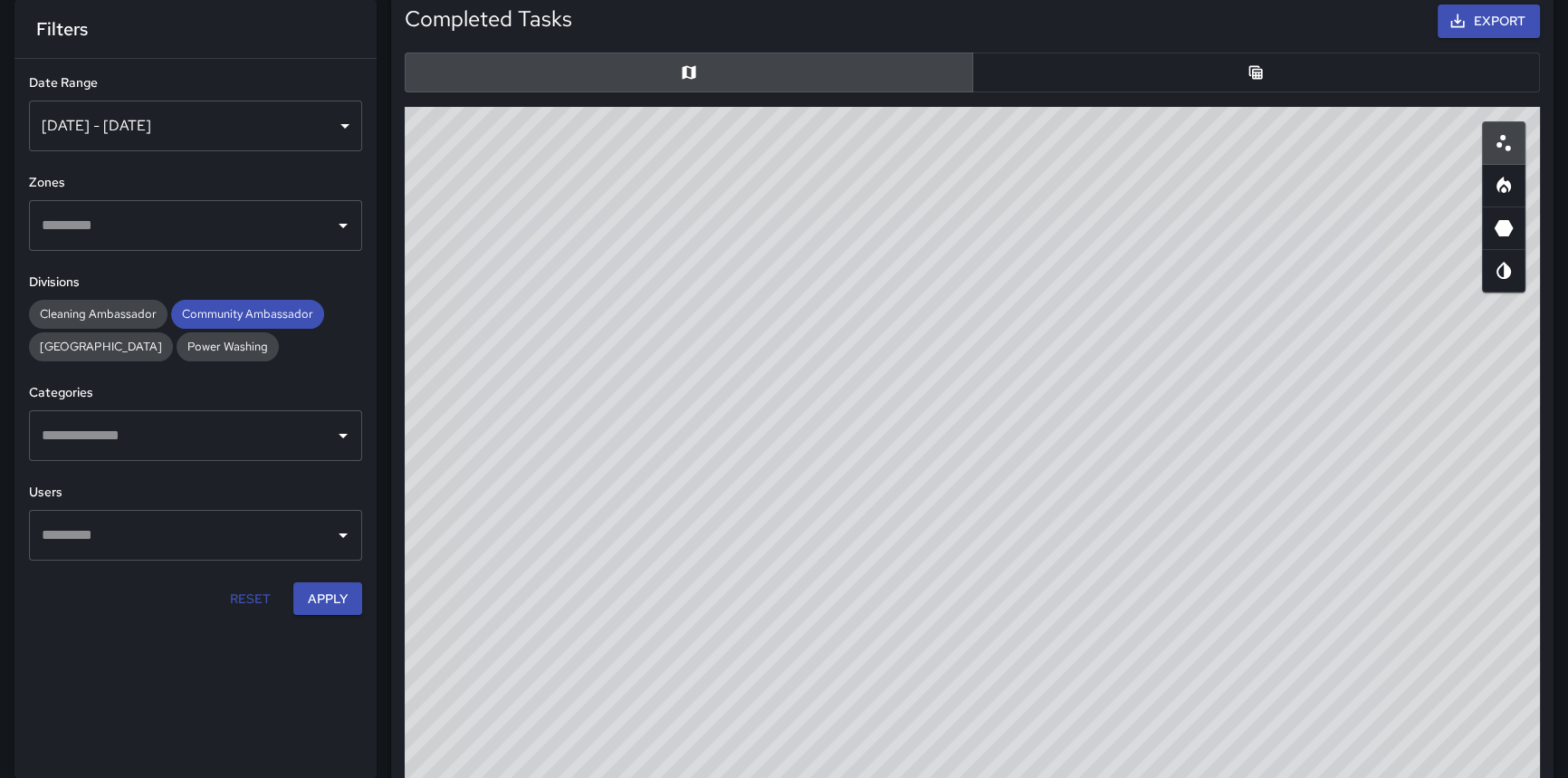 click at bounding box center [182, 436] 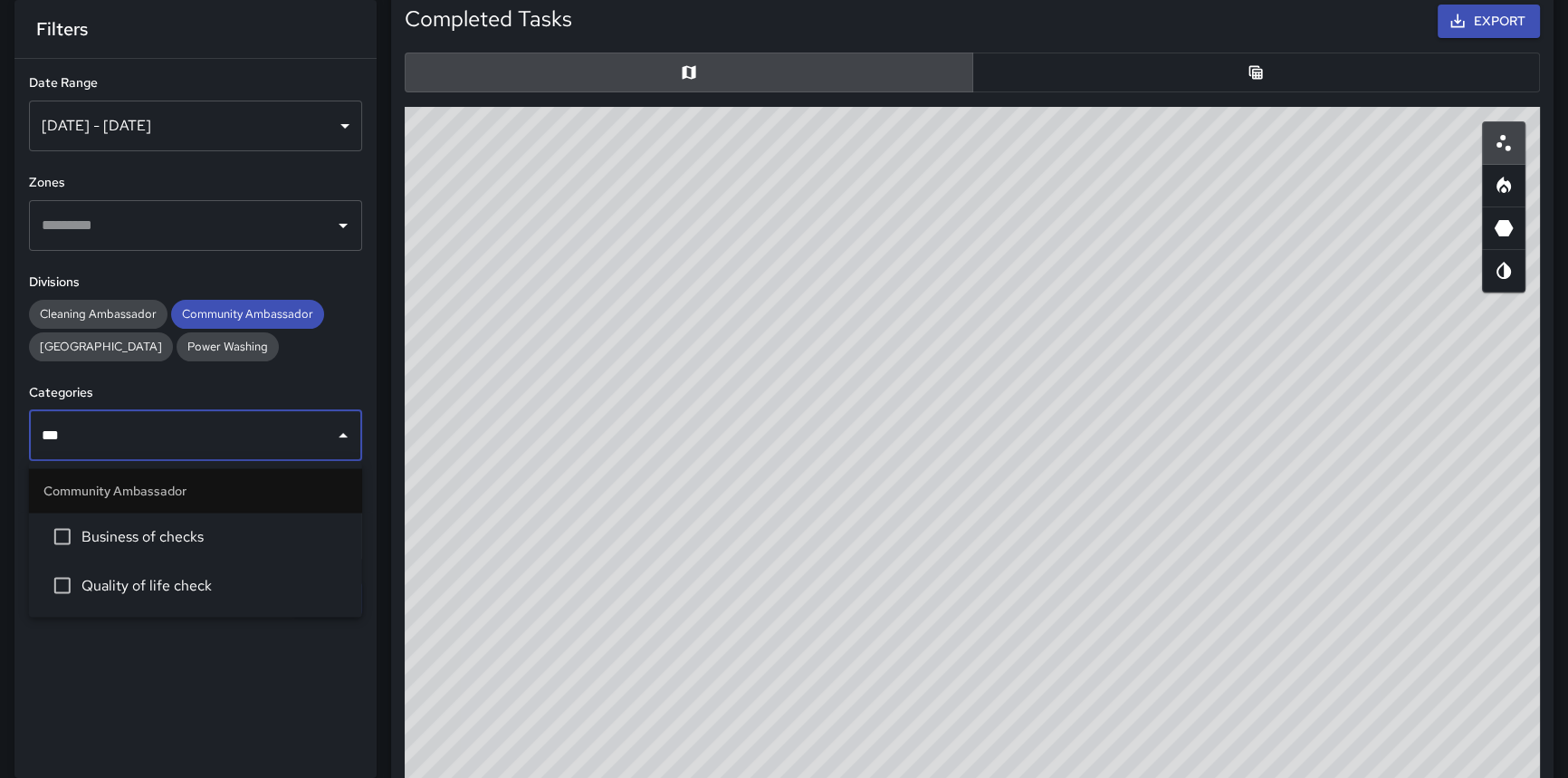 type on "****" 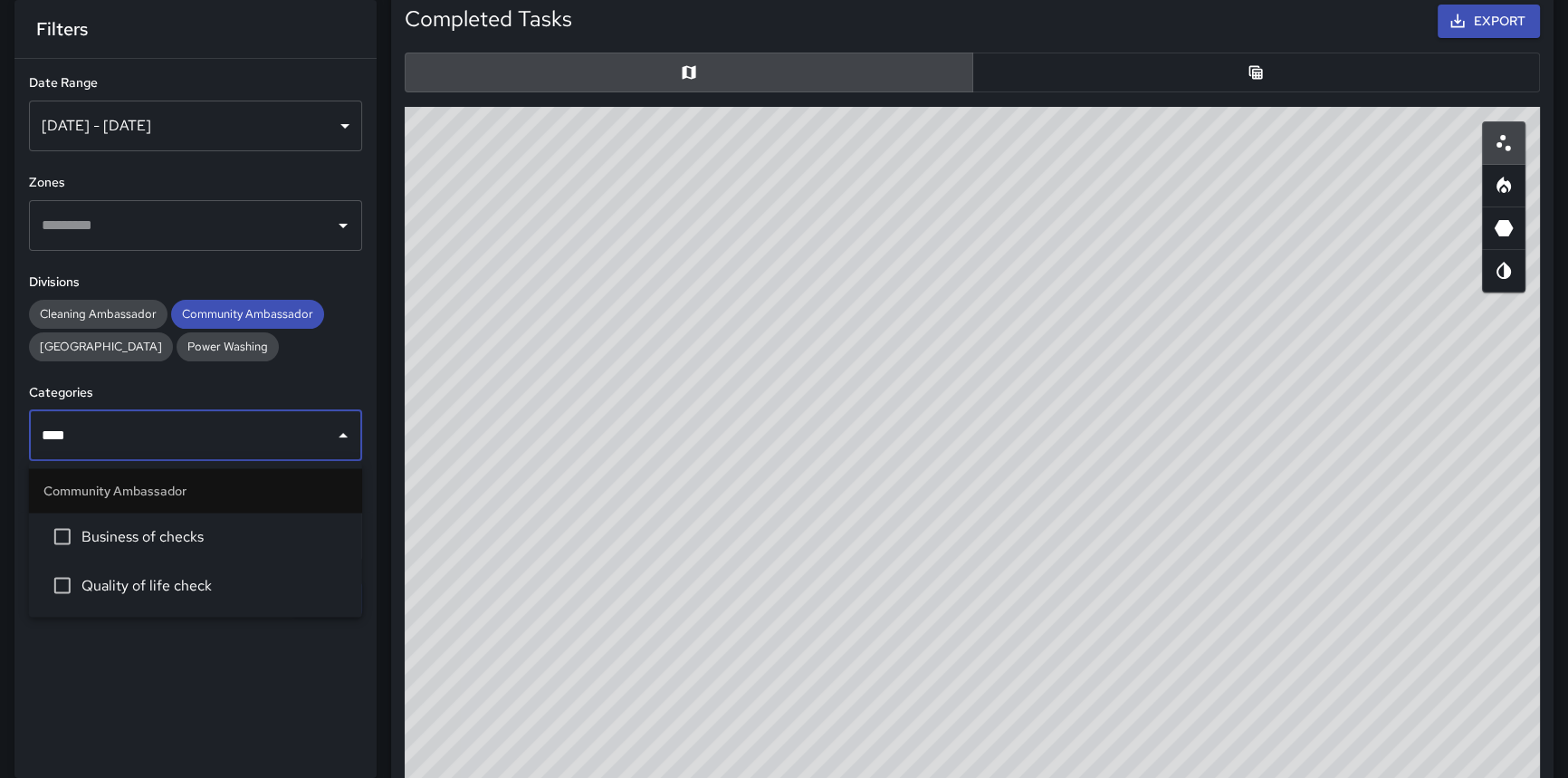 drag, startPoint x: 168, startPoint y: 523, endPoint x: 190, endPoint y: 546, distance: 31.827661 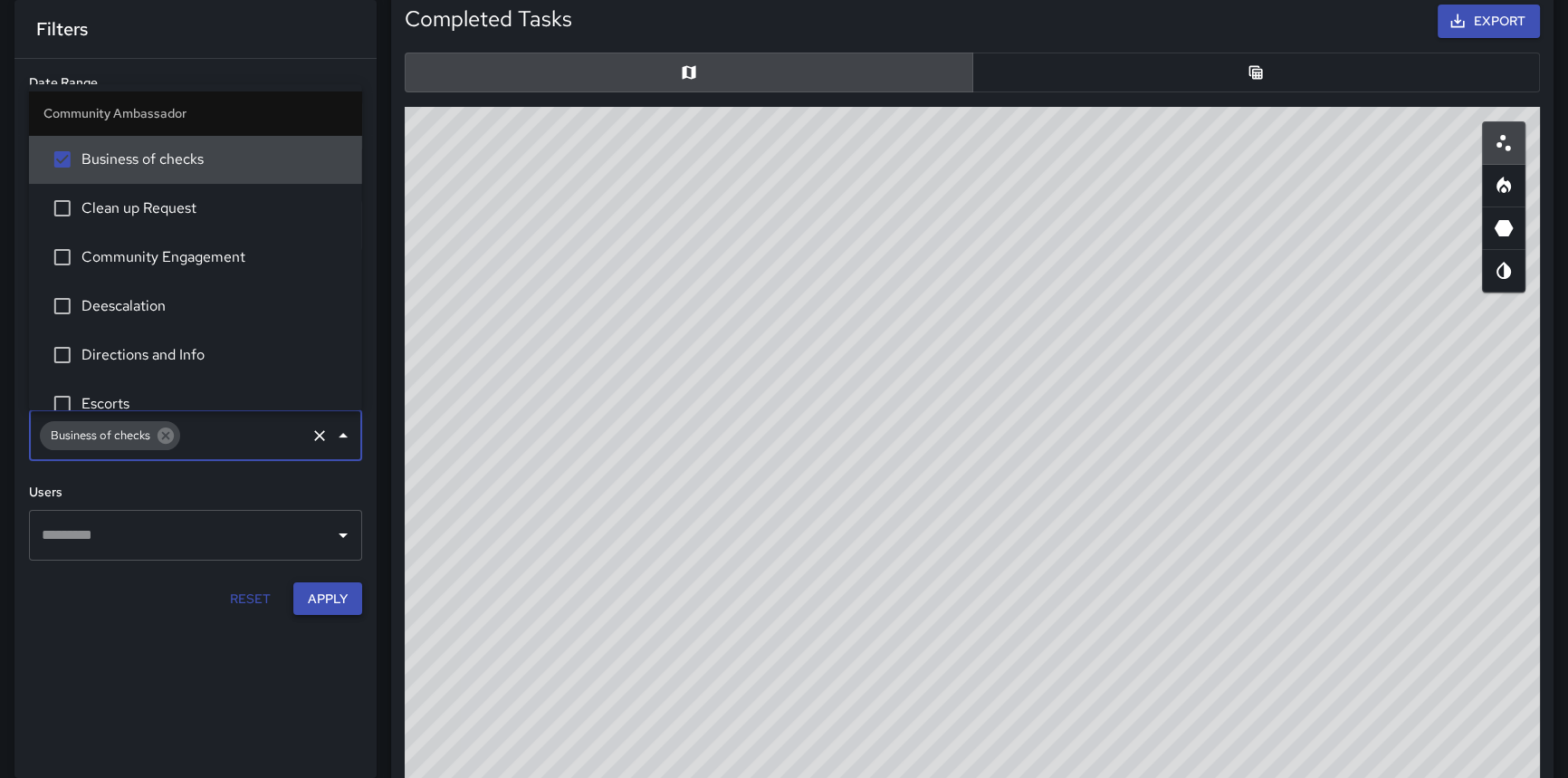 click on "Apply" at bounding box center (328, 599) 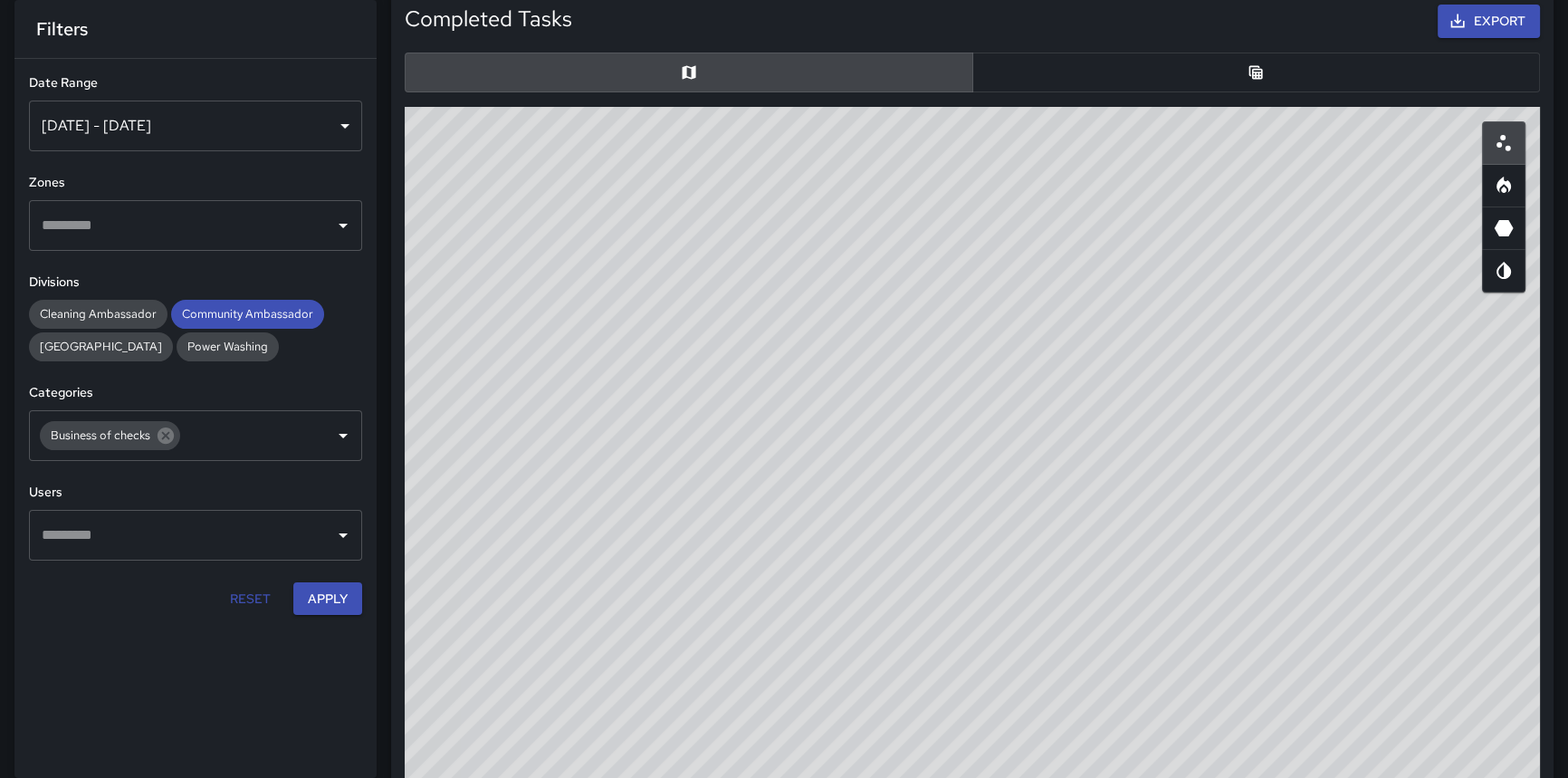 click at bounding box center [1504, 186] 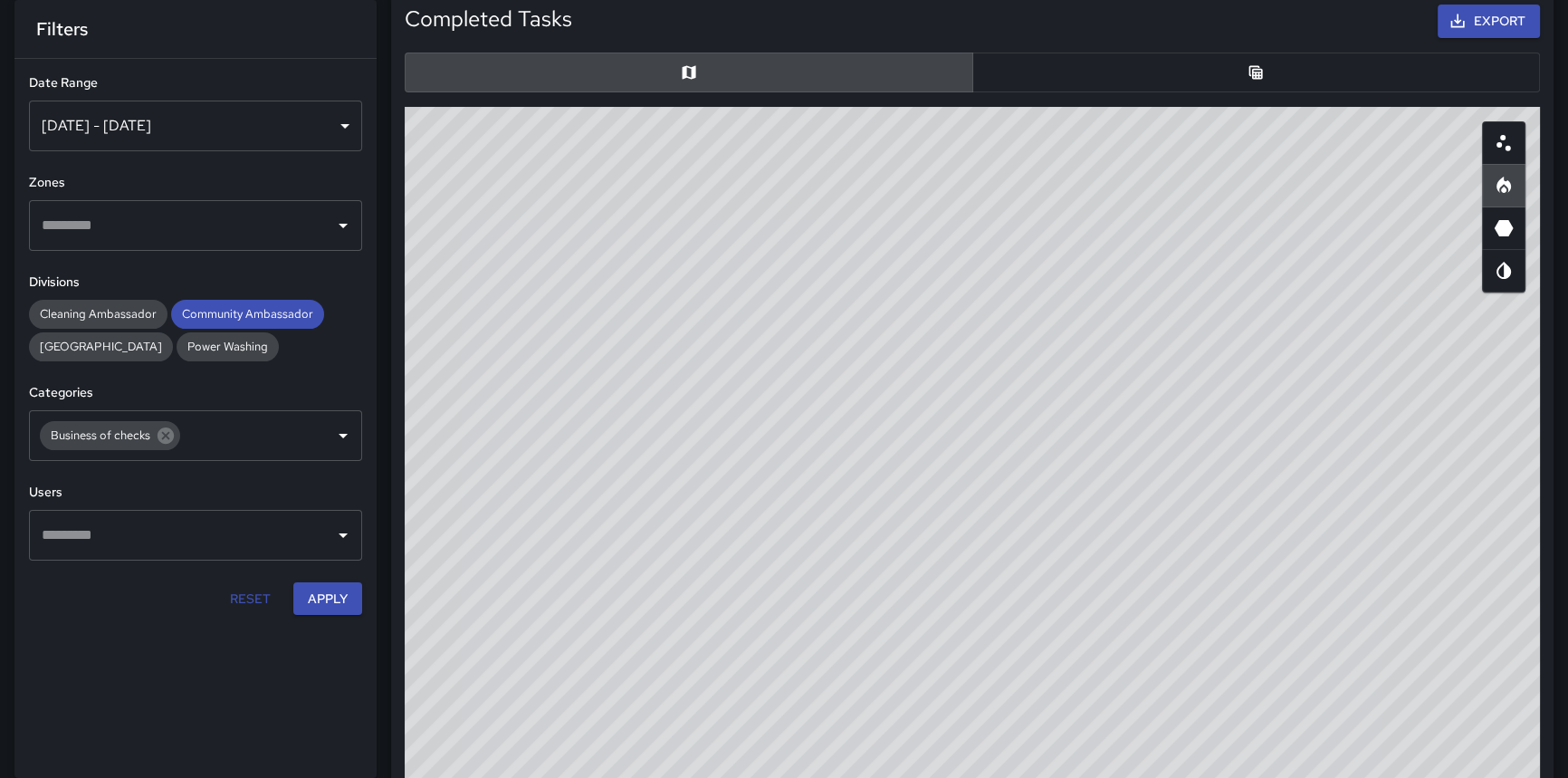 drag, startPoint x: 1509, startPoint y: 232, endPoint x: 1502, endPoint y: 239, distance: 9.899495 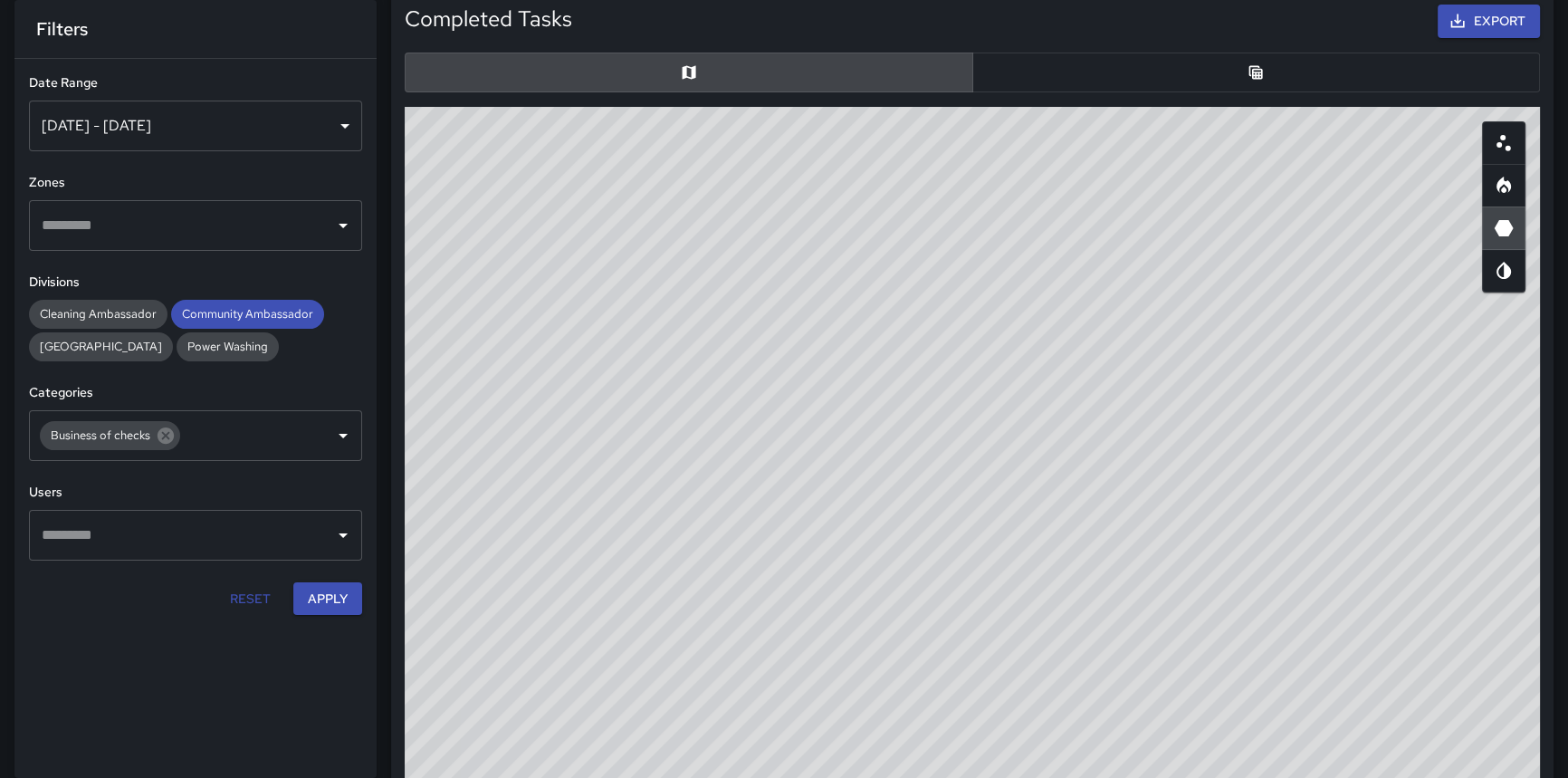drag, startPoint x: 1305, startPoint y: 503, endPoint x: 1391, endPoint y: 197, distance: 317.85531 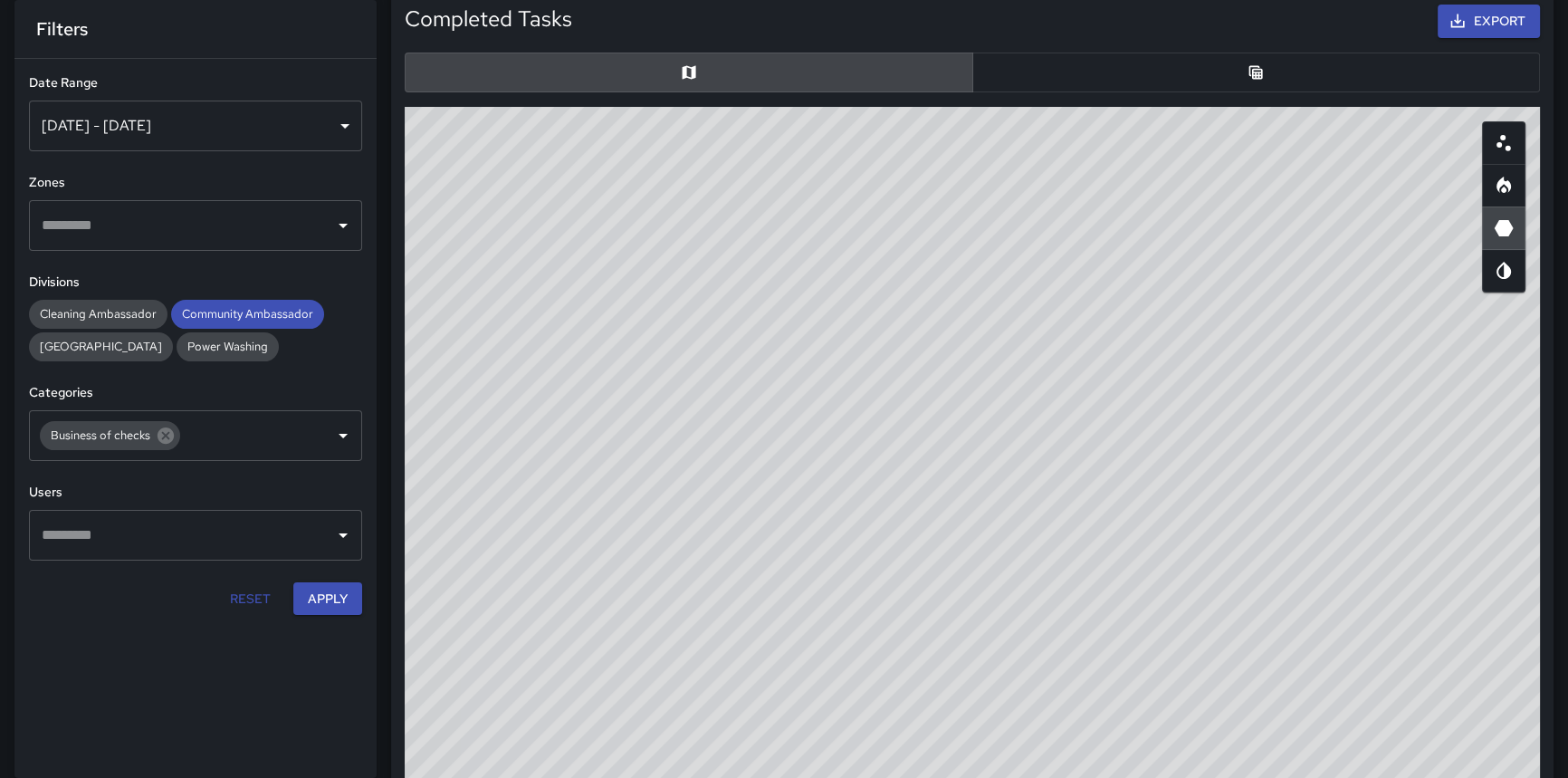 drag, startPoint x: 989, startPoint y: 502, endPoint x: 1009, endPoint y: 533, distance: 36.89173 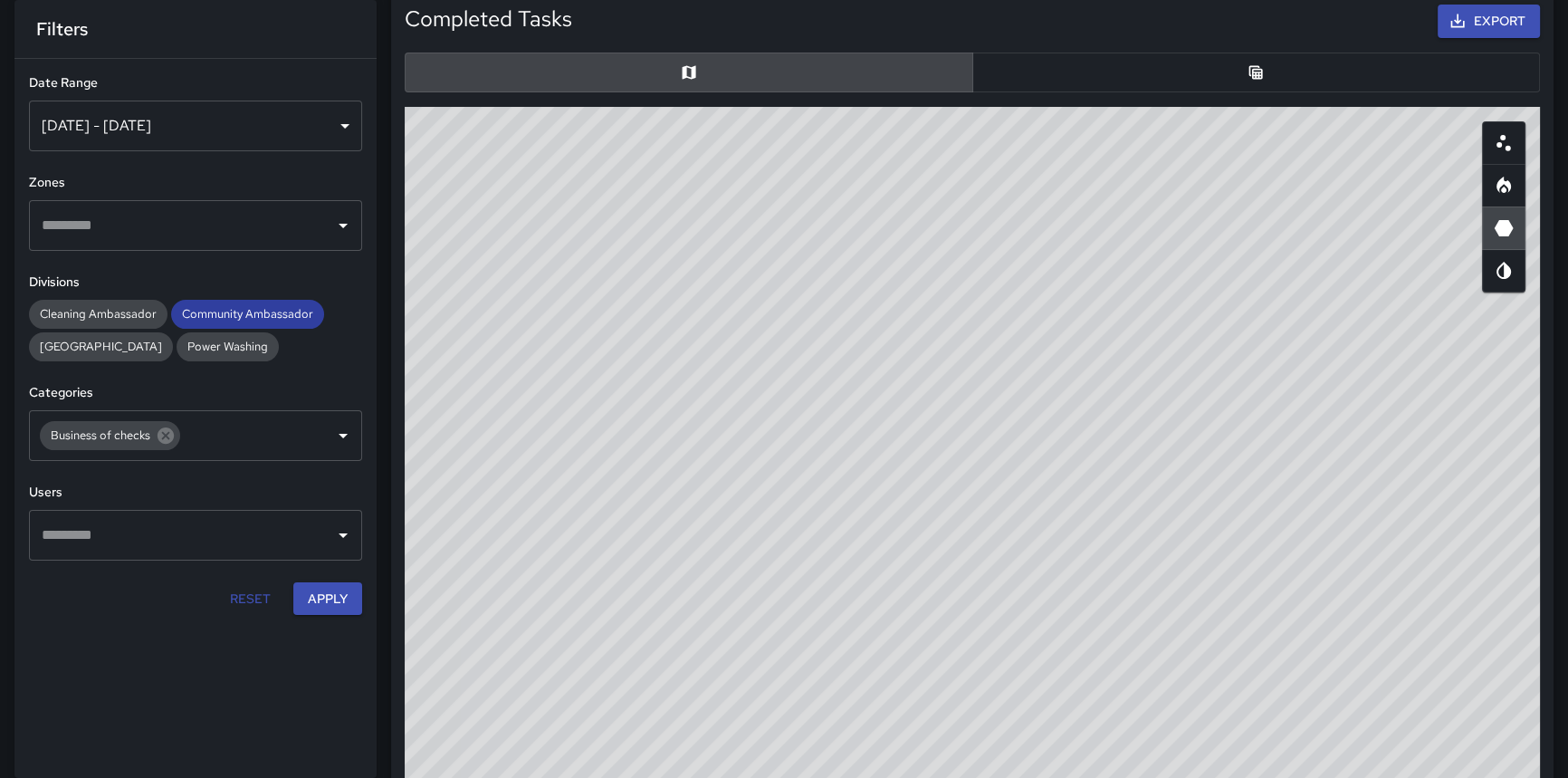 click on "Community Ambassador" at bounding box center [247, 313] 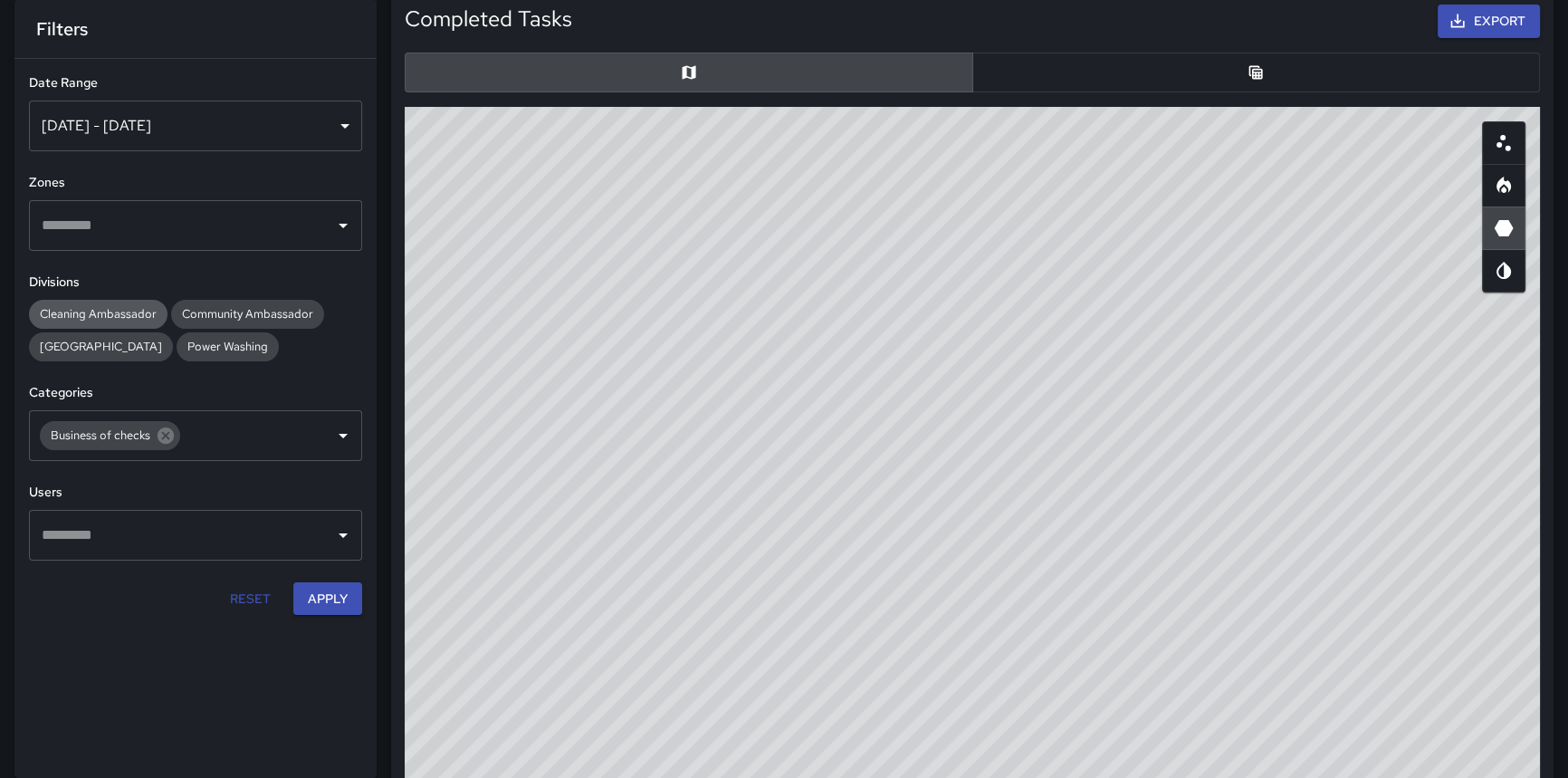 click on "Cleaning Ambassador" at bounding box center [98, 313] 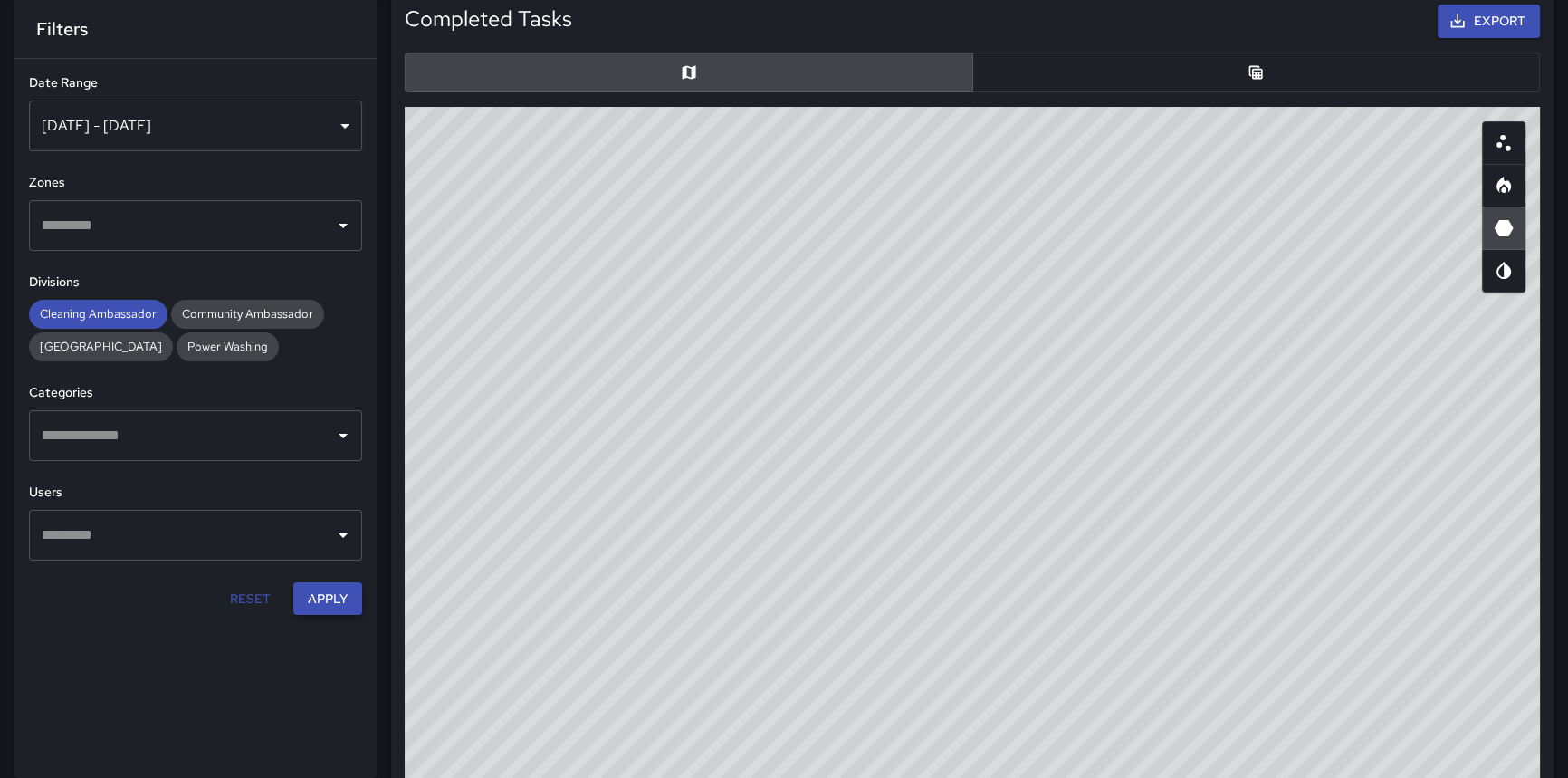 click on "Apply" at bounding box center (328, 599) 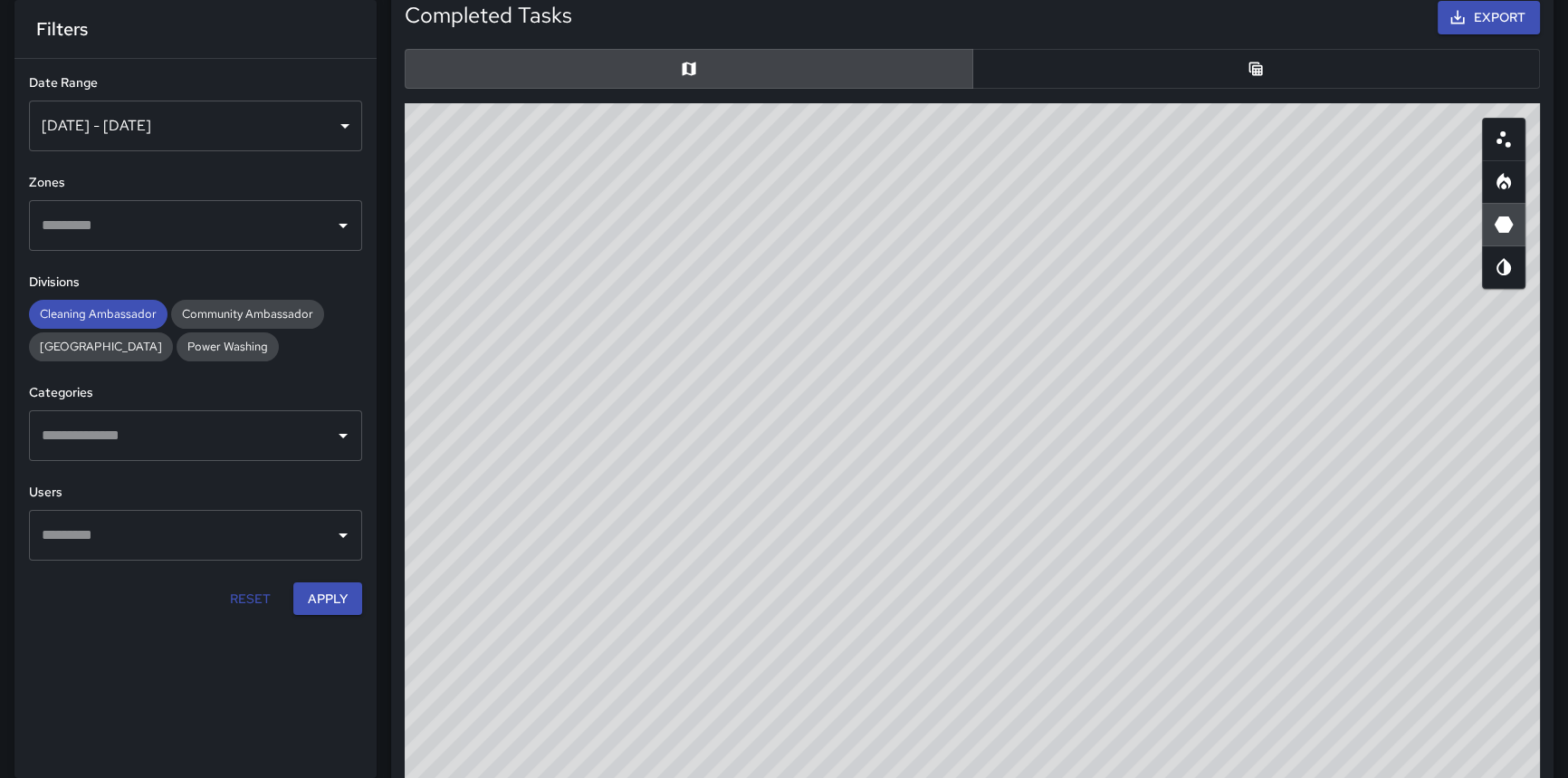 scroll, scrollTop: 323, scrollLeft: 0, axis: vertical 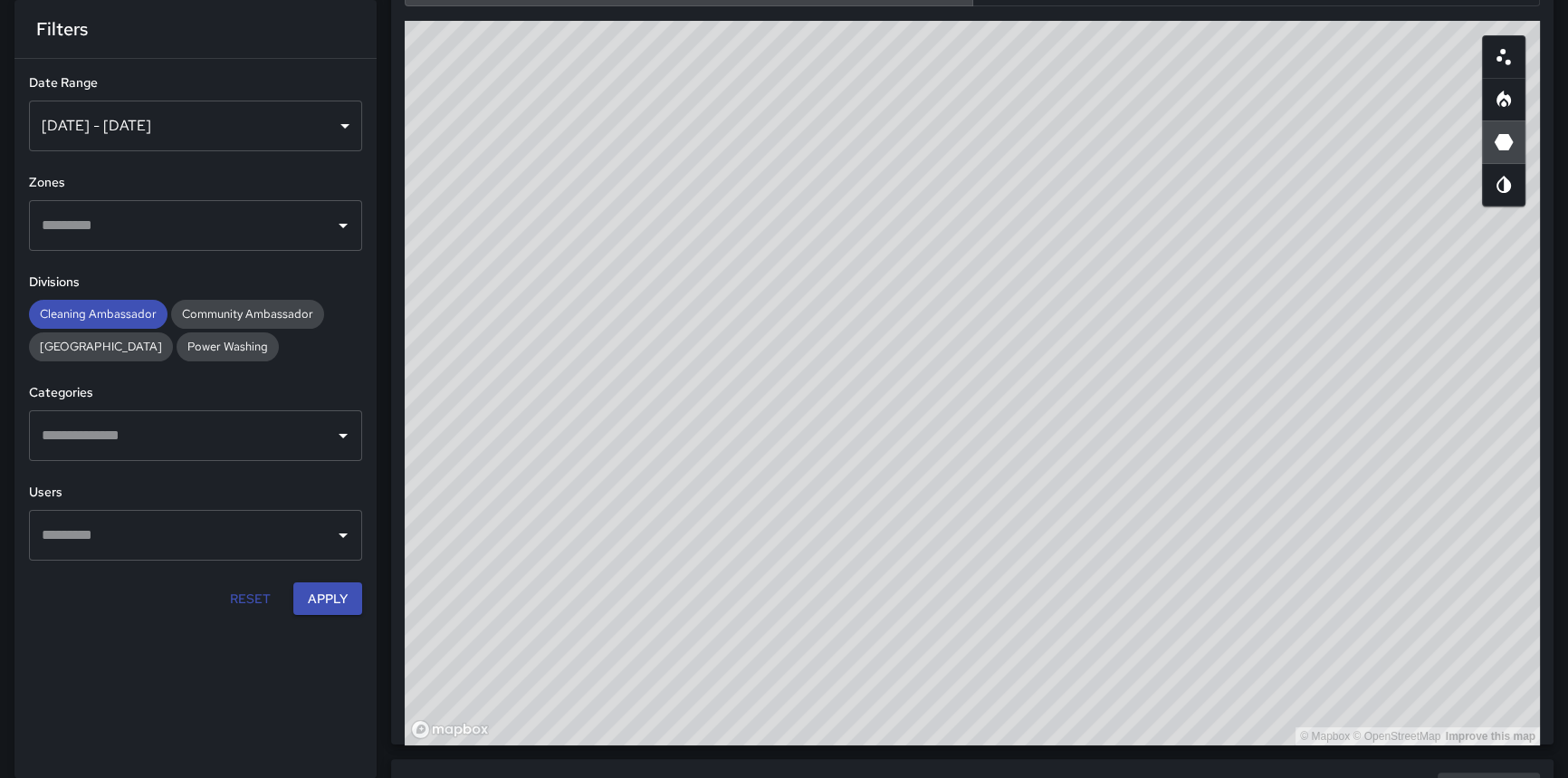 drag, startPoint x: 945, startPoint y: 254, endPoint x: 830, endPoint y: 590, distance: 355.1352 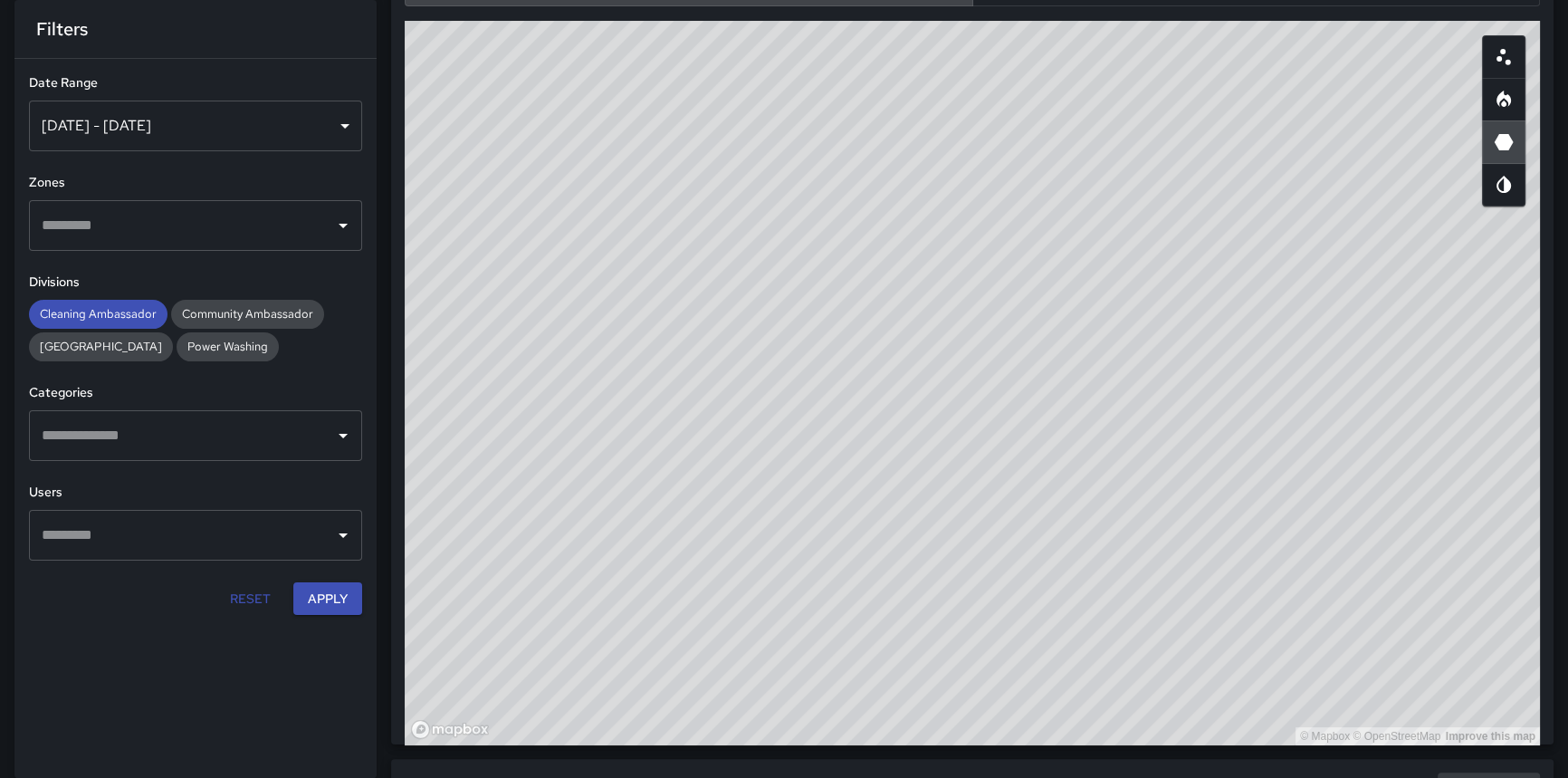 click on "Users" at bounding box center [196, 493] 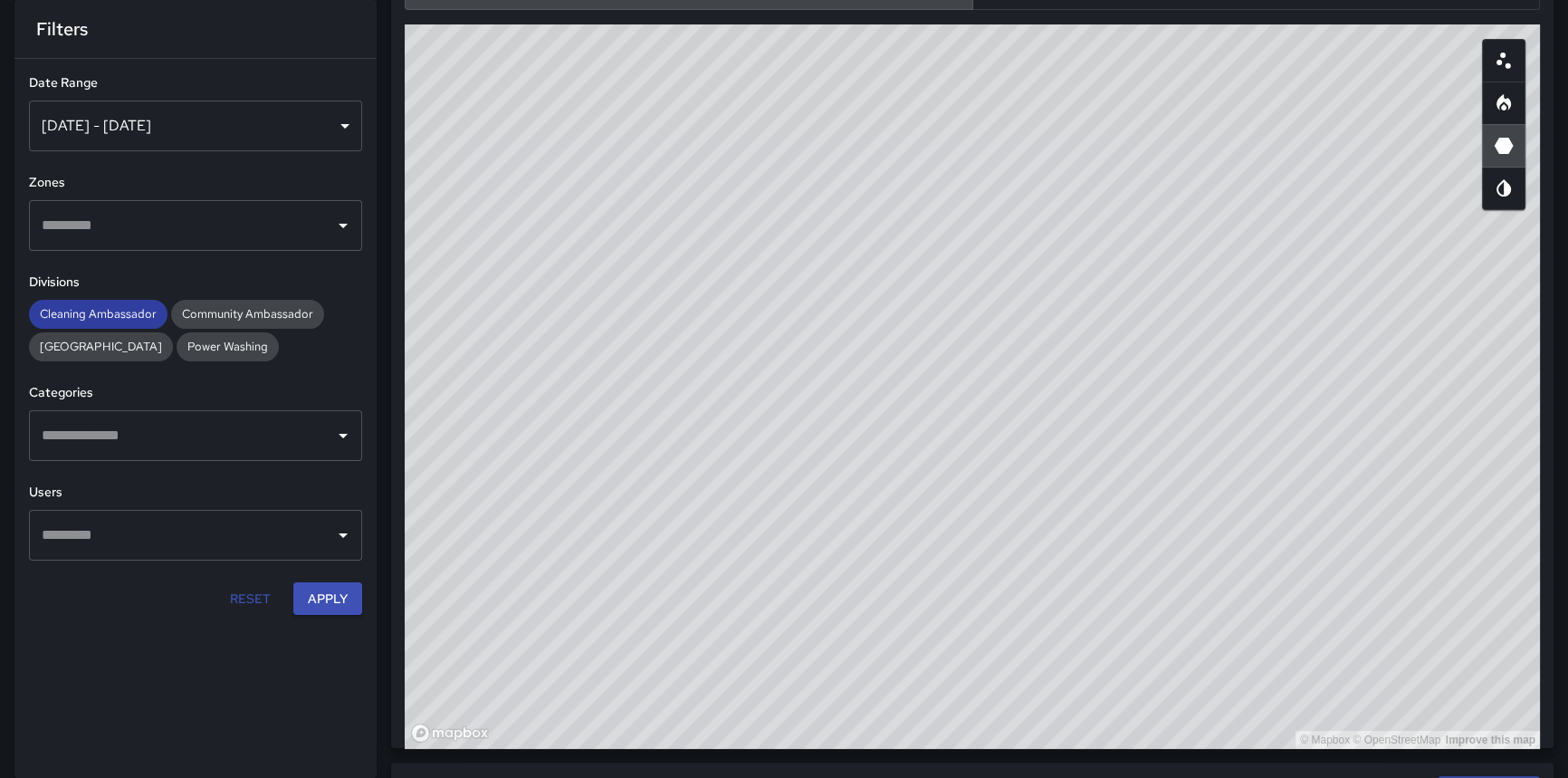click on "Cleaning Ambassador" at bounding box center [98, 313] 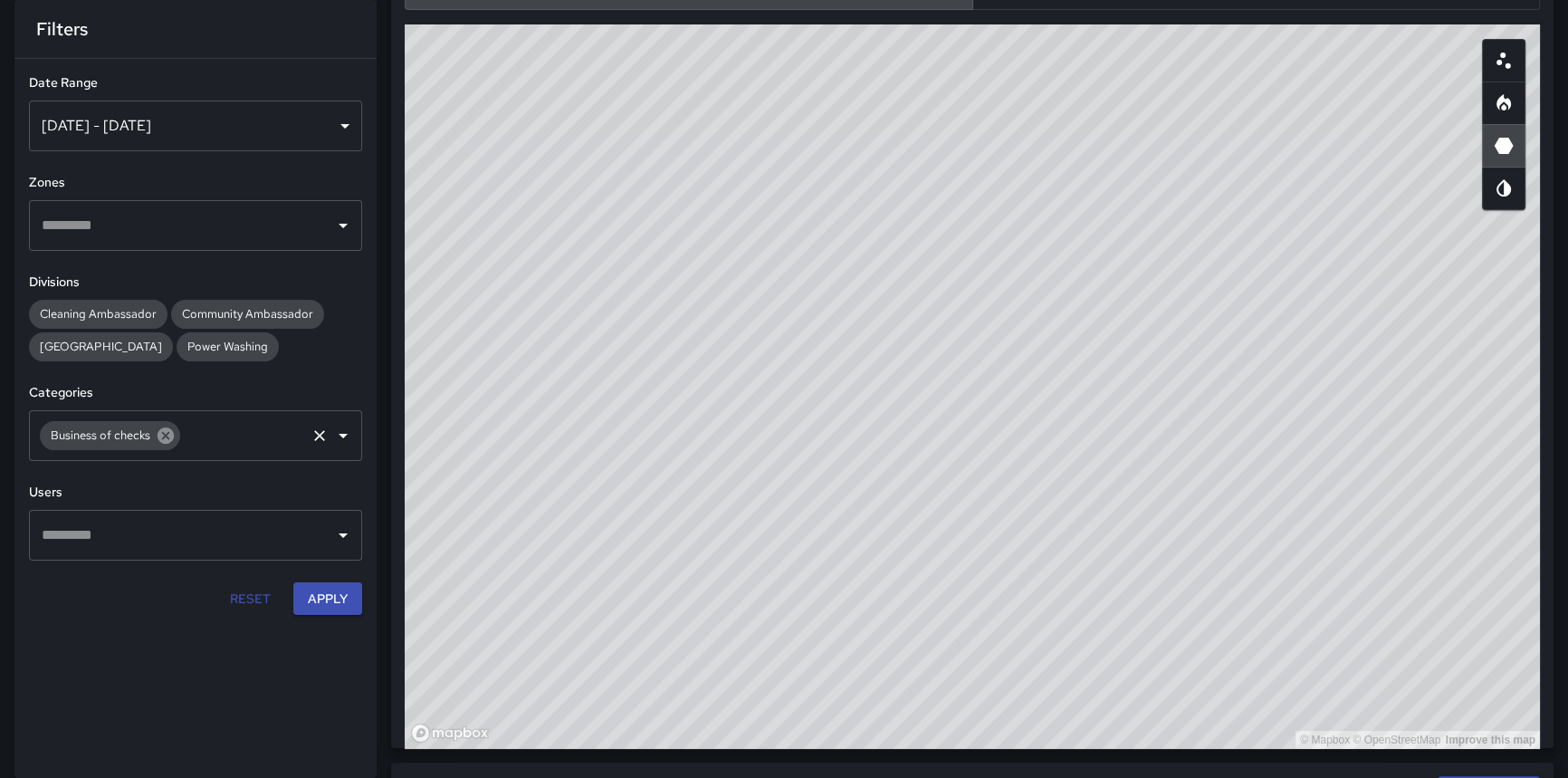 click 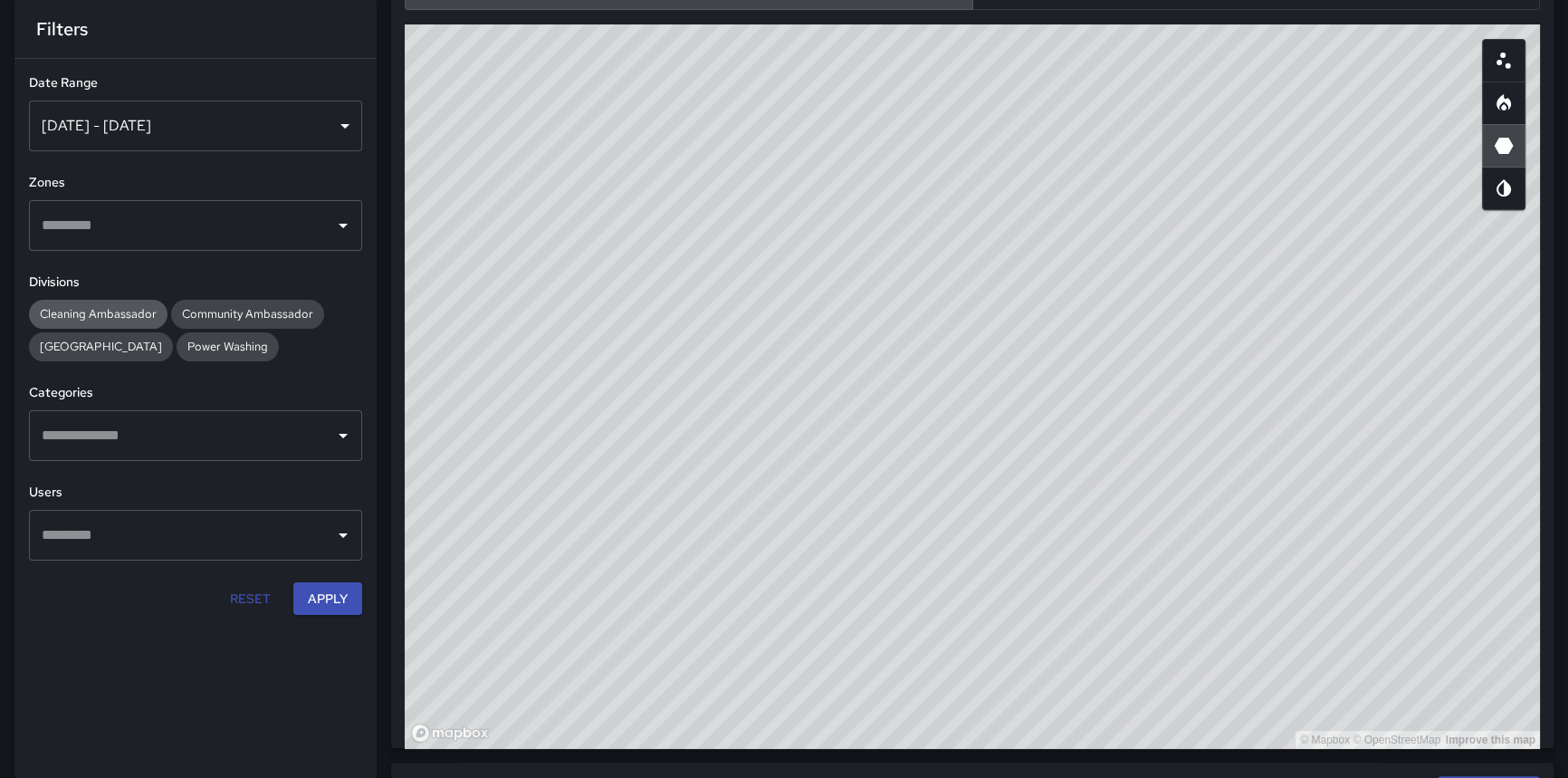 click on "Cleaning Ambassador" at bounding box center (98, 313) 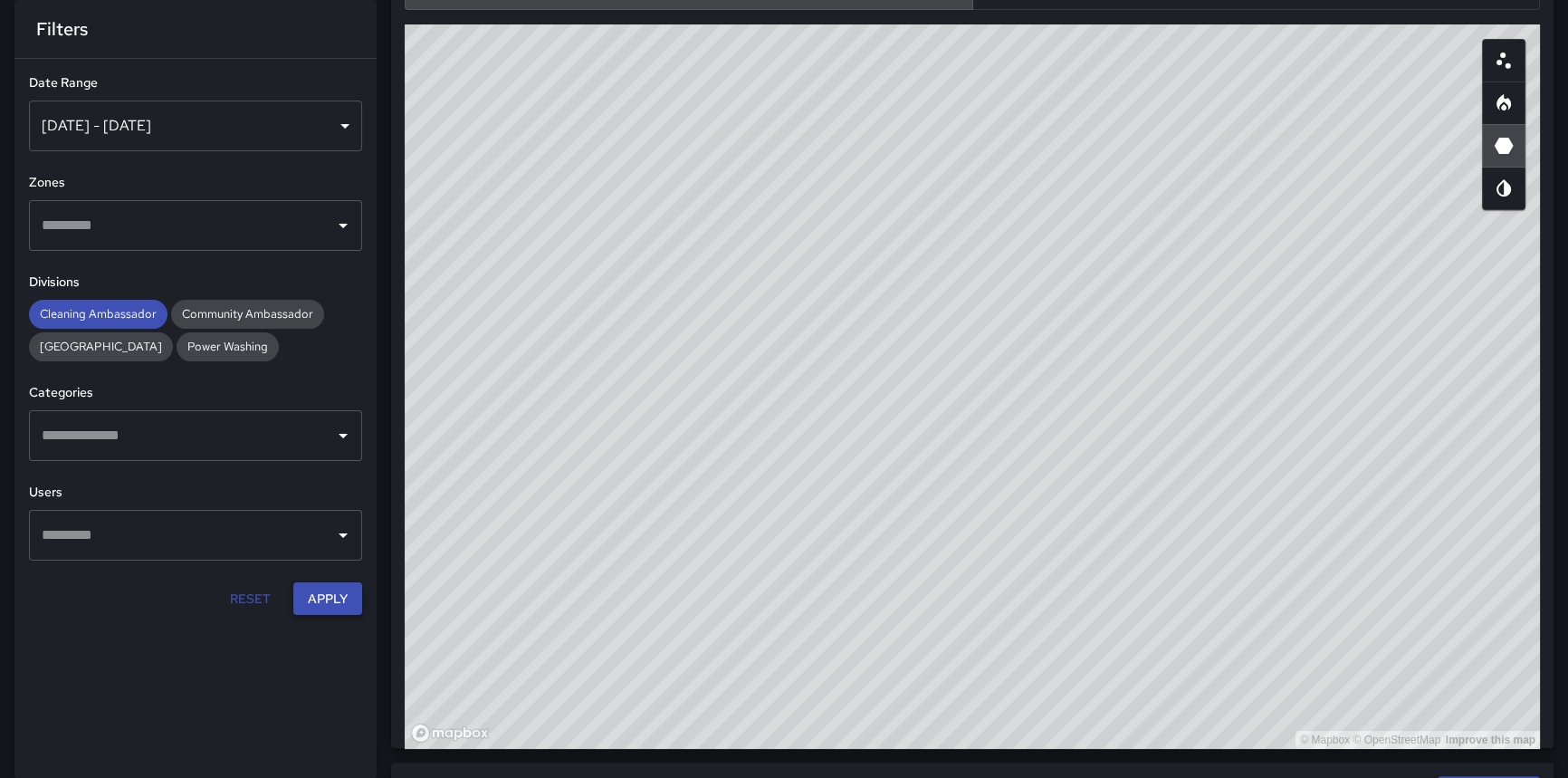 click on "Apply" at bounding box center (328, 599) 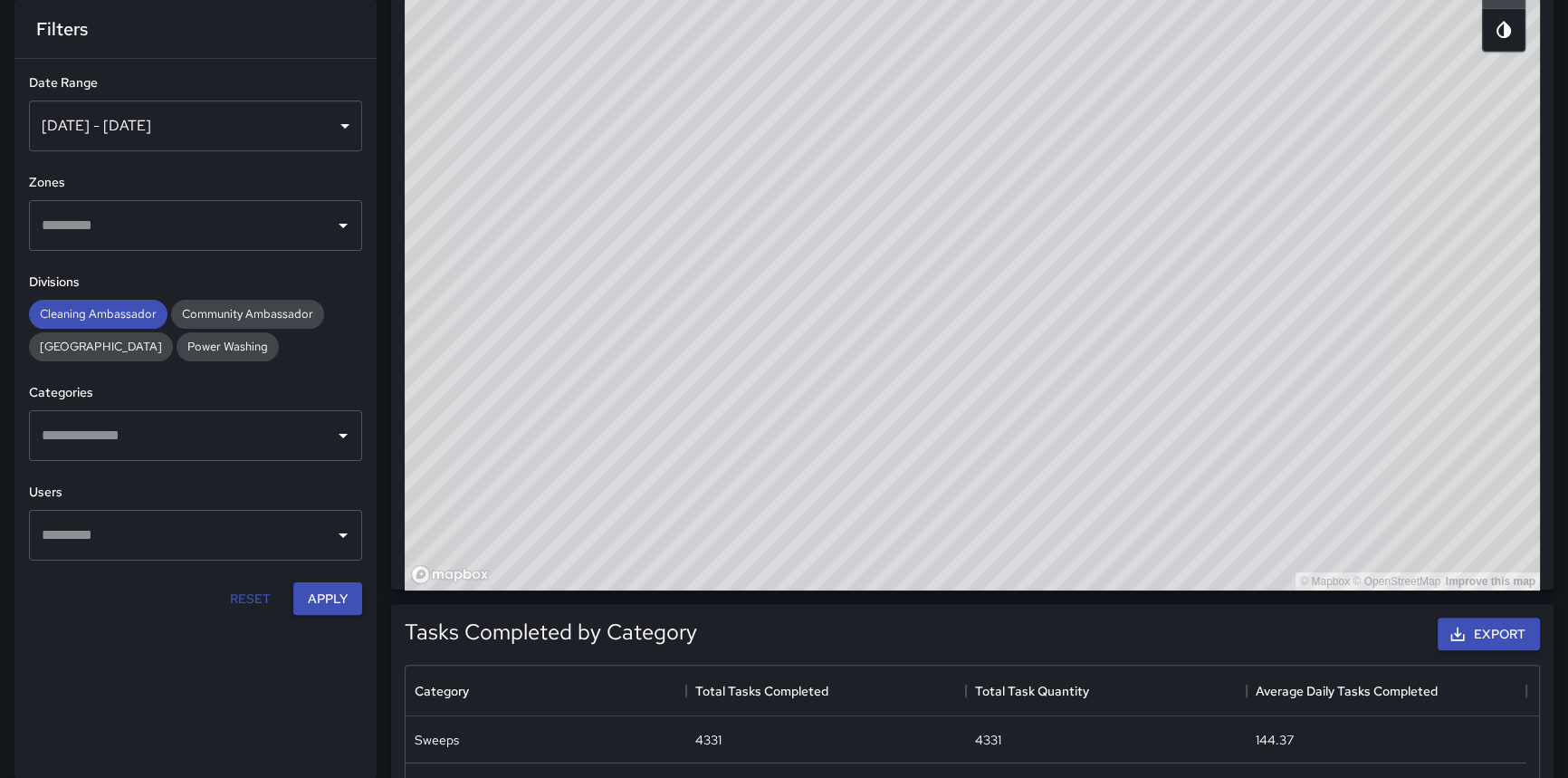 scroll, scrollTop: 406, scrollLeft: 0, axis: vertical 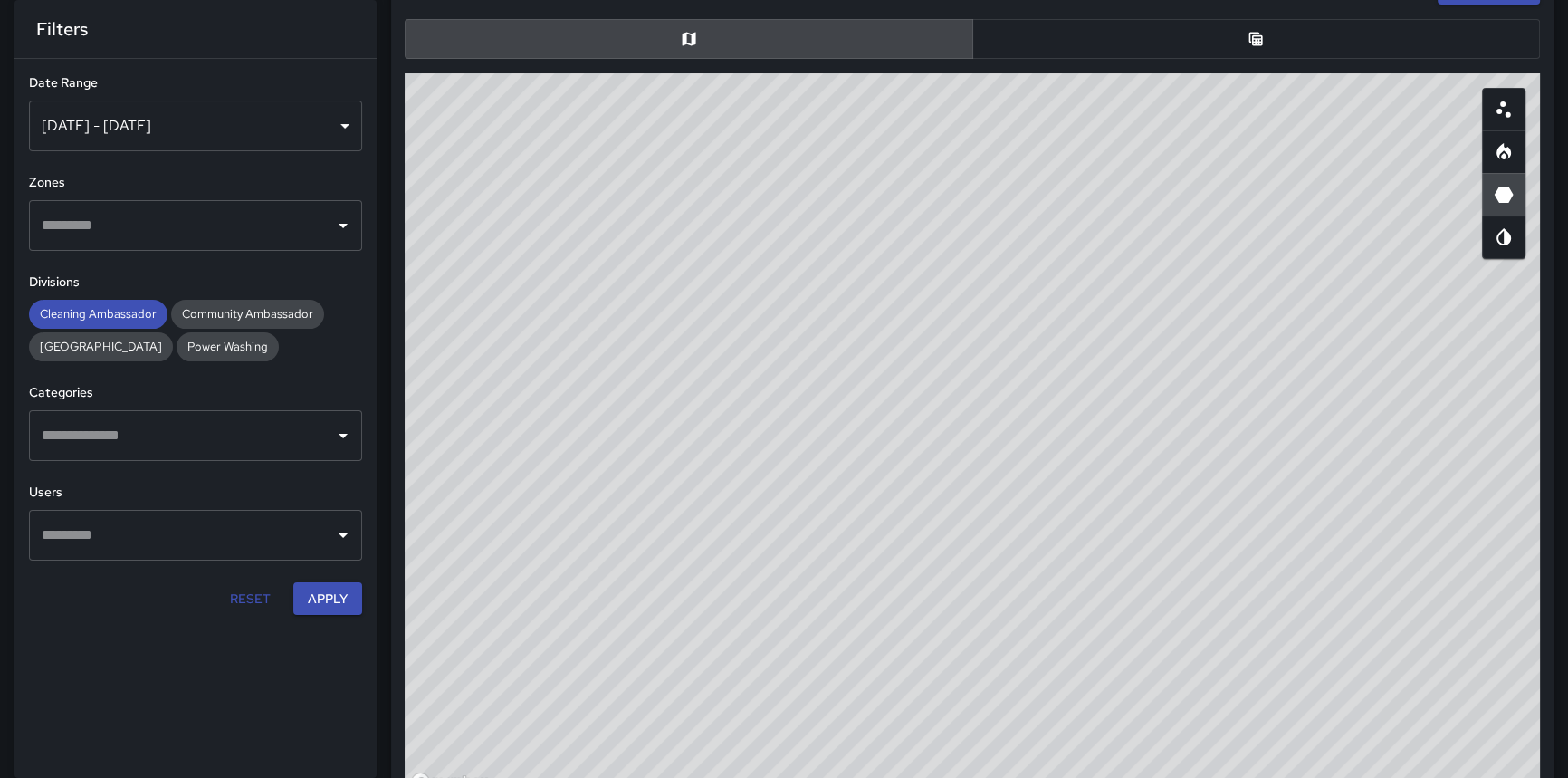 click at bounding box center (1504, 110) 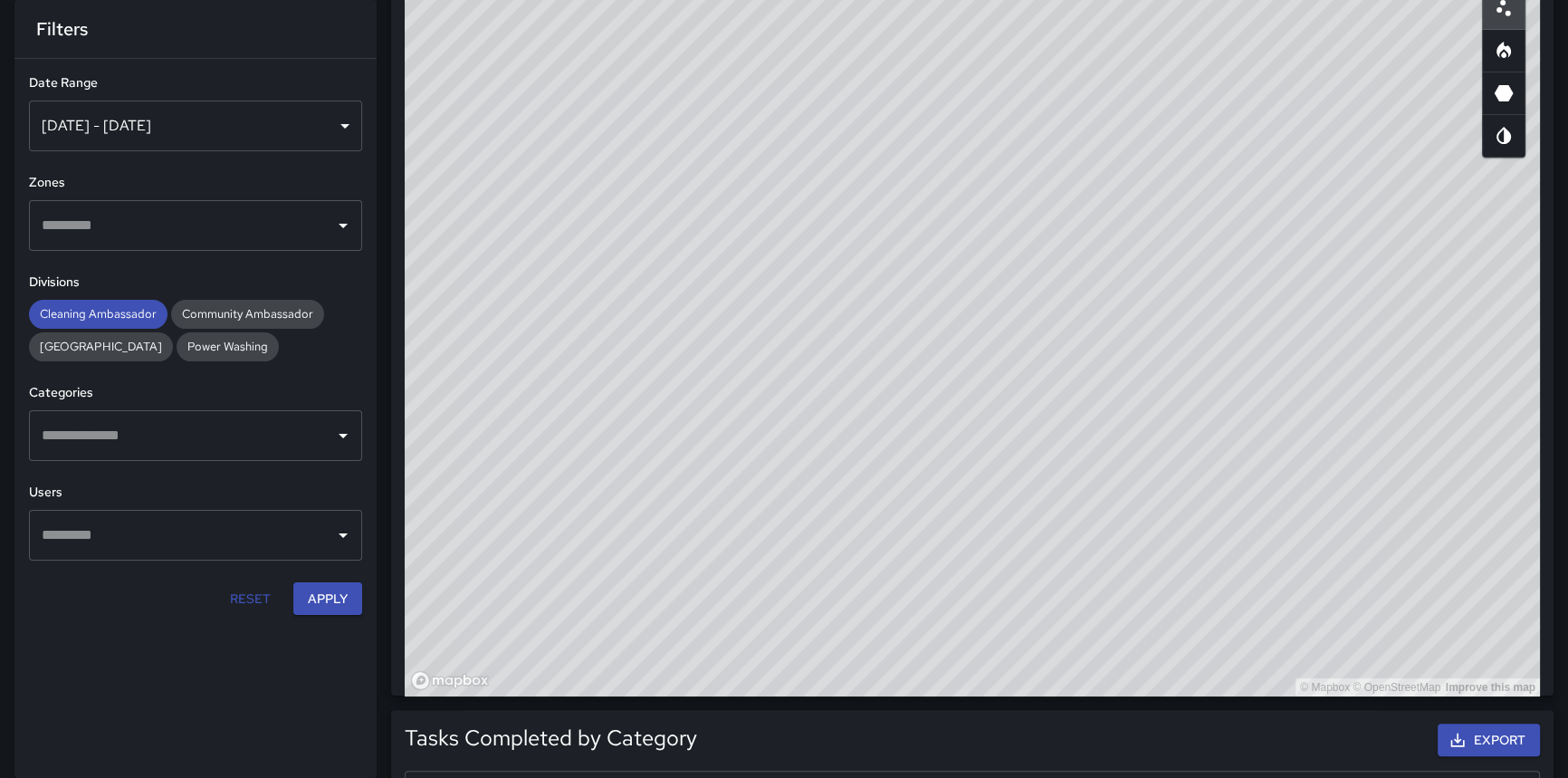 scroll, scrollTop: 406, scrollLeft: 0, axis: vertical 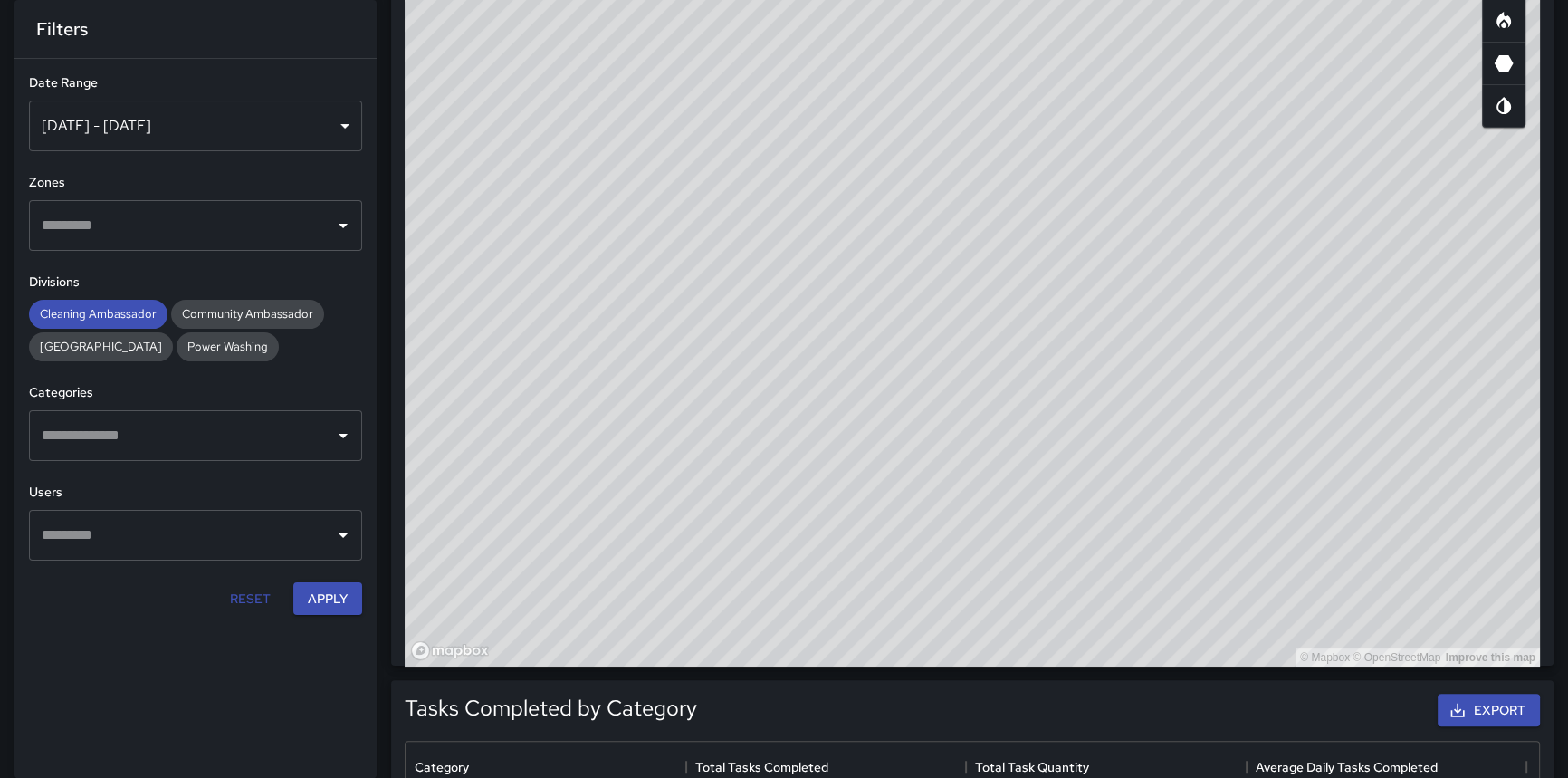 drag, startPoint x: 1477, startPoint y: 498, endPoint x: 1467, endPoint y: 527, distance: 30.675723 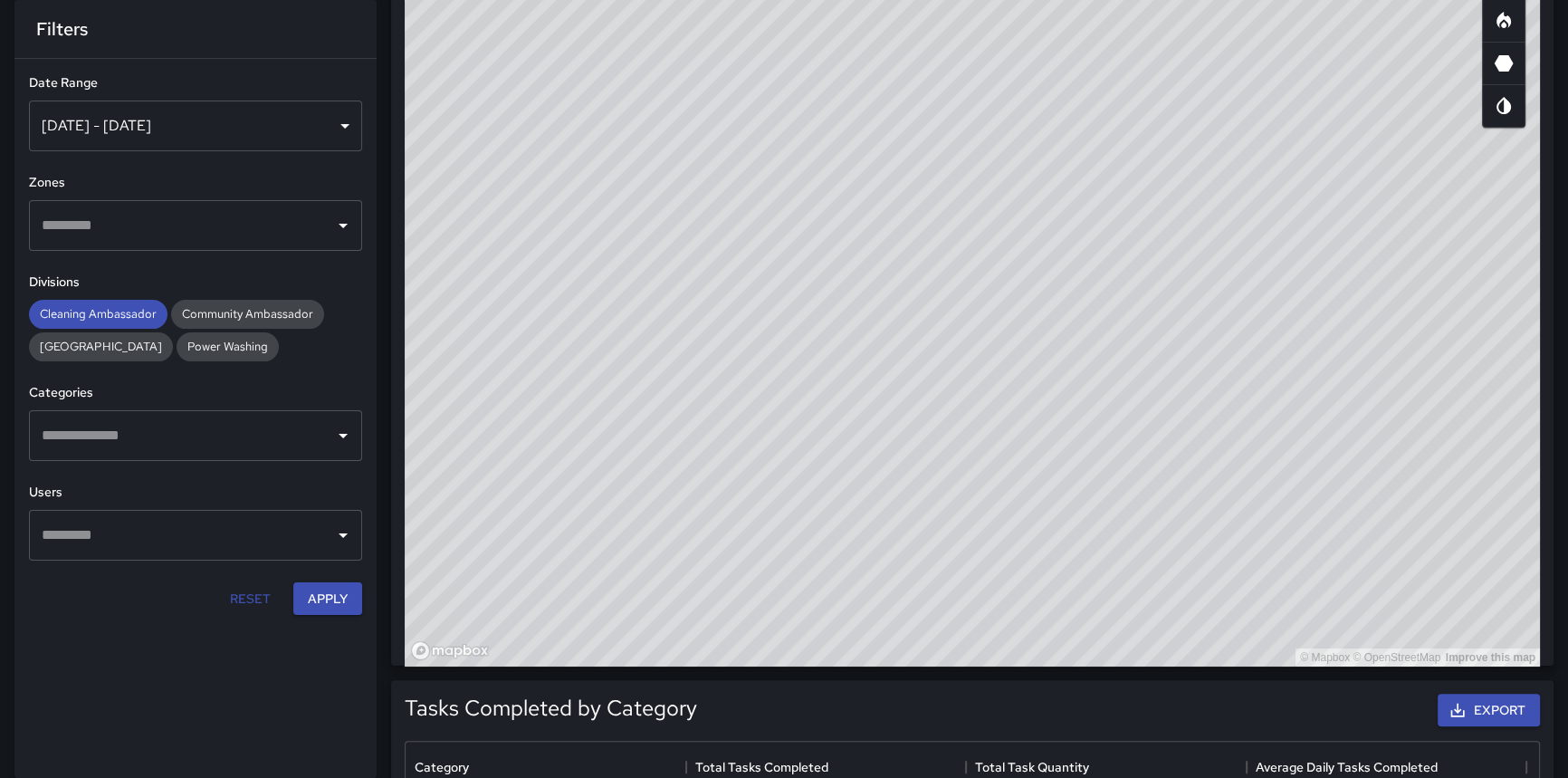 click on "© Mapbox   © OpenStreetMap   Improve this map" at bounding box center (972, 304) 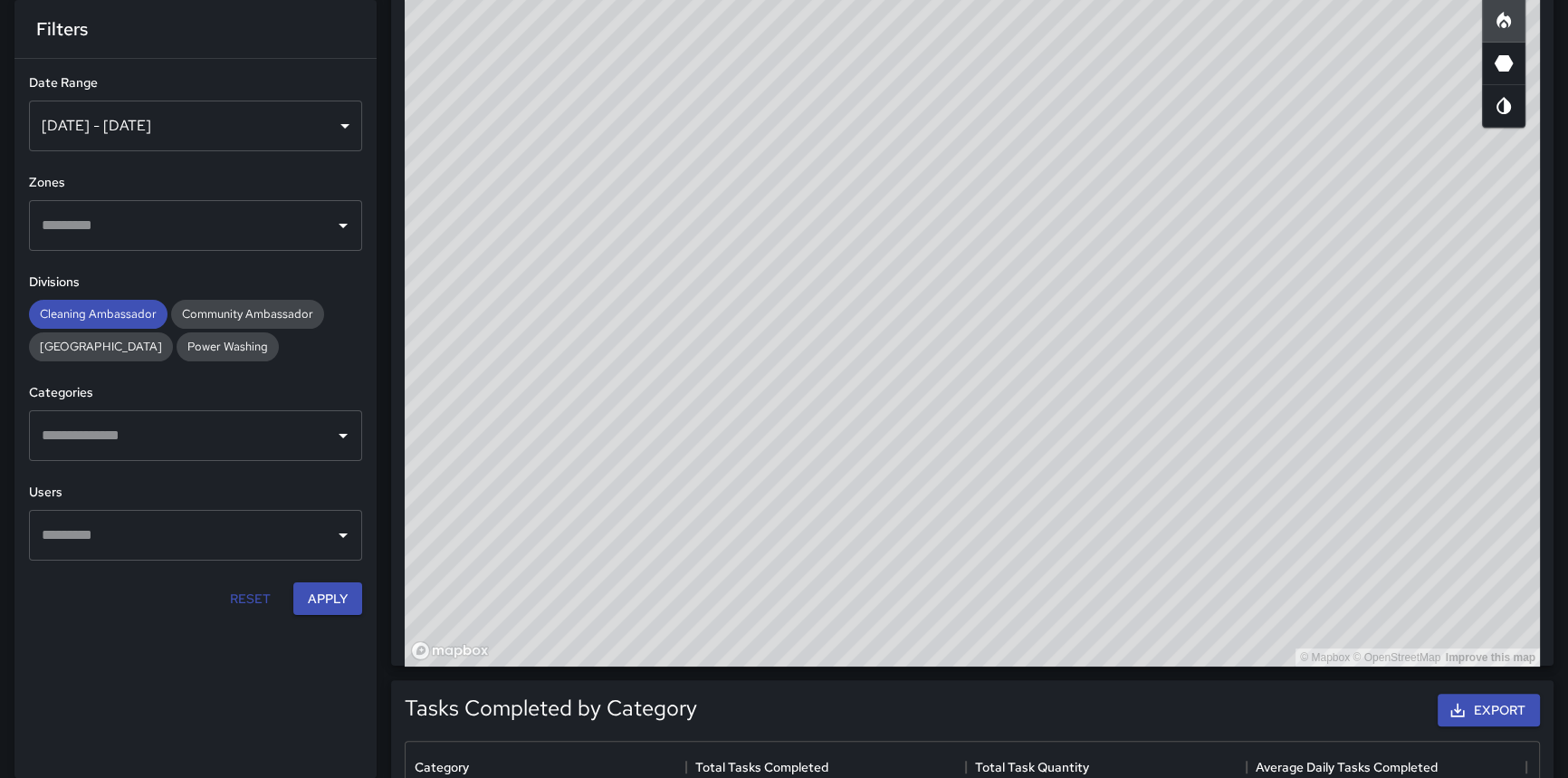 click at bounding box center (182, 436) 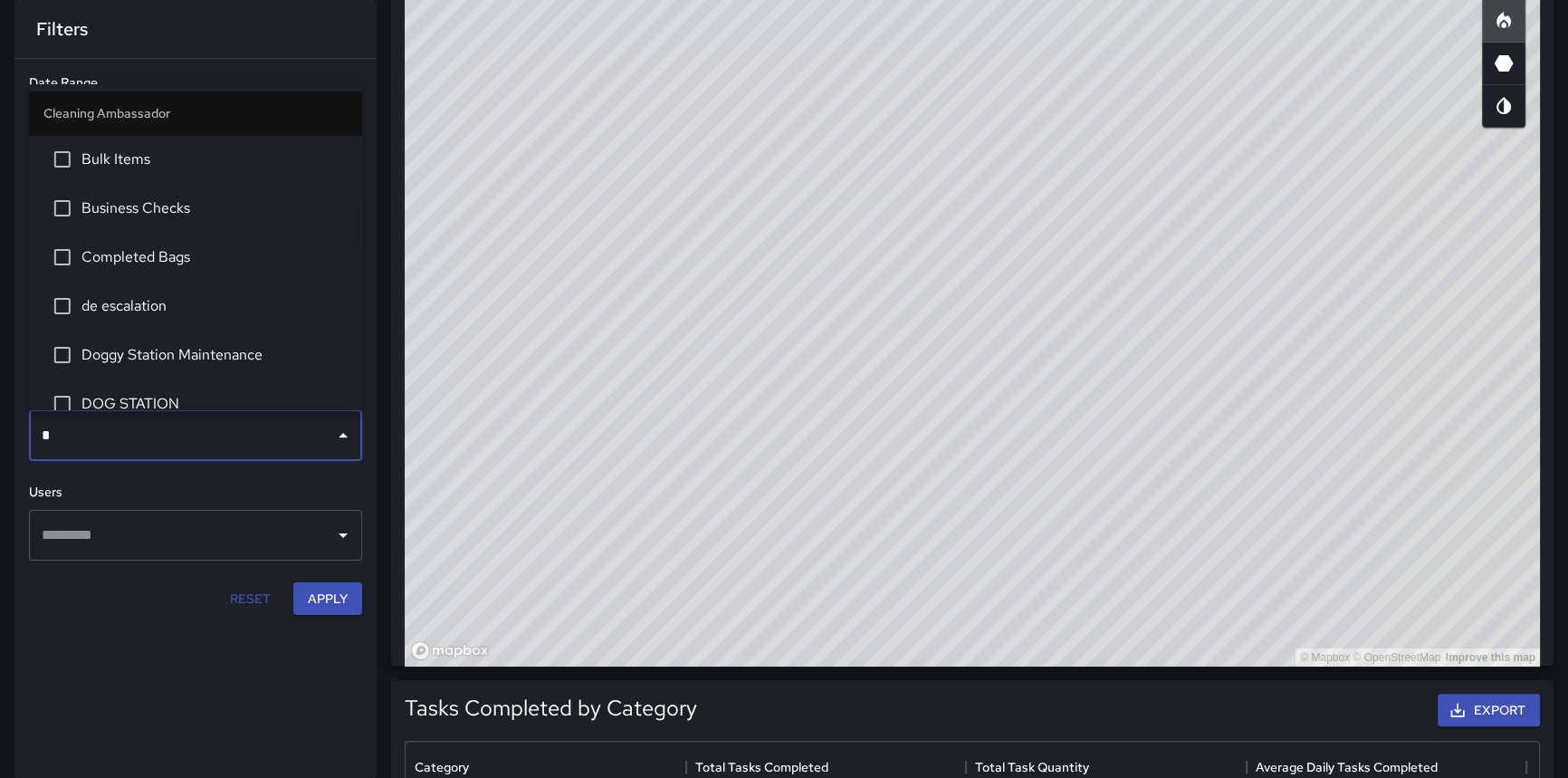type on "**" 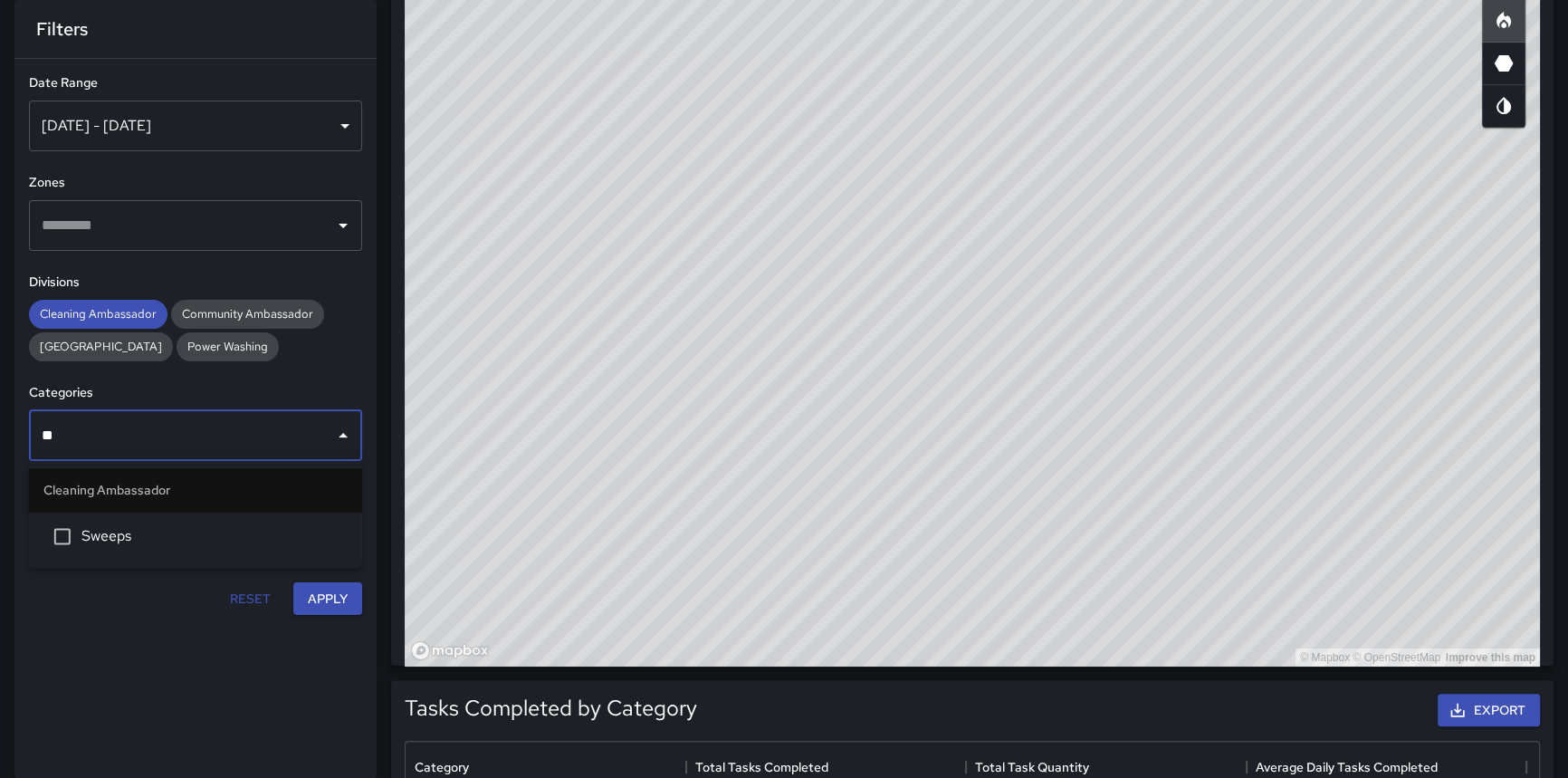 click on "Sweeps" at bounding box center (215, 536) 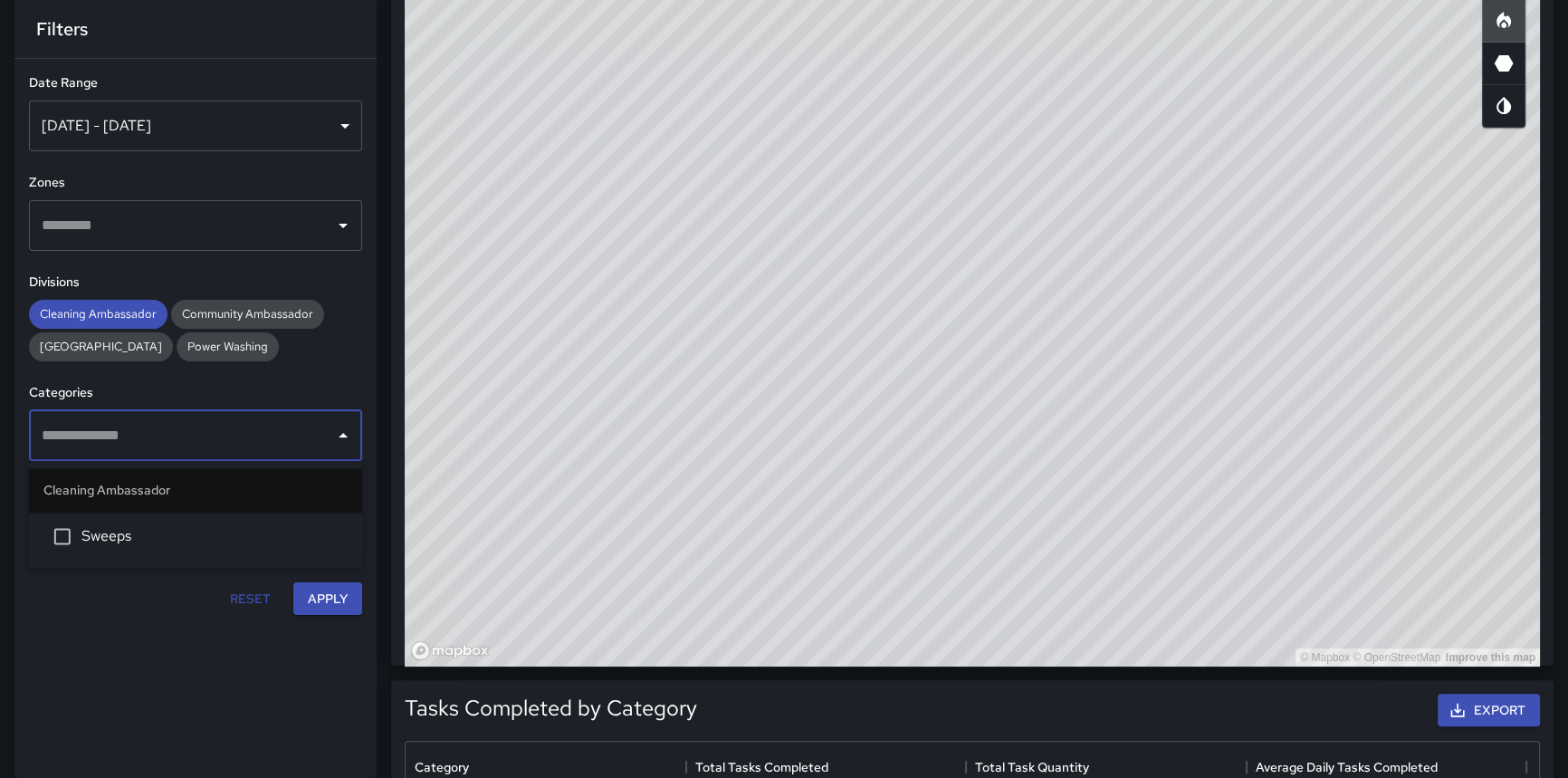 scroll, scrollTop: 604, scrollLeft: 0, axis: vertical 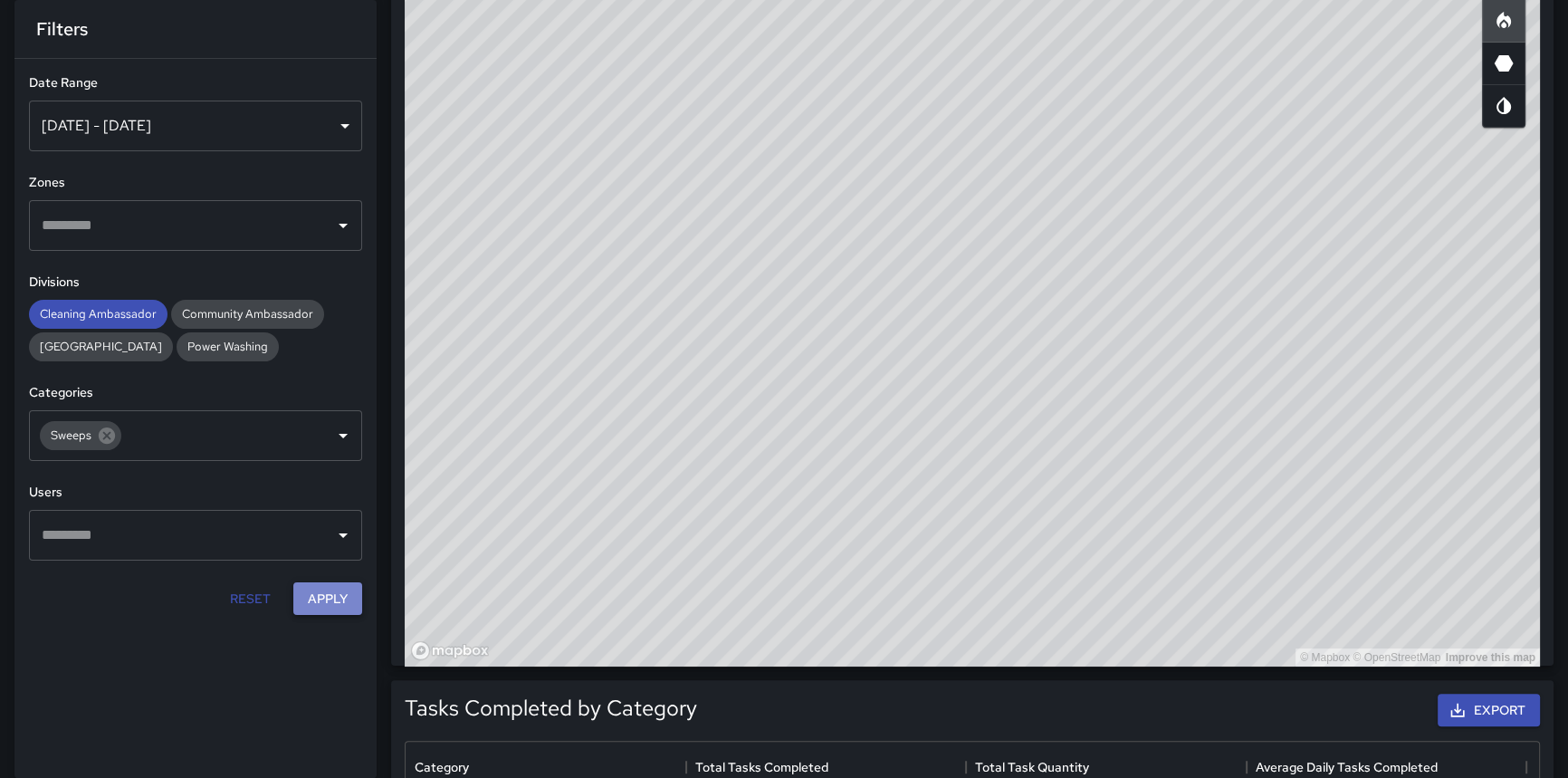 click on "Apply" at bounding box center [328, 599] 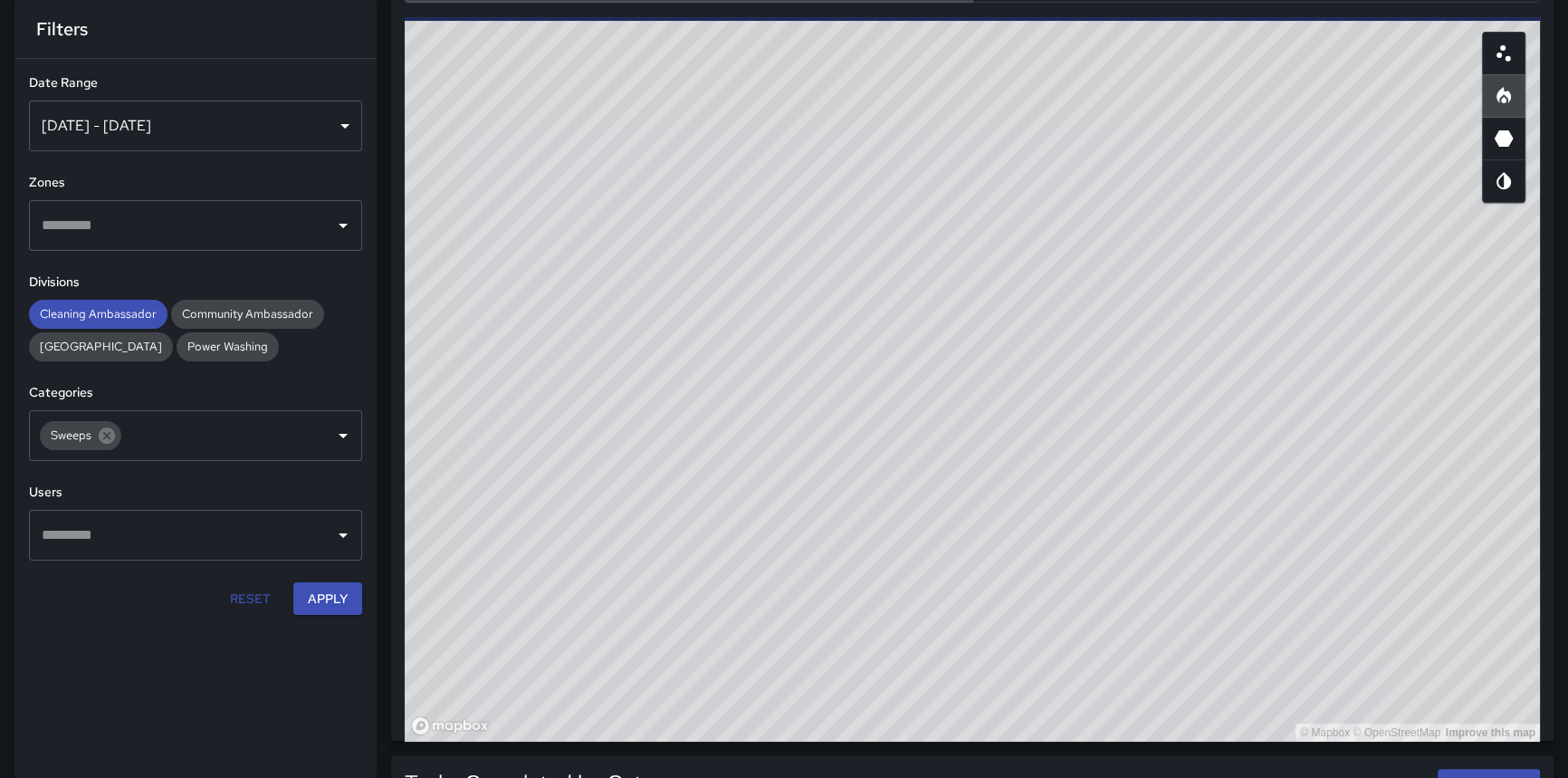 scroll, scrollTop: 328, scrollLeft: 0, axis: vertical 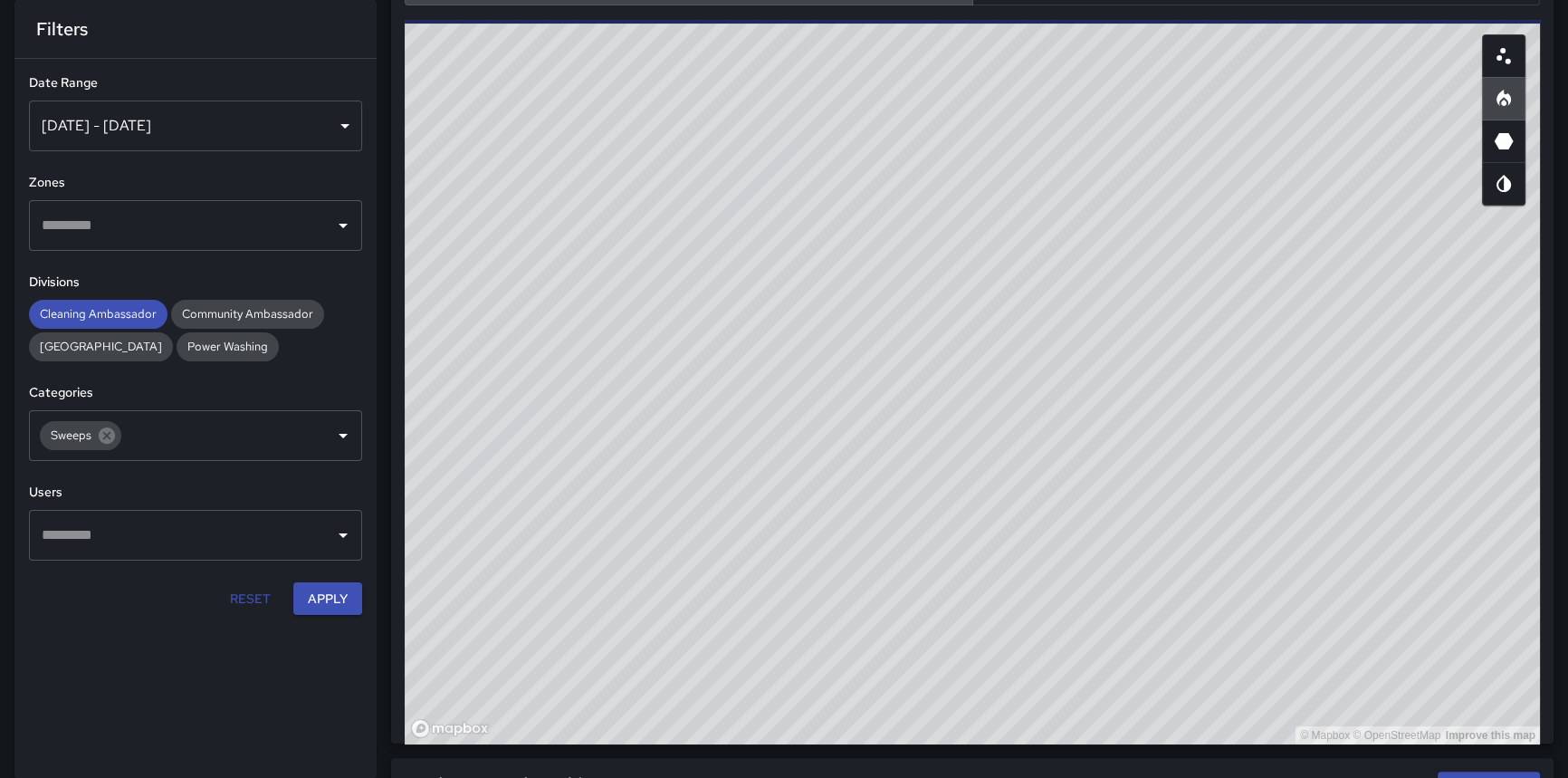 click 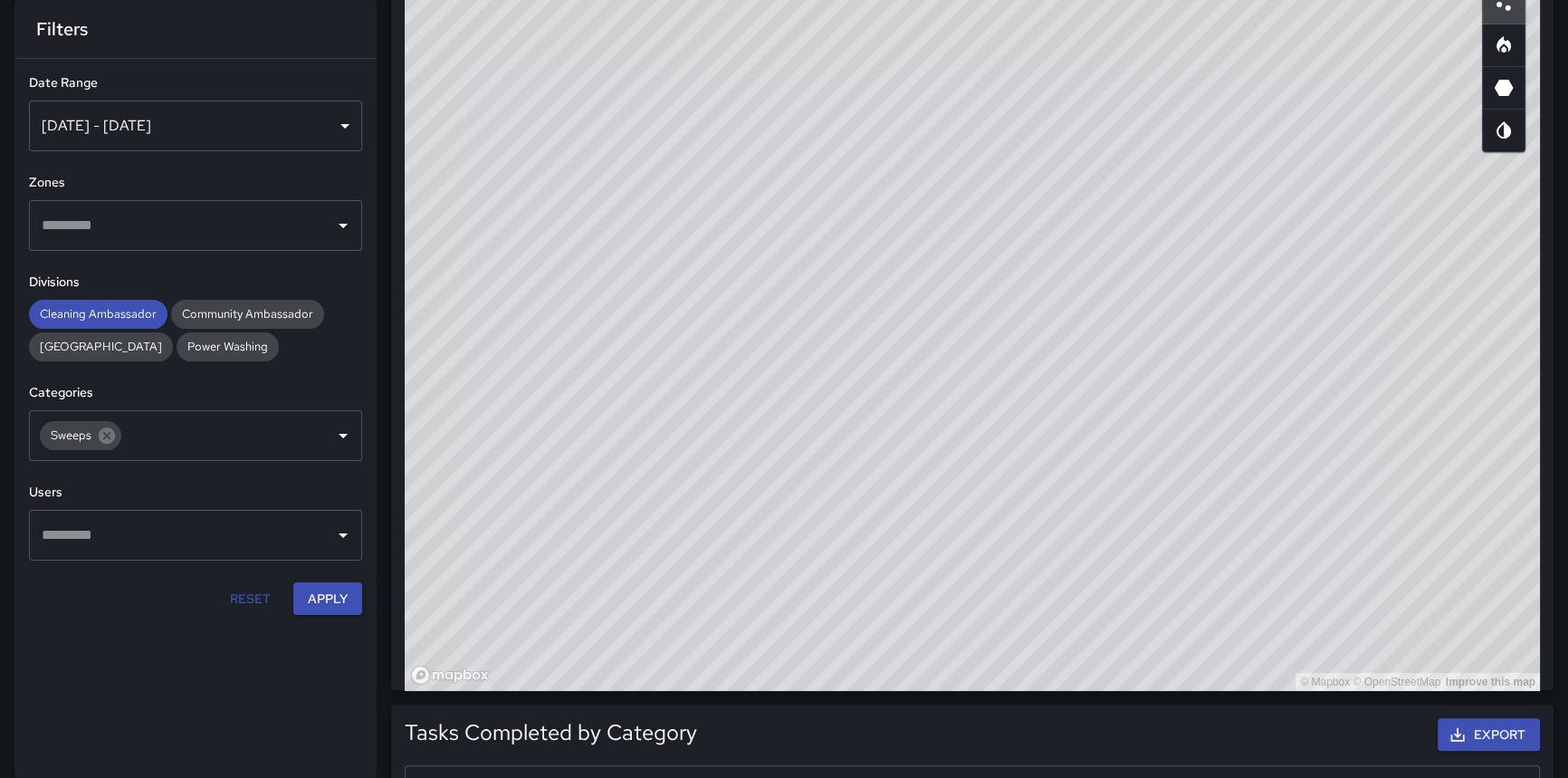scroll, scrollTop: 384, scrollLeft: 0, axis: vertical 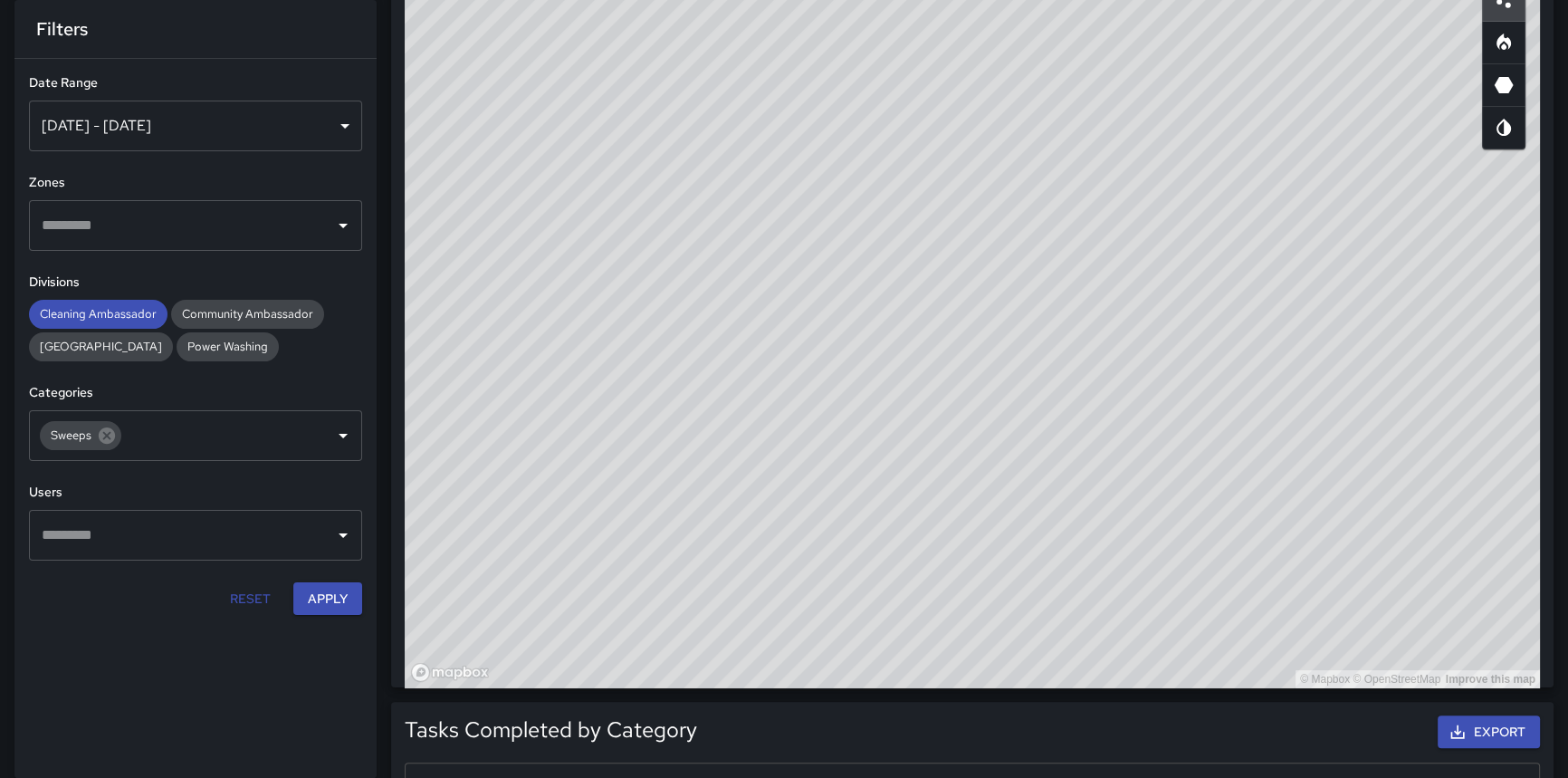 drag, startPoint x: 1171, startPoint y: 386, endPoint x: 1193, endPoint y: 353, distance: 39.661064 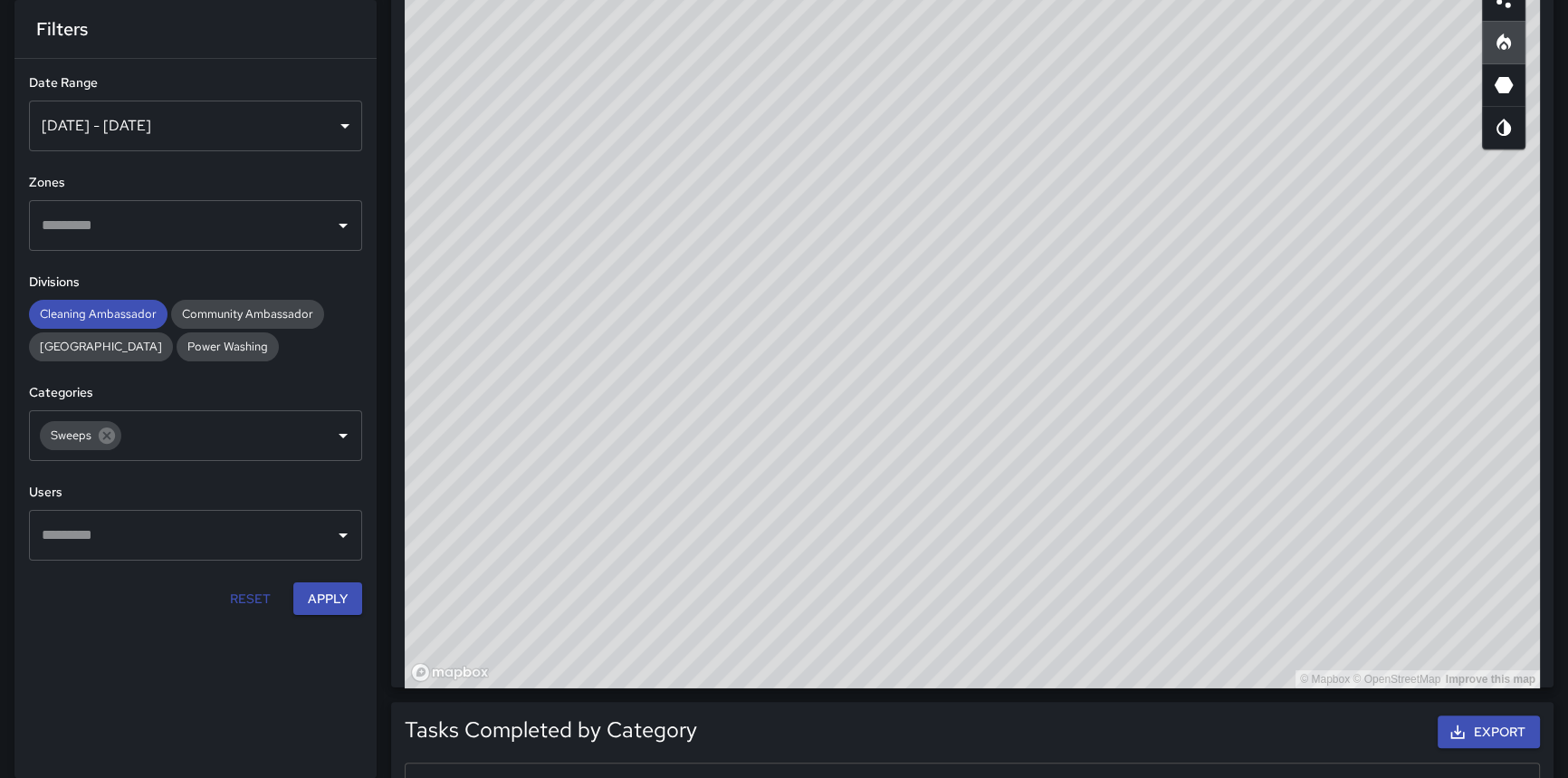 click on "Filters" at bounding box center (196, 29) 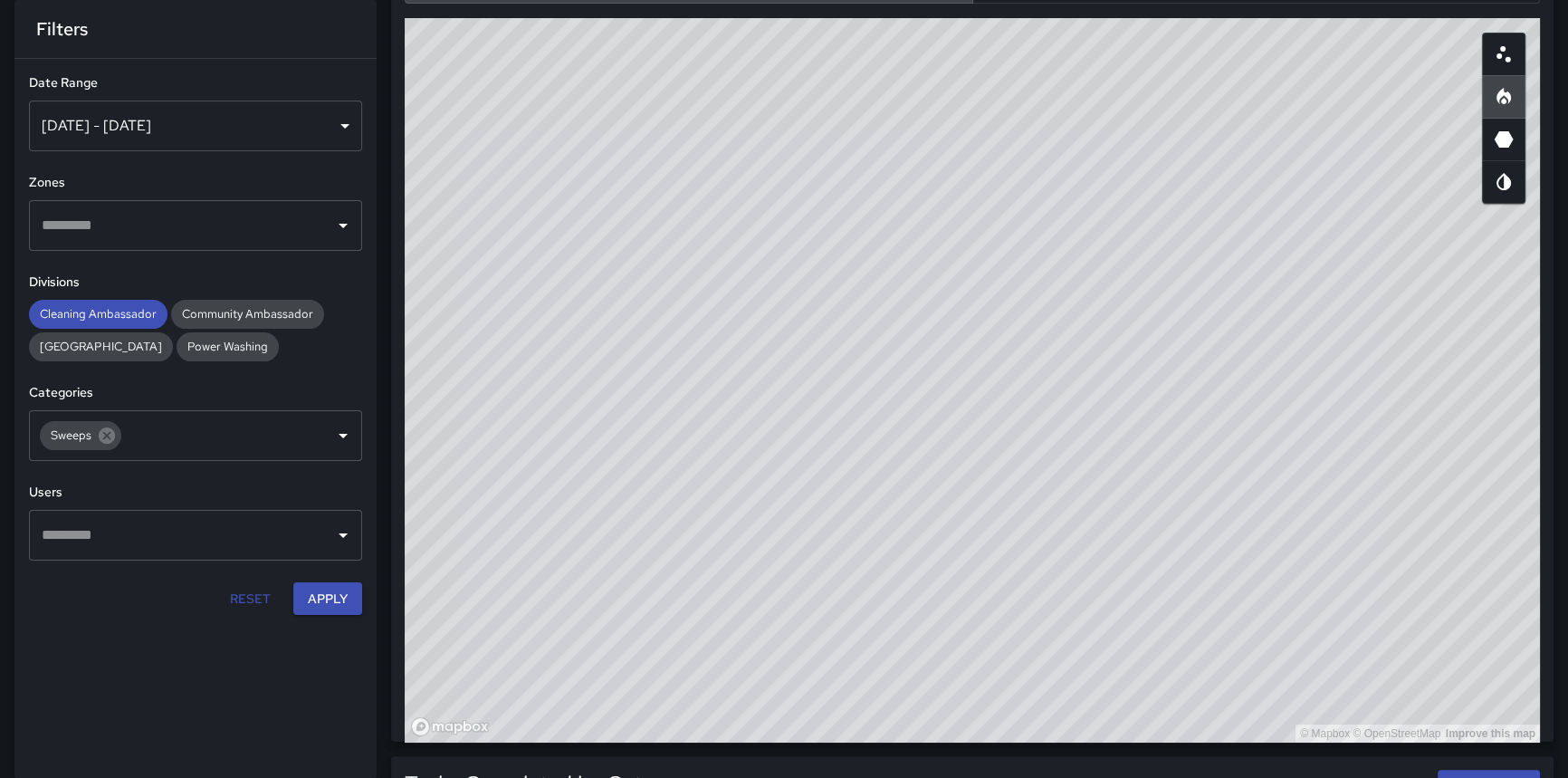 scroll, scrollTop: 219, scrollLeft: 0, axis: vertical 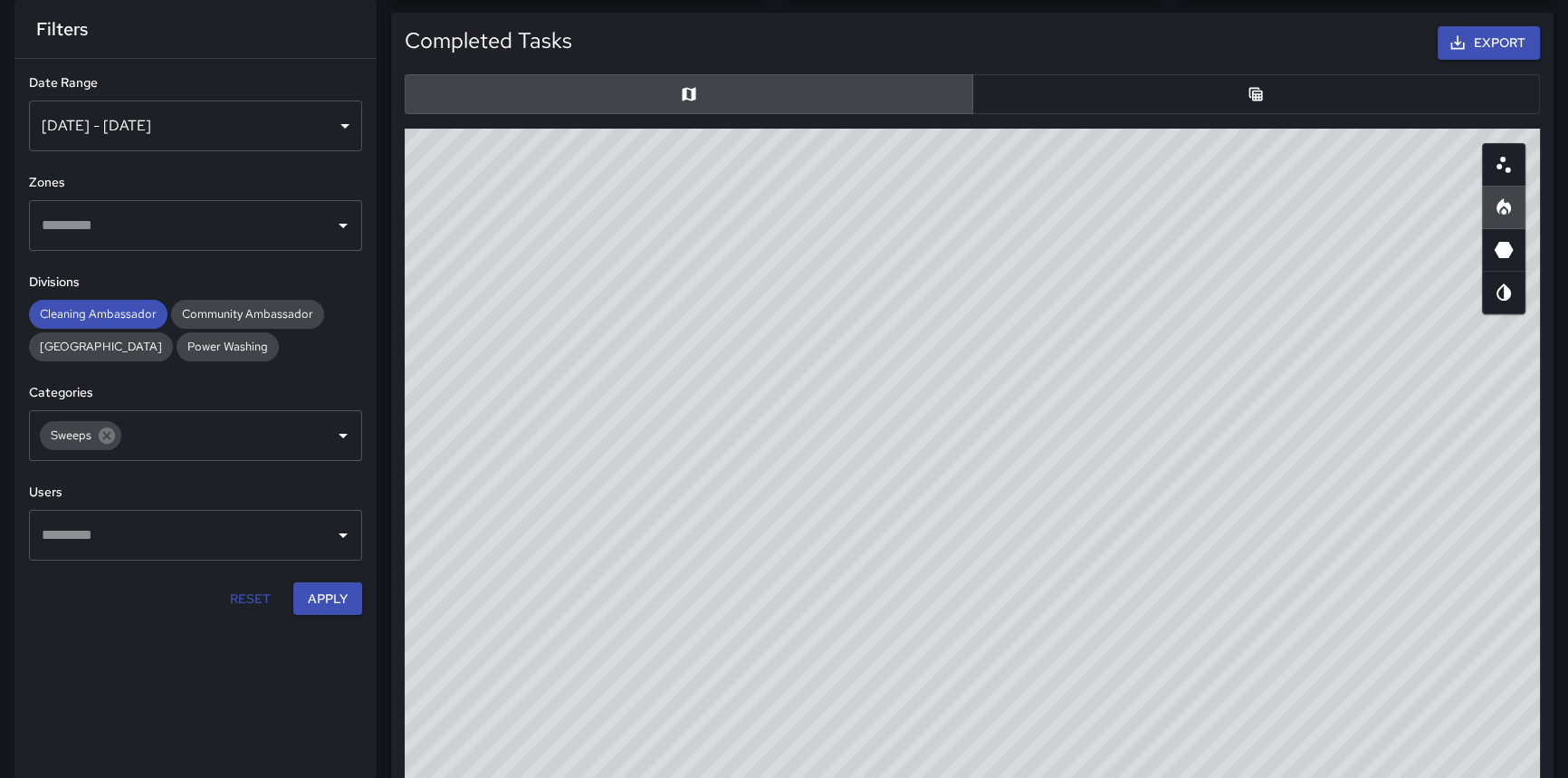 click at bounding box center [1257, 94] 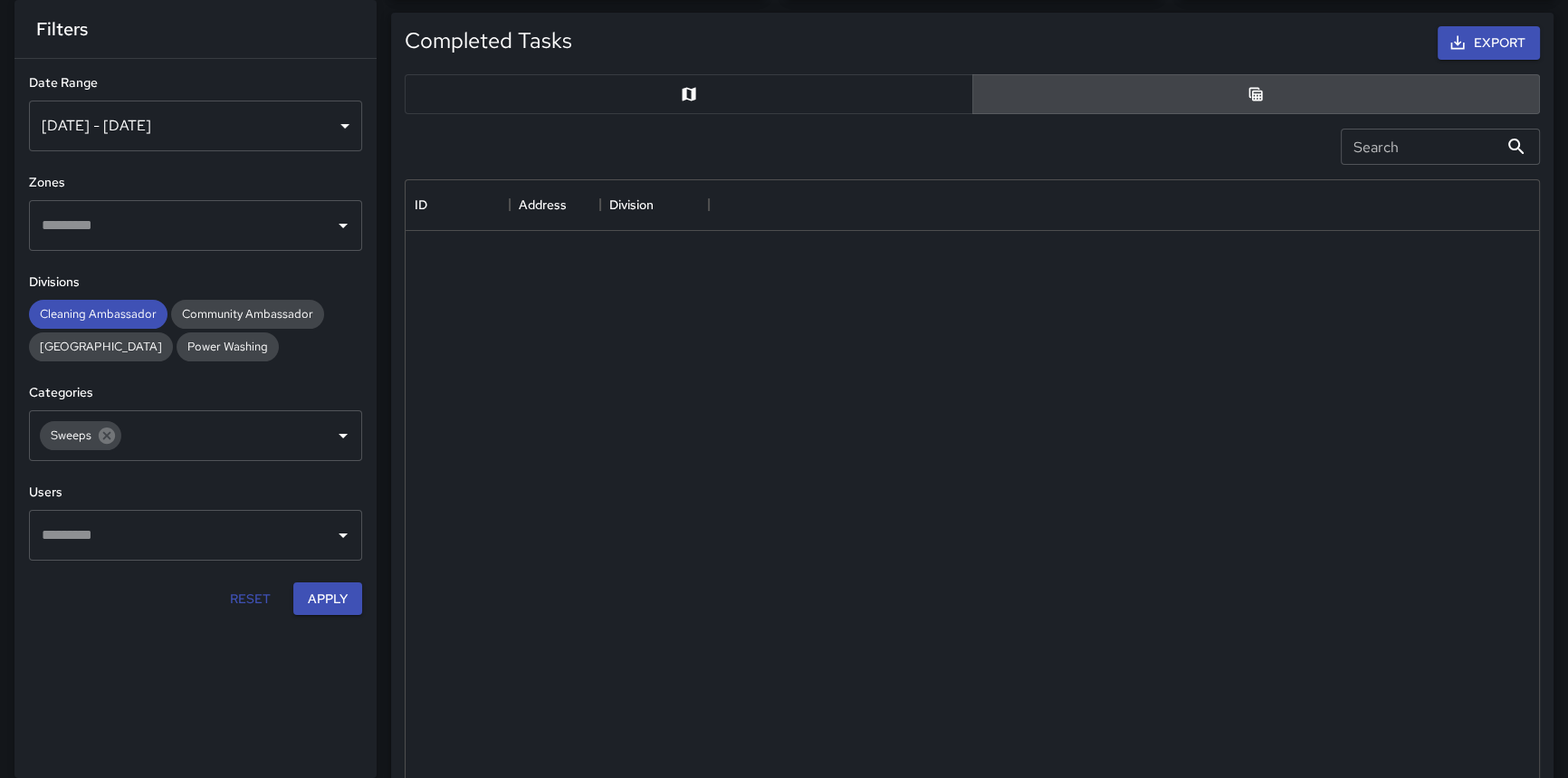 scroll, scrollTop: 662, scrollLeft: 1121, axis: both 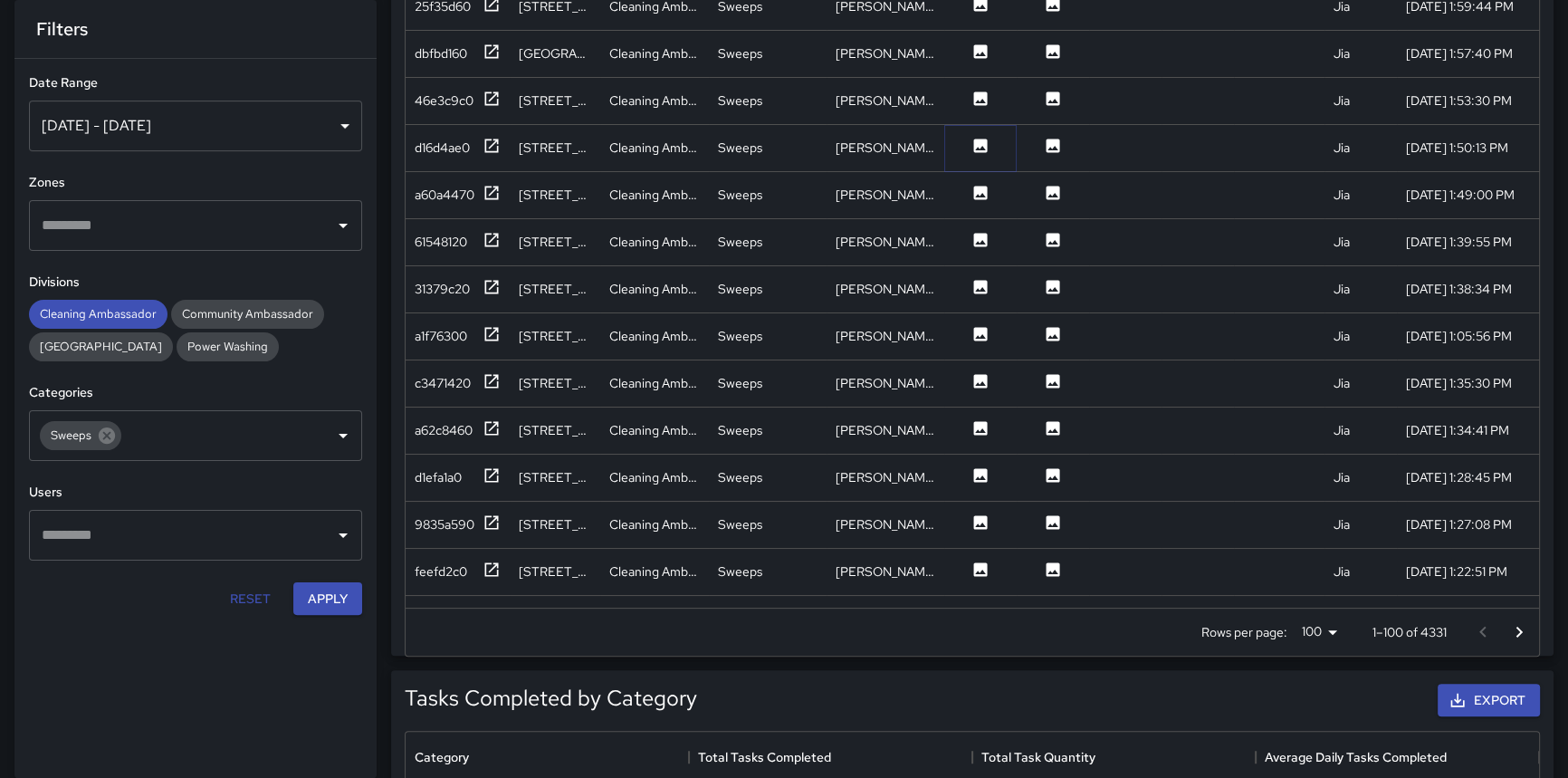 click 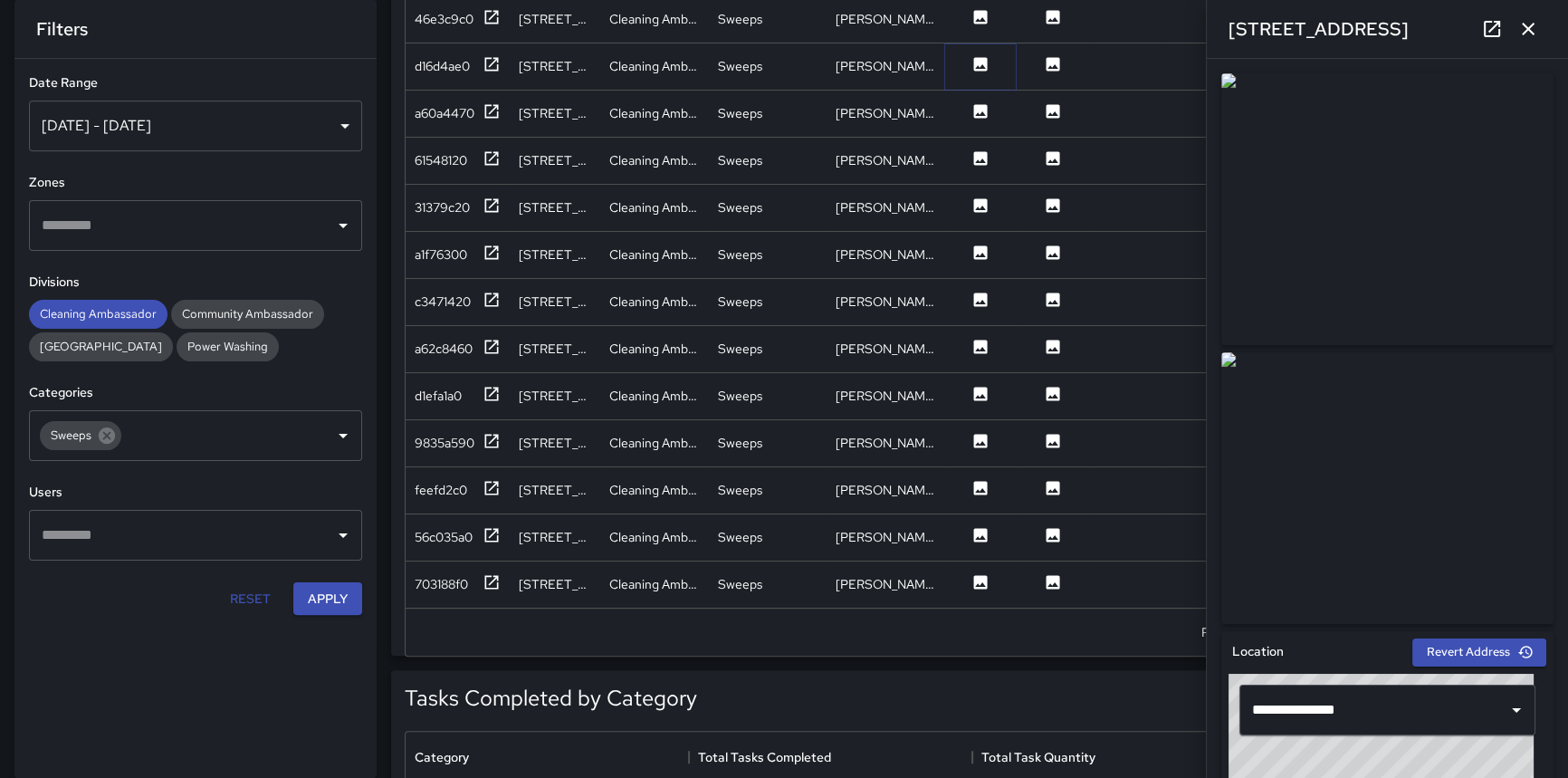 scroll, scrollTop: 82, scrollLeft: 0, axis: vertical 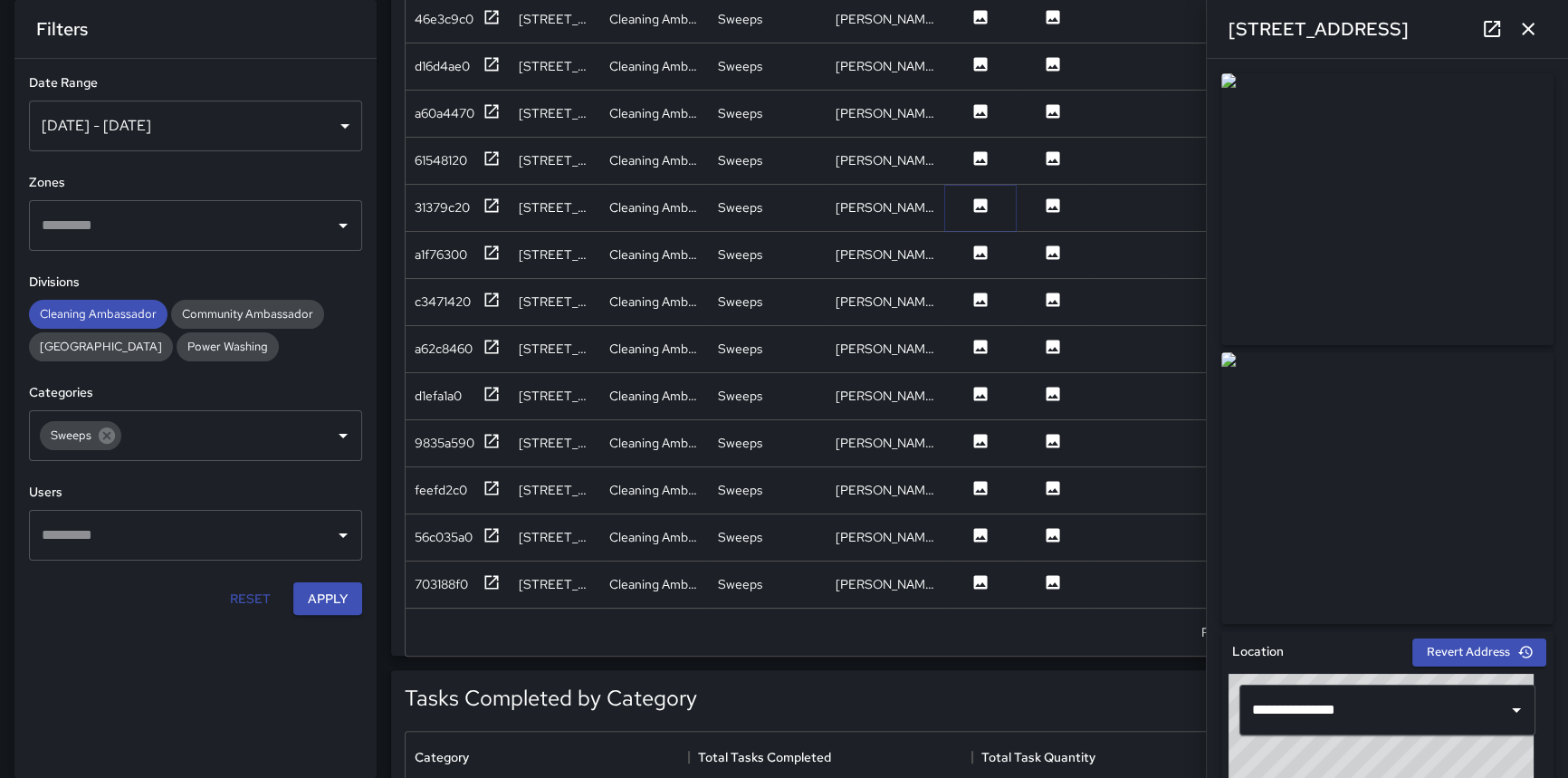 click 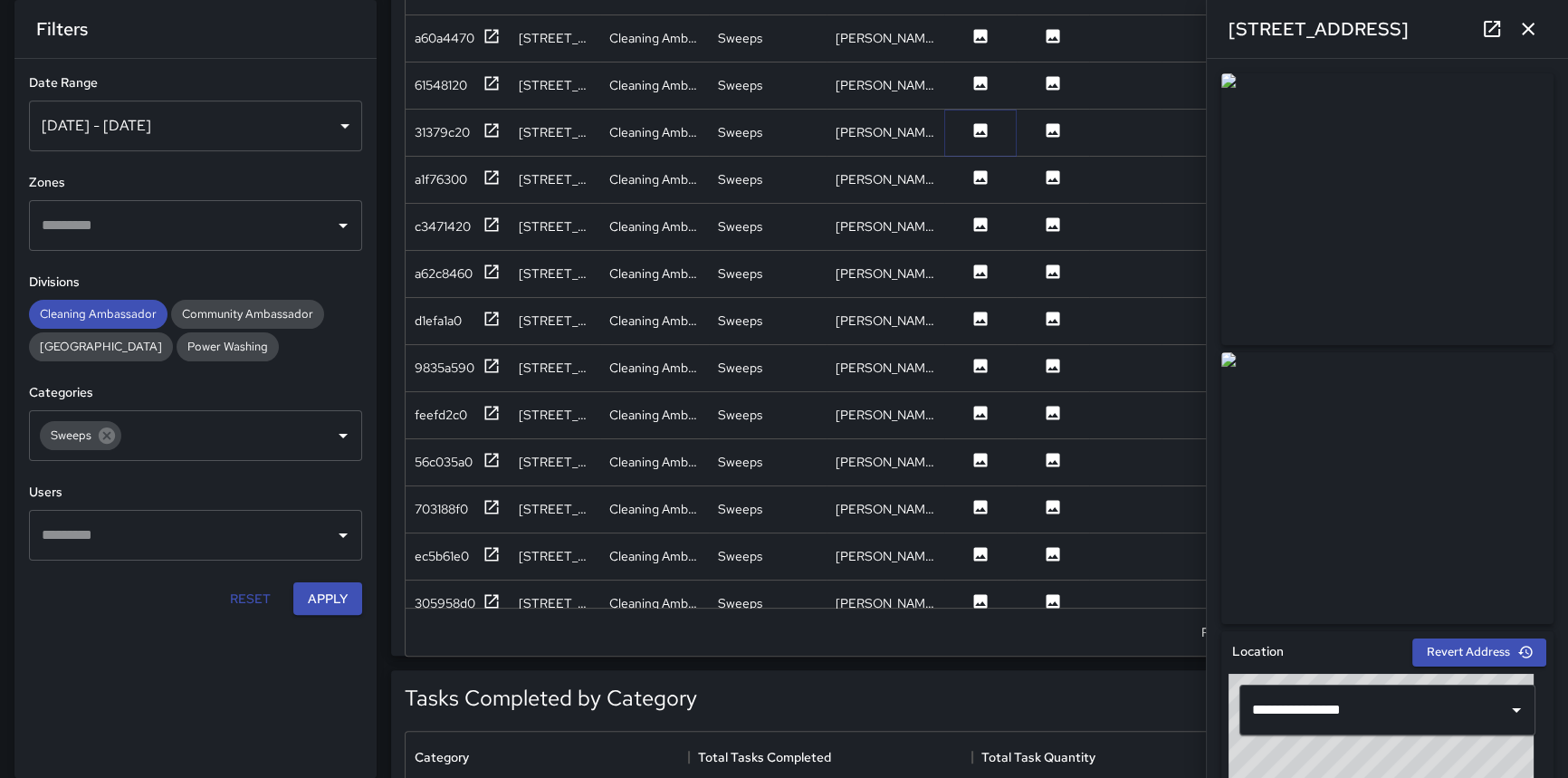 scroll, scrollTop: 246, scrollLeft: 0, axis: vertical 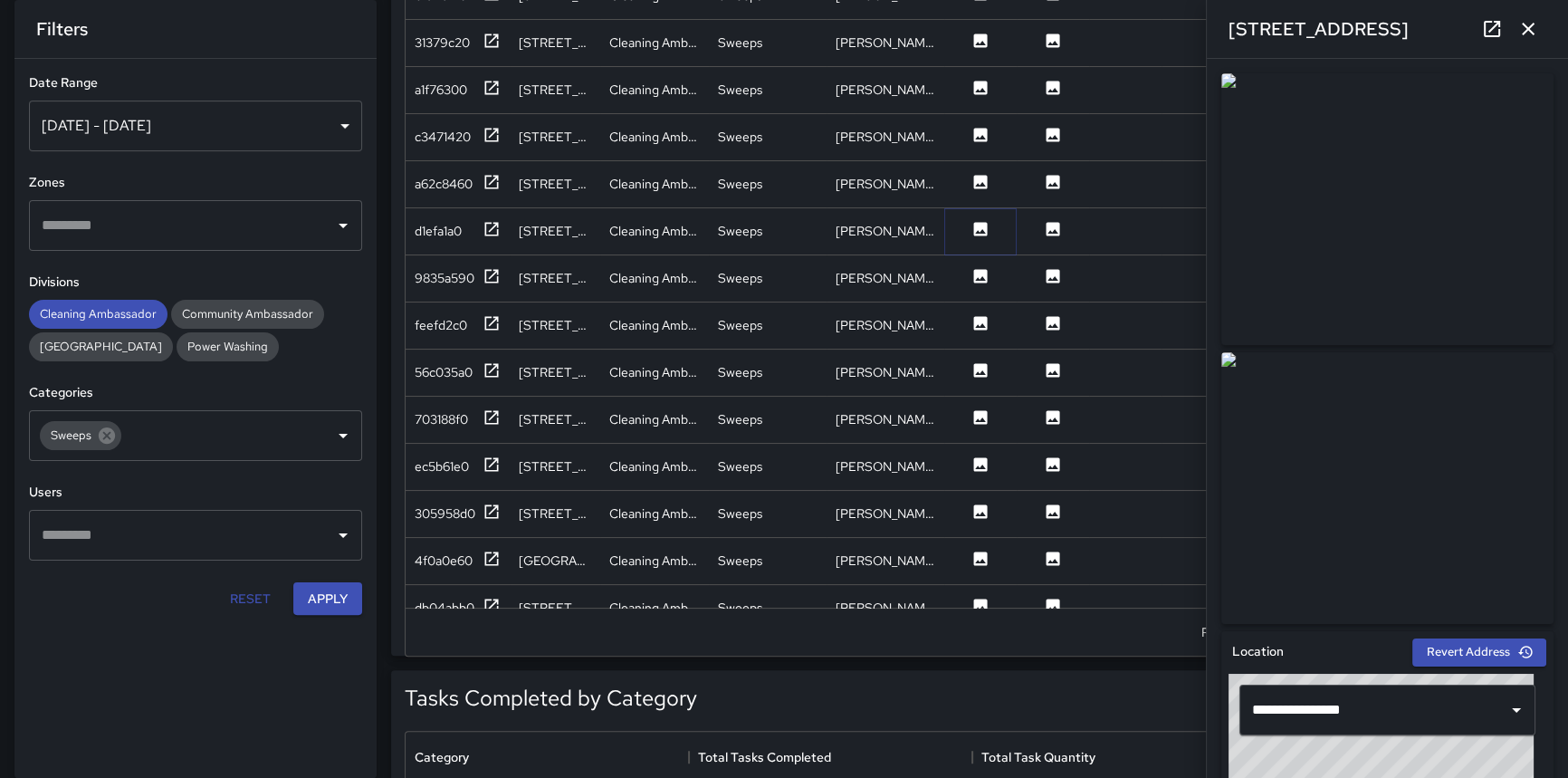 click 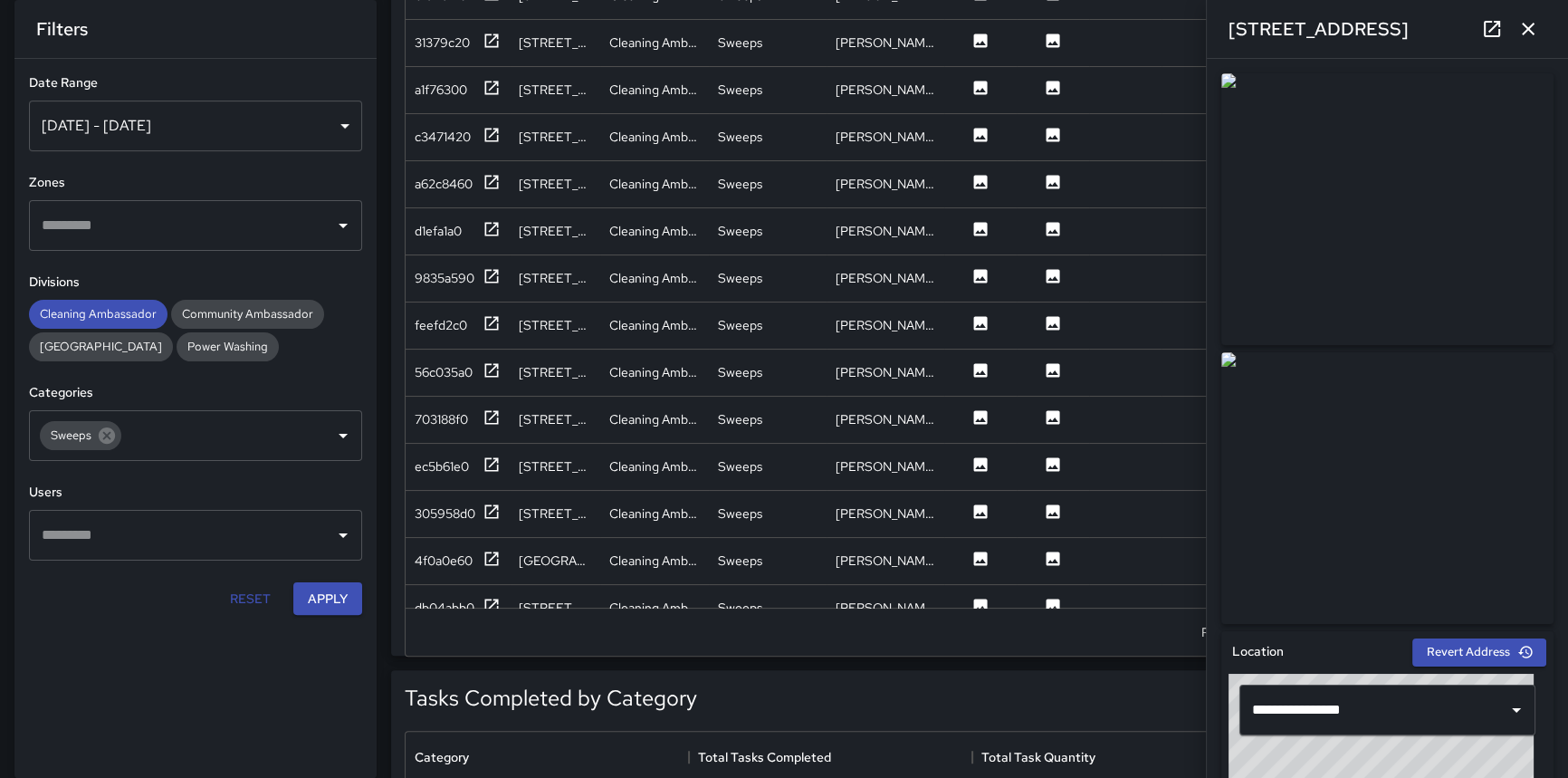 click at bounding box center [1387, 488] 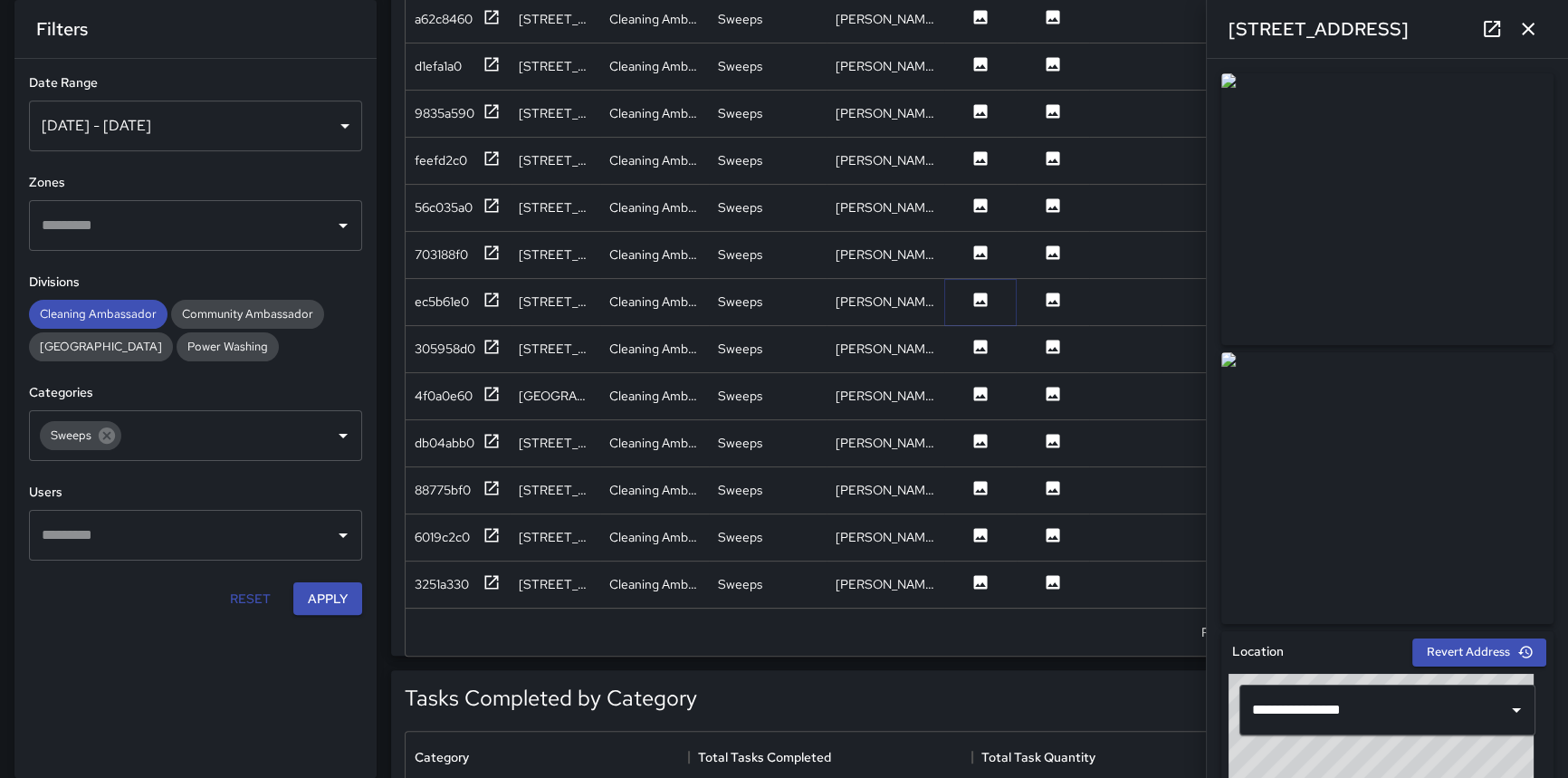 click 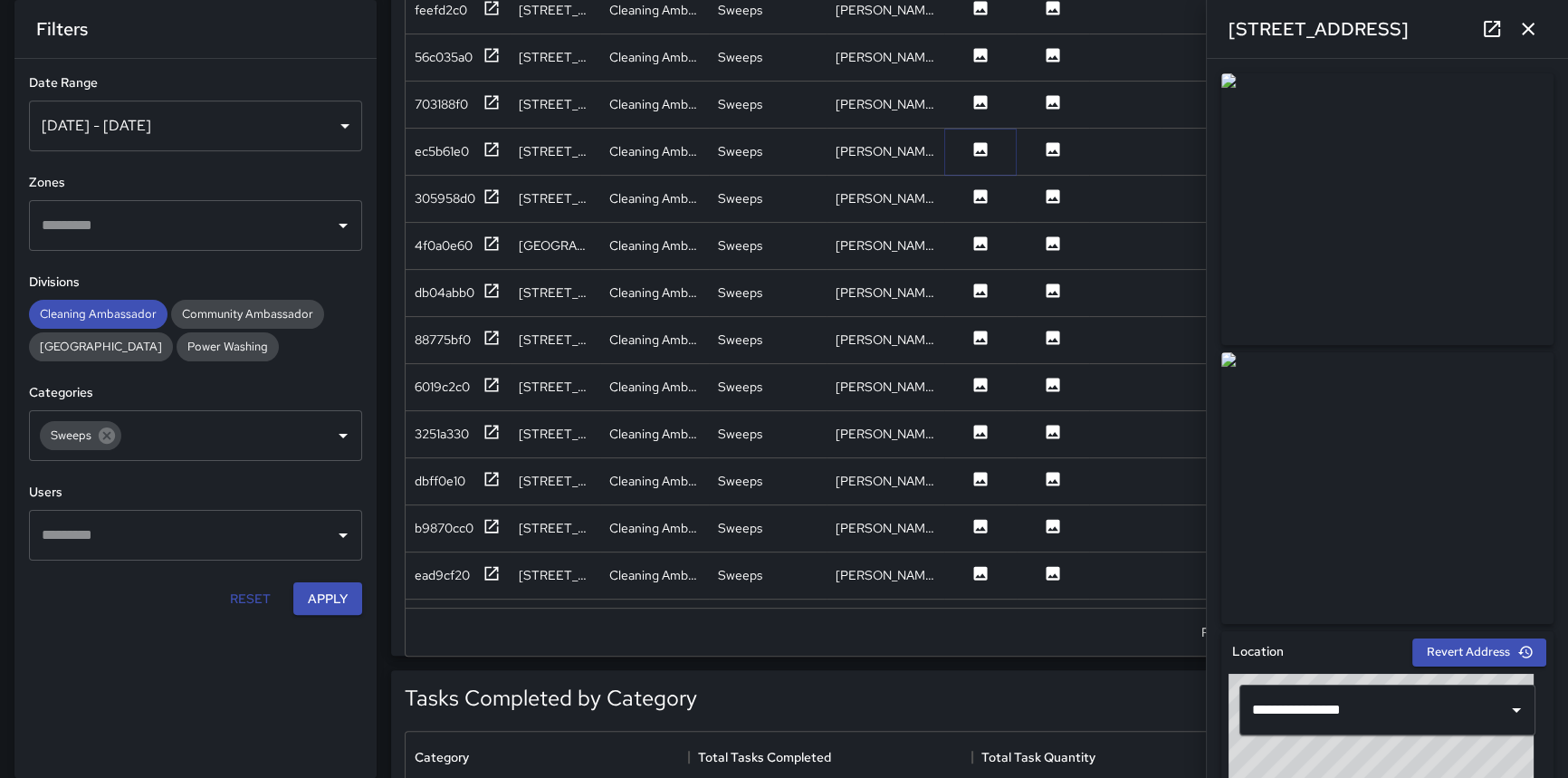 scroll, scrollTop: 576, scrollLeft: 0, axis: vertical 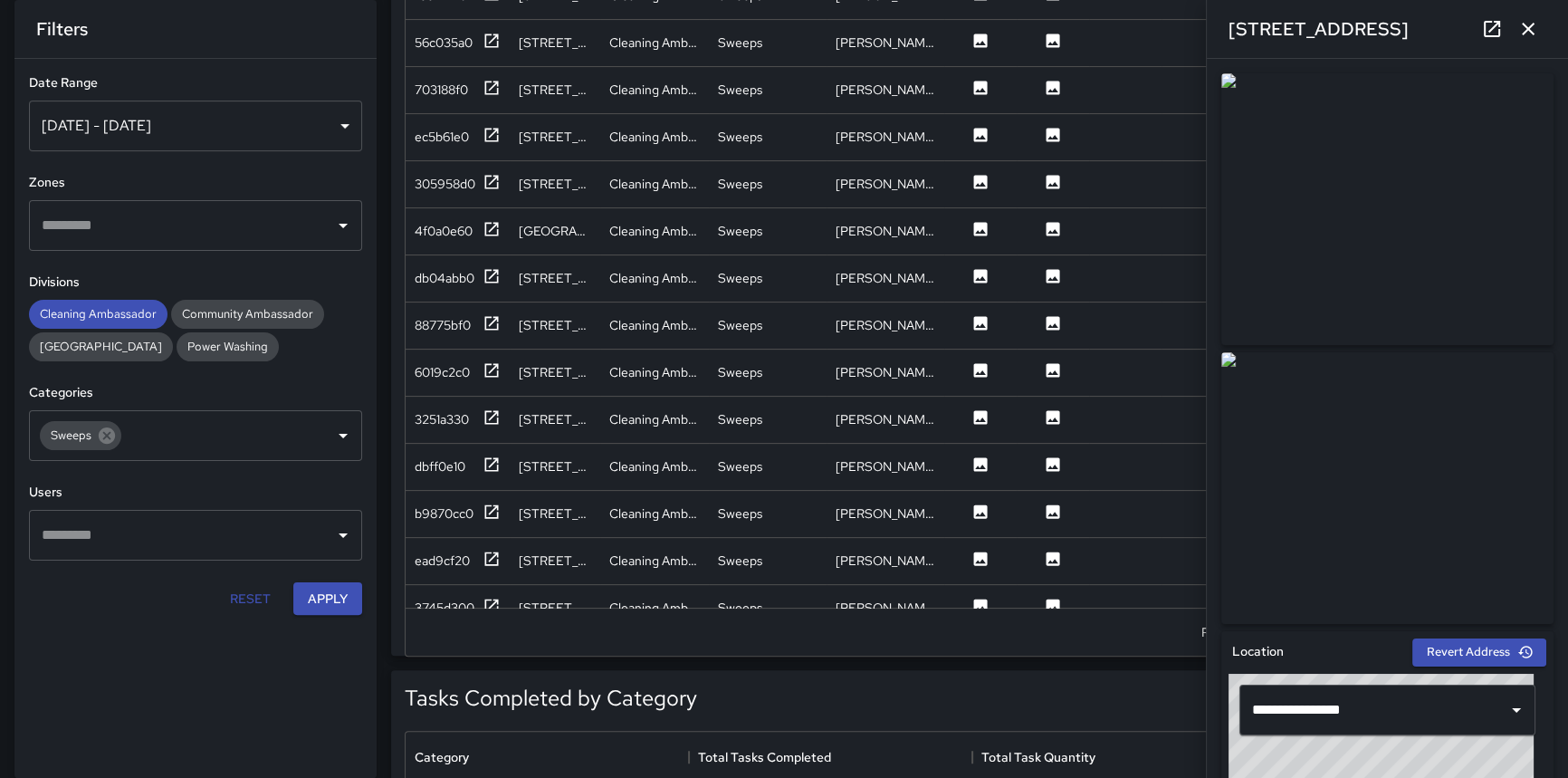 drag, startPoint x: 1434, startPoint y: 146, endPoint x: 1326, endPoint y: 214, distance: 127.62445 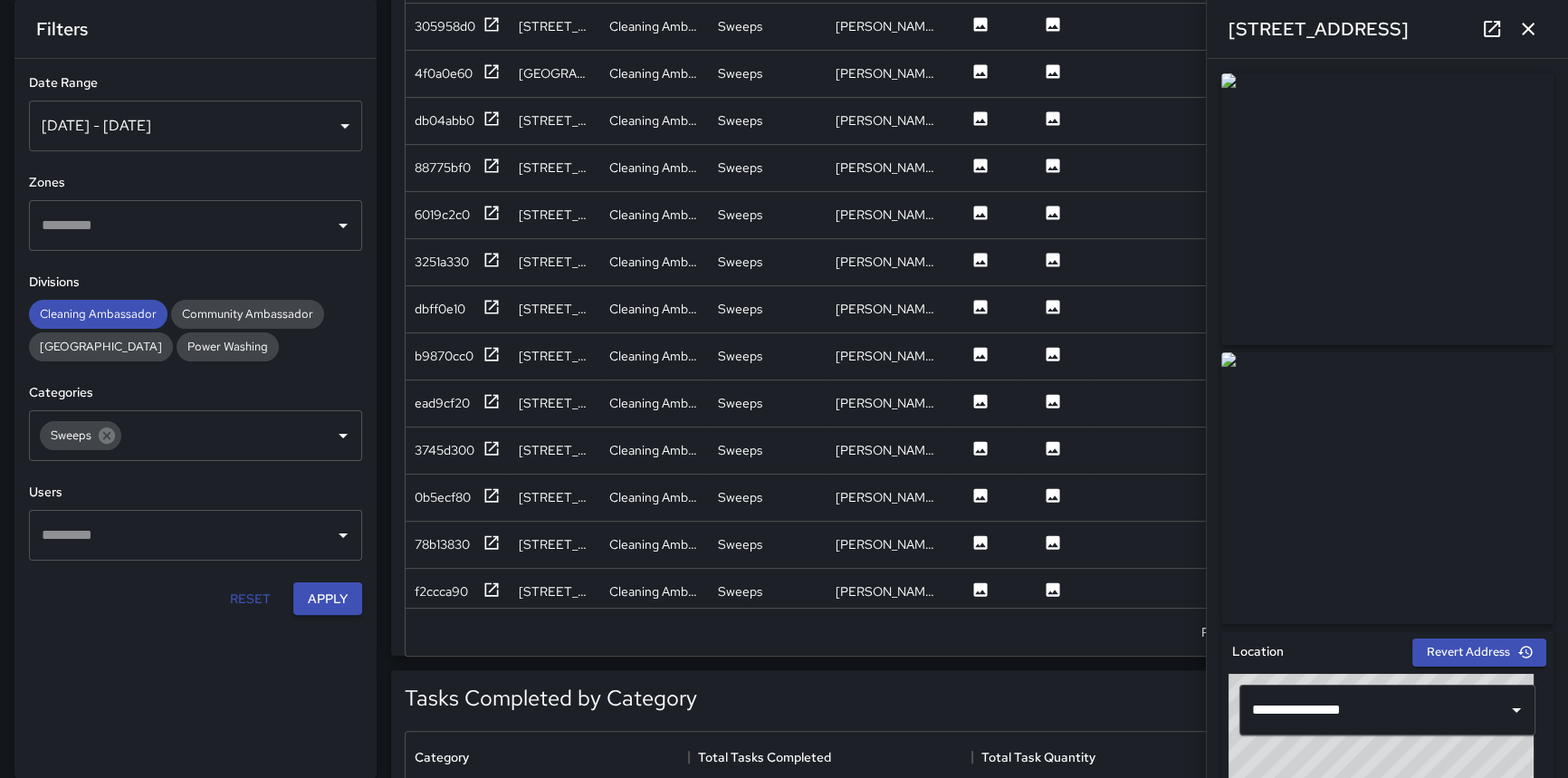 scroll, scrollTop: 741, scrollLeft: 0, axis: vertical 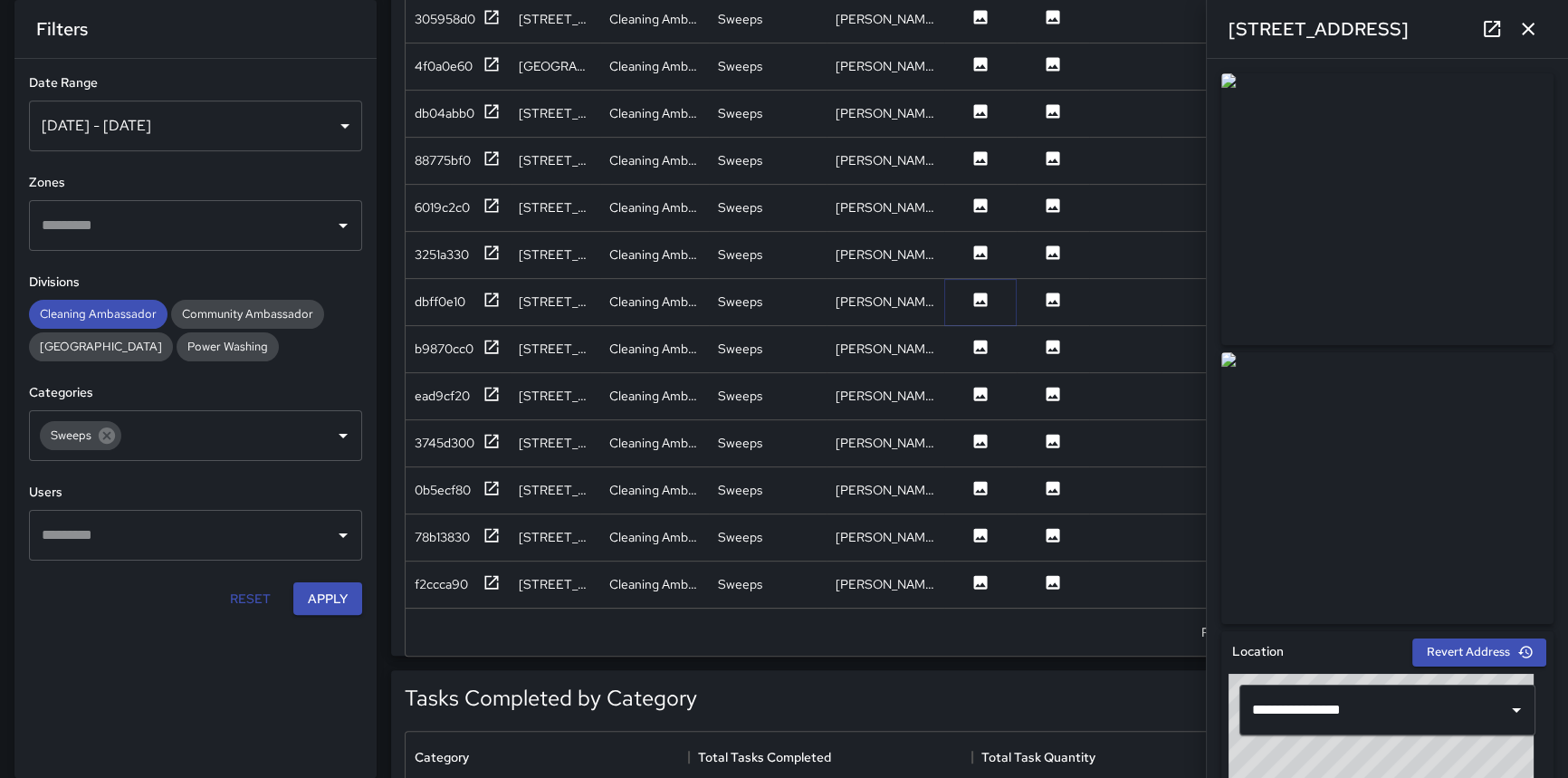 click 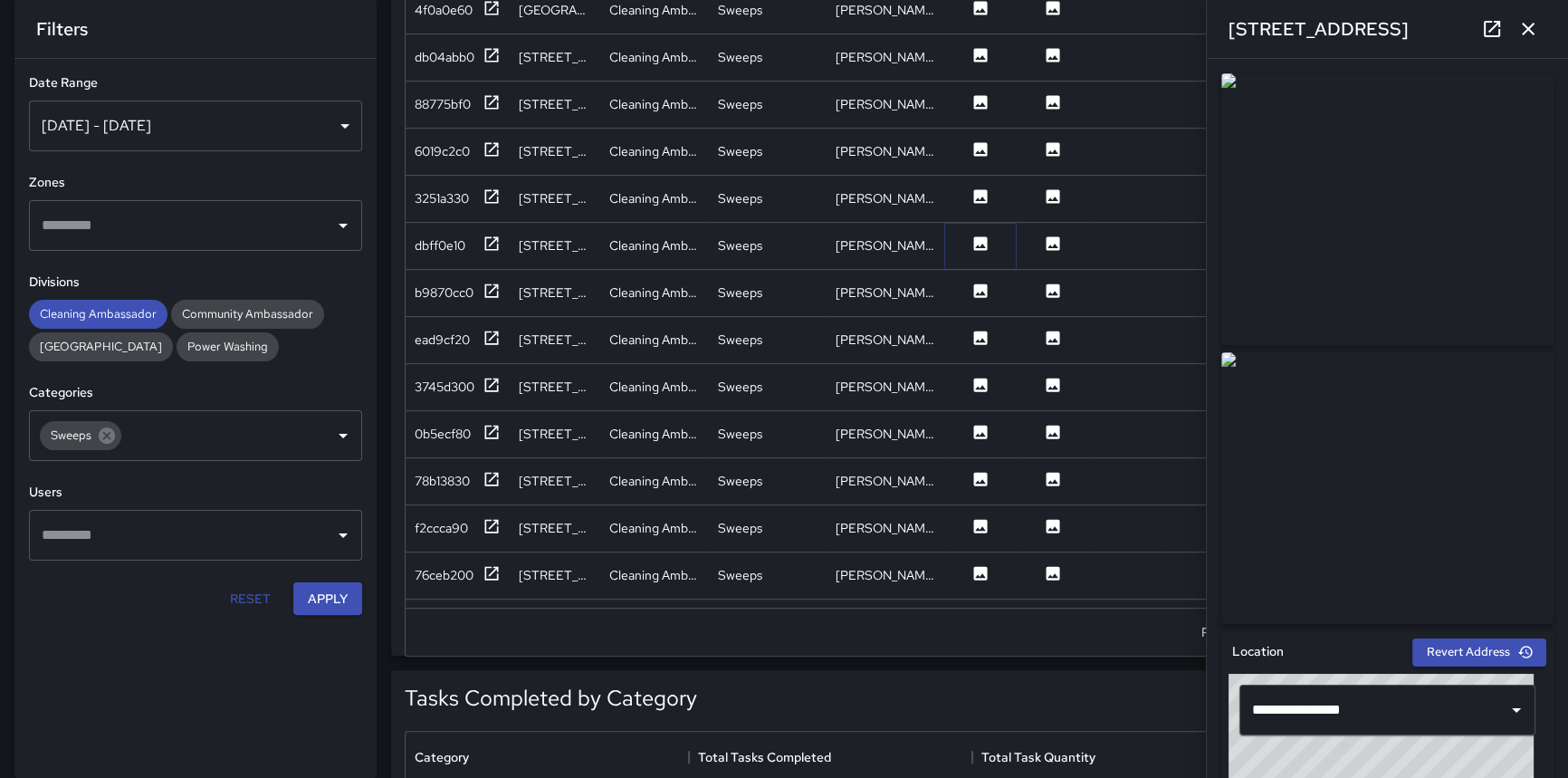 scroll, scrollTop: 906, scrollLeft: 0, axis: vertical 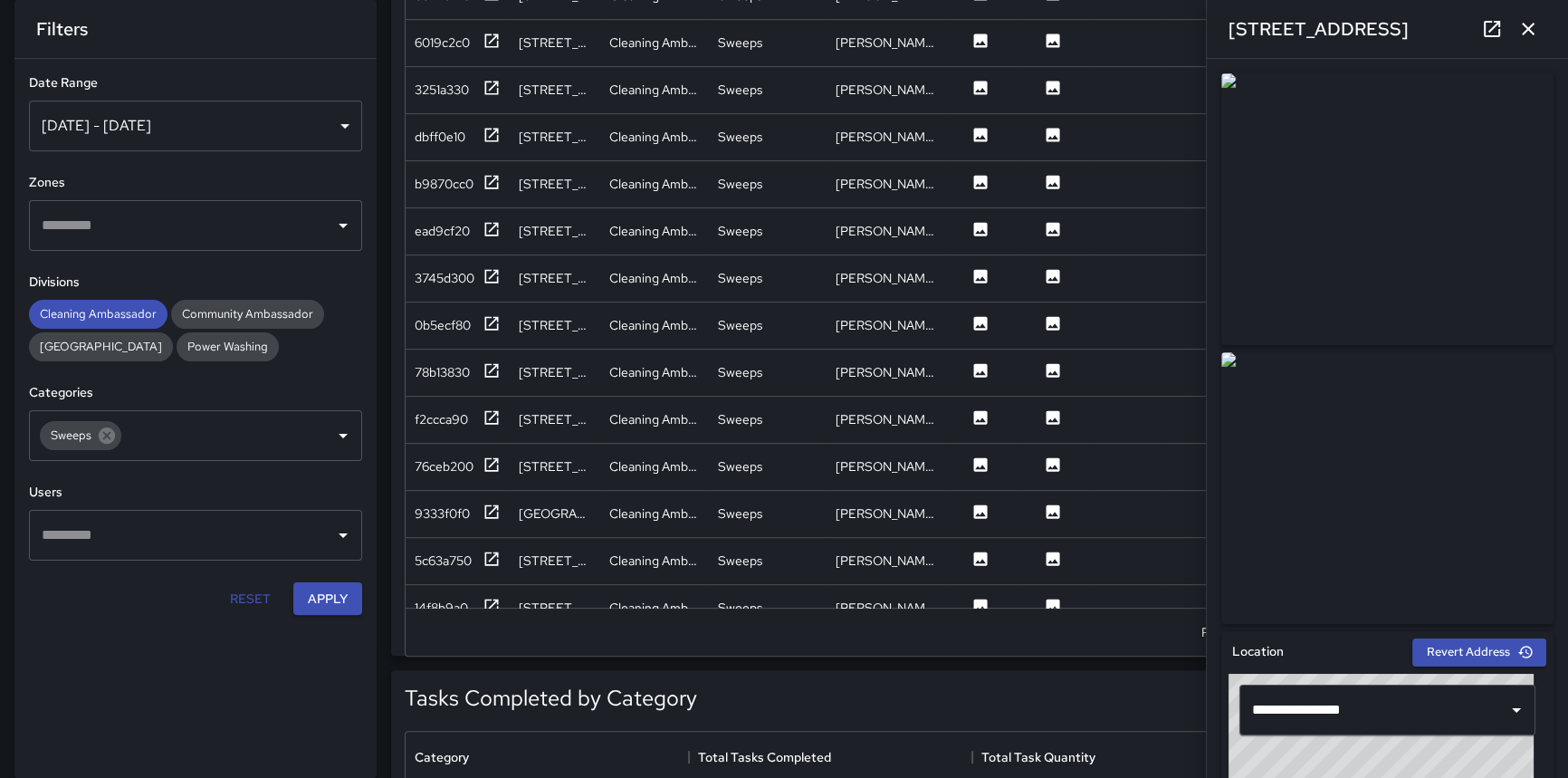 click at bounding box center (1387, 209) 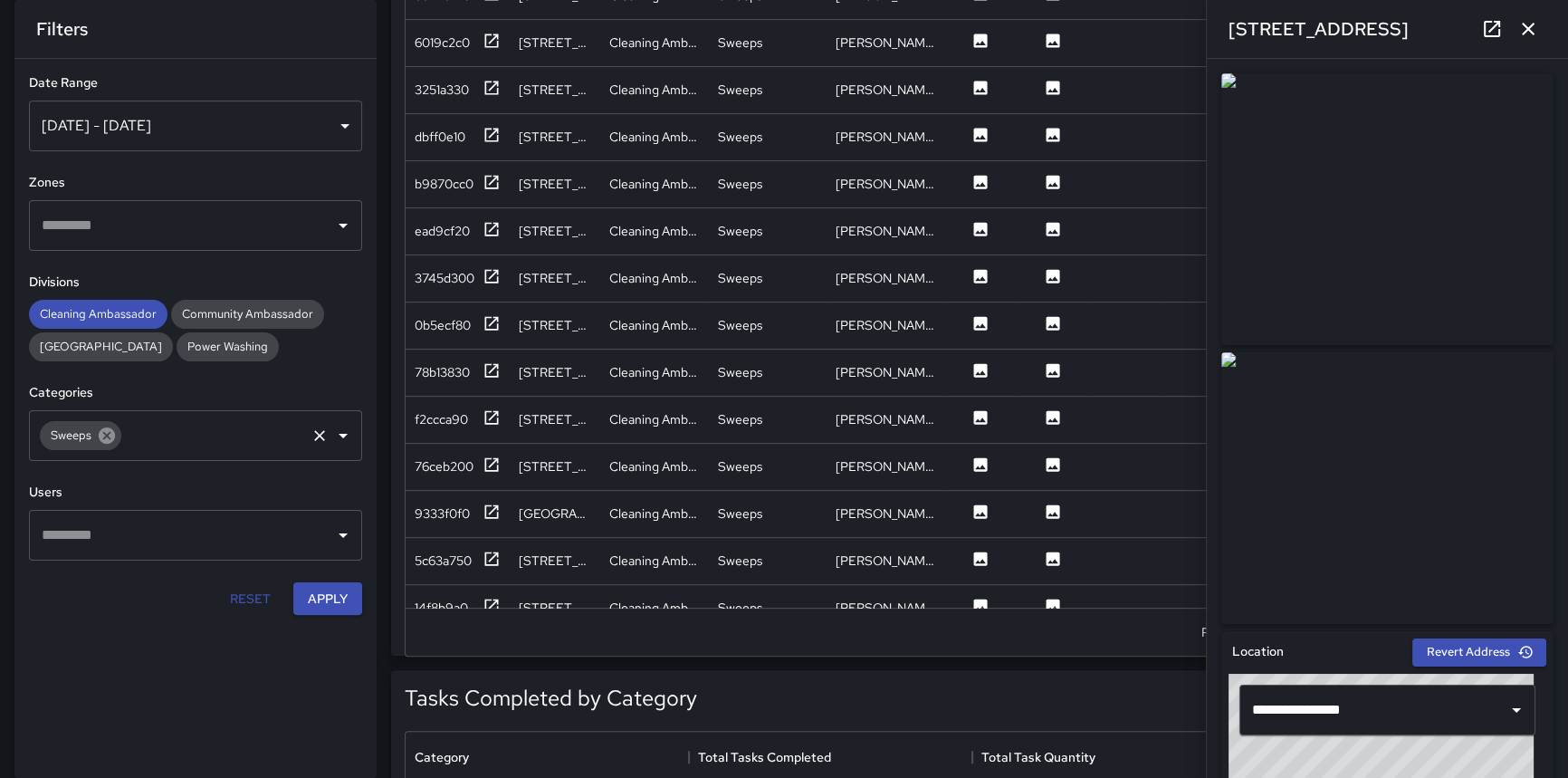 click 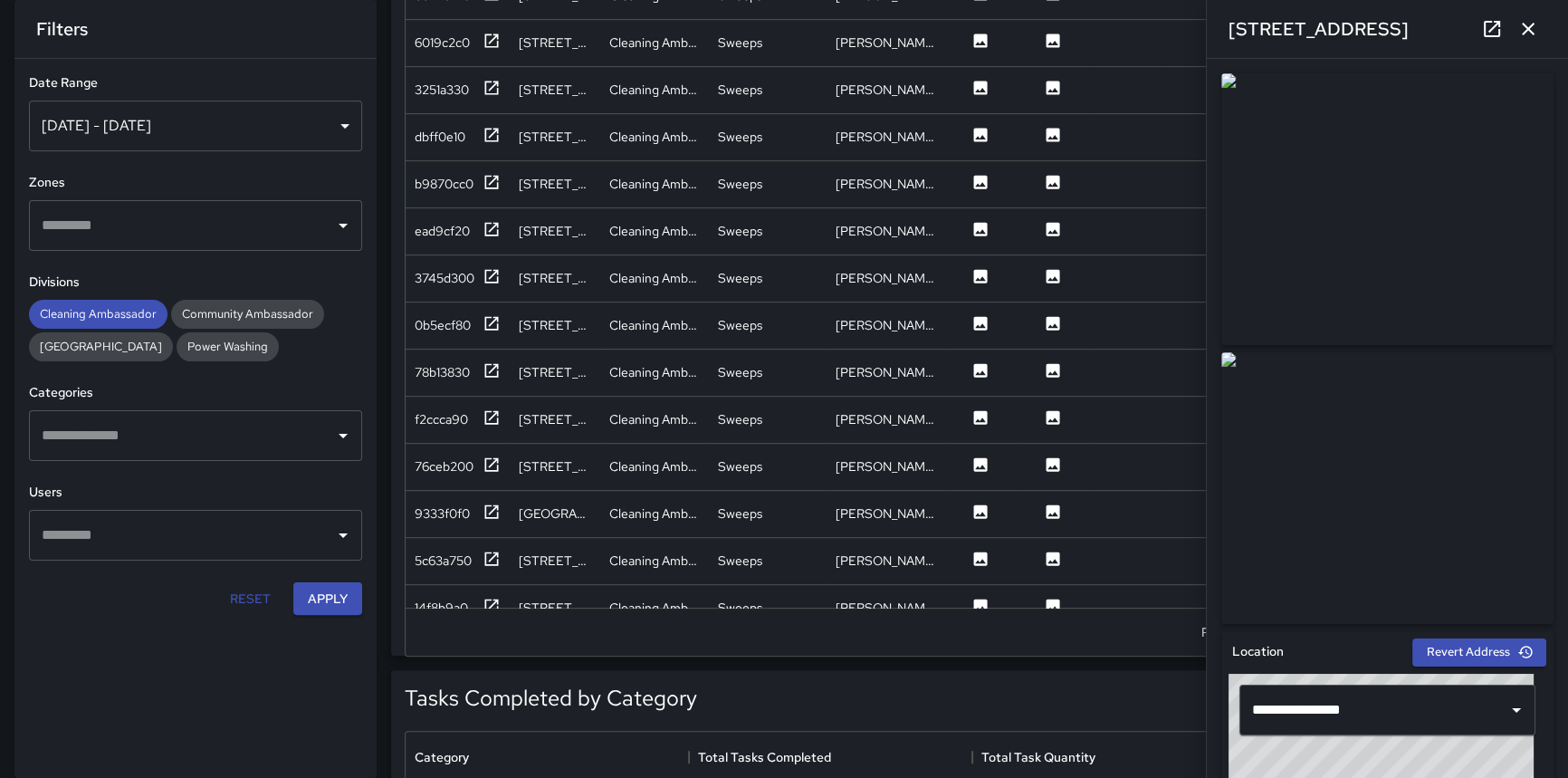 click at bounding box center [182, 436] 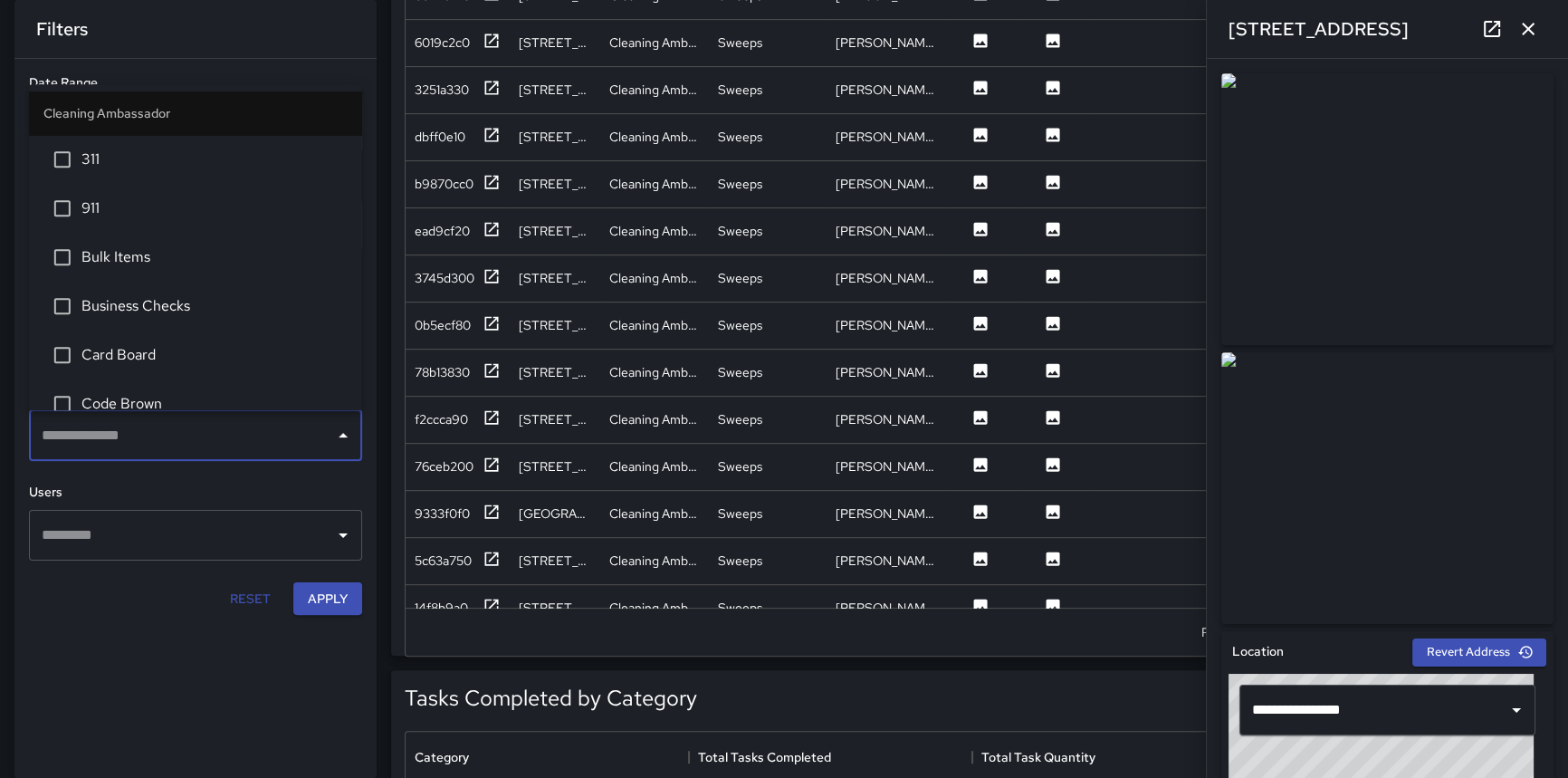 type on "*" 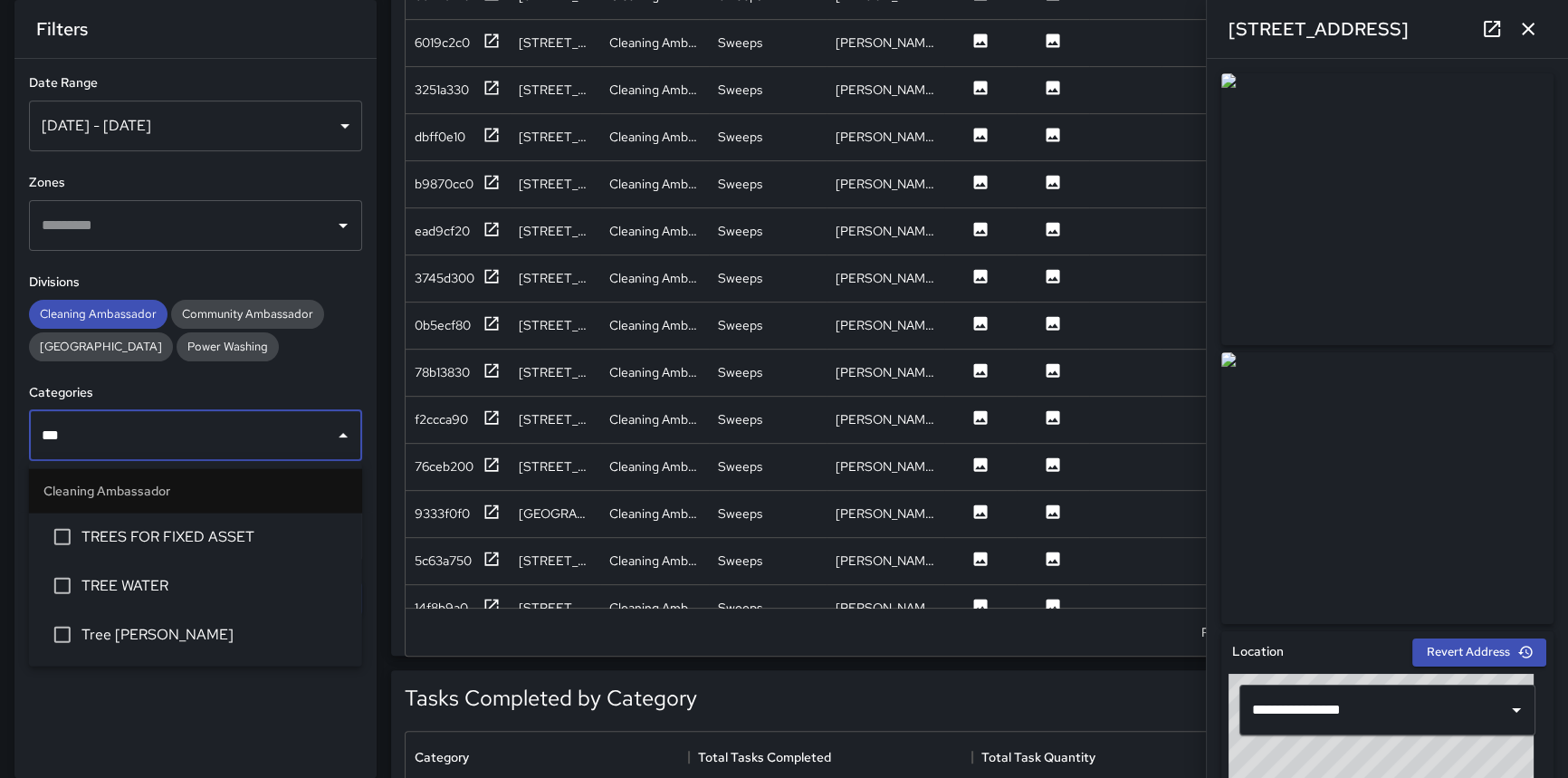 type on "****" 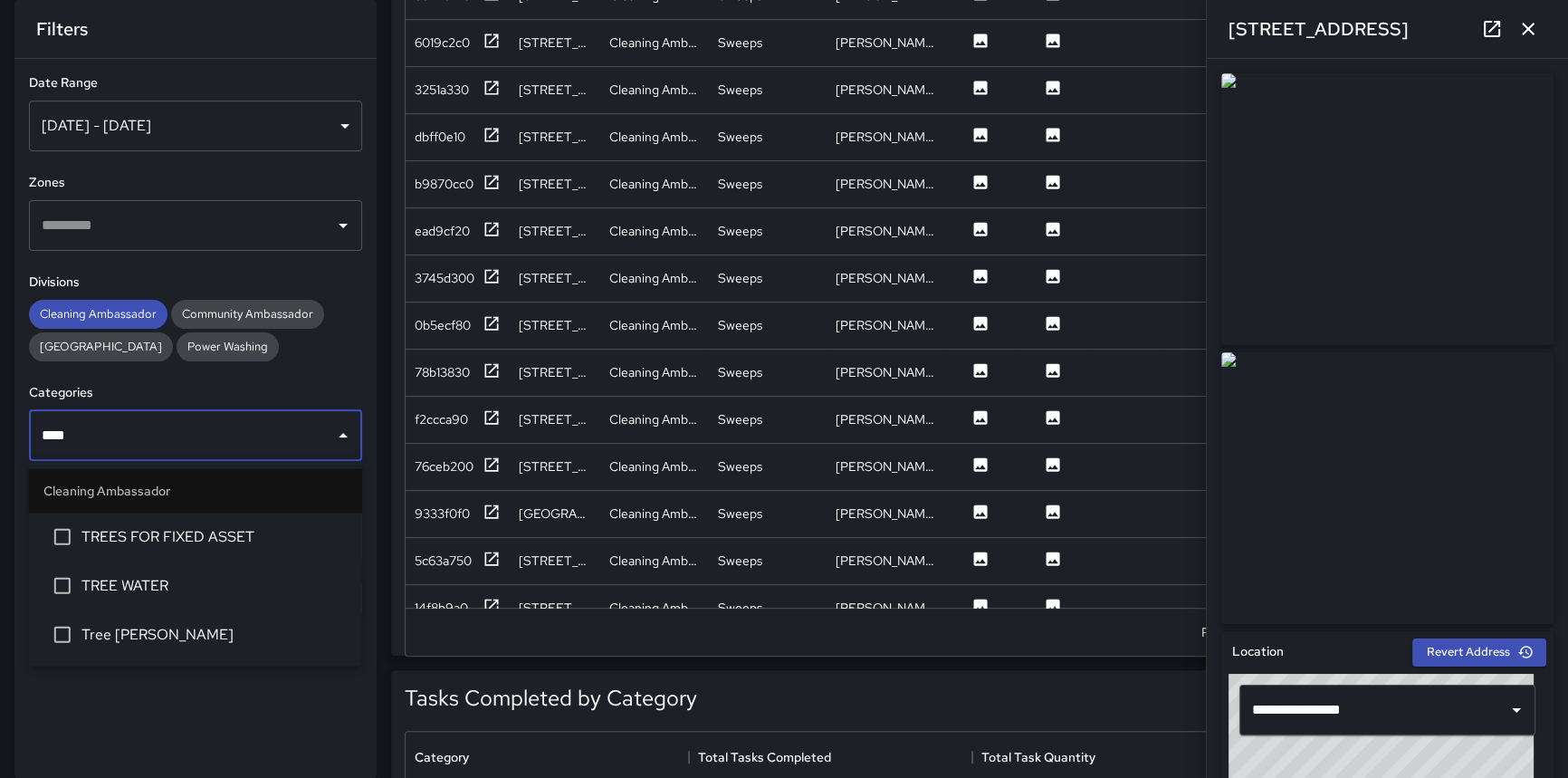 click on "Tree [PERSON_NAME]" at bounding box center (215, 635) 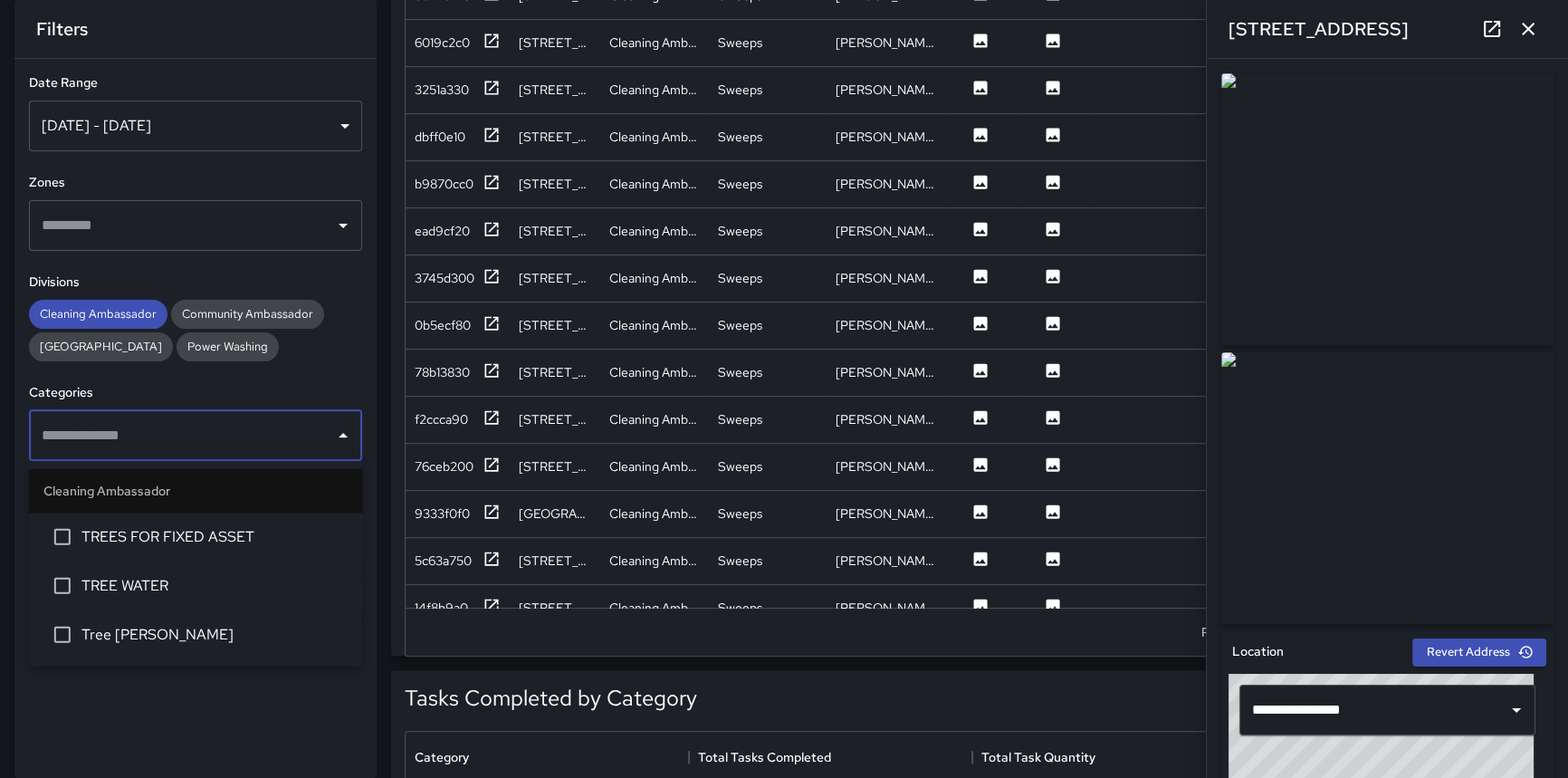 scroll, scrollTop: 799, scrollLeft: 0, axis: vertical 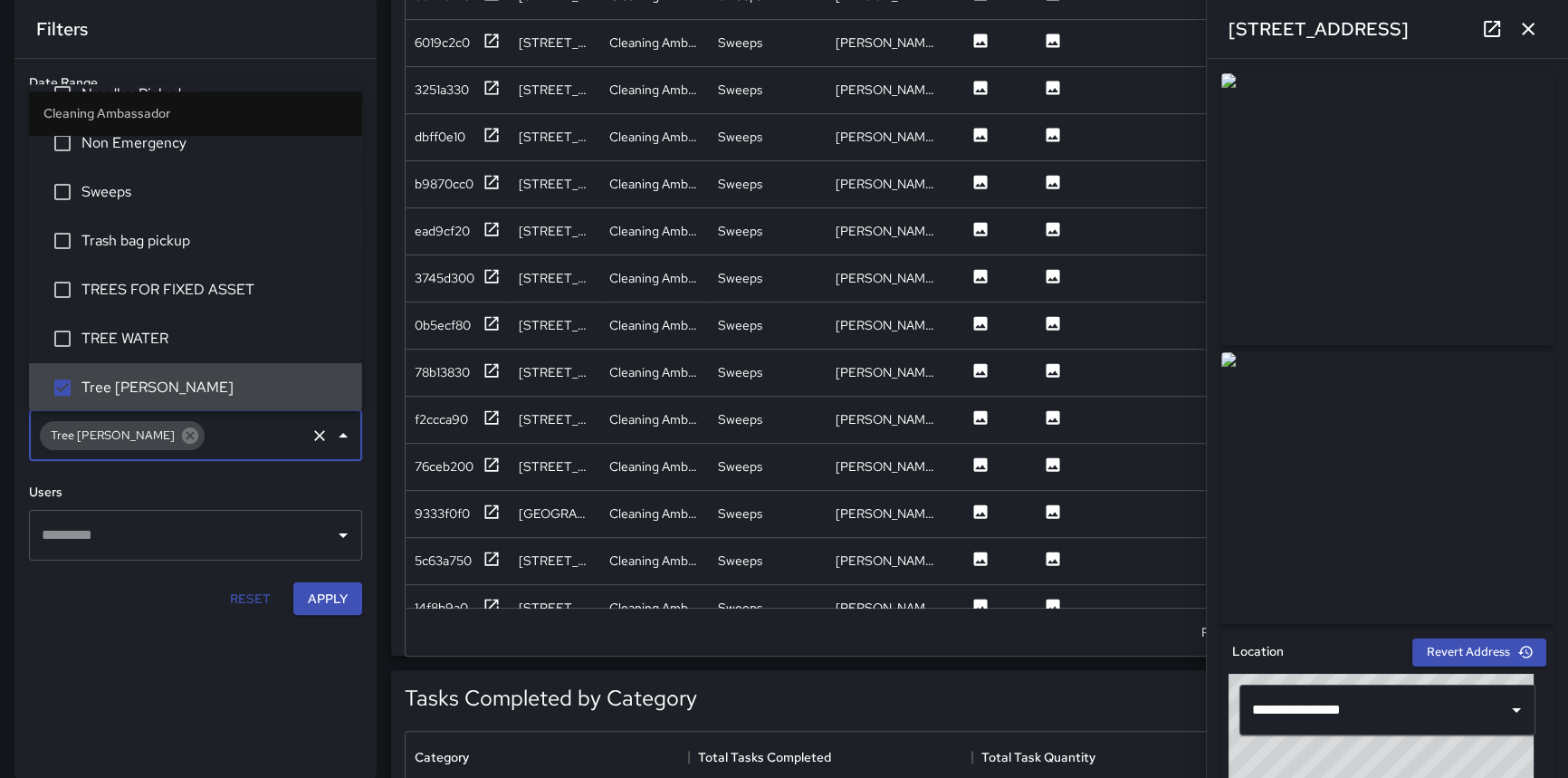click on "Apply" at bounding box center [328, 599] 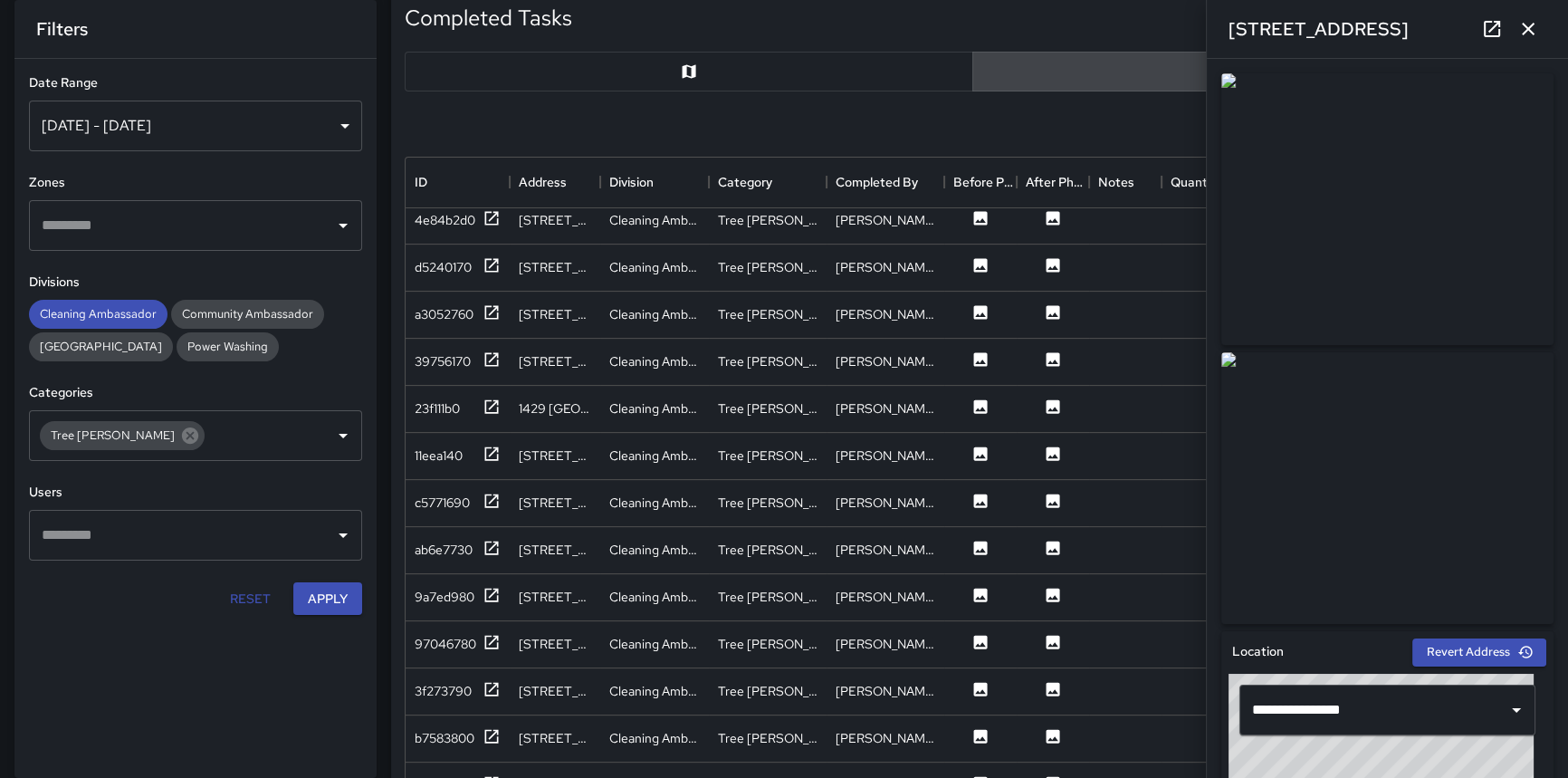 scroll, scrollTop: 219, scrollLeft: 0, axis: vertical 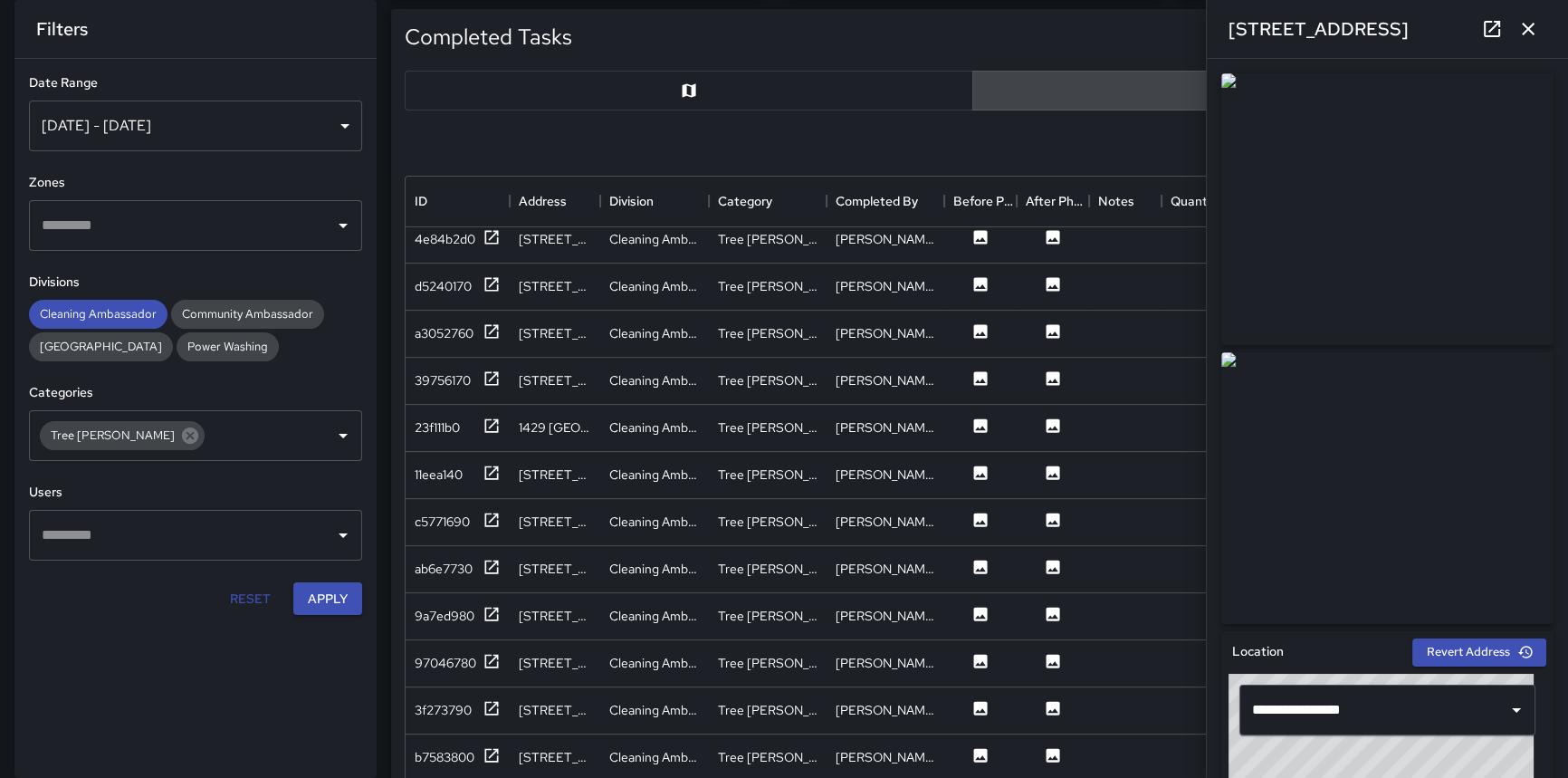 click at bounding box center [965, 83] 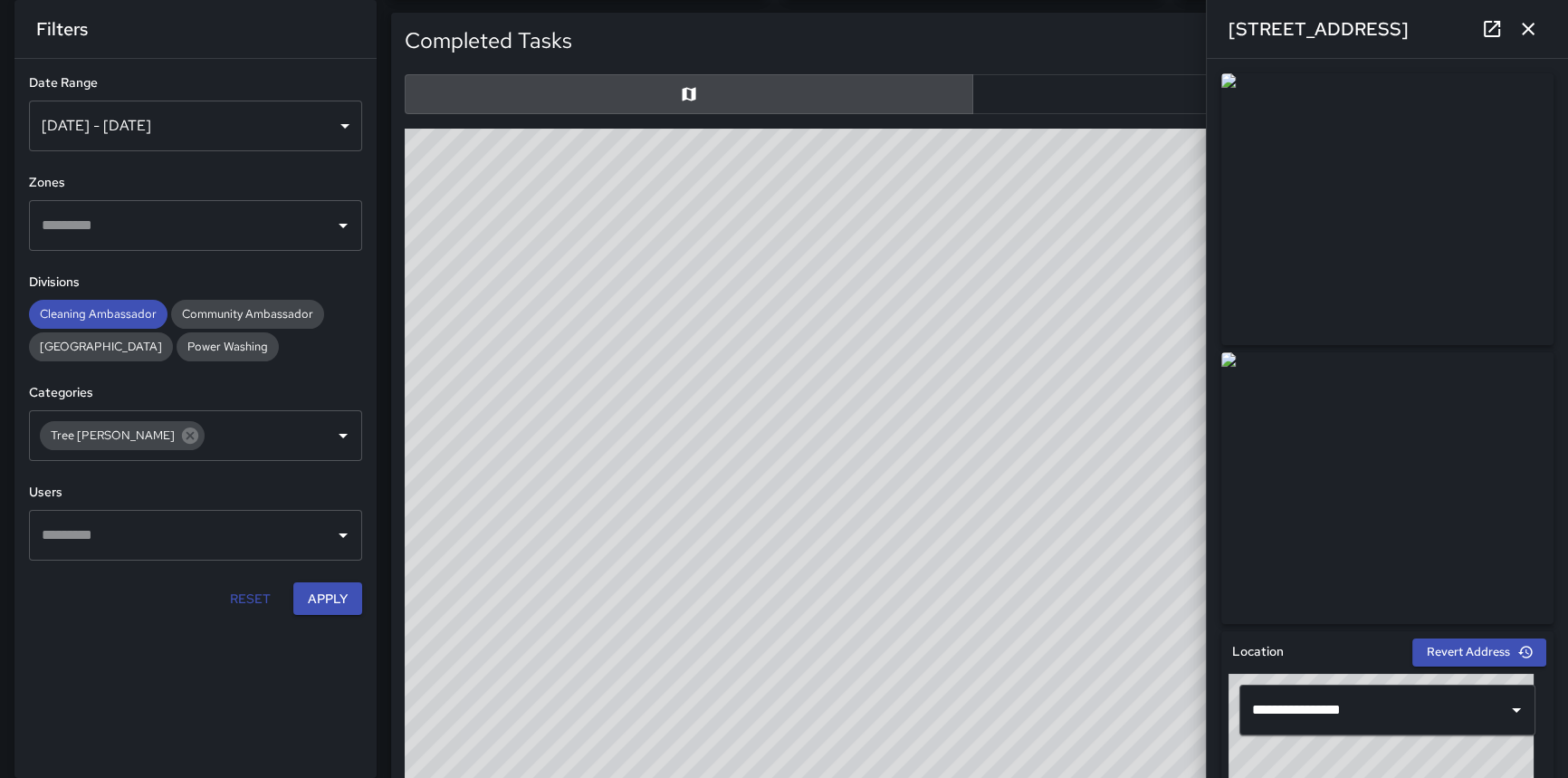 click on "[STREET_ADDRESS]" at bounding box center (1387, 29) 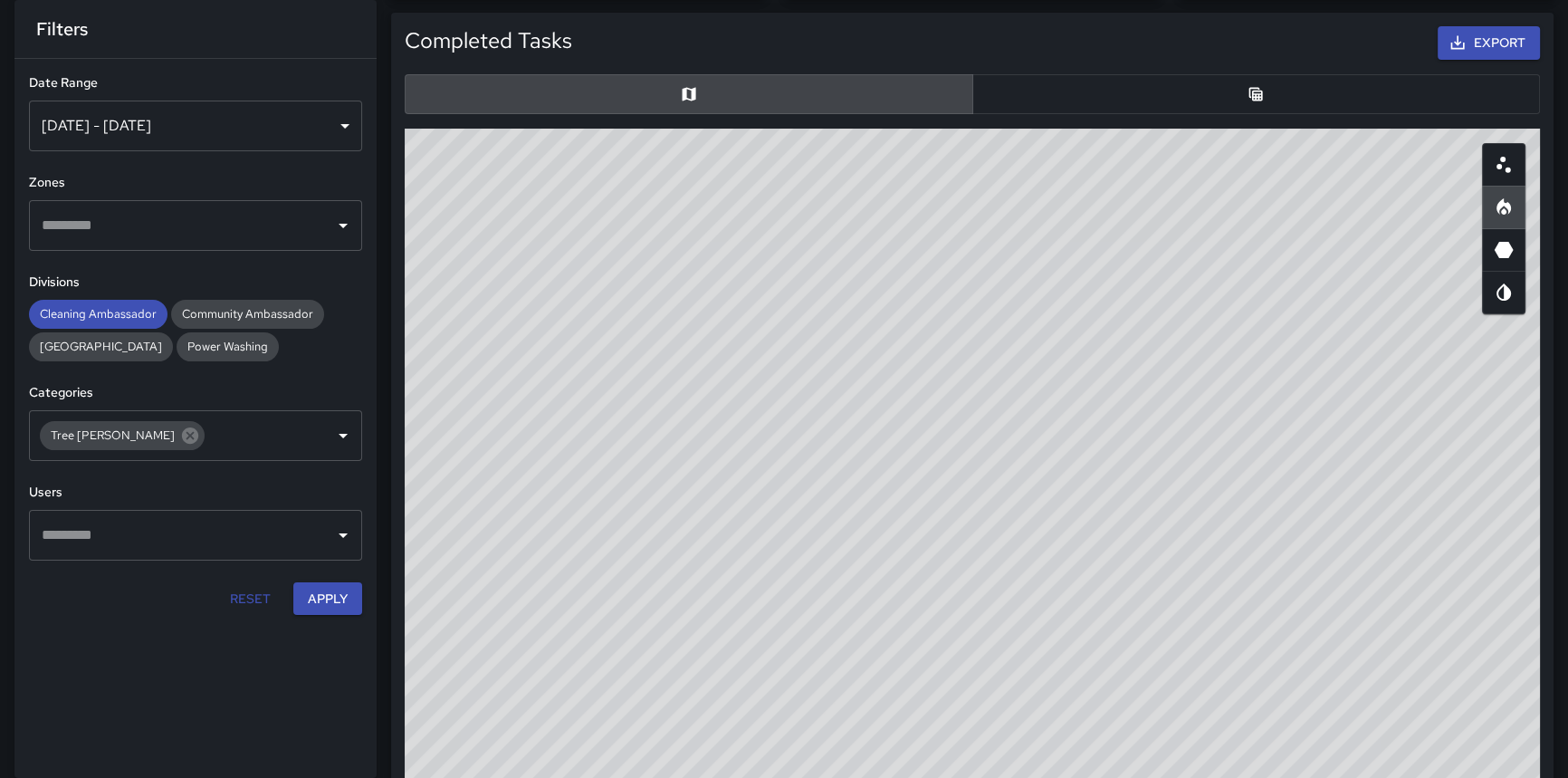 click 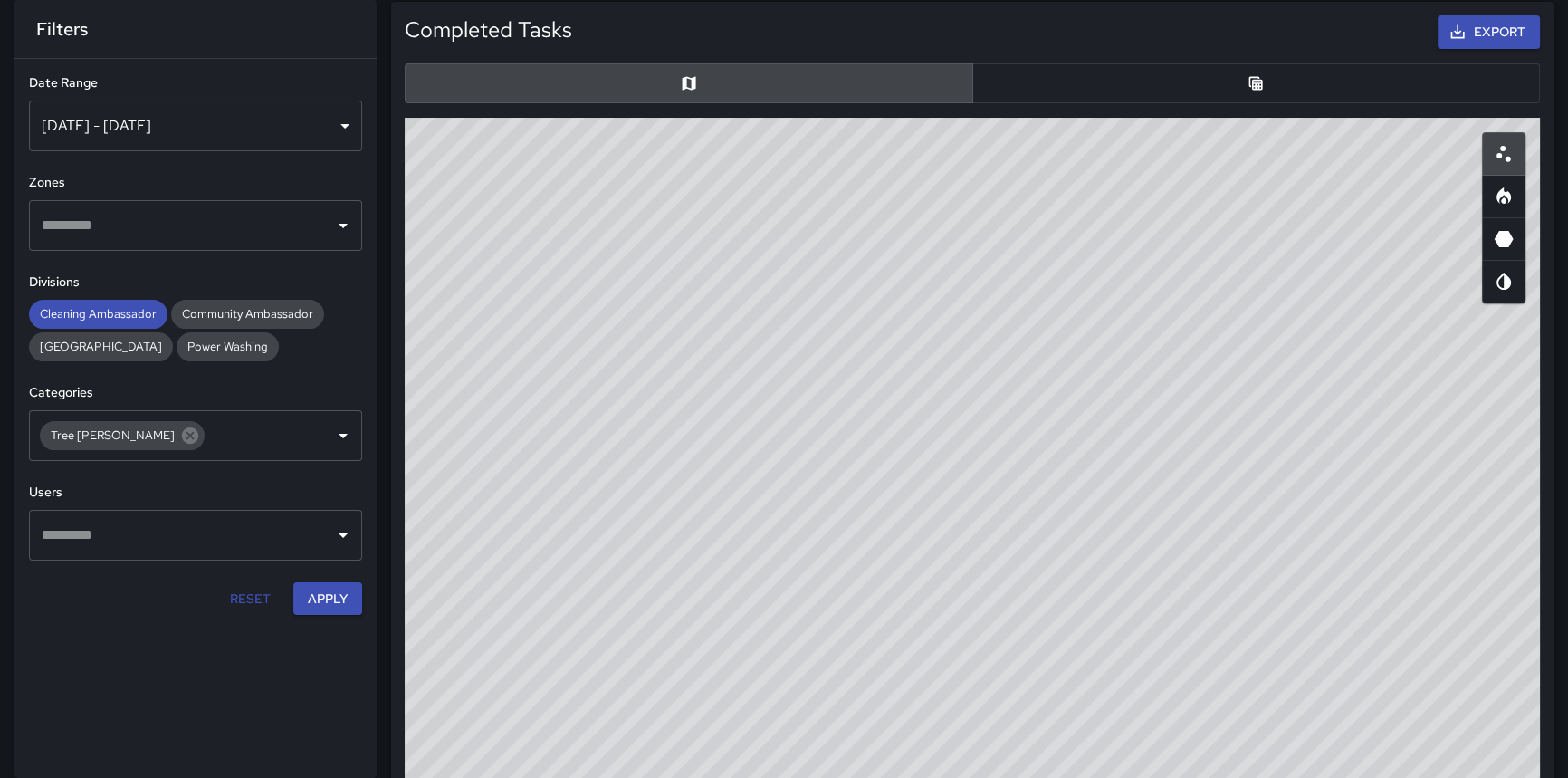 scroll, scrollTop: 302, scrollLeft: 0, axis: vertical 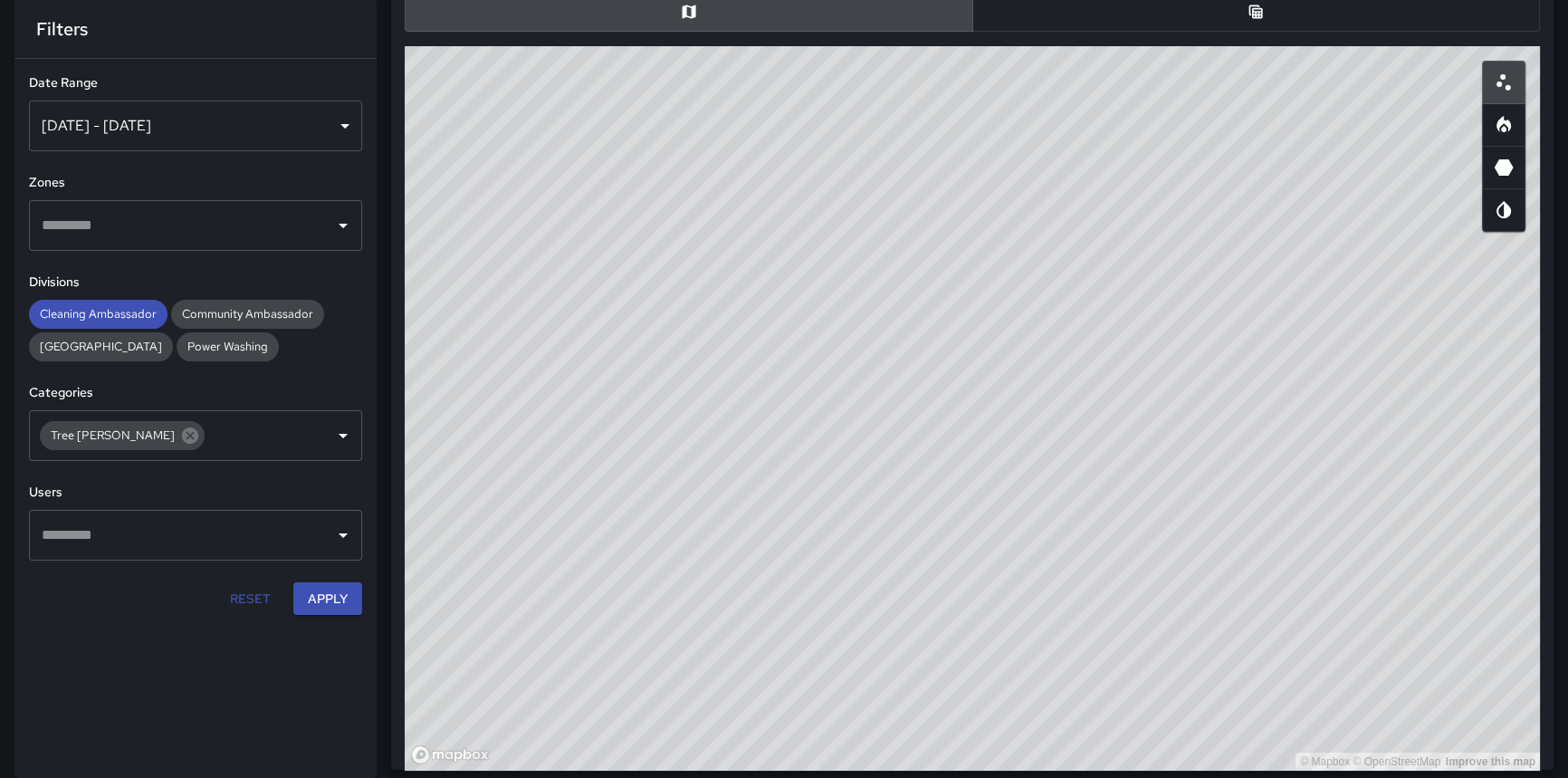 click at bounding box center (1504, 125) 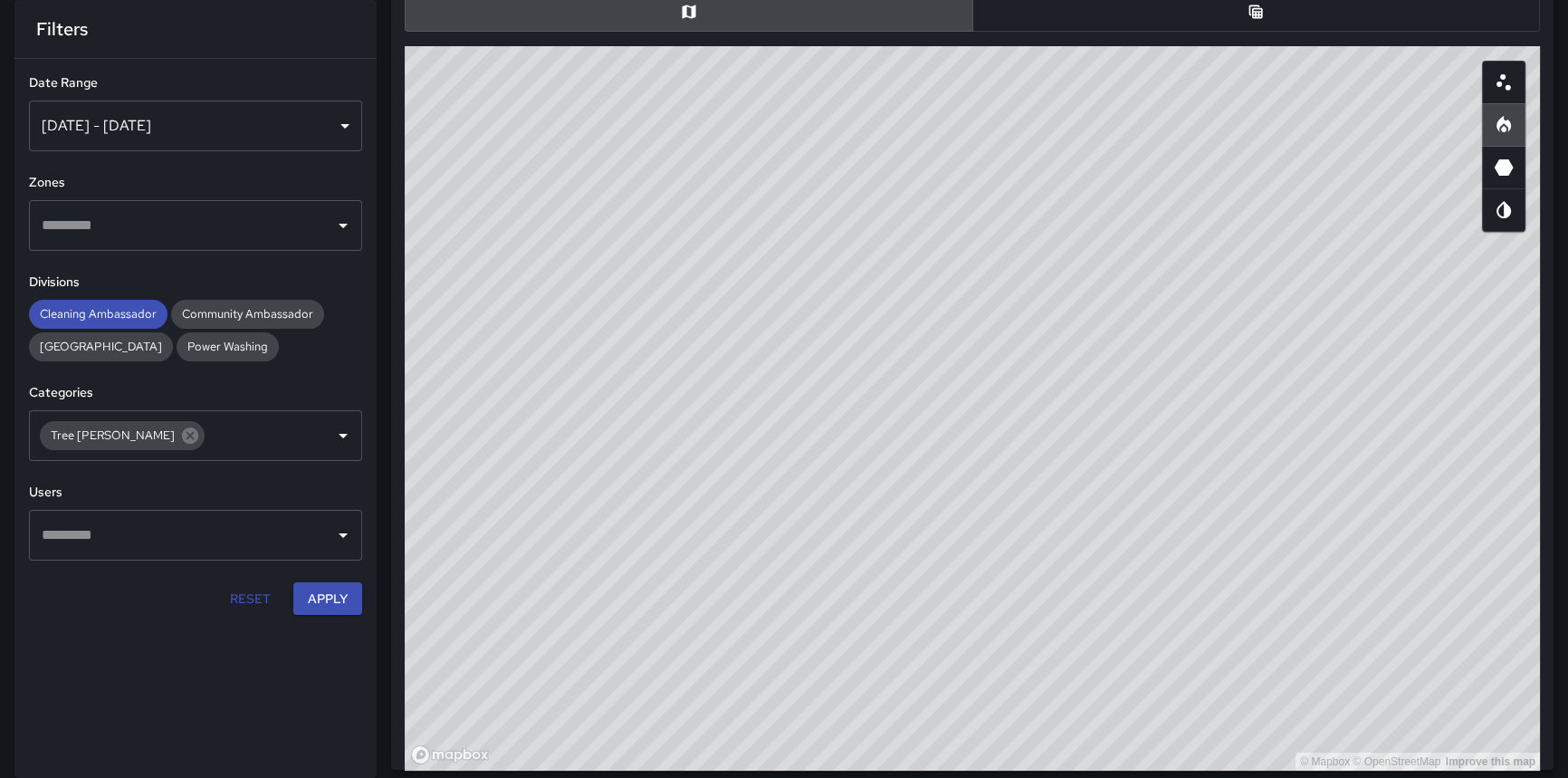click at bounding box center (118, 599) 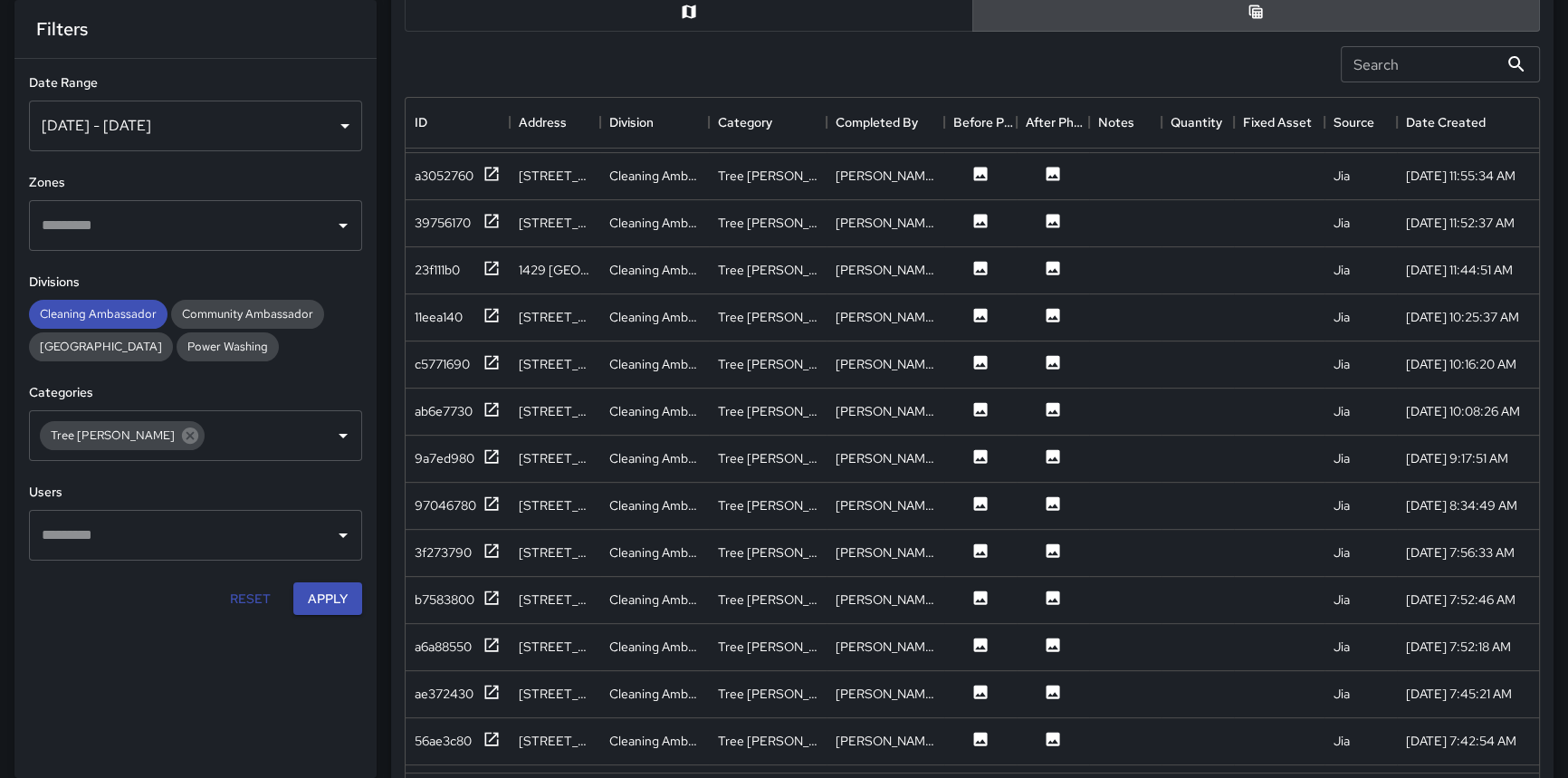 scroll, scrollTop: 1070, scrollLeft: 0, axis: vertical 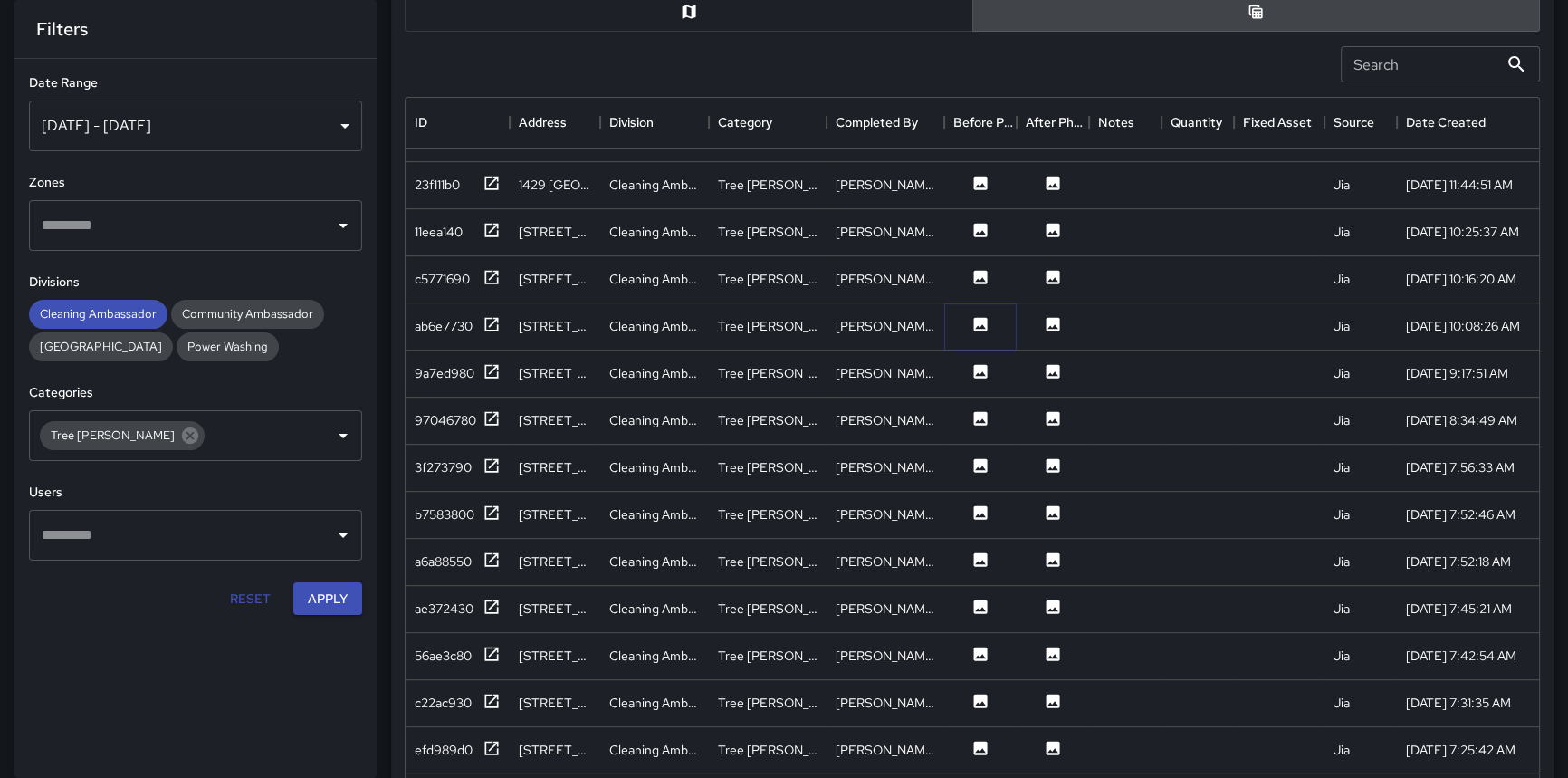 click 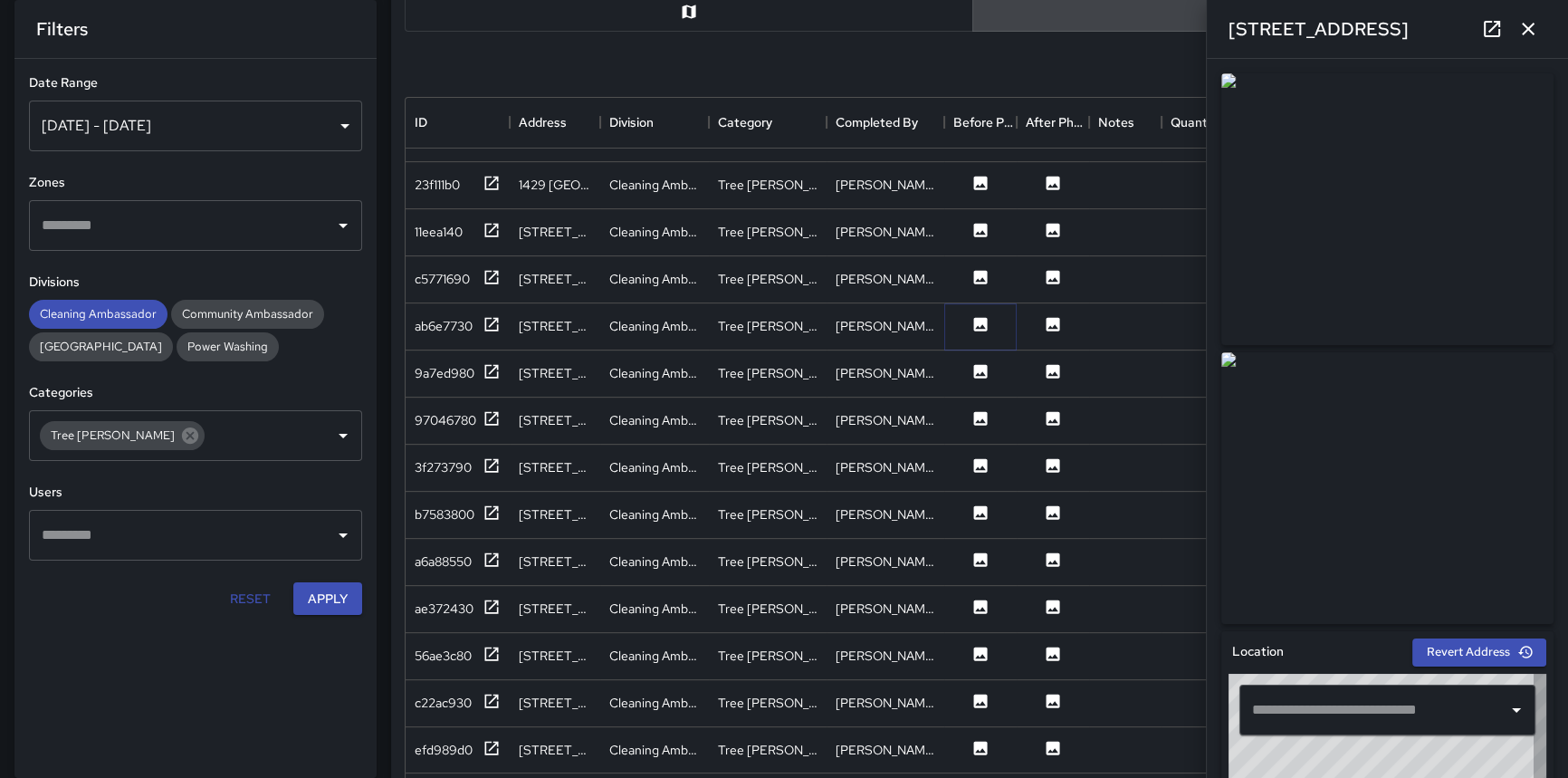 type on "**********" 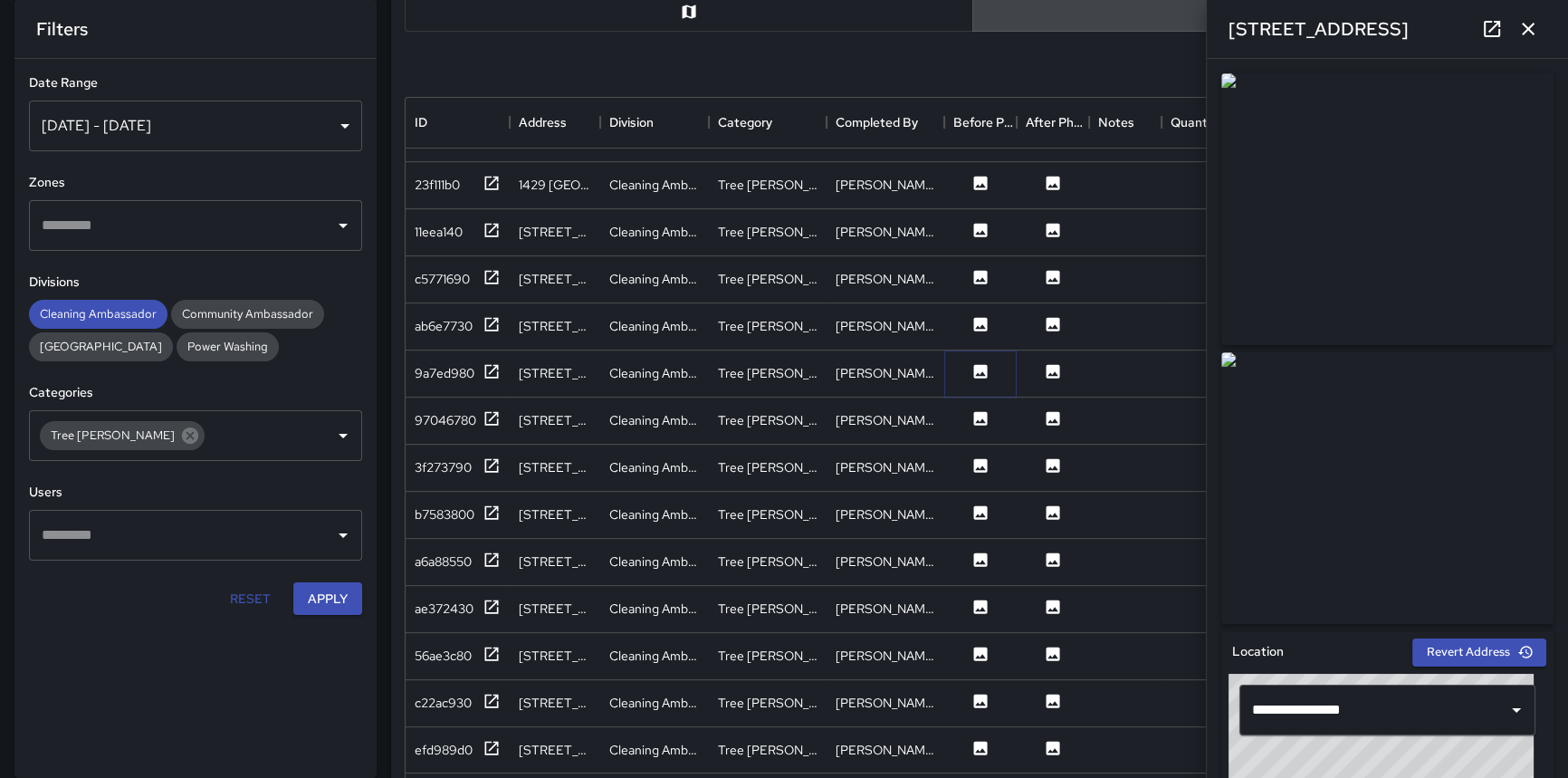 click 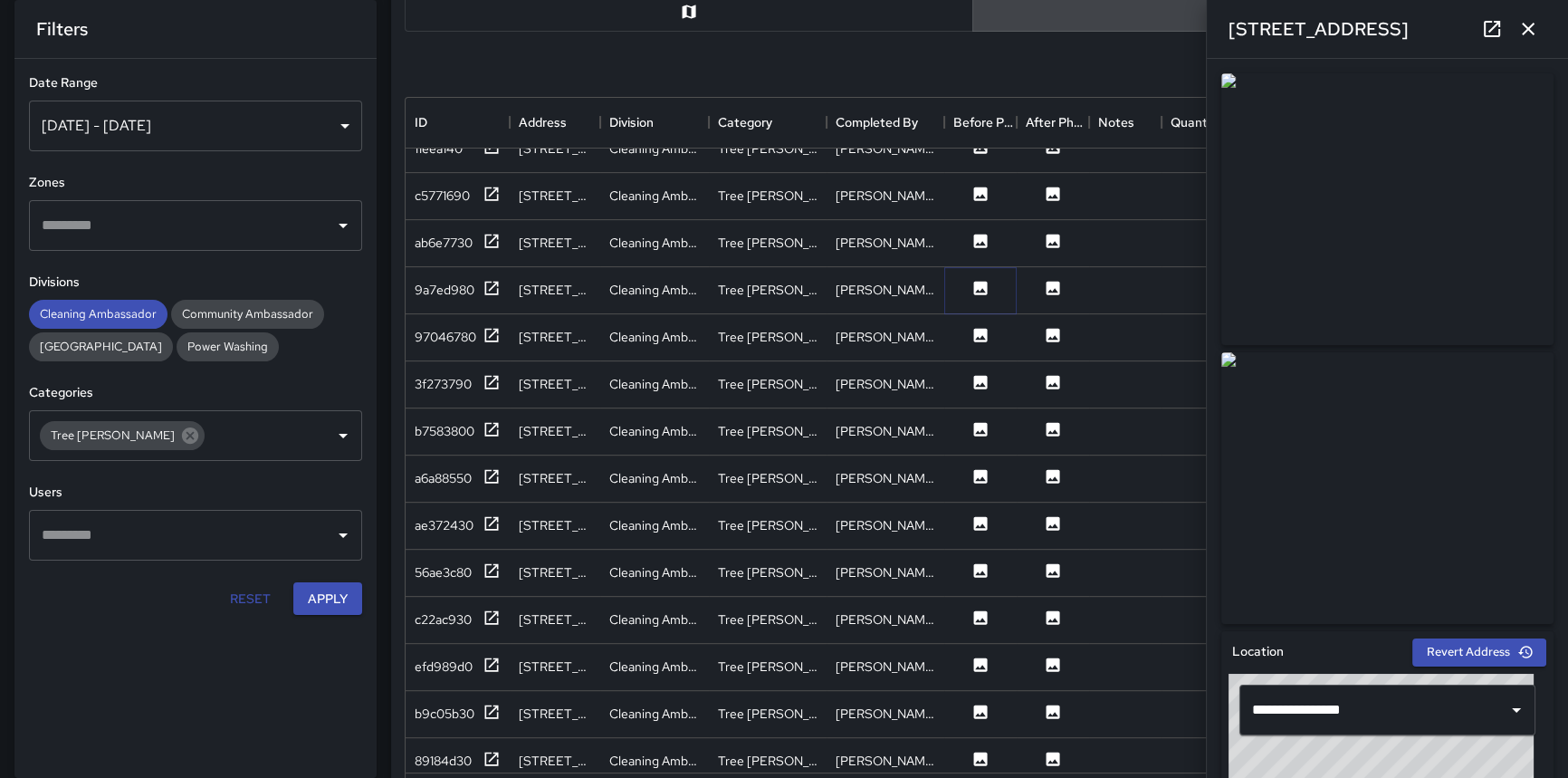 scroll, scrollTop: 1234, scrollLeft: 0, axis: vertical 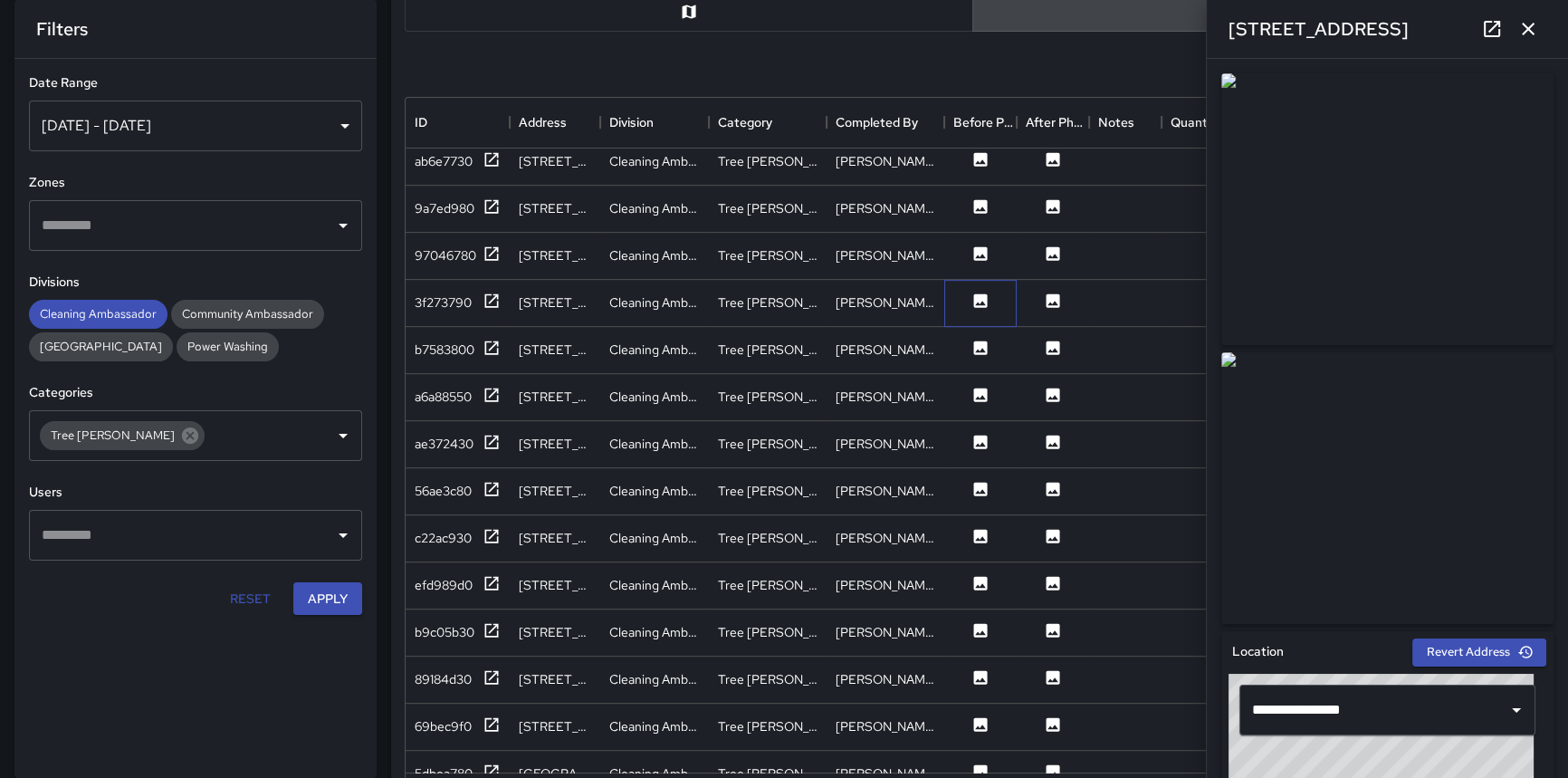 click at bounding box center (980, 303) 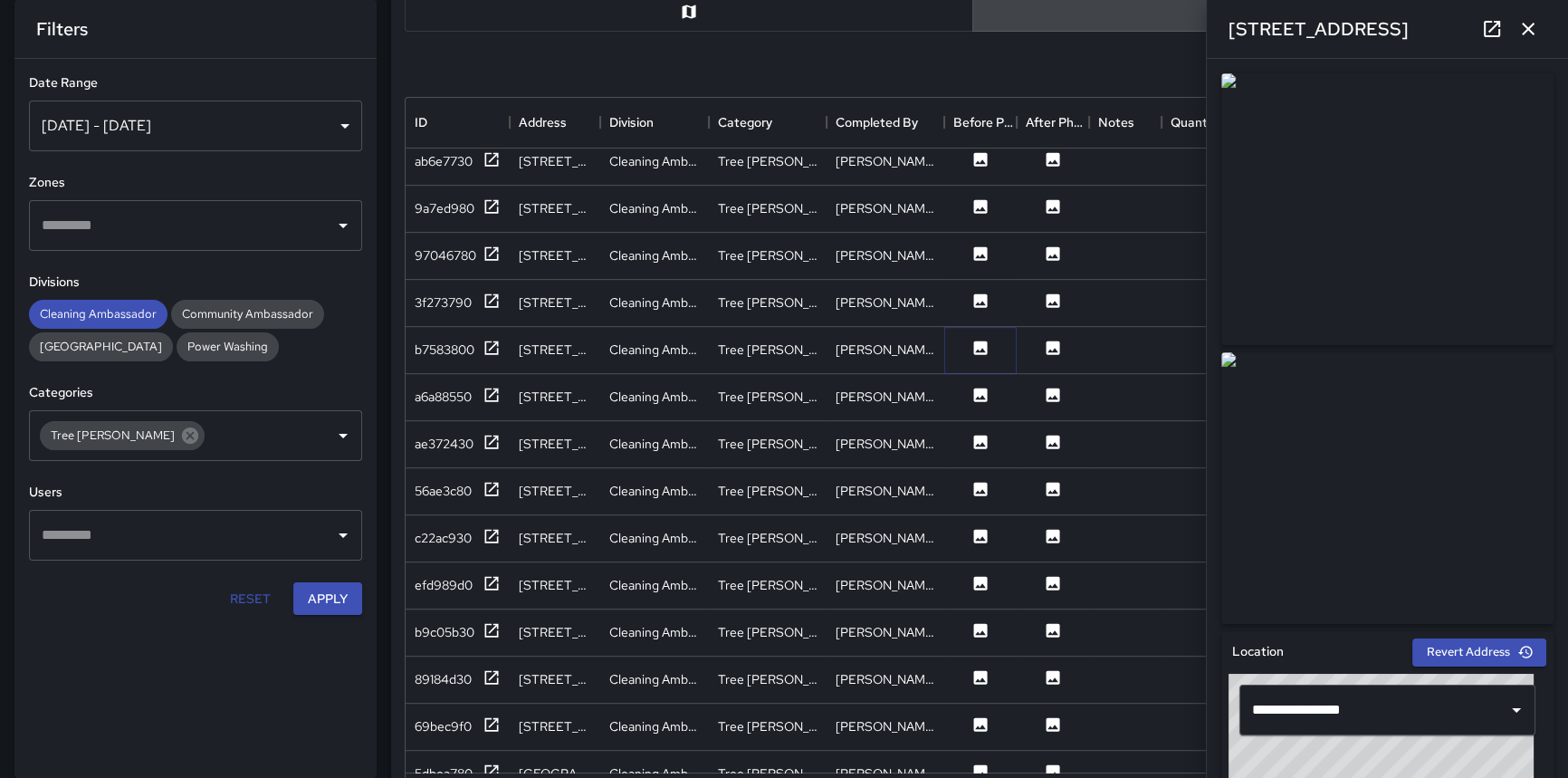 click 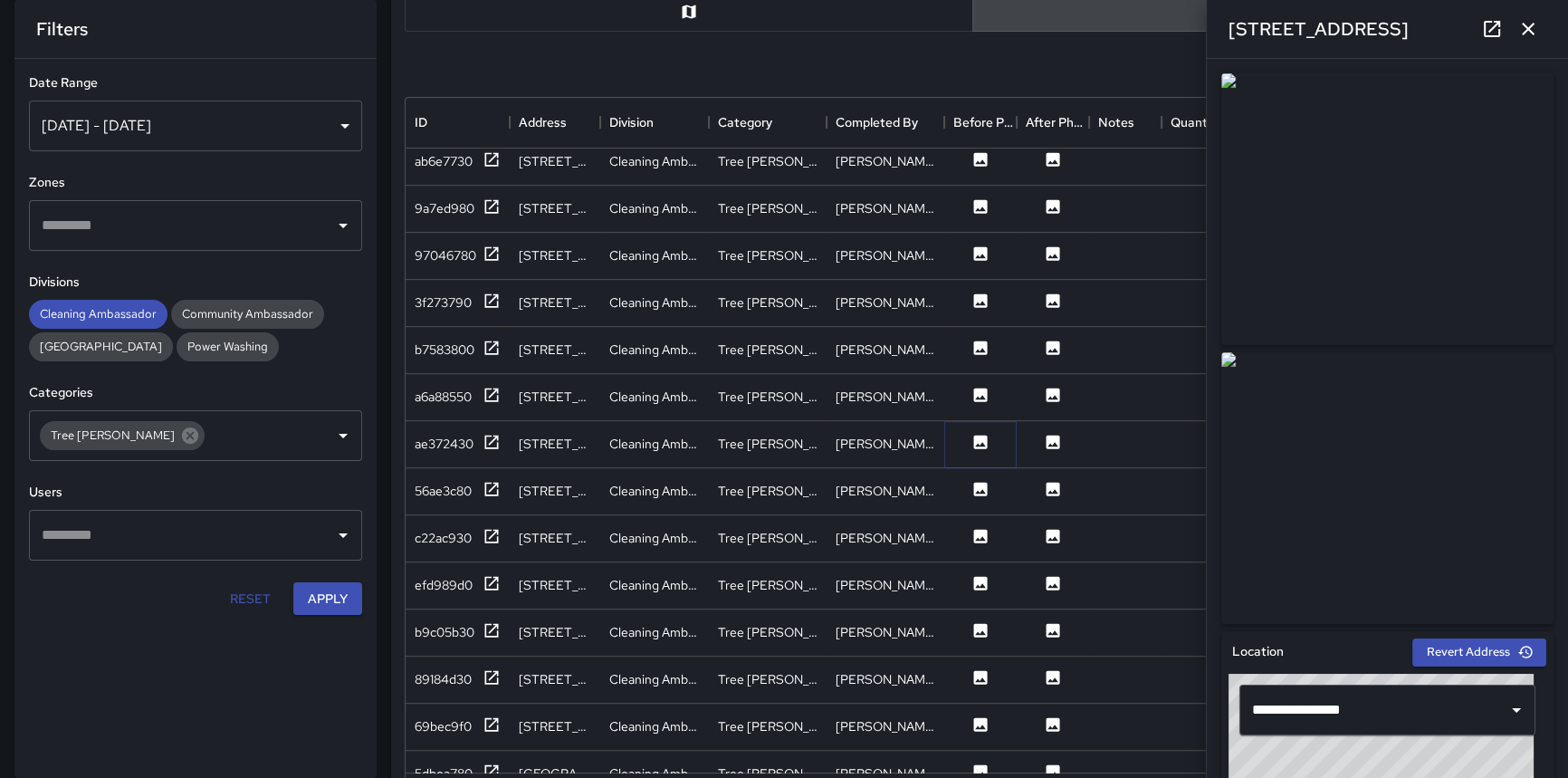 click 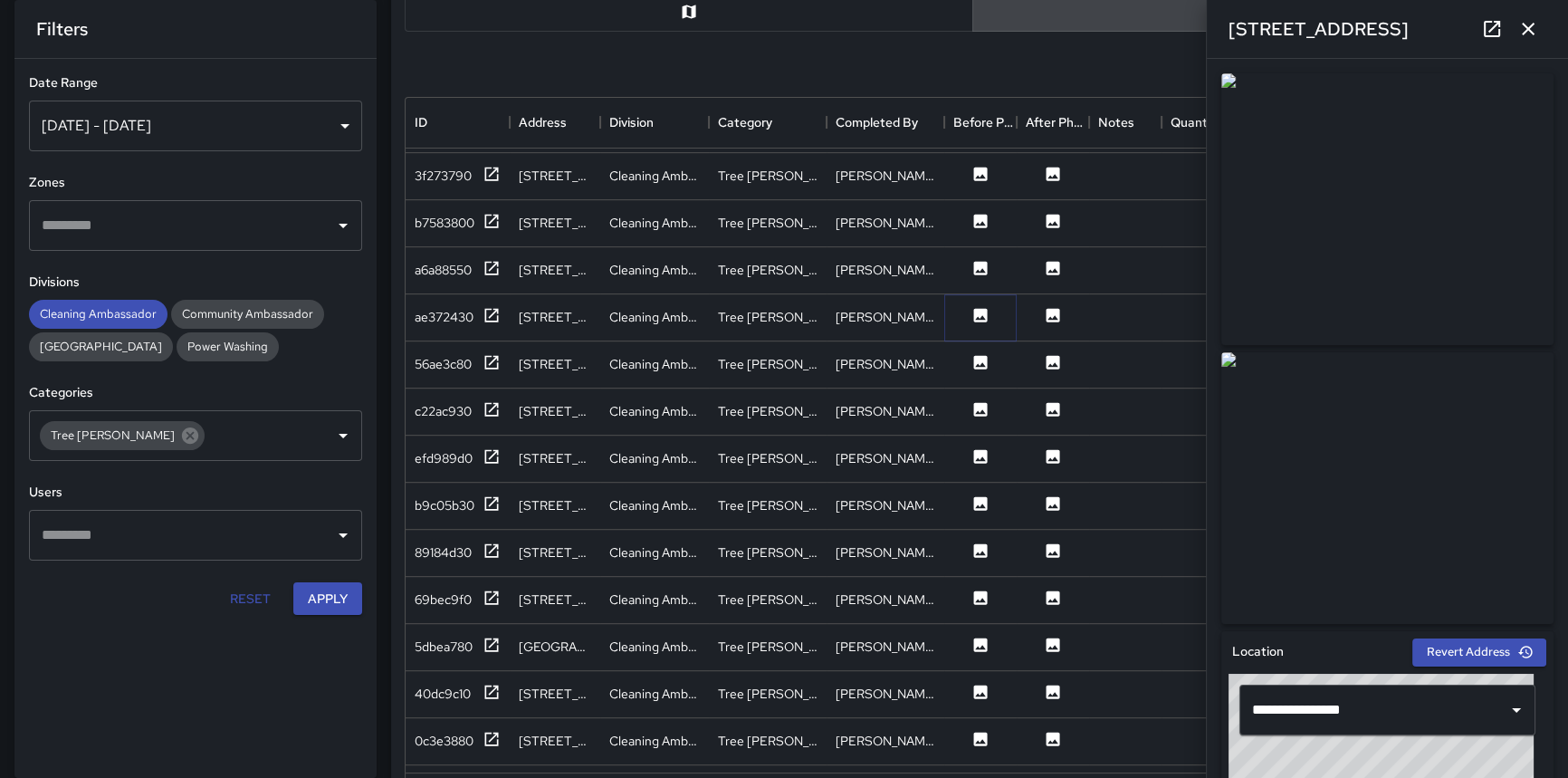 scroll, scrollTop: 1399, scrollLeft: 0, axis: vertical 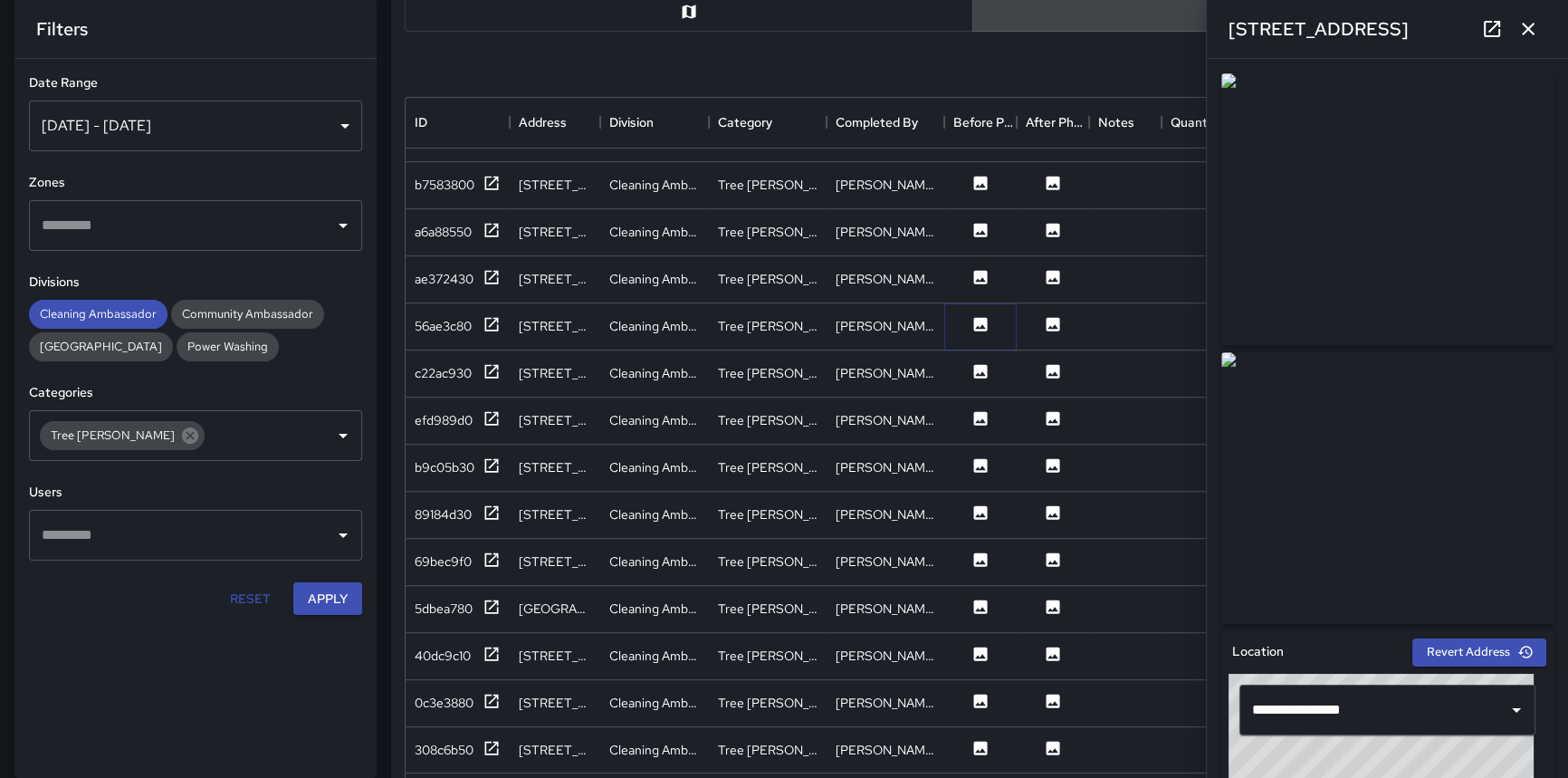 click 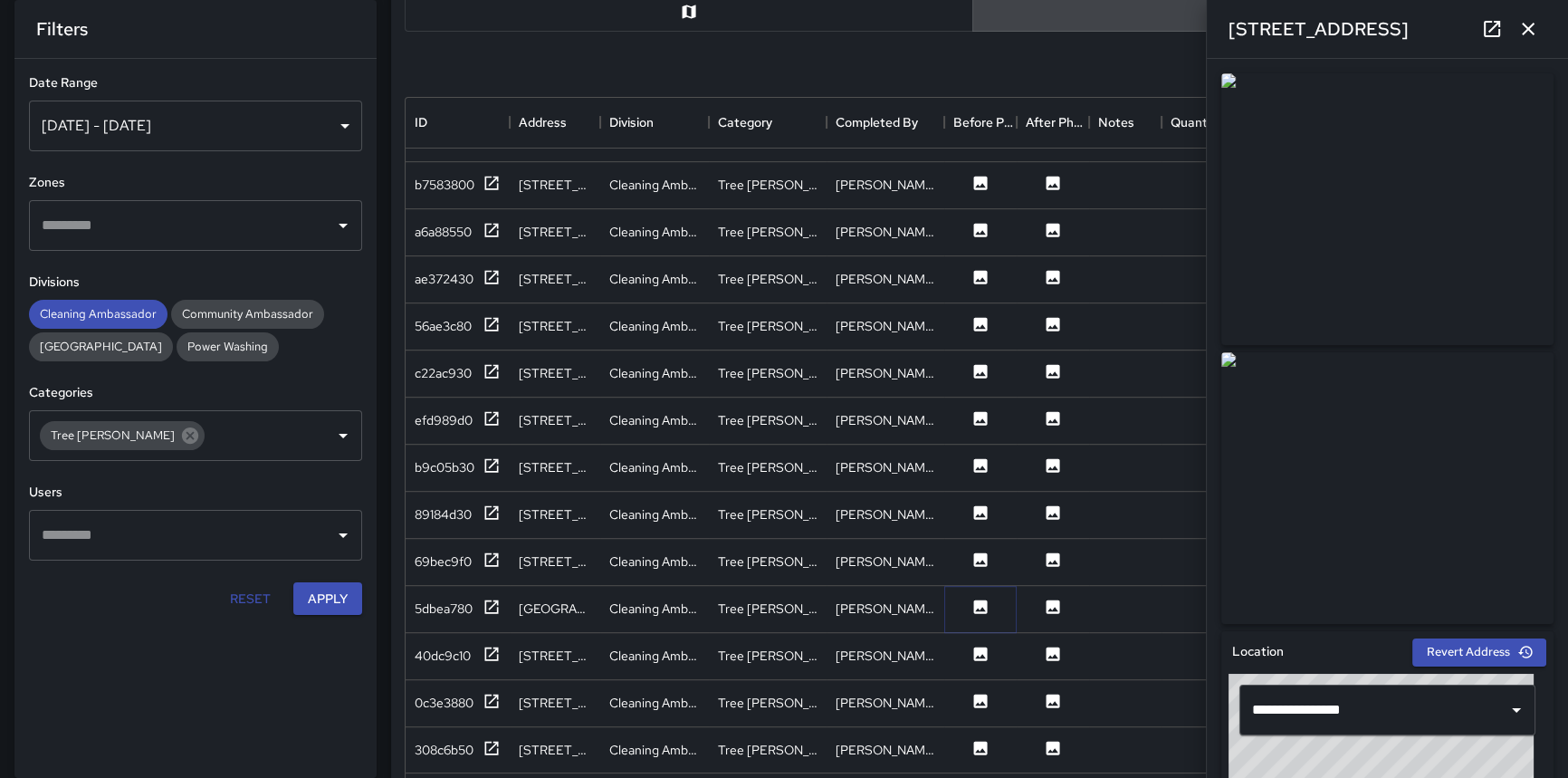 click 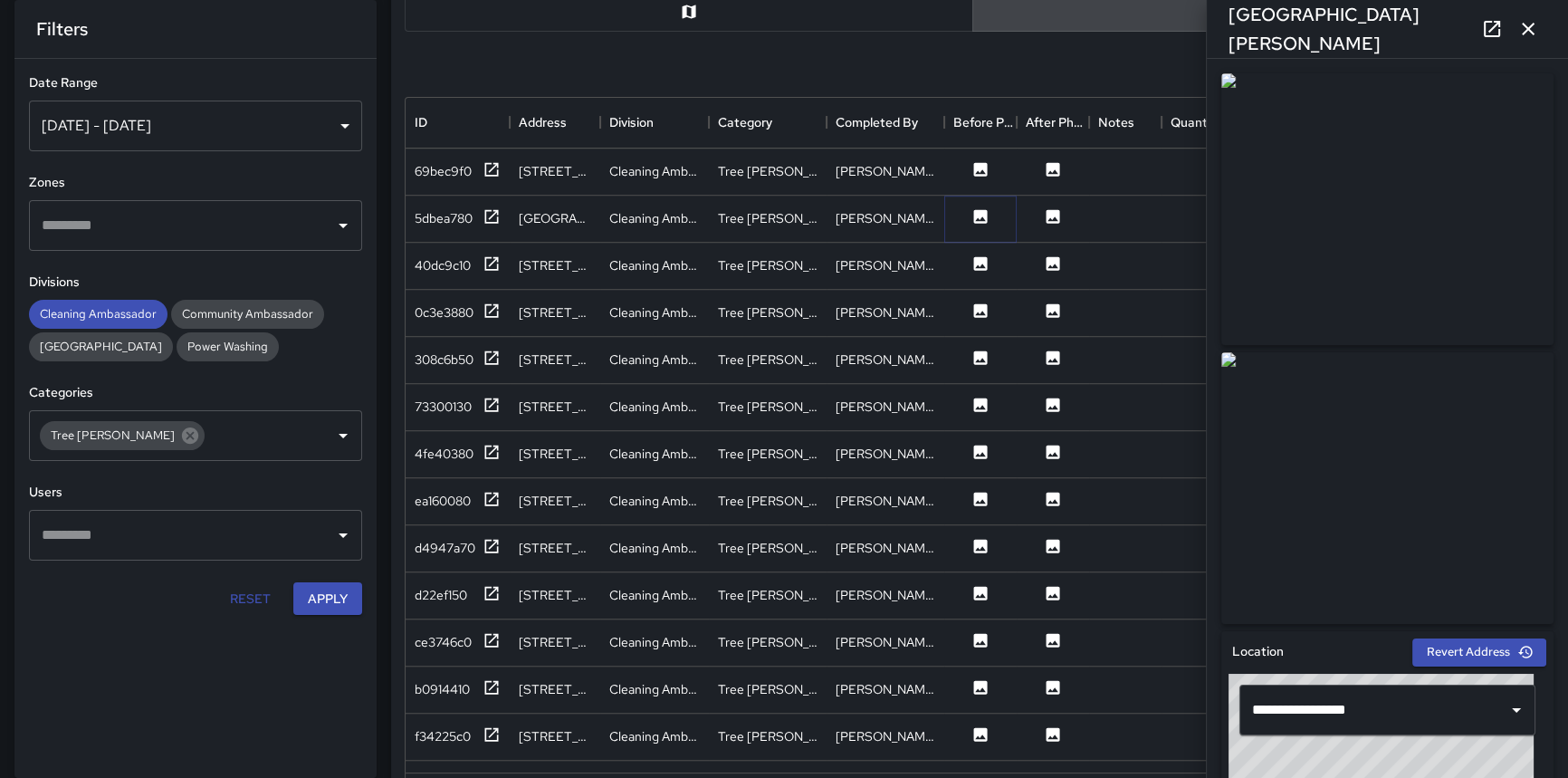 scroll, scrollTop: 1811, scrollLeft: 0, axis: vertical 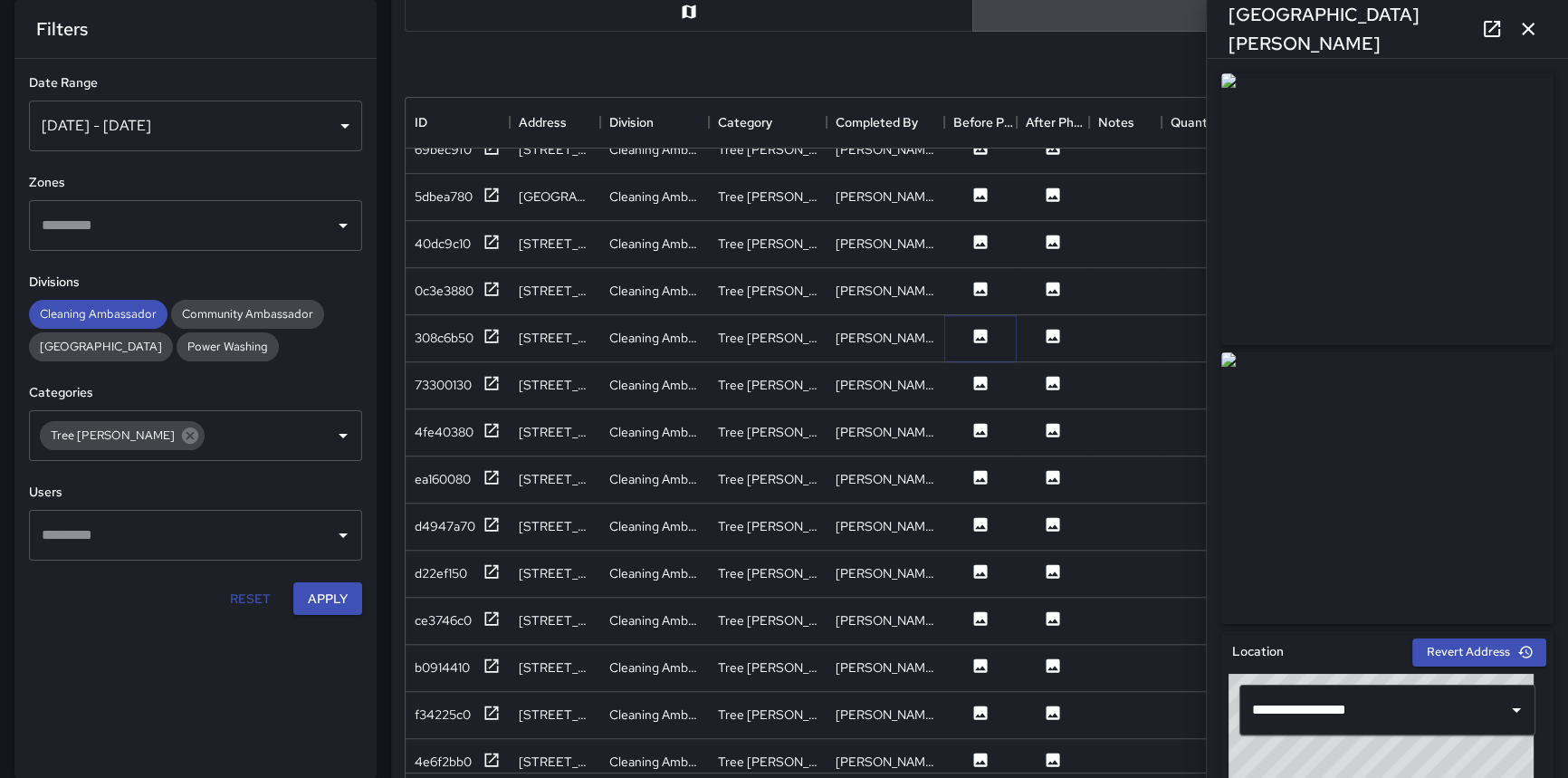 click at bounding box center (980, 338) 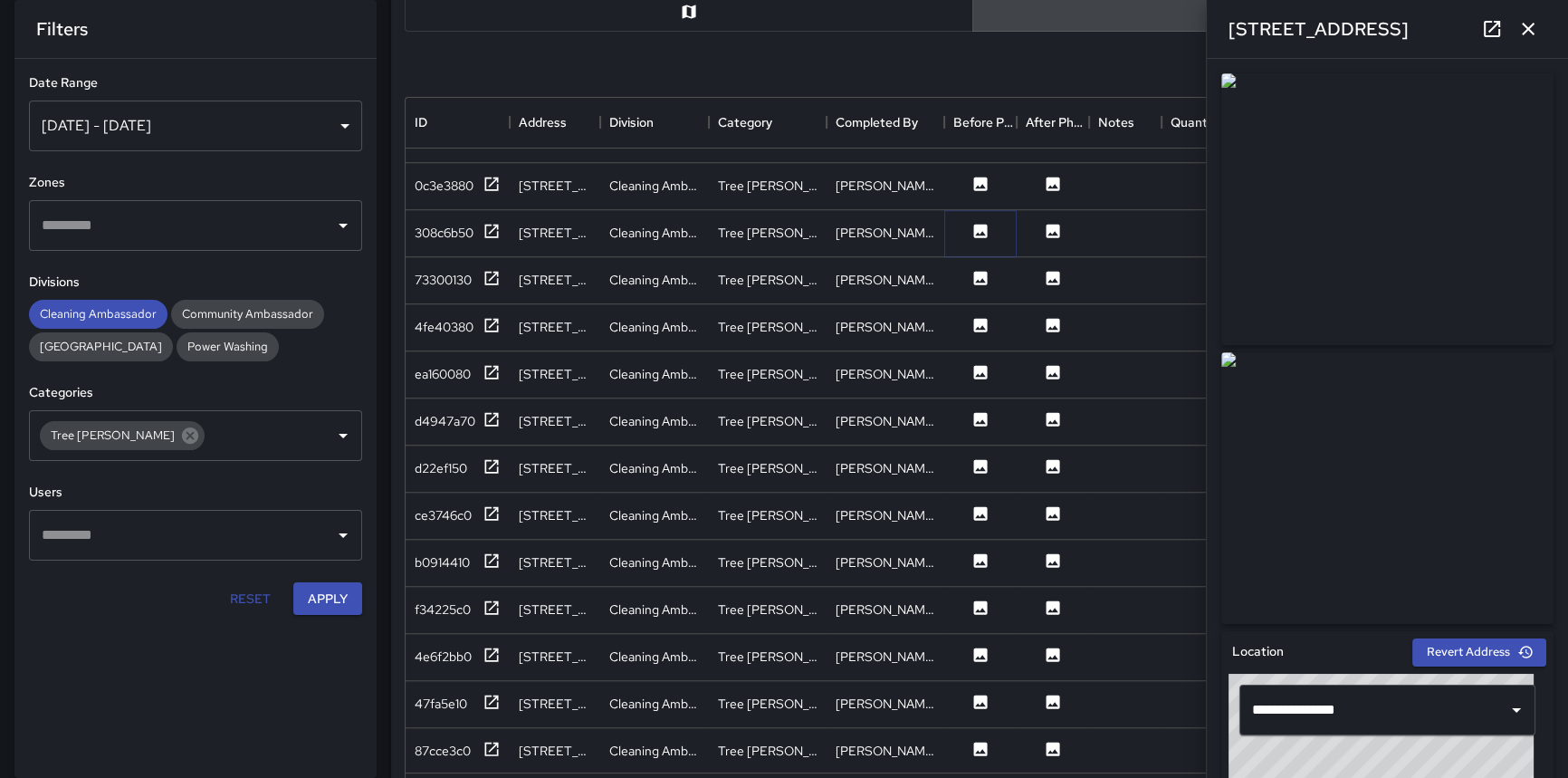 scroll, scrollTop: 1975, scrollLeft: 0, axis: vertical 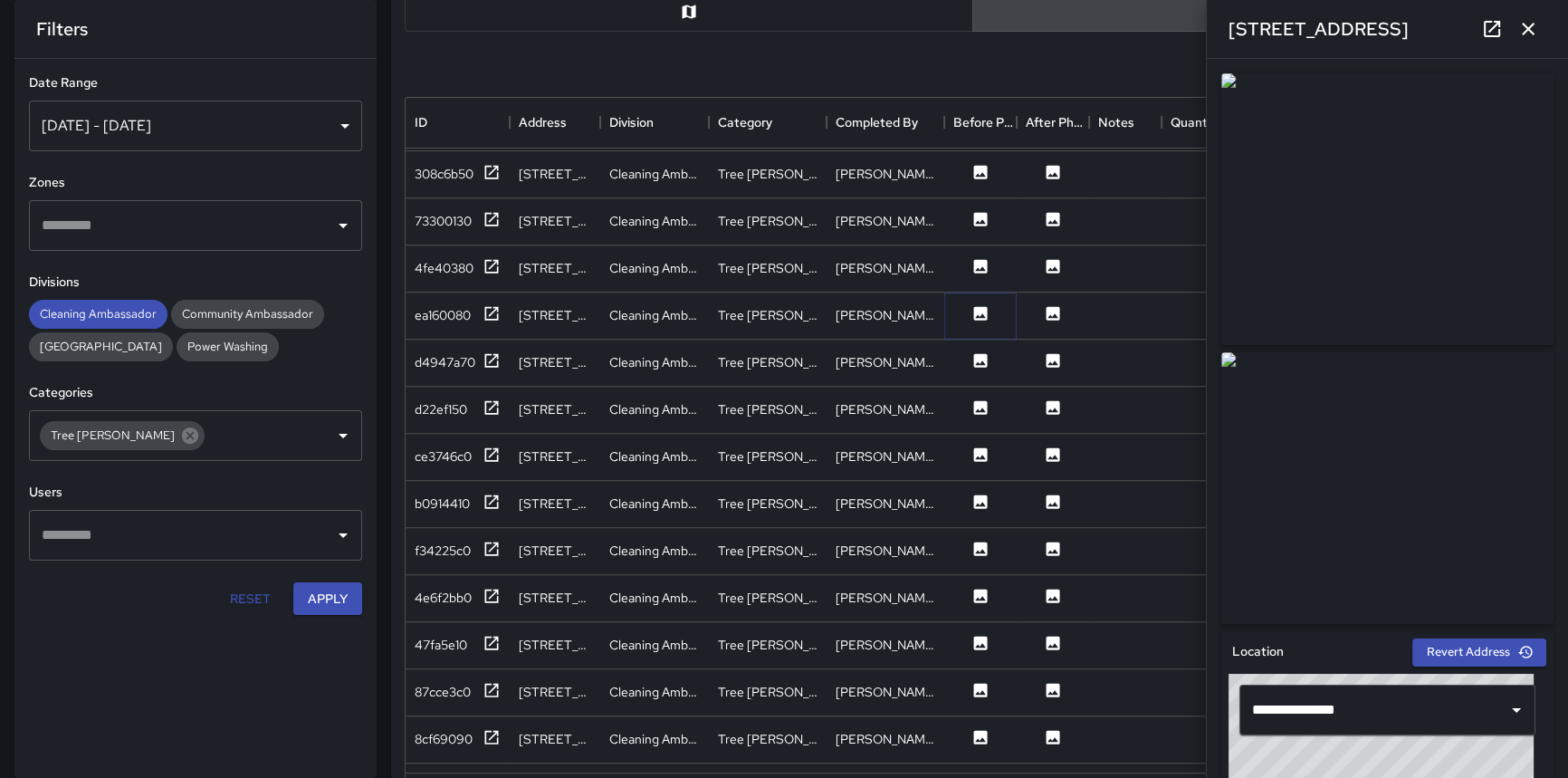 click 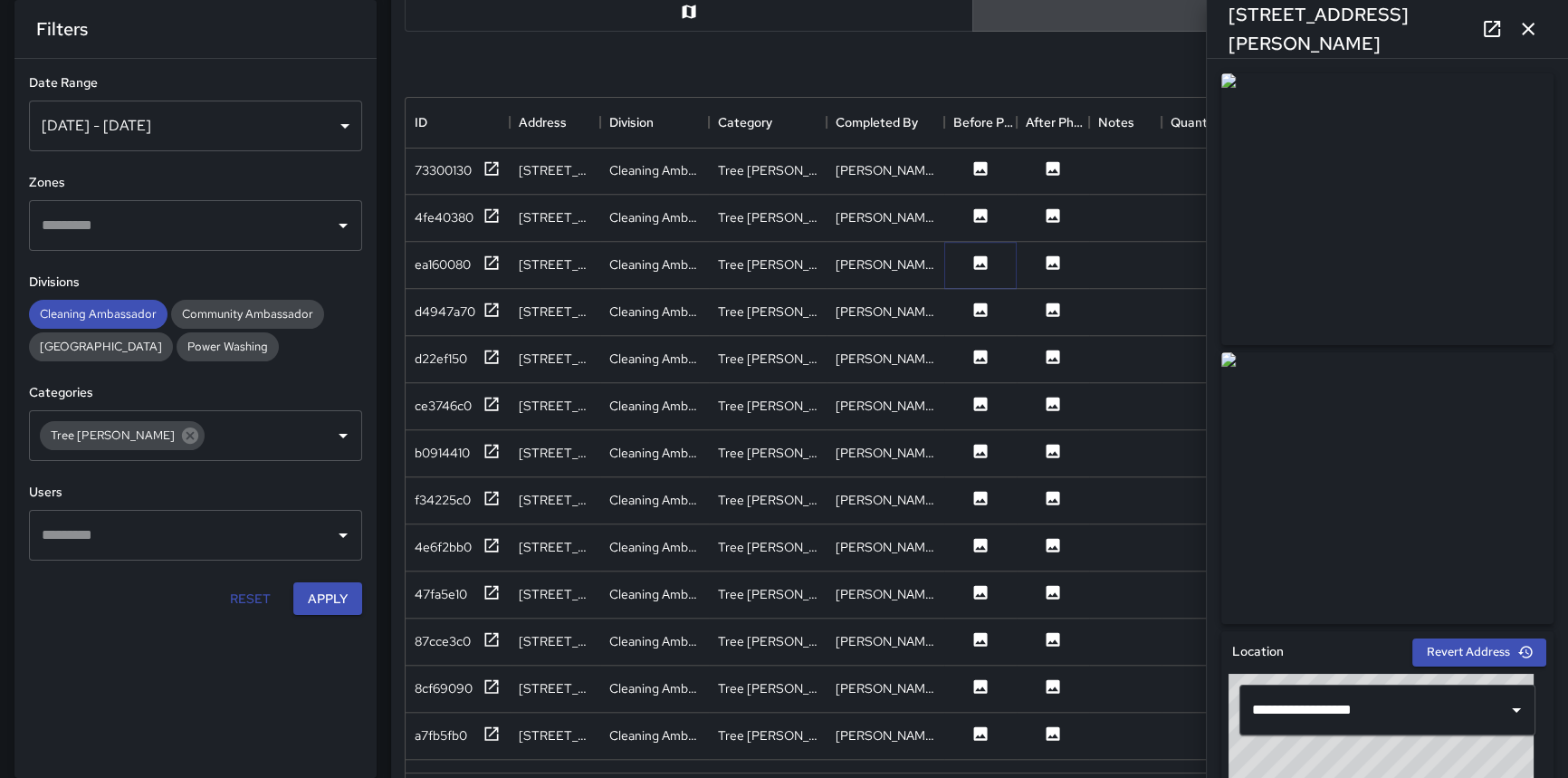 scroll, scrollTop: 2140, scrollLeft: 0, axis: vertical 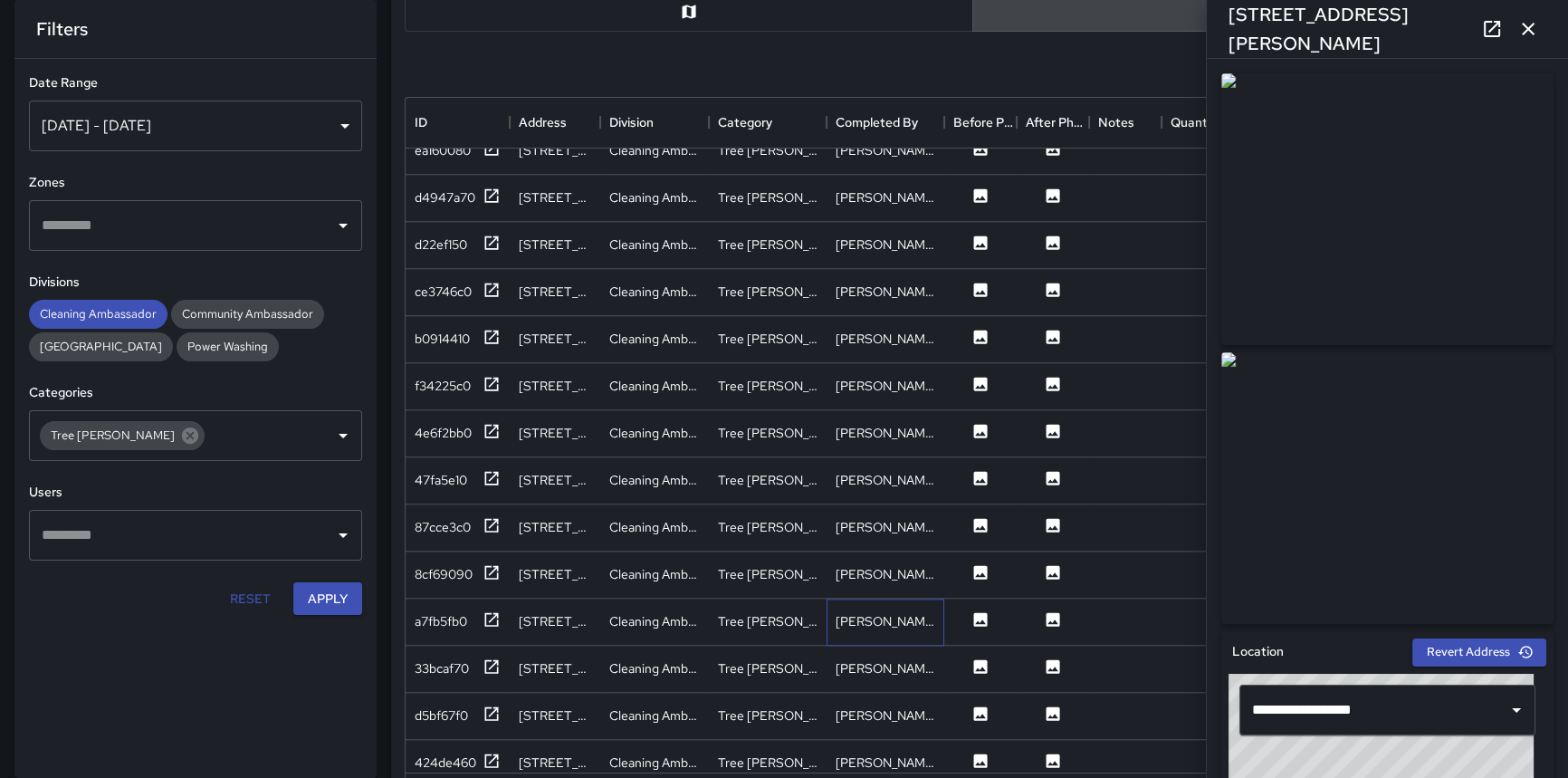 click on "[PERSON_NAME]" at bounding box center (885, 622) 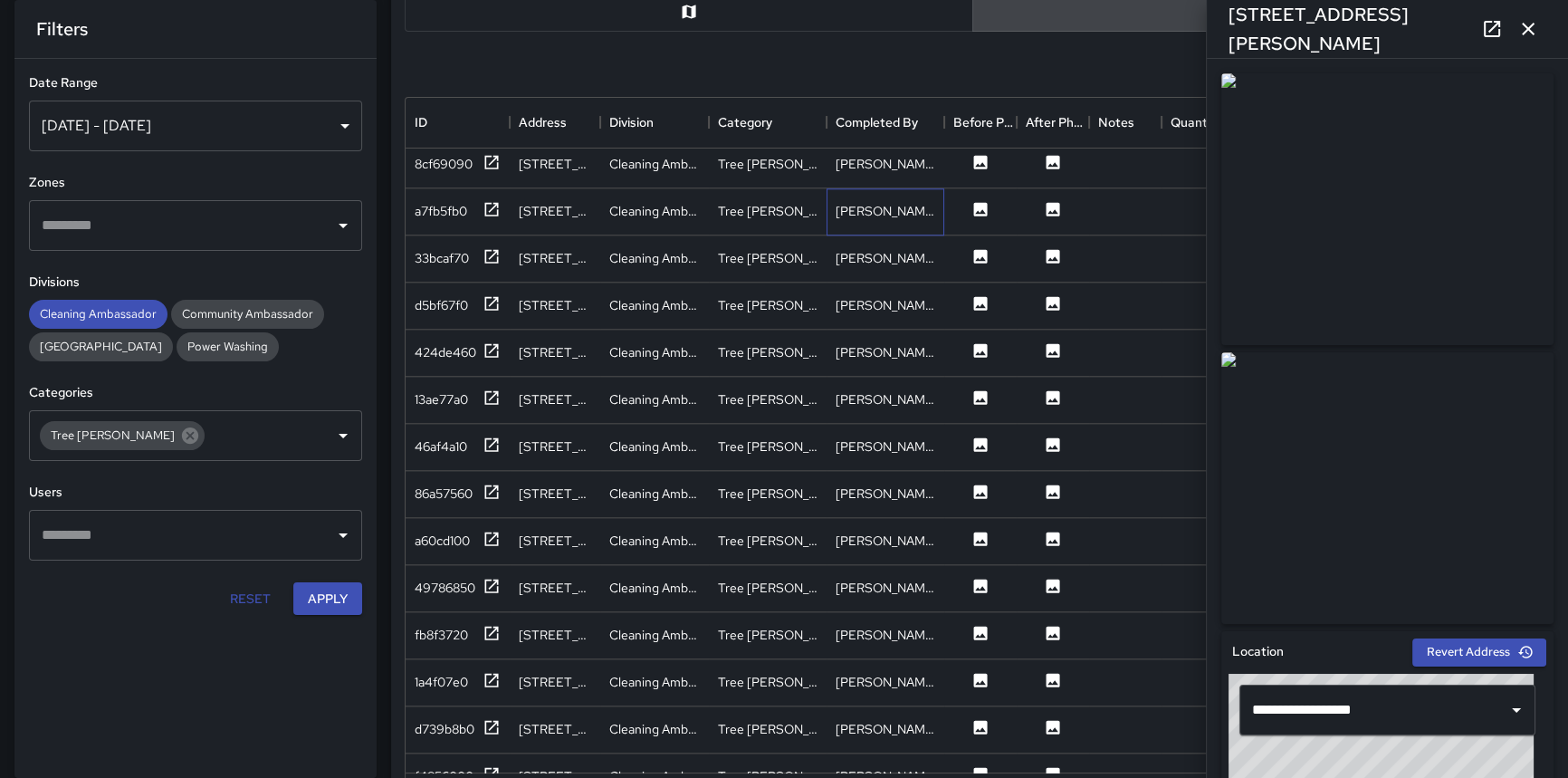 scroll, scrollTop: 2552, scrollLeft: 0, axis: vertical 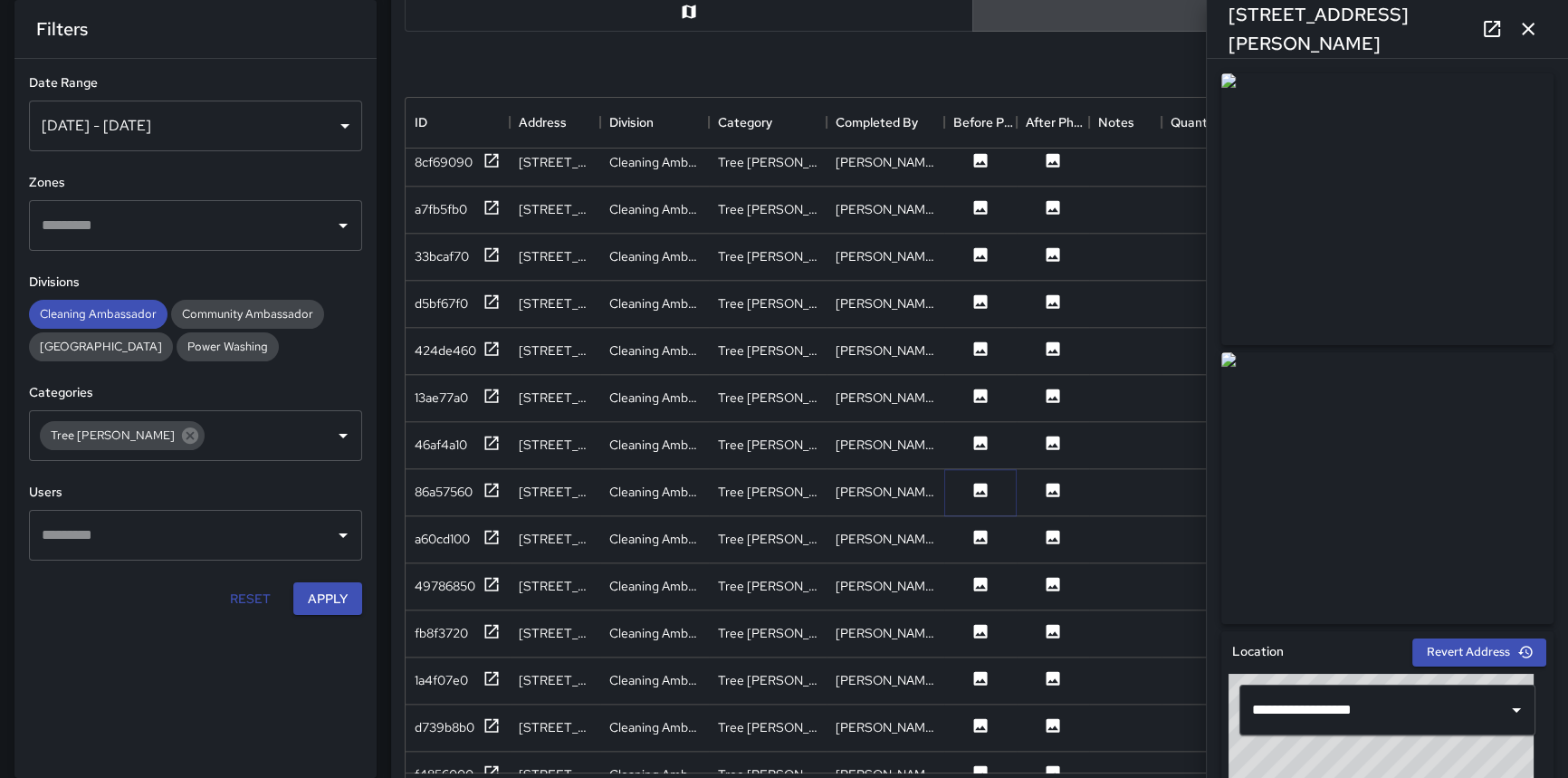 click 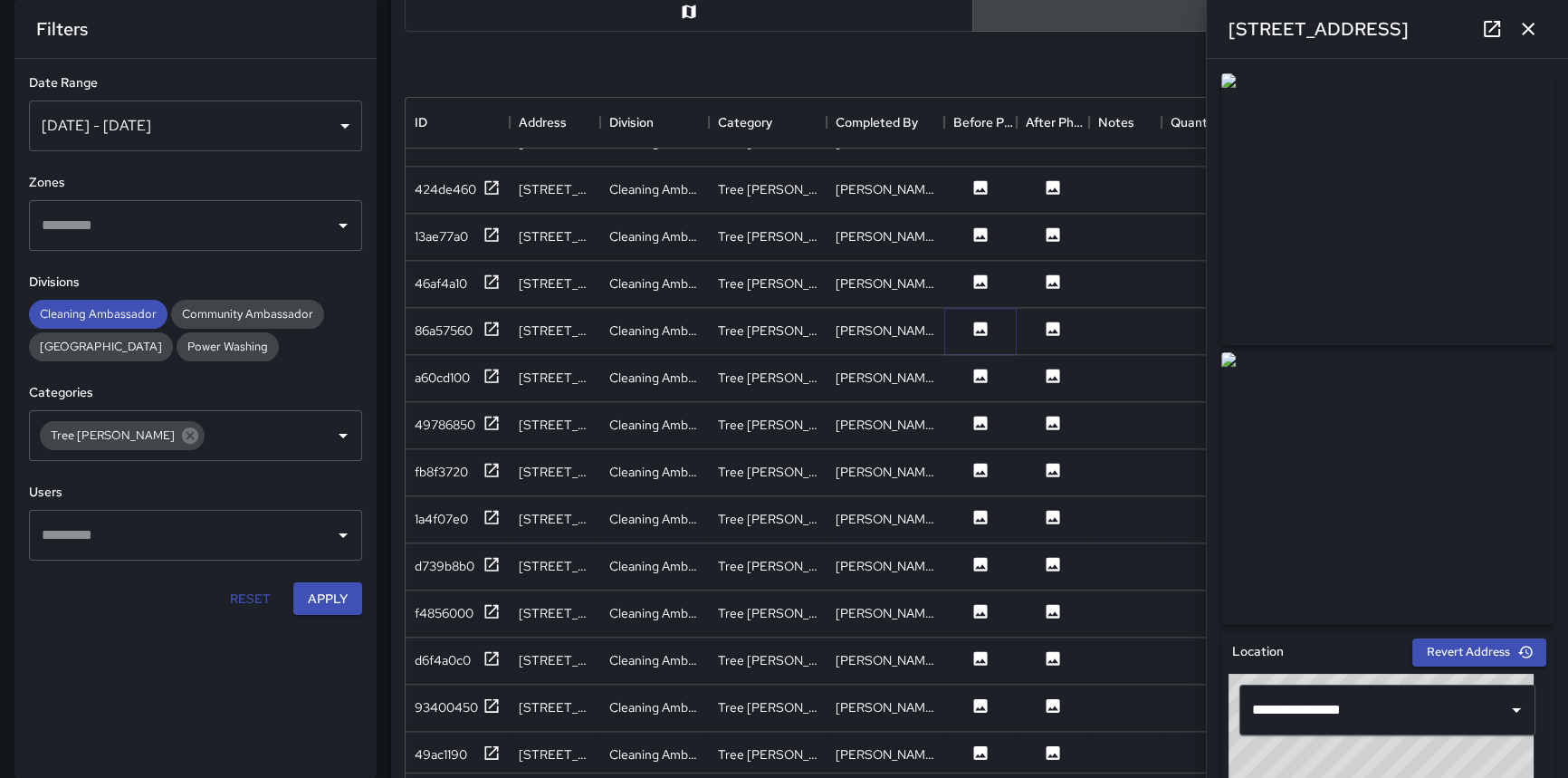 scroll, scrollTop: 2717, scrollLeft: 0, axis: vertical 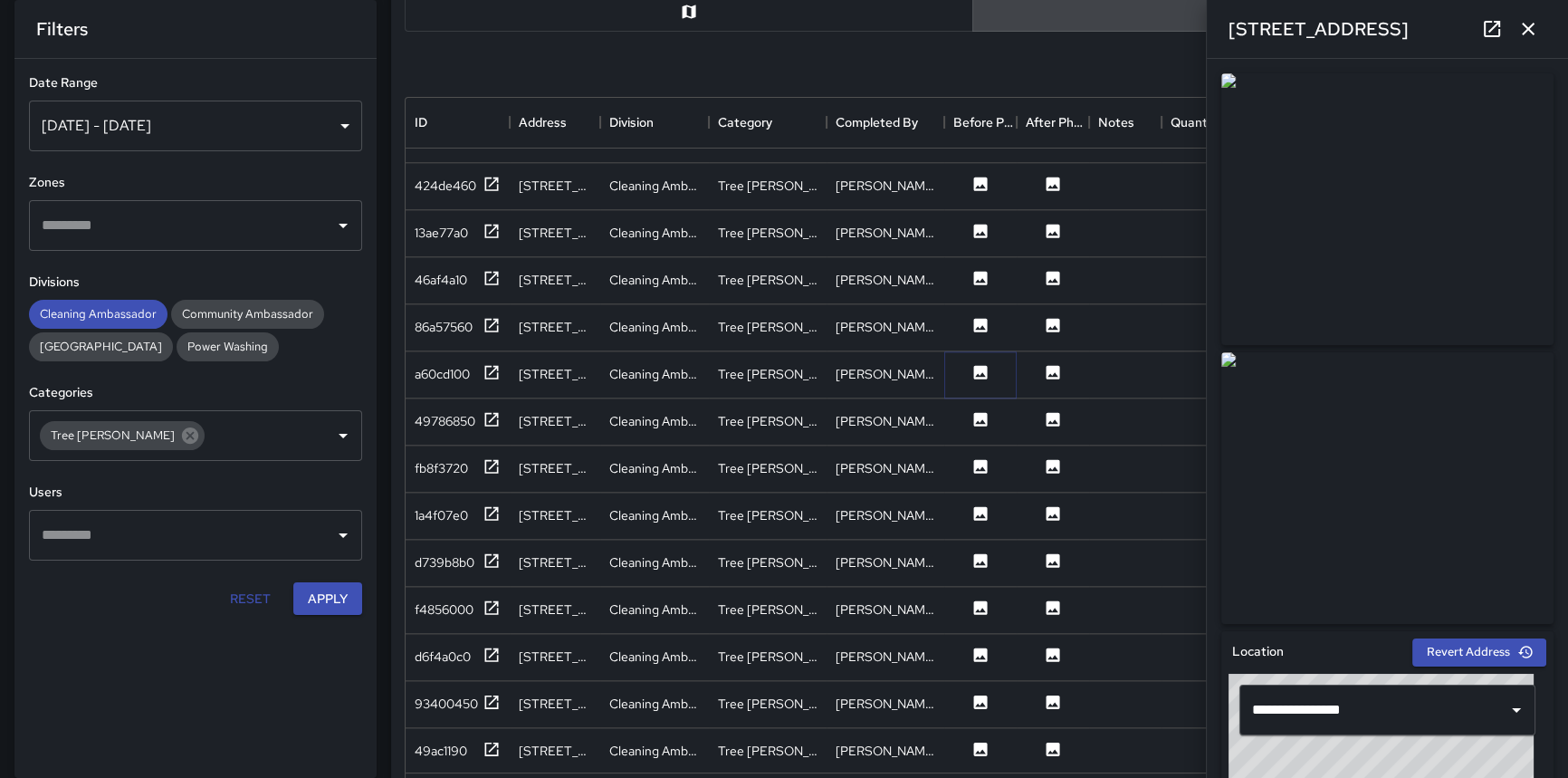 click 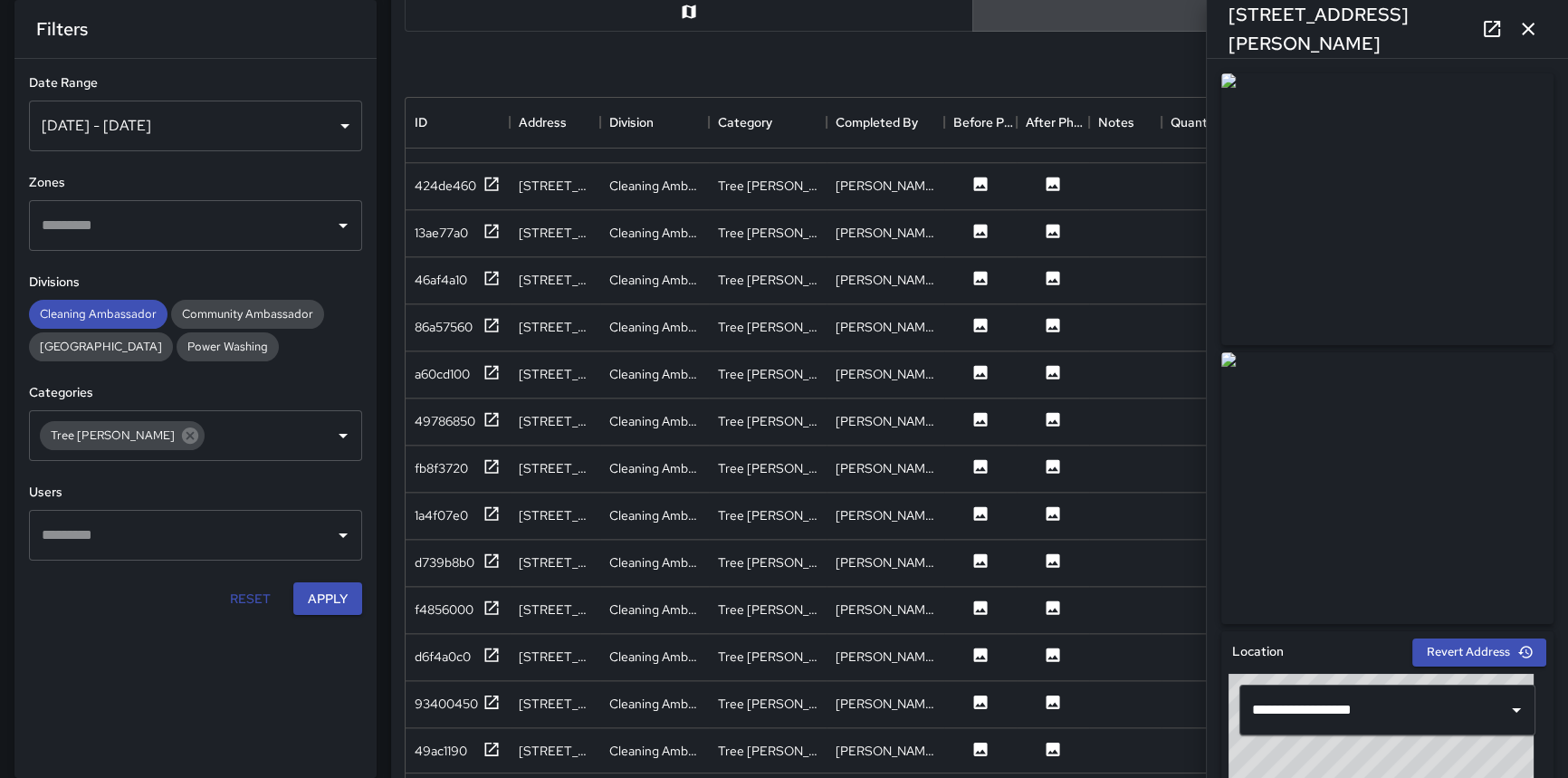 click on "**********" at bounding box center [196, 389] 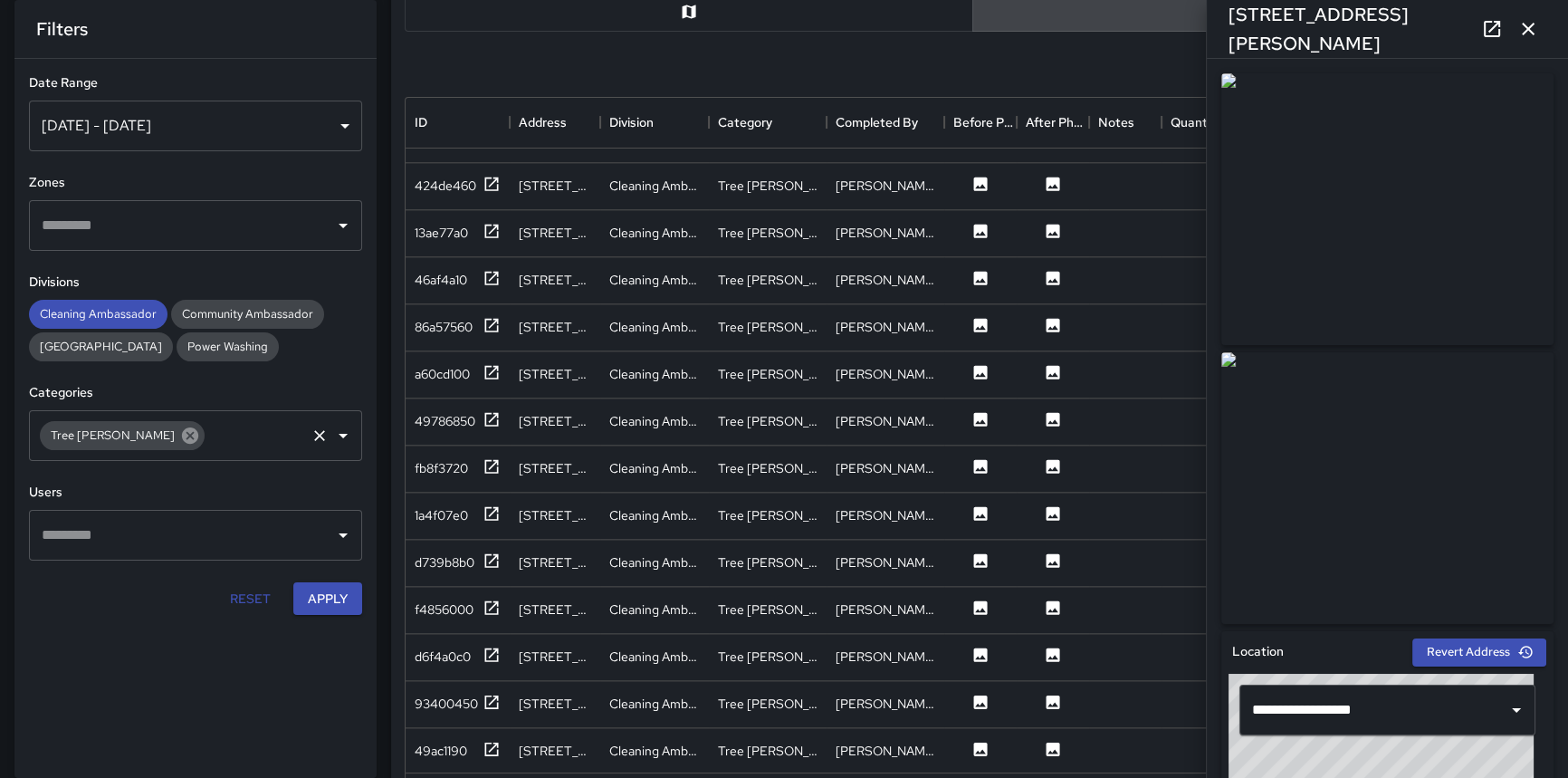 click 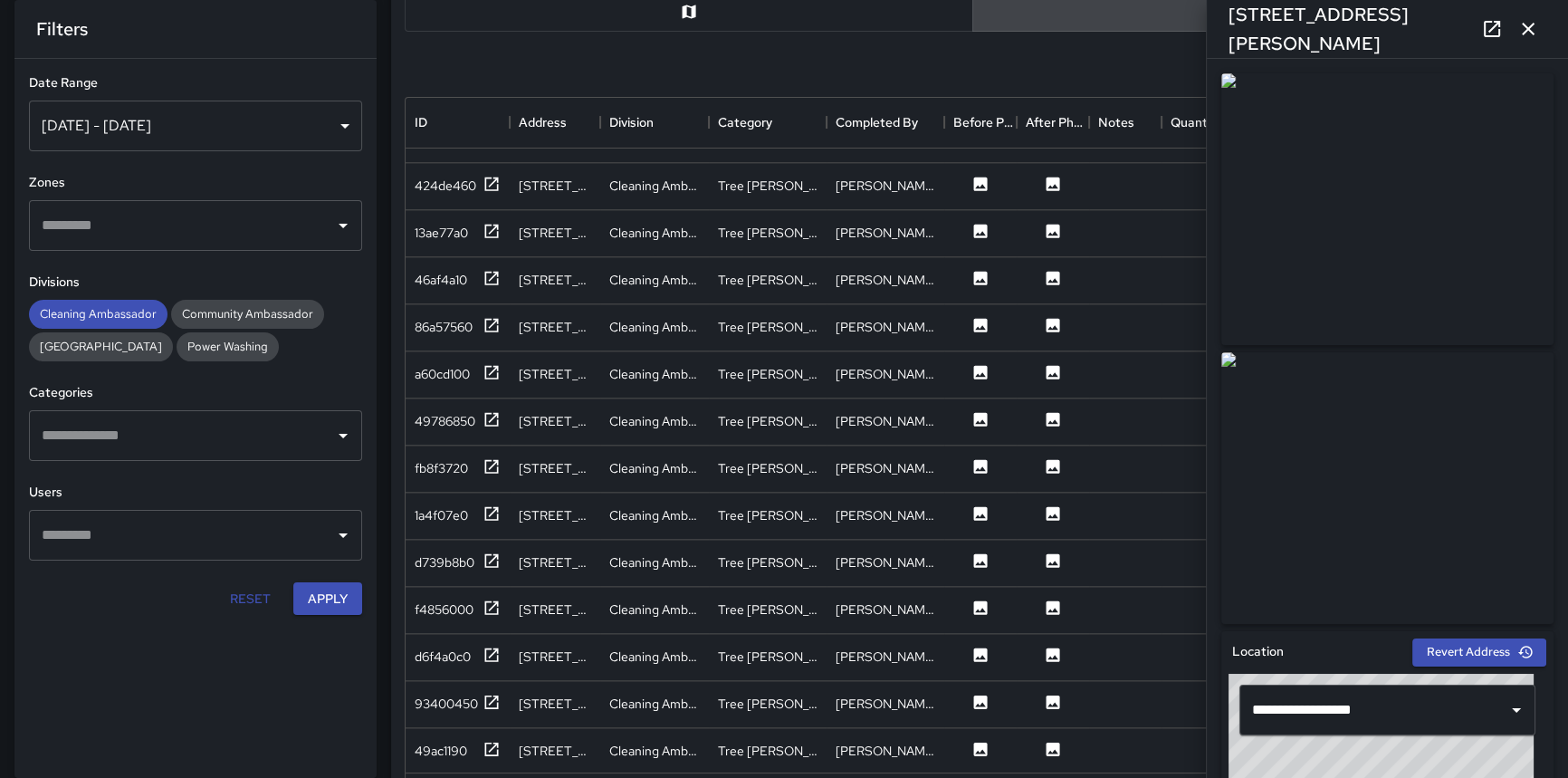 click at bounding box center (182, 436) 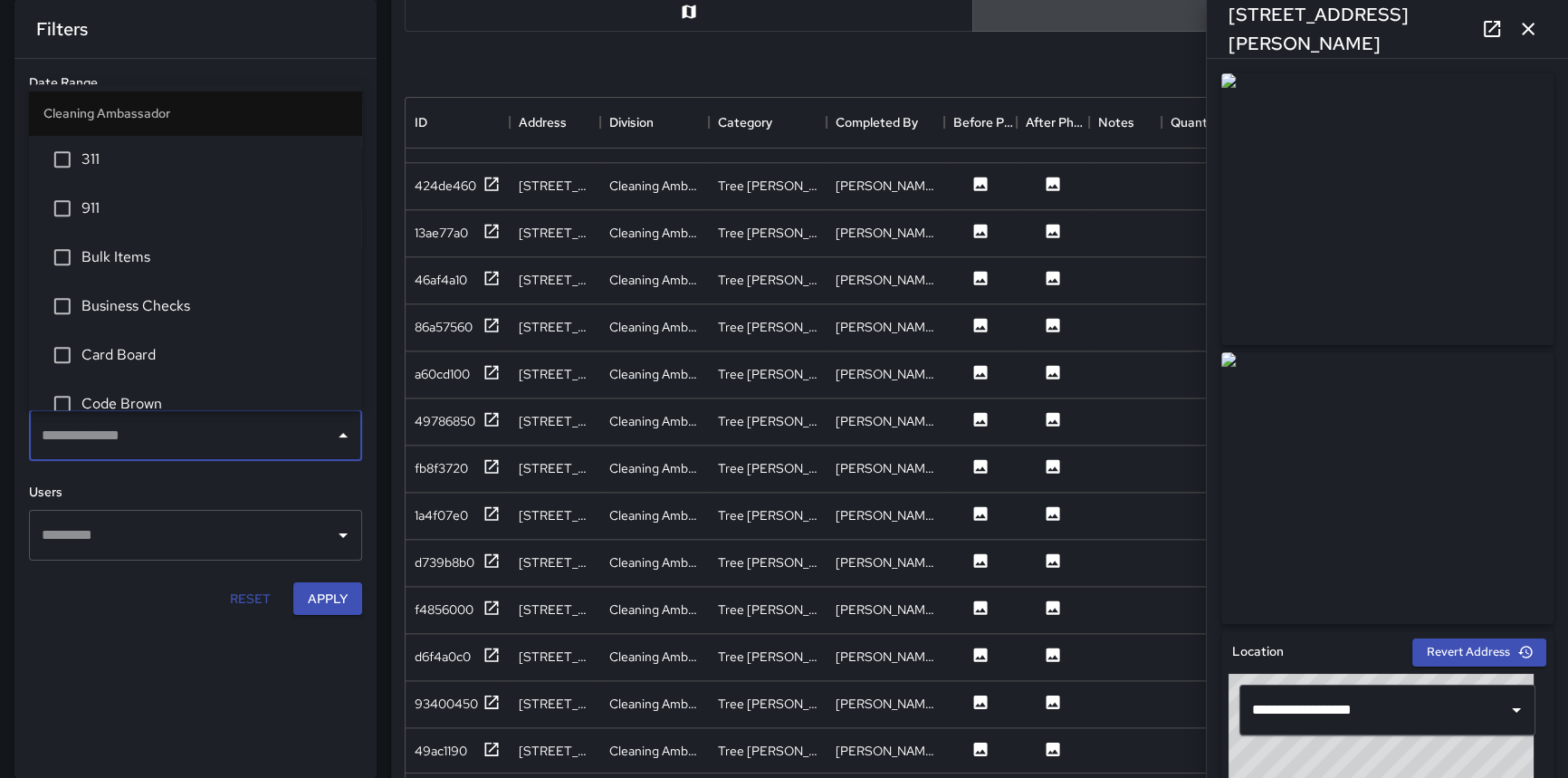 click on "Code Brown" at bounding box center [215, 405] 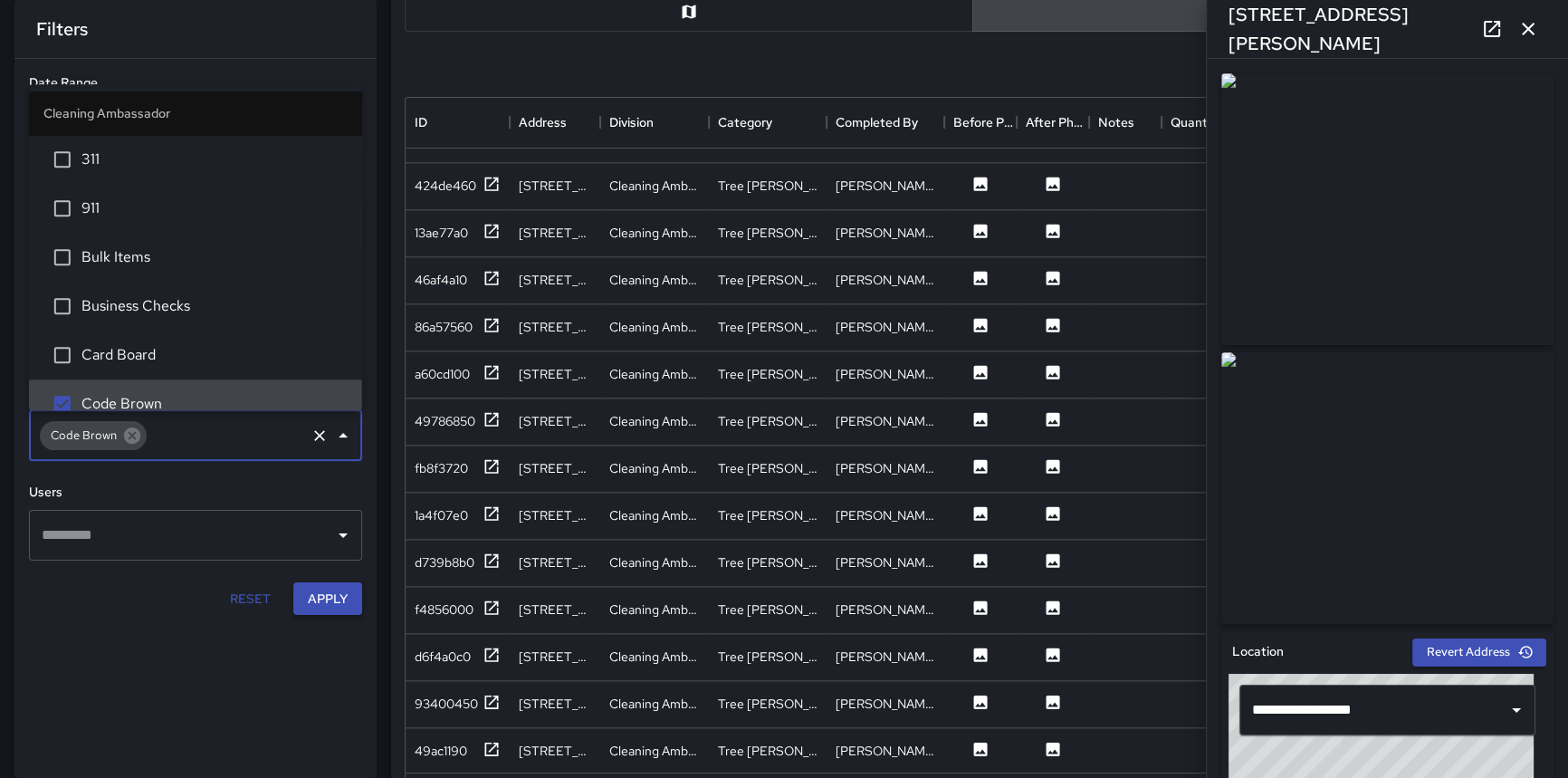click on "Apply" at bounding box center (328, 599) 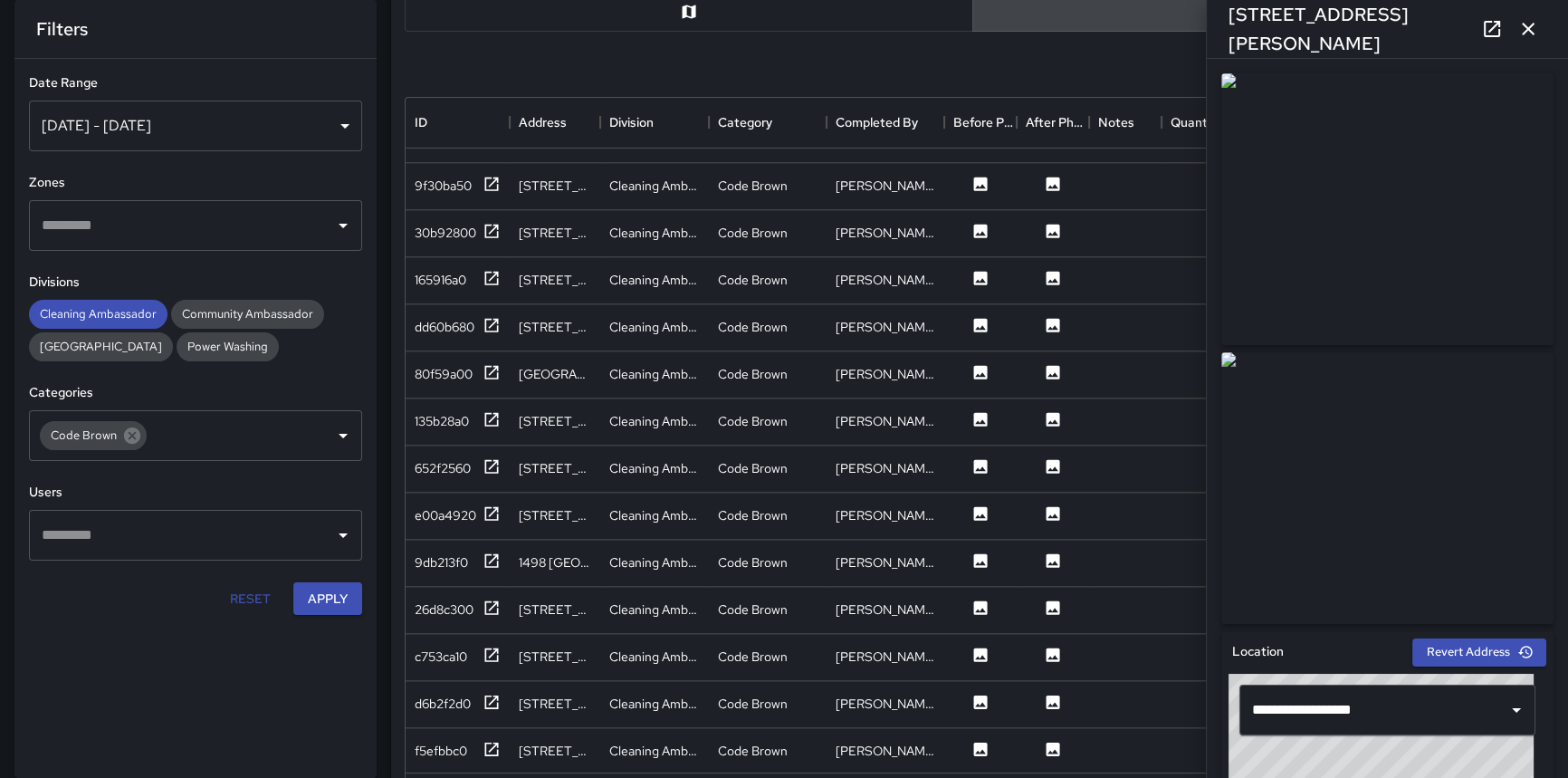 click at bounding box center (689, 12) 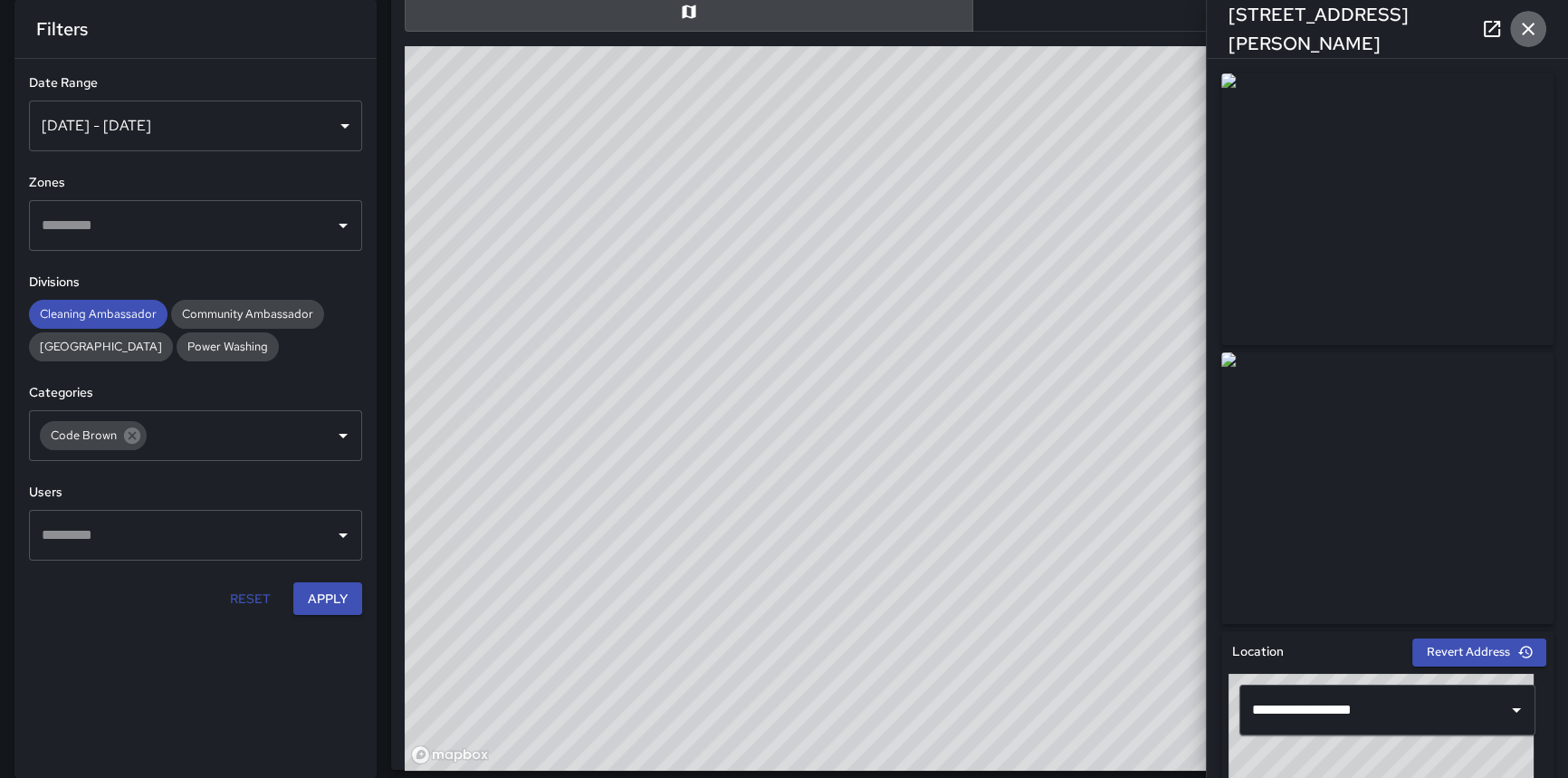 click 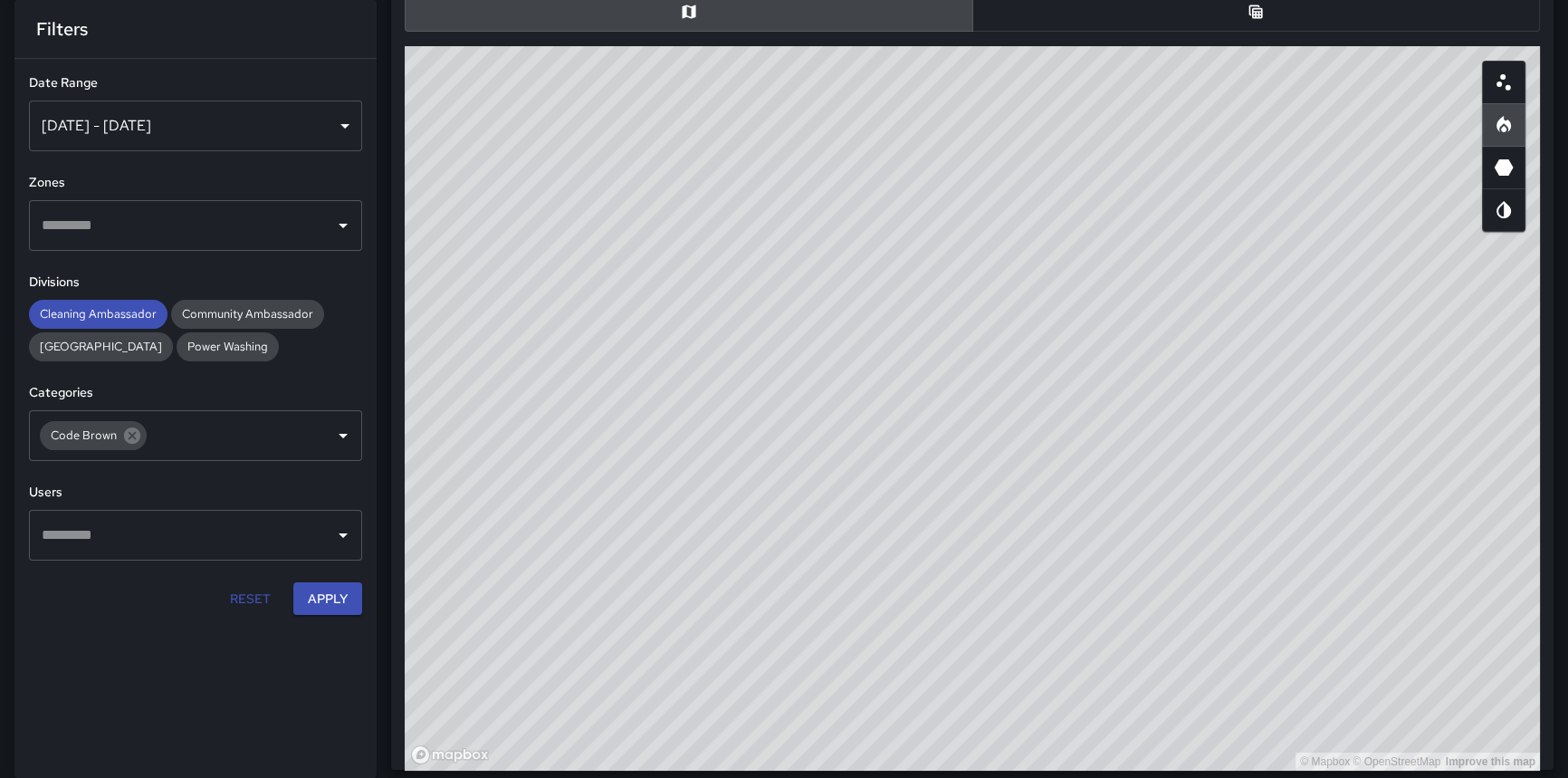 click at bounding box center [1504, 82] 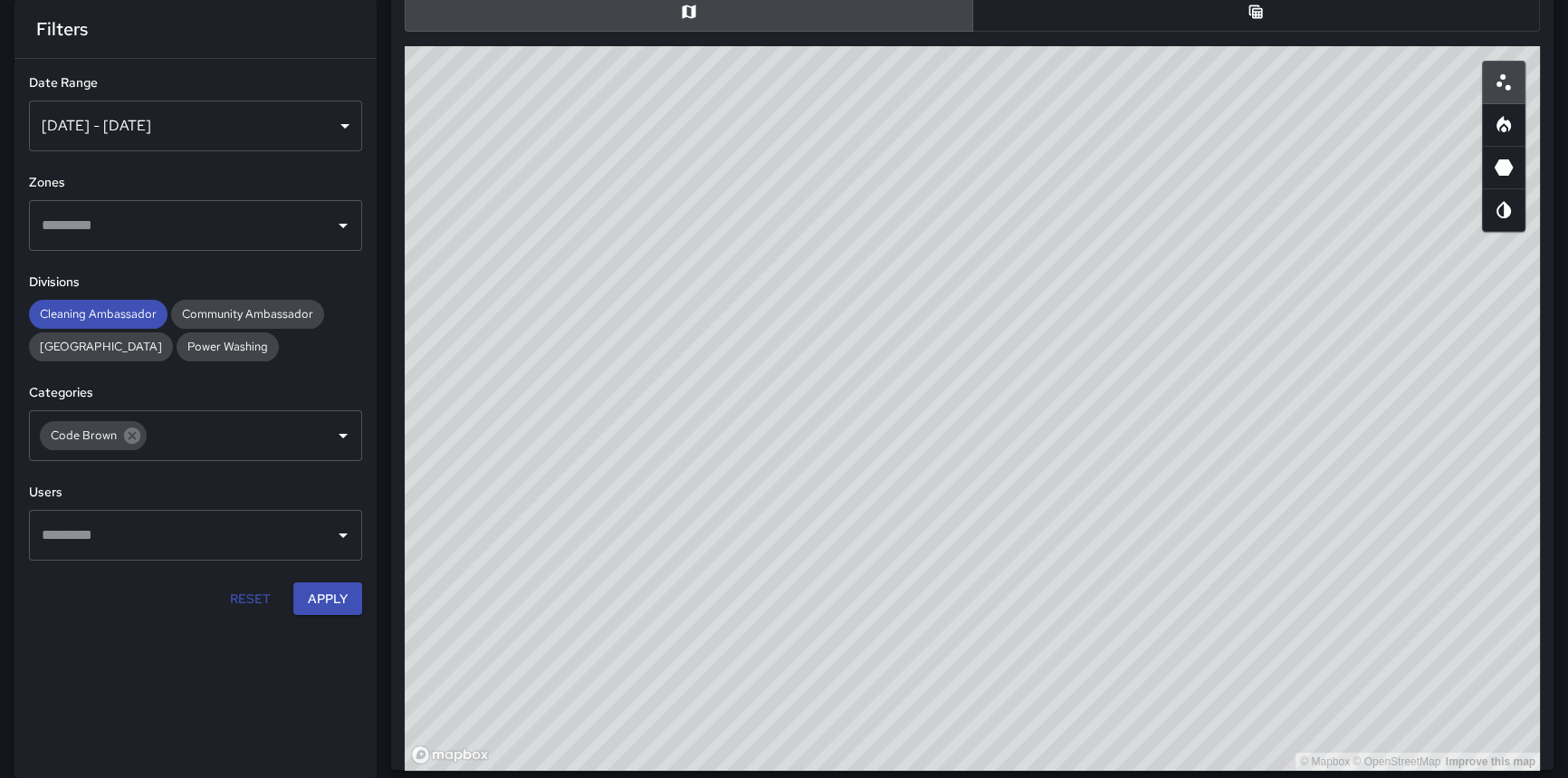 drag, startPoint x: 1304, startPoint y: 412, endPoint x: 1249, endPoint y: 387, distance: 60.41523 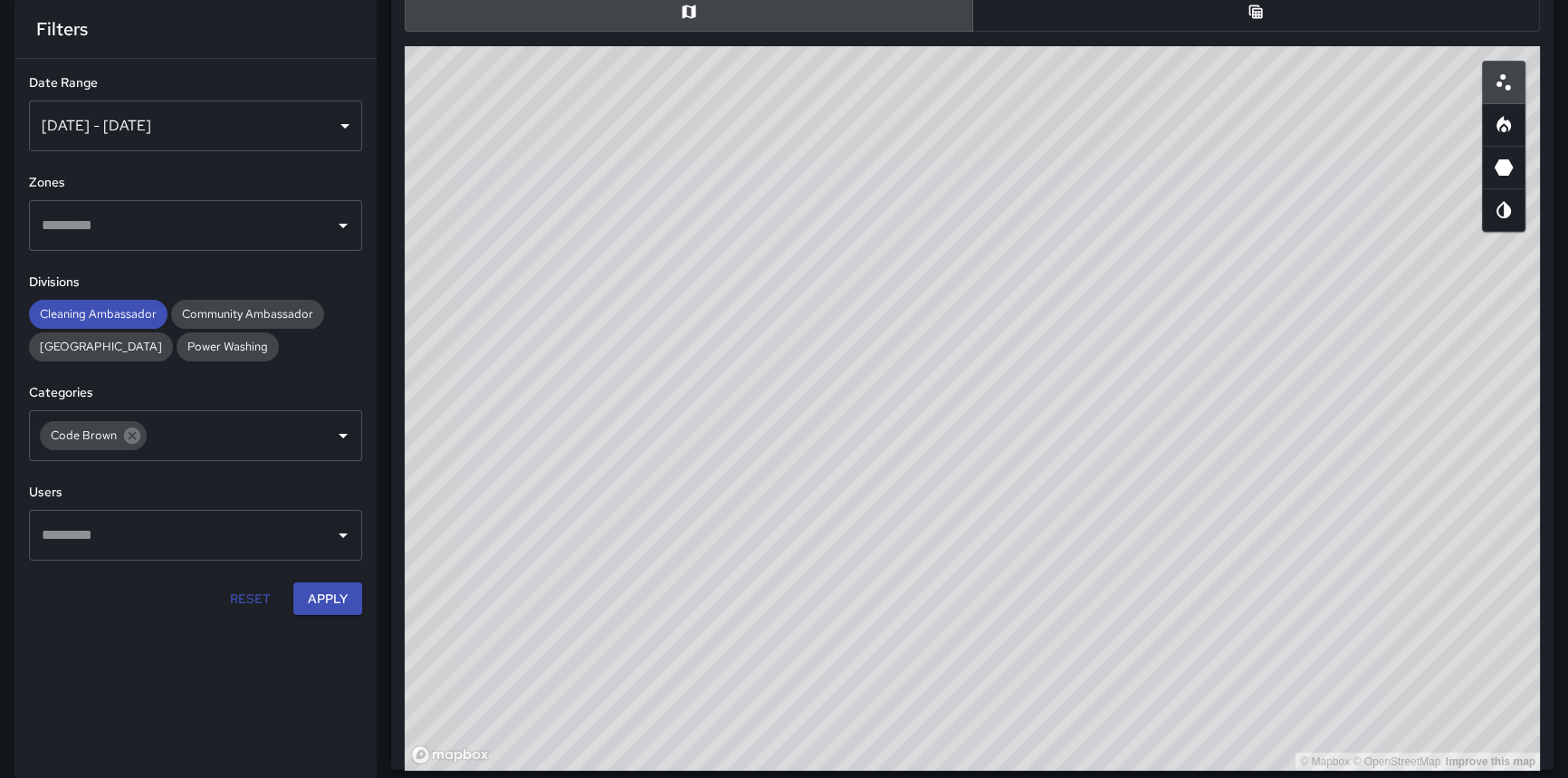 click on "© Mapbox   © OpenStreetMap   Improve this map" at bounding box center (972, 408) 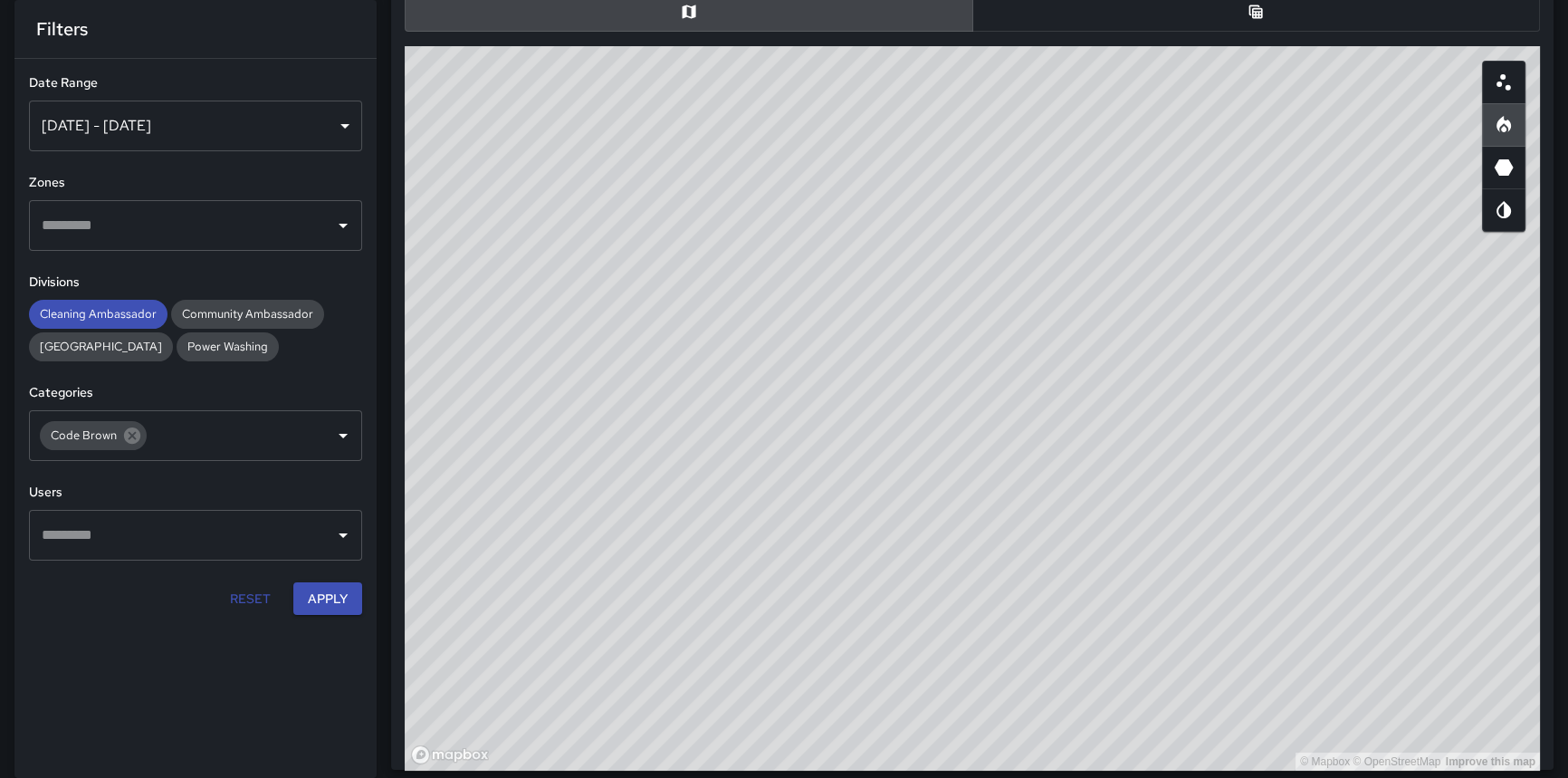 click on "© Mapbox   © OpenStreetMap   Improve this map" at bounding box center [972, 408] 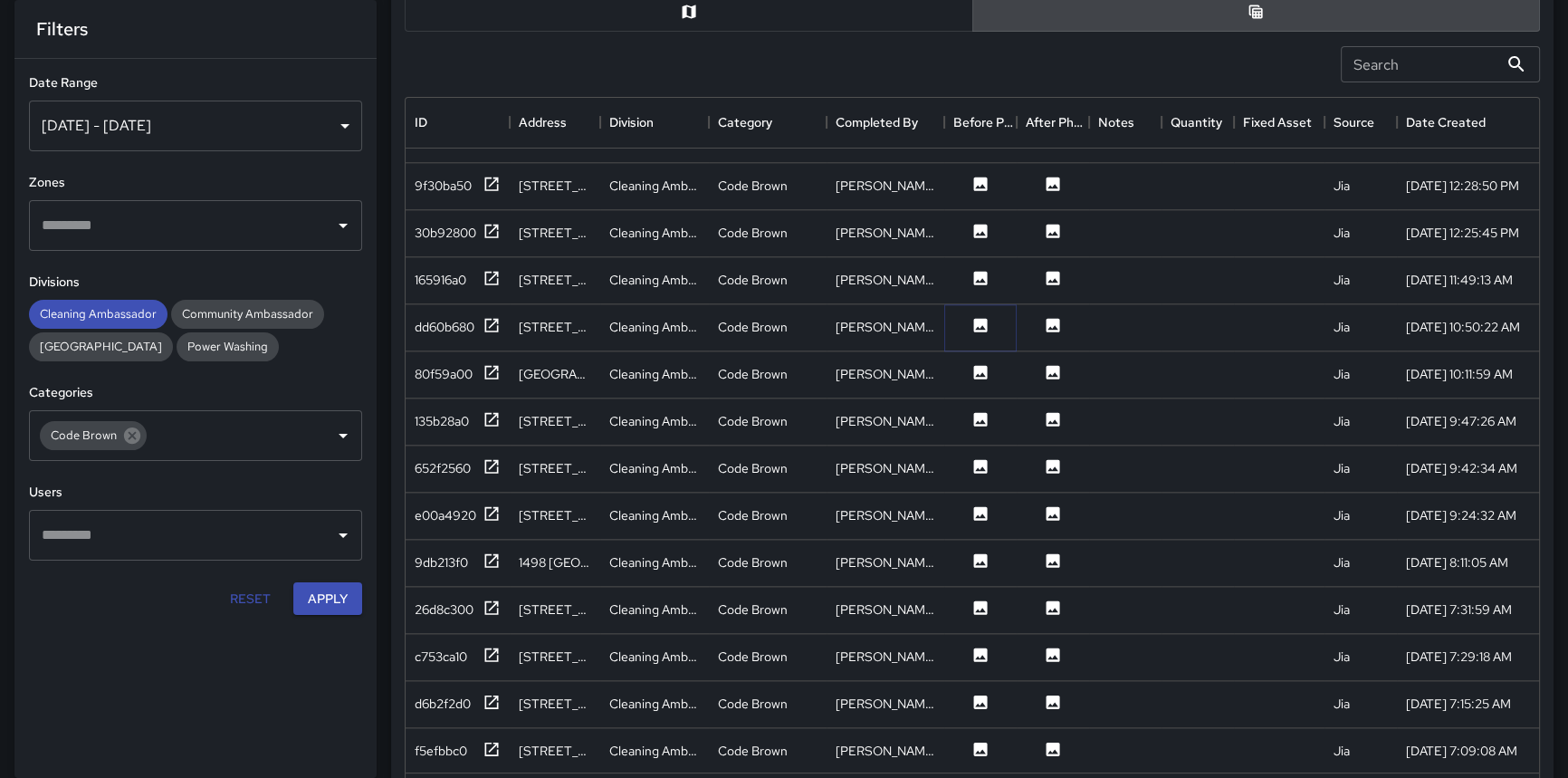 click 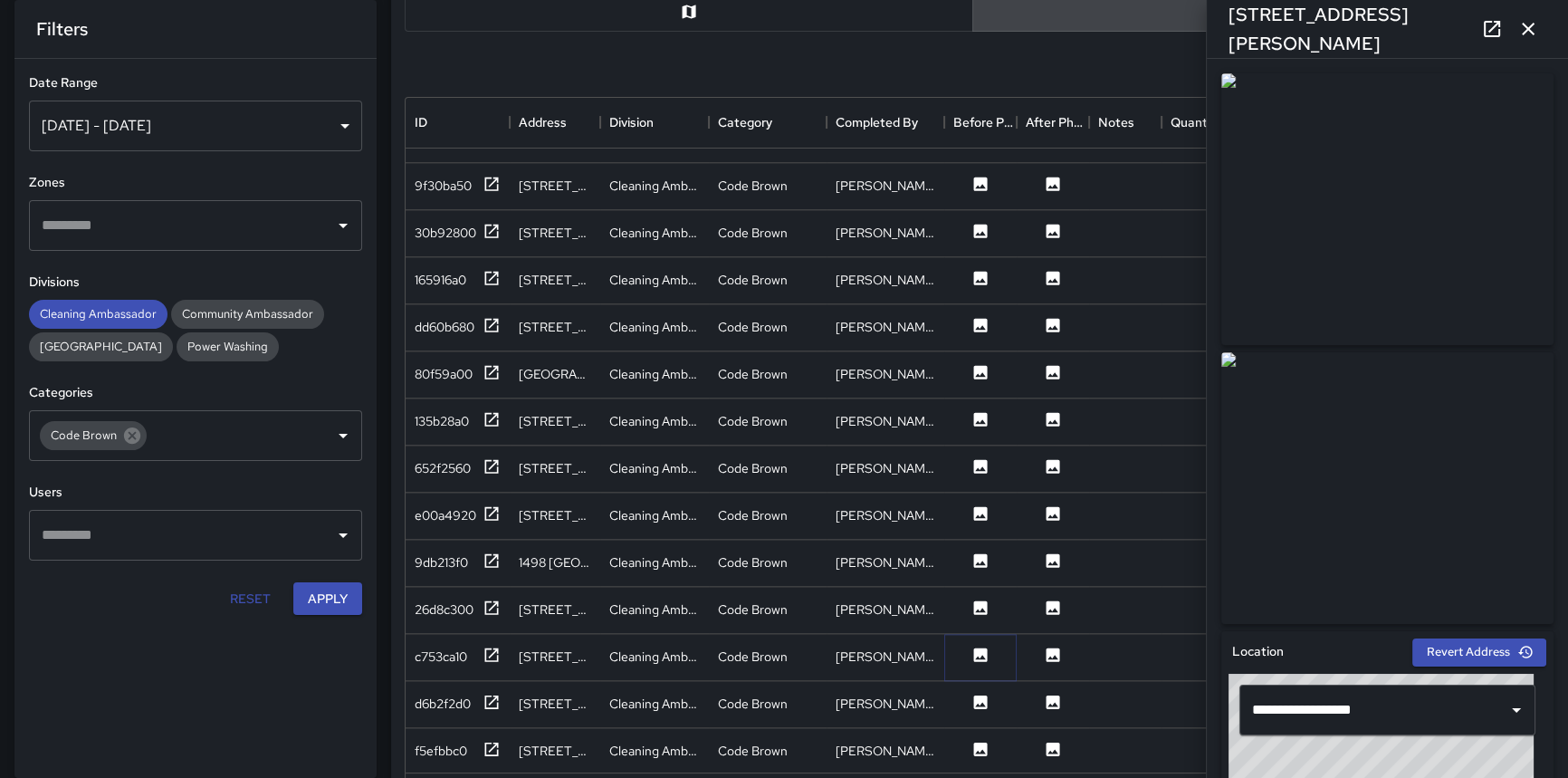click 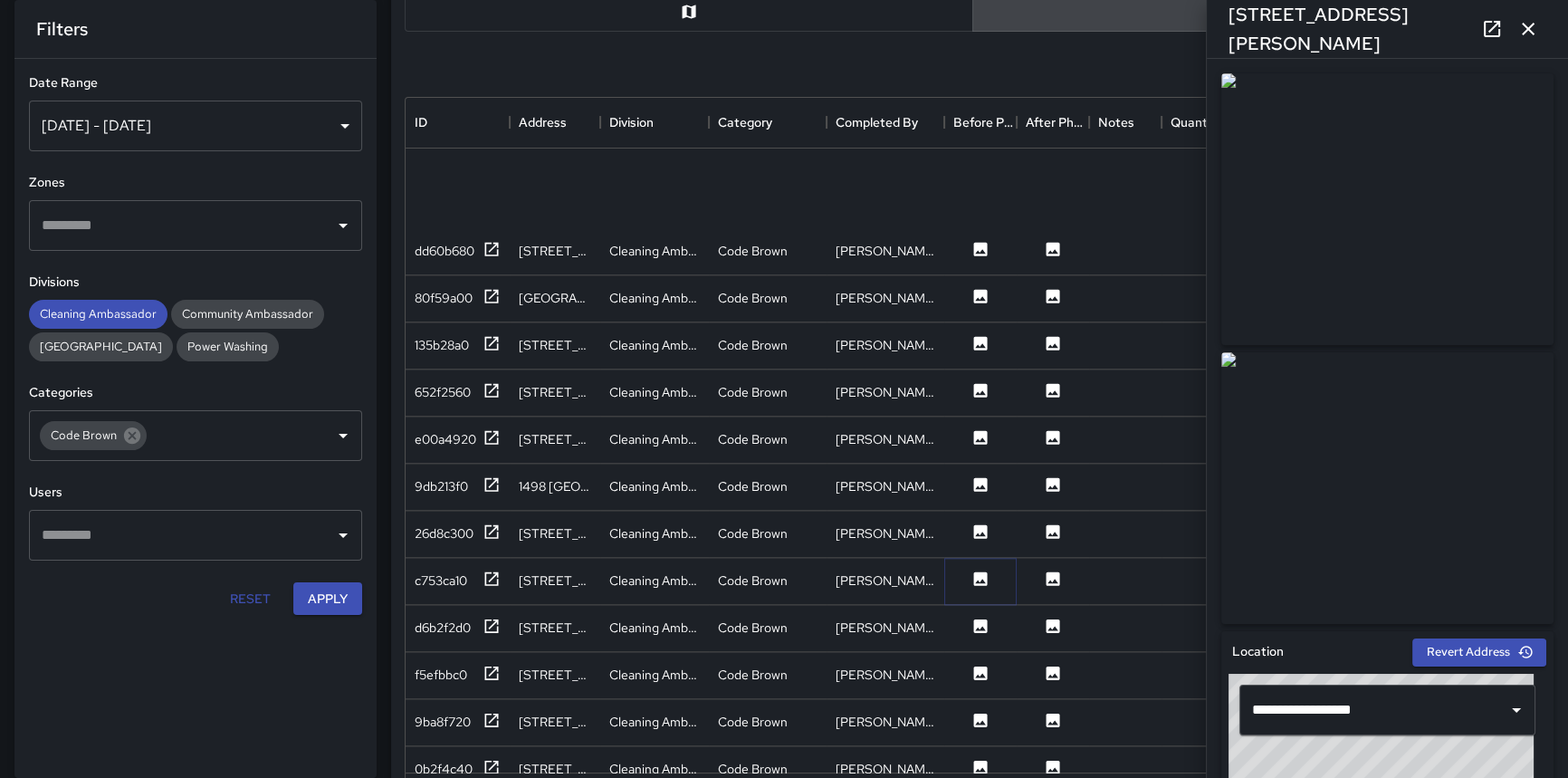 scroll, scrollTop: 3046, scrollLeft: 0, axis: vertical 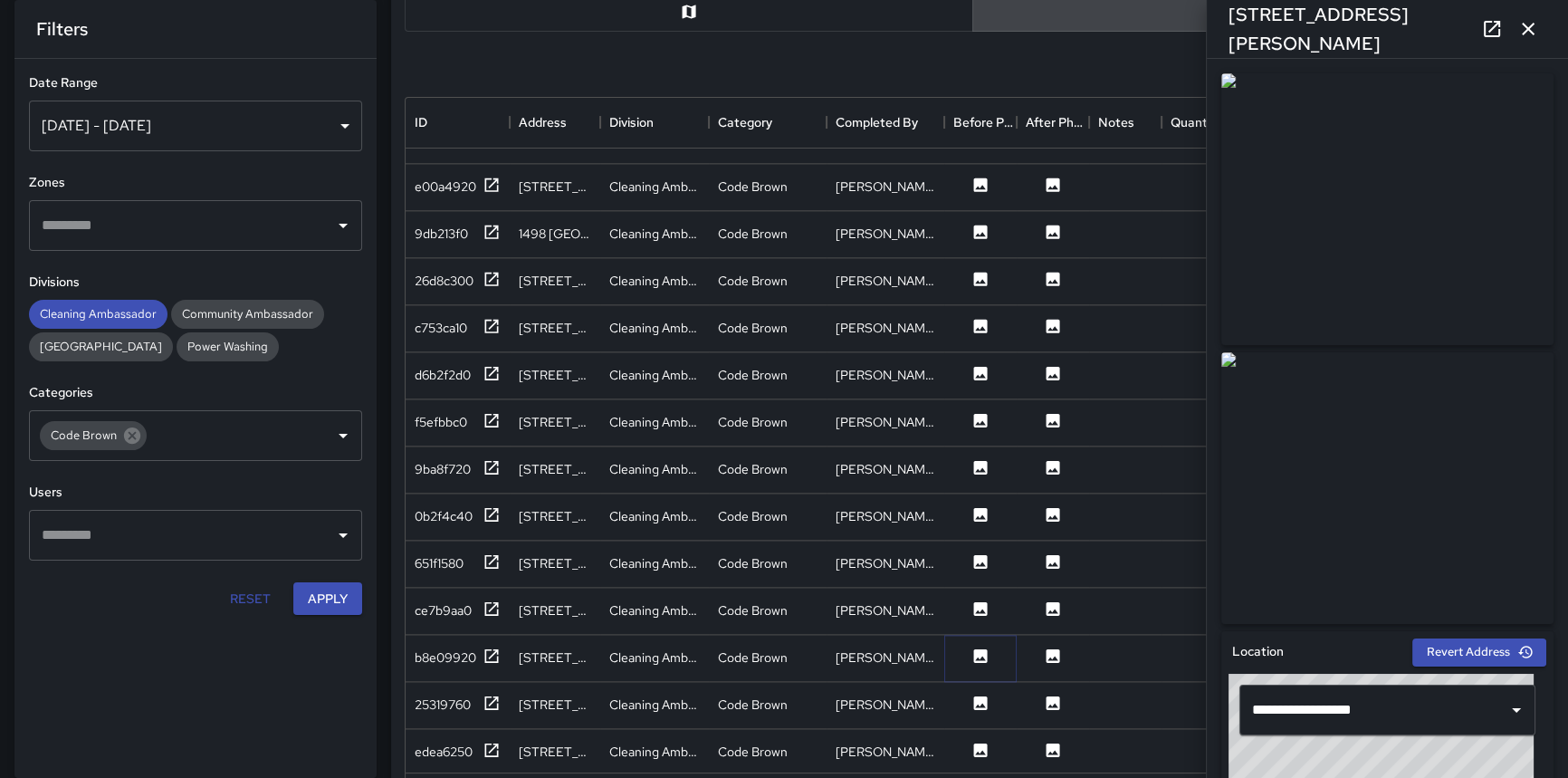 click 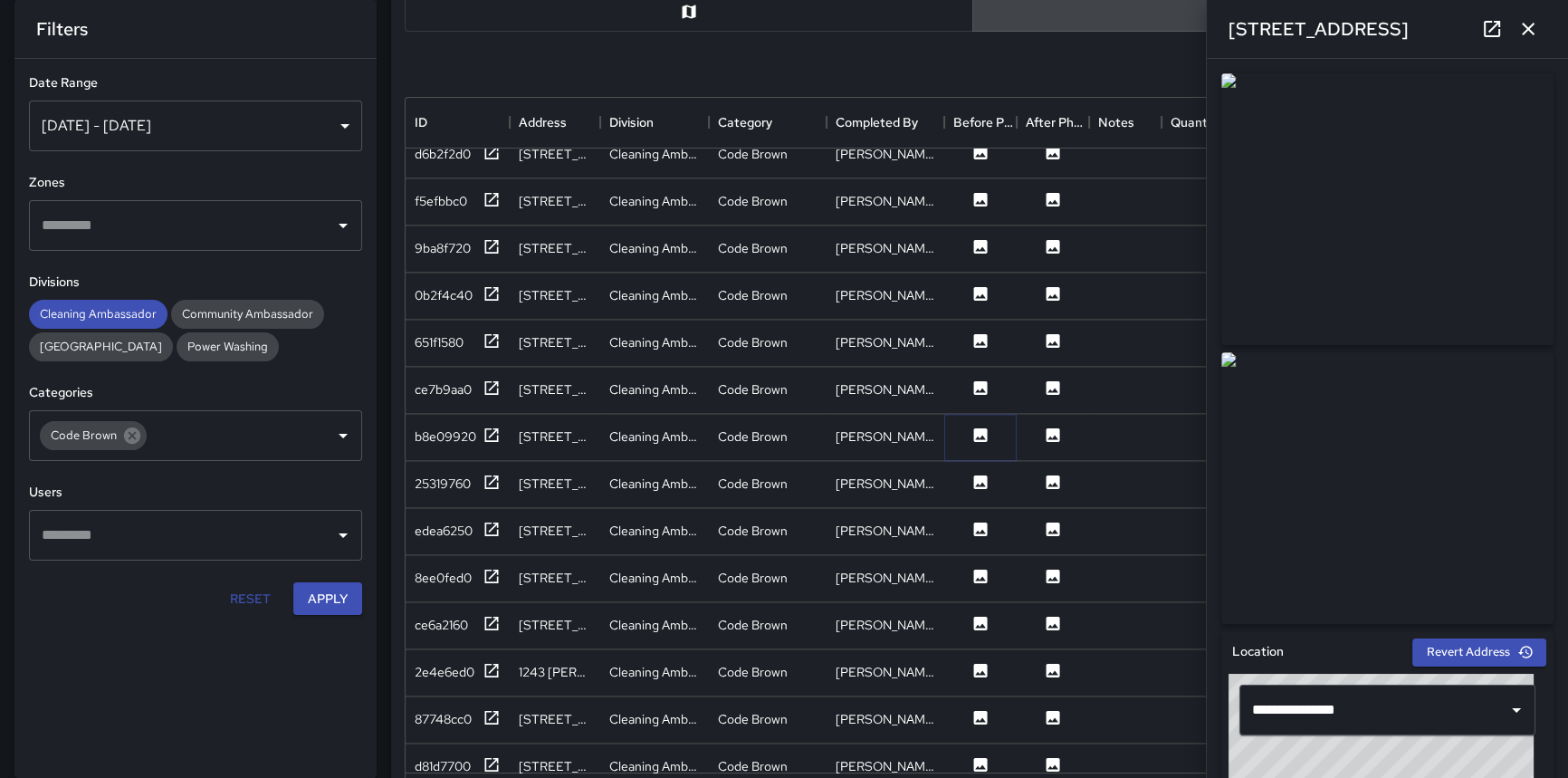 scroll, scrollTop: 3293, scrollLeft: 0, axis: vertical 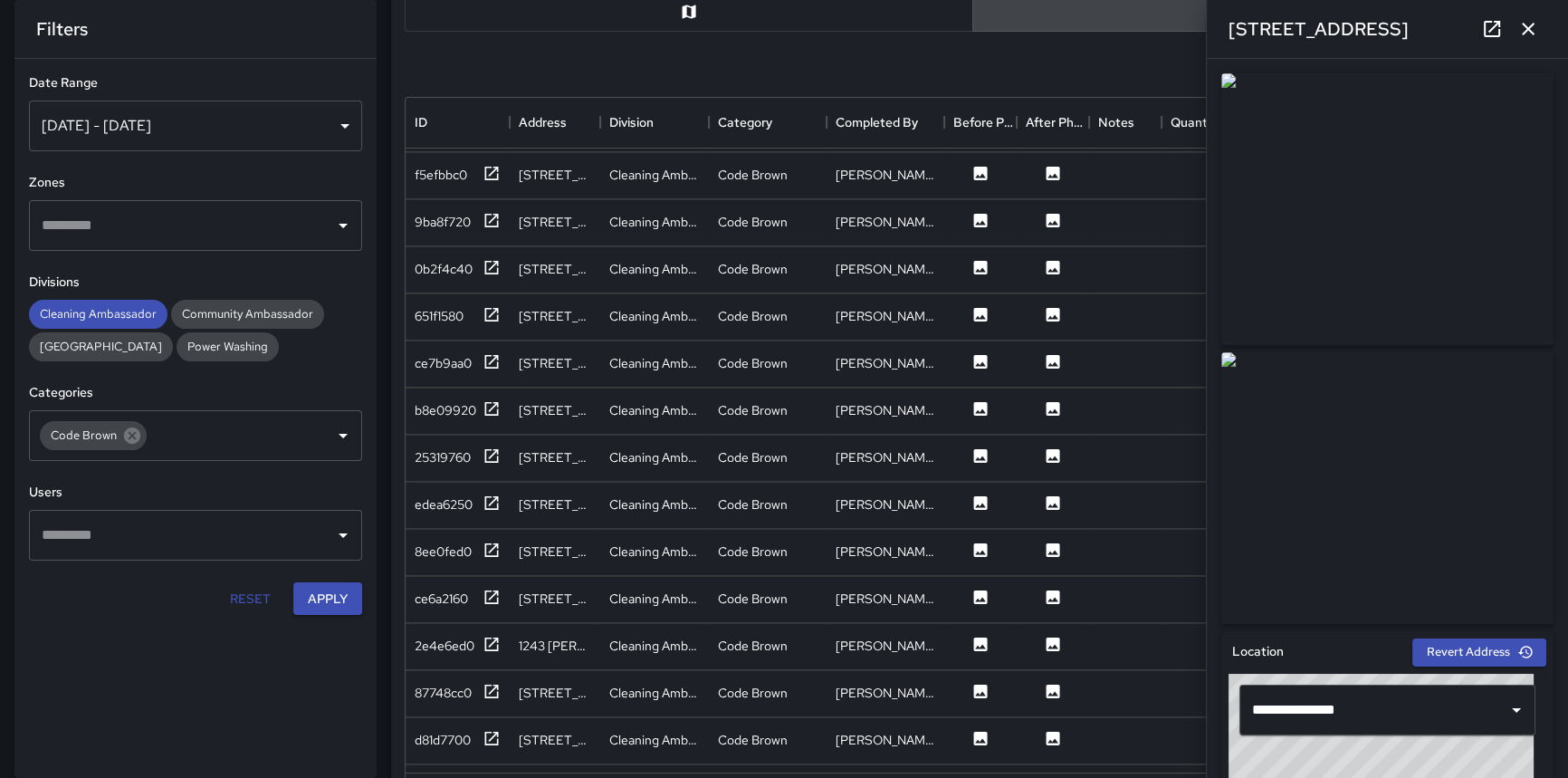 drag, startPoint x: 163, startPoint y: 716, endPoint x: 359, endPoint y: 660, distance: 203.84308 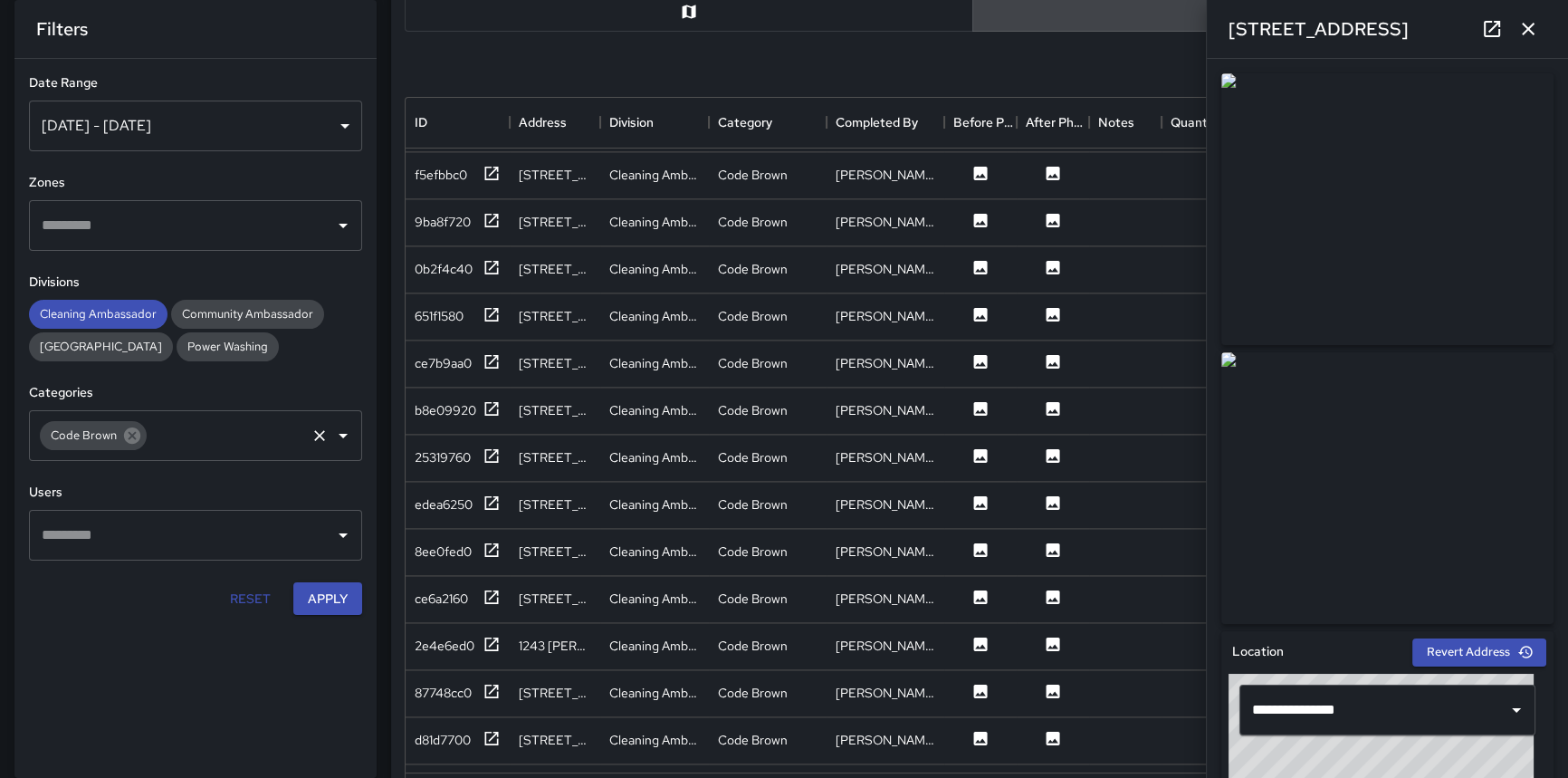 click 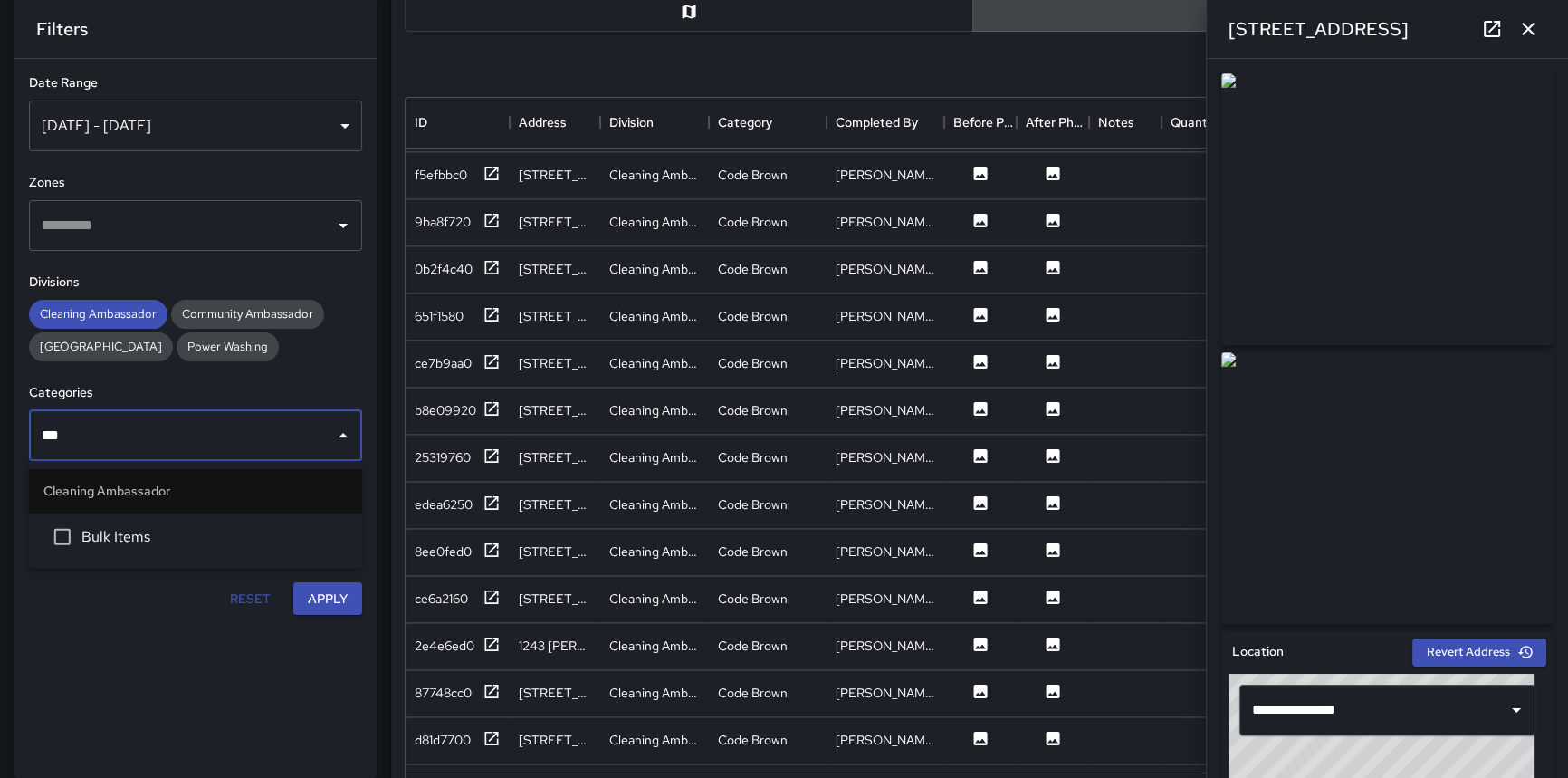 type on "****" 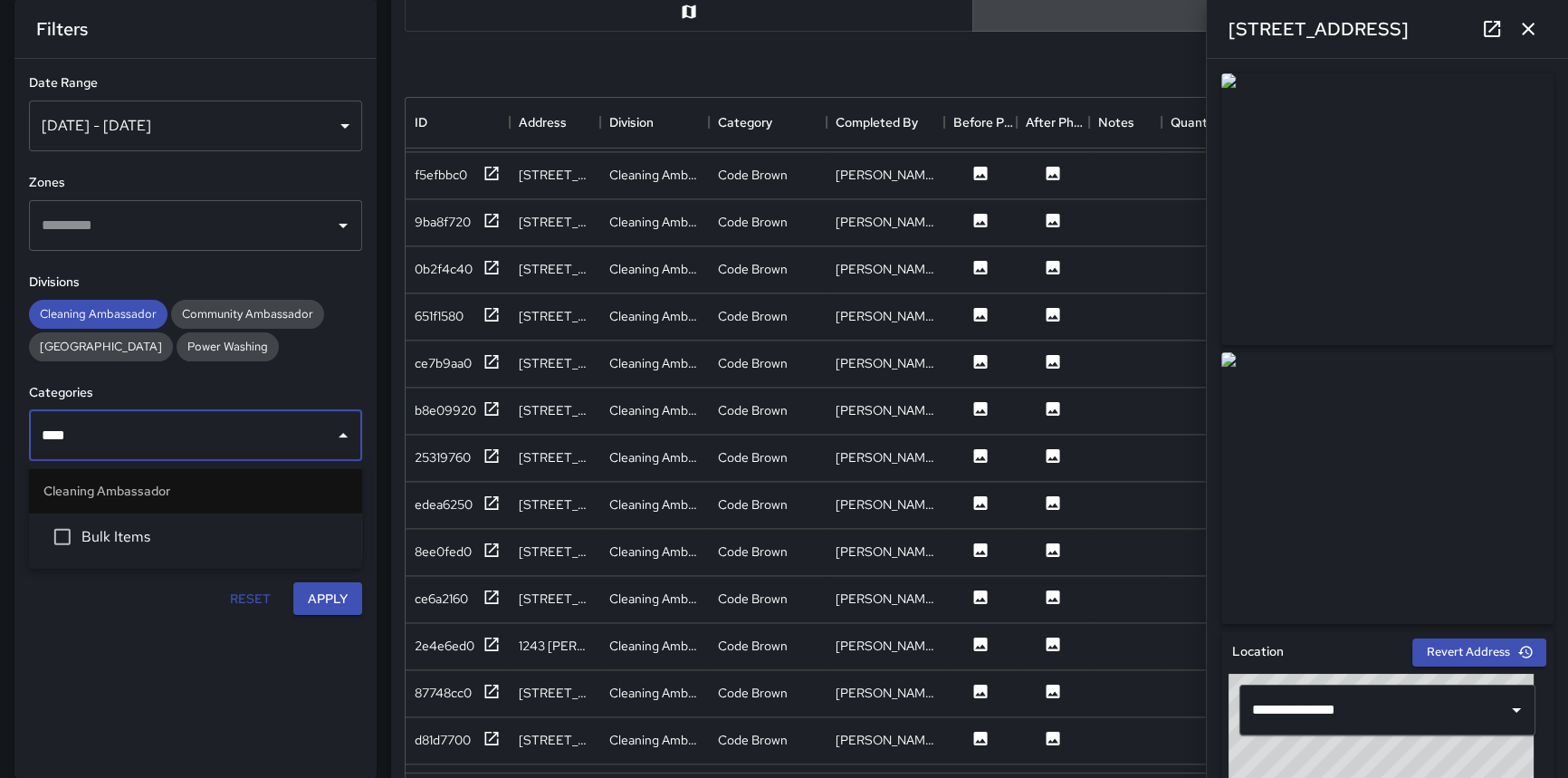 click on "Bulk Items" at bounding box center [196, 537] 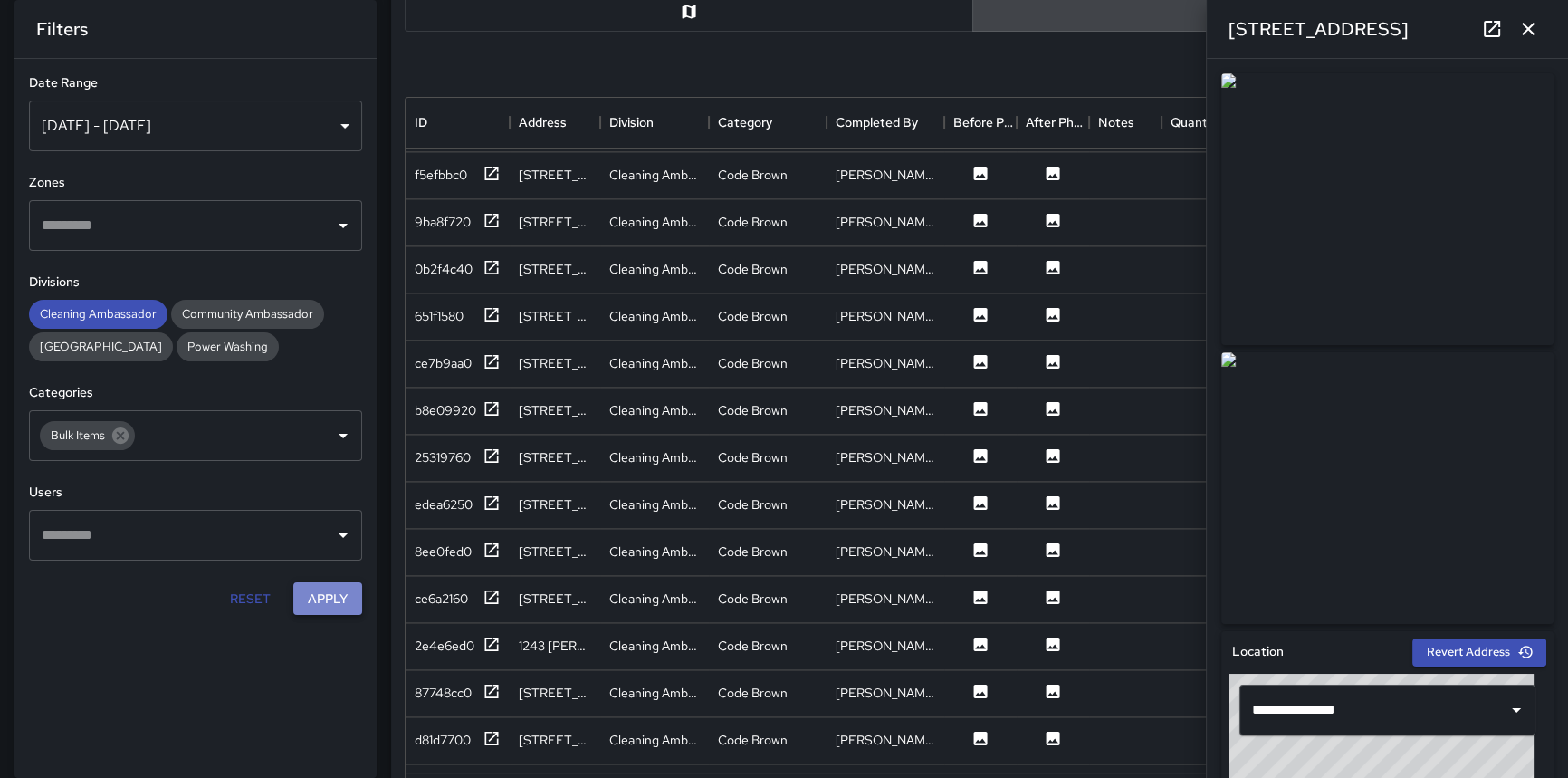 click on "Apply" at bounding box center [328, 599] 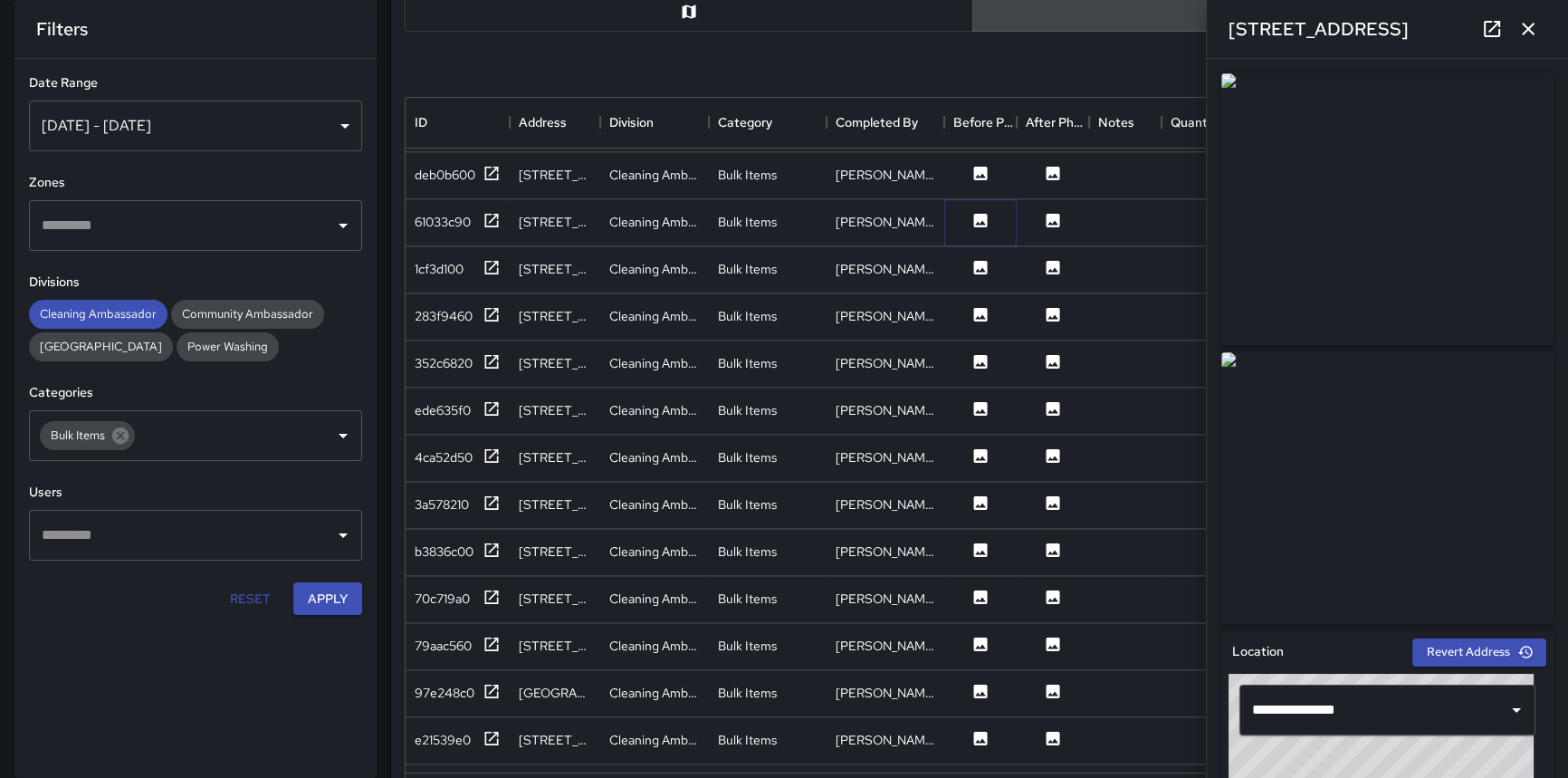 click 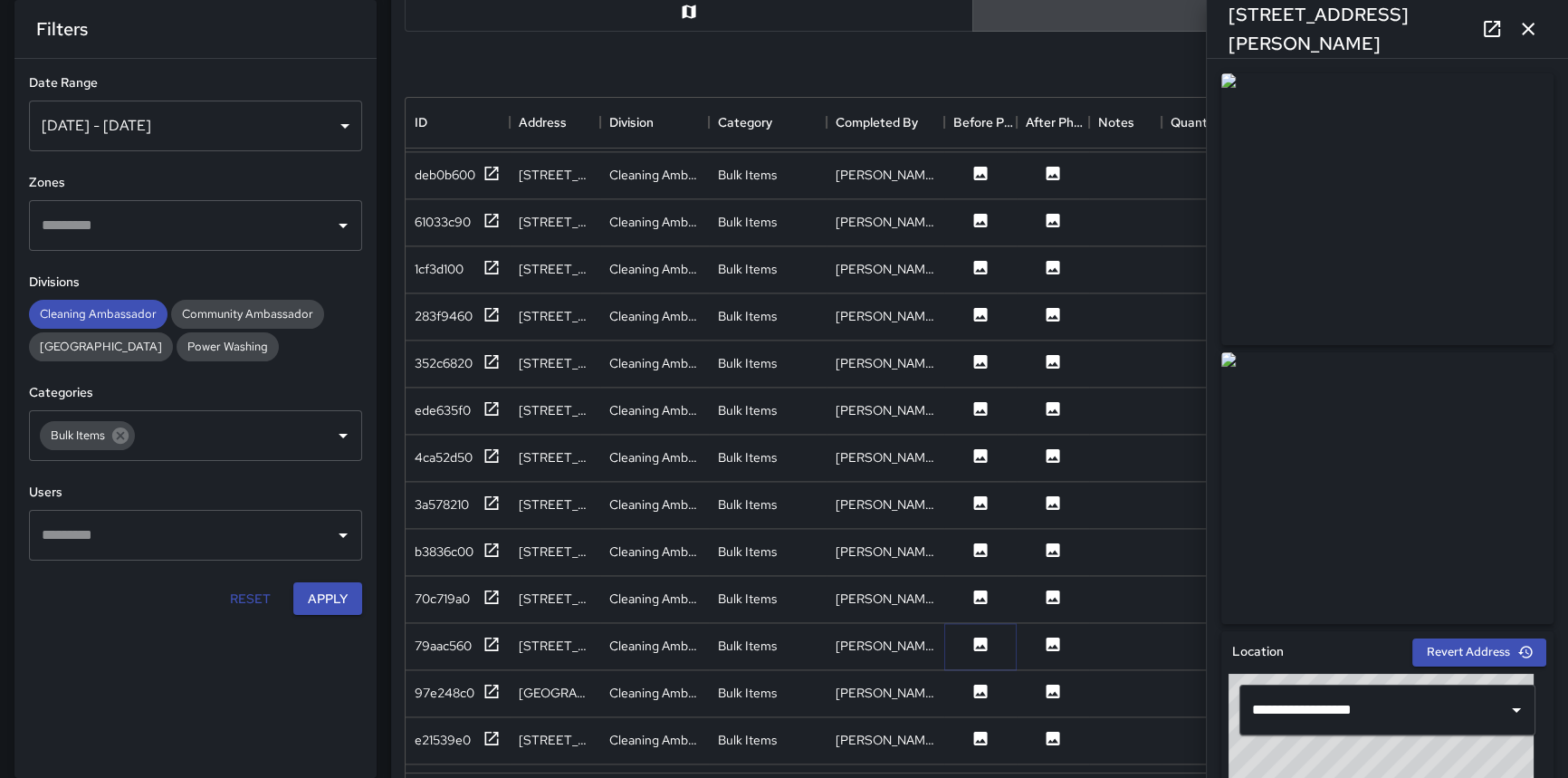 click at bounding box center [980, 646] 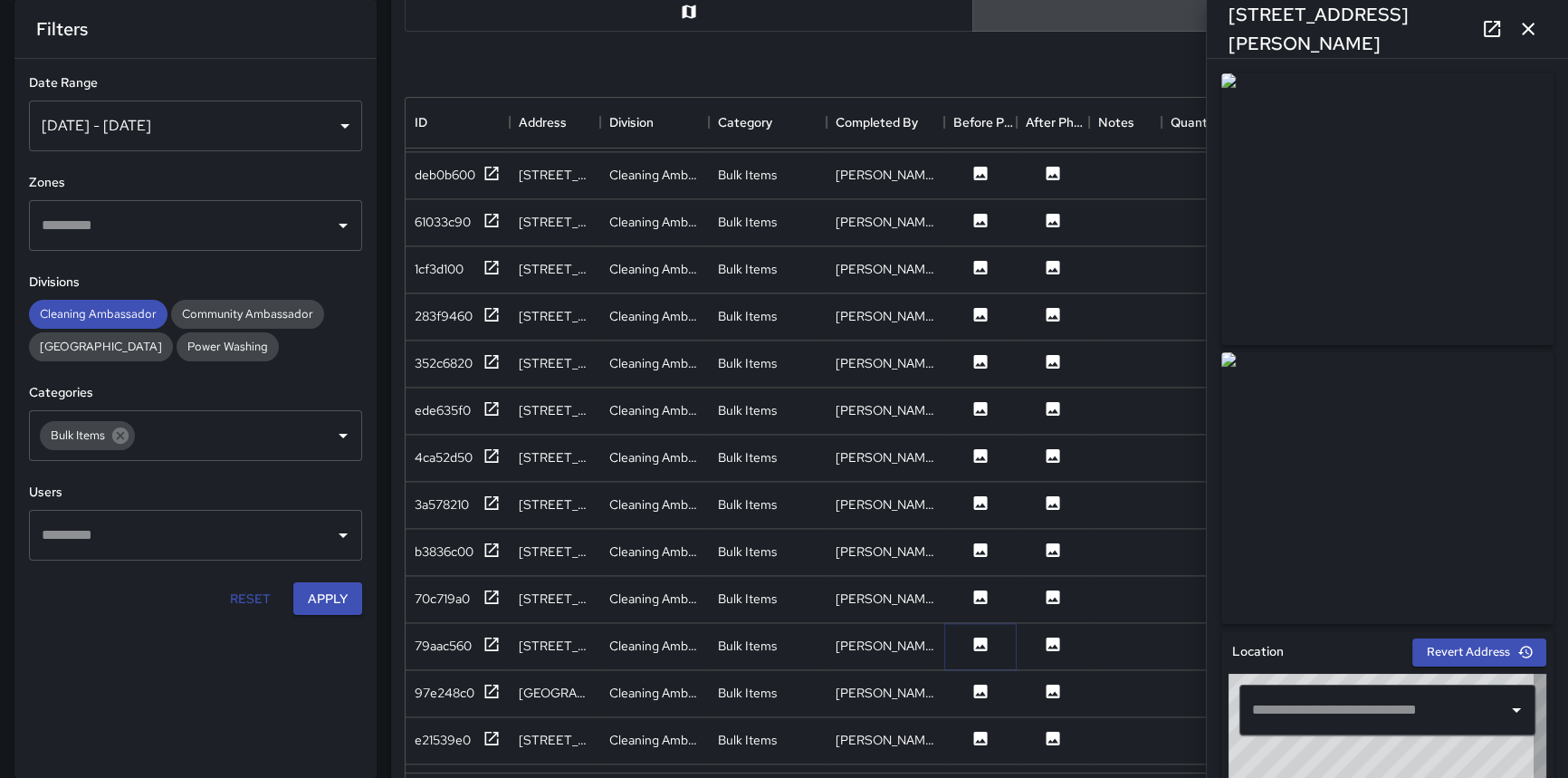 type on "**********" 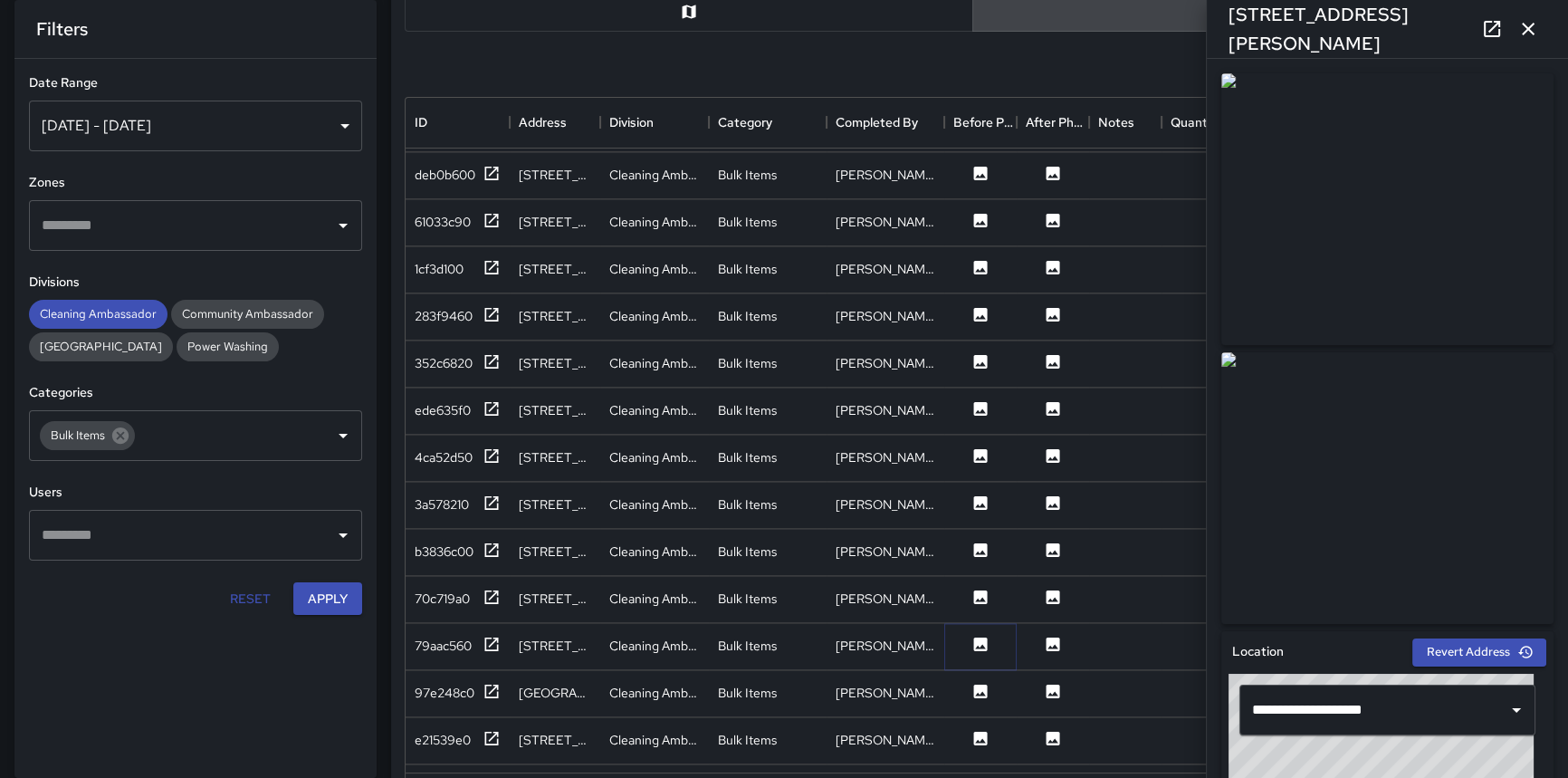 scroll, scrollTop: 3540, scrollLeft: 0, axis: vertical 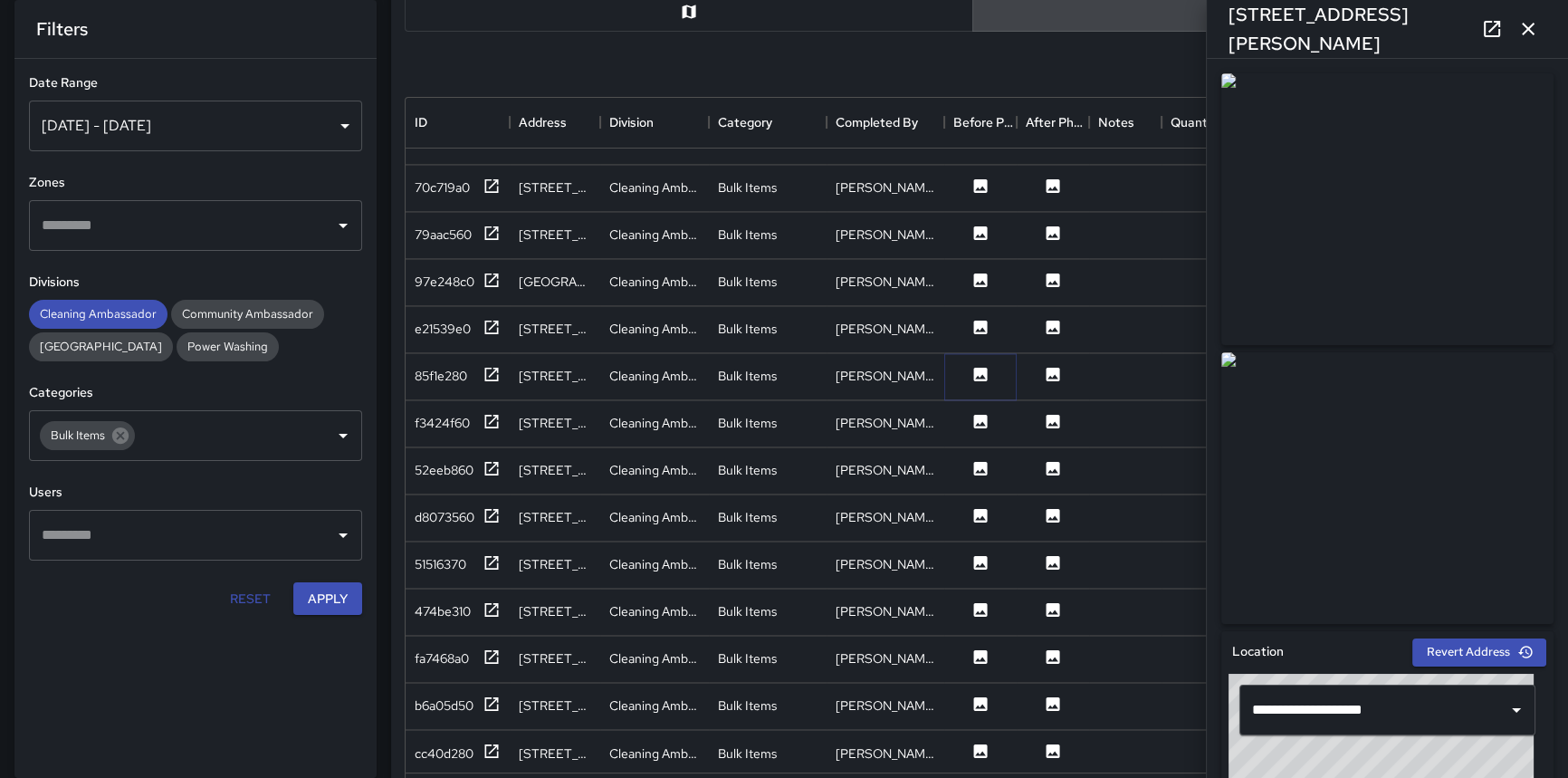 click 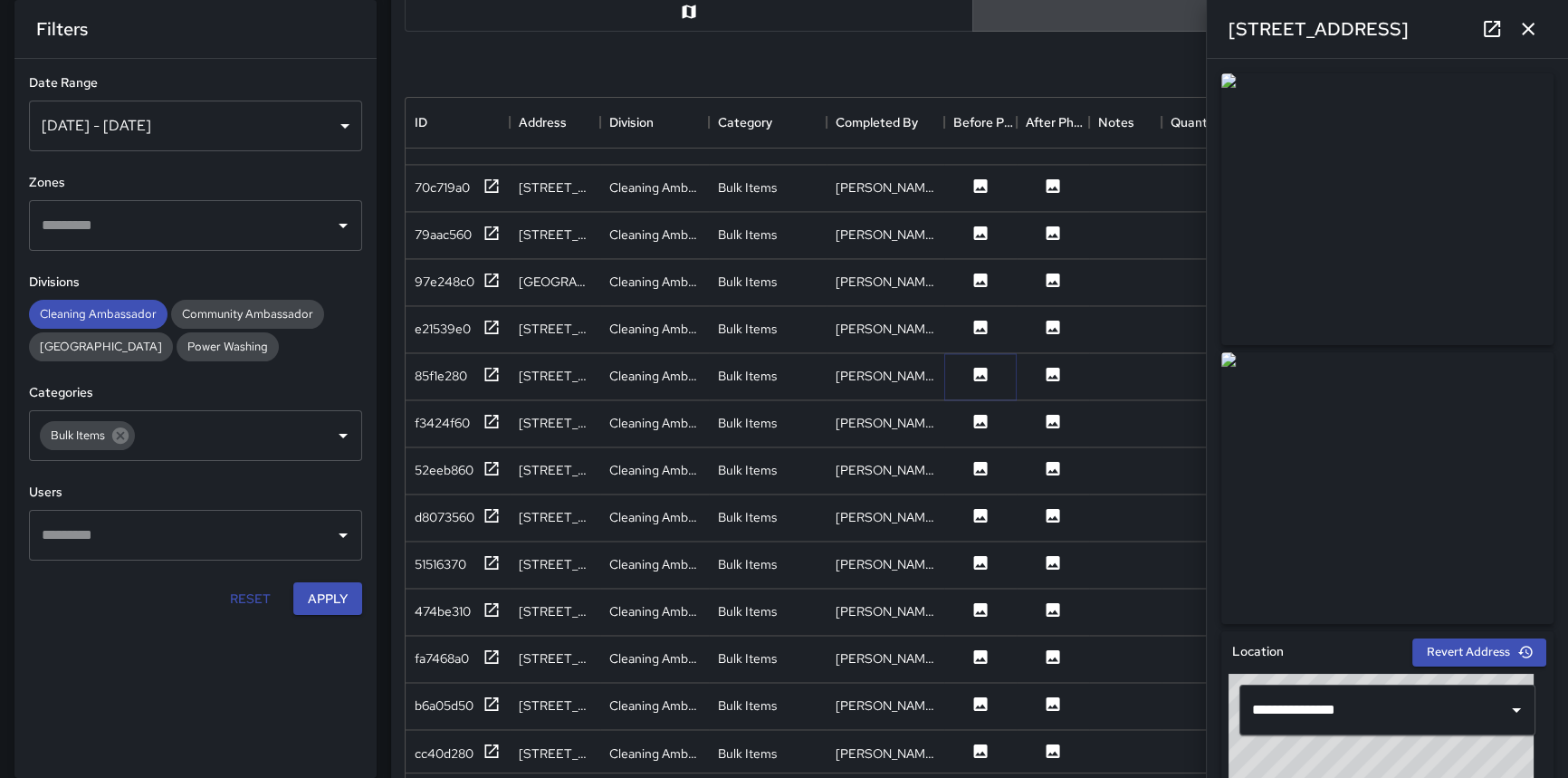 scroll, scrollTop: 3869, scrollLeft: 0, axis: vertical 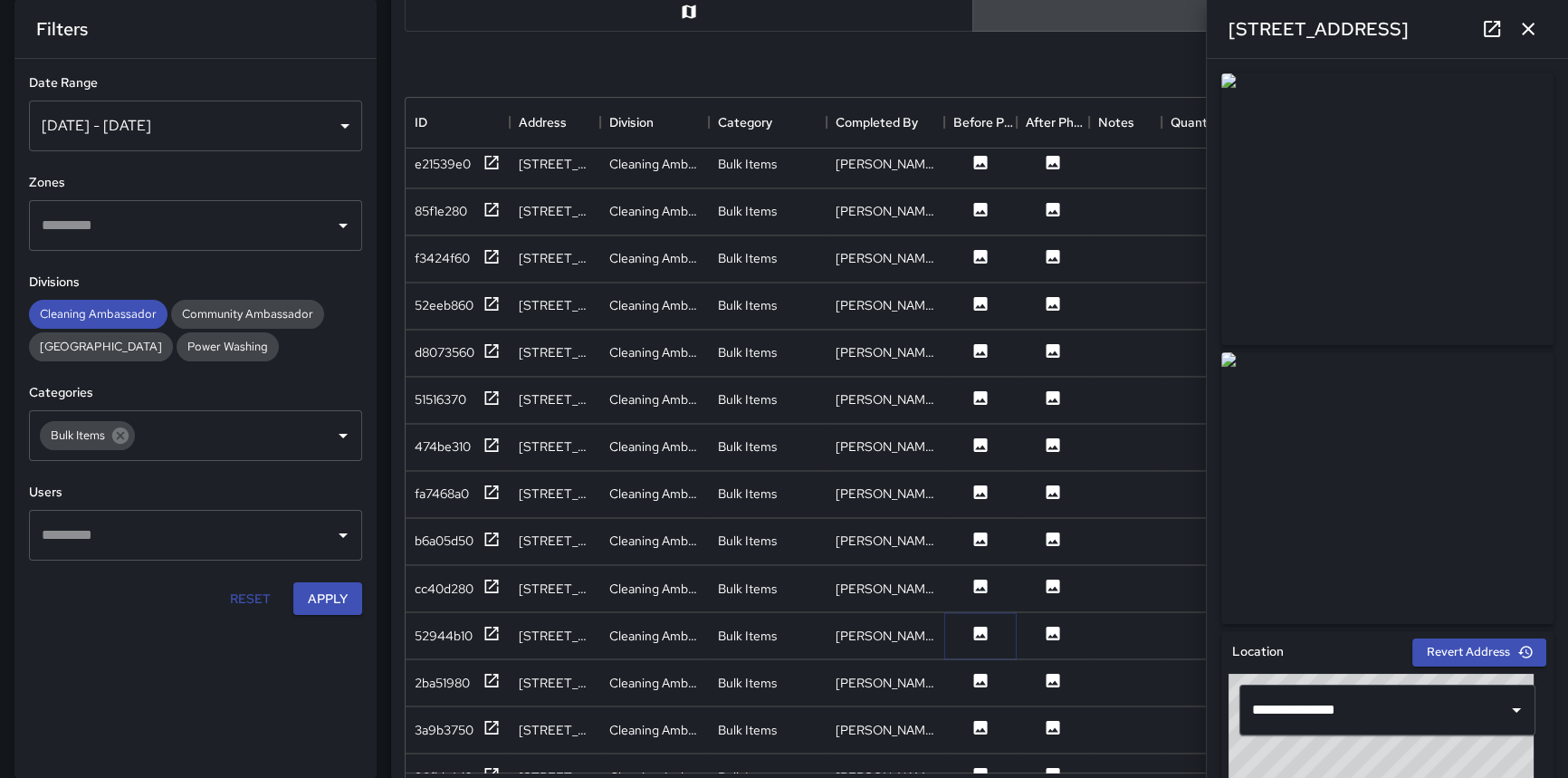 click 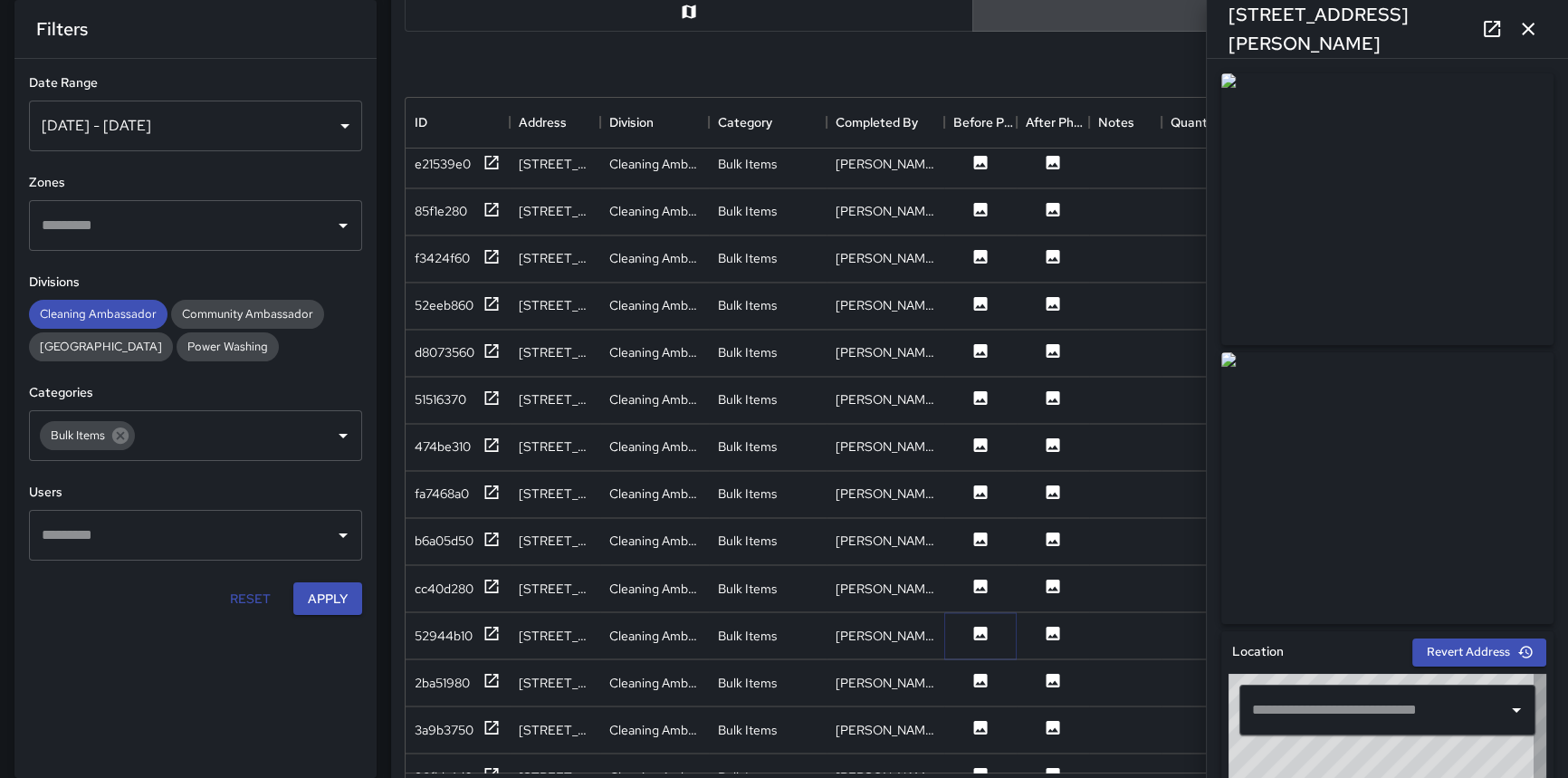 type on "**********" 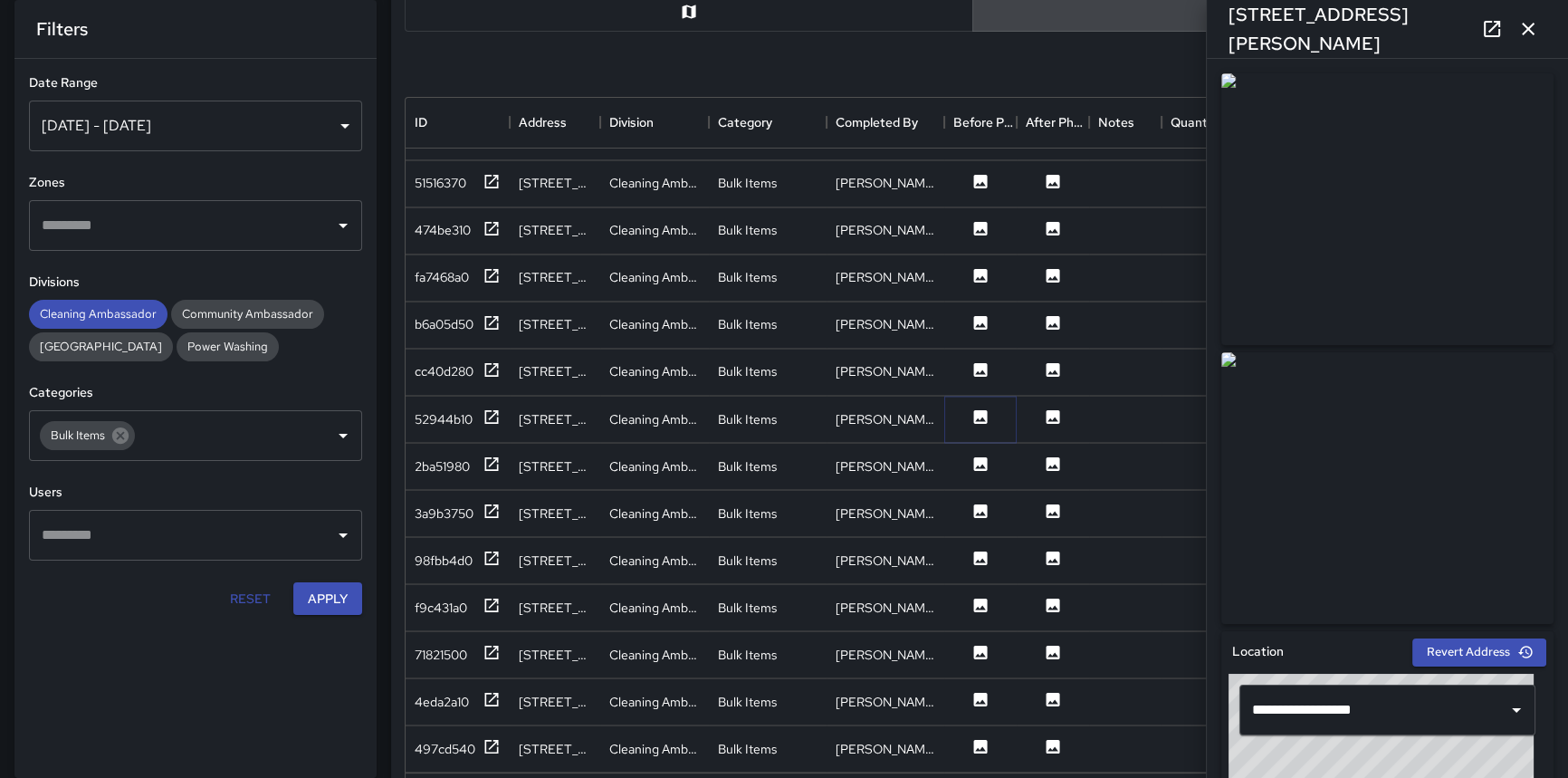 scroll, scrollTop: 4097, scrollLeft: 0, axis: vertical 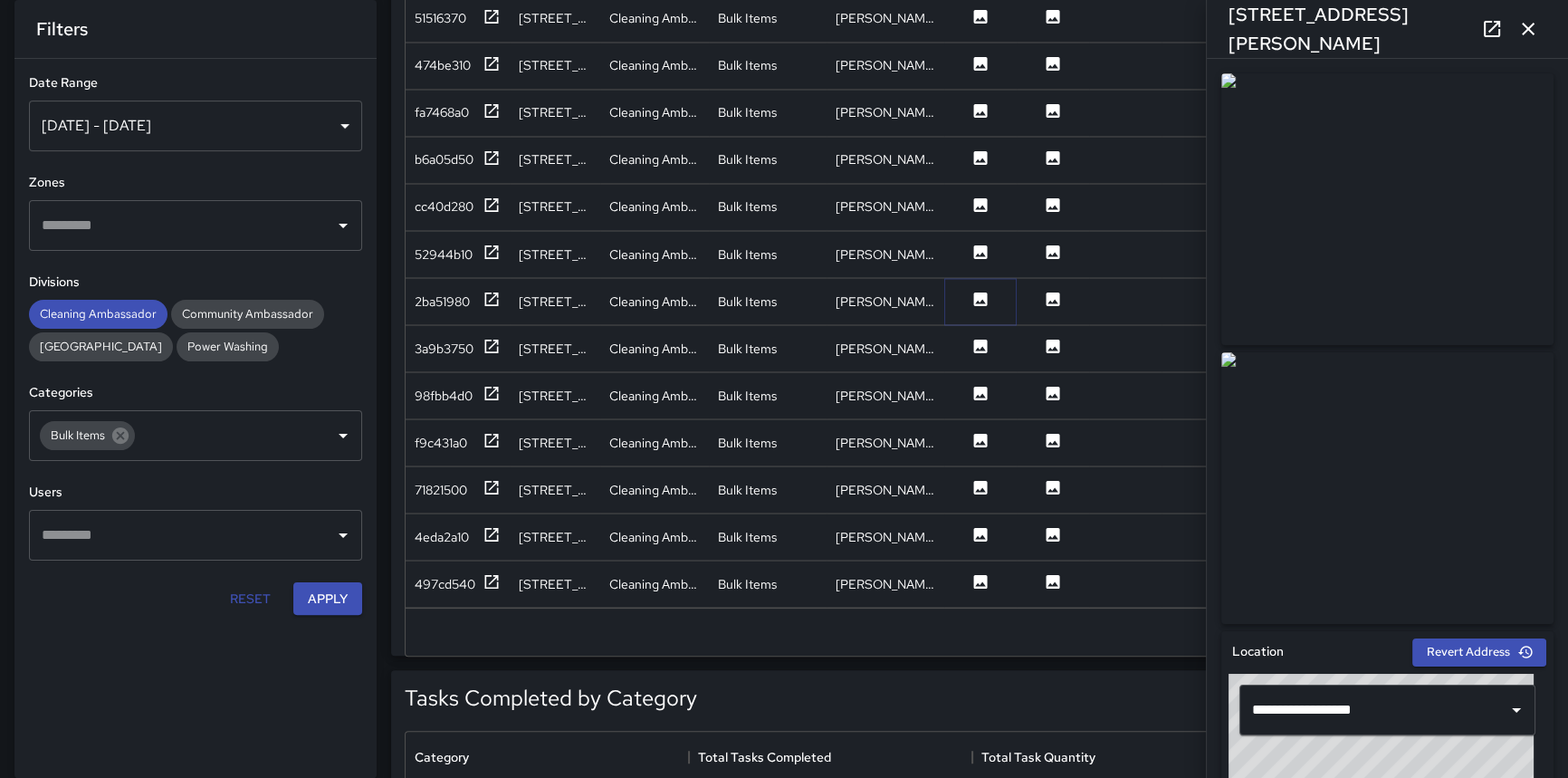 click 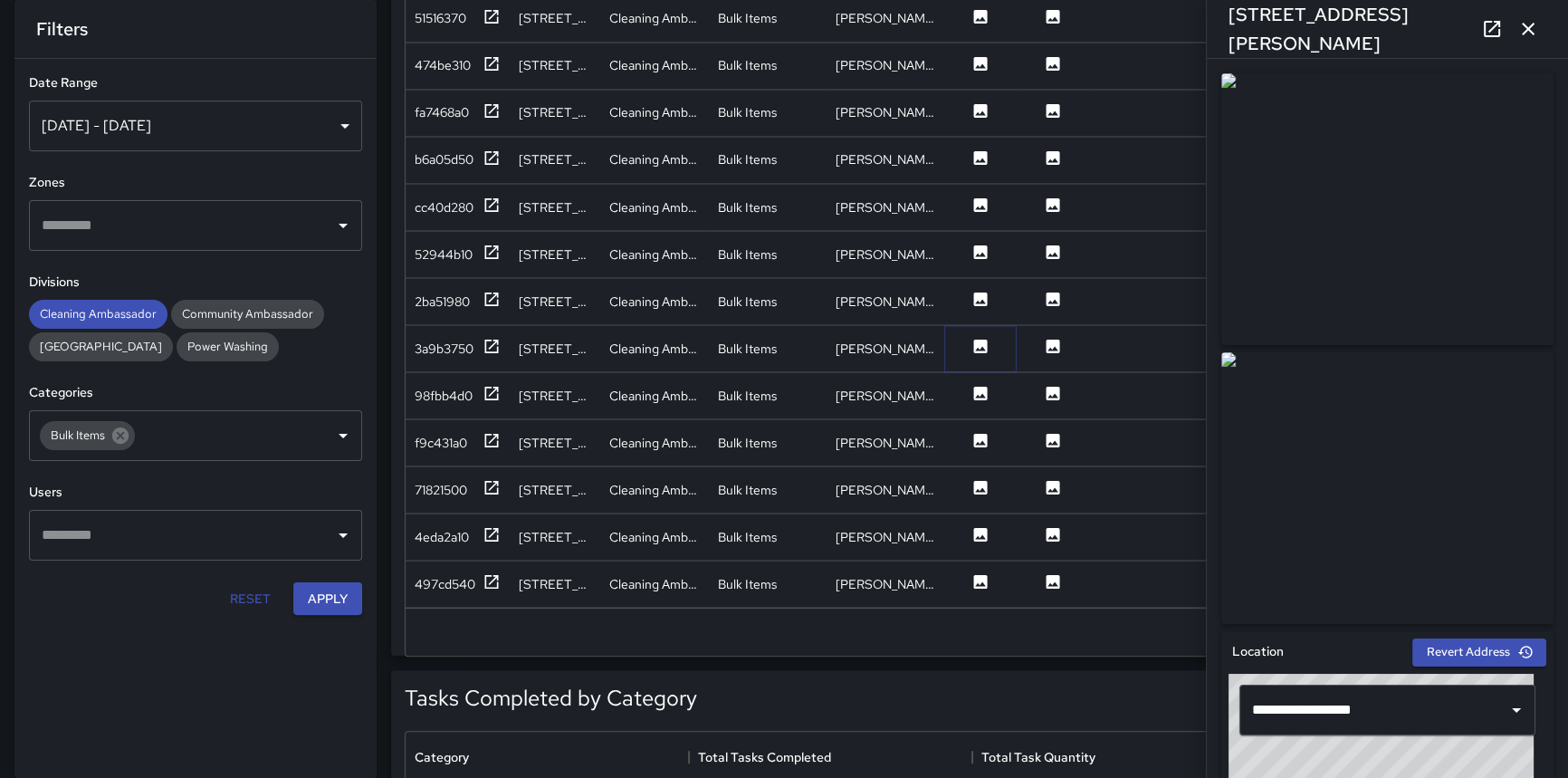 click 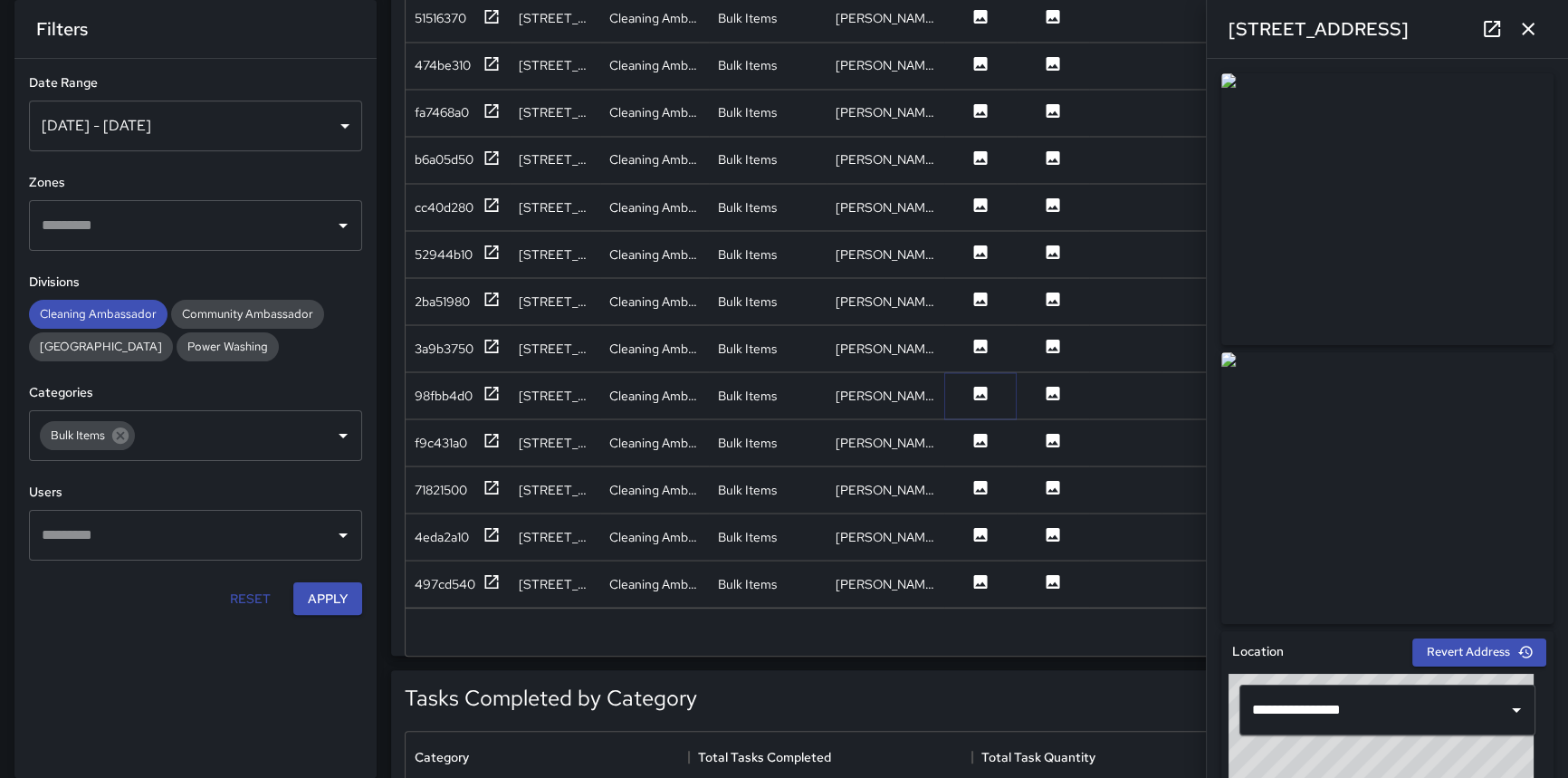 click 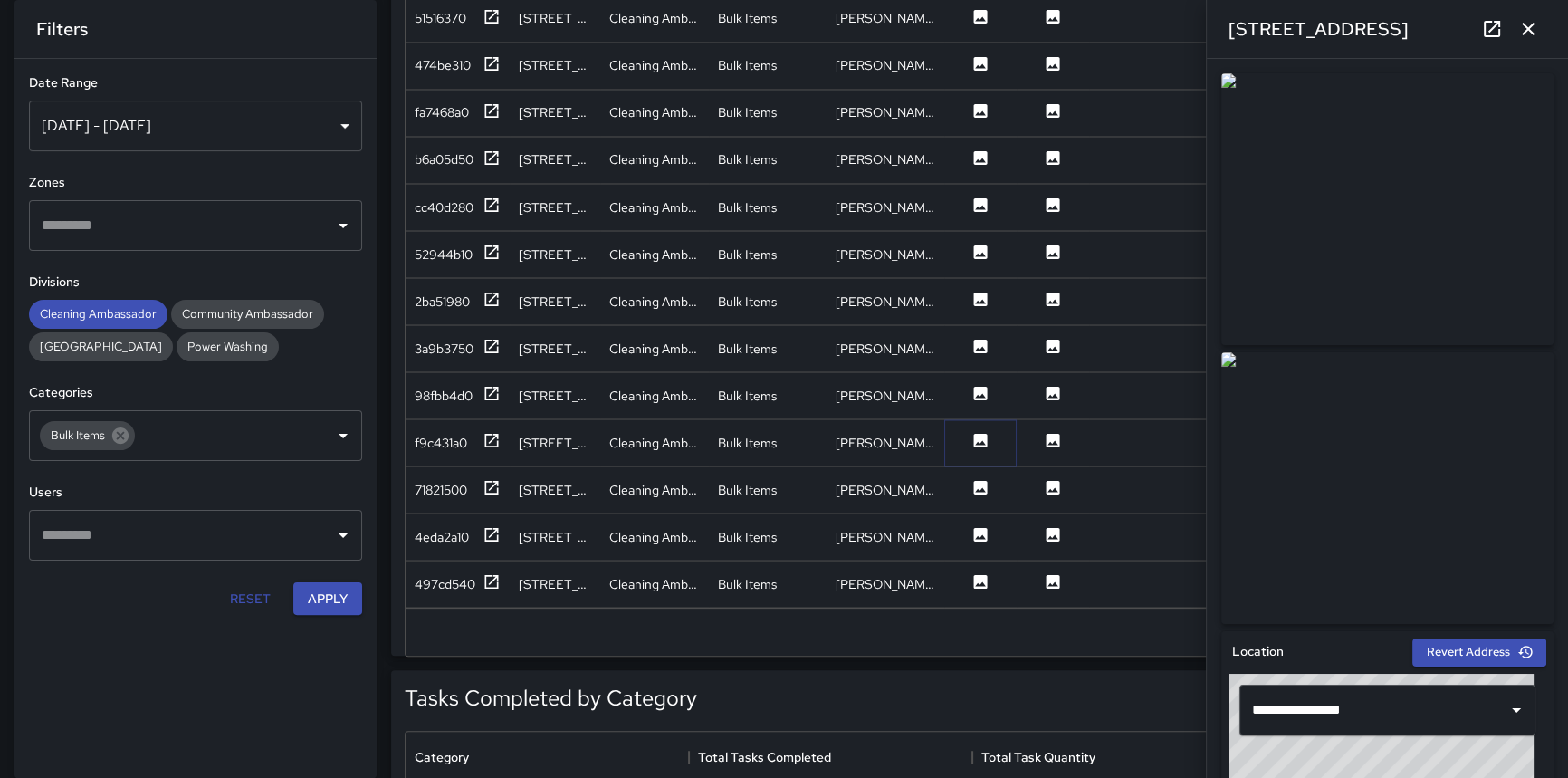 click 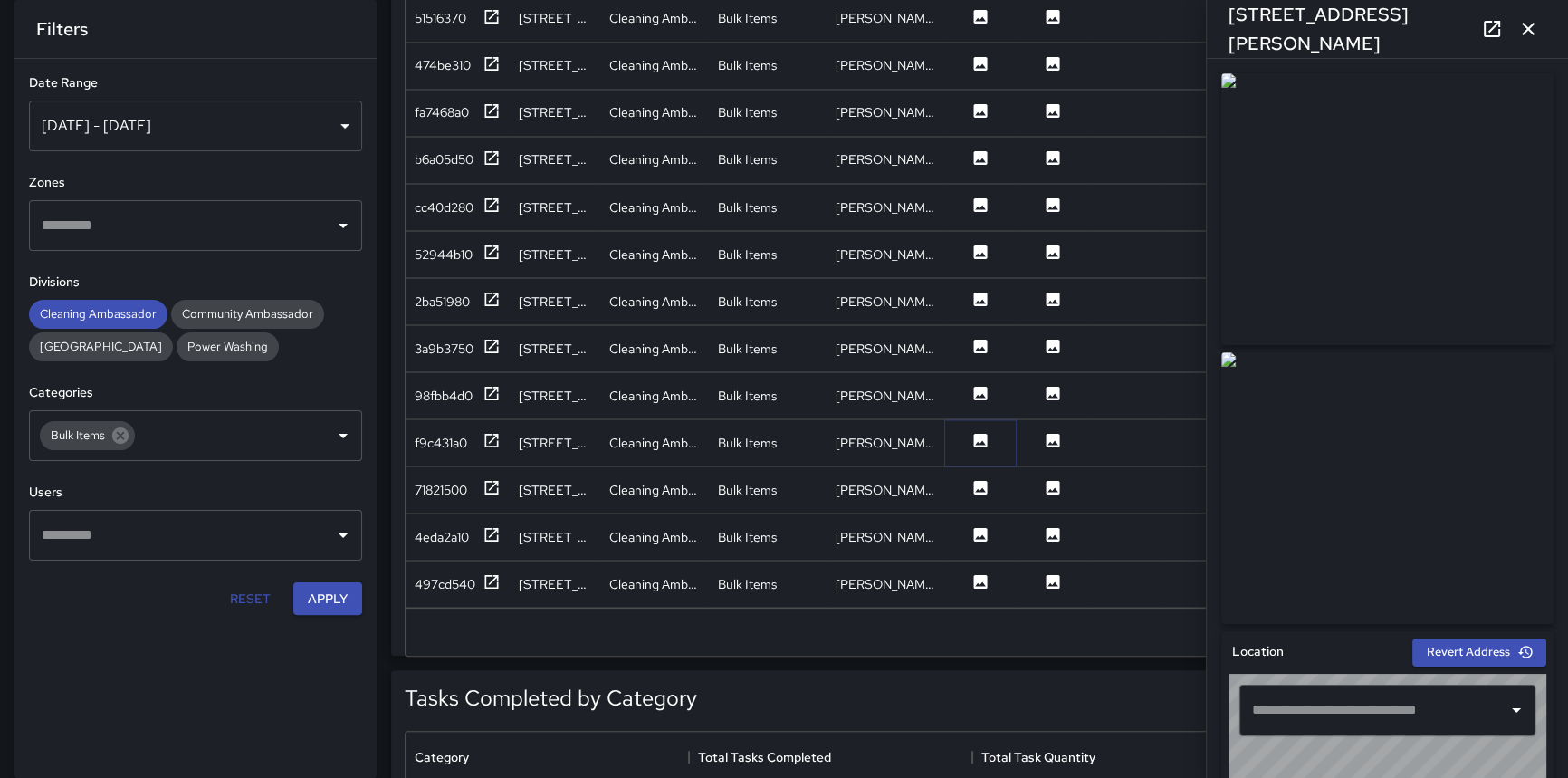 type on "**********" 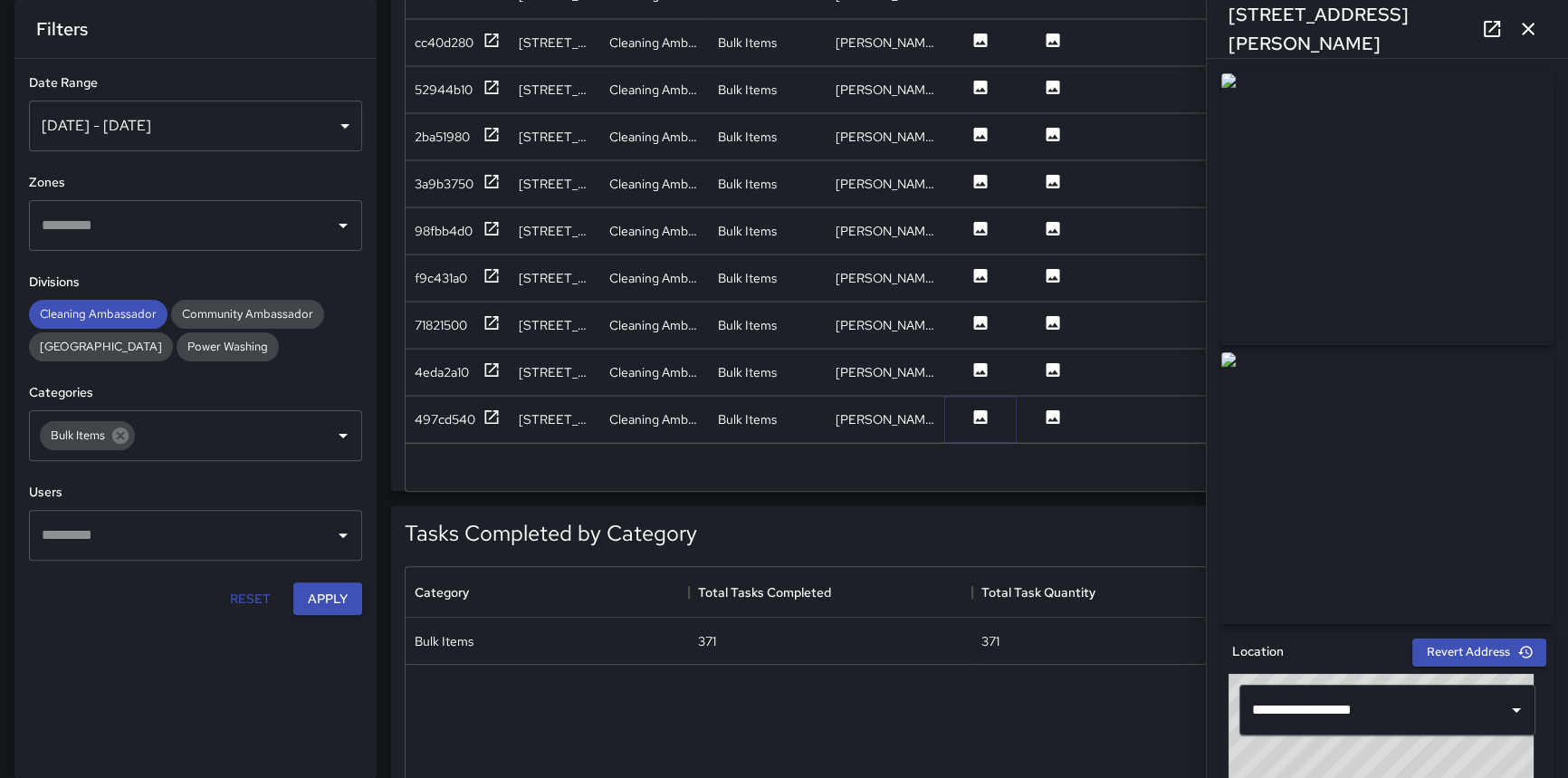 click 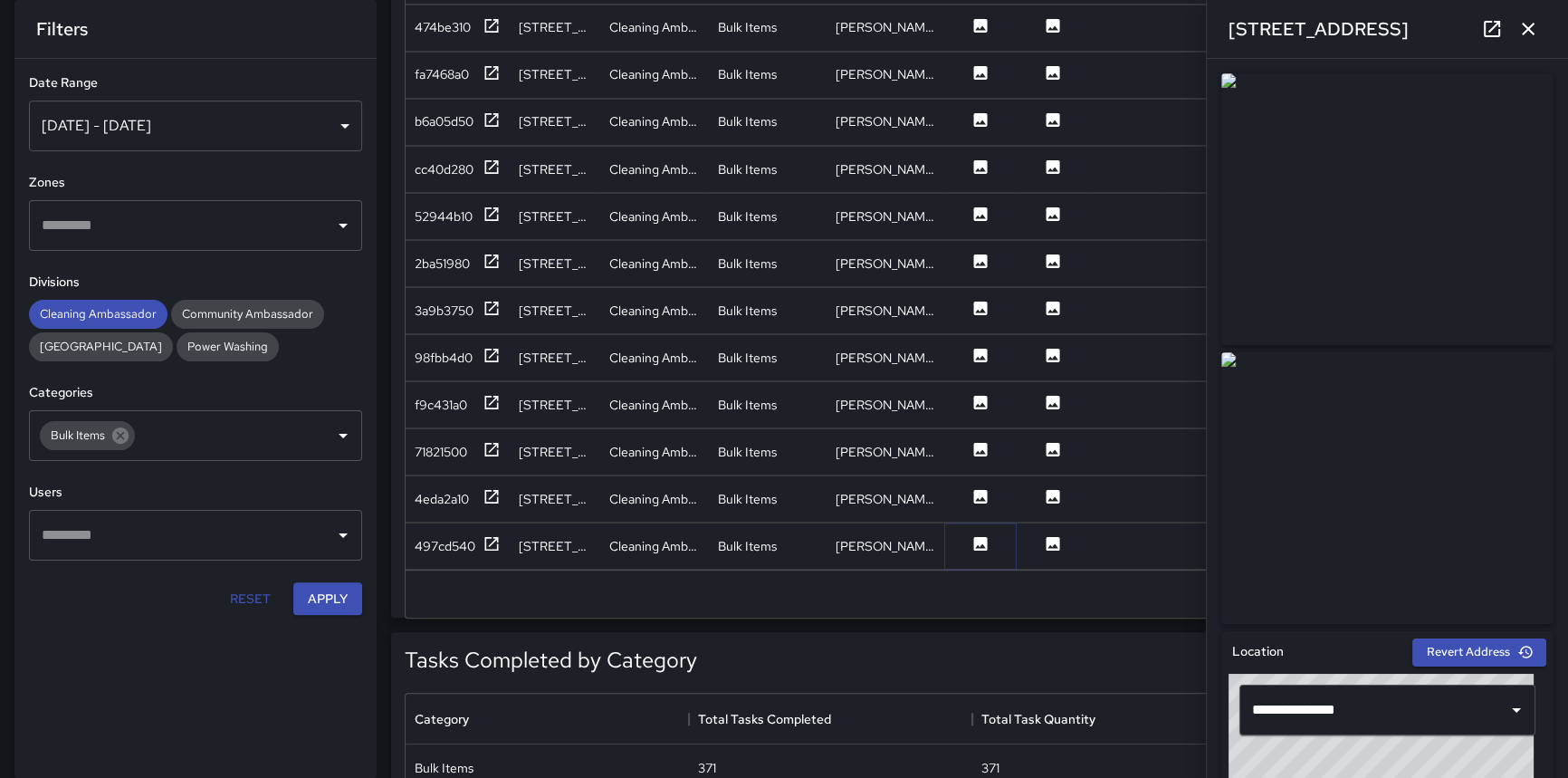 scroll, scrollTop: 466, scrollLeft: 0, axis: vertical 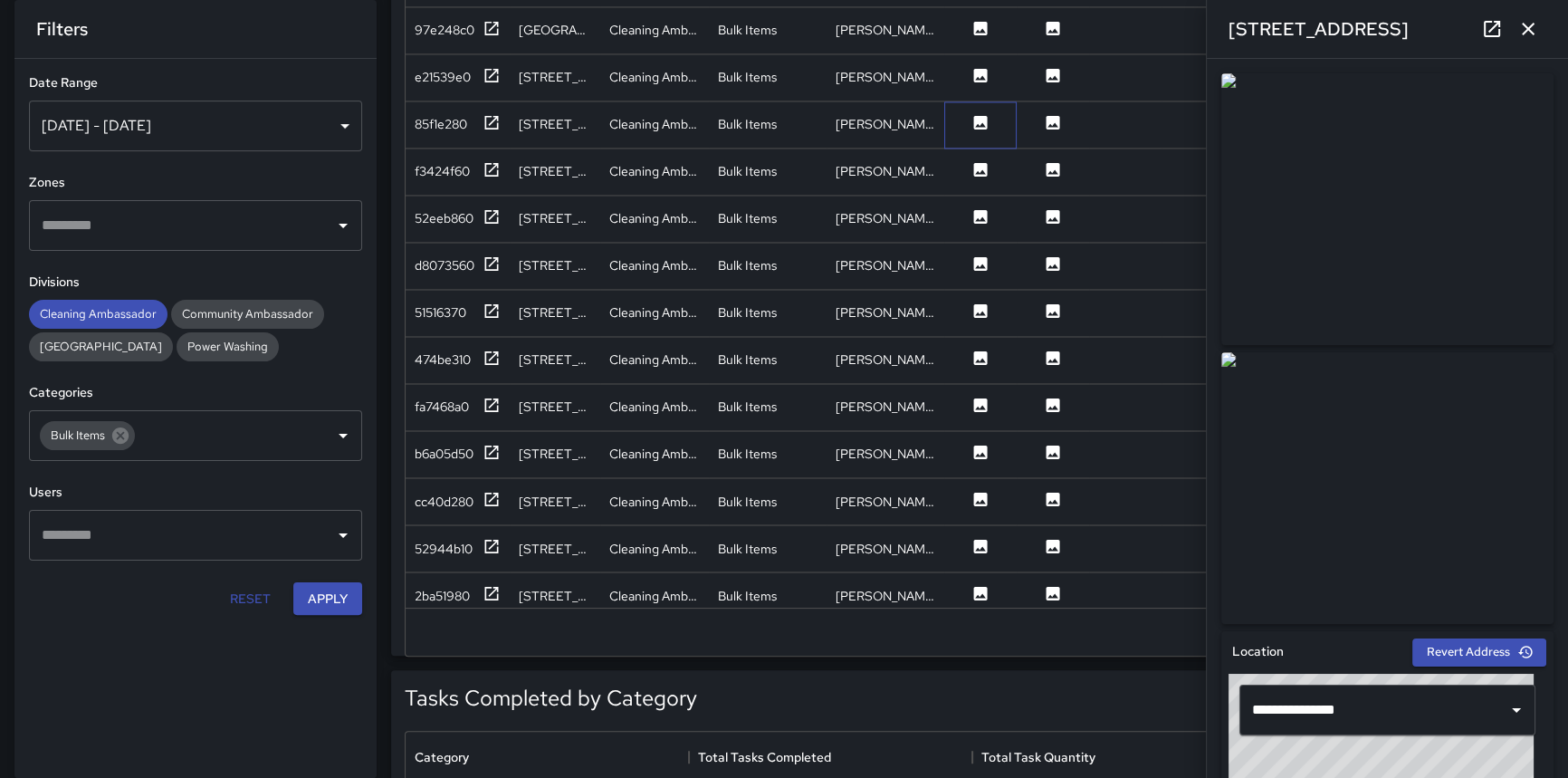 drag, startPoint x: 978, startPoint y: 108, endPoint x: 976, endPoint y: 118, distance: 10.19804 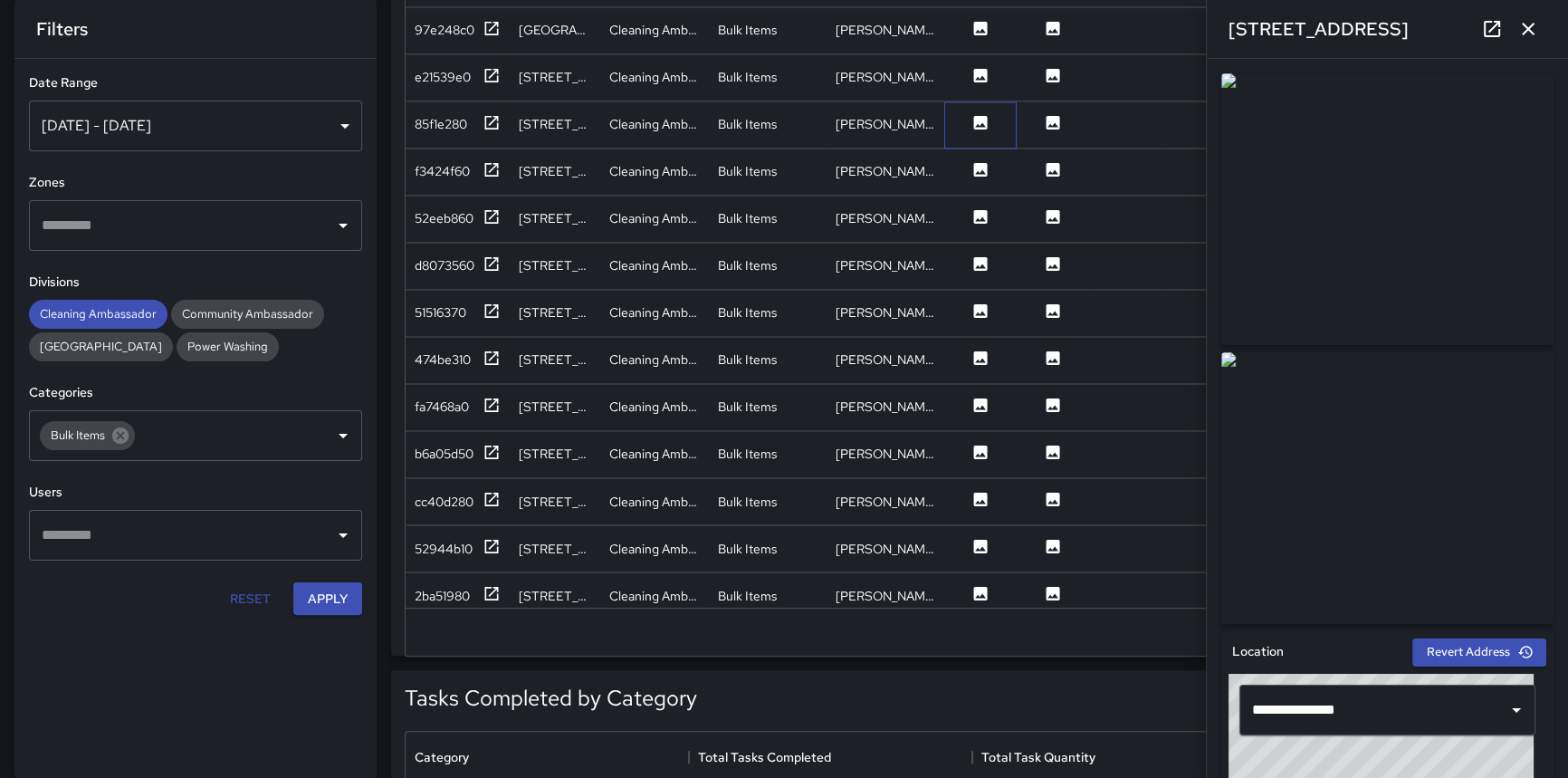 click at bounding box center [980, 125] 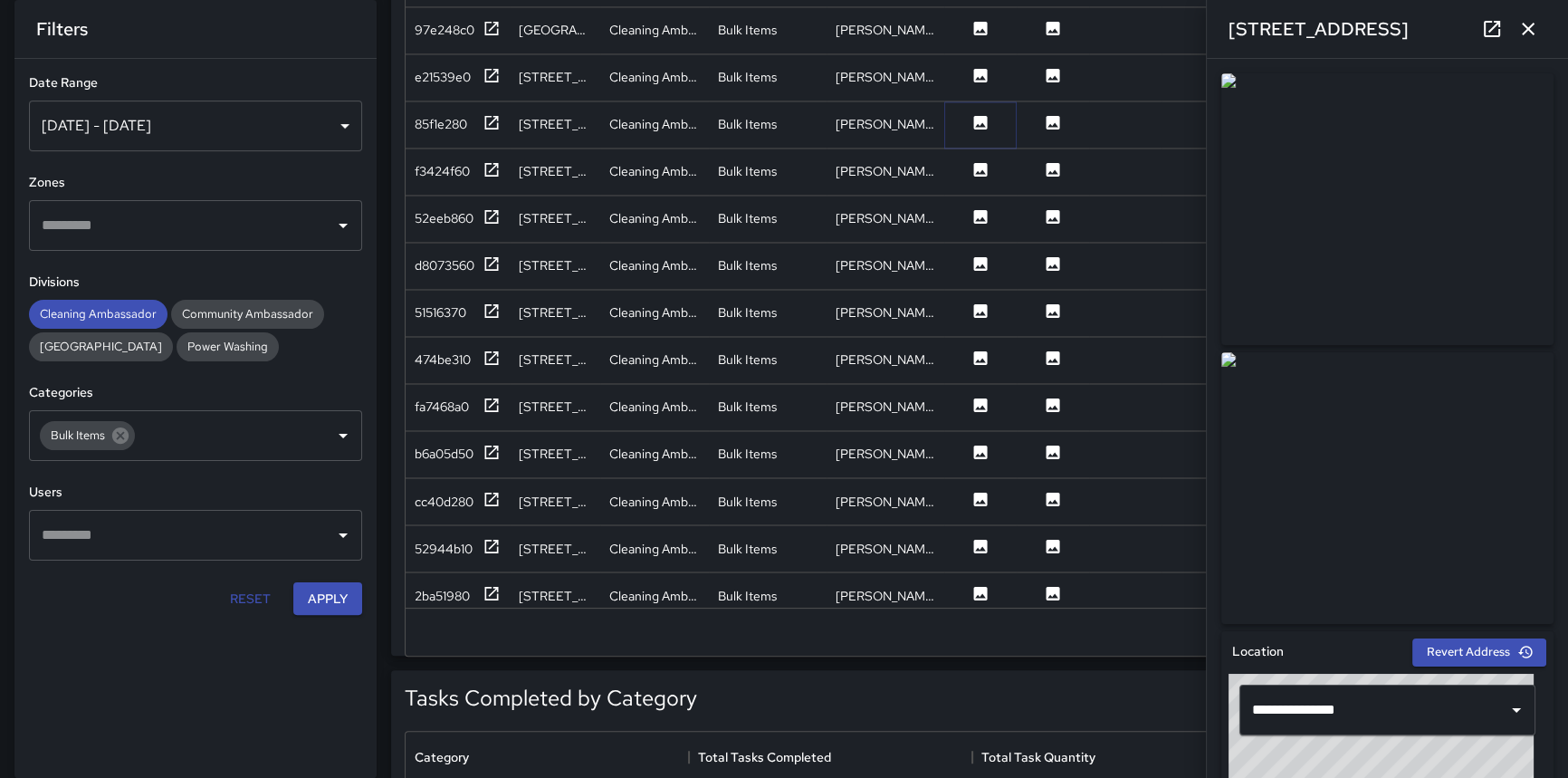 click 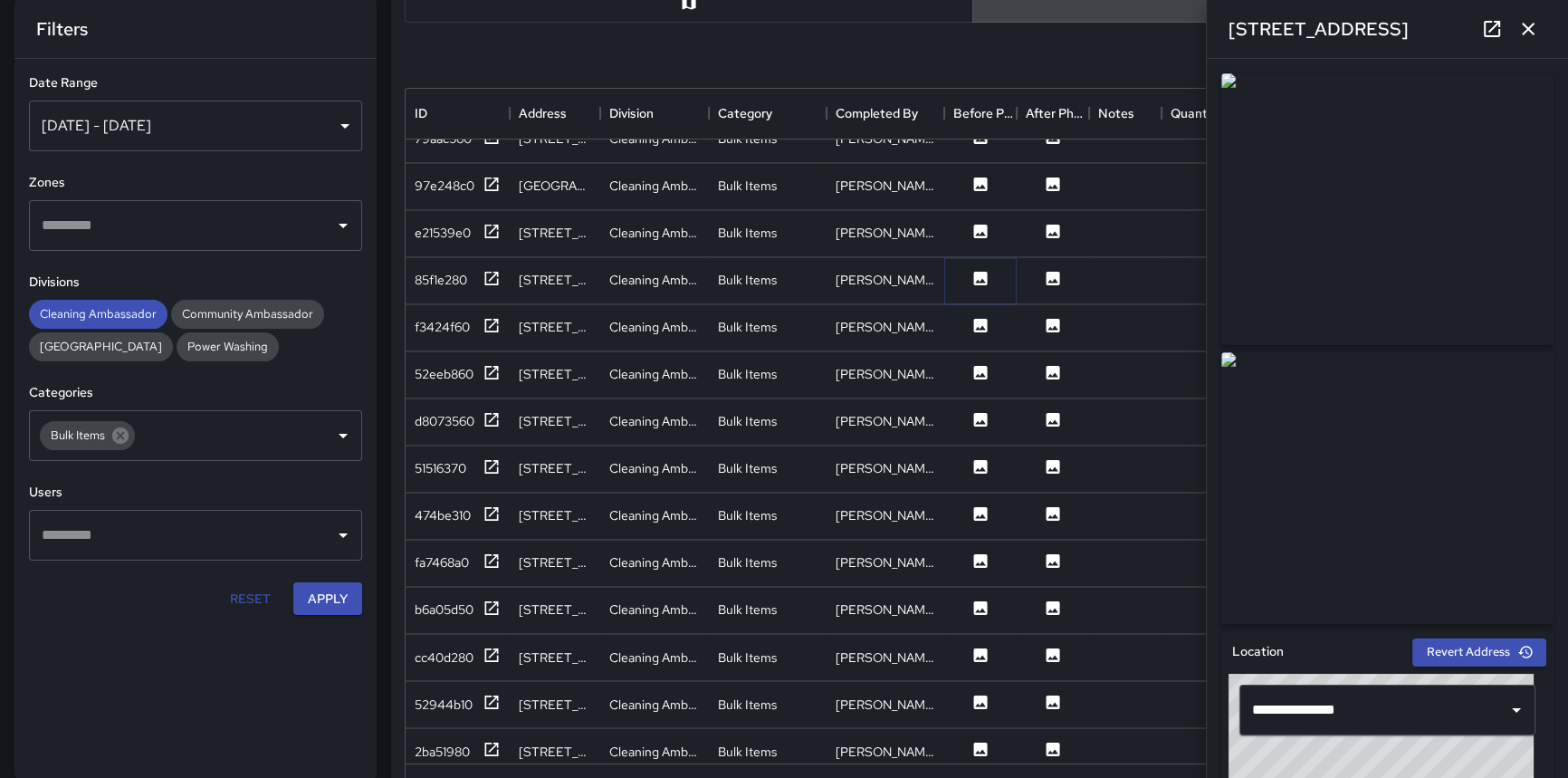scroll, scrollTop: 302, scrollLeft: 0, axis: vertical 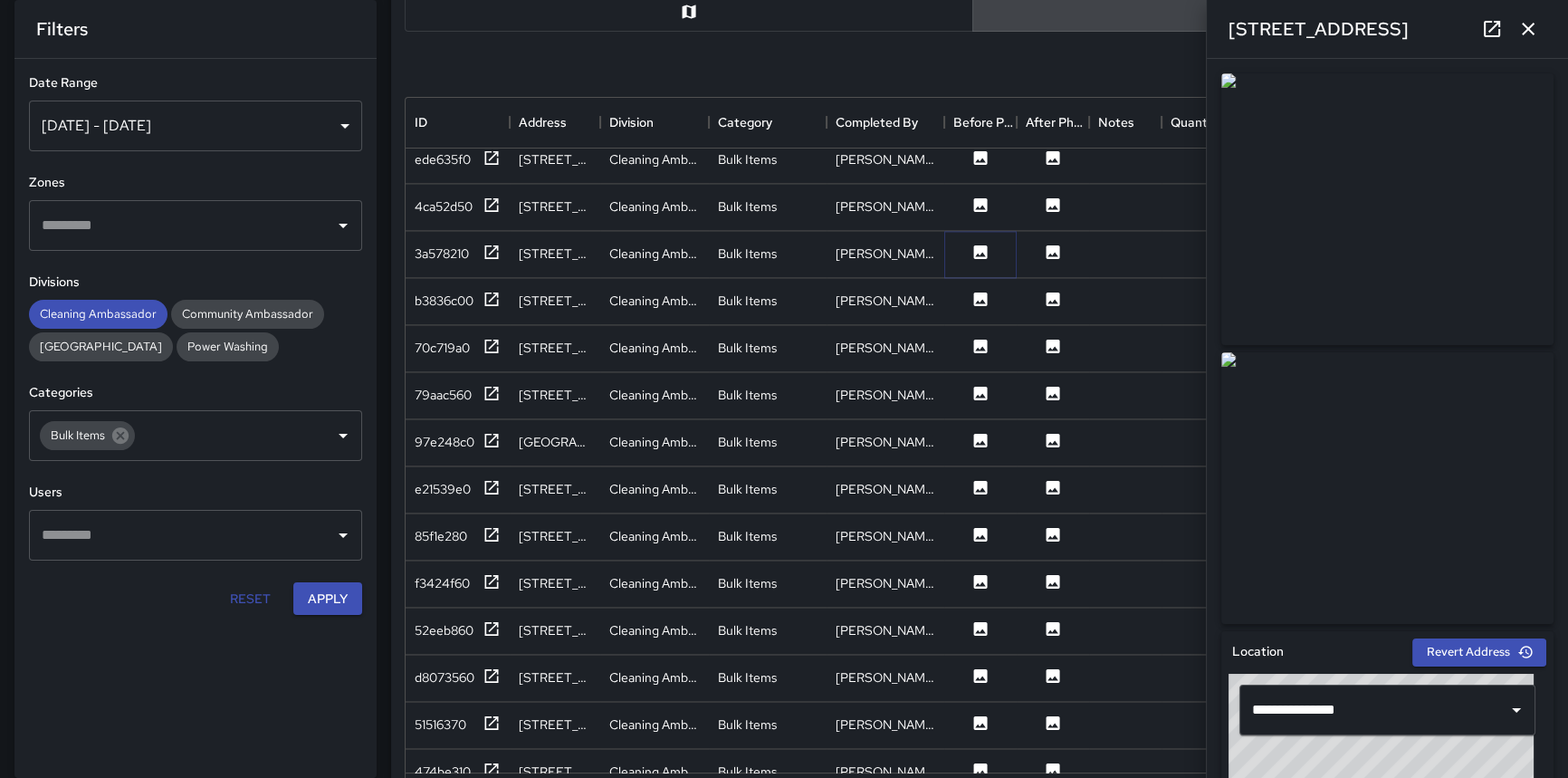 click 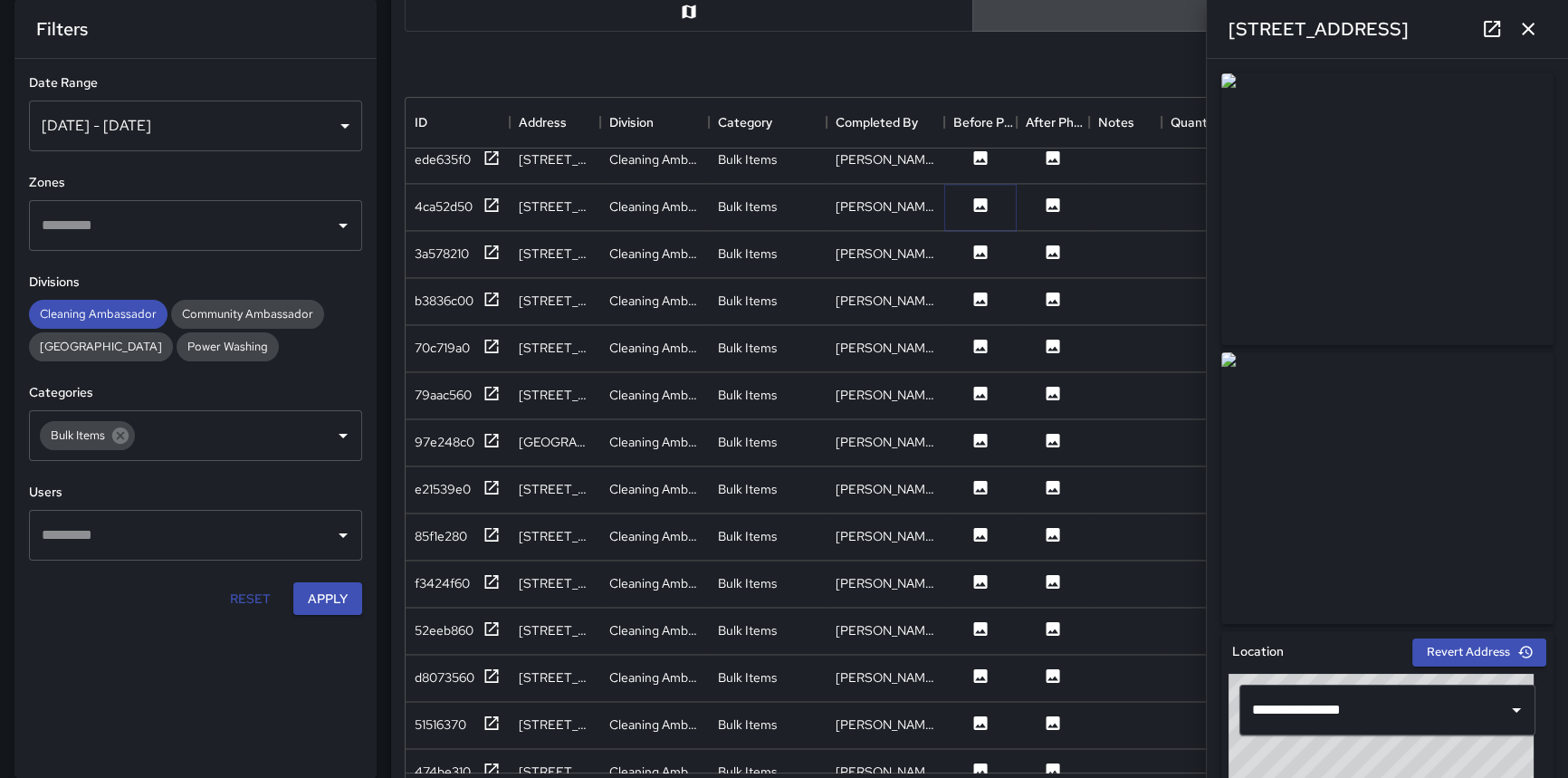 click 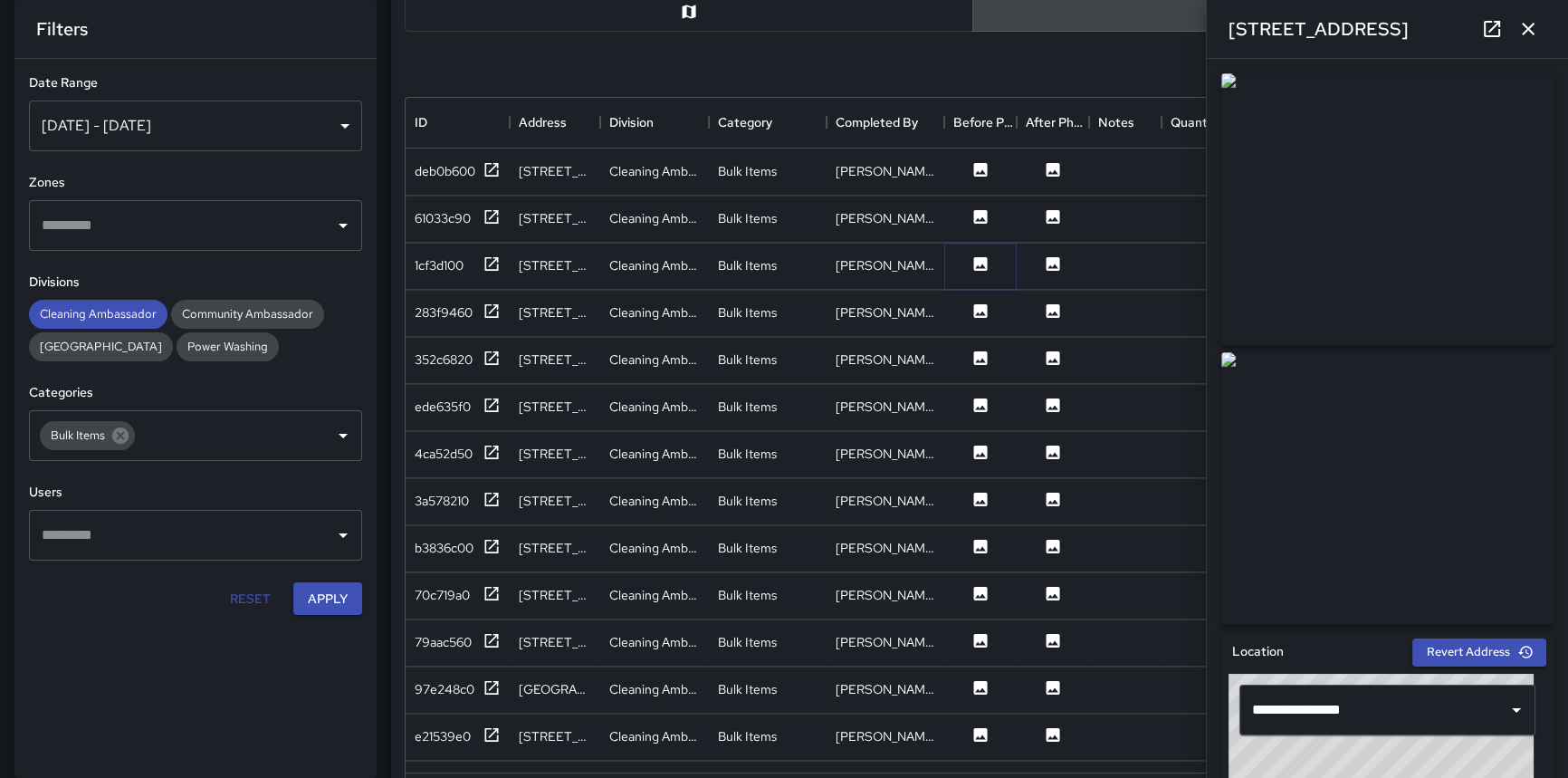 click 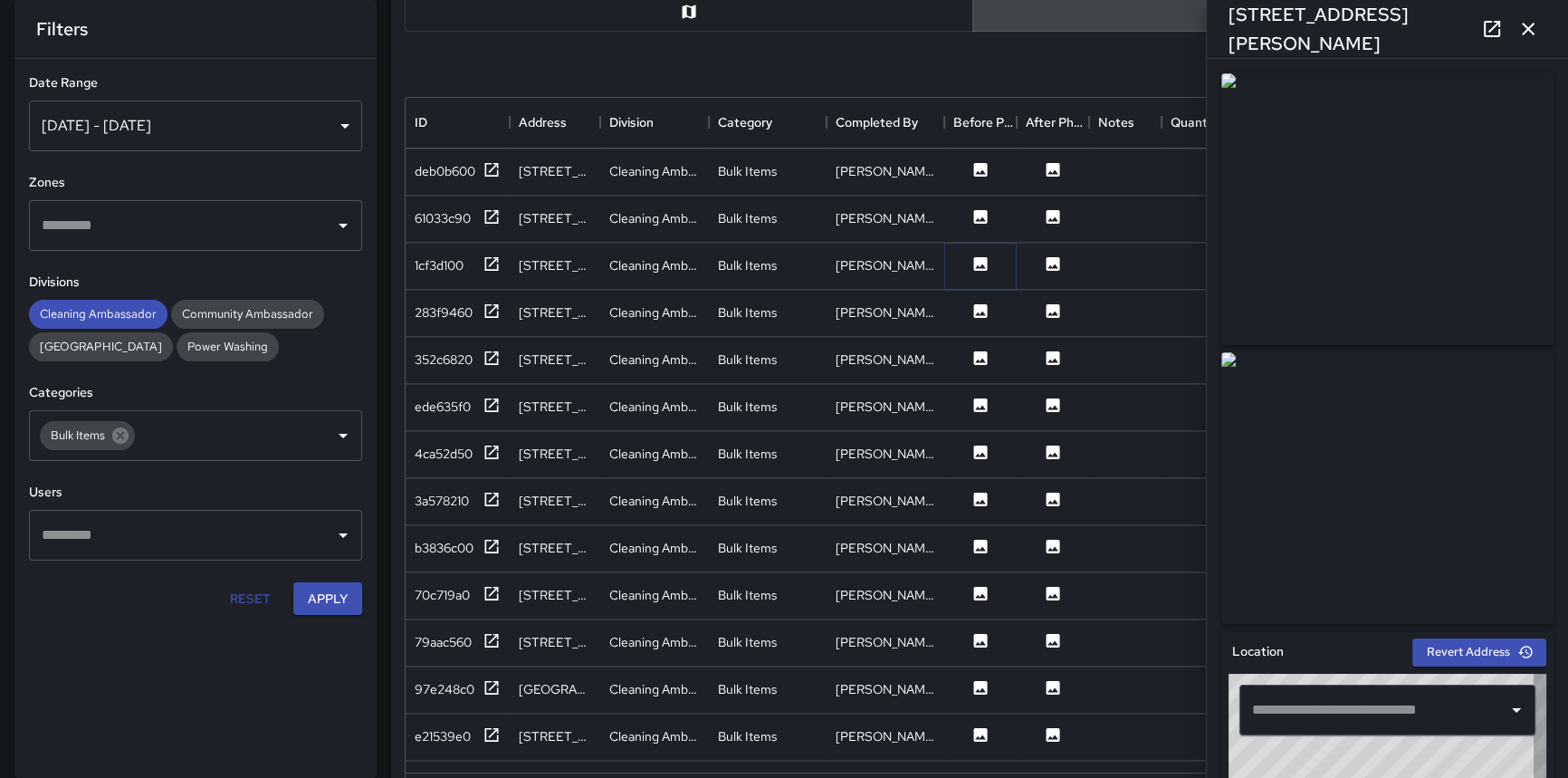 type on "**********" 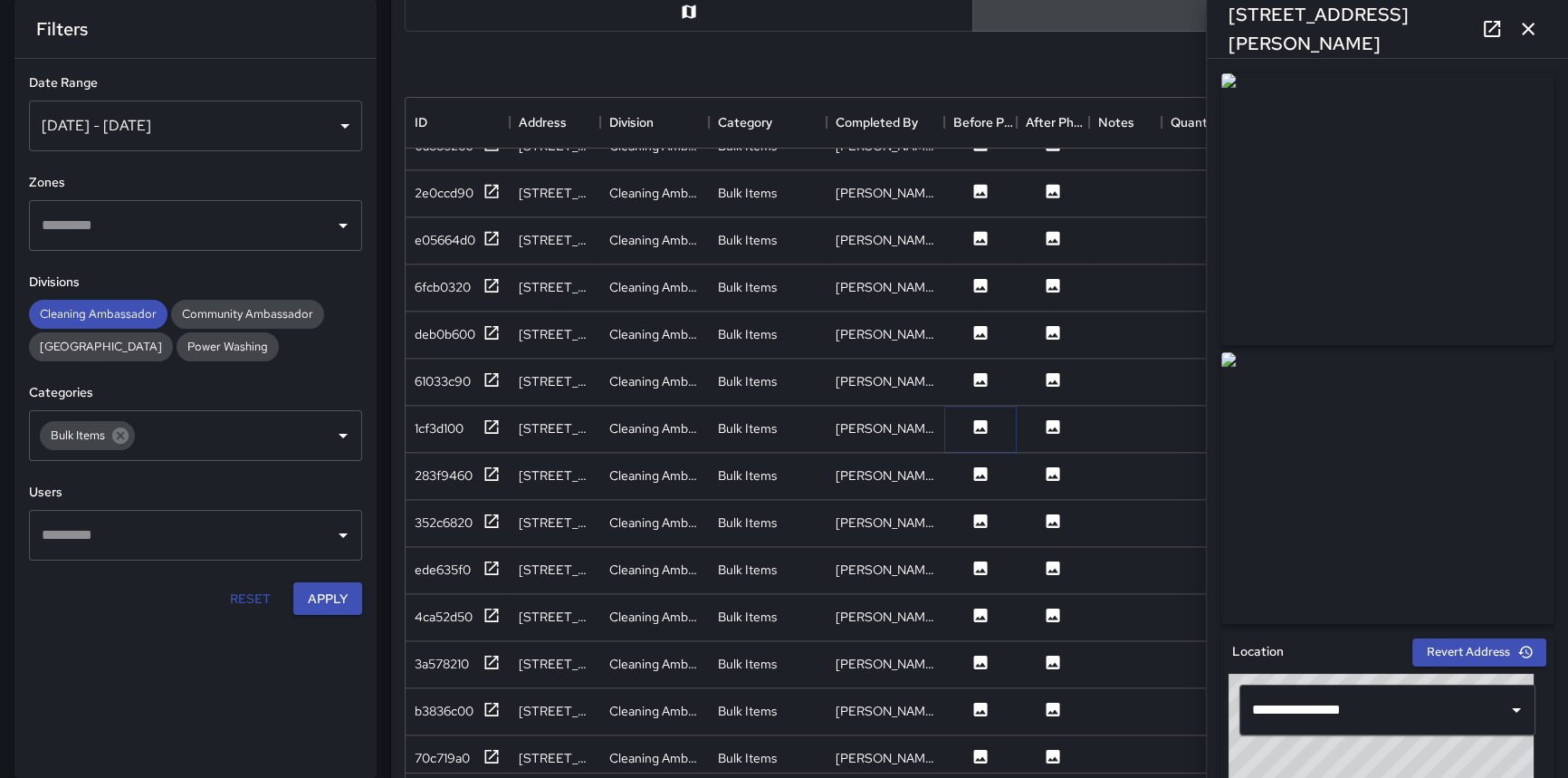 scroll, scrollTop: 3050, scrollLeft: 0, axis: vertical 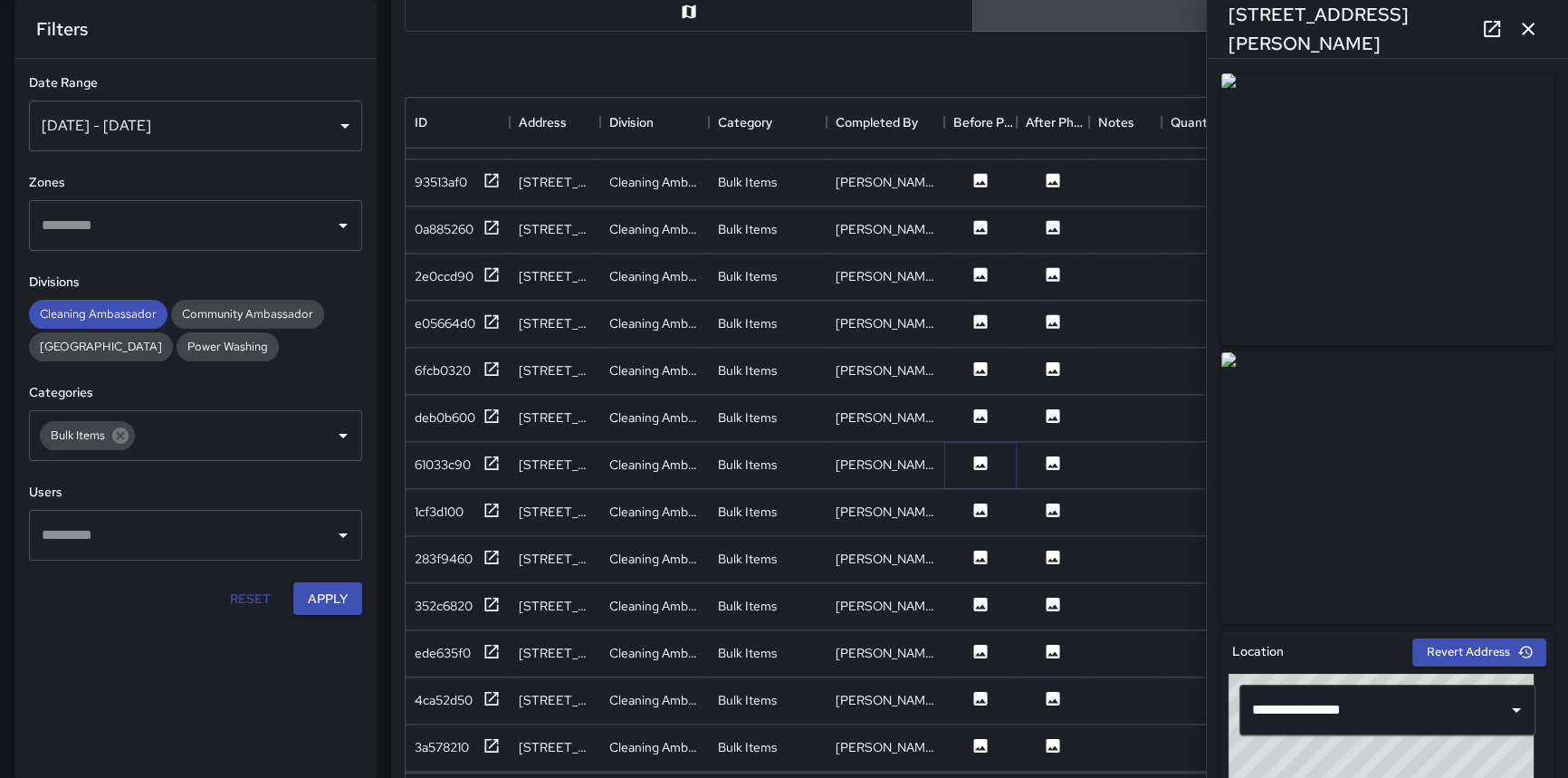 click 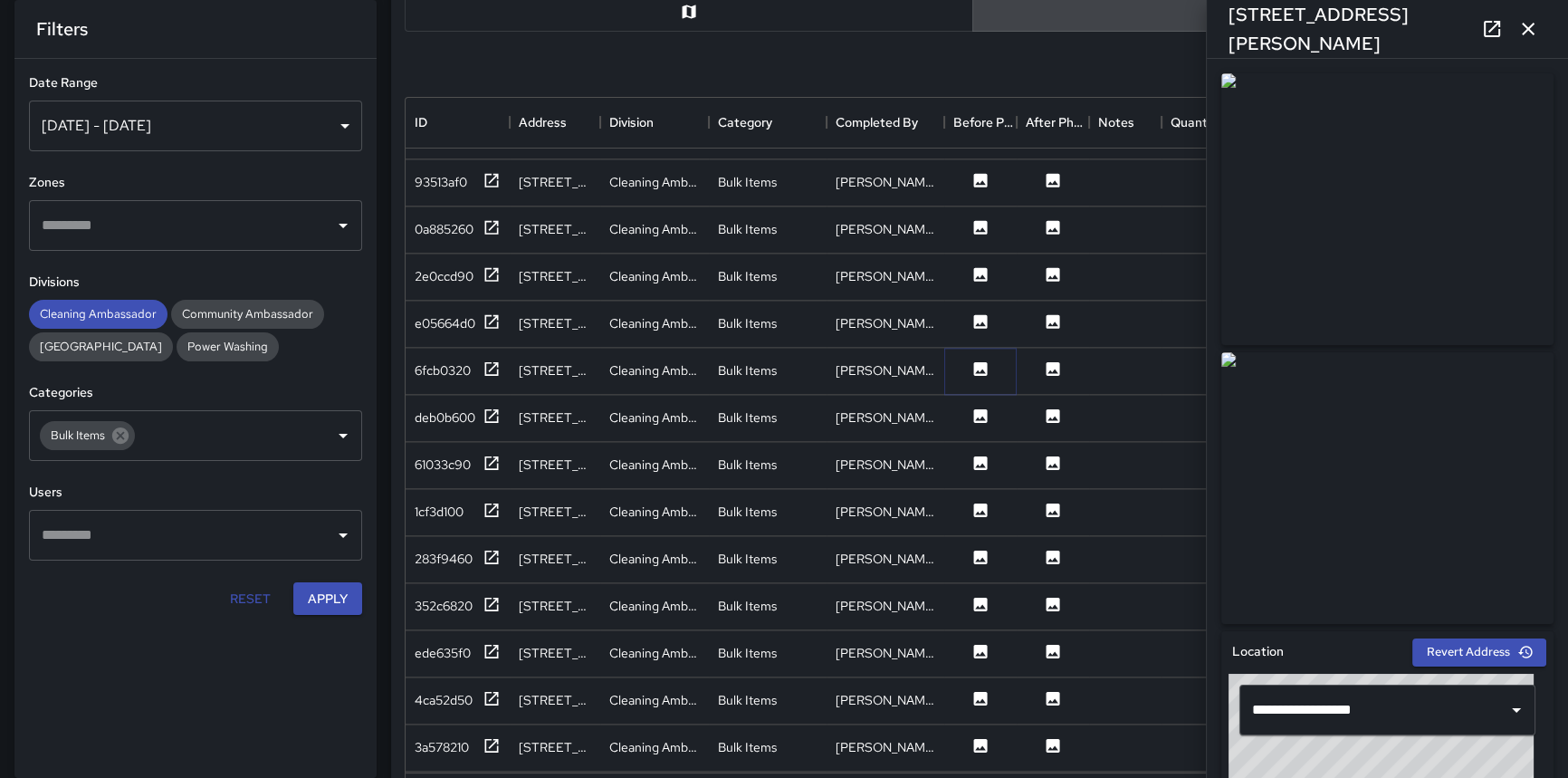 click 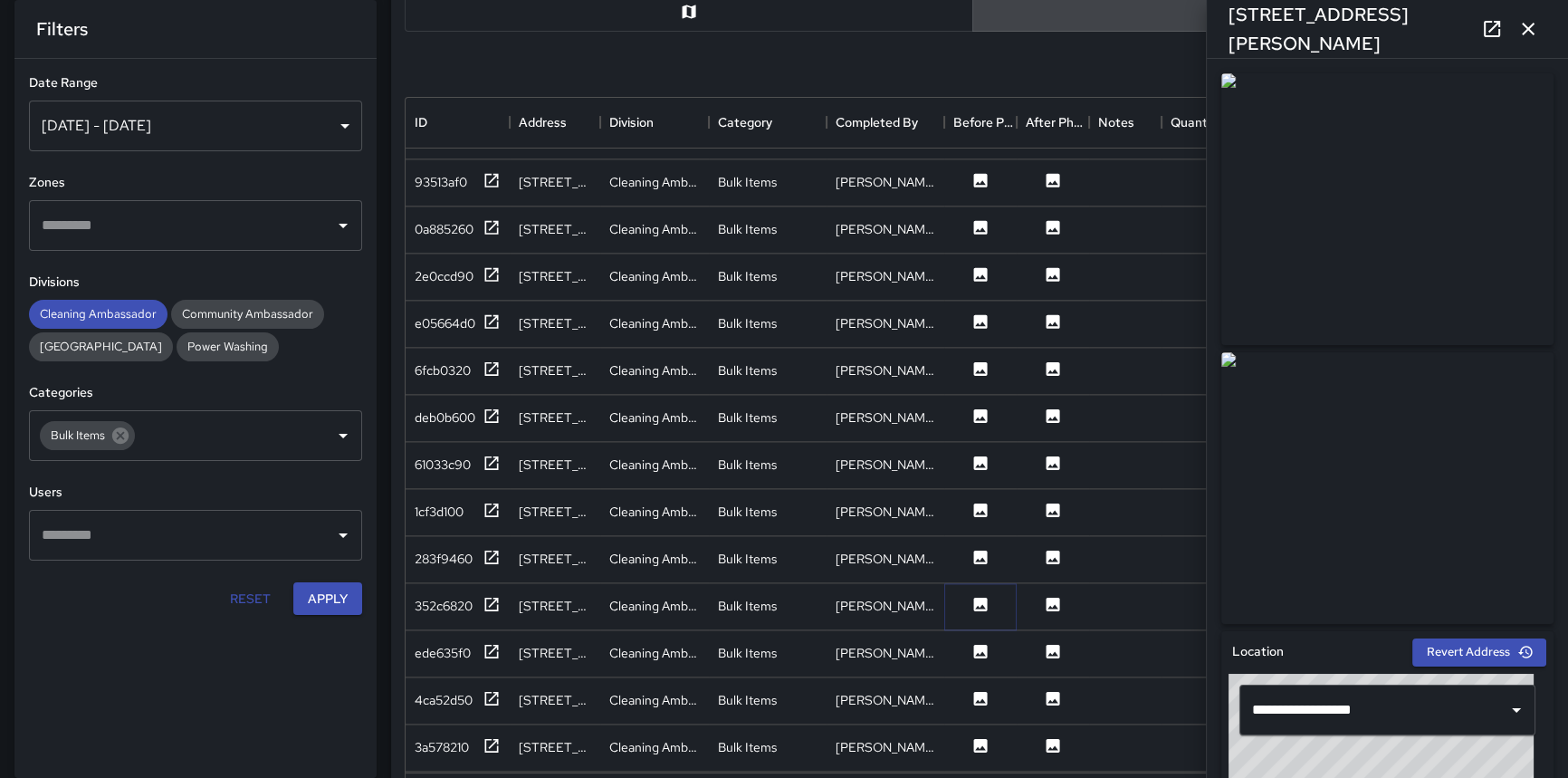 click 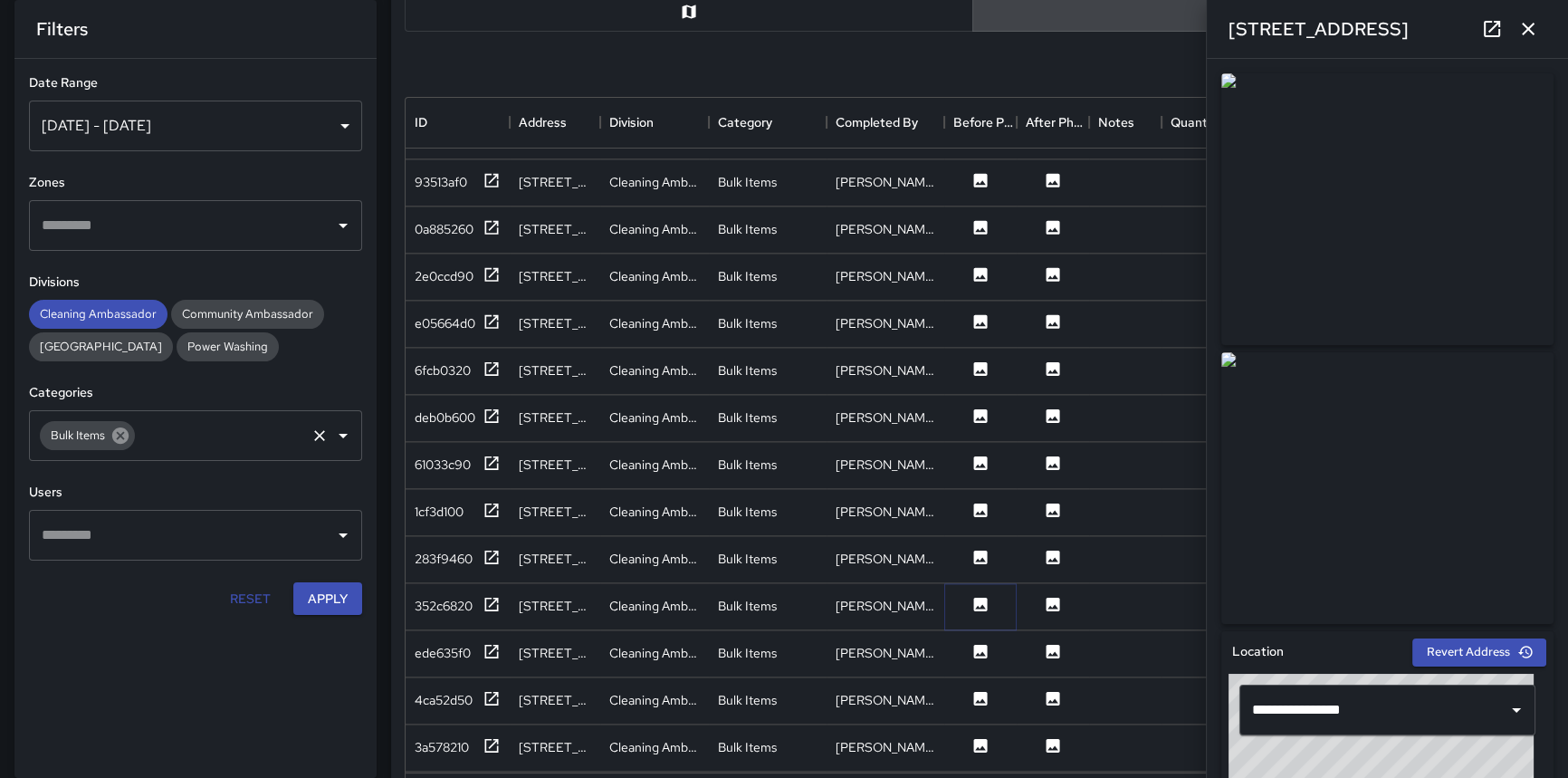click 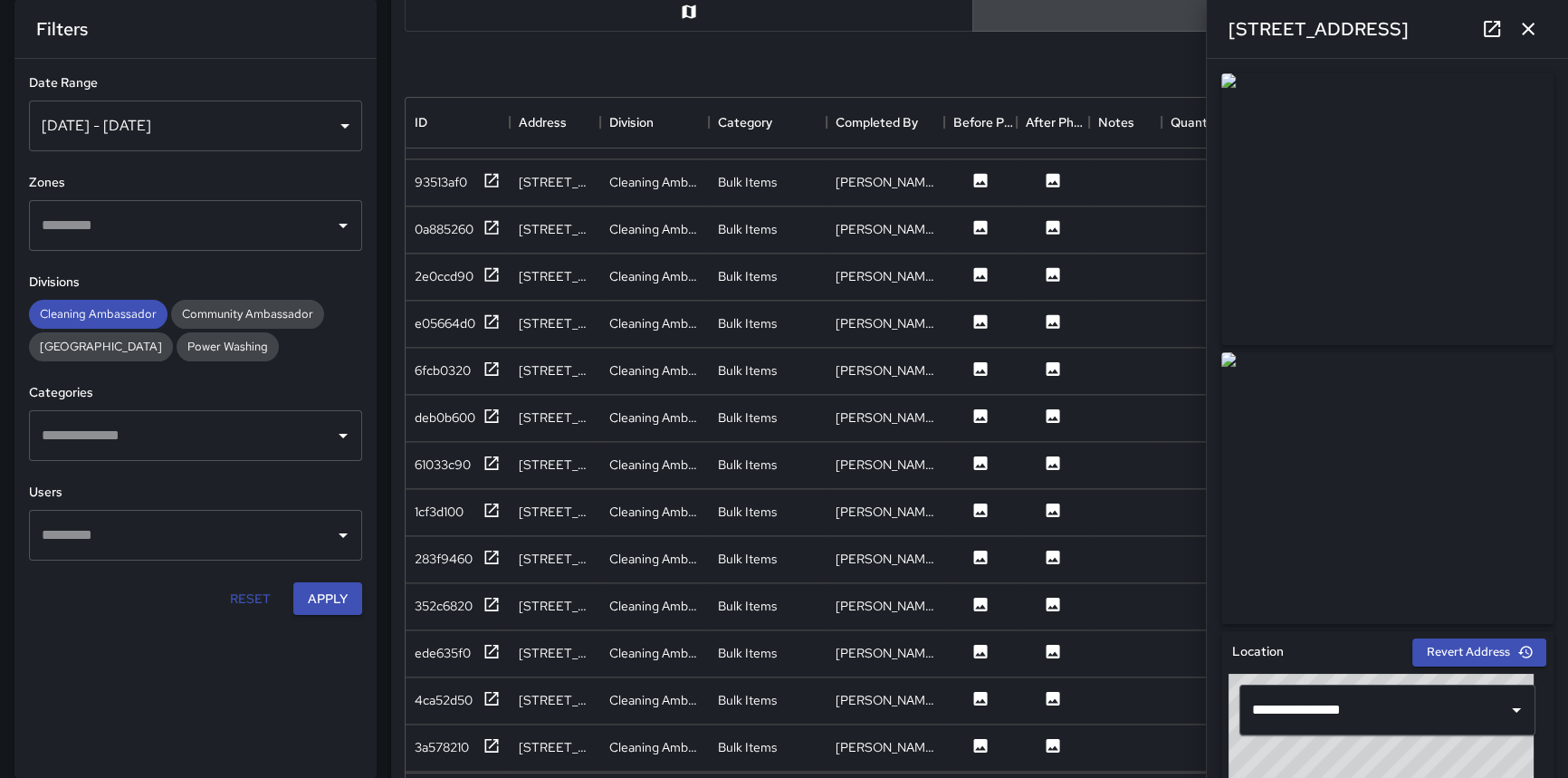 click at bounding box center (182, 436) 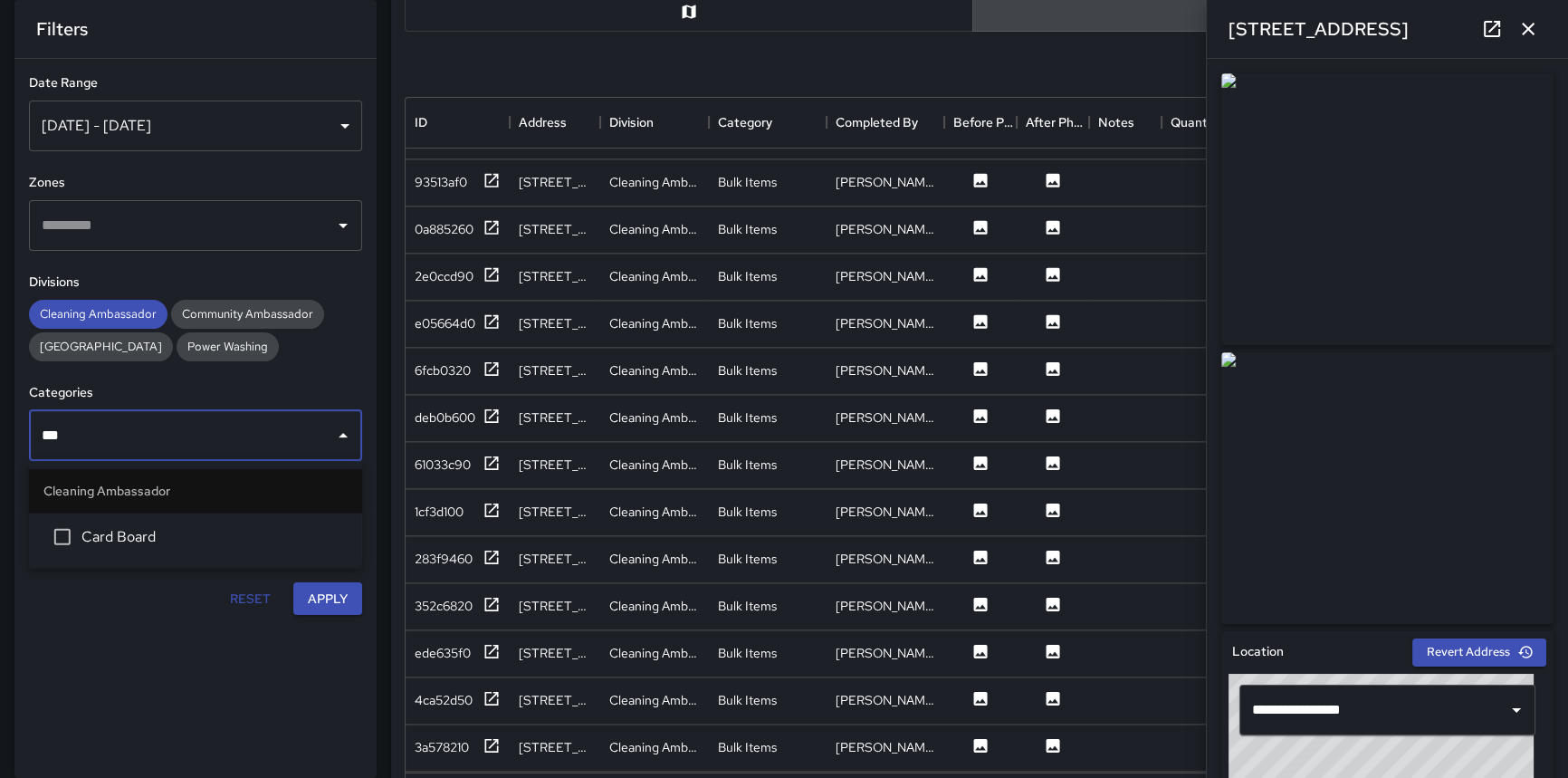 type on "****" 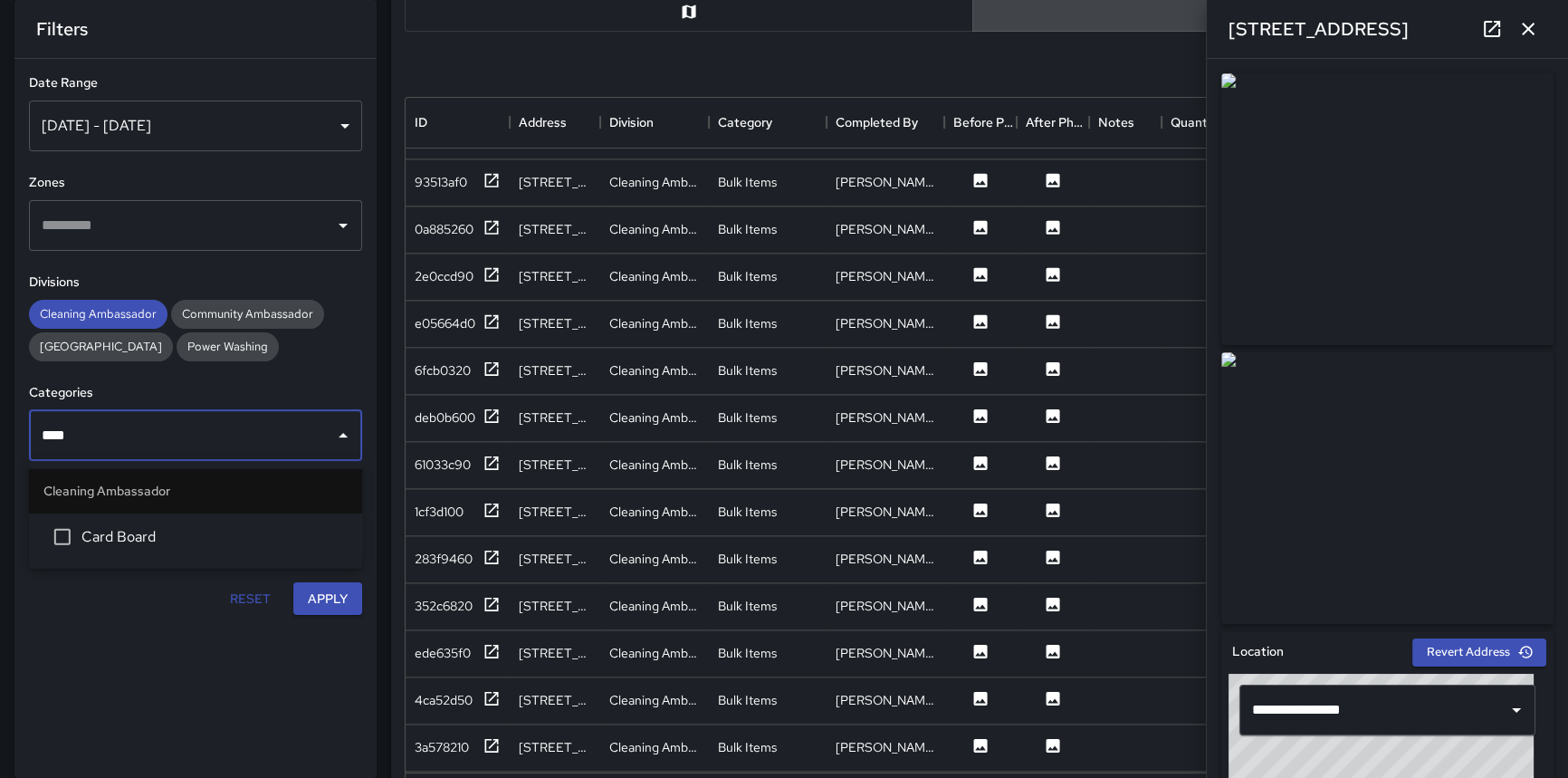 click on "Card Board" at bounding box center (215, 537) 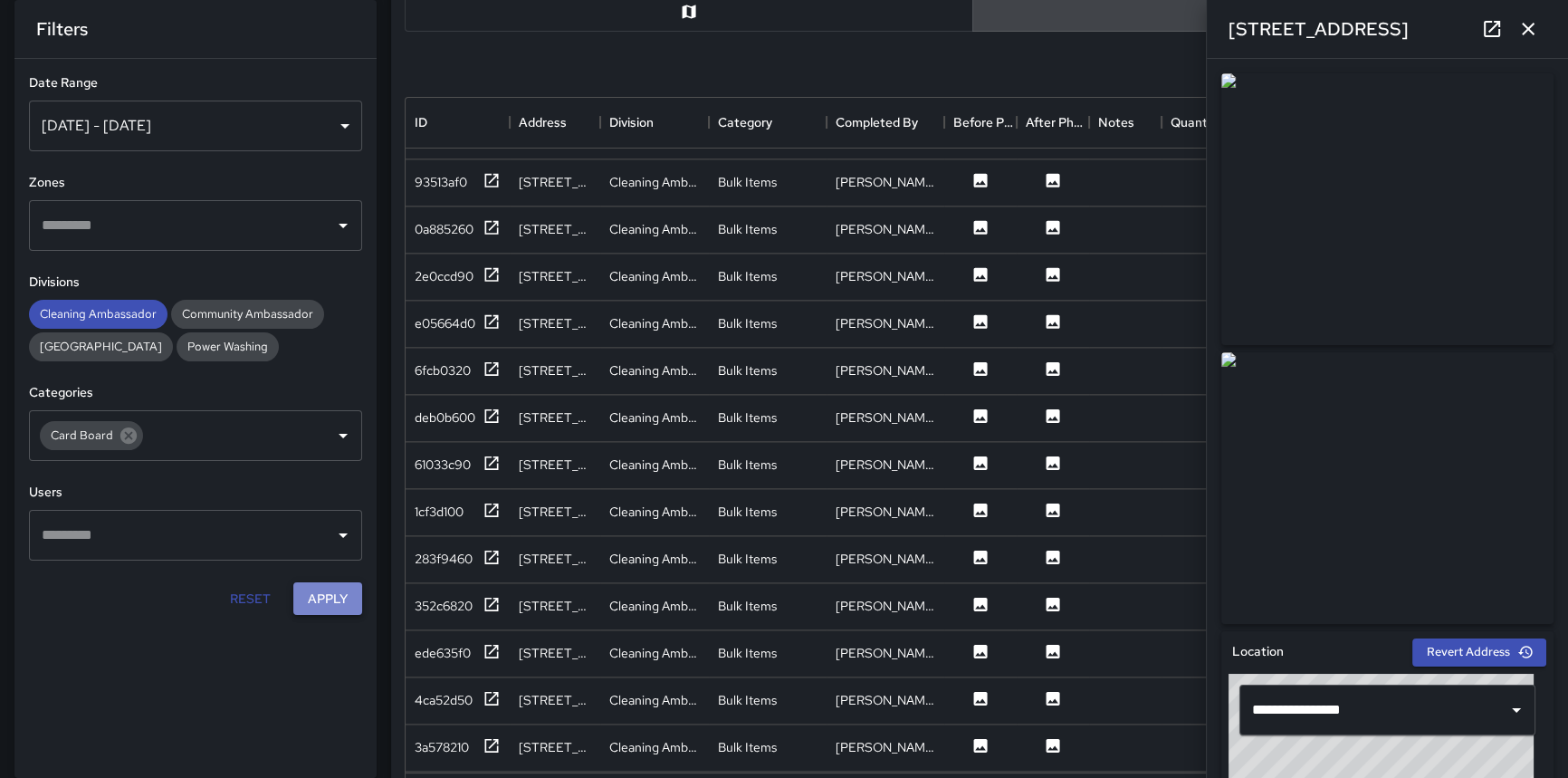 click on "Apply" at bounding box center (328, 599) 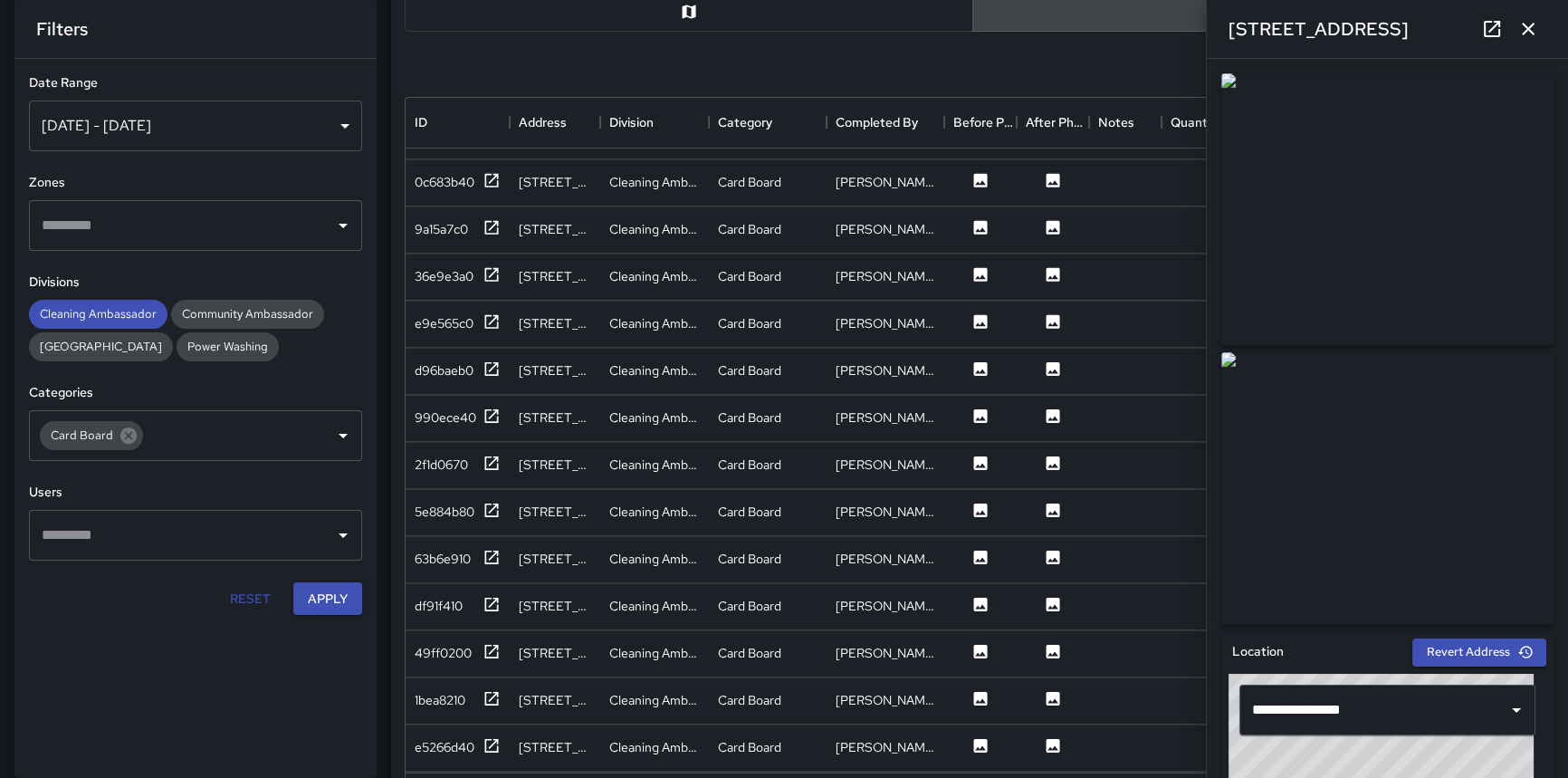 scroll, scrollTop: 466, scrollLeft: 0, axis: vertical 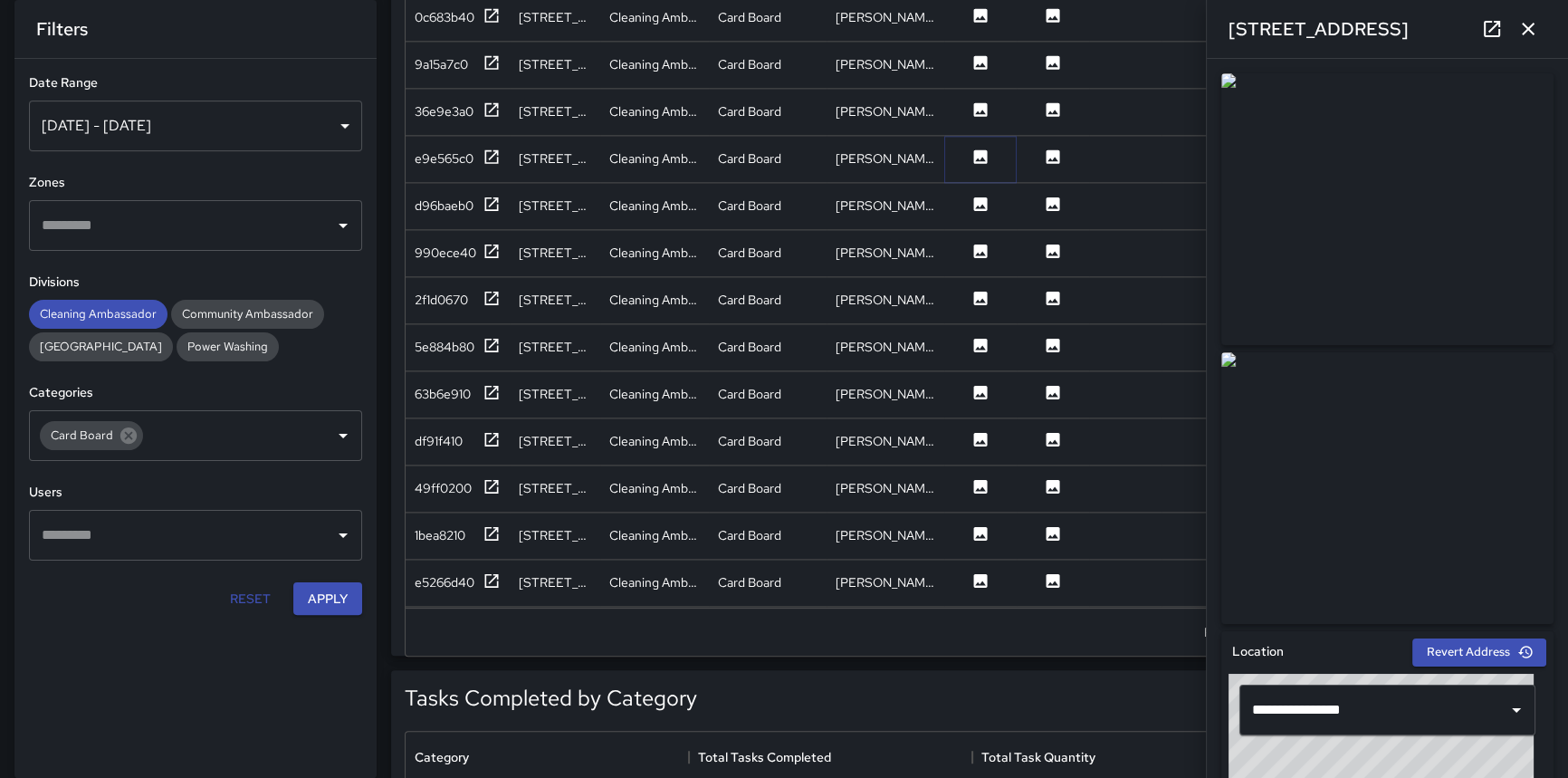 click 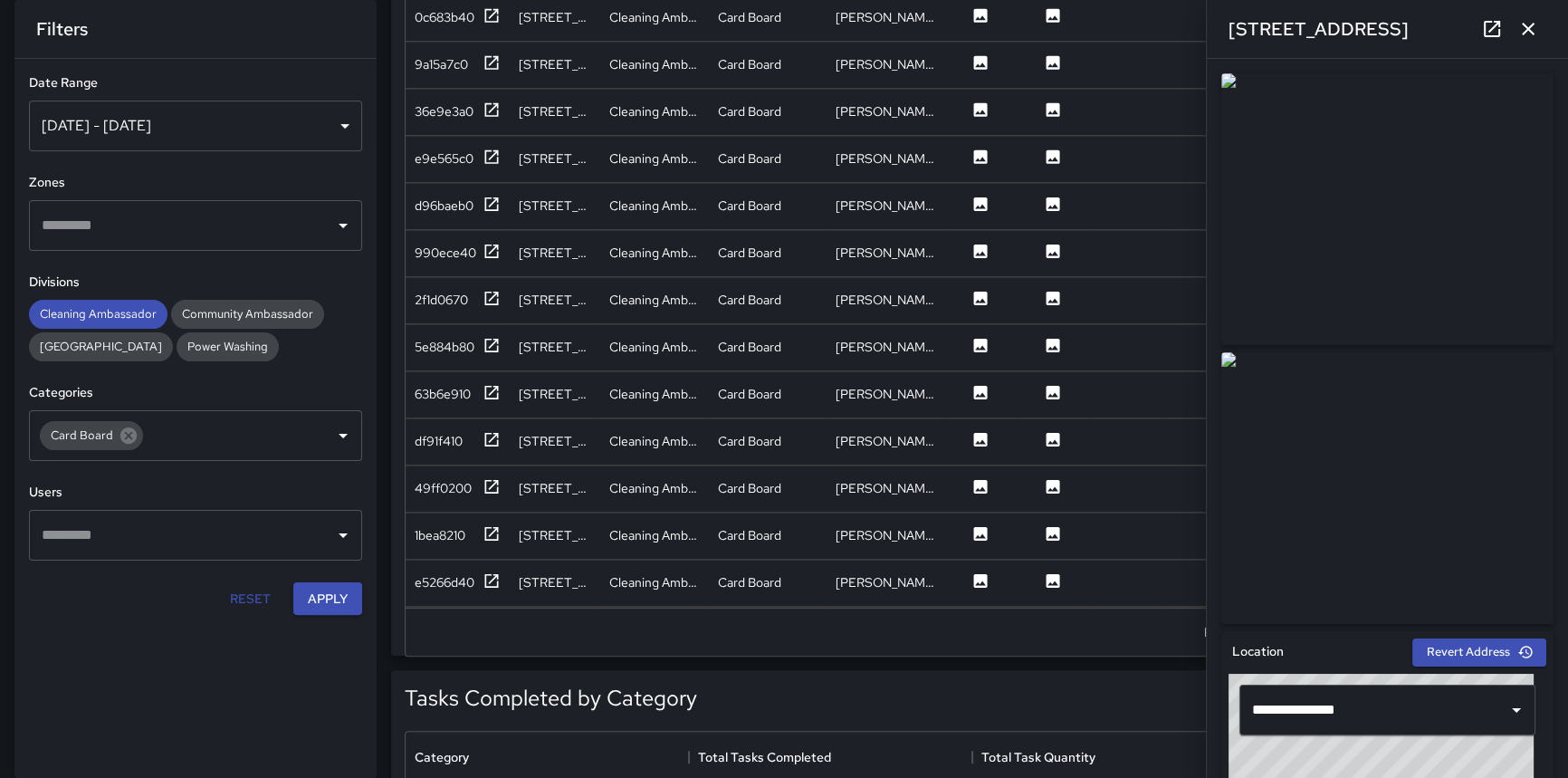 click at bounding box center [1387, 488] 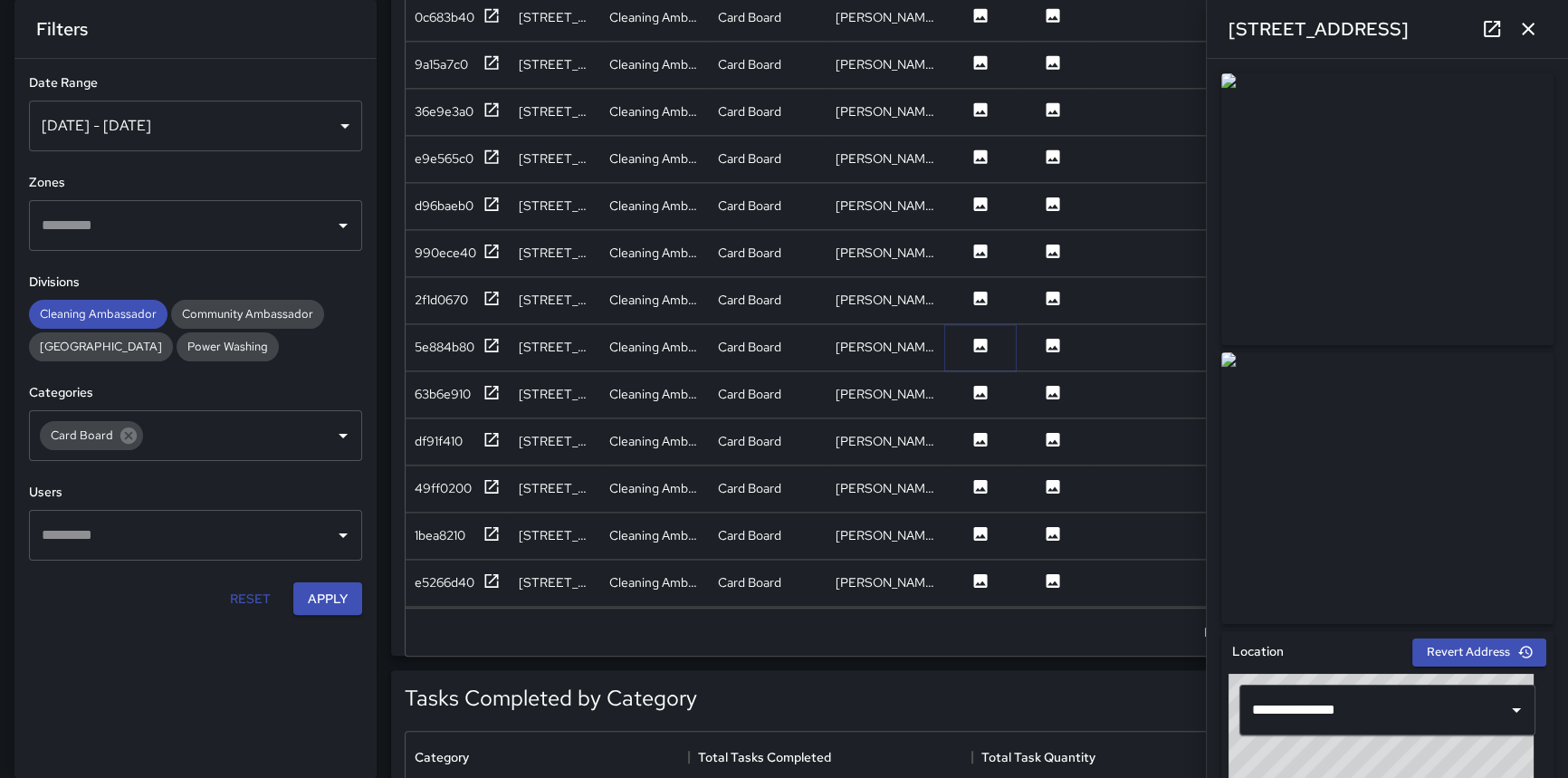 drag, startPoint x: 987, startPoint y: 343, endPoint x: 976, endPoint y: 344, distance: 11.045361 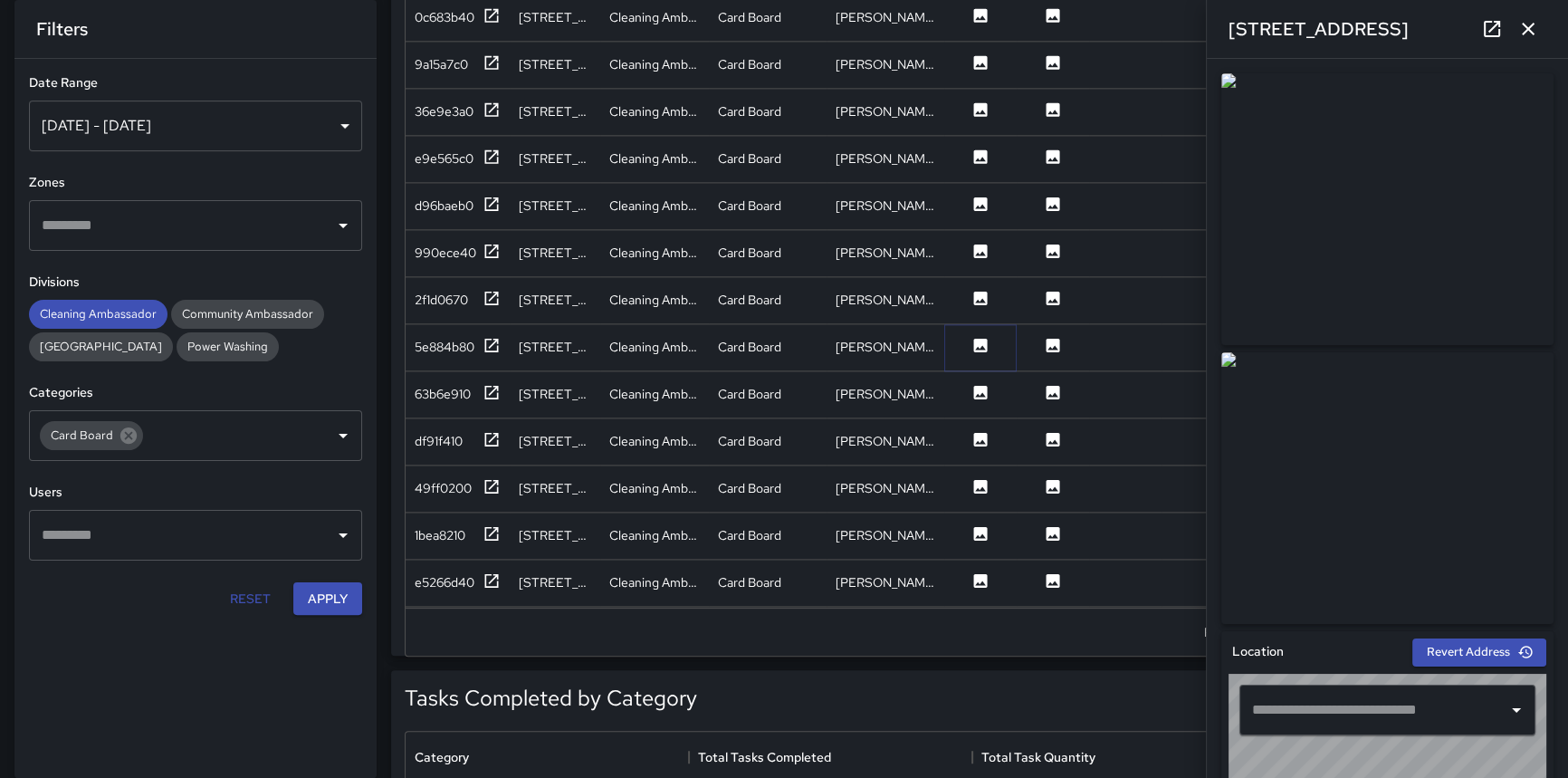 type on "**********" 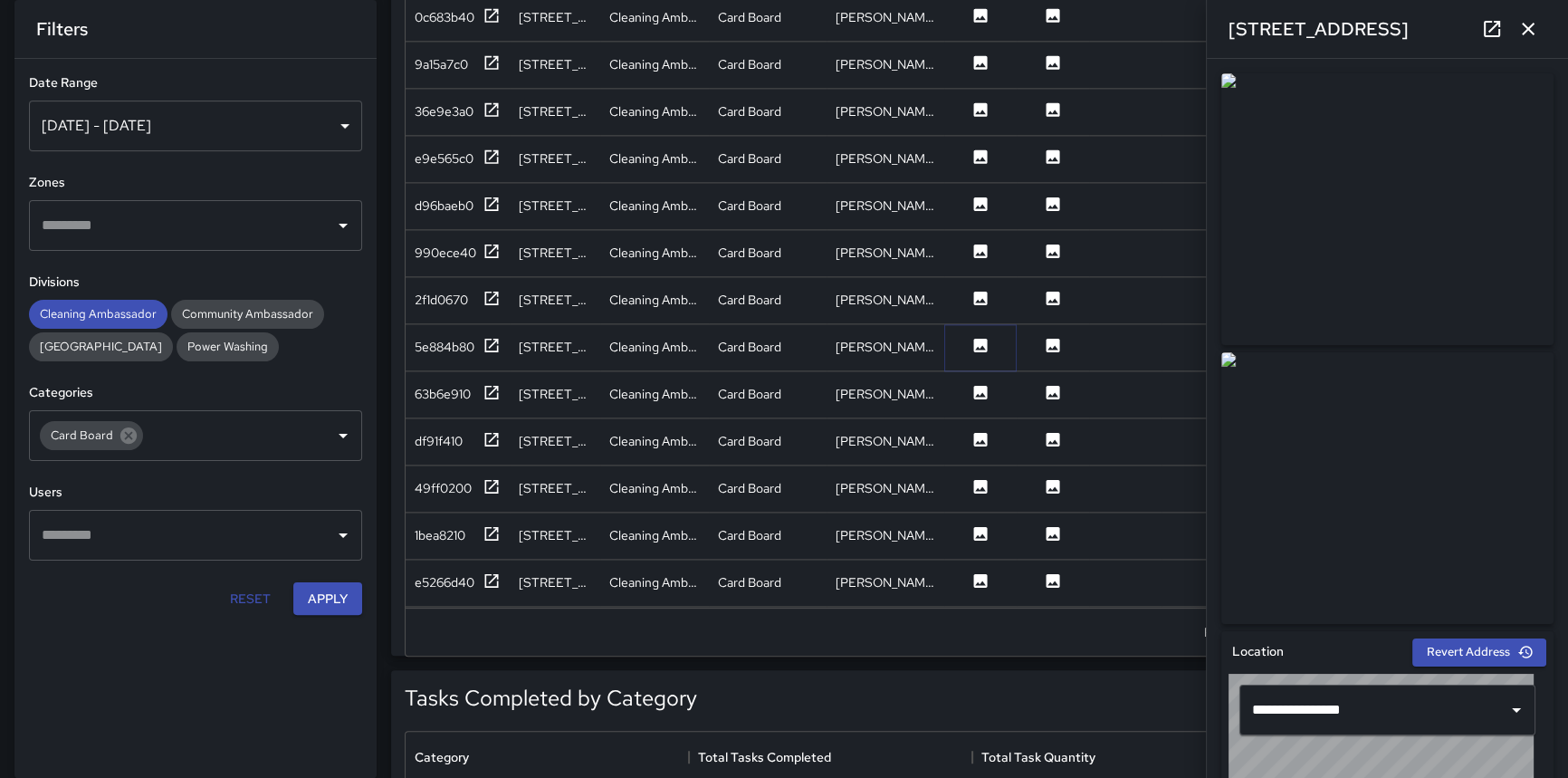 scroll, scrollTop: 3215, scrollLeft: 0, axis: vertical 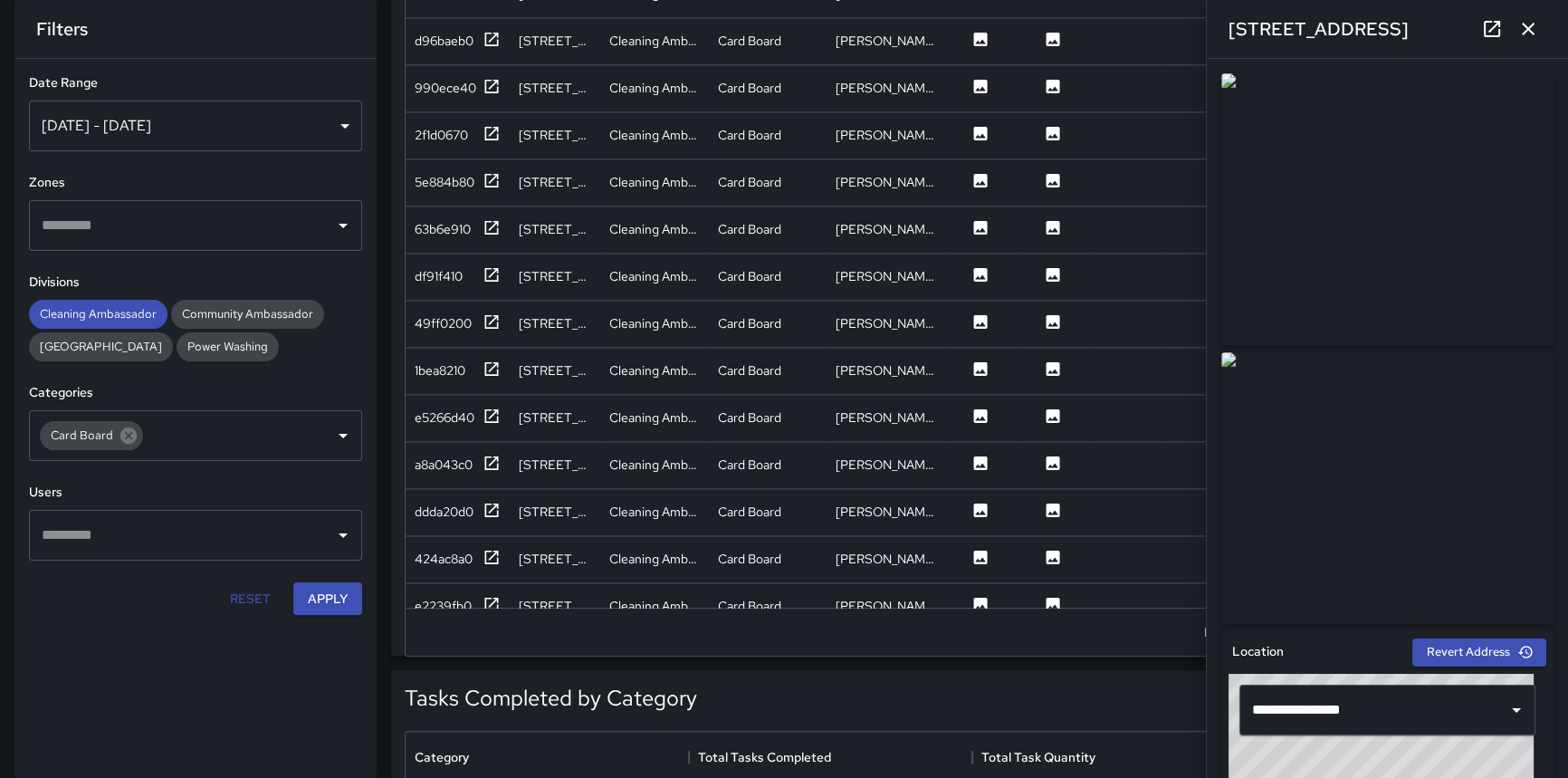click on "**********" at bounding box center [196, 389] 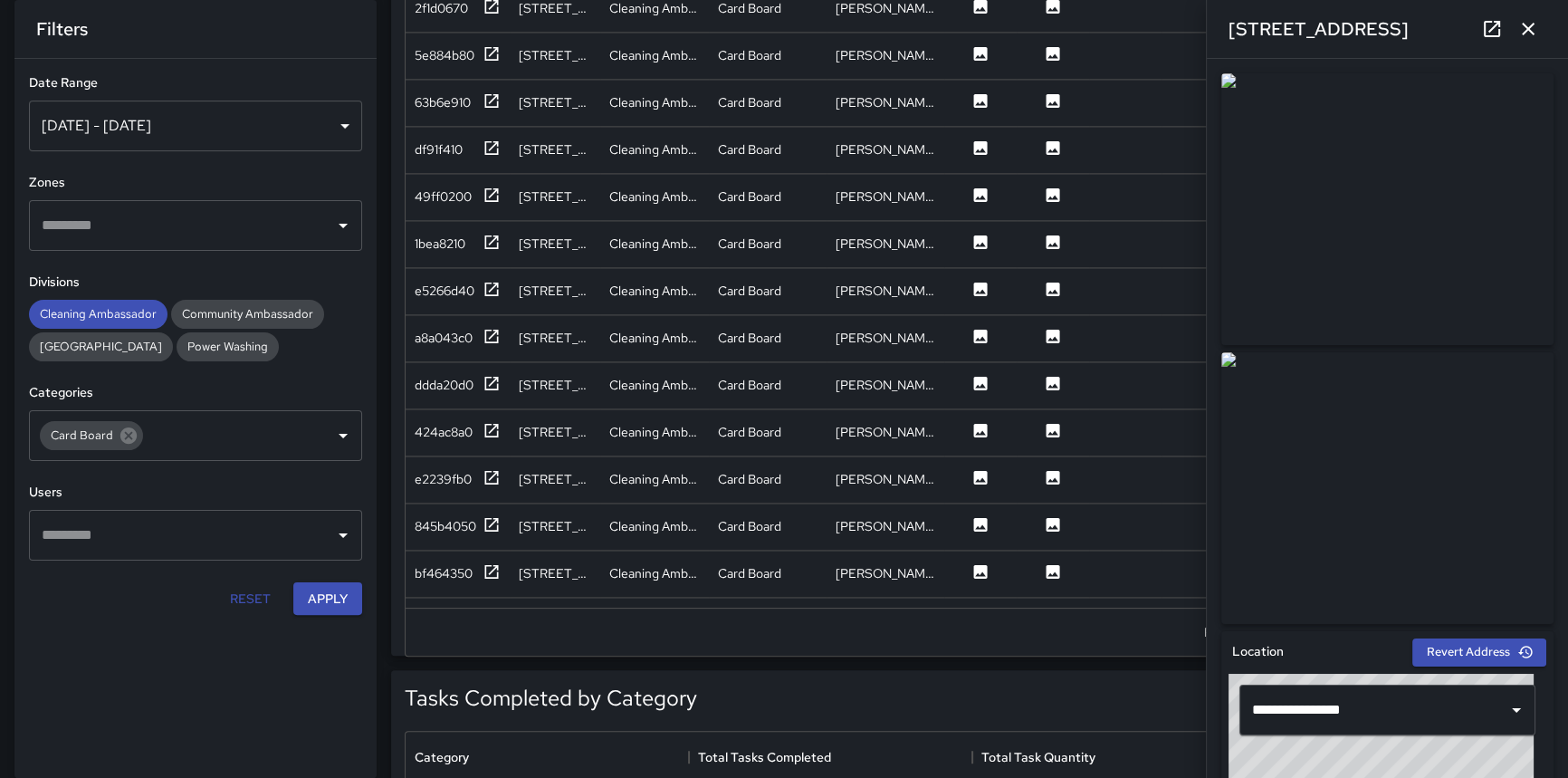 scroll, scrollTop: 3462, scrollLeft: 0, axis: vertical 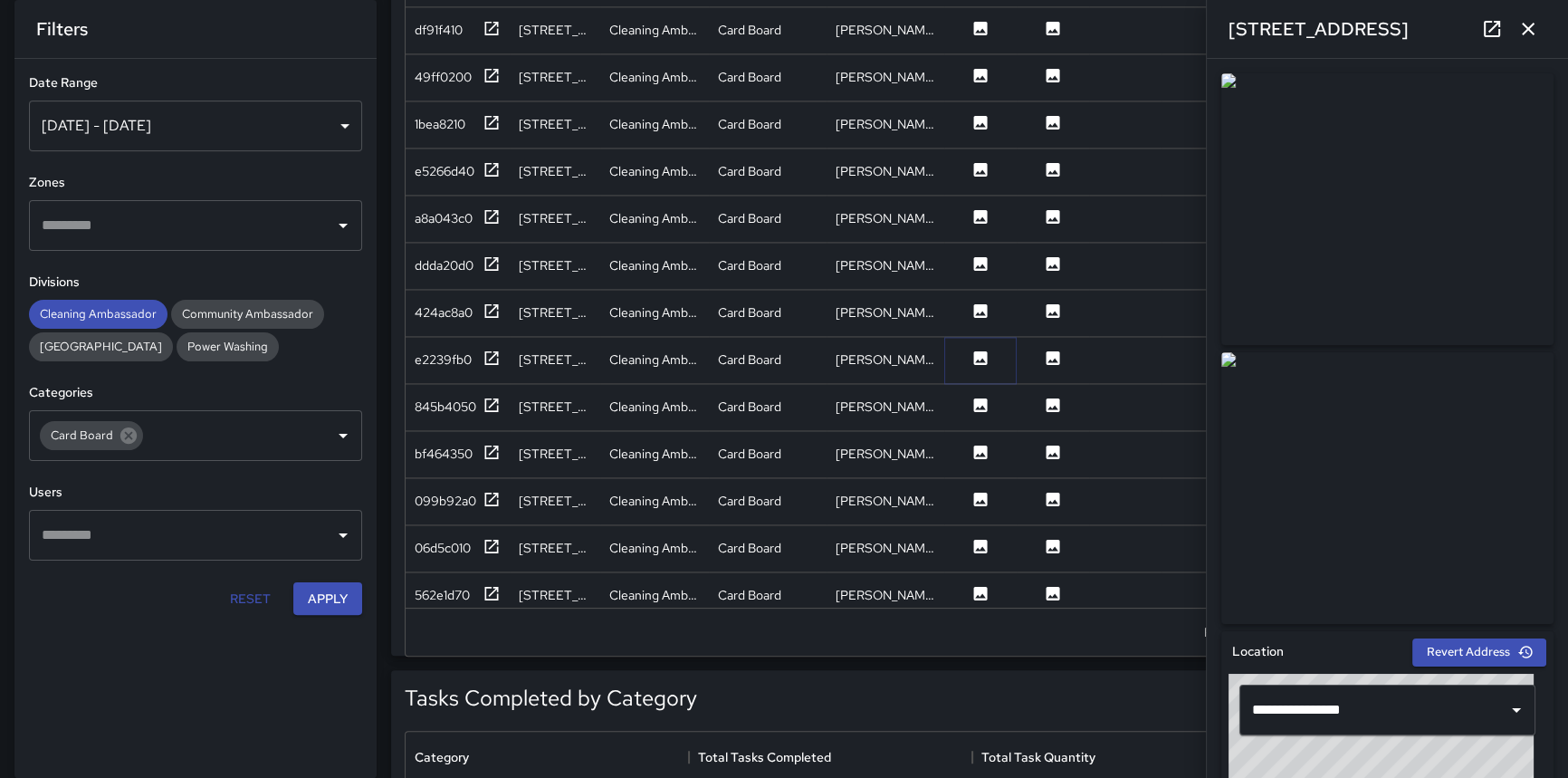 click 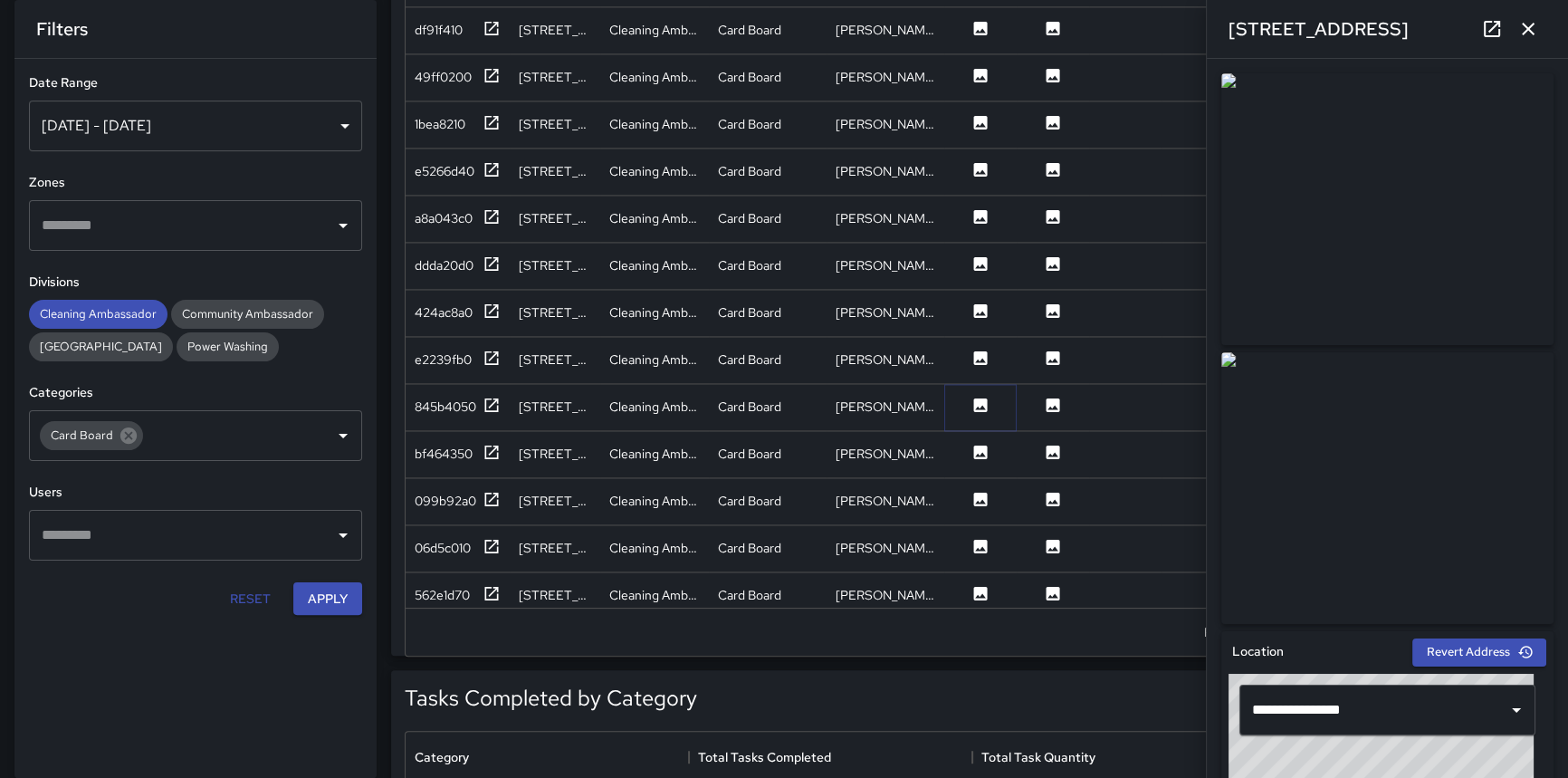 click 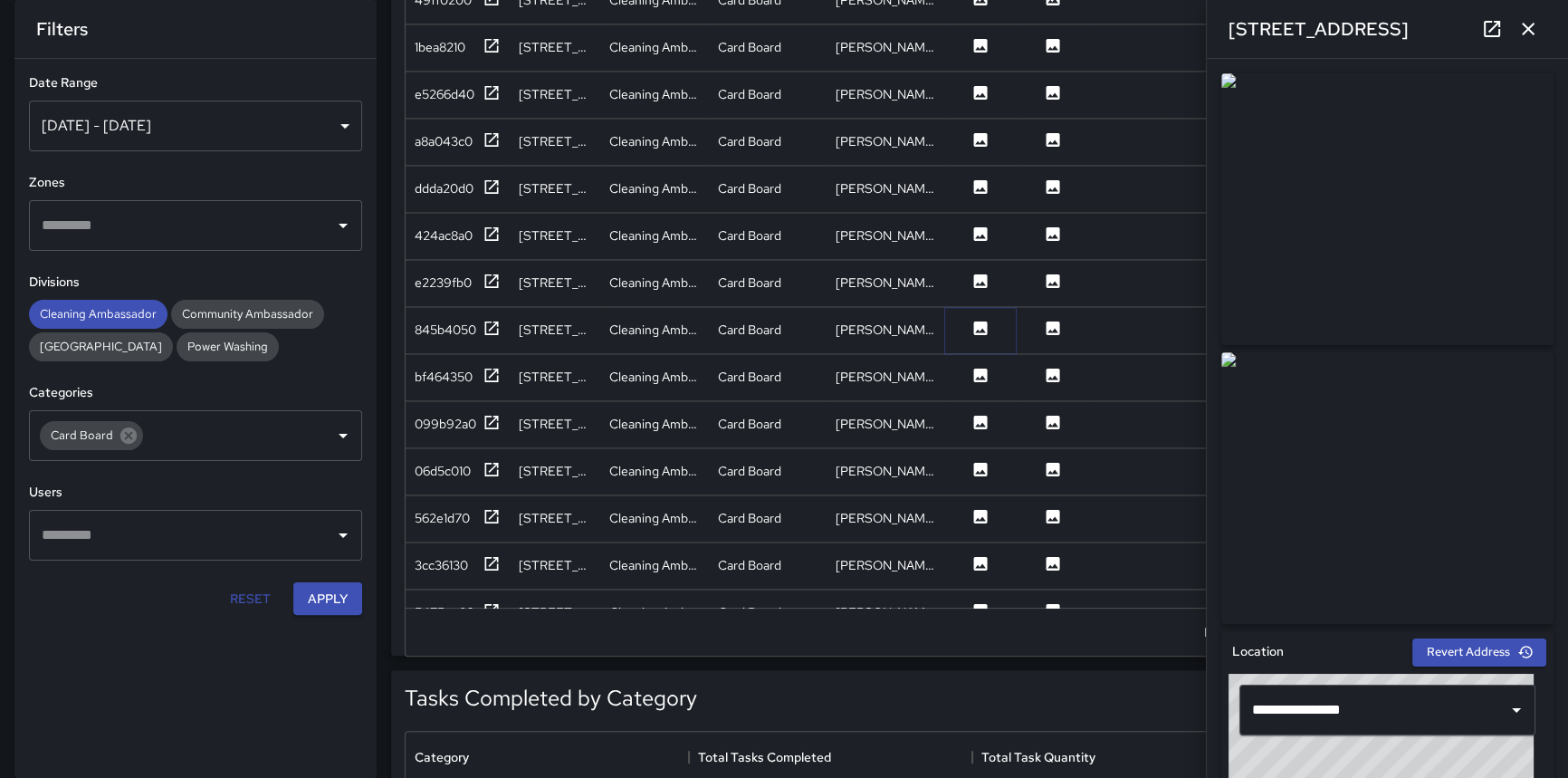 scroll, scrollTop: 3626, scrollLeft: 0, axis: vertical 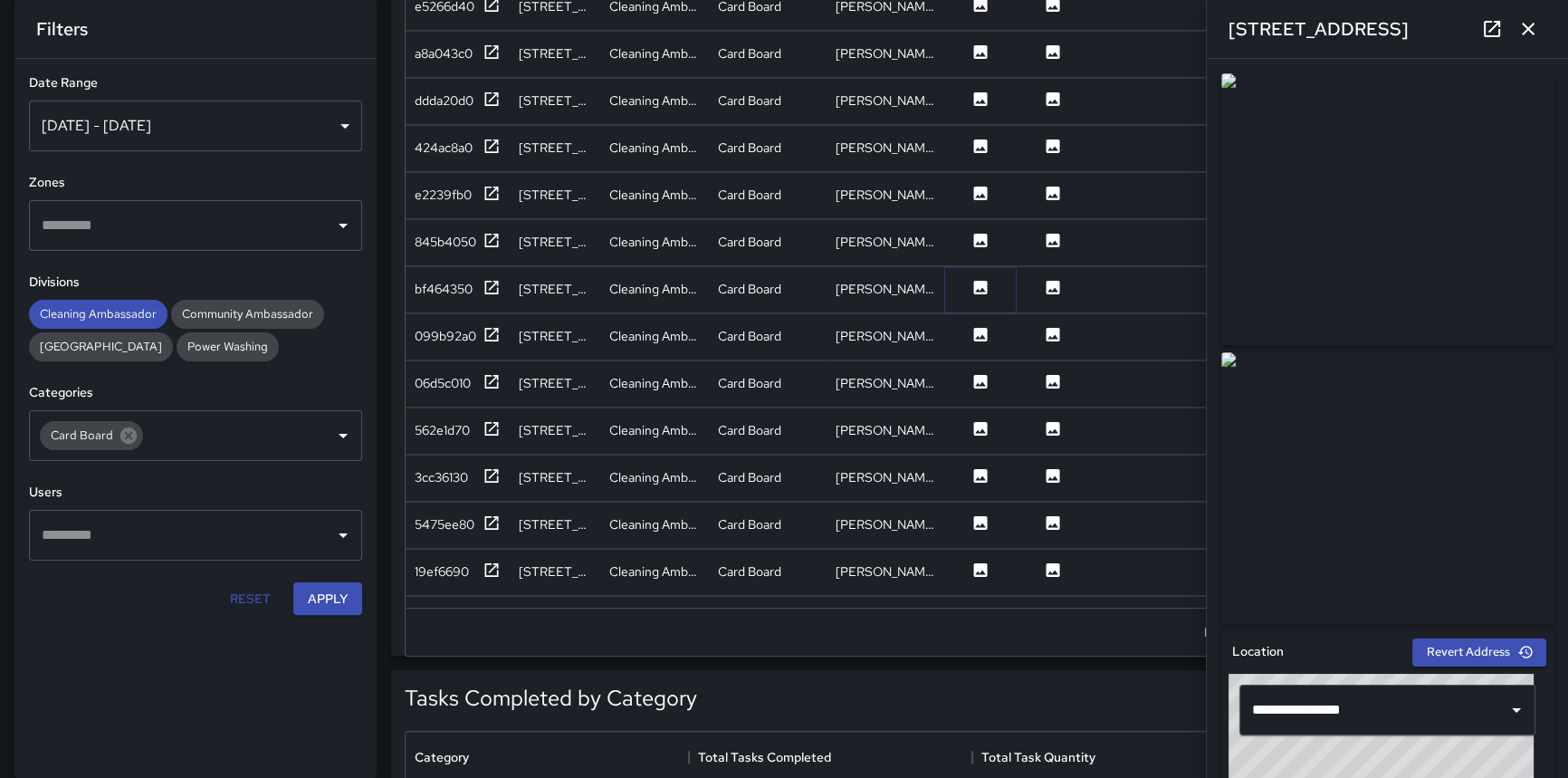 click 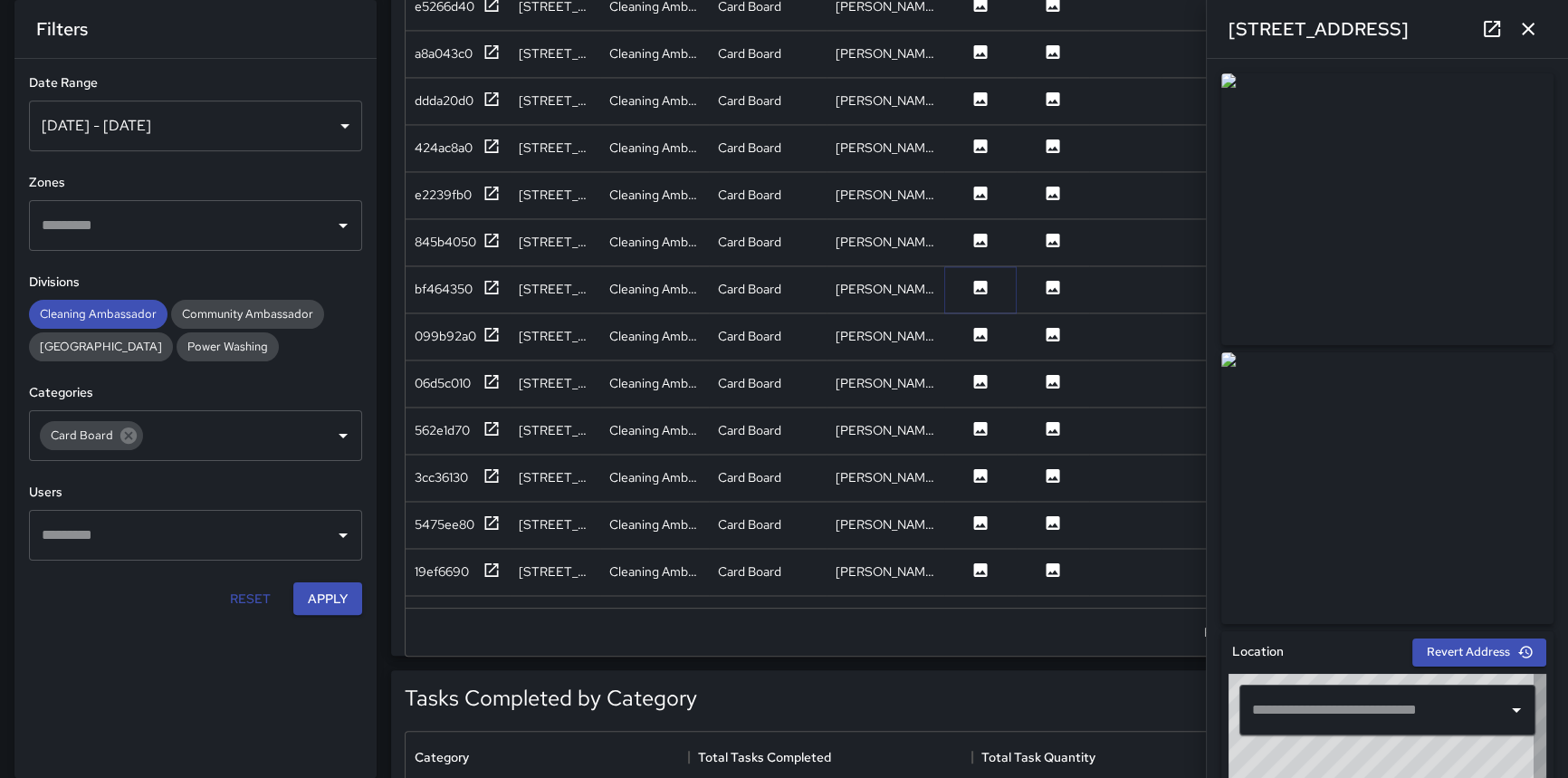 type on "**********" 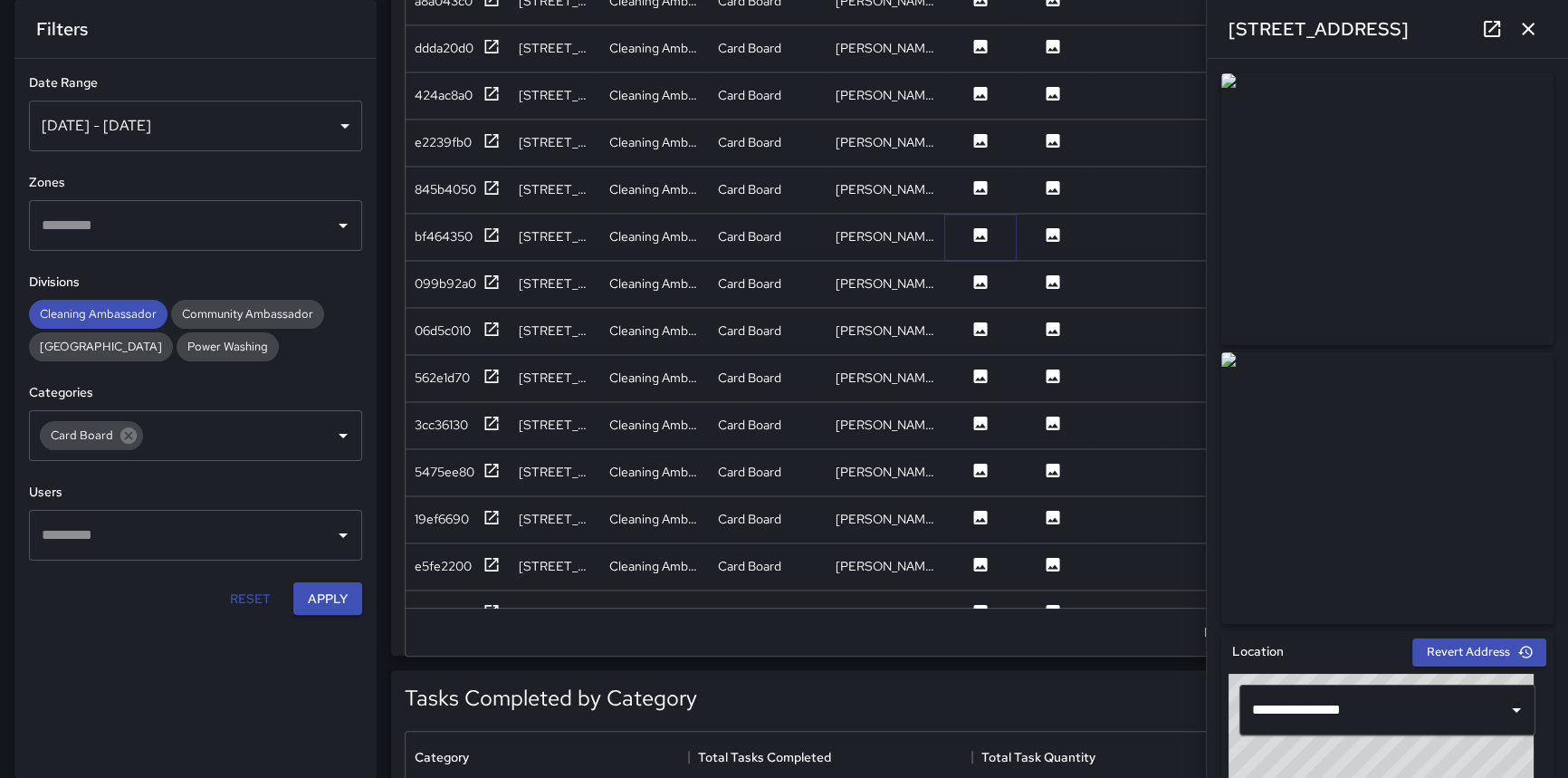 scroll, scrollTop: 3709, scrollLeft: 0, axis: vertical 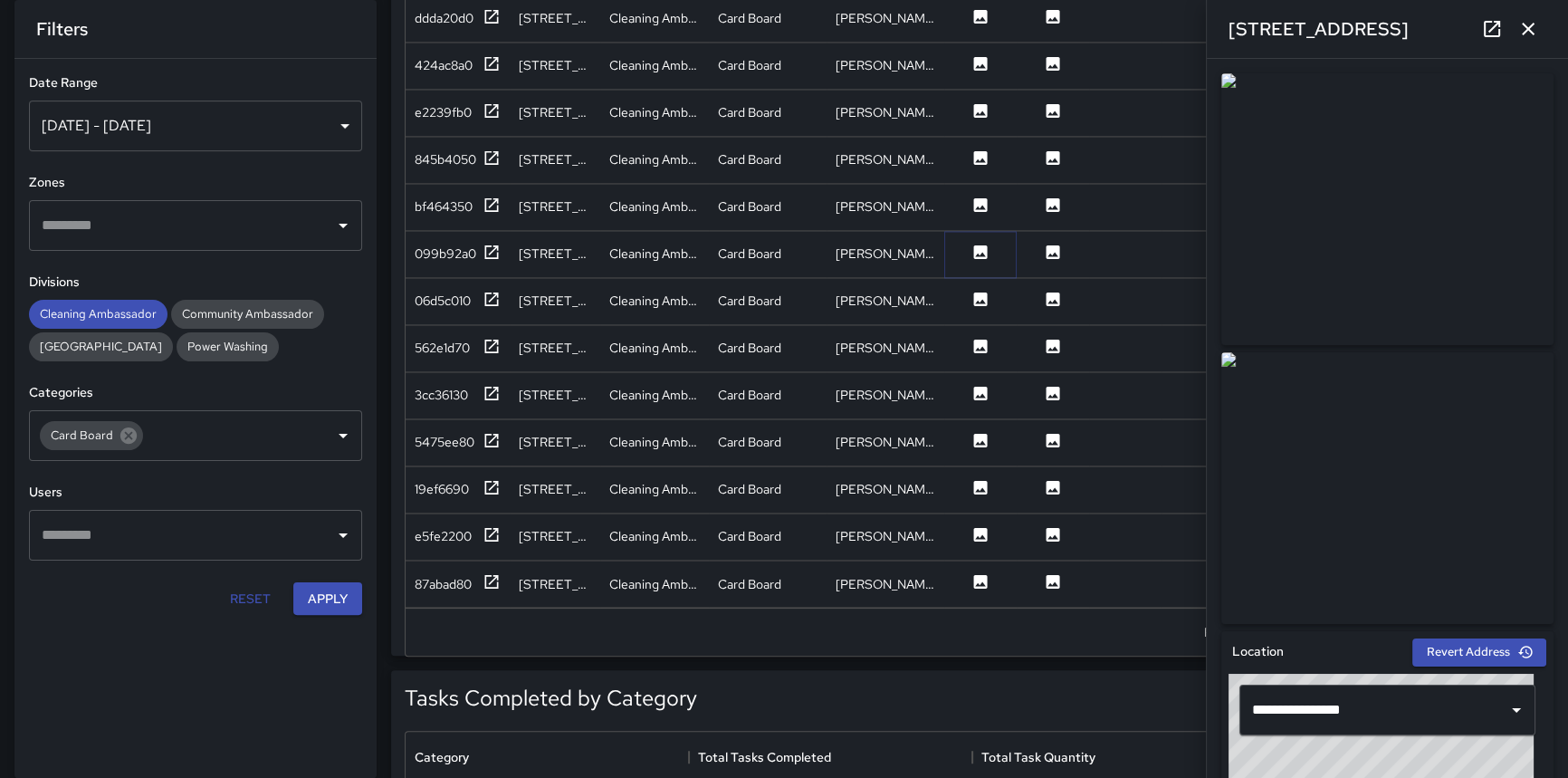click 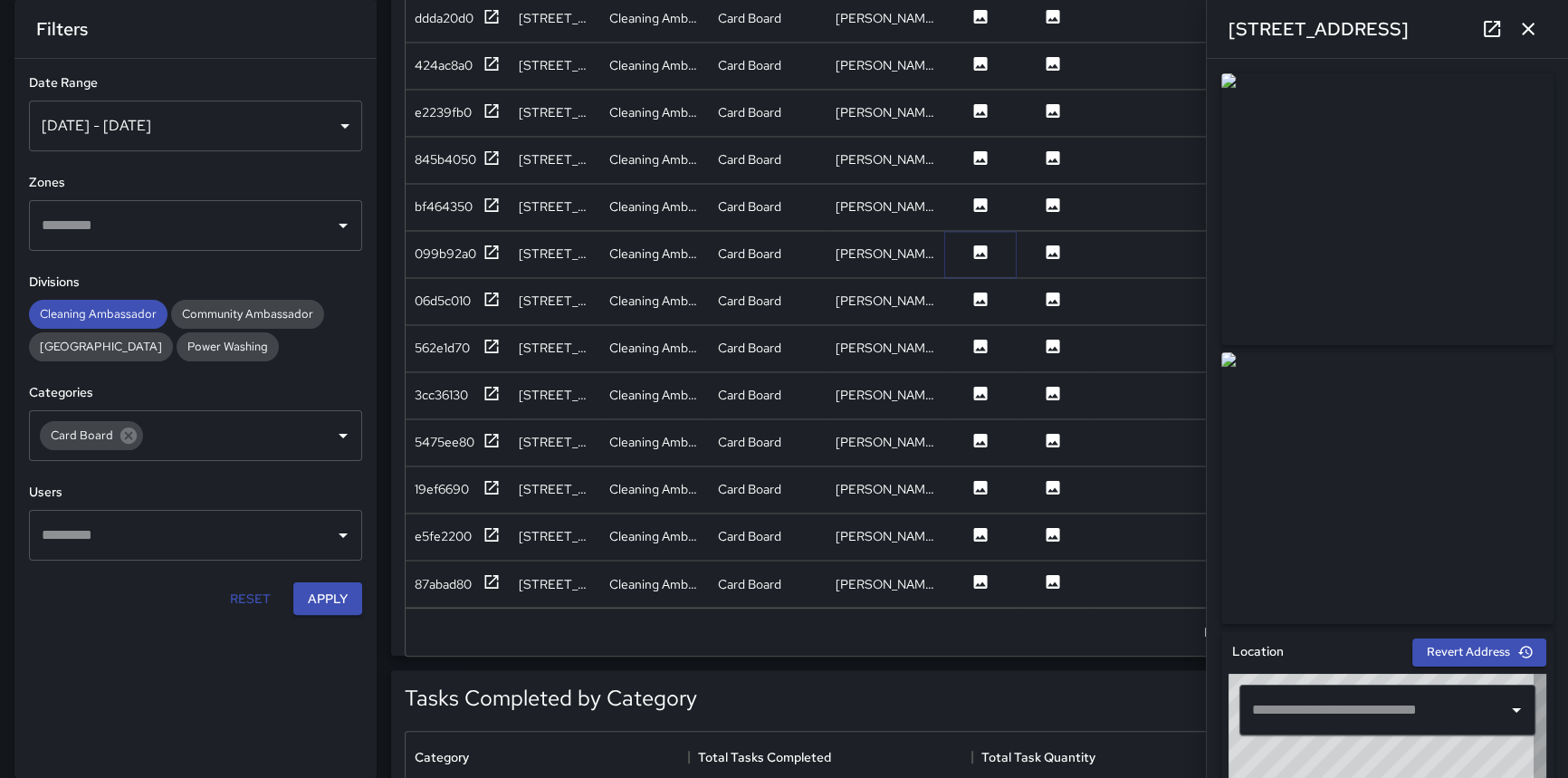 type on "**********" 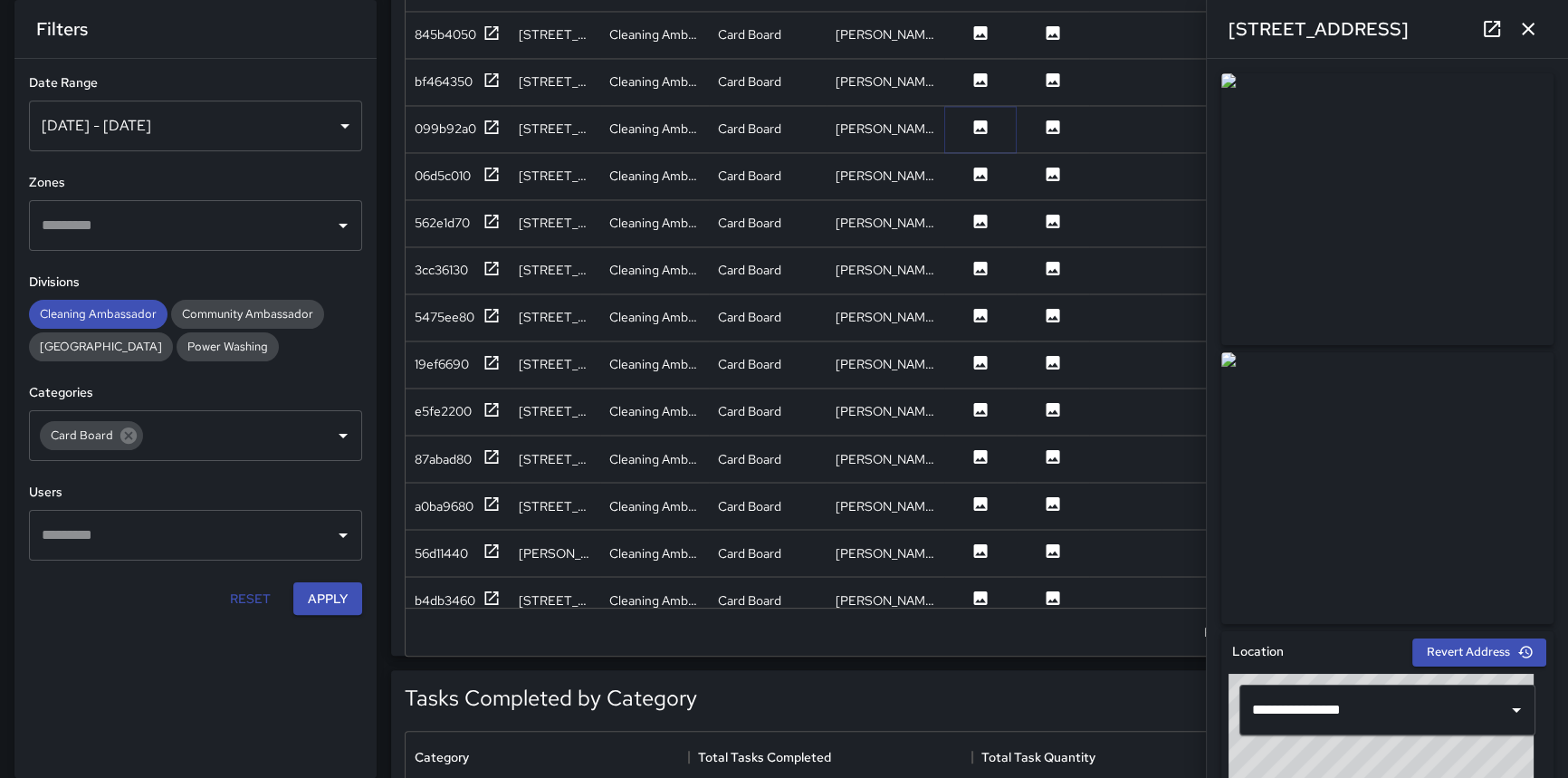 scroll, scrollTop: 3874, scrollLeft: 0, axis: vertical 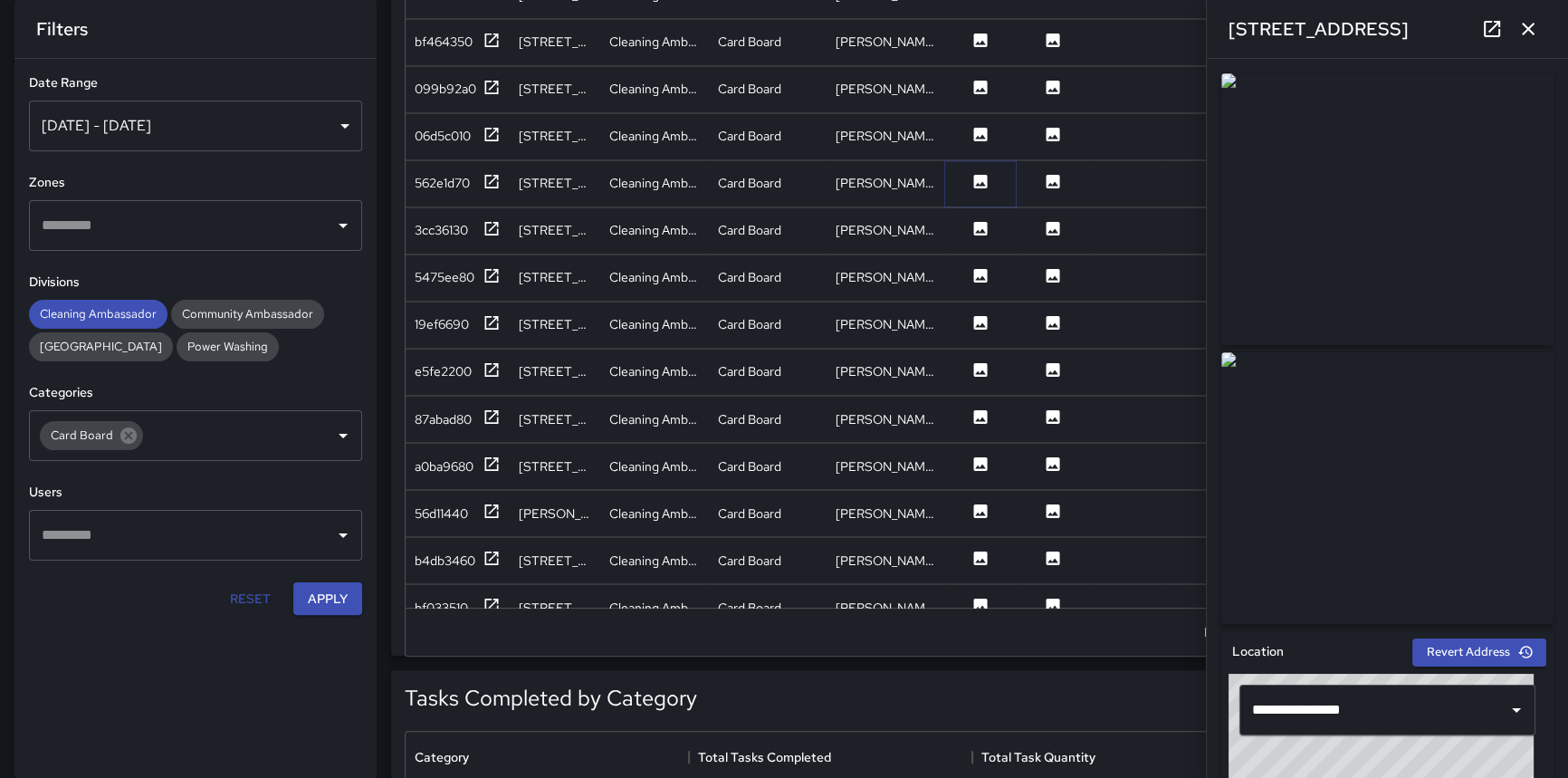 click 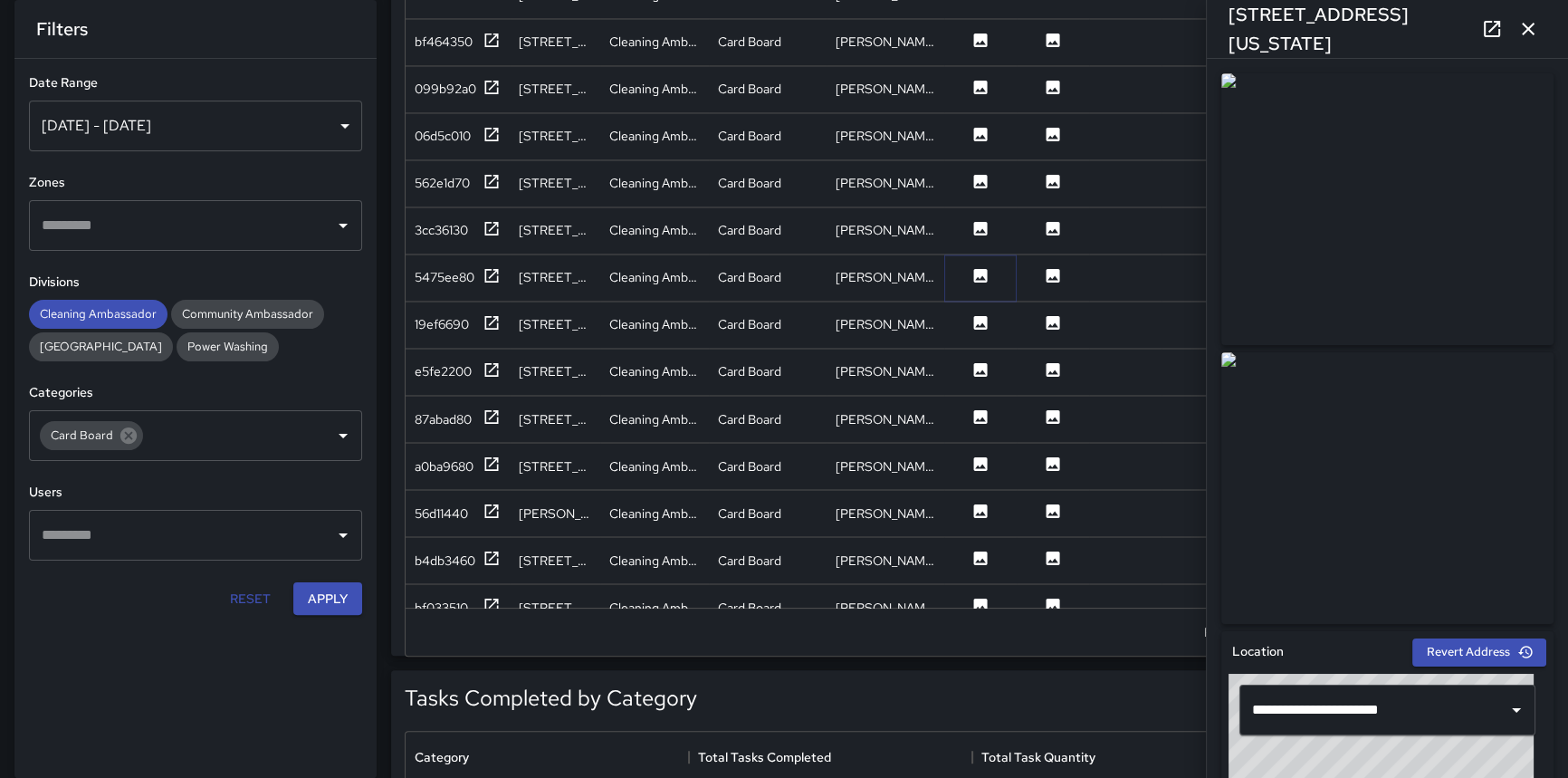 click 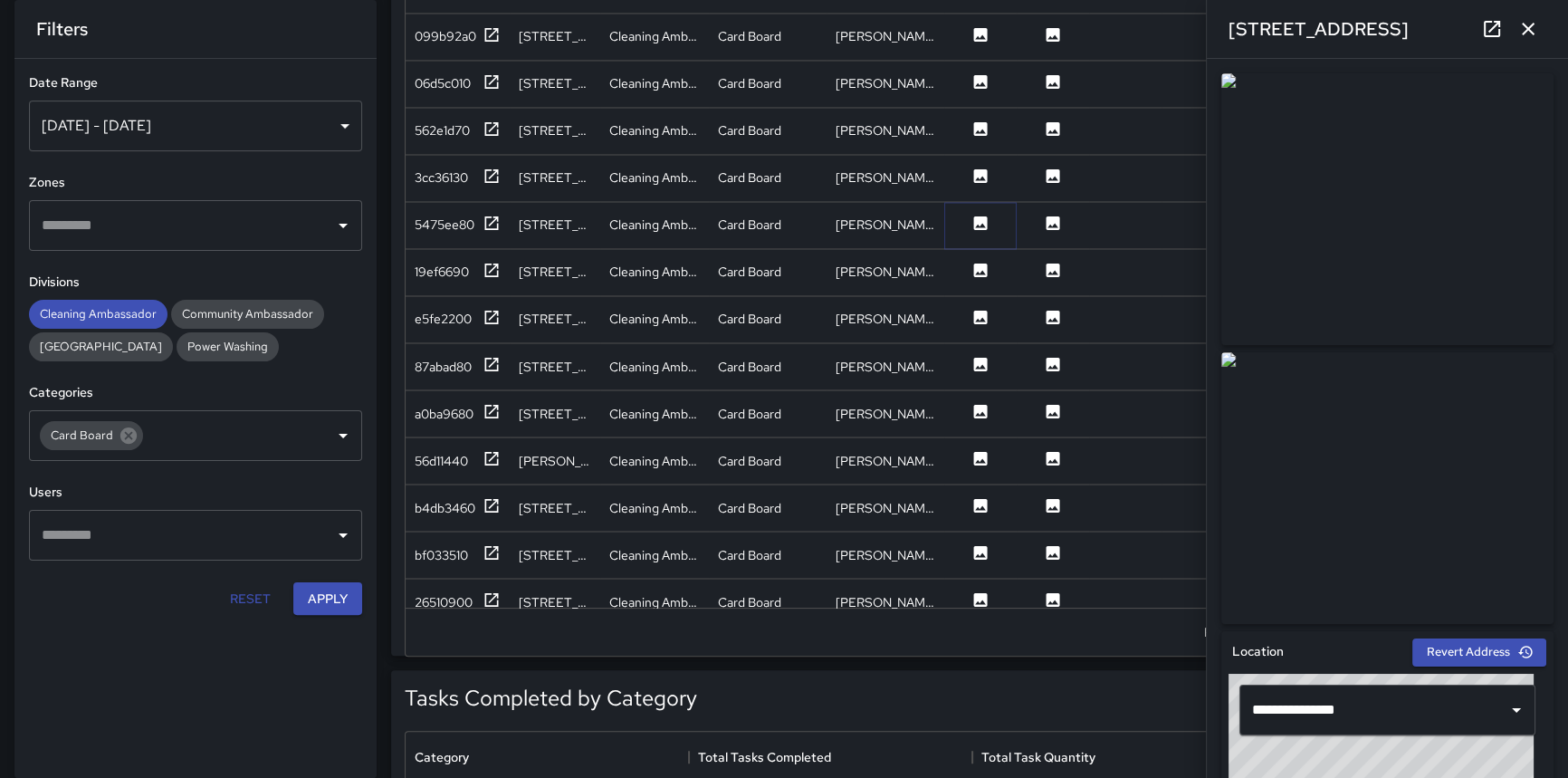 scroll, scrollTop: 3956, scrollLeft: 0, axis: vertical 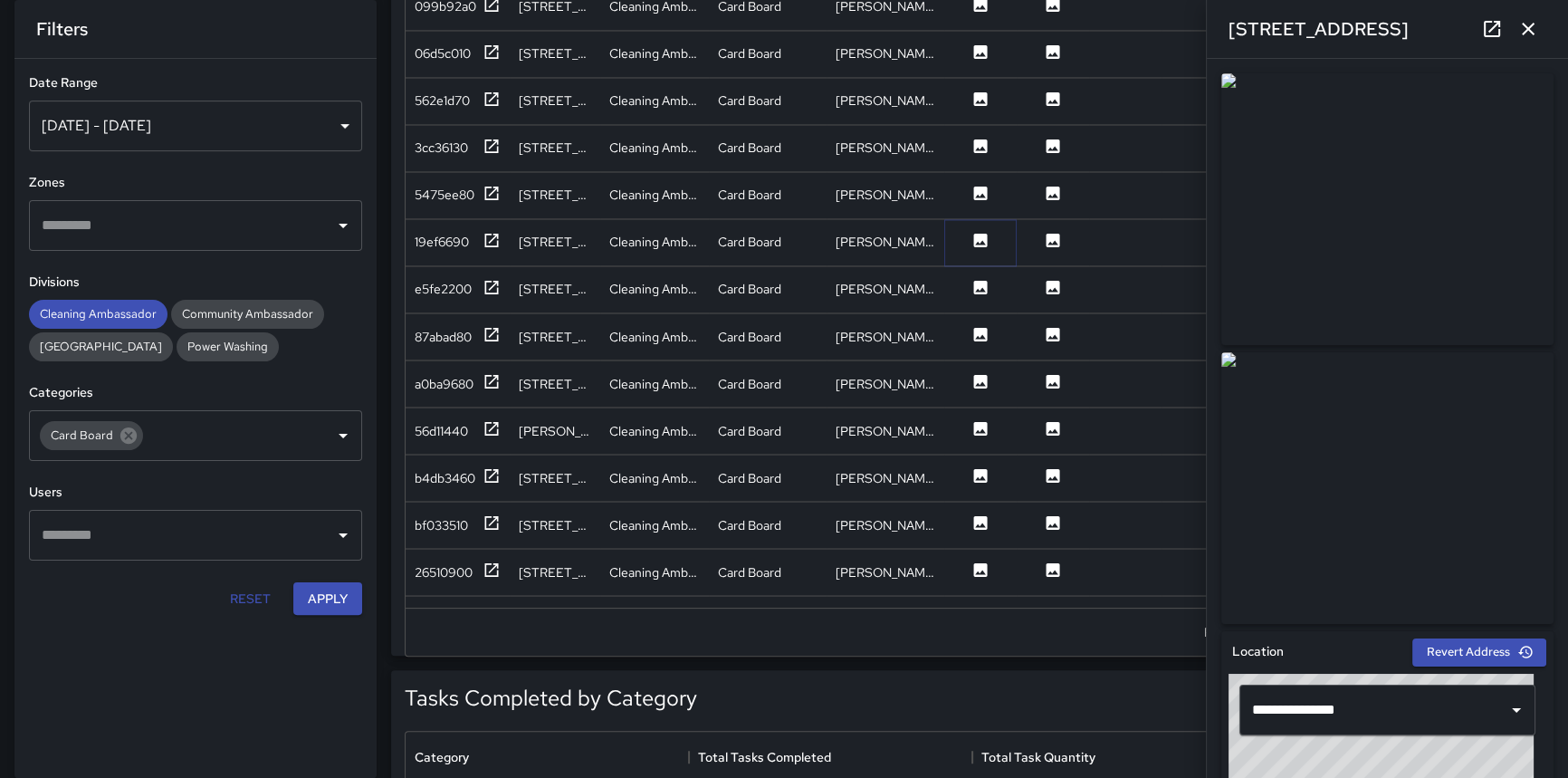 click 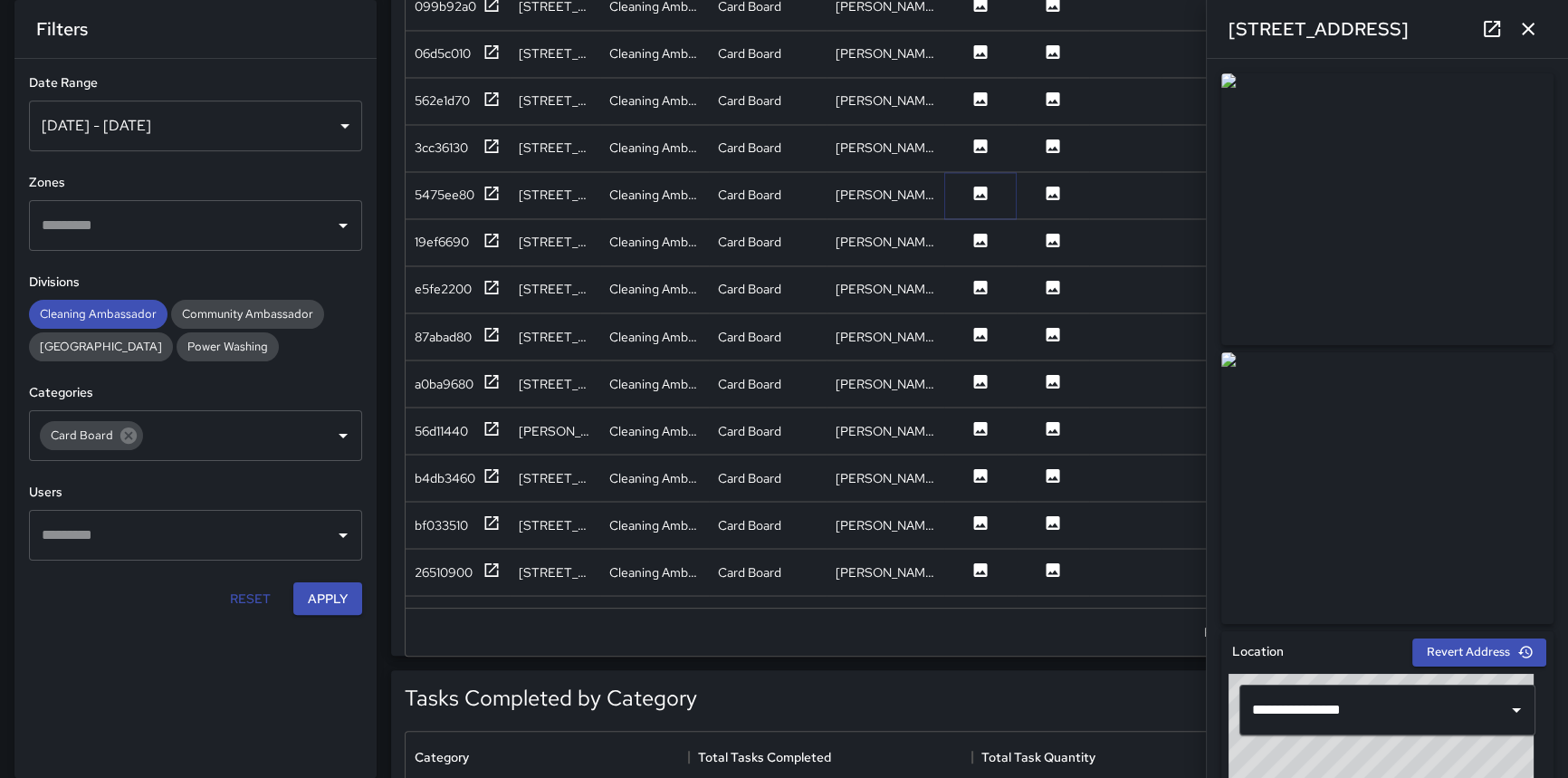 click 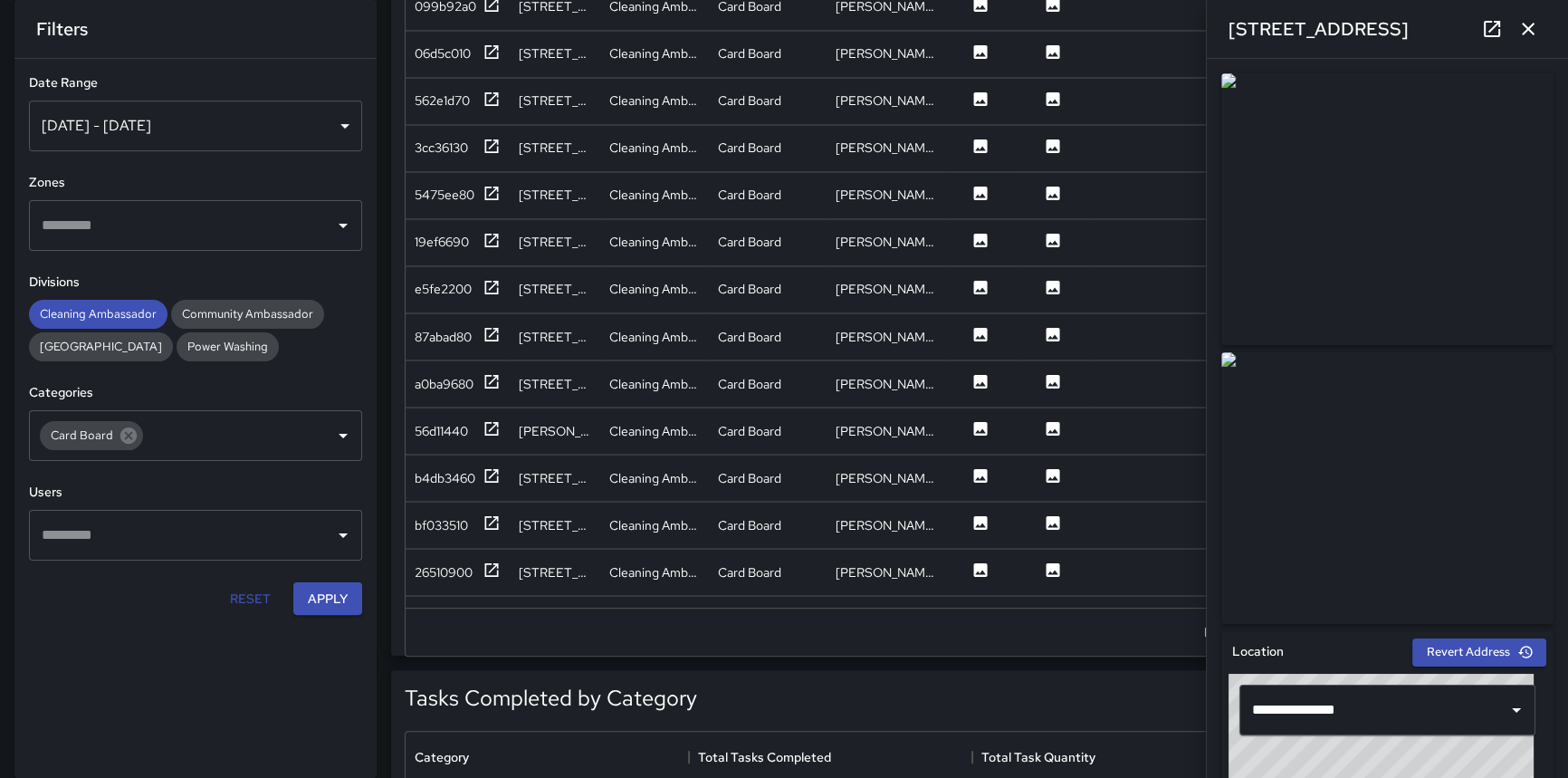 drag, startPoint x: 215, startPoint y: 613, endPoint x: 147, endPoint y: 442, distance: 184.02445 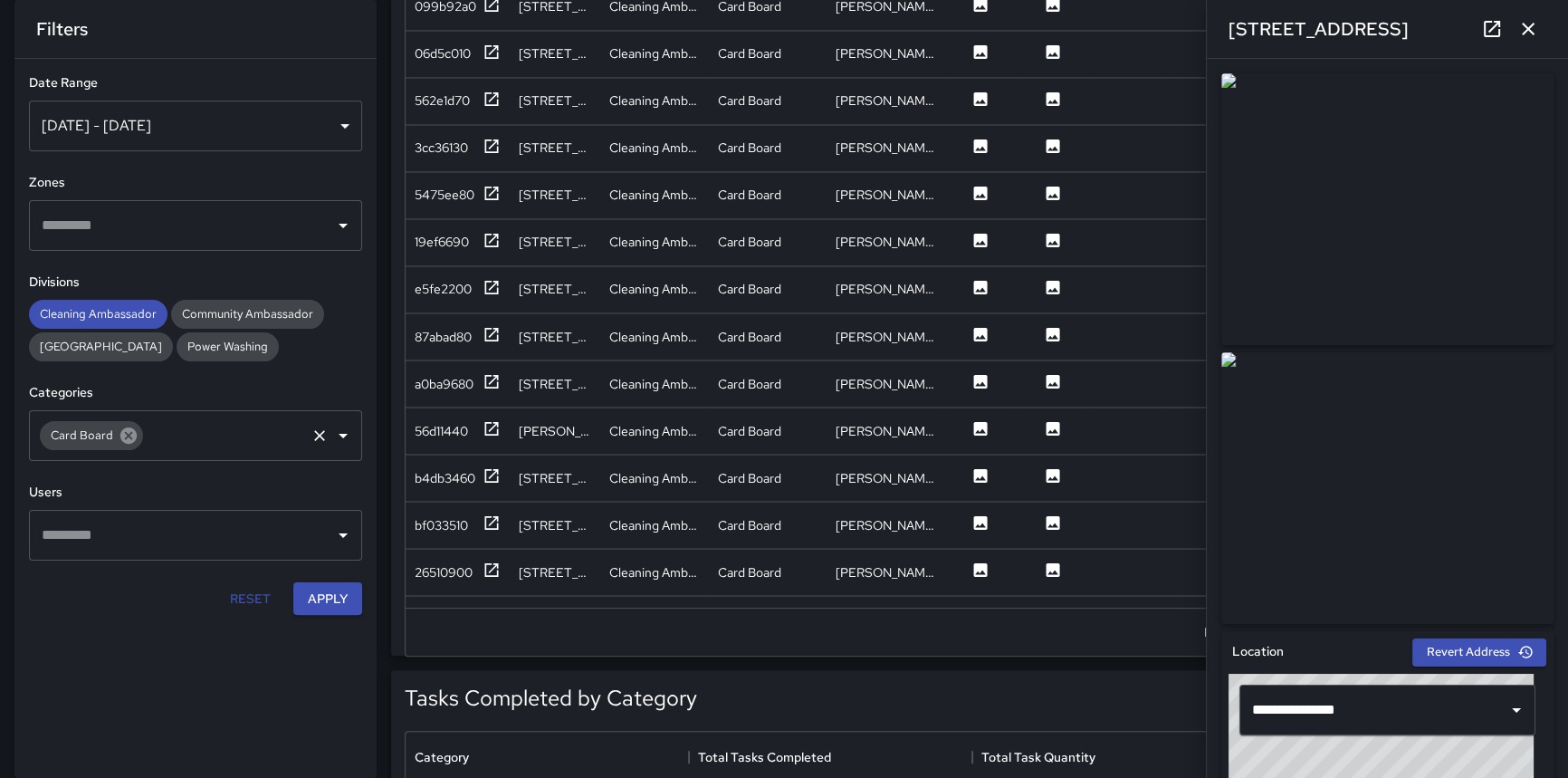 click 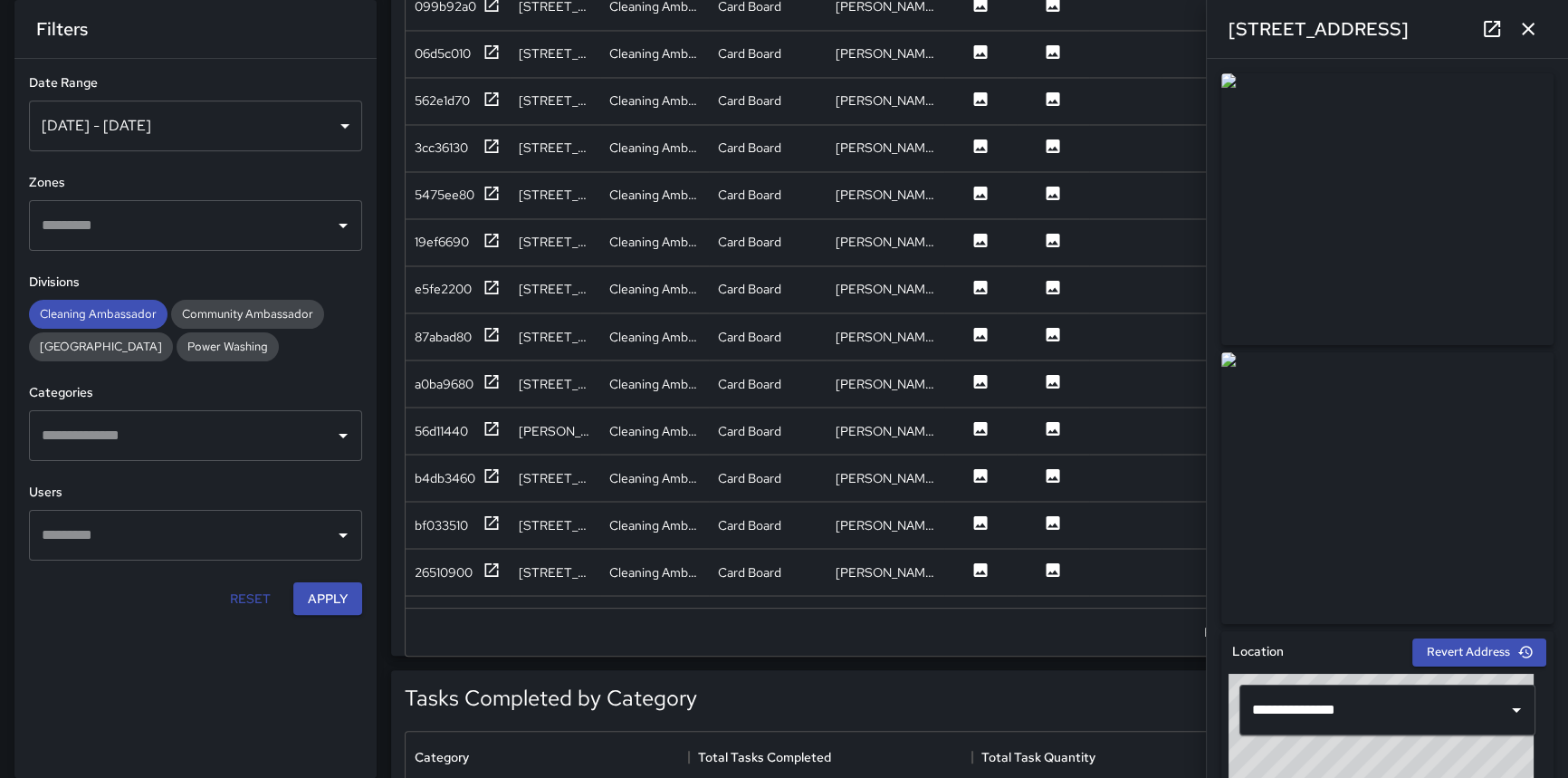 click at bounding box center [182, 436] 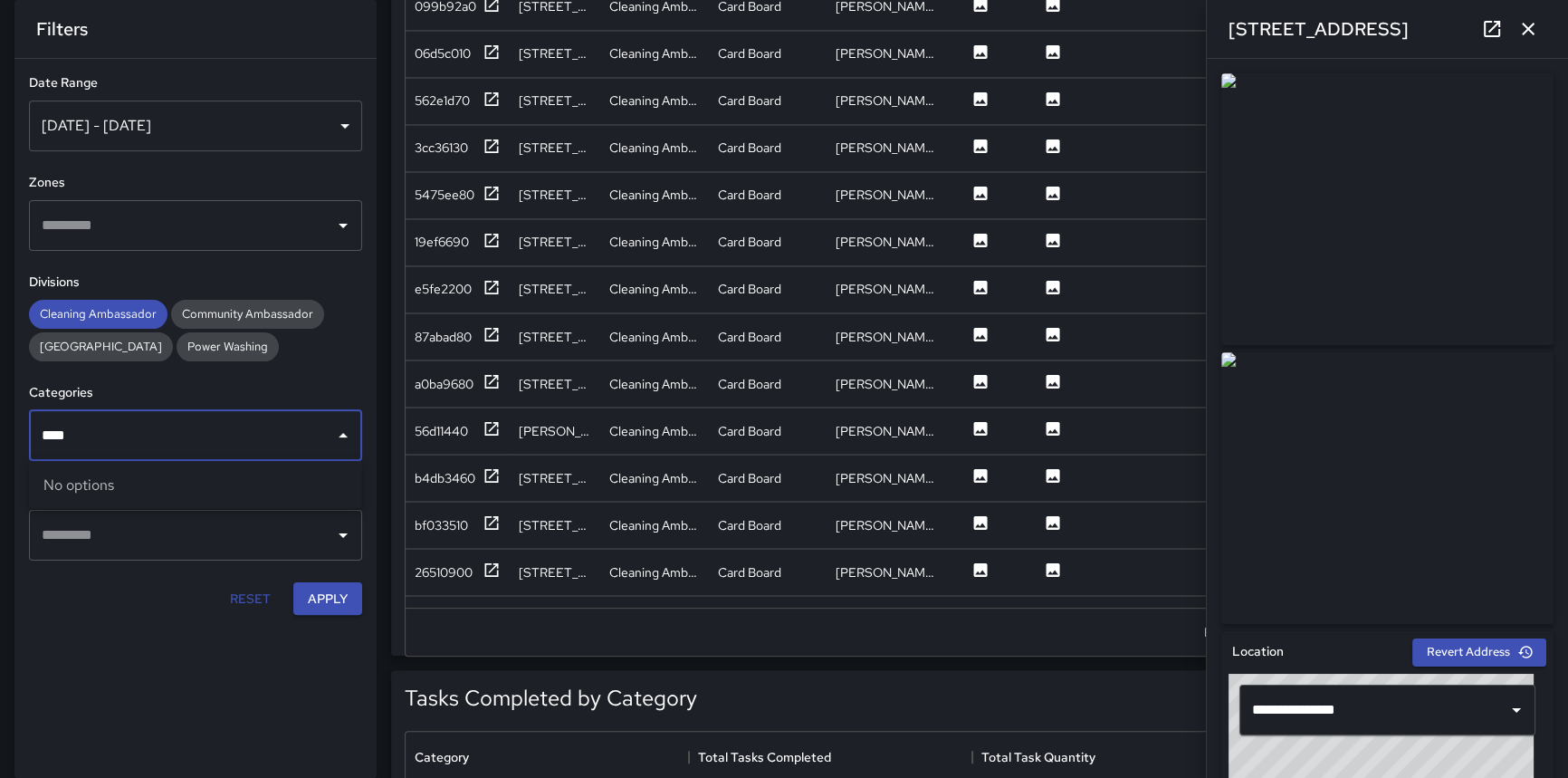 type on "***" 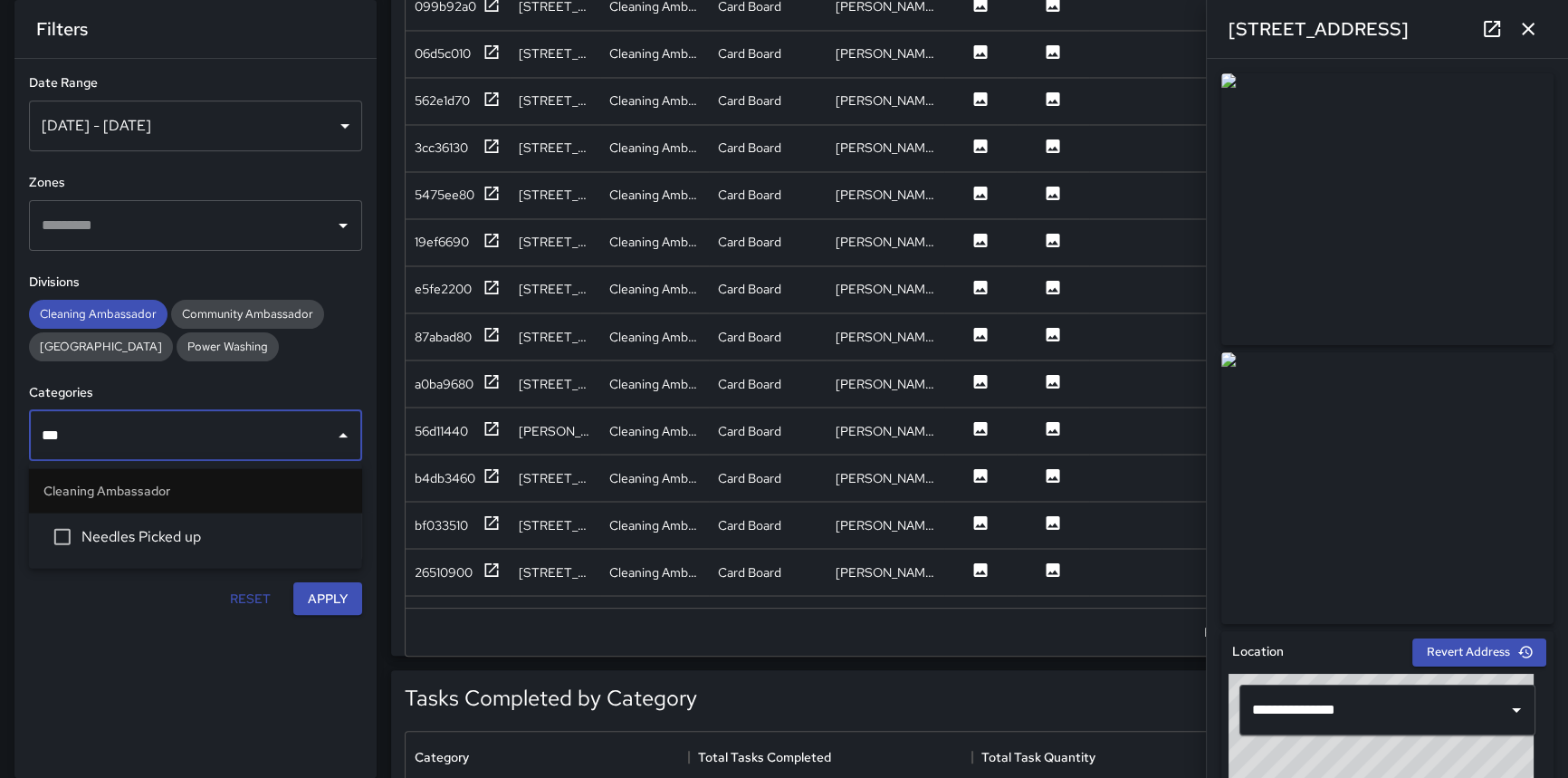 click on "Needles Picked up" at bounding box center [215, 537] 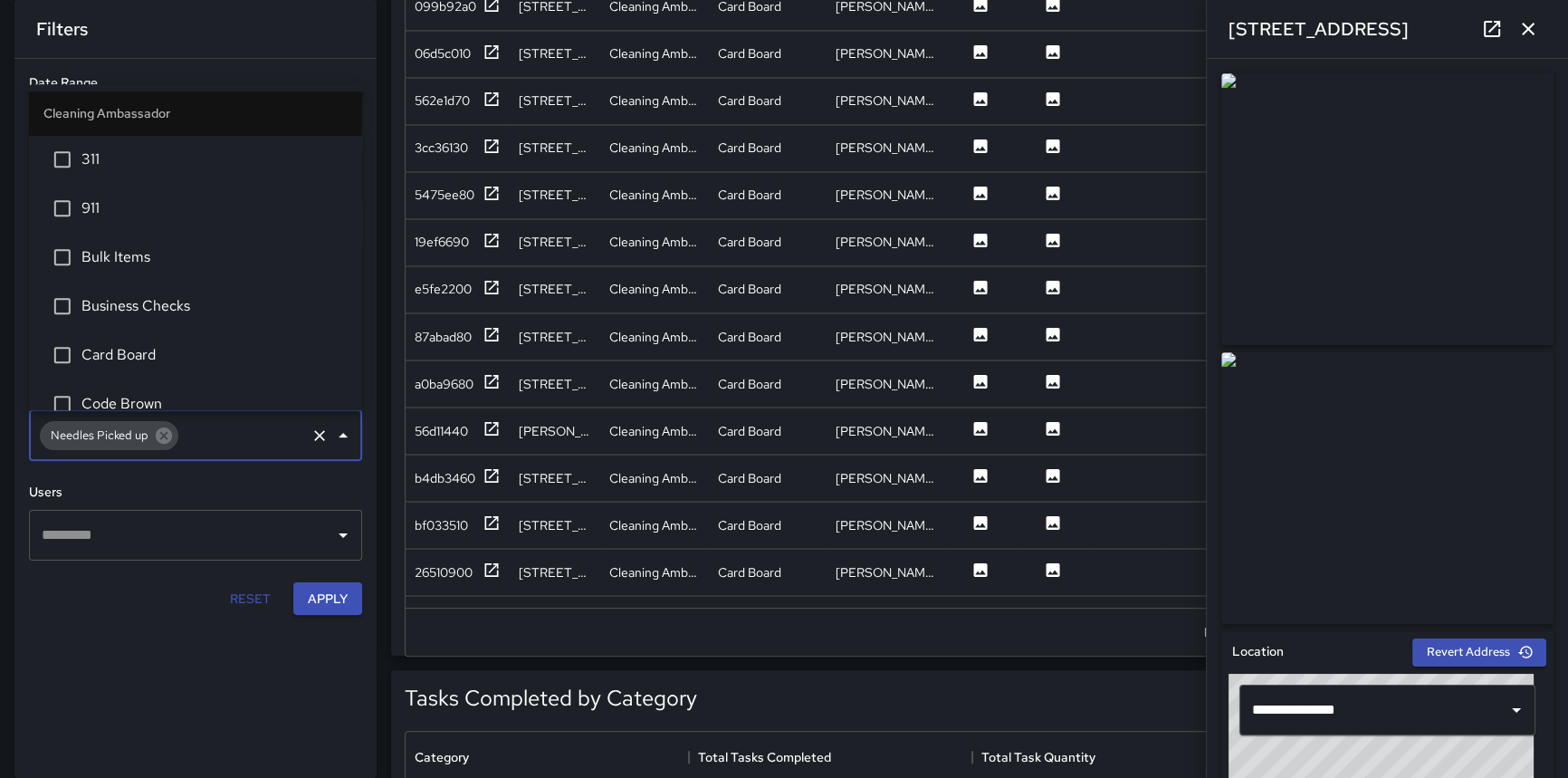 scroll, scrollTop: 506, scrollLeft: 0, axis: vertical 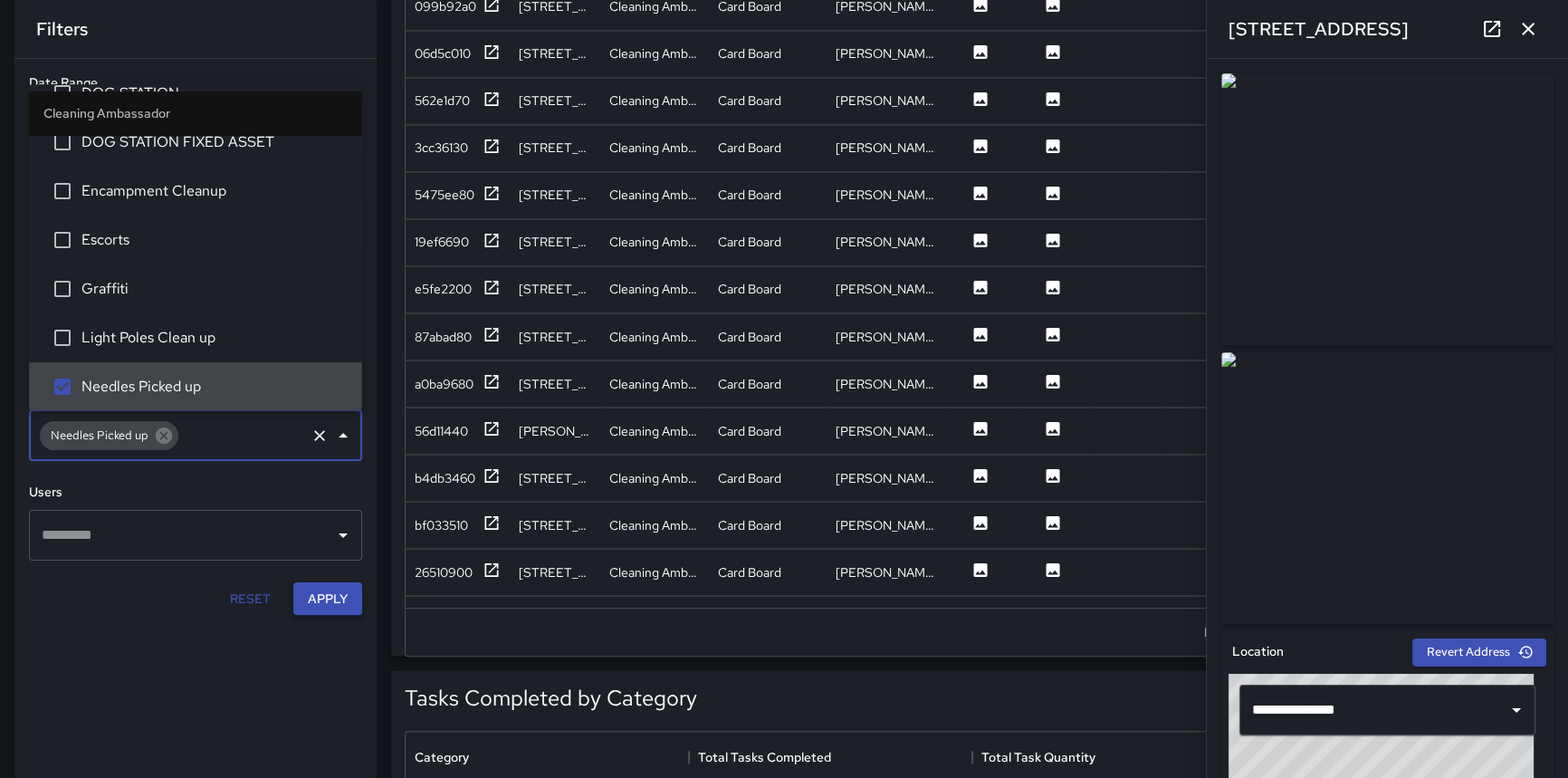 click on "Apply" at bounding box center (328, 599) 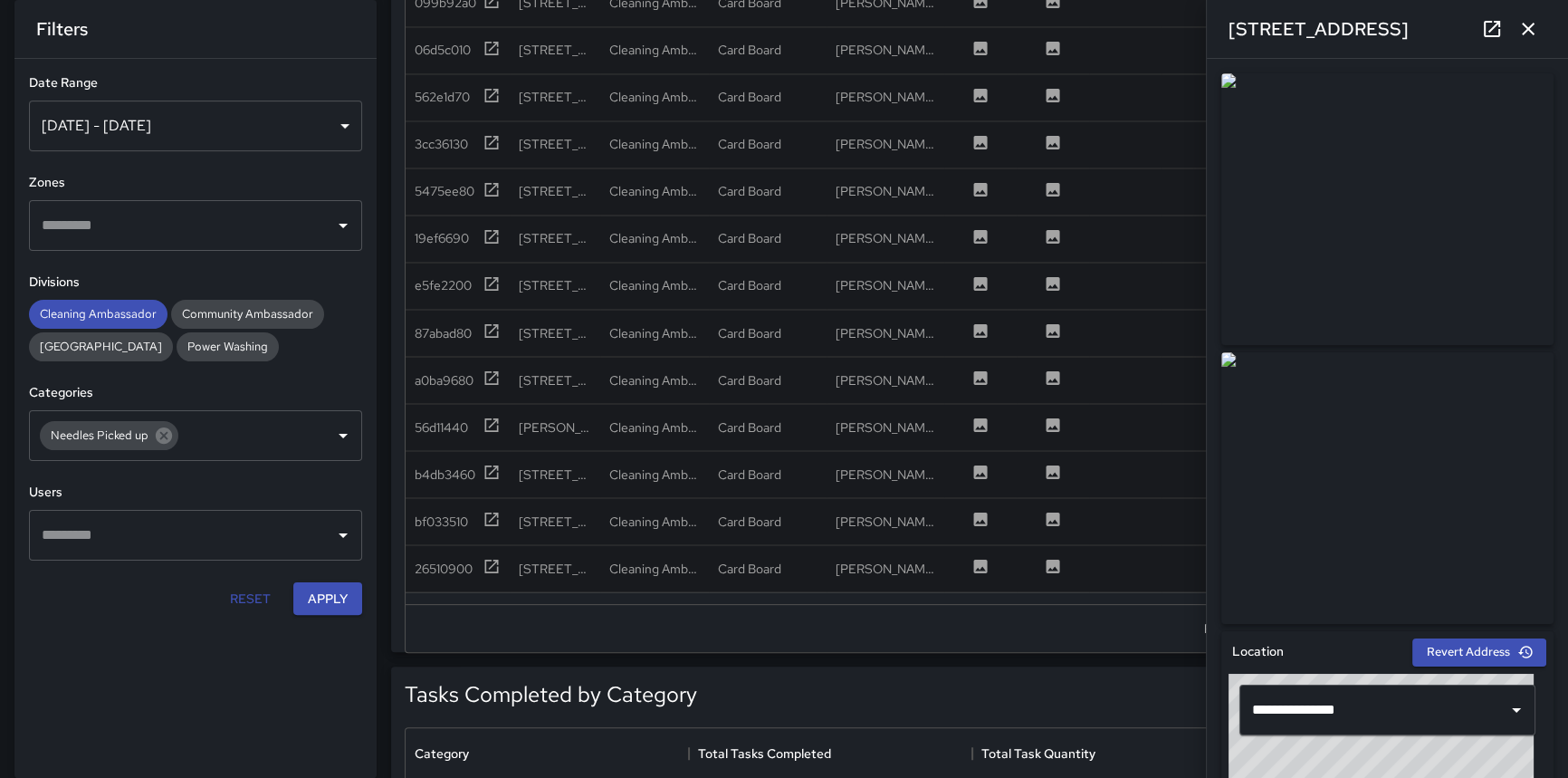 scroll, scrollTop: 0, scrollLeft: 0, axis: both 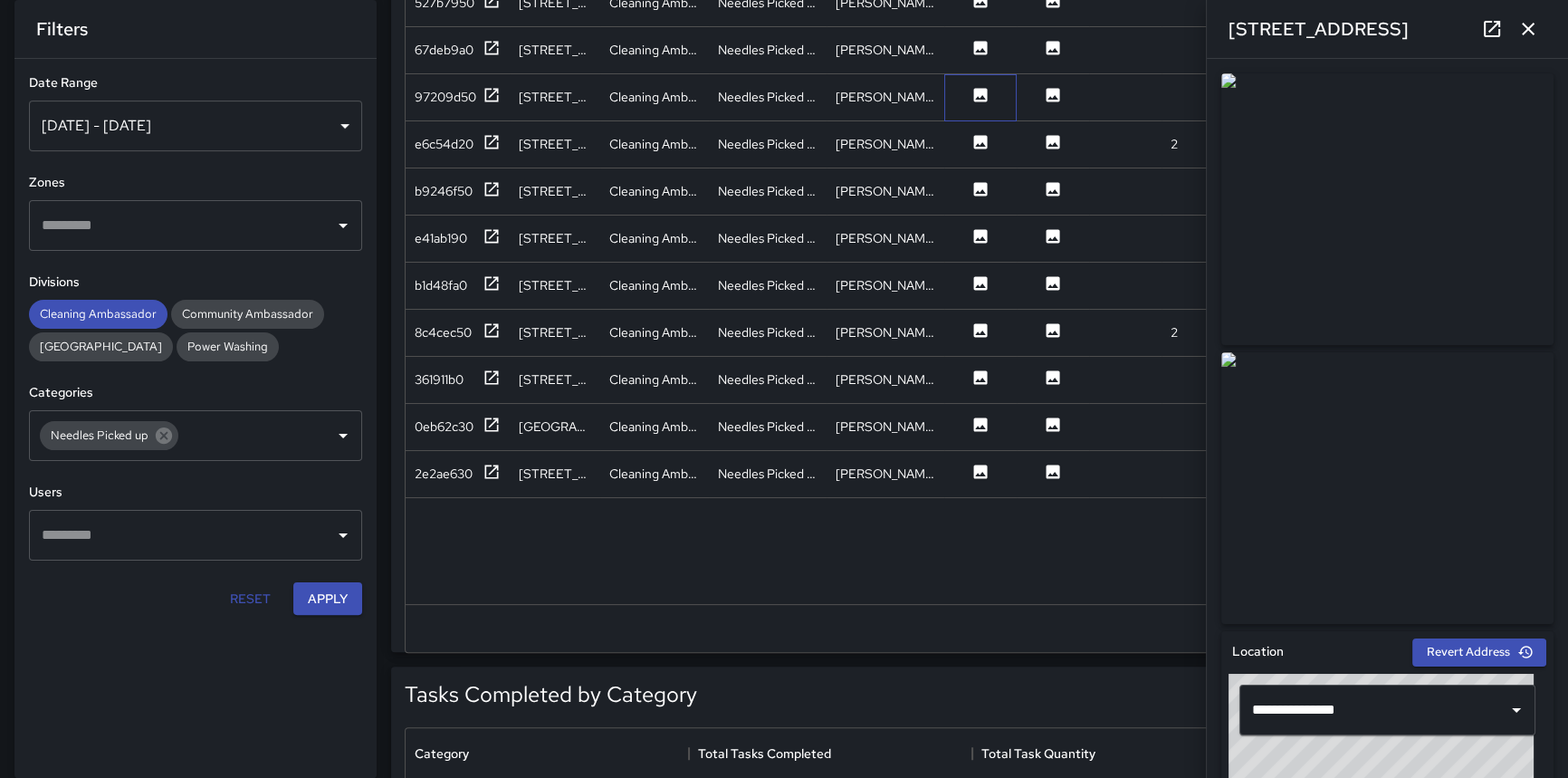 click at bounding box center (980, 98) 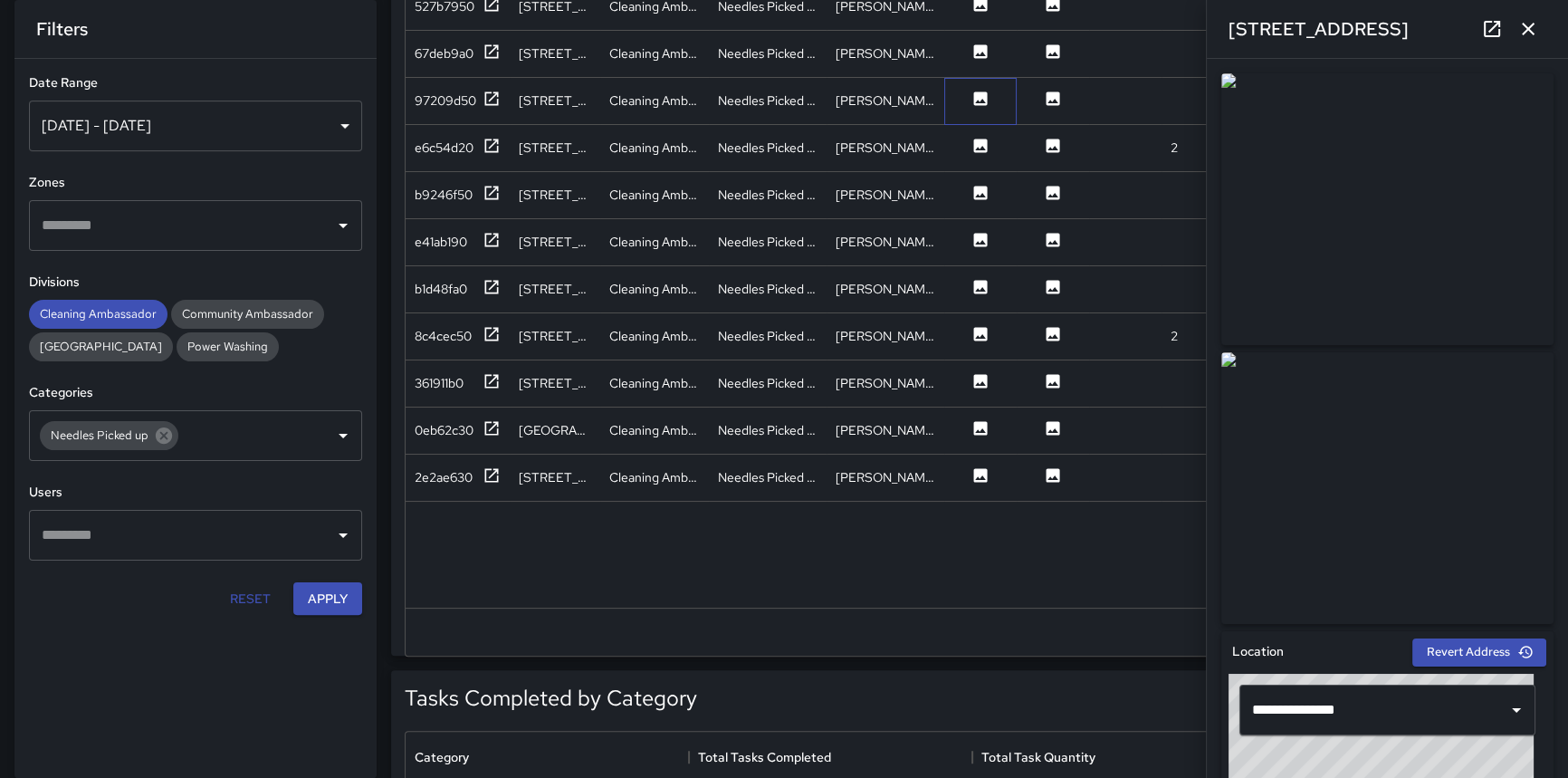 click at bounding box center (980, 101) 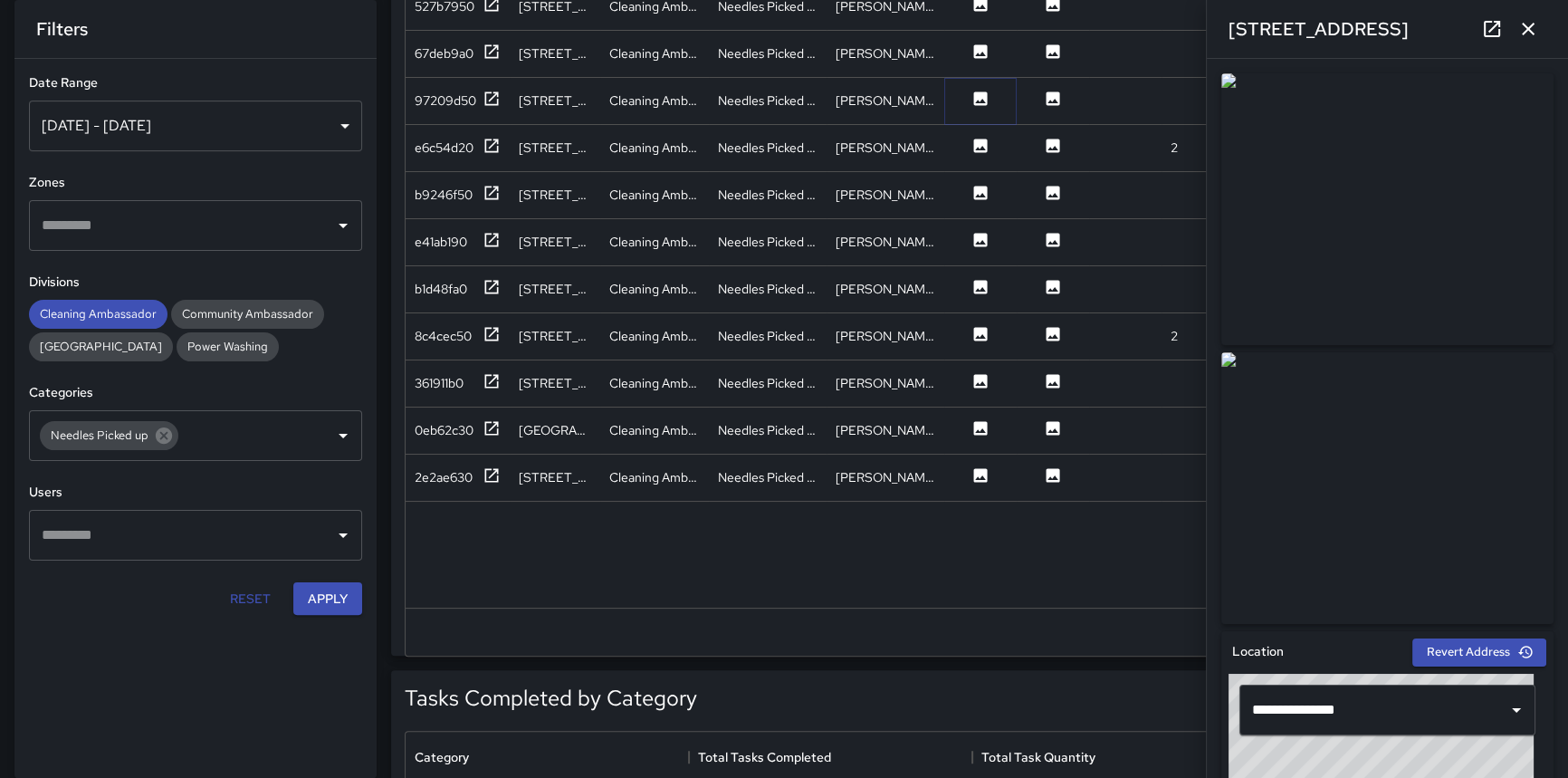 click 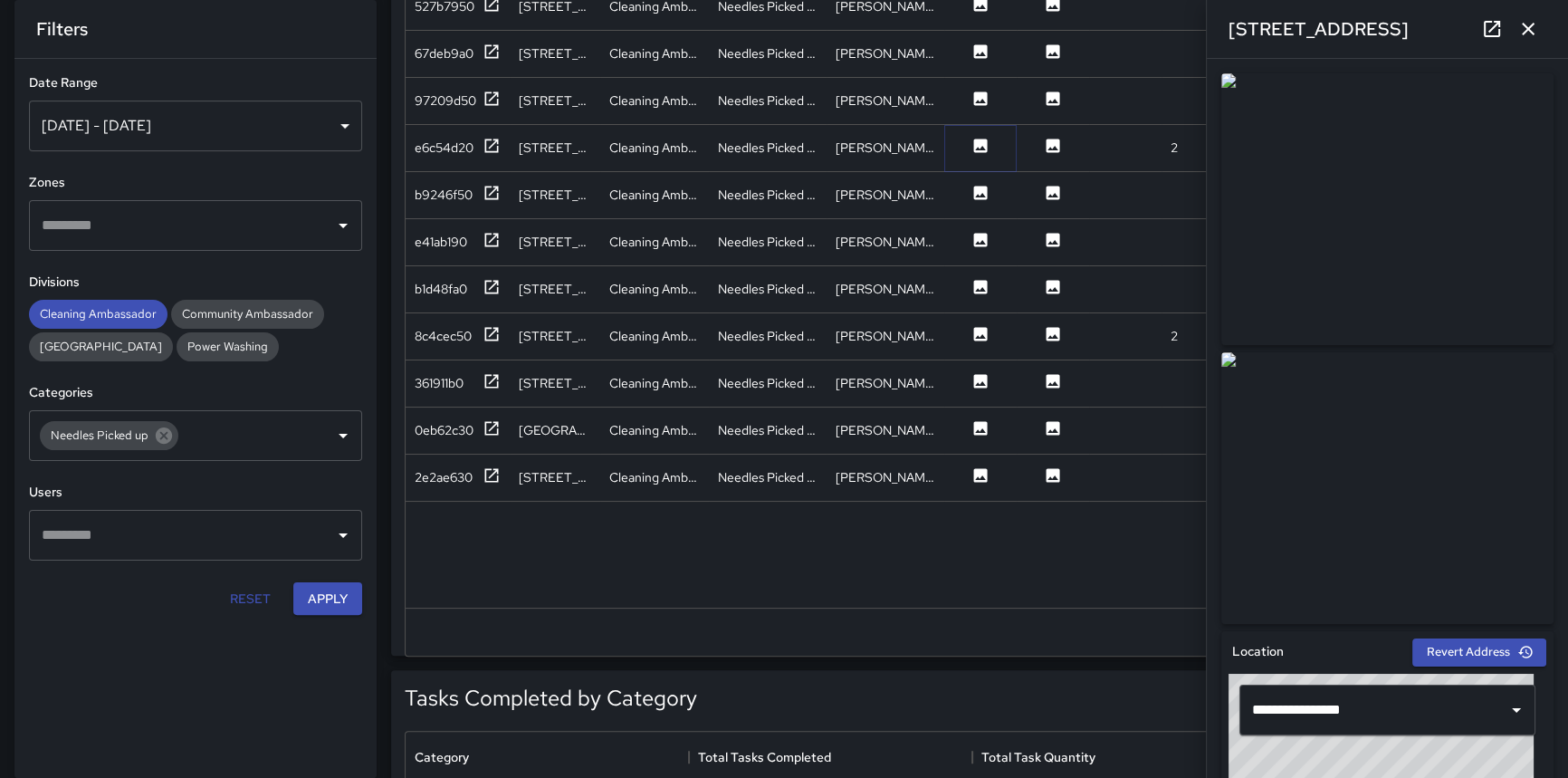 click 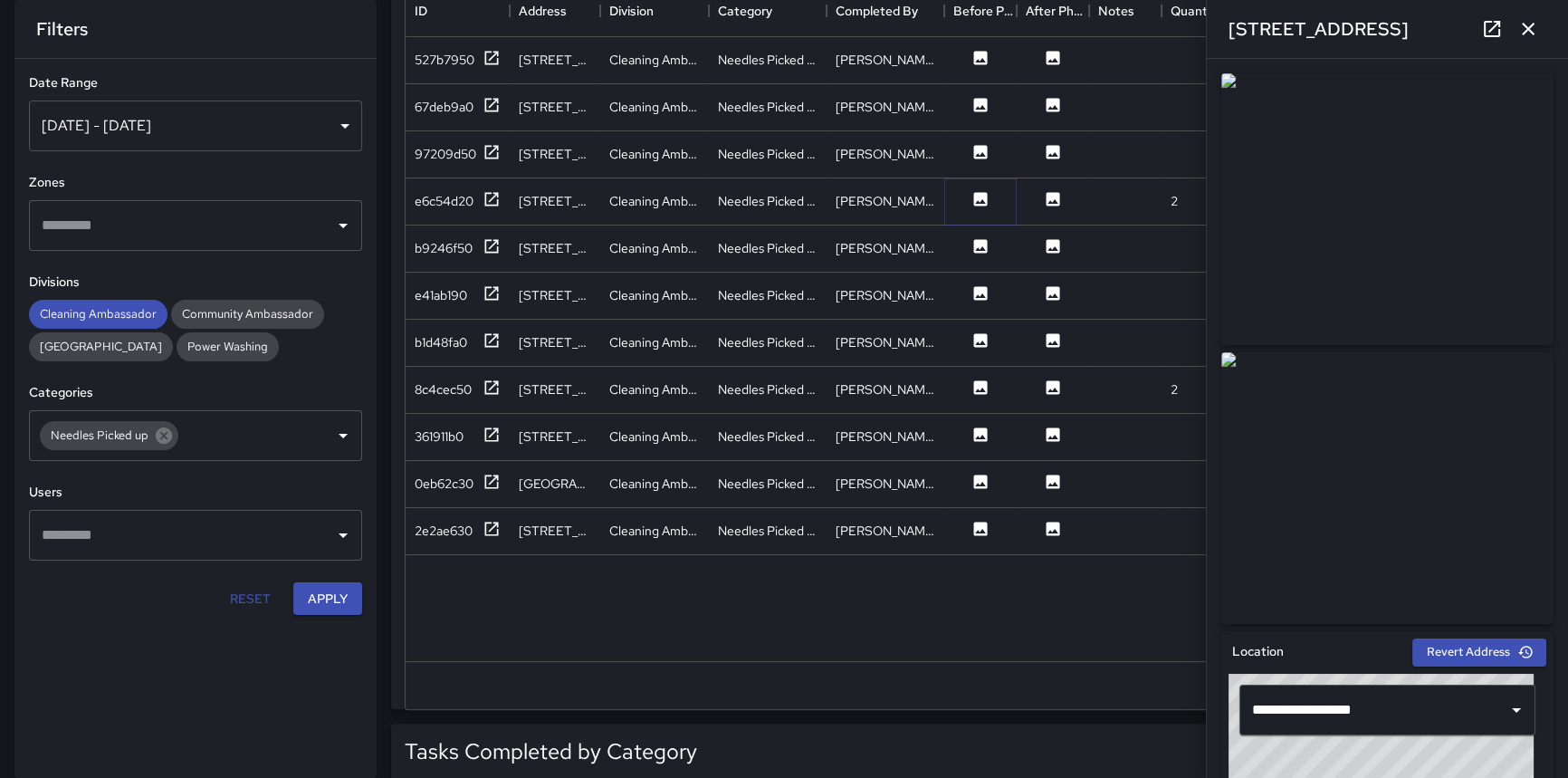 scroll, scrollTop: 384, scrollLeft: 0, axis: vertical 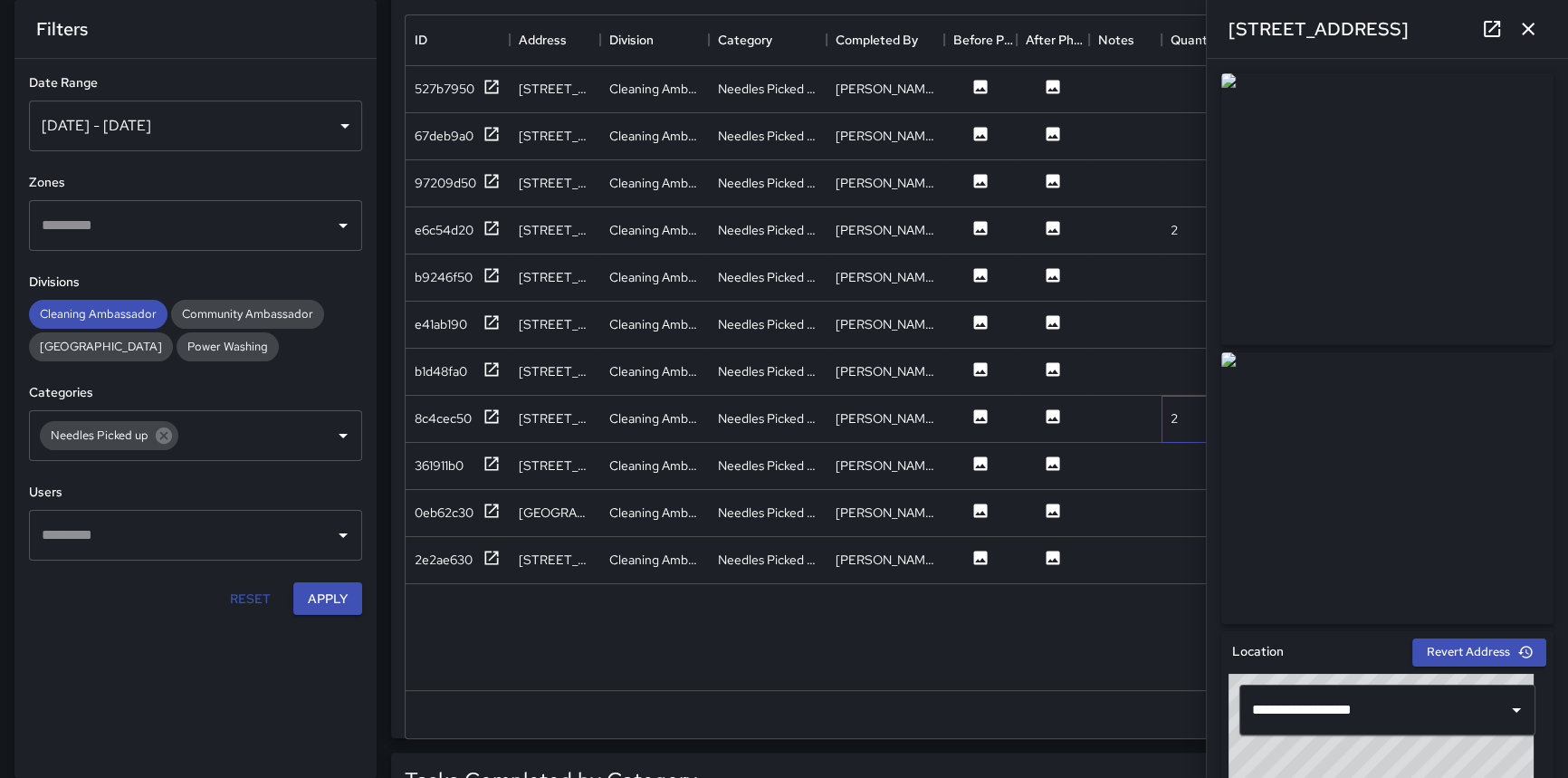 click on "2" at bounding box center (1198, 419) 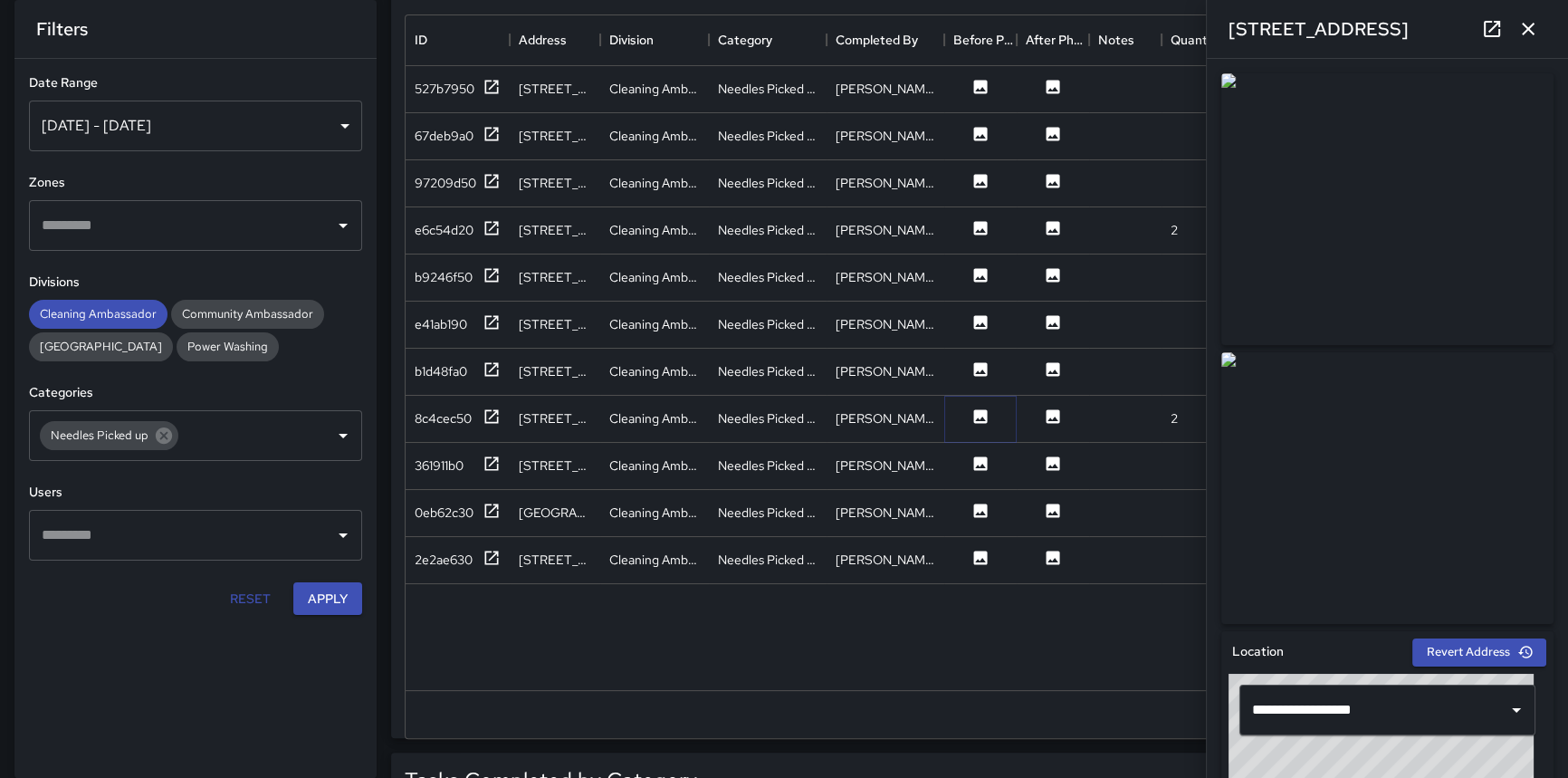 click 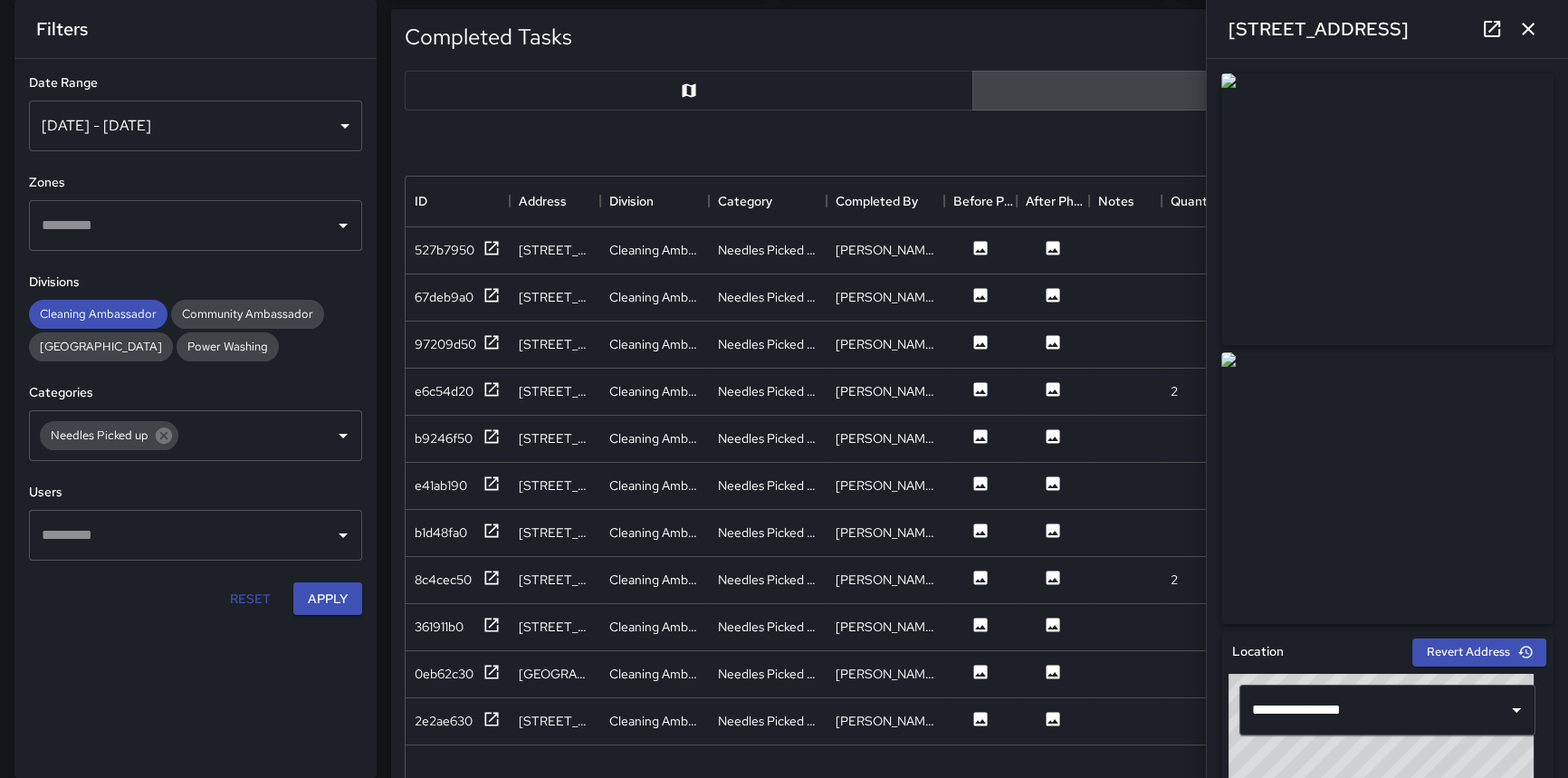scroll, scrollTop: 219, scrollLeft: 0, axis: vertical 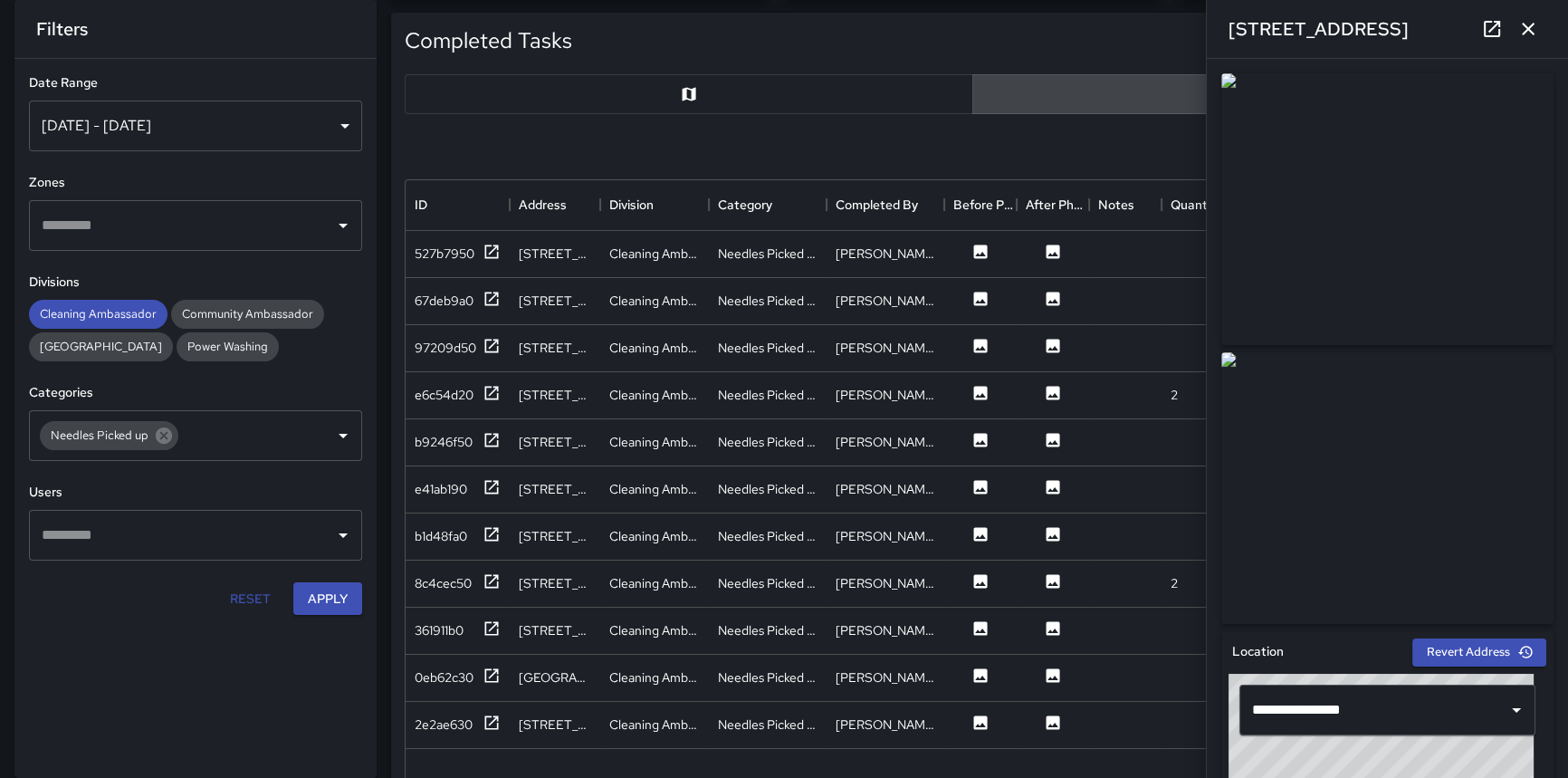 drag, startPoint x: 629, startPoint y: 94, endPoint x: 848, endPoint y: 123, distance: 220.91175 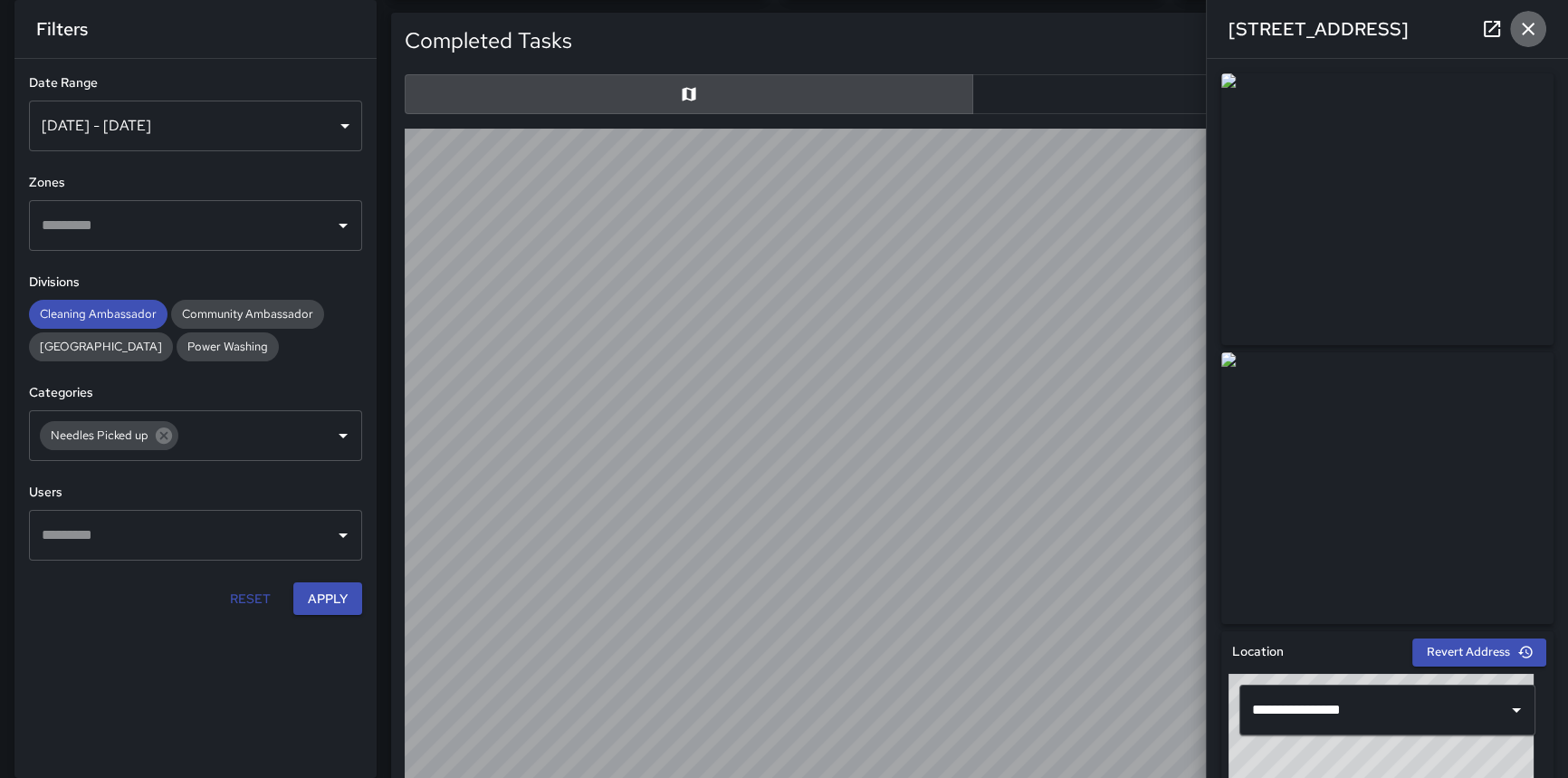 click 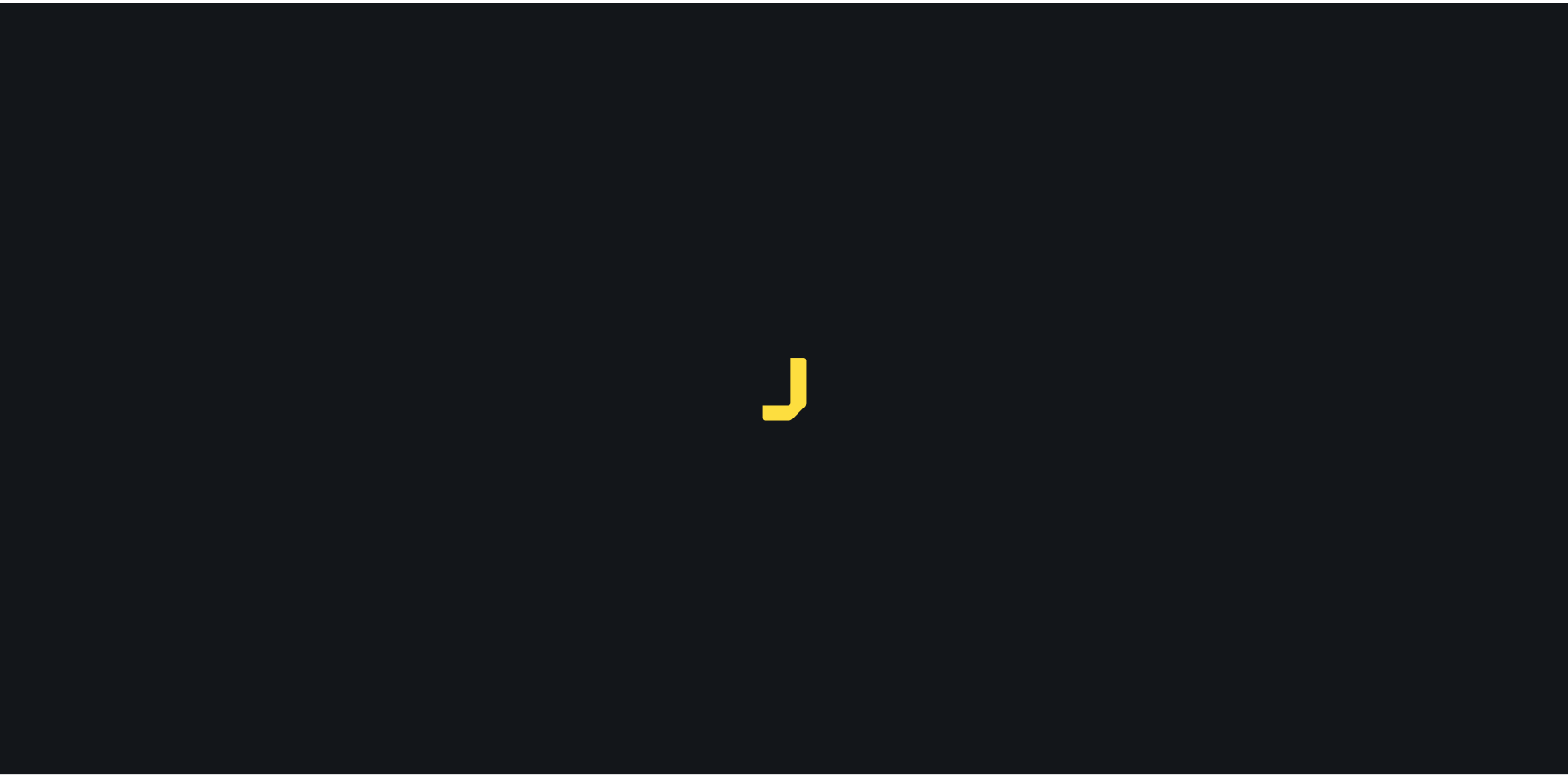 scroll, scrollTop: 0, scrollLeft: 0, axis: both 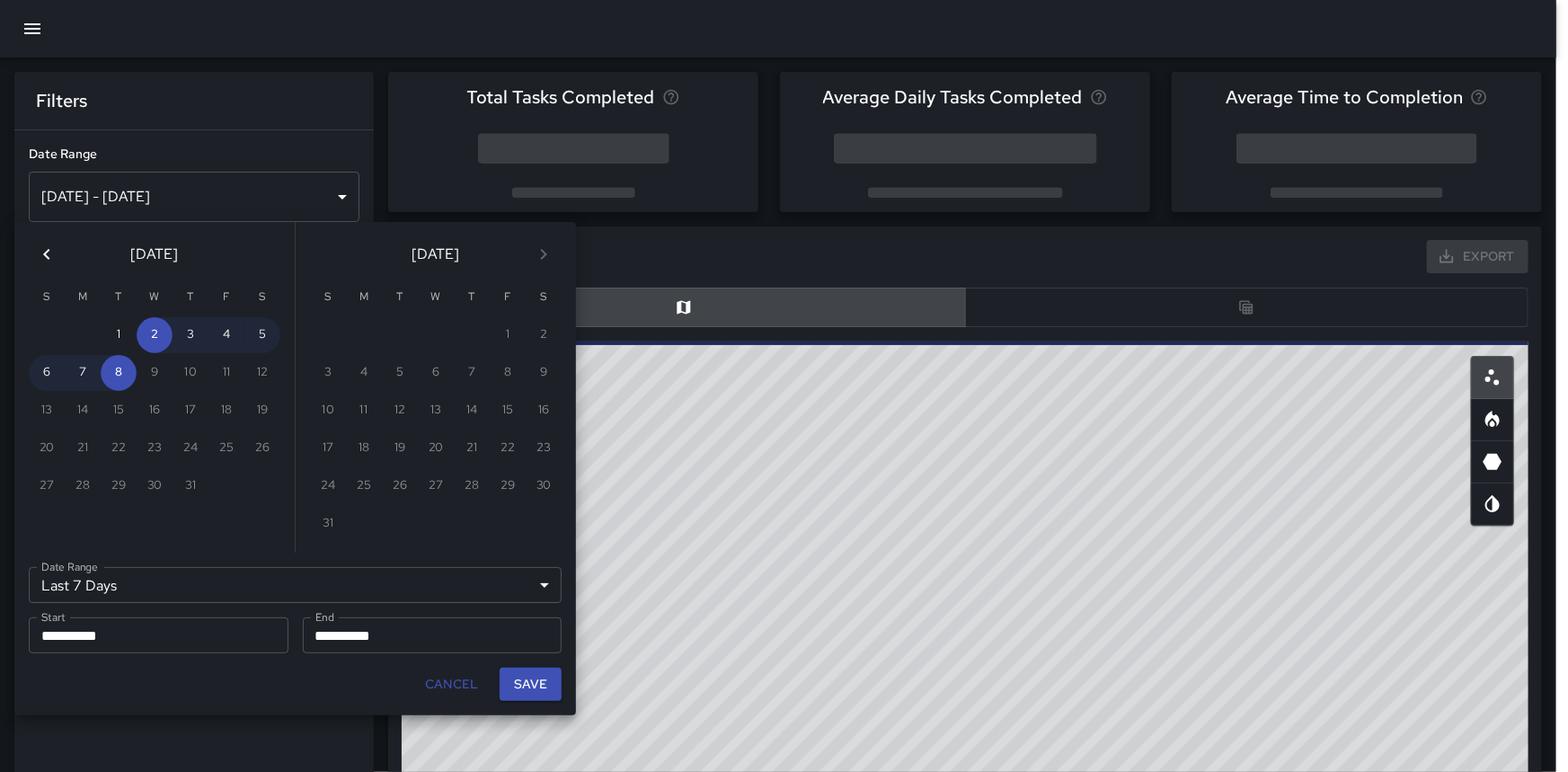 click on "Last 7 Days ****** Date Range" at bounding box center [295, 585] 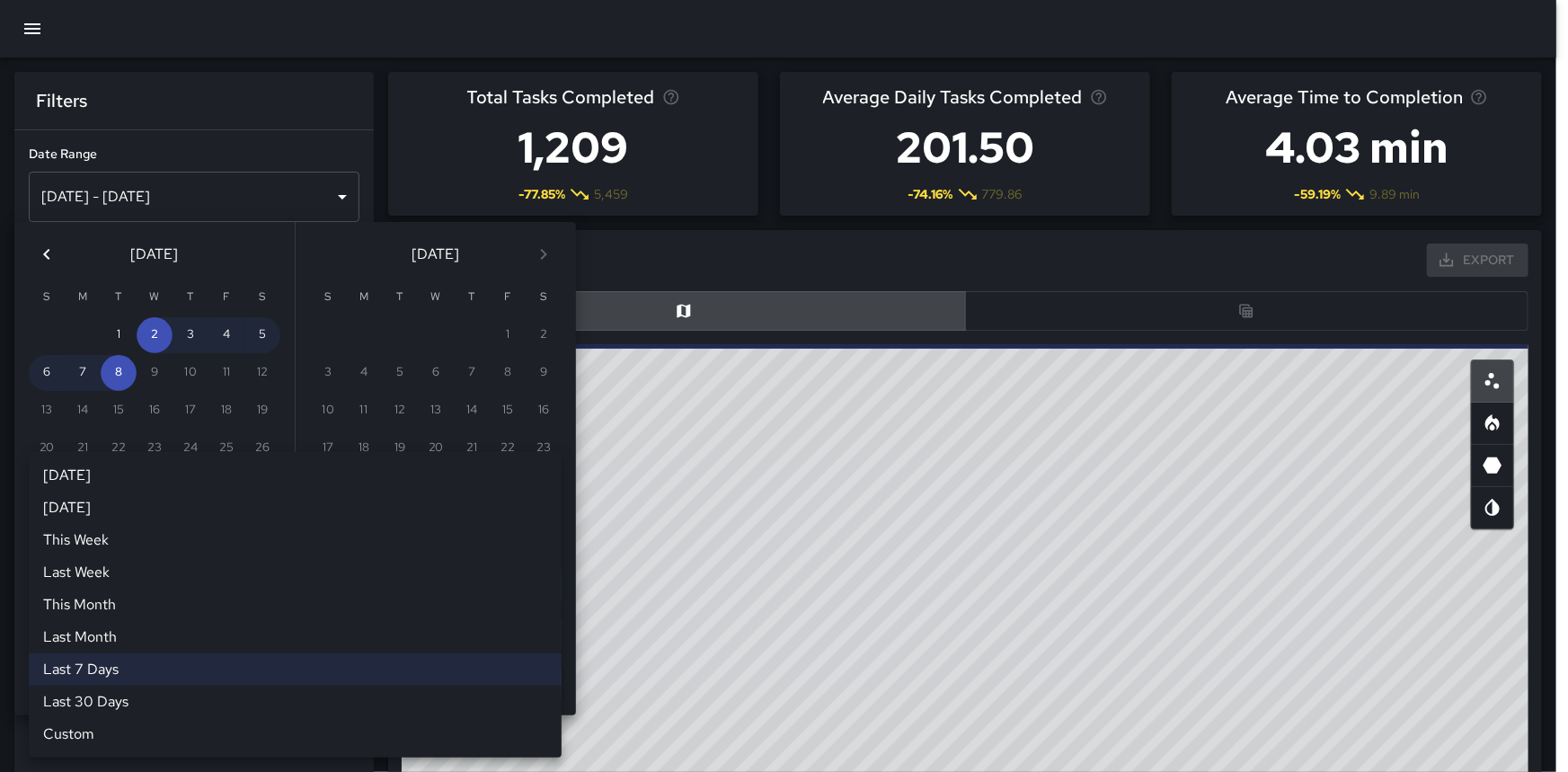 click on "Last Month" at bounding box center [295, 637] 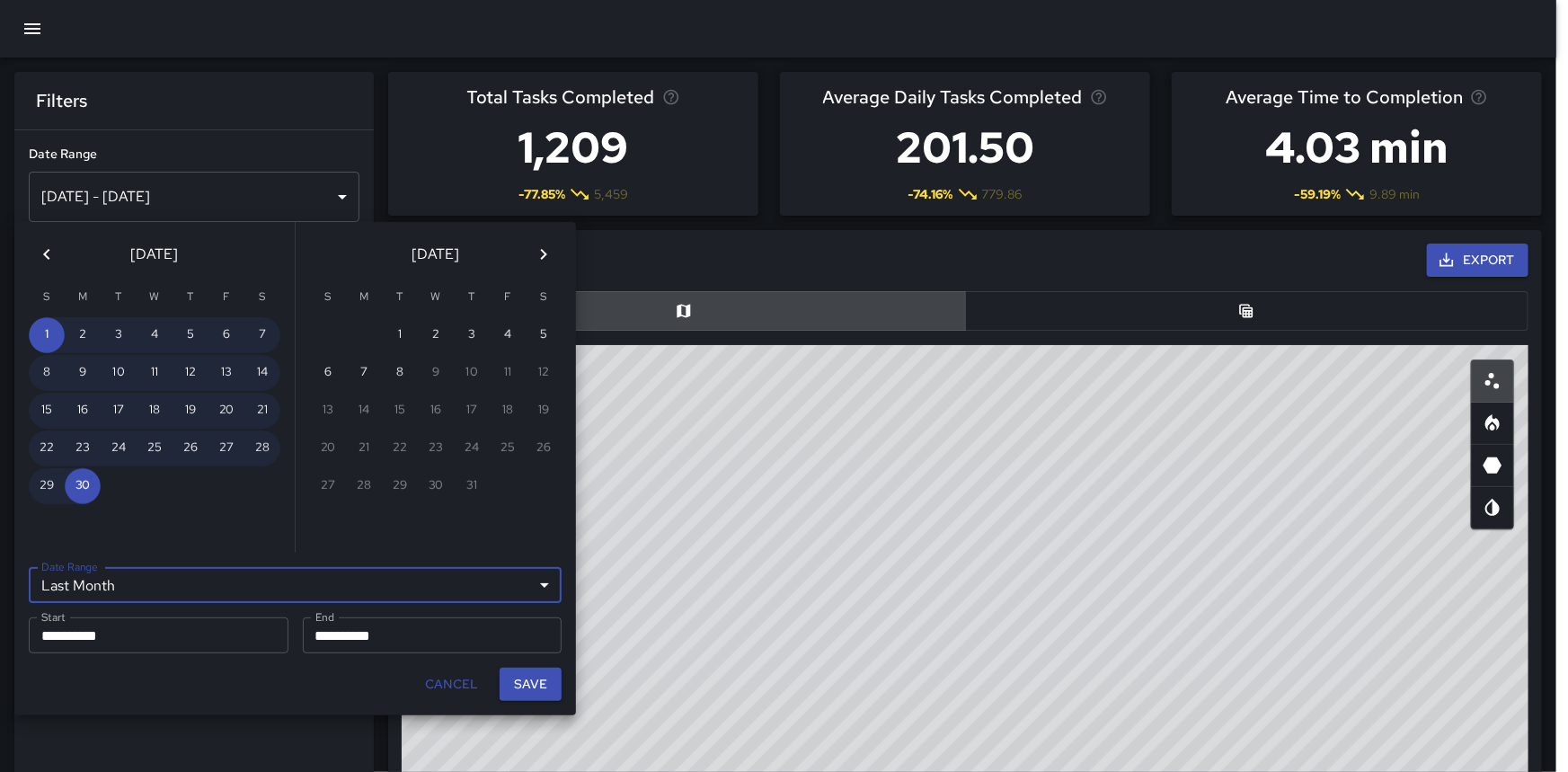 type on "**********" 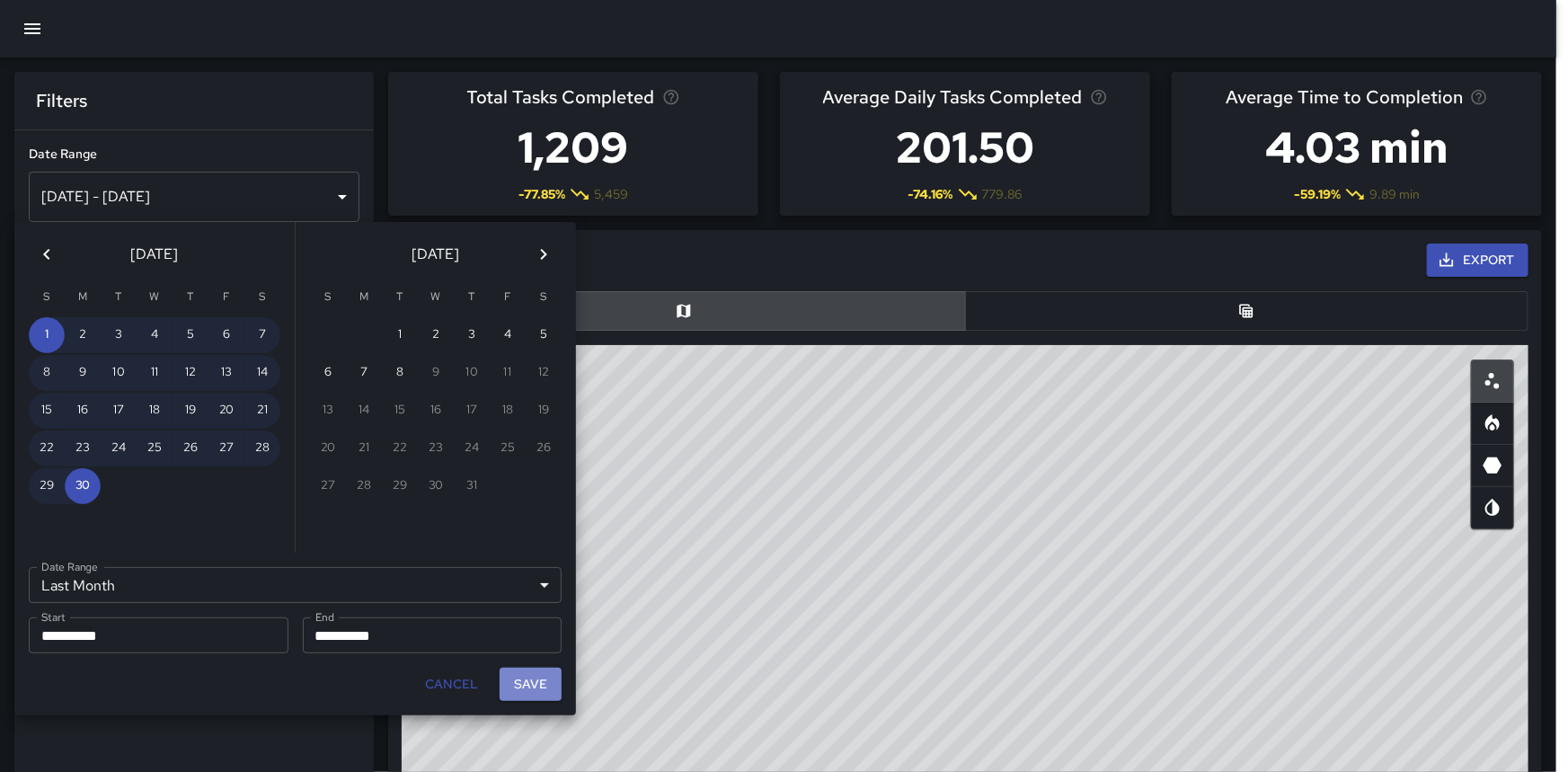 click on "Save" at bounding box center [530, 684] 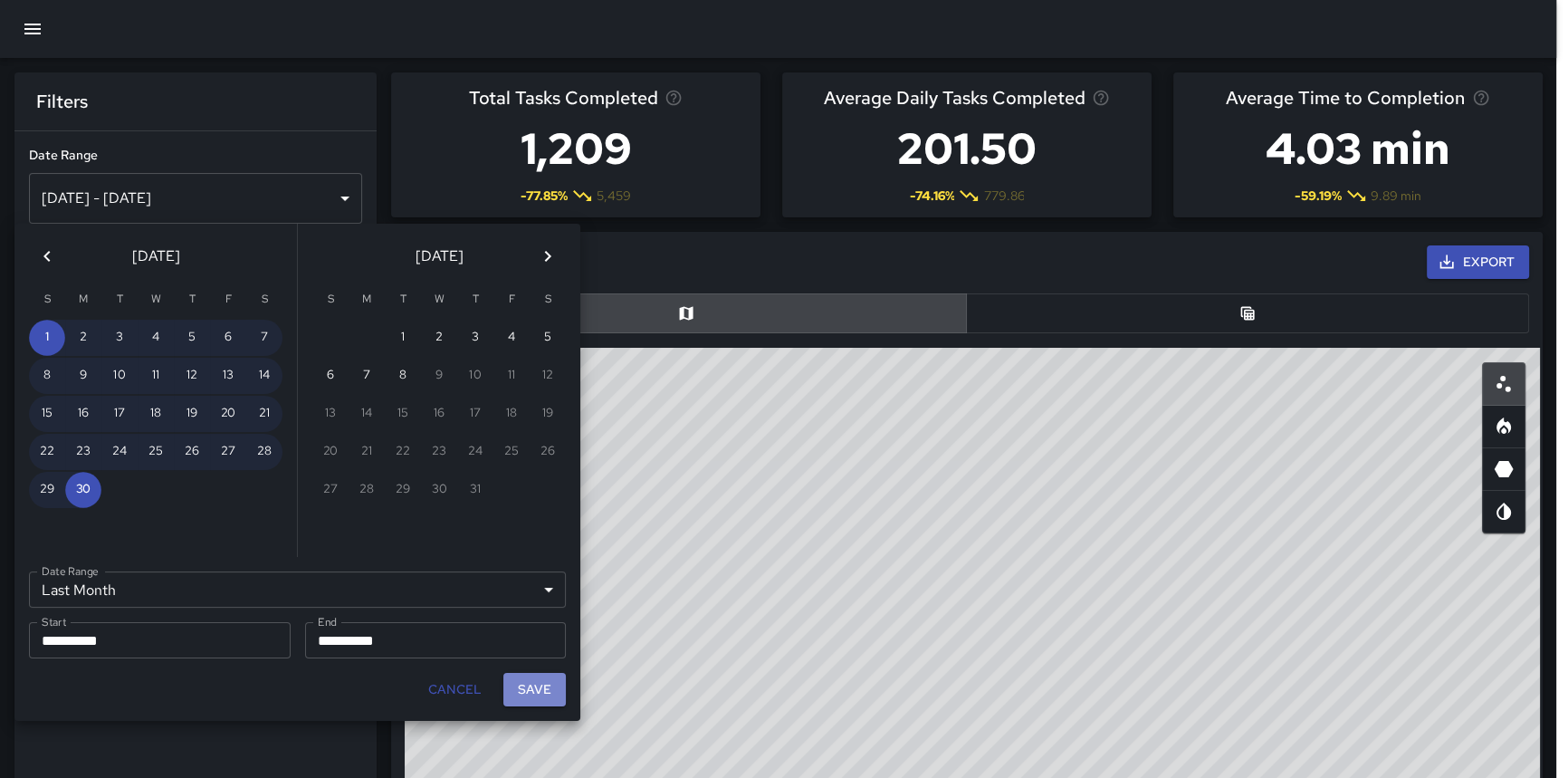 scroll, scrollTop: 13, scrollLeft: 13, axis: both 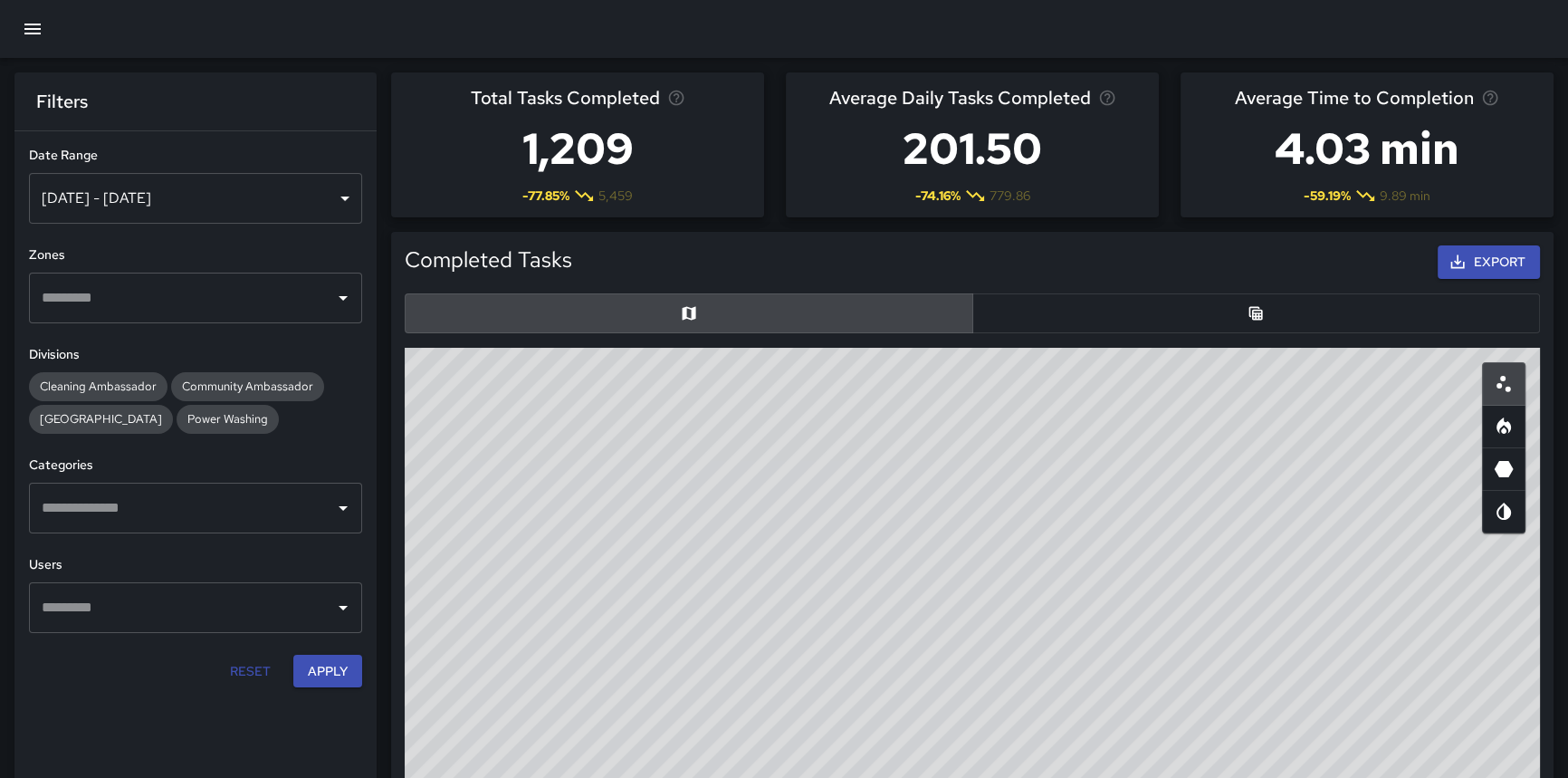 drag, startPoint x: 186, startPoint y: 427, endPoint x: 275, endPoint y: 535, distance: 139.94642 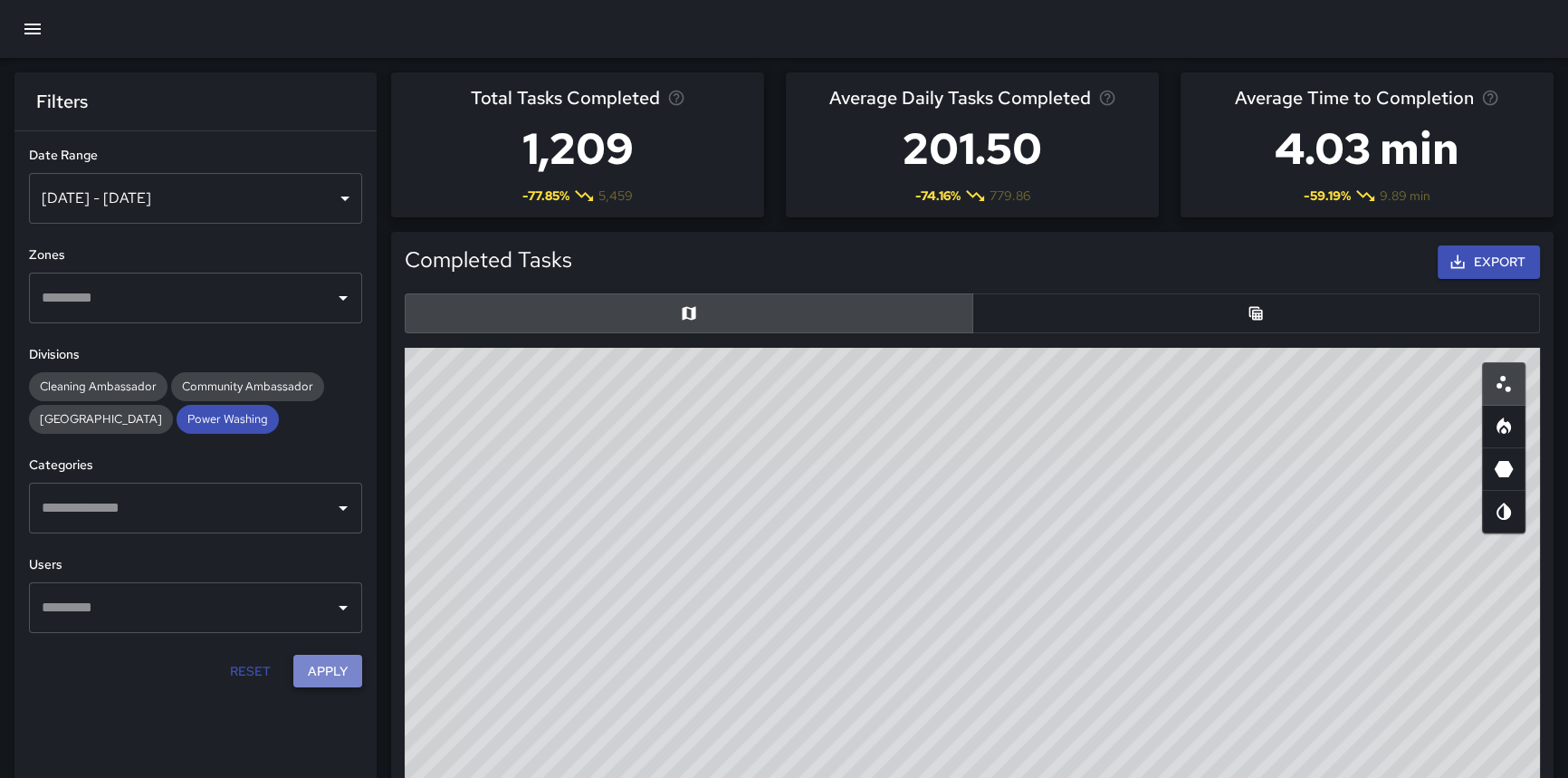 click on "Apply" at bounding box center (328, 671) 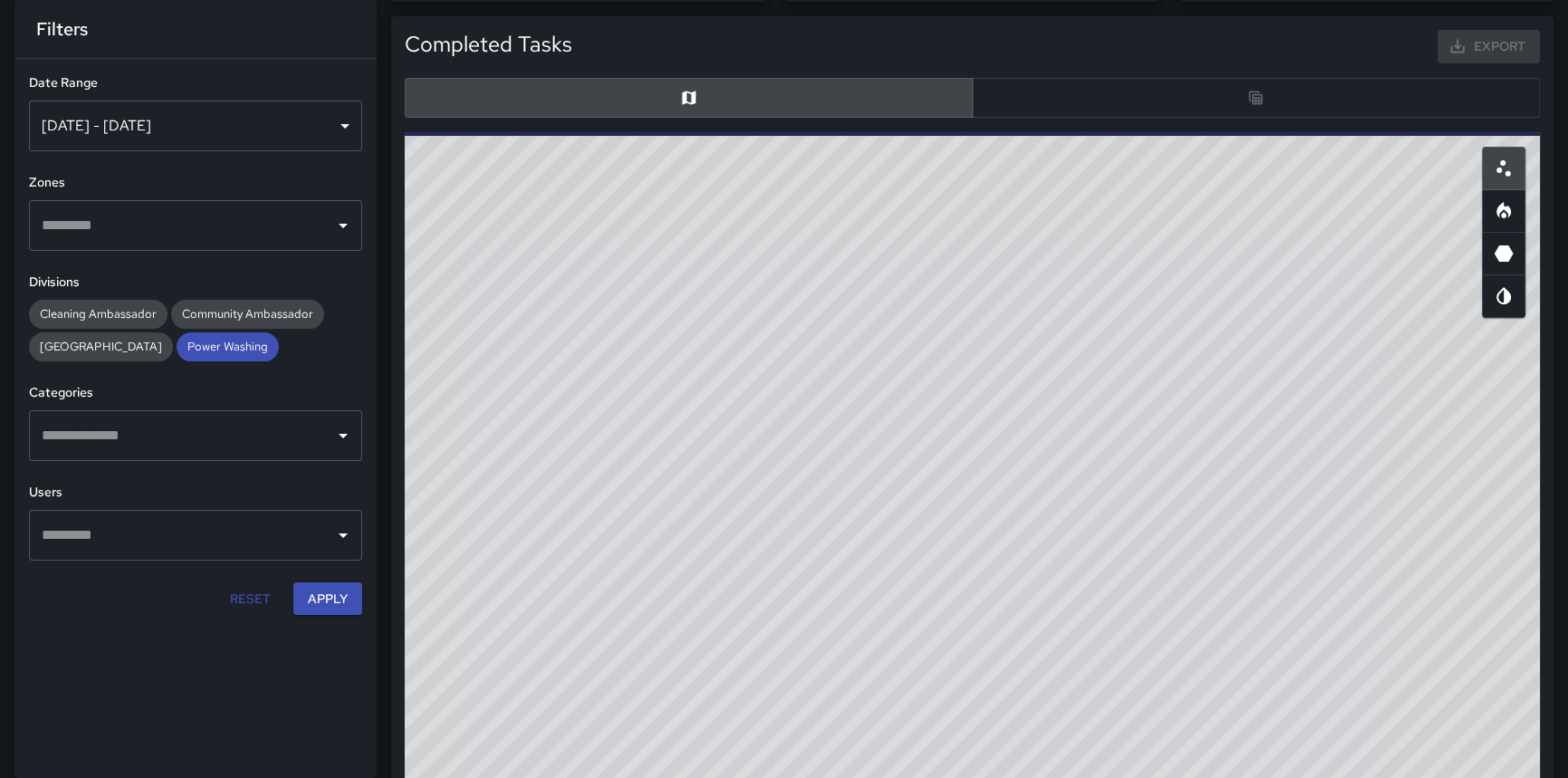 scroll, scrollTop: 246, scrollLeft: 0, axis: vertical 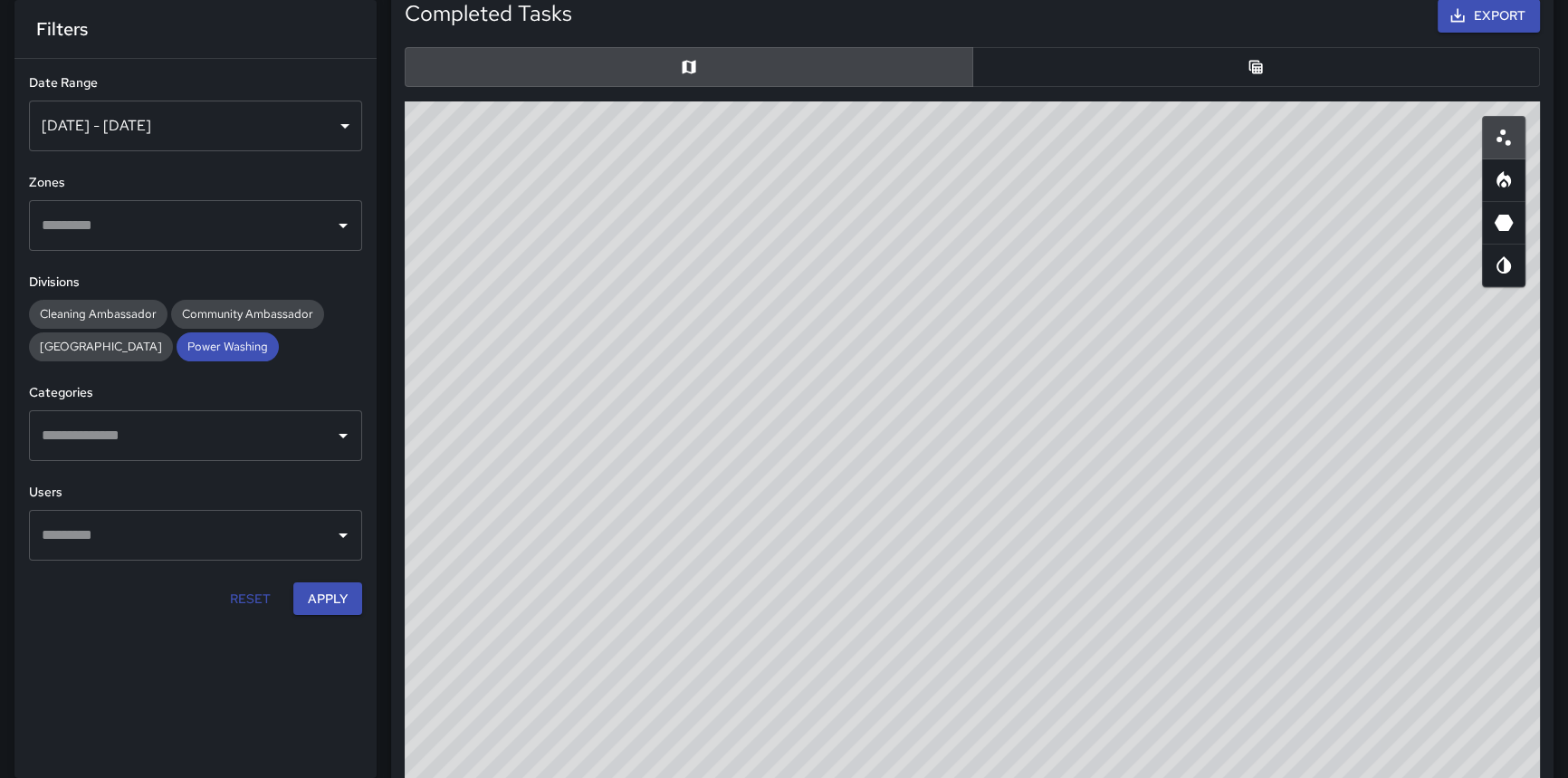 drag, startPoint x: 877, startPoint y: 513, endPoint x: 1300, endPoint y: 716, distance: 469.18866 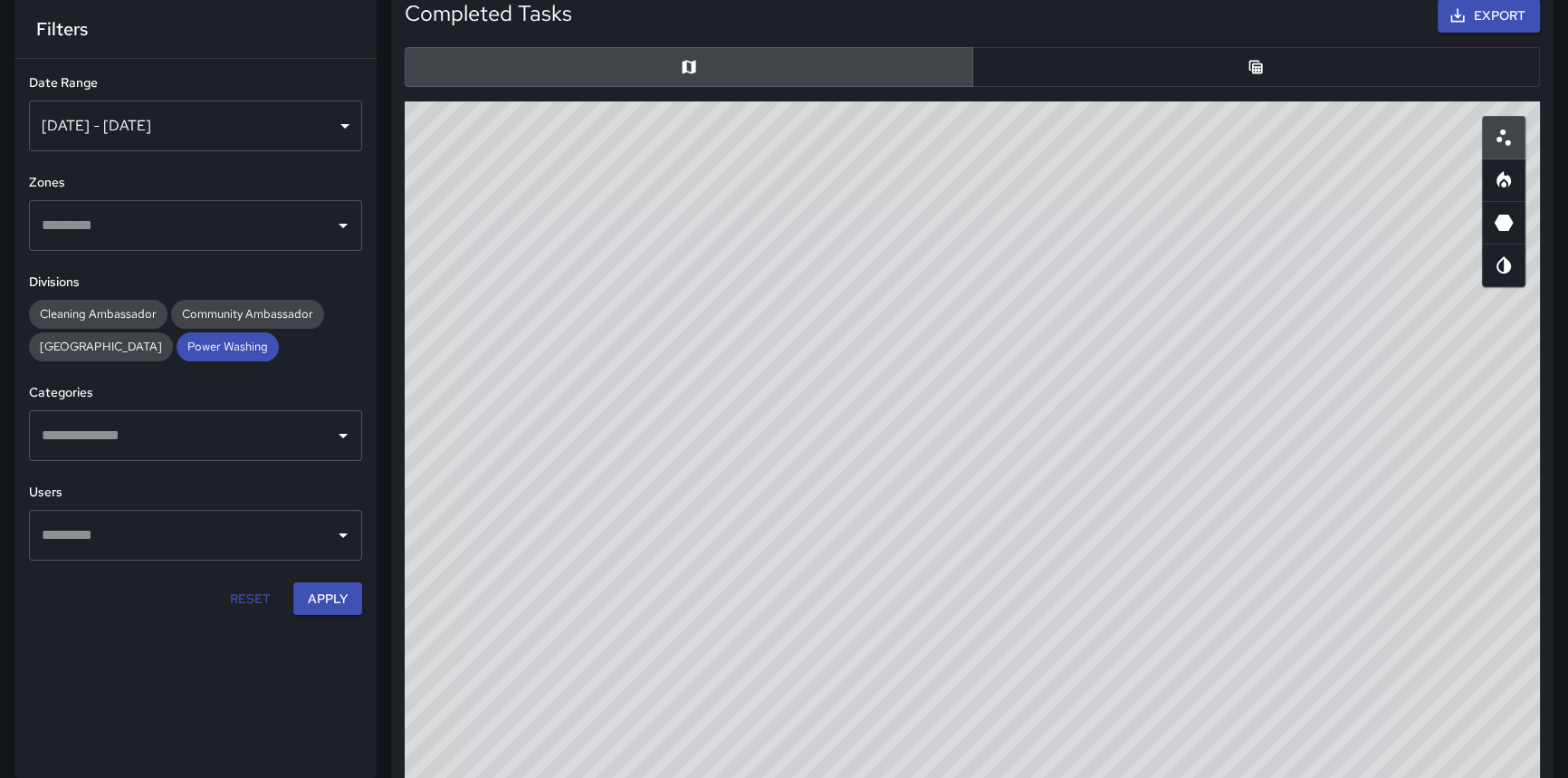 drag, startPoint x: 819, startPoint y: 538, endPoint x: 1091, endPoint y: 124, distance: 495.35846 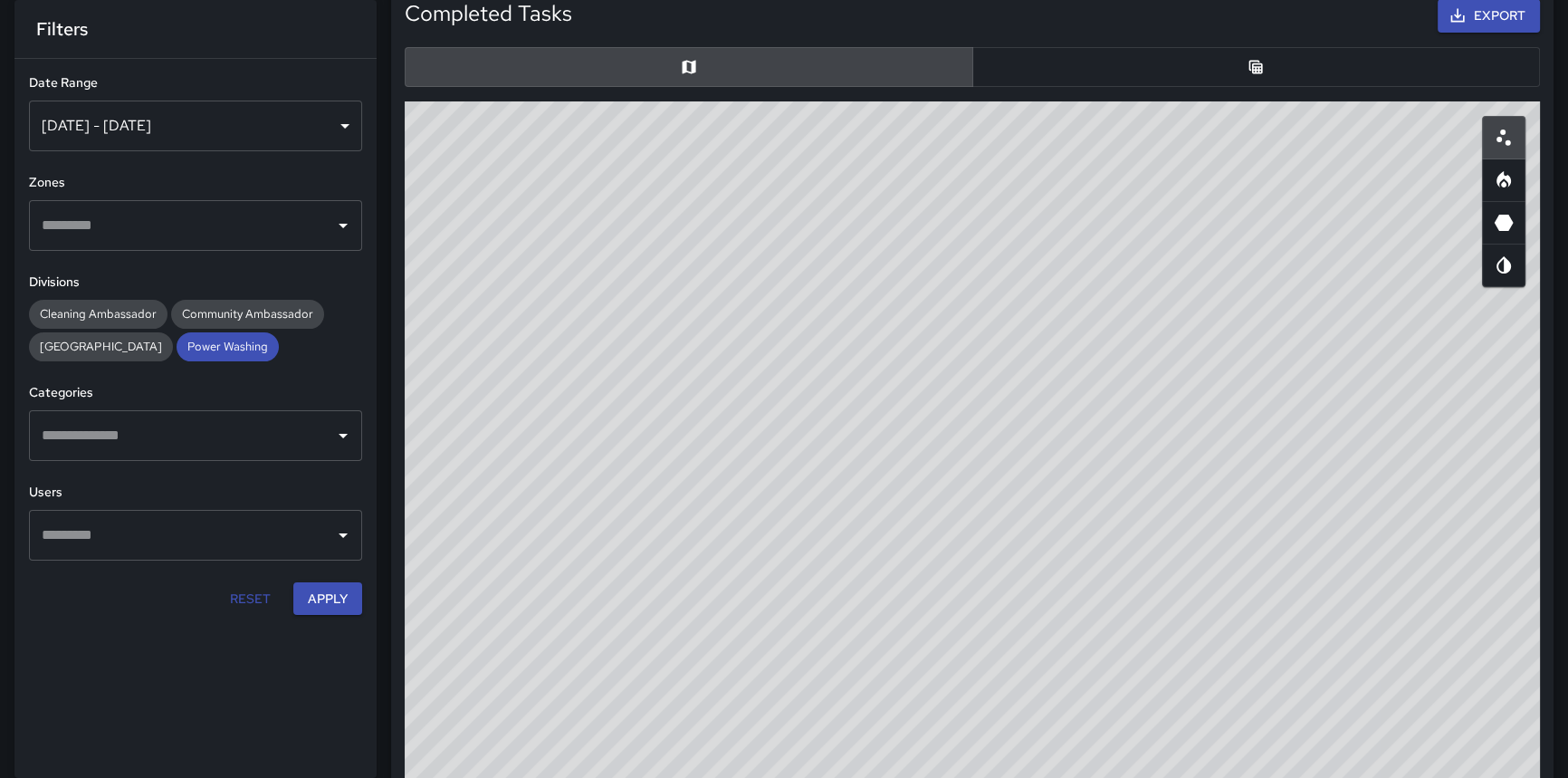 click on "© Mapbox   © OpenStreetMap   Improve this map" at bounding box center [972, 464] 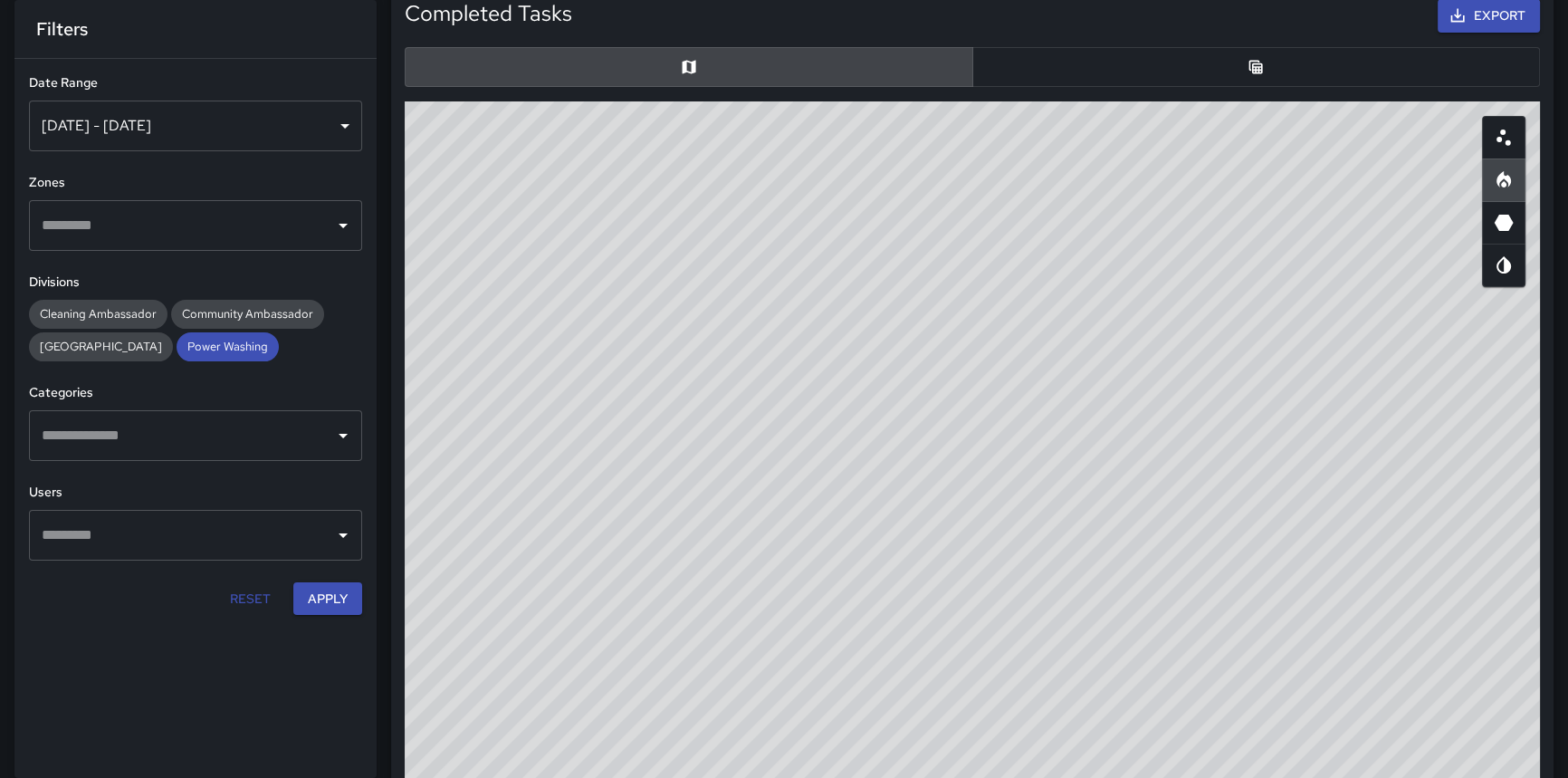 click at bounding box center (182, 436) 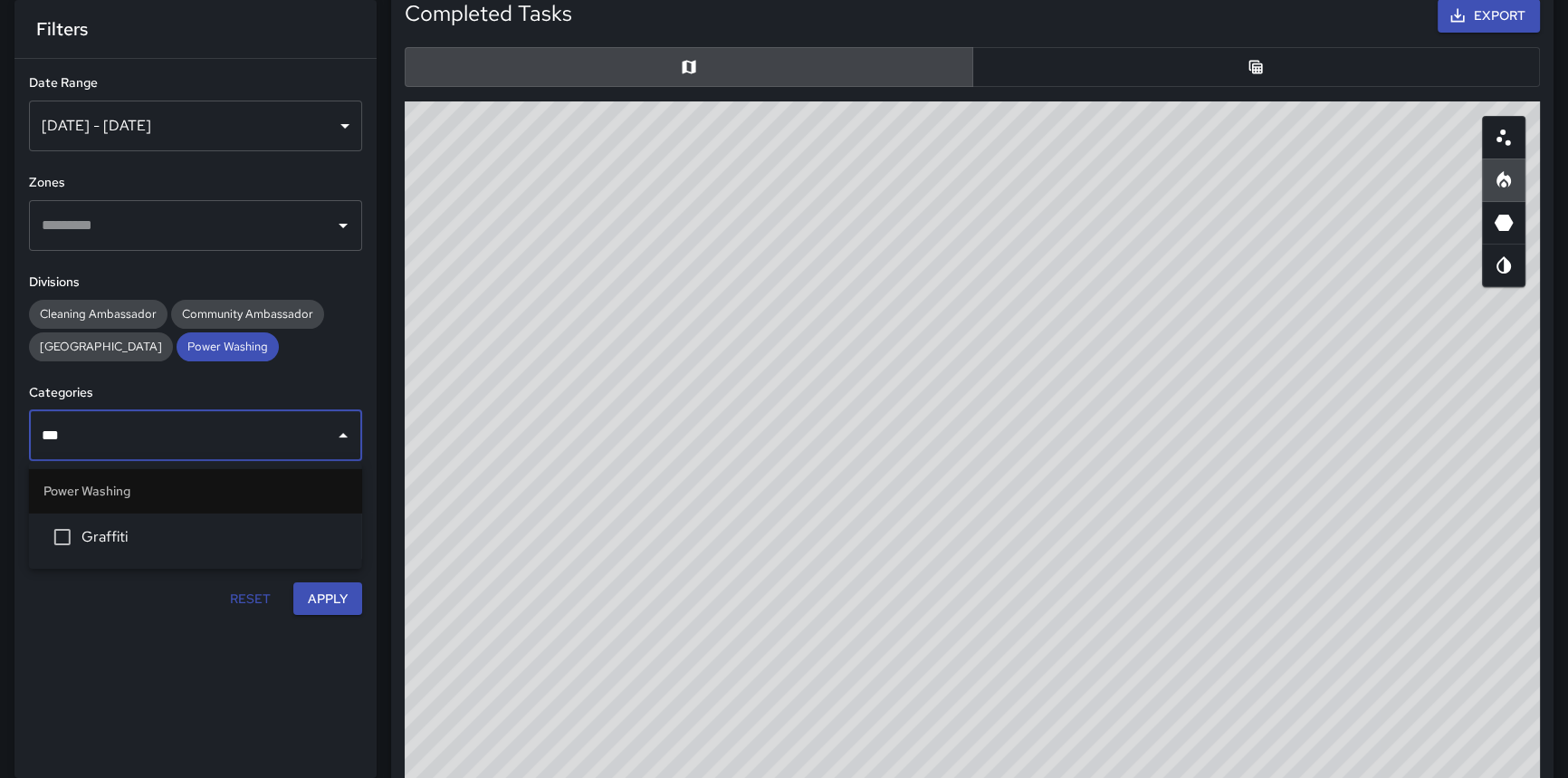 type on "****" 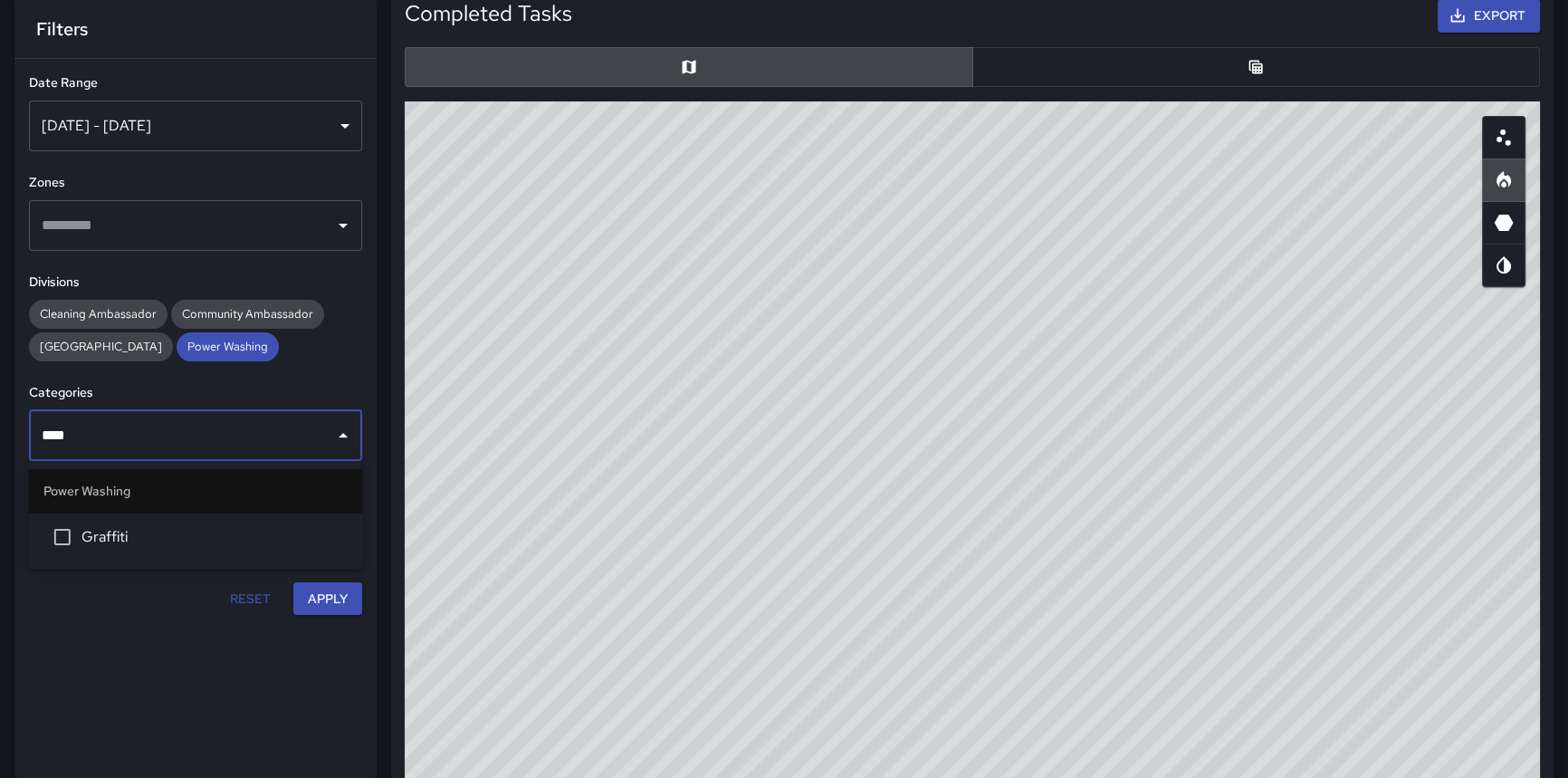 type 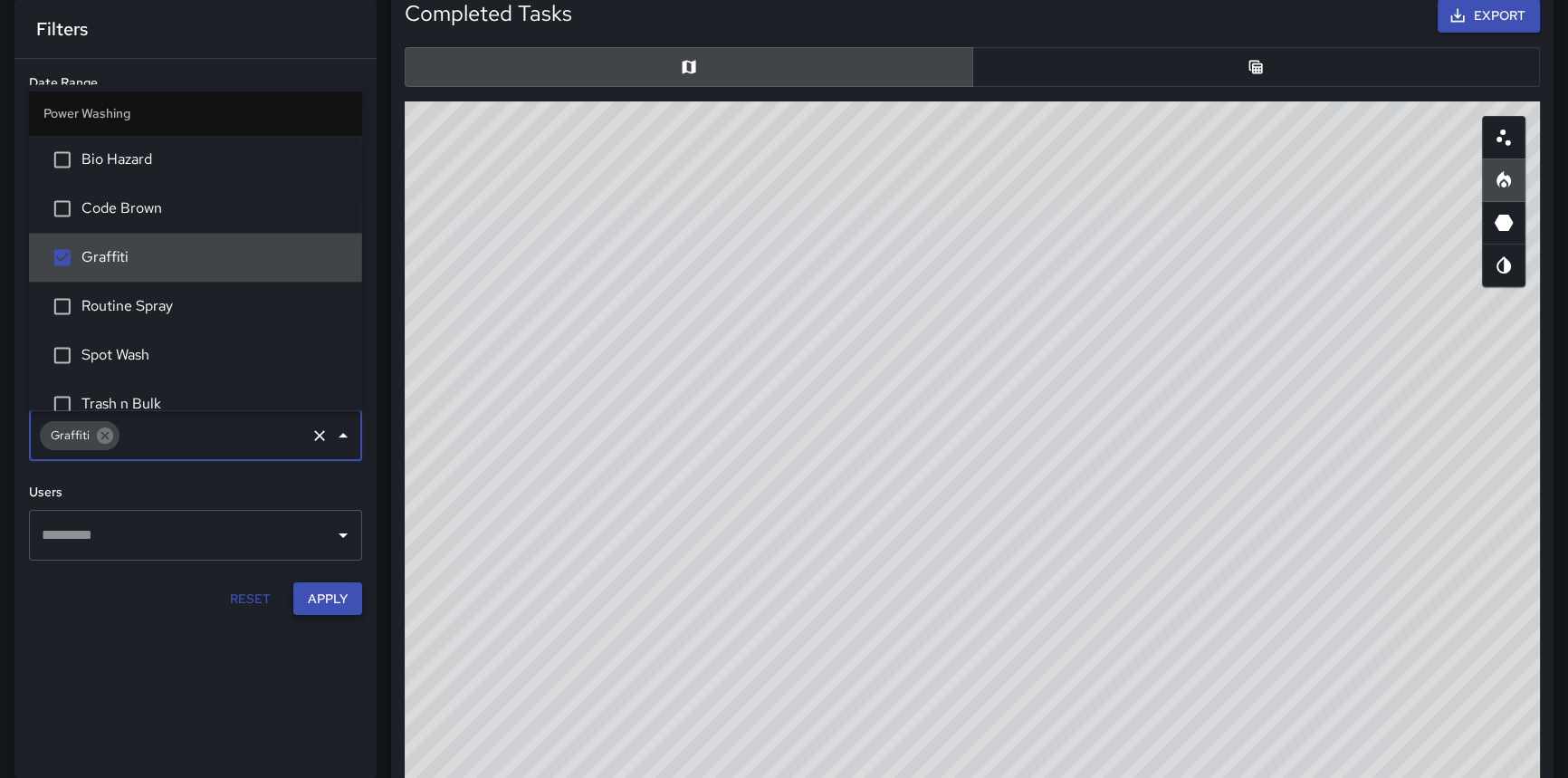 click on "Apply" at bounding box center (328, 599) 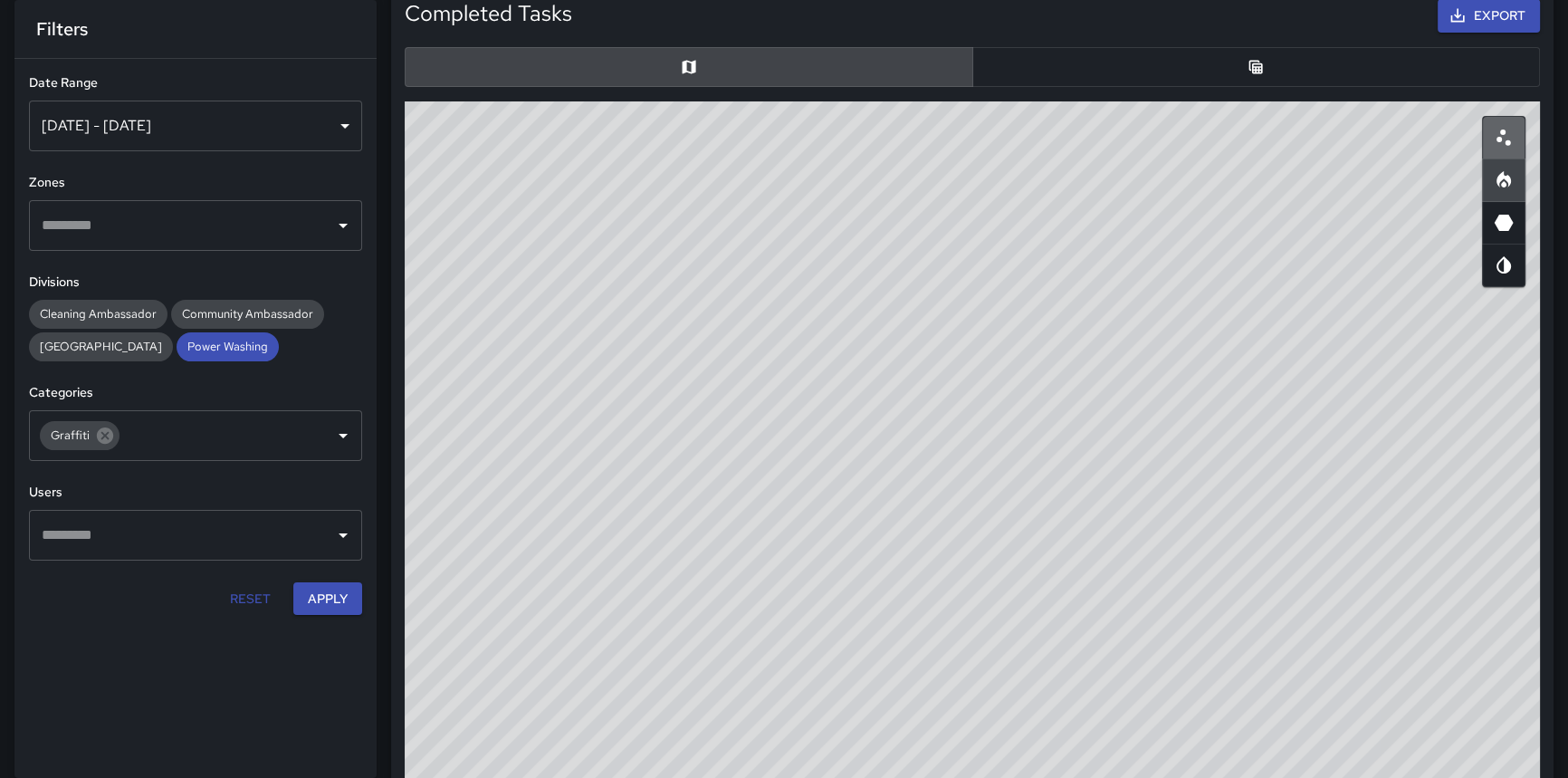 click at bounding box center (1504, 138) 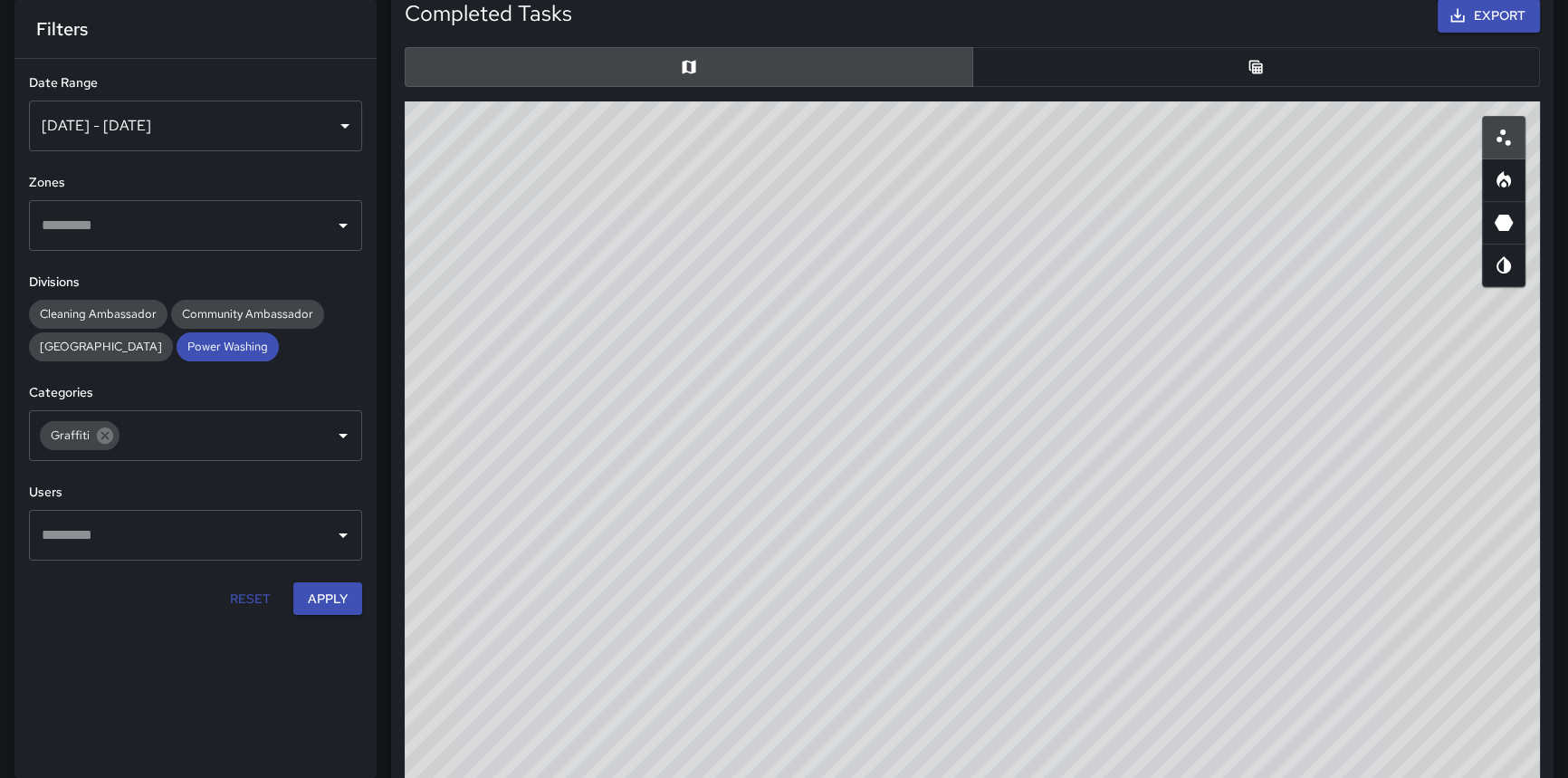 click at bounding box center (1504, 180) 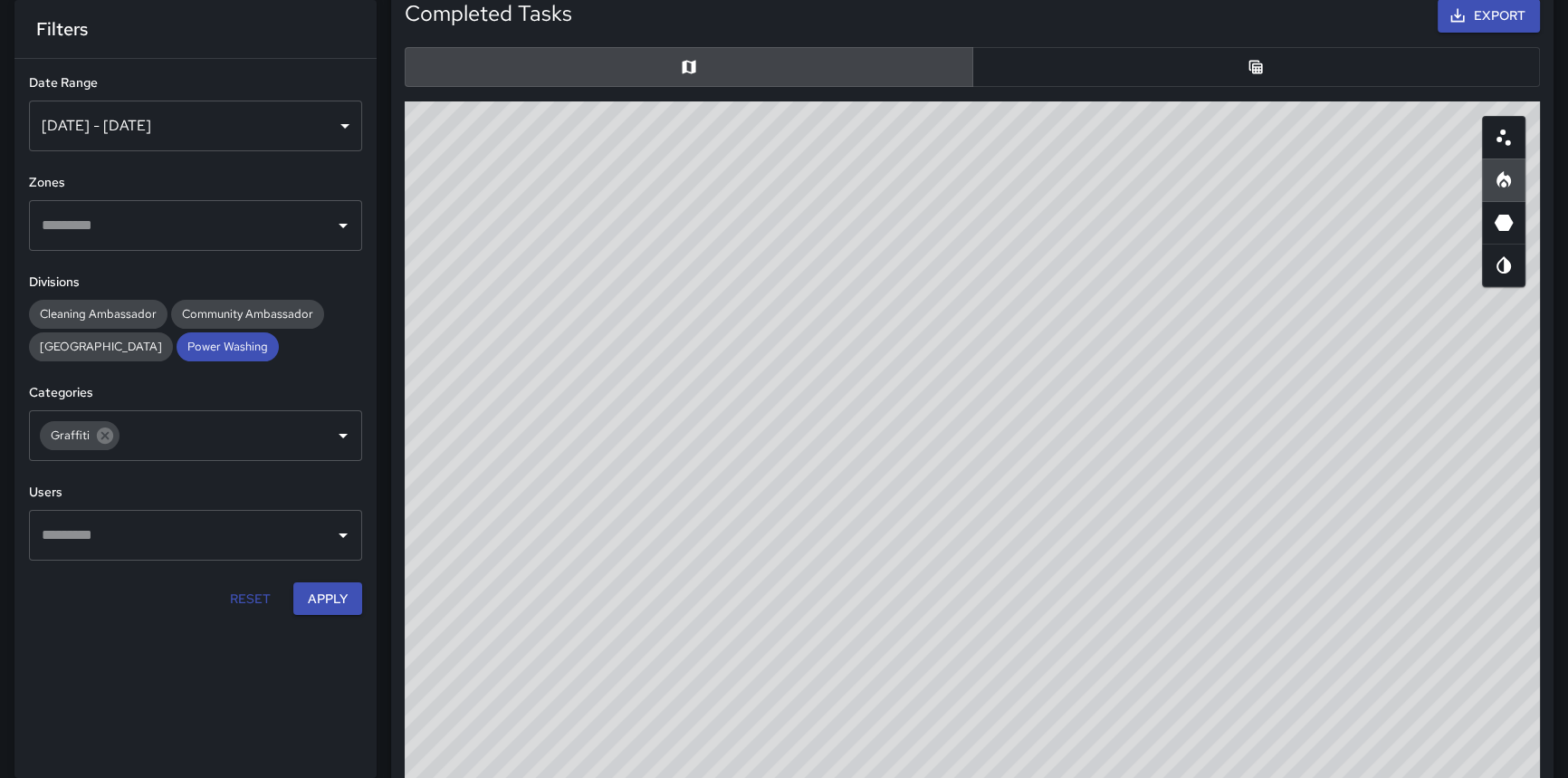 click on "© Mapbox   © OpenStreetMap   Improve this map" at bounding box center (972, 464) 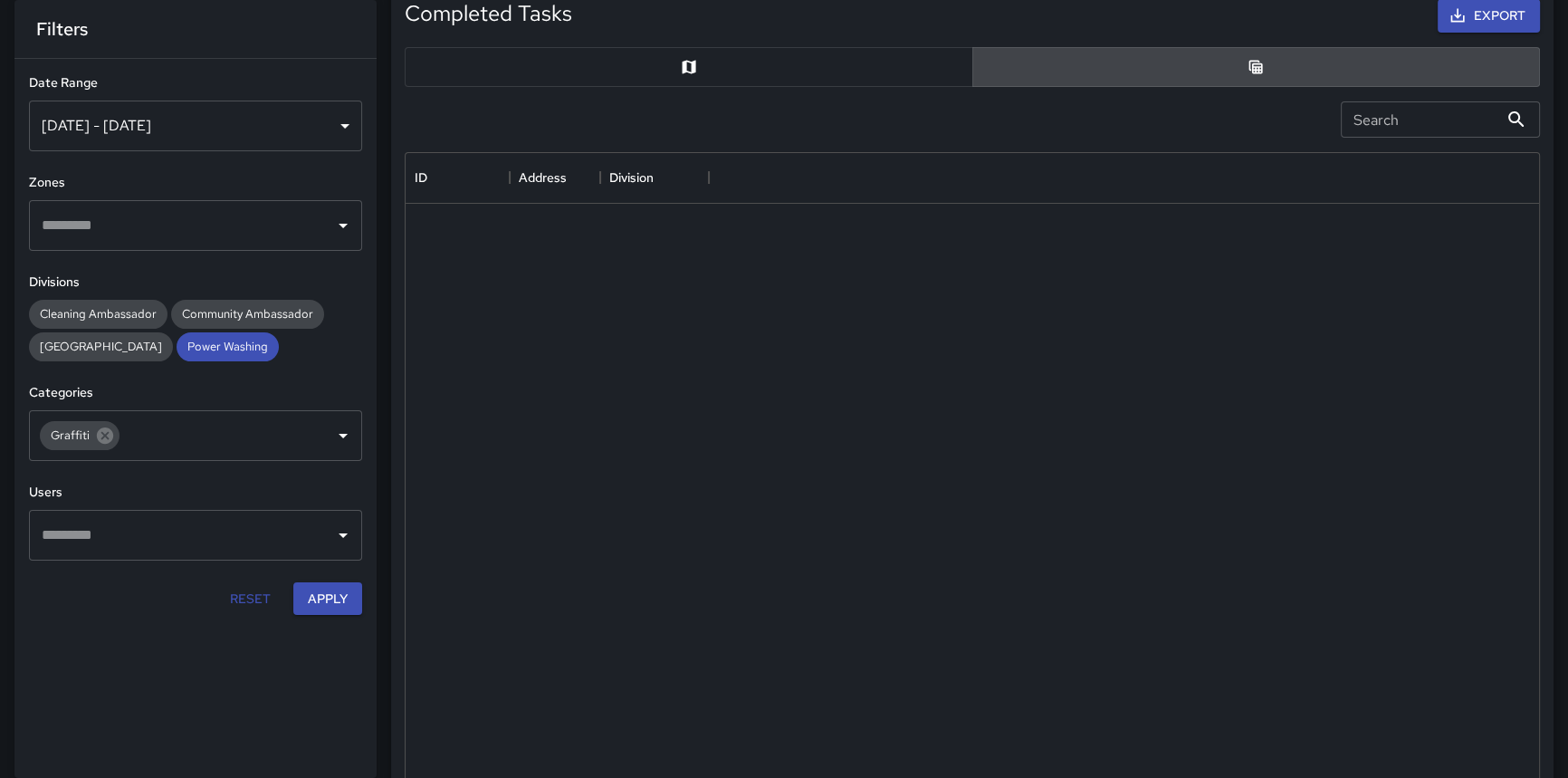 scroll, scrollTop: 662, scrollLeft: 1121, axis: both 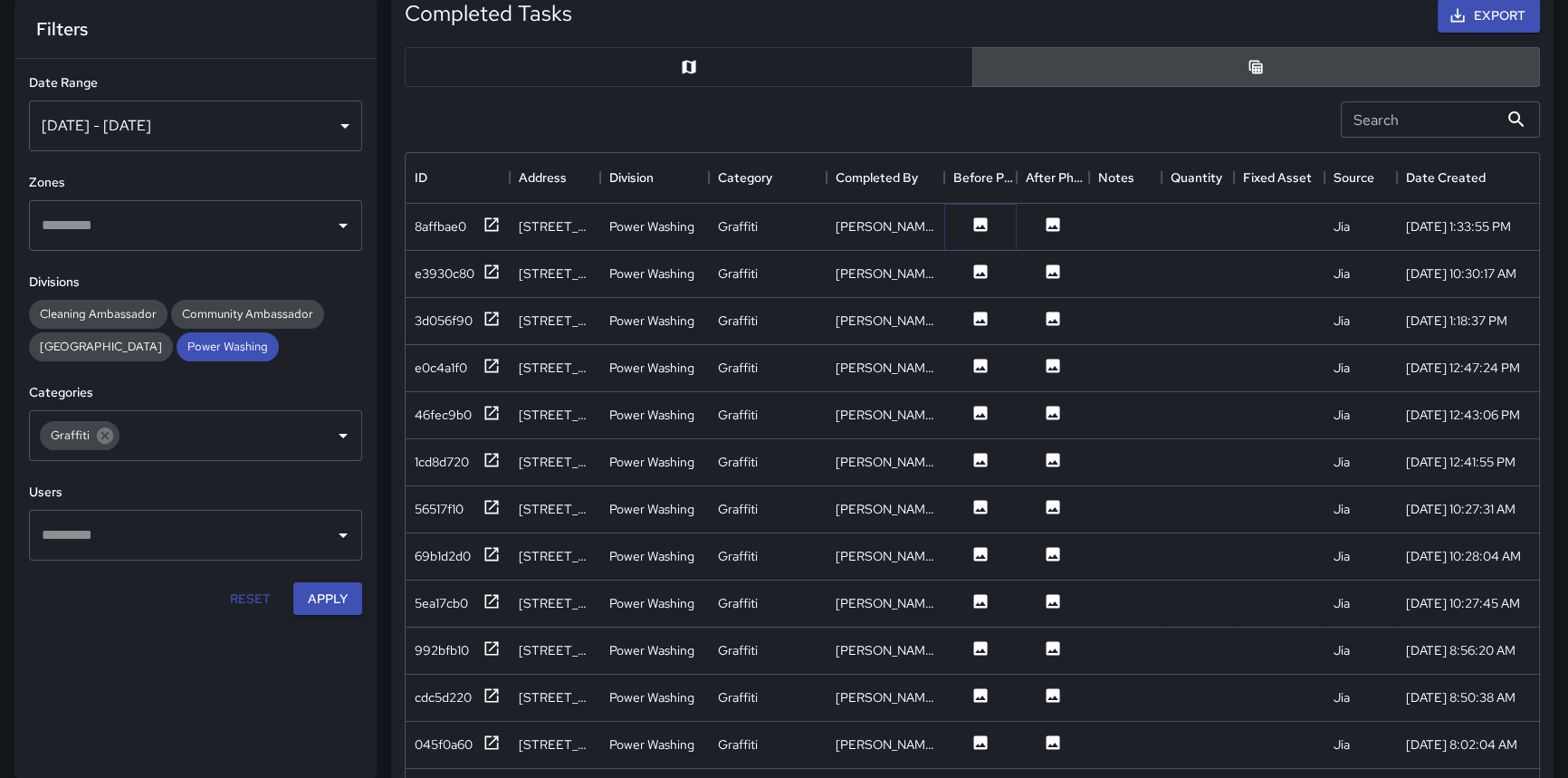 click at bounding box center [980, 226] 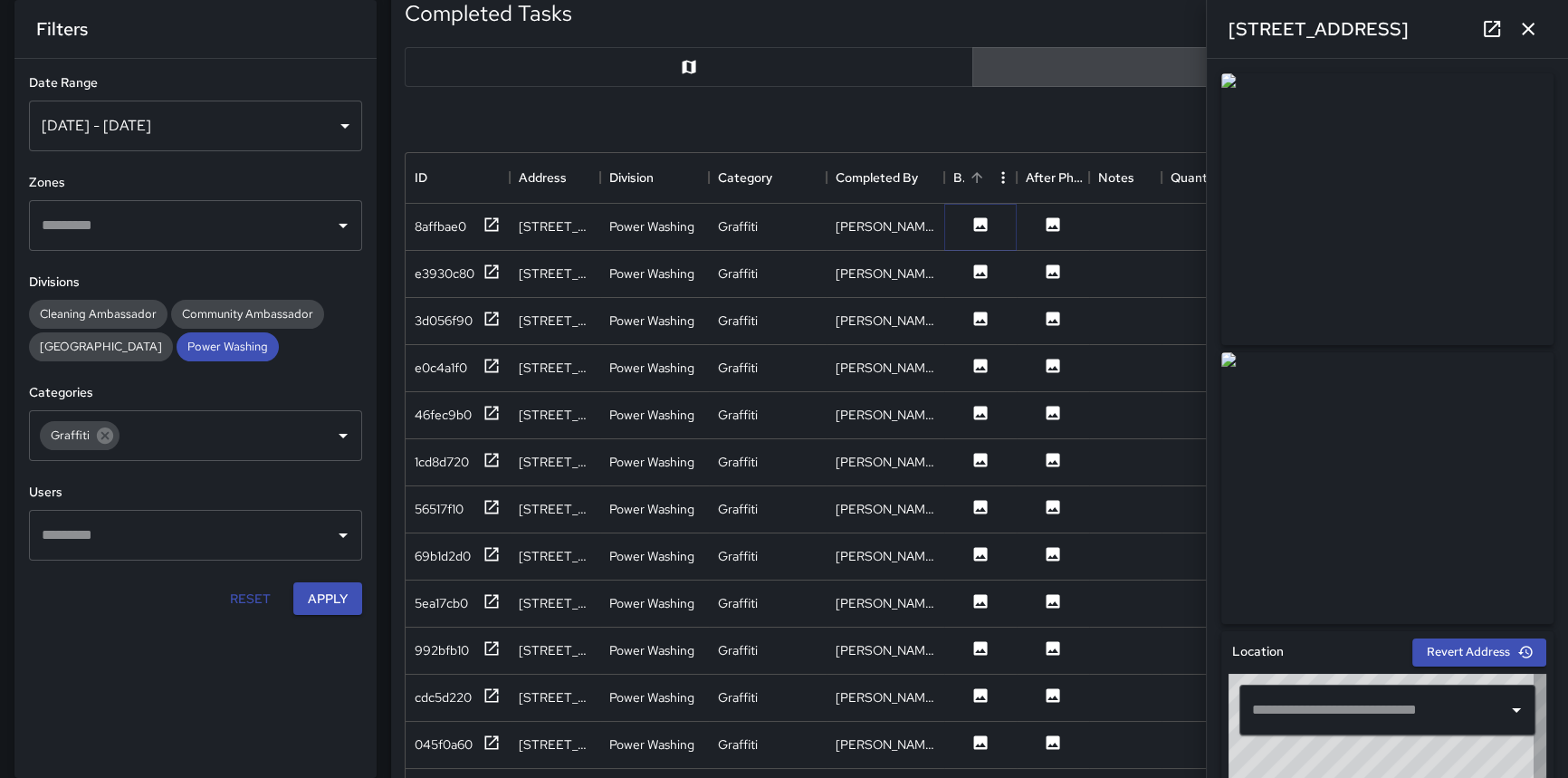 type on "**********" 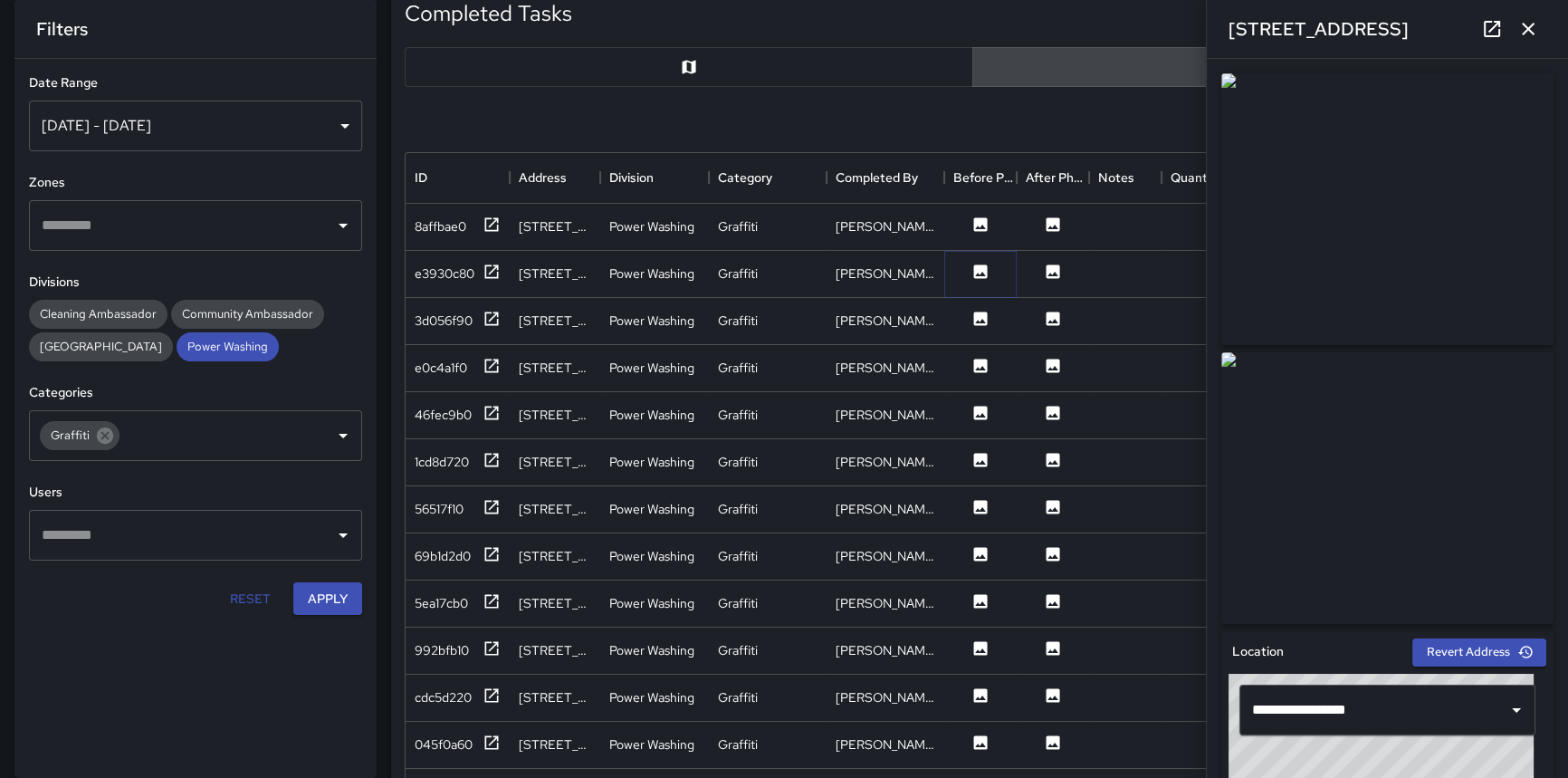 click 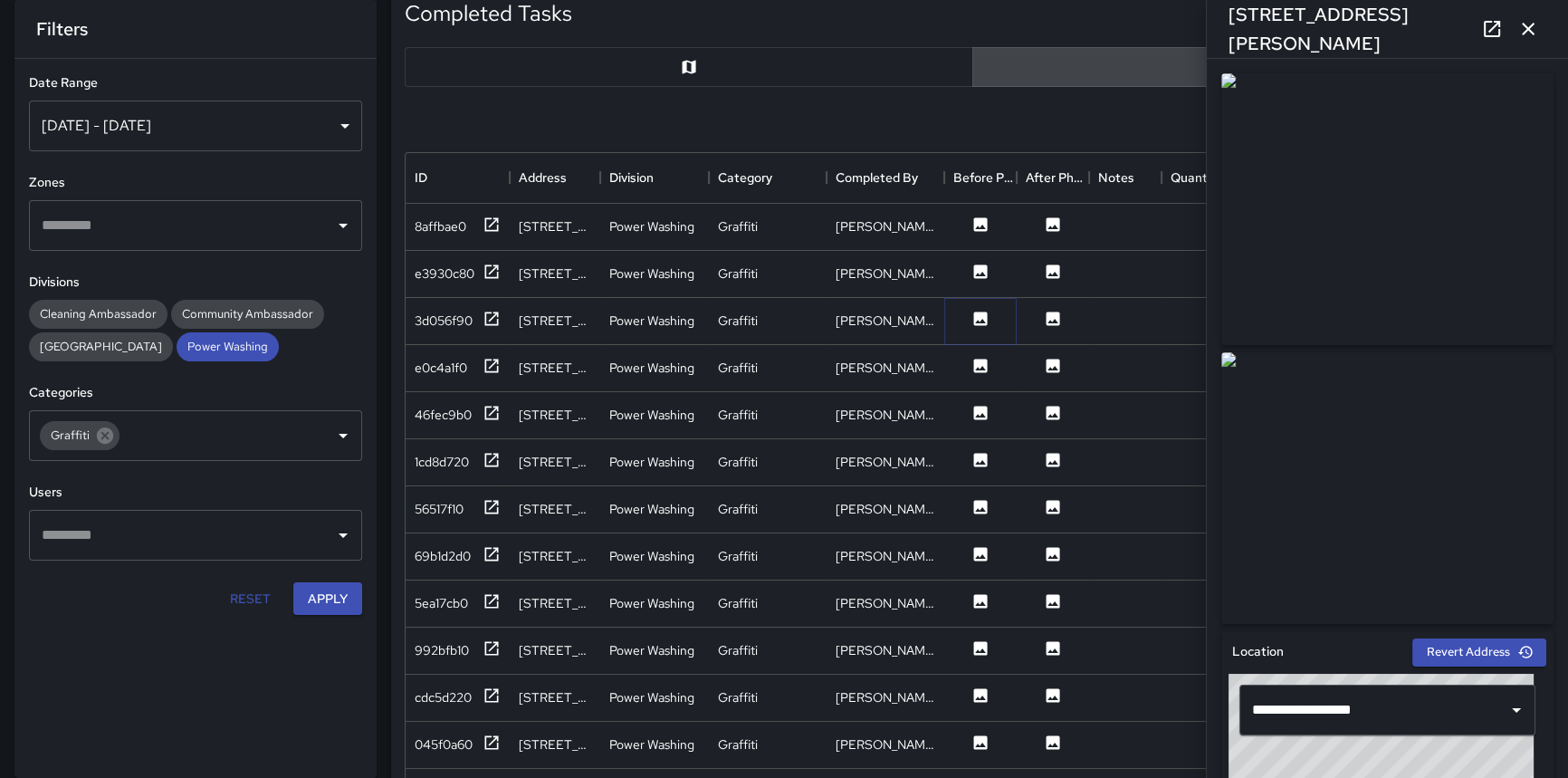 click 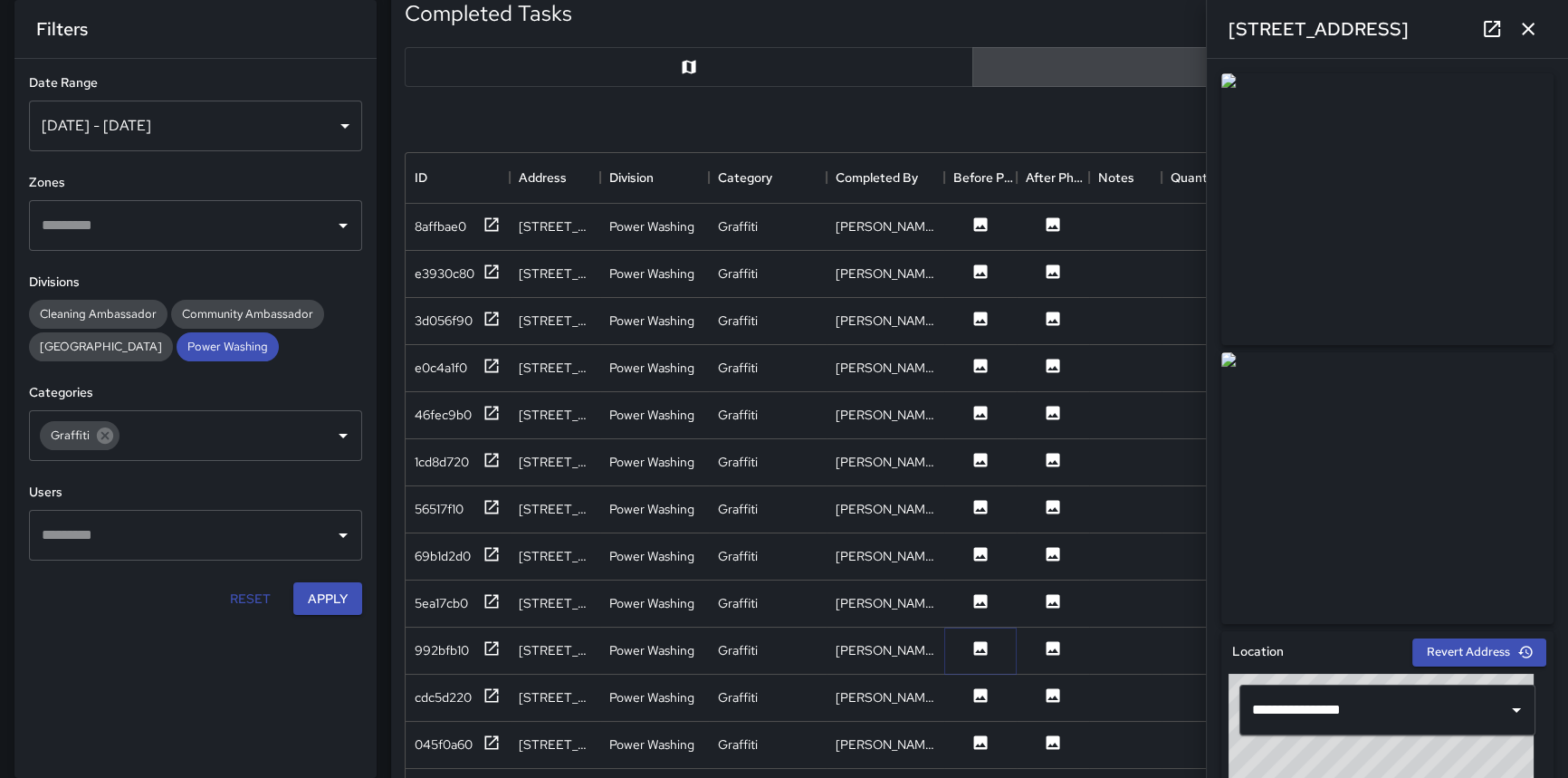 click 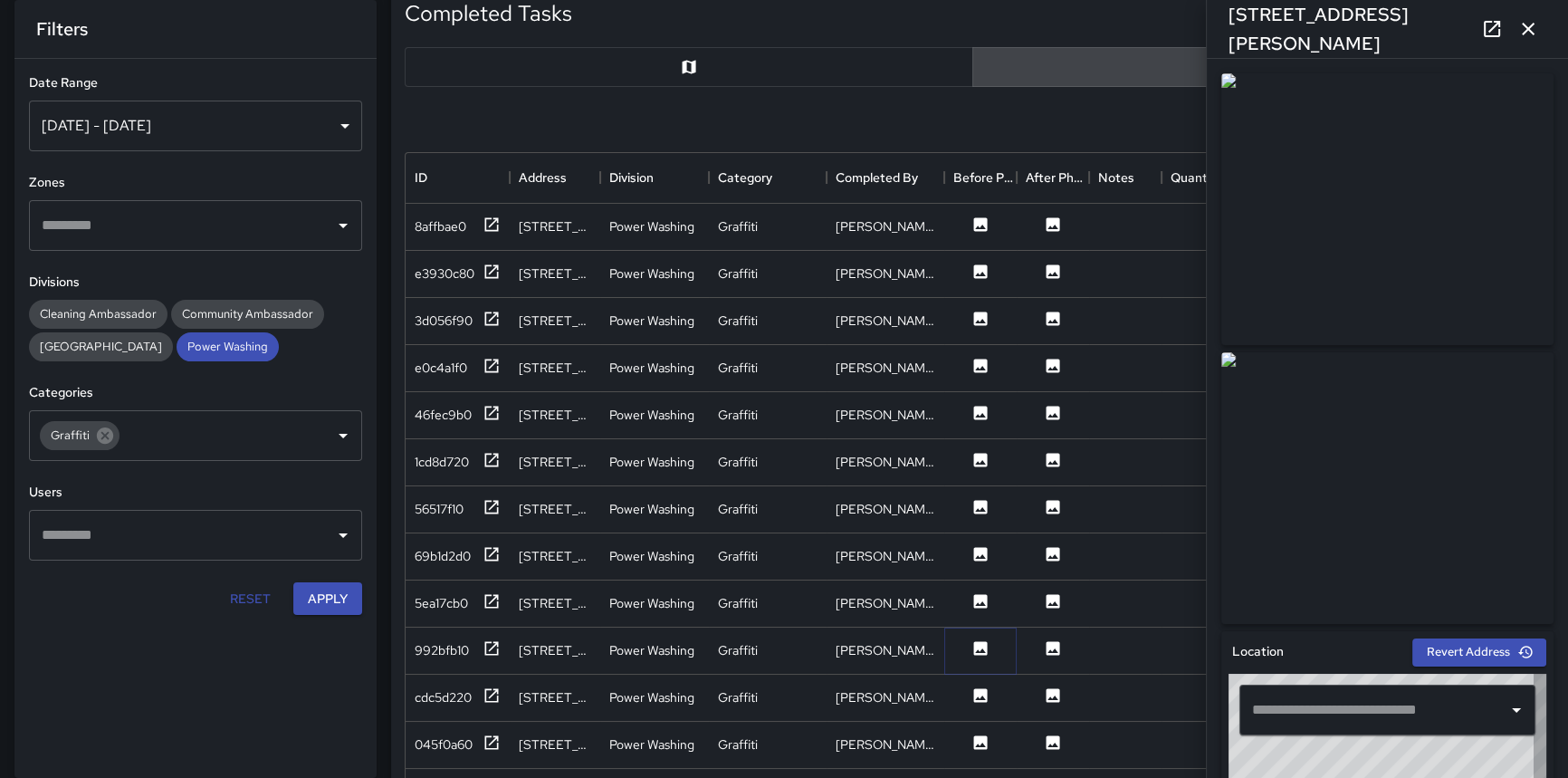 type on "**********" 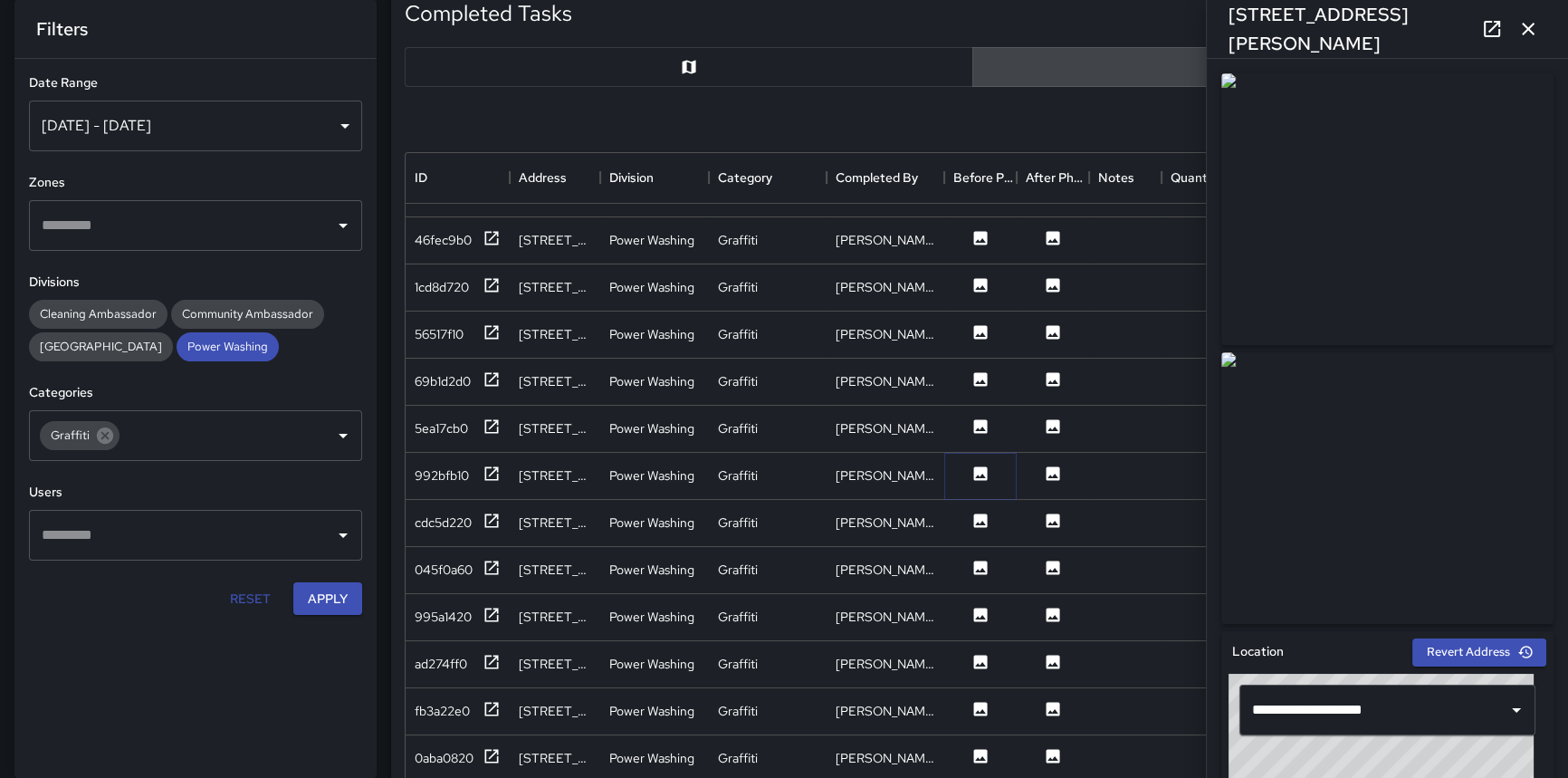 scroll, scrollTop: 246, scrollLeft: 0, axis: vertical 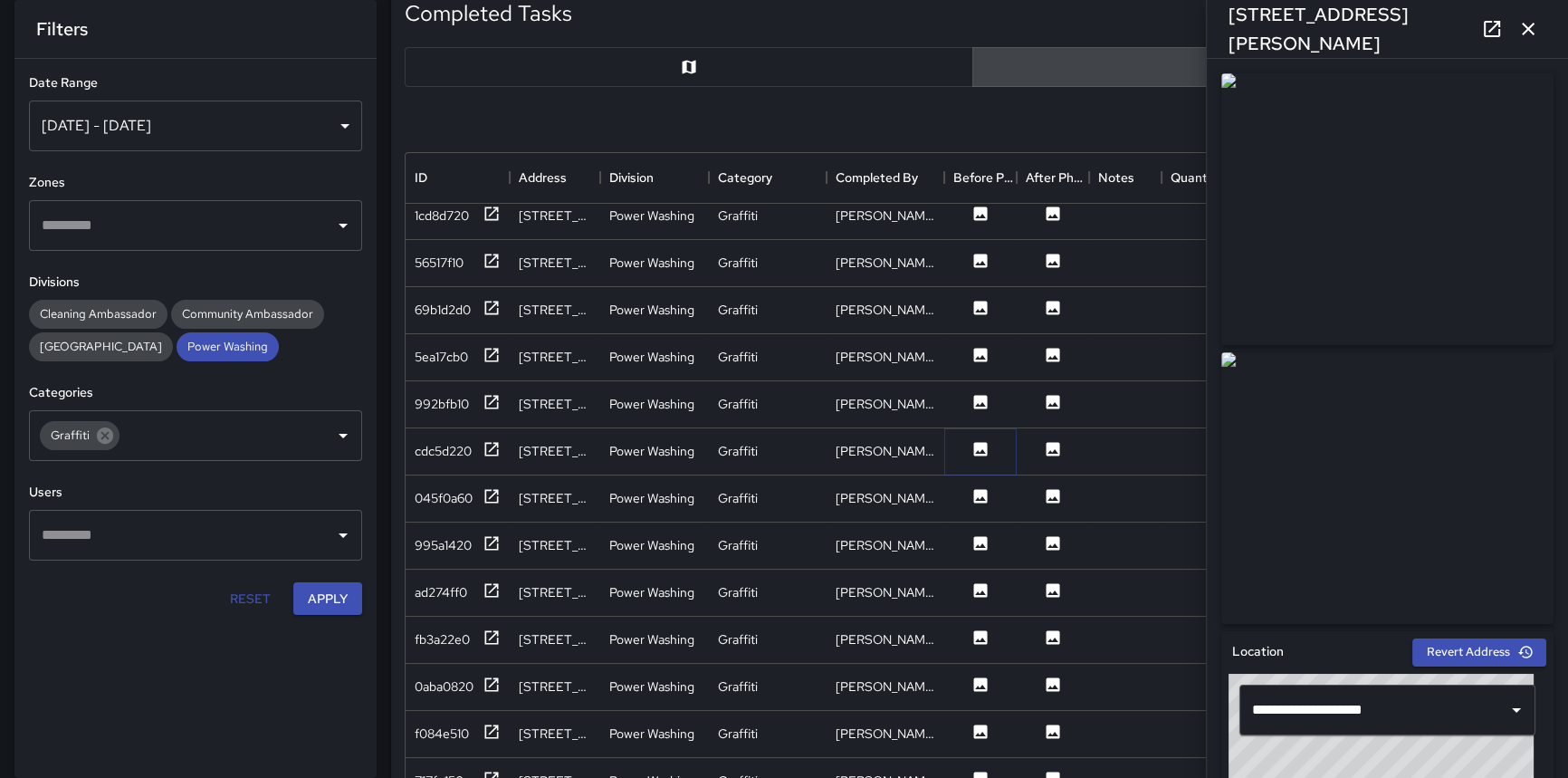 click 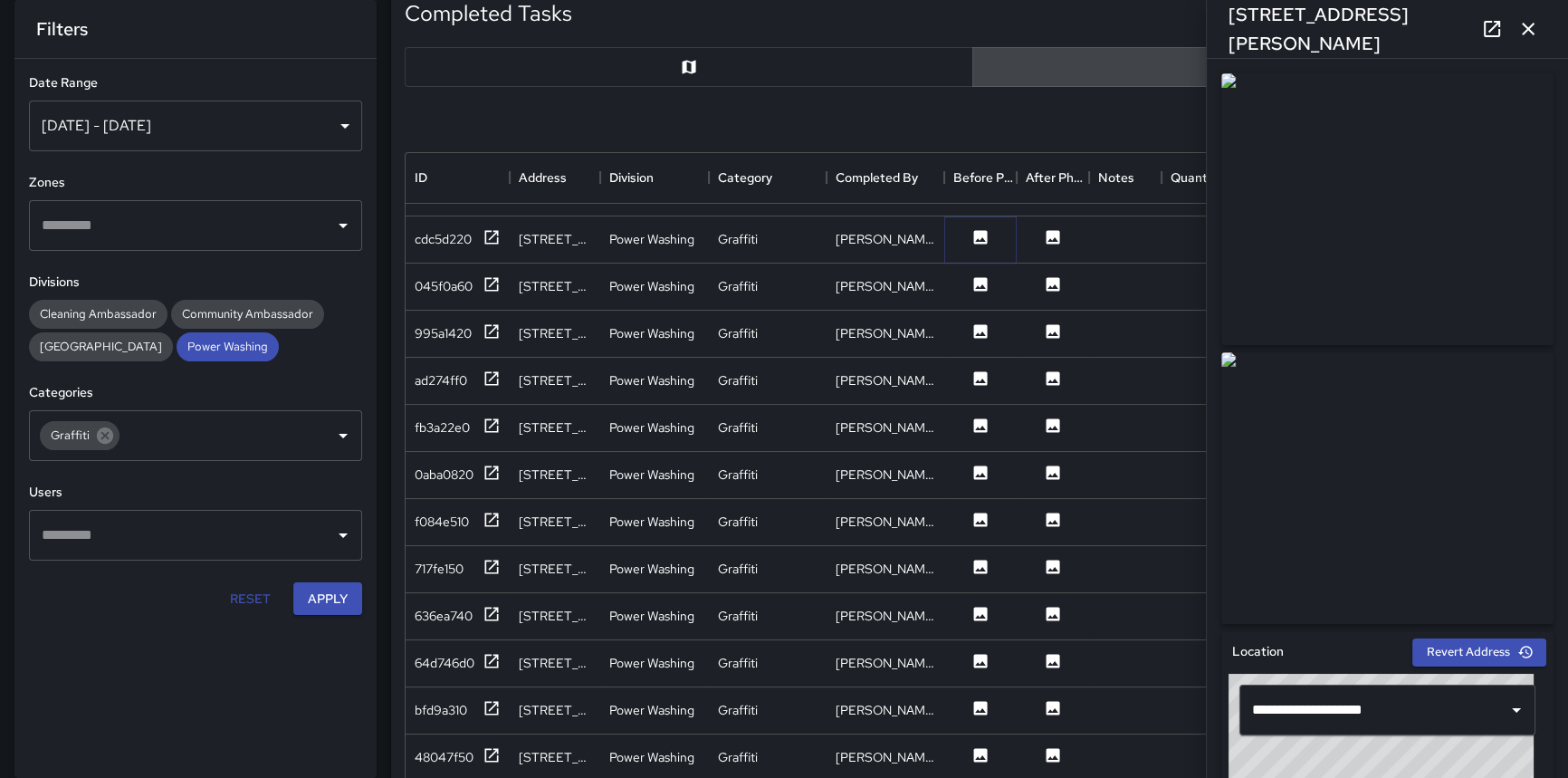scroll, scrollTop: 494, scrollLeft: 0, axis: vertical 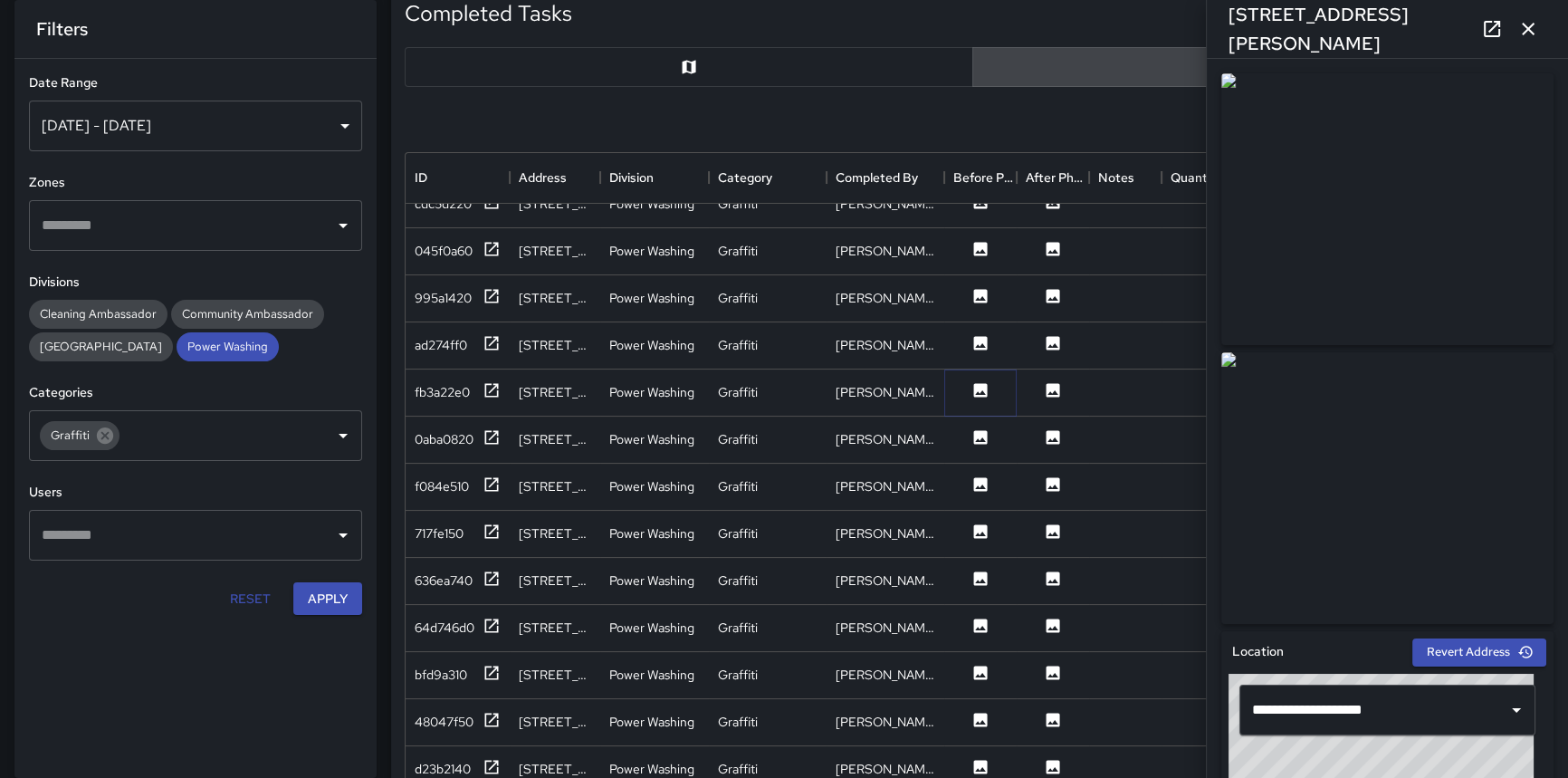 click 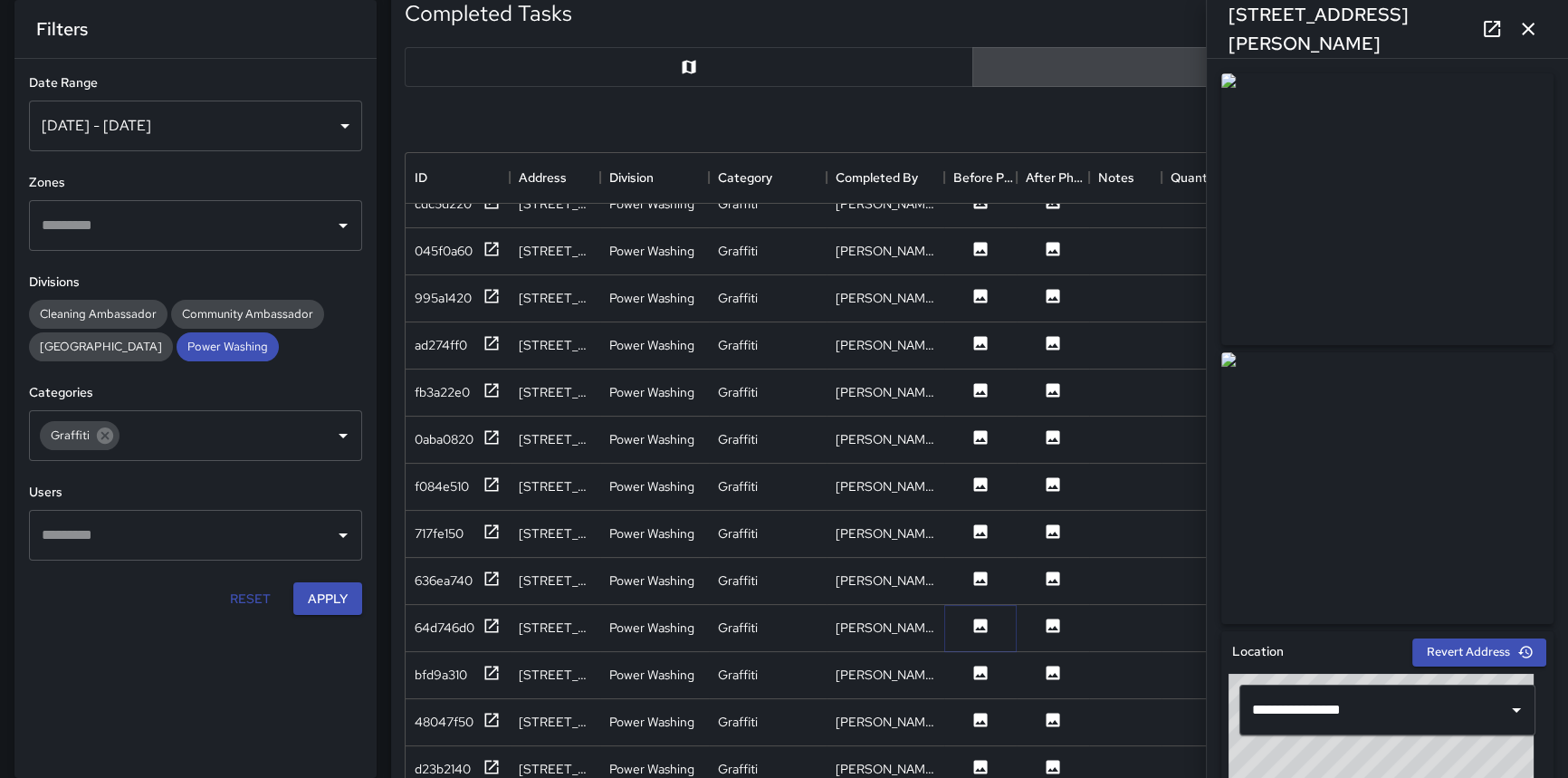 click 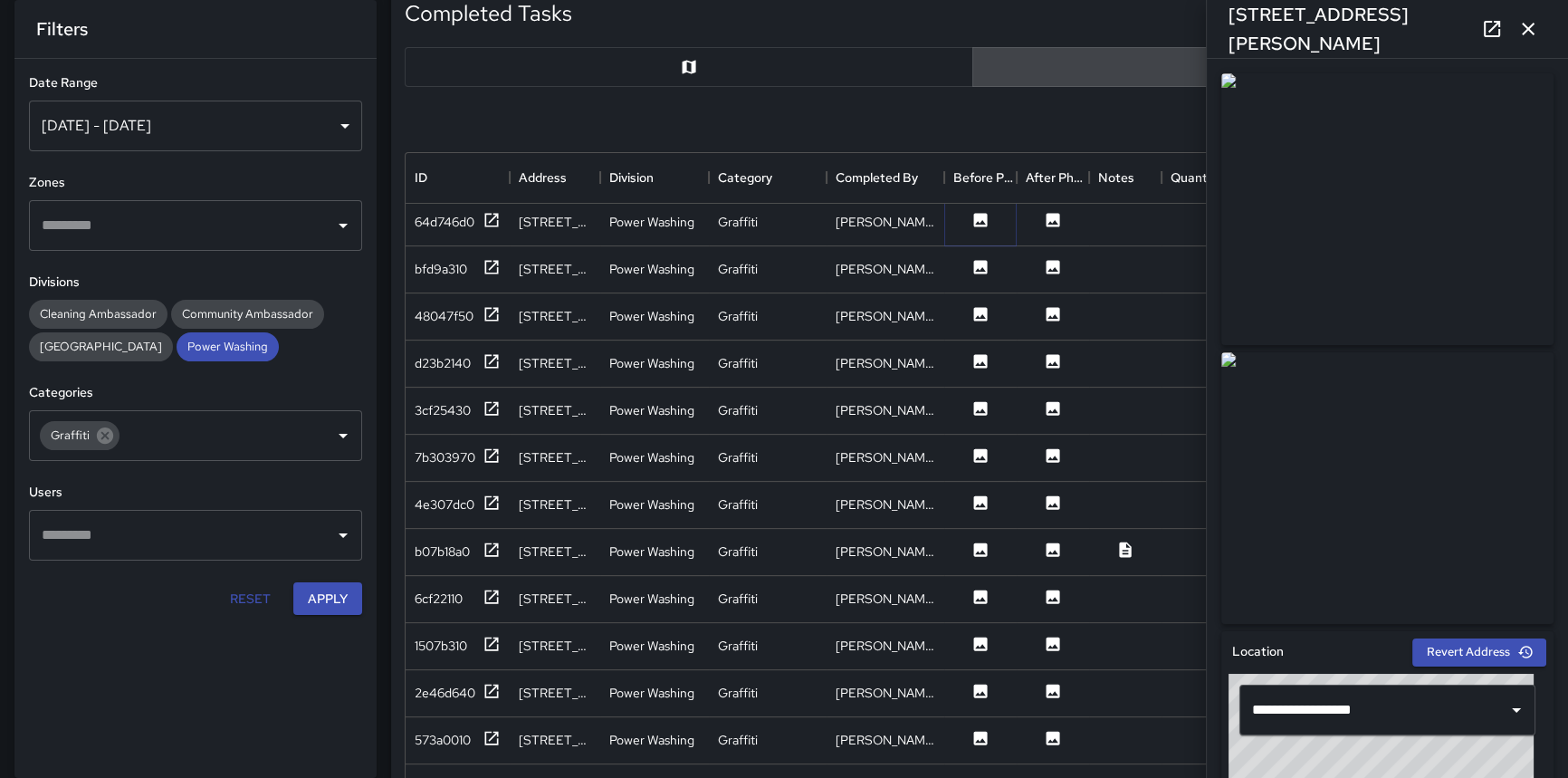 scroll, scrollTop: 906, scrollLeft: 0, axis: vertical 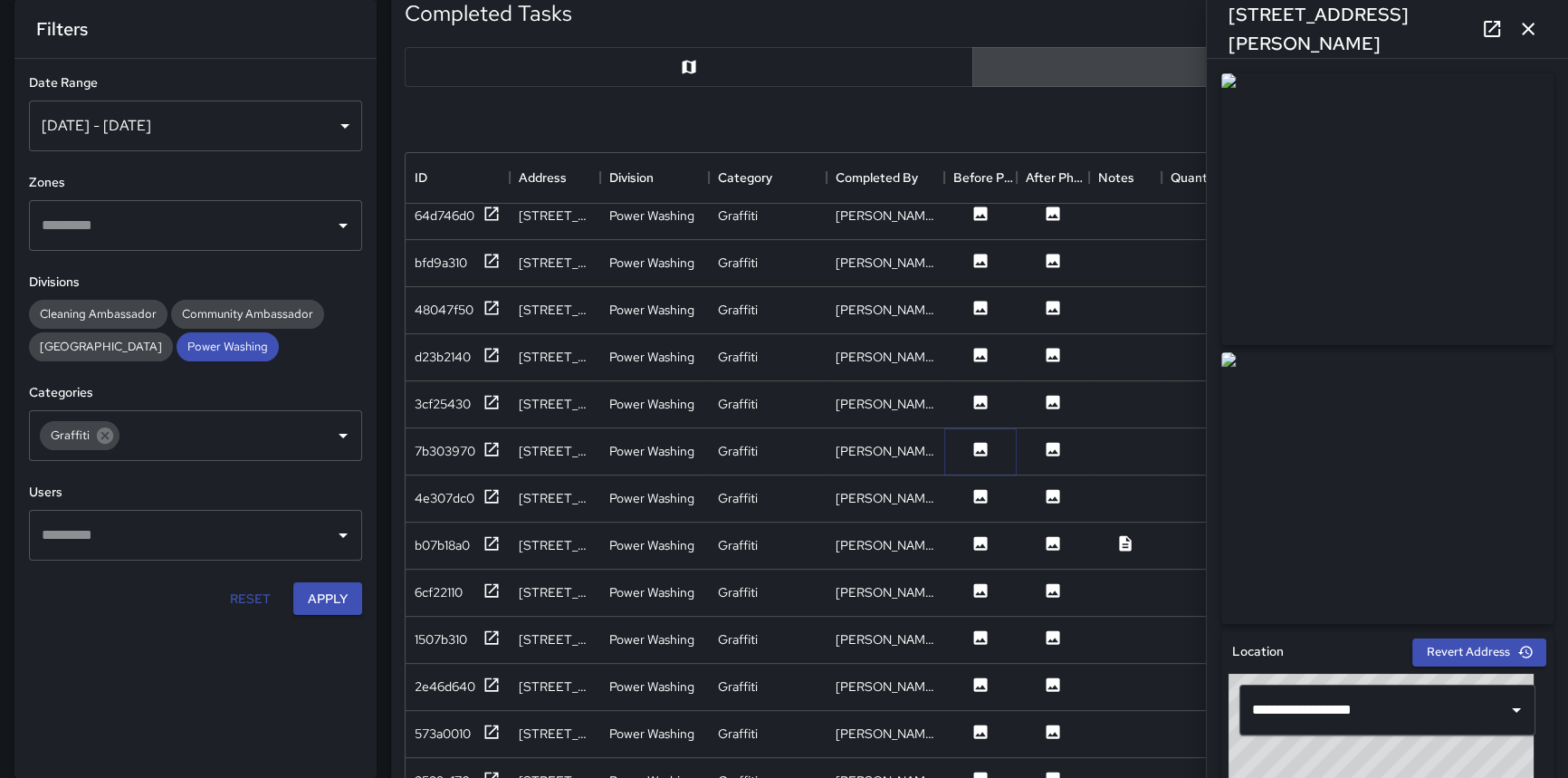 click at bounding box center [980, 451] 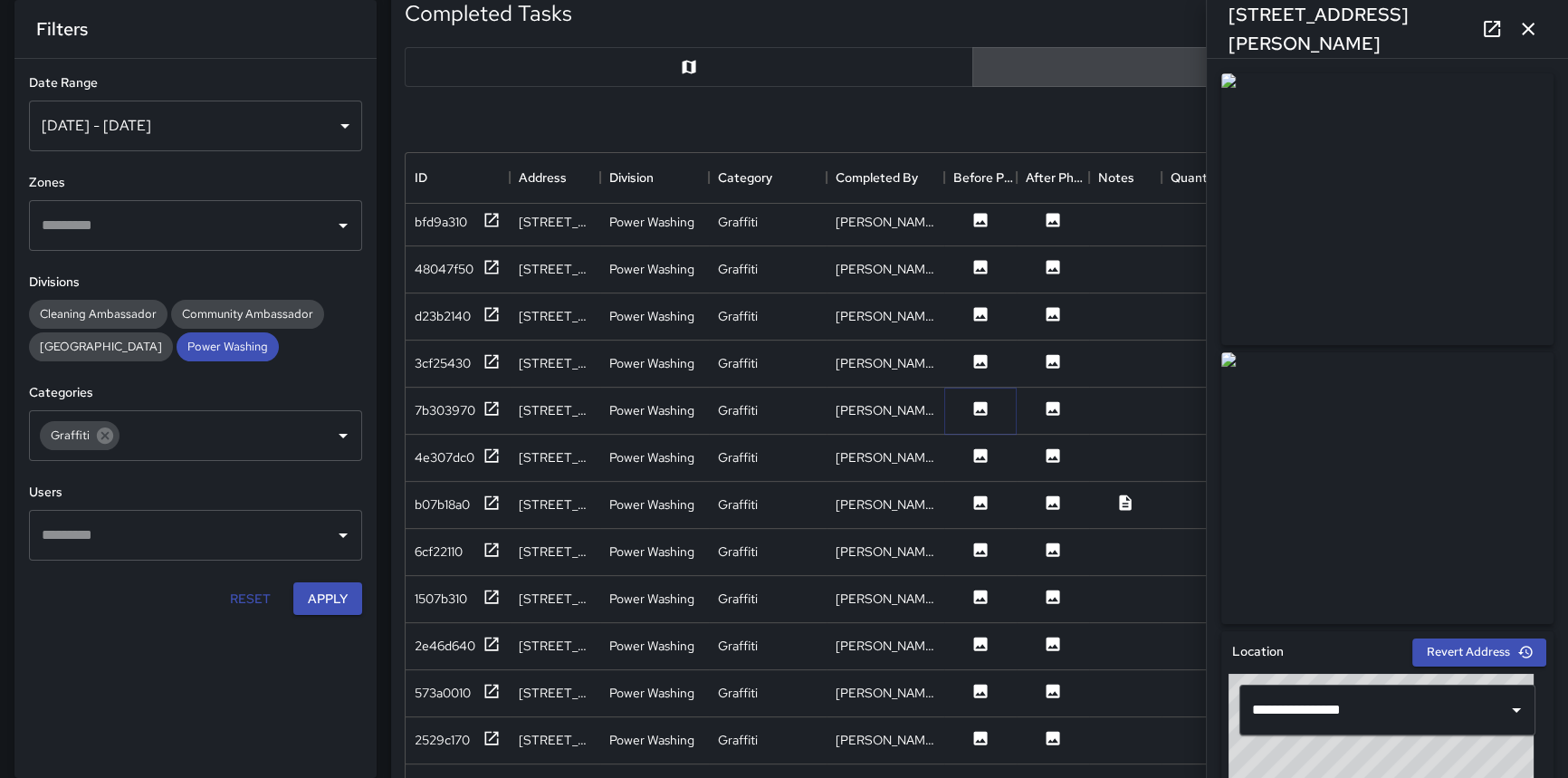 scroll, scrollTop: 987, scrollLeft: 0, axis: vertical 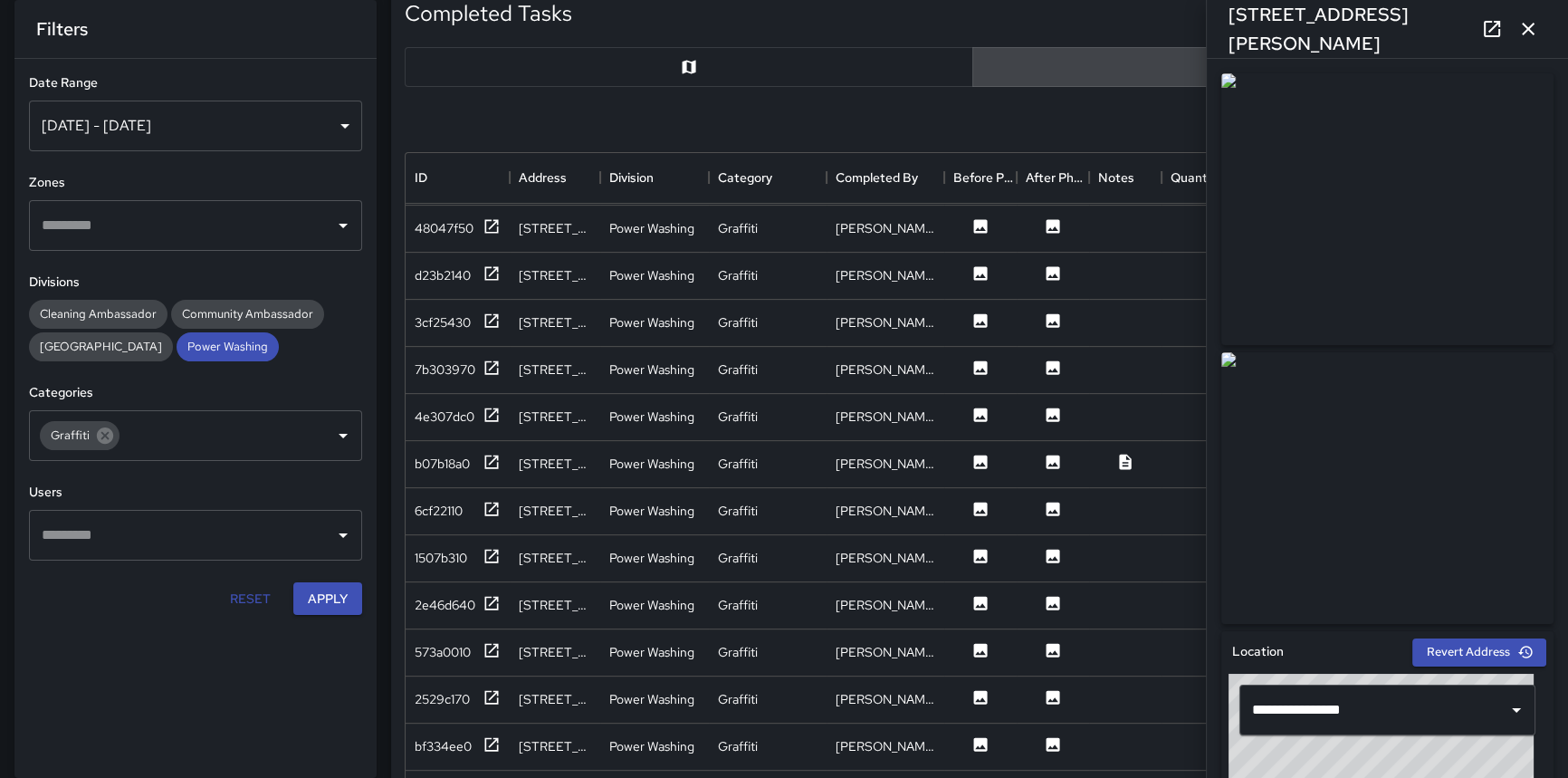 click on "**********" at bounding box center (196, 389) 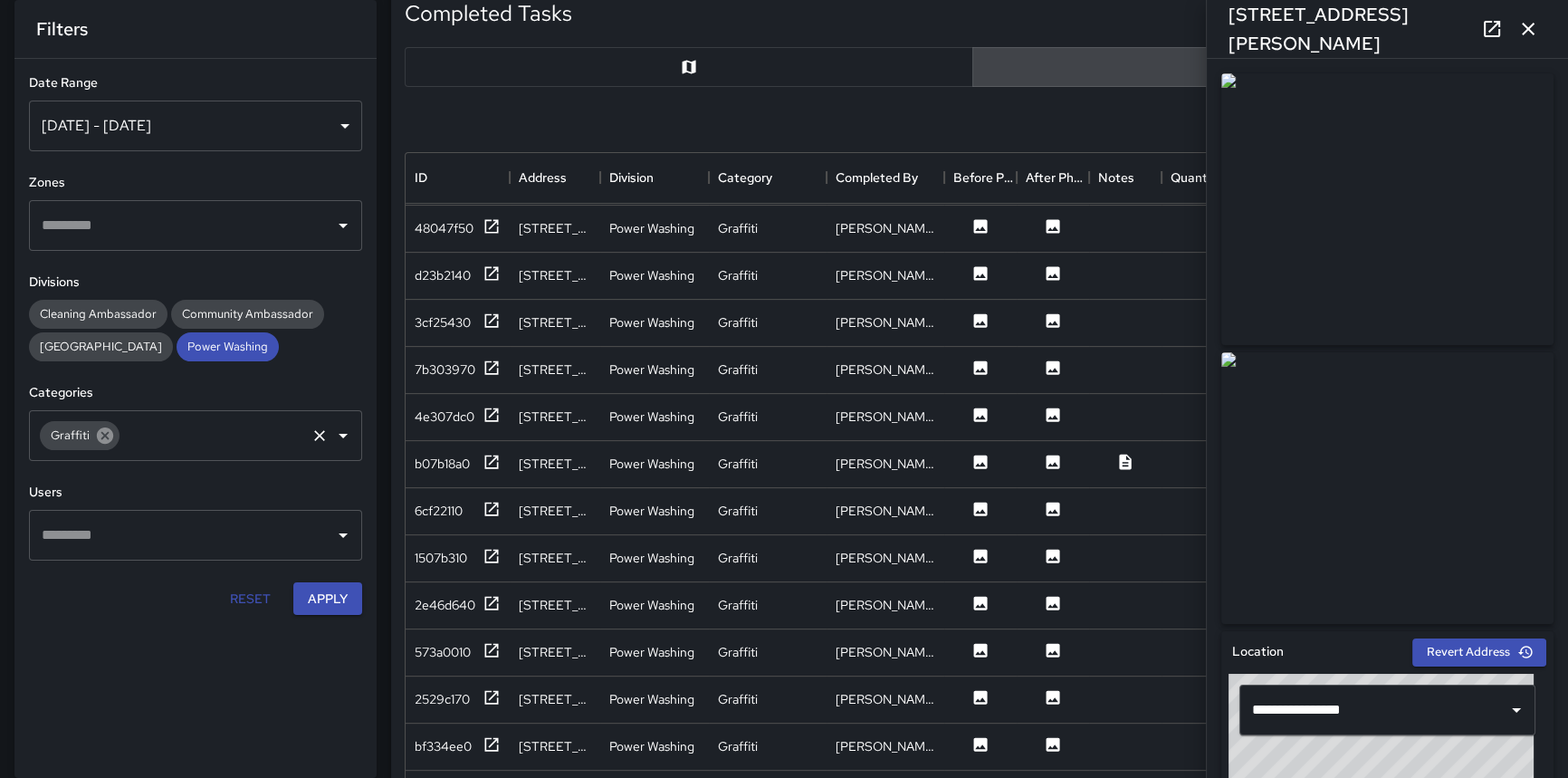 click 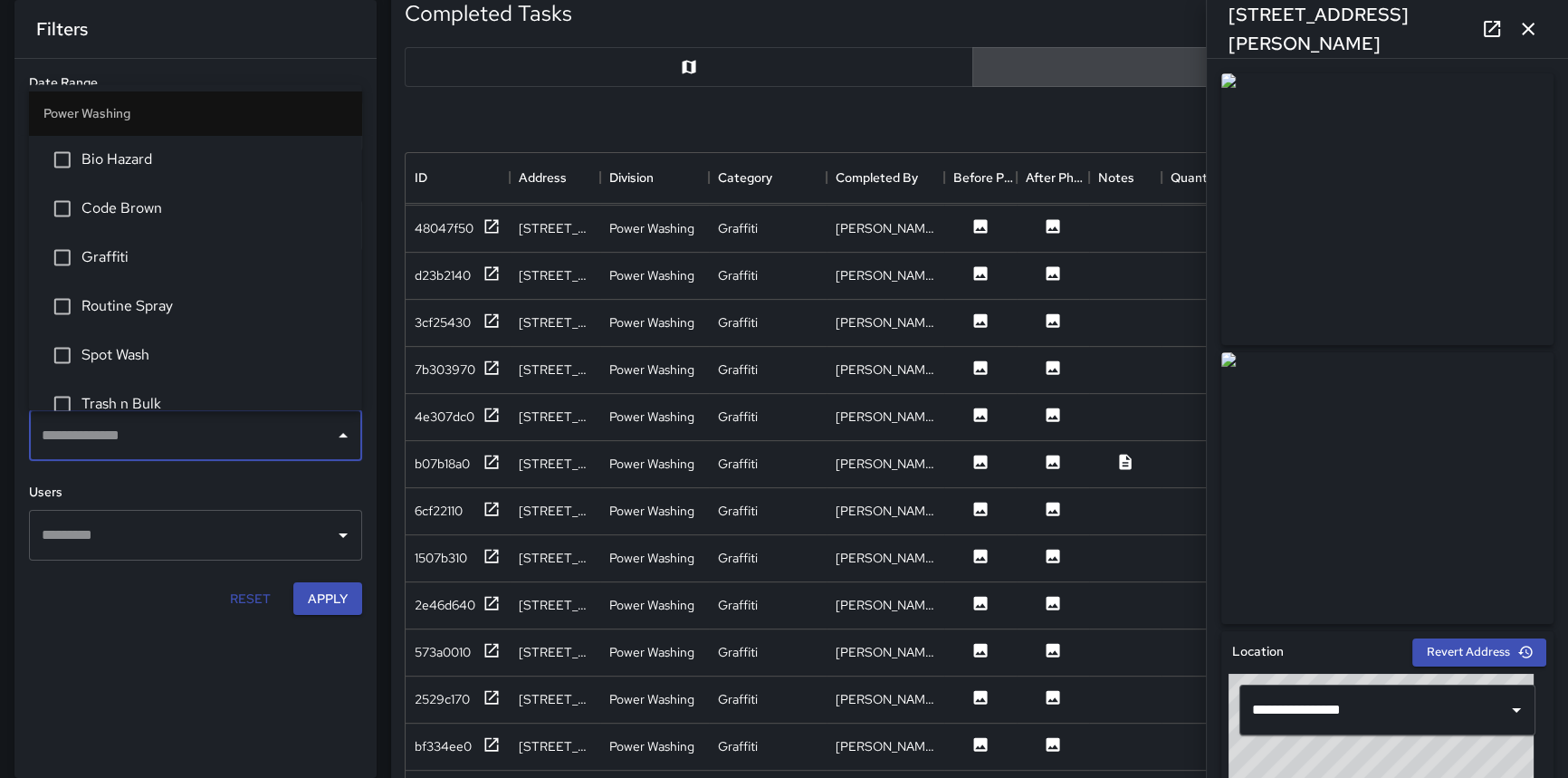 click at bounding box center (182, 436) 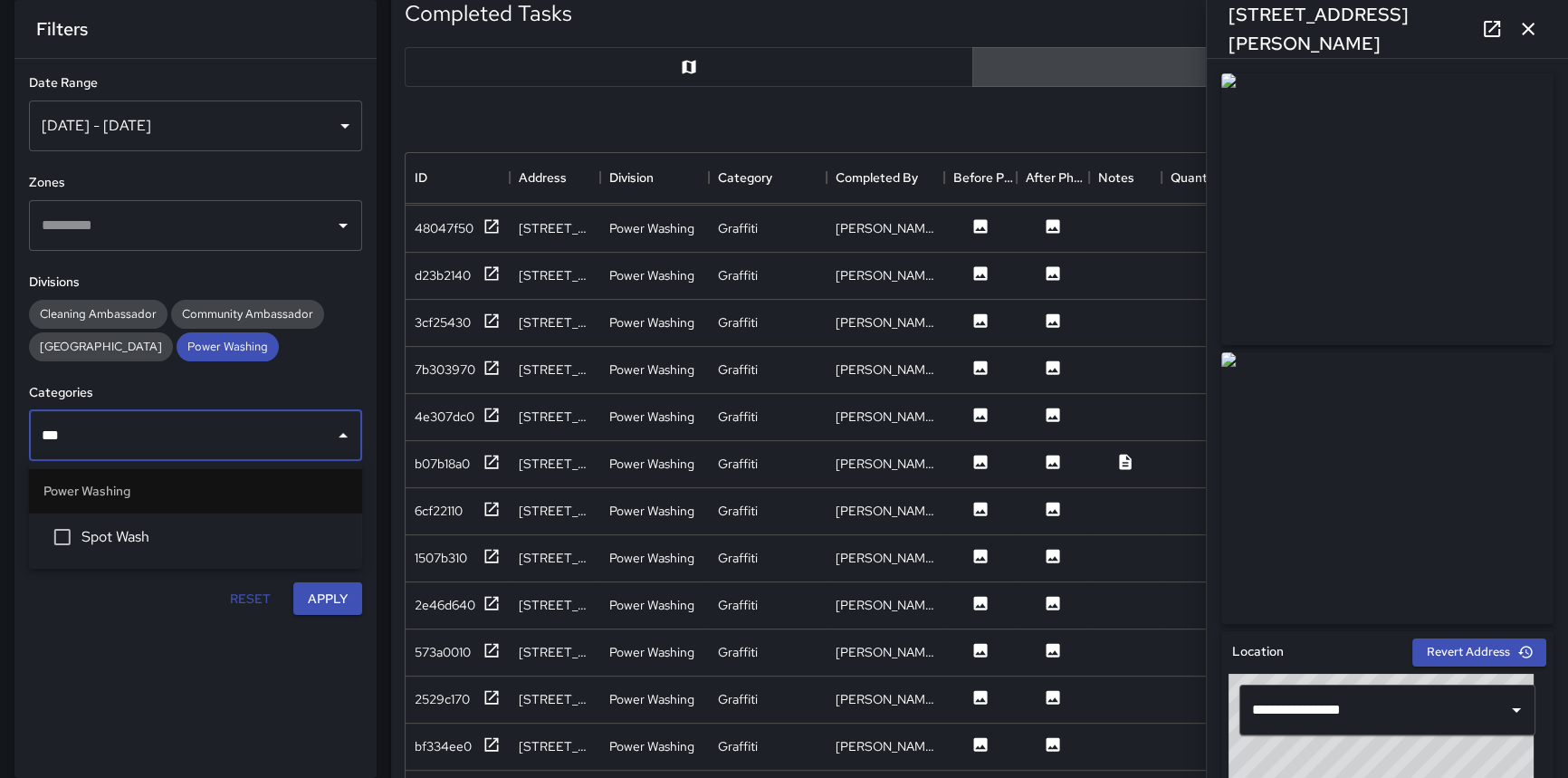 type on "****" 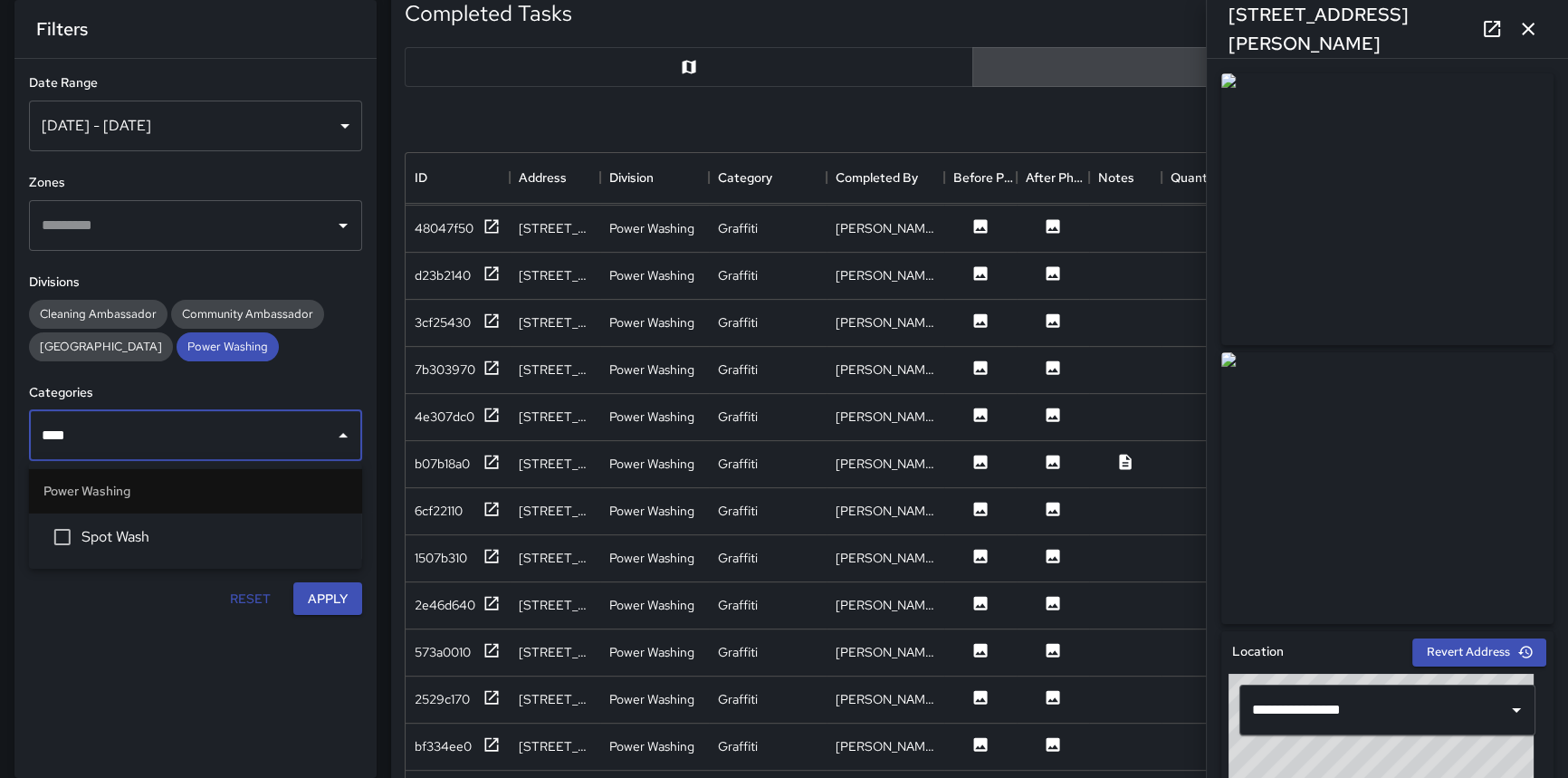 click on "Spot Wash" at bounding box center [196, 537] 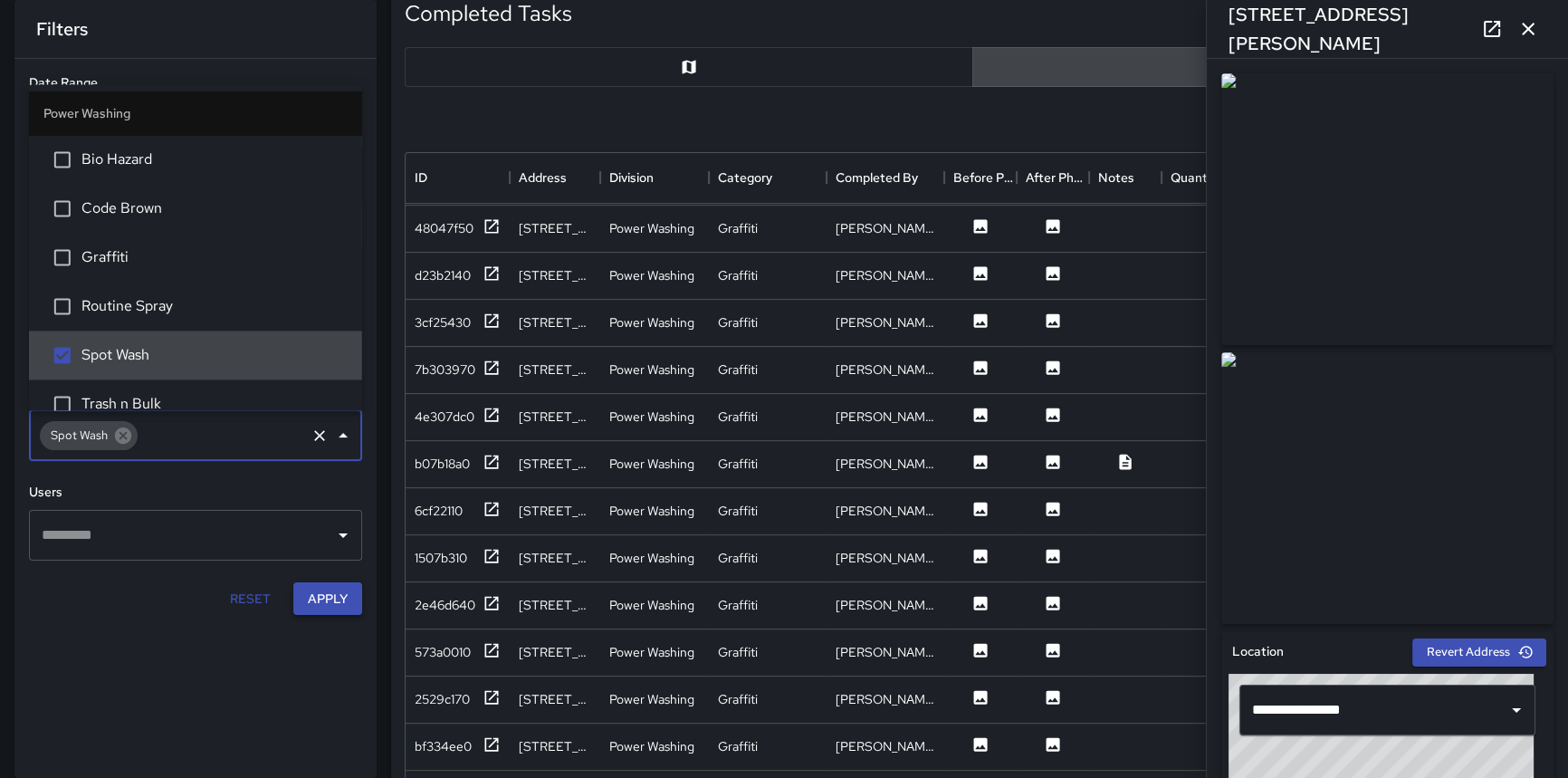 click on "Apply" at bounding box center [328, 599] 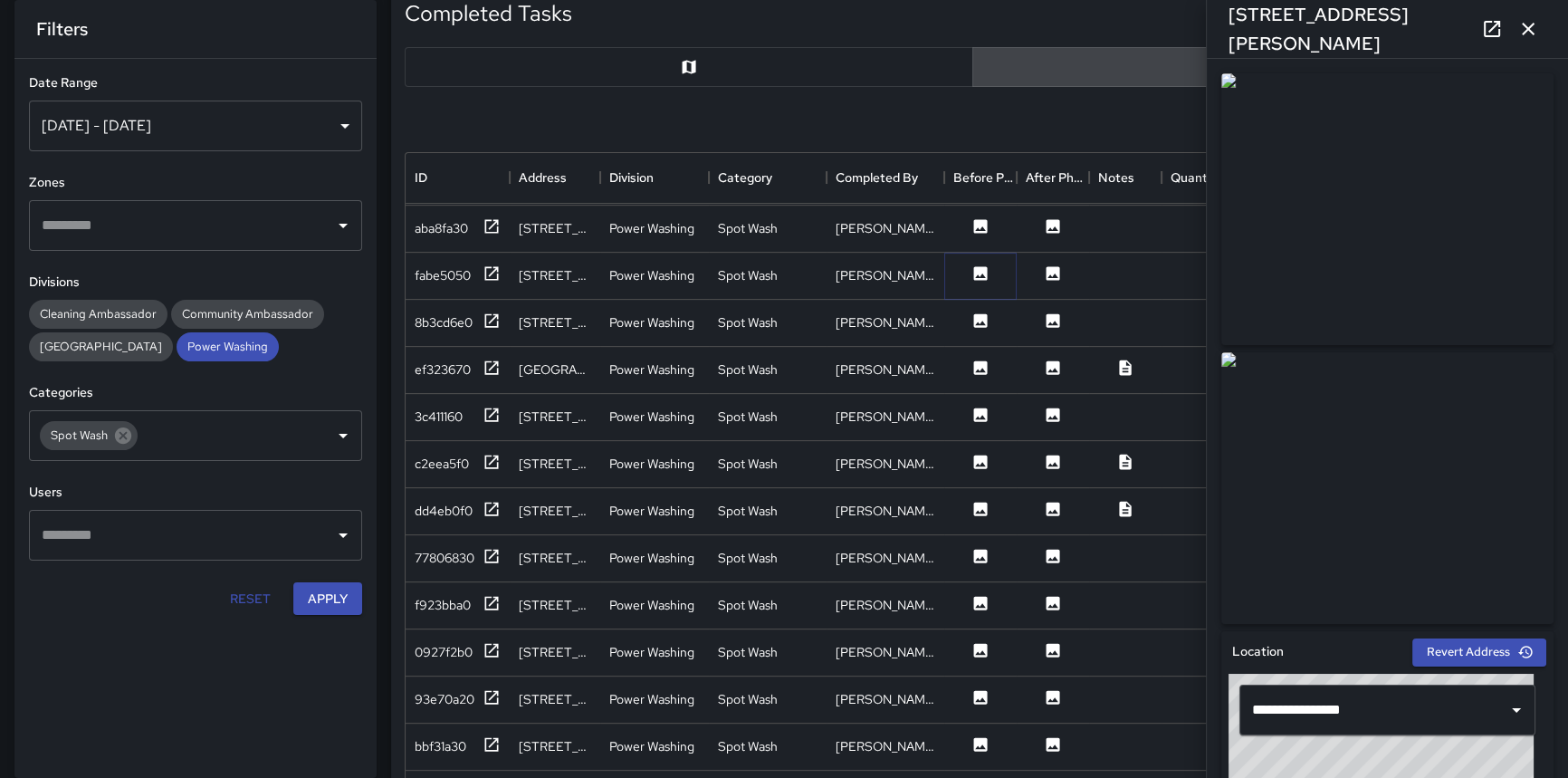 click 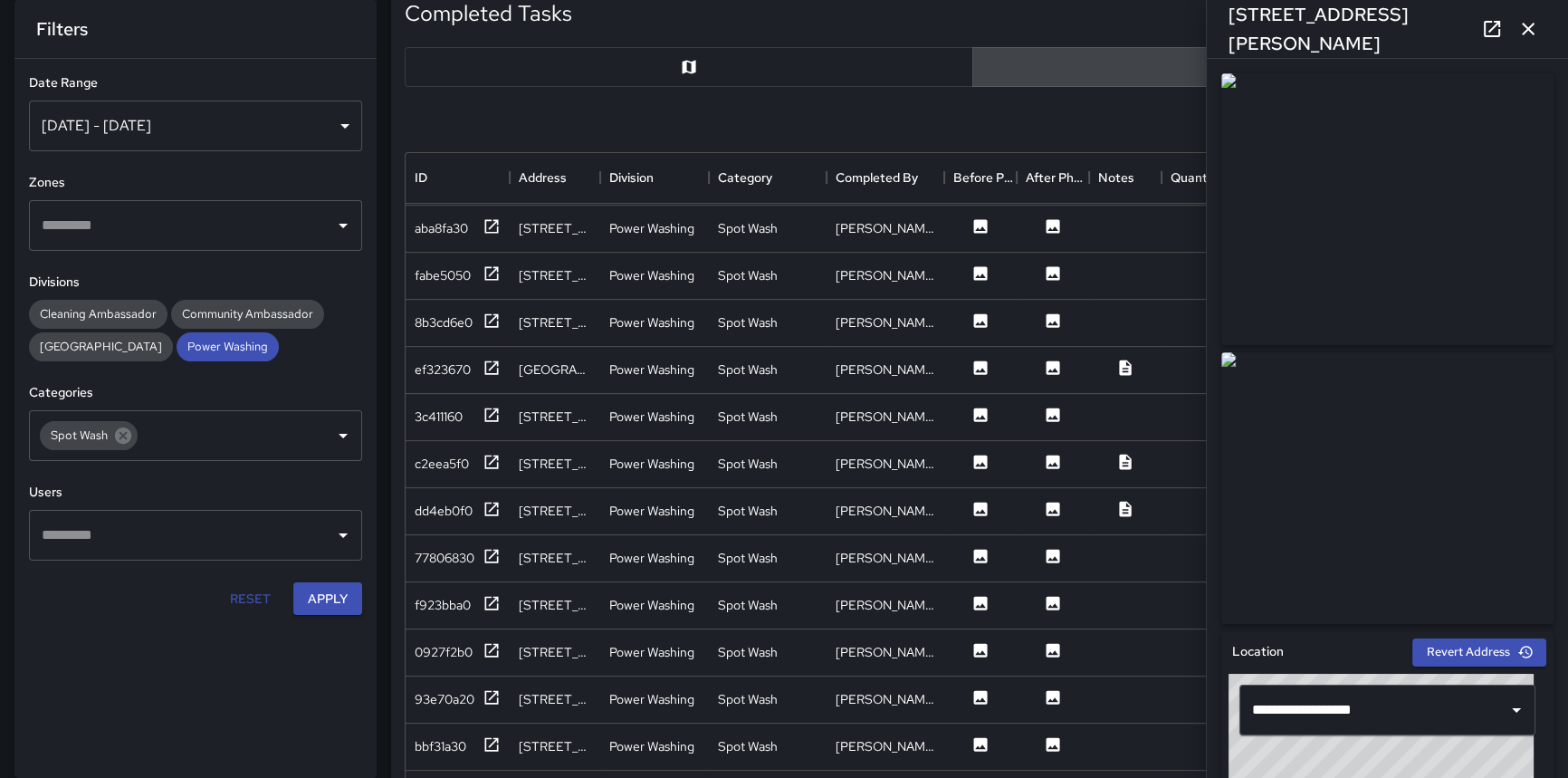 click at bounding box center (689, 67) 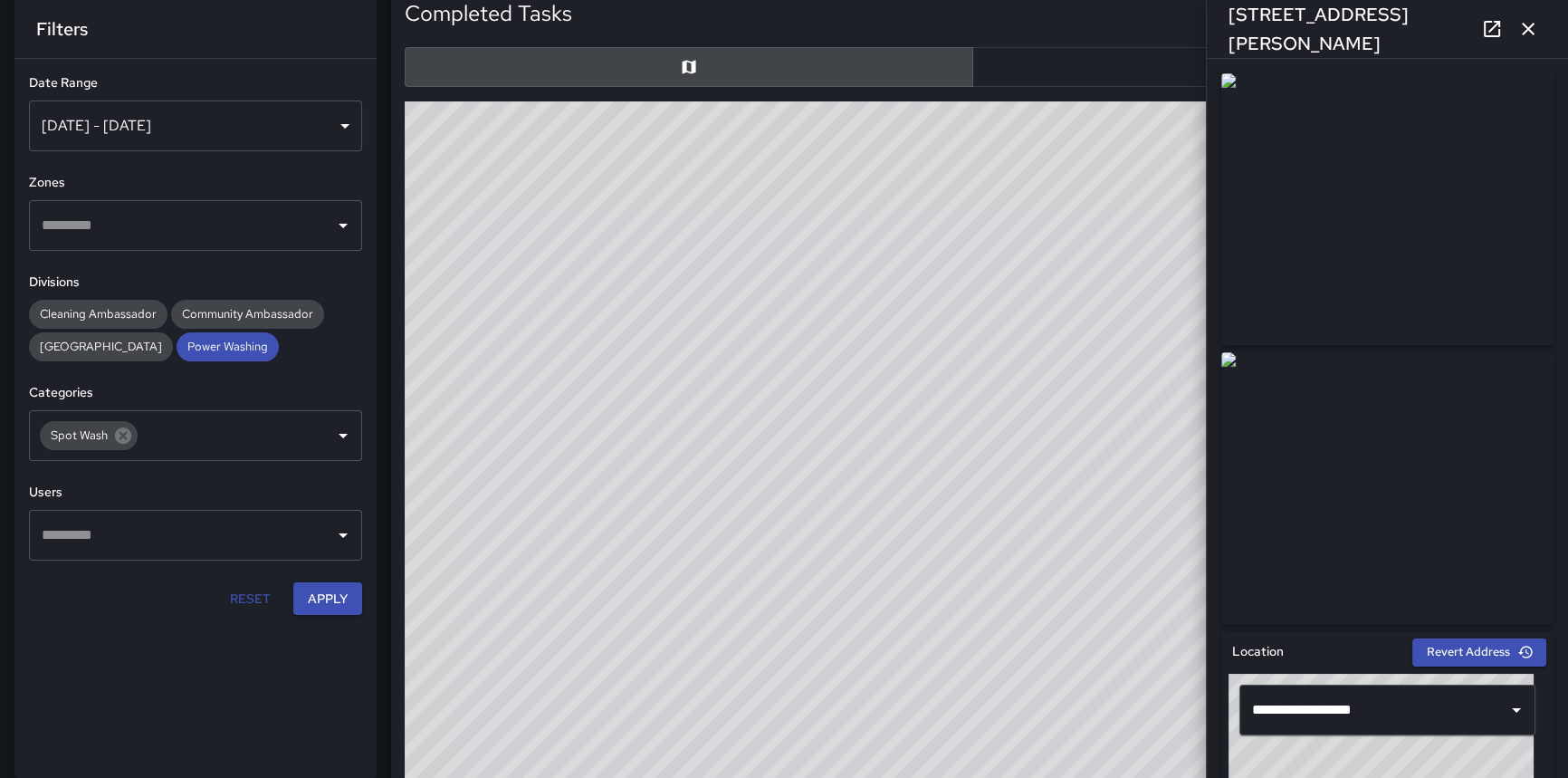 click 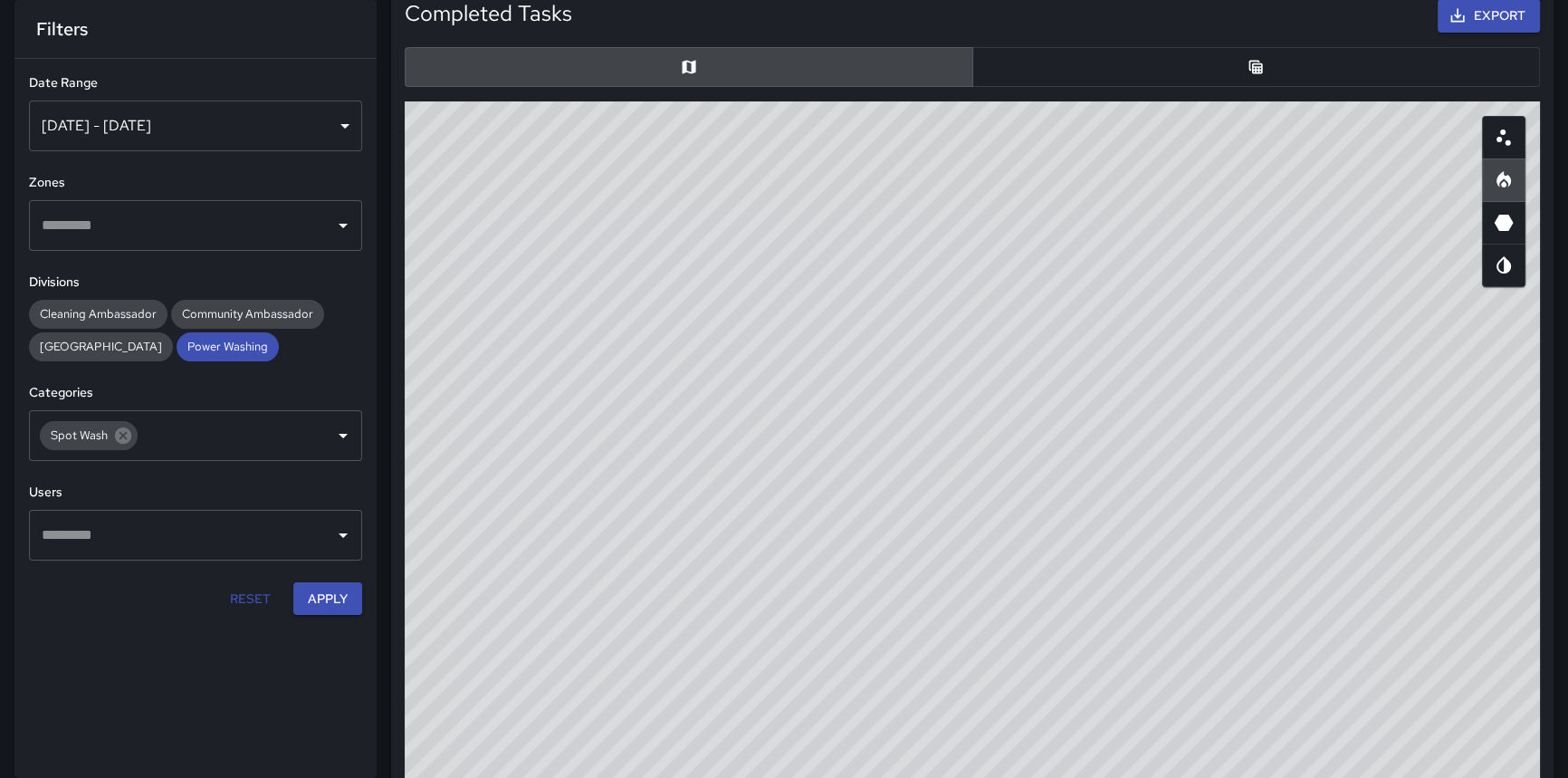 drag, startPoint x: 1109, startPoint y: 627, endPoint x: 1099, endPoint y: 727, distance: 100.49876 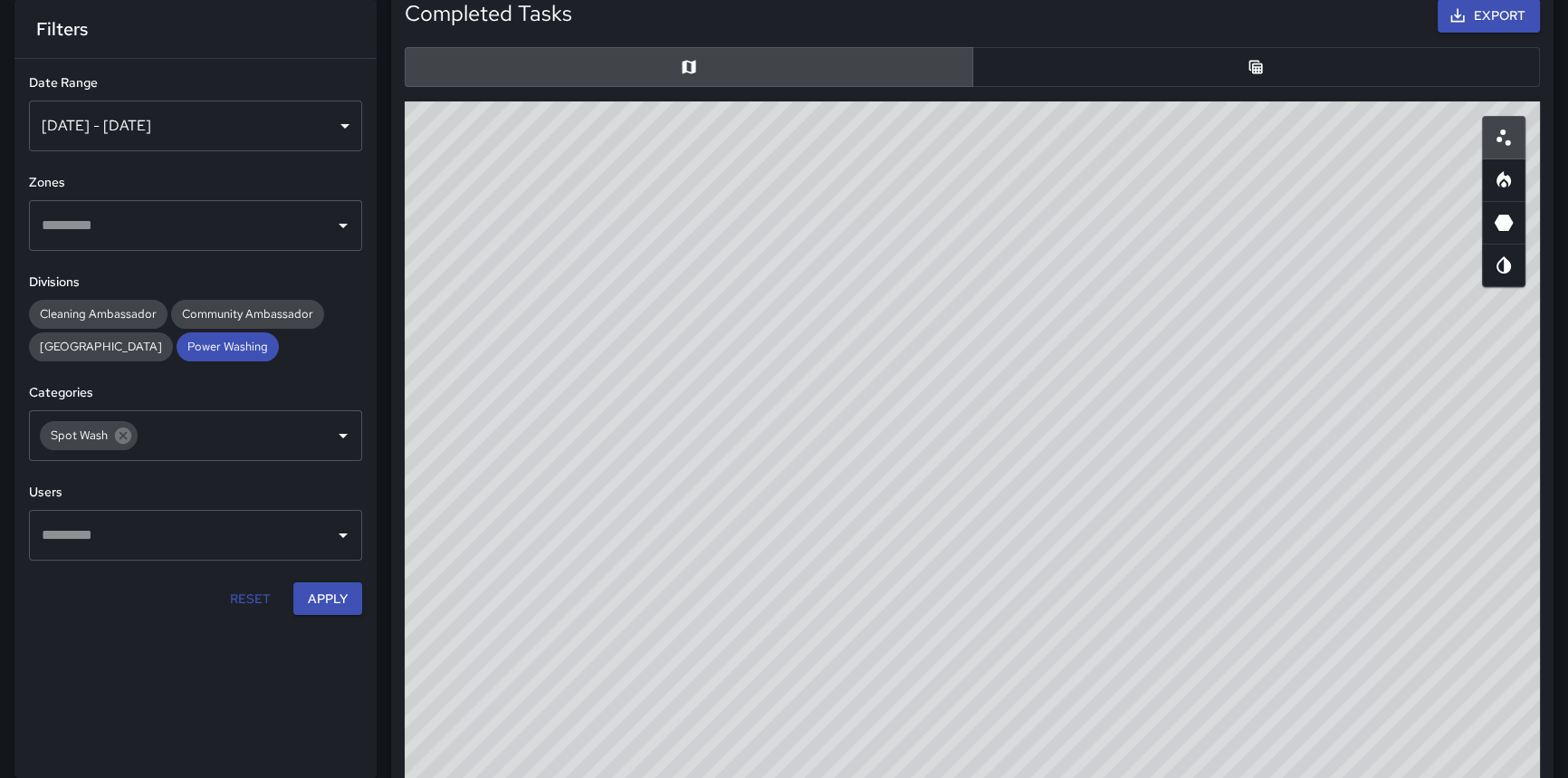 click at bounding box center [1504, 180] 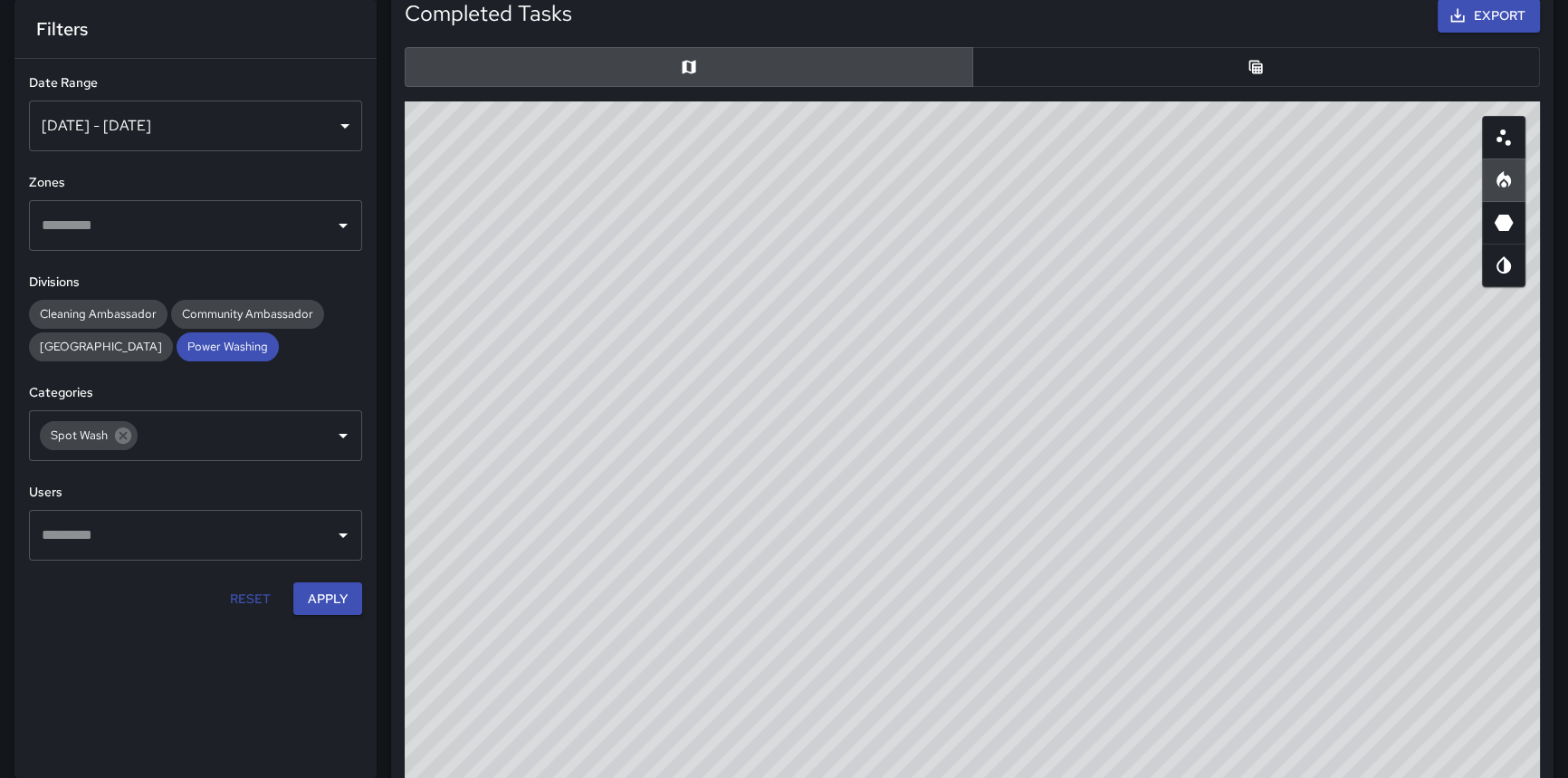 click at bounding box center [1257, 67] 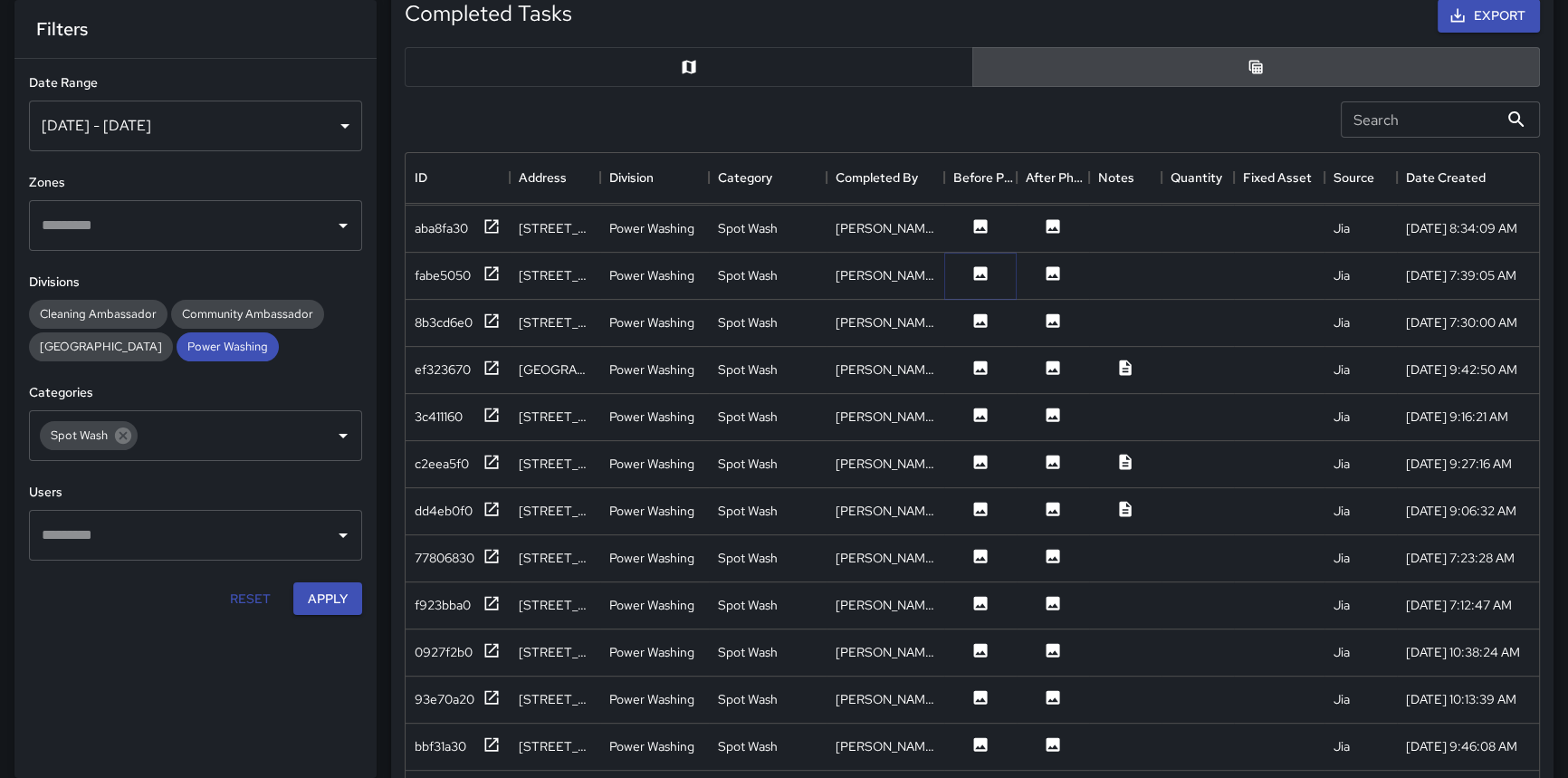 click at bounding box center [980, 275] 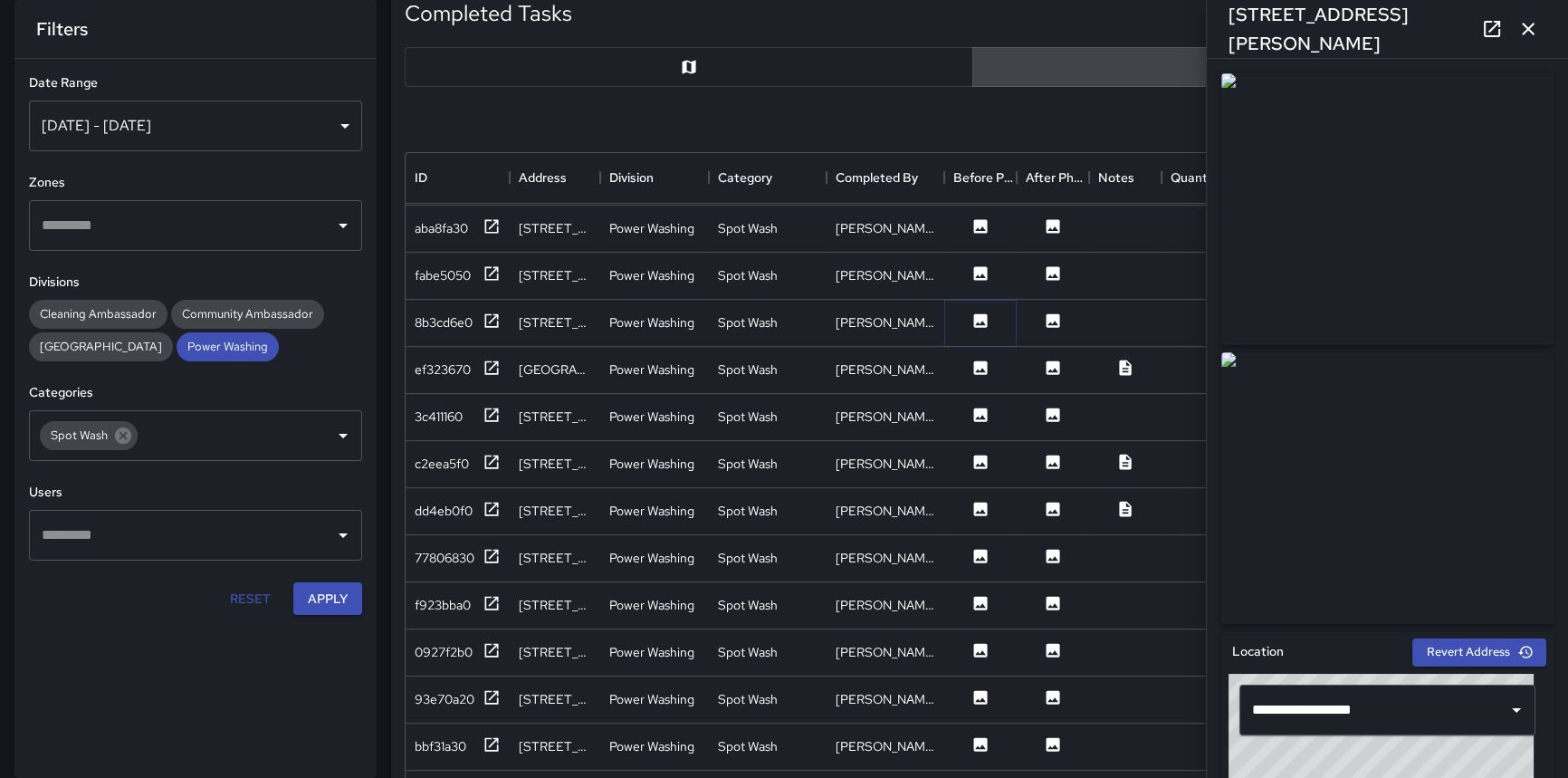 click 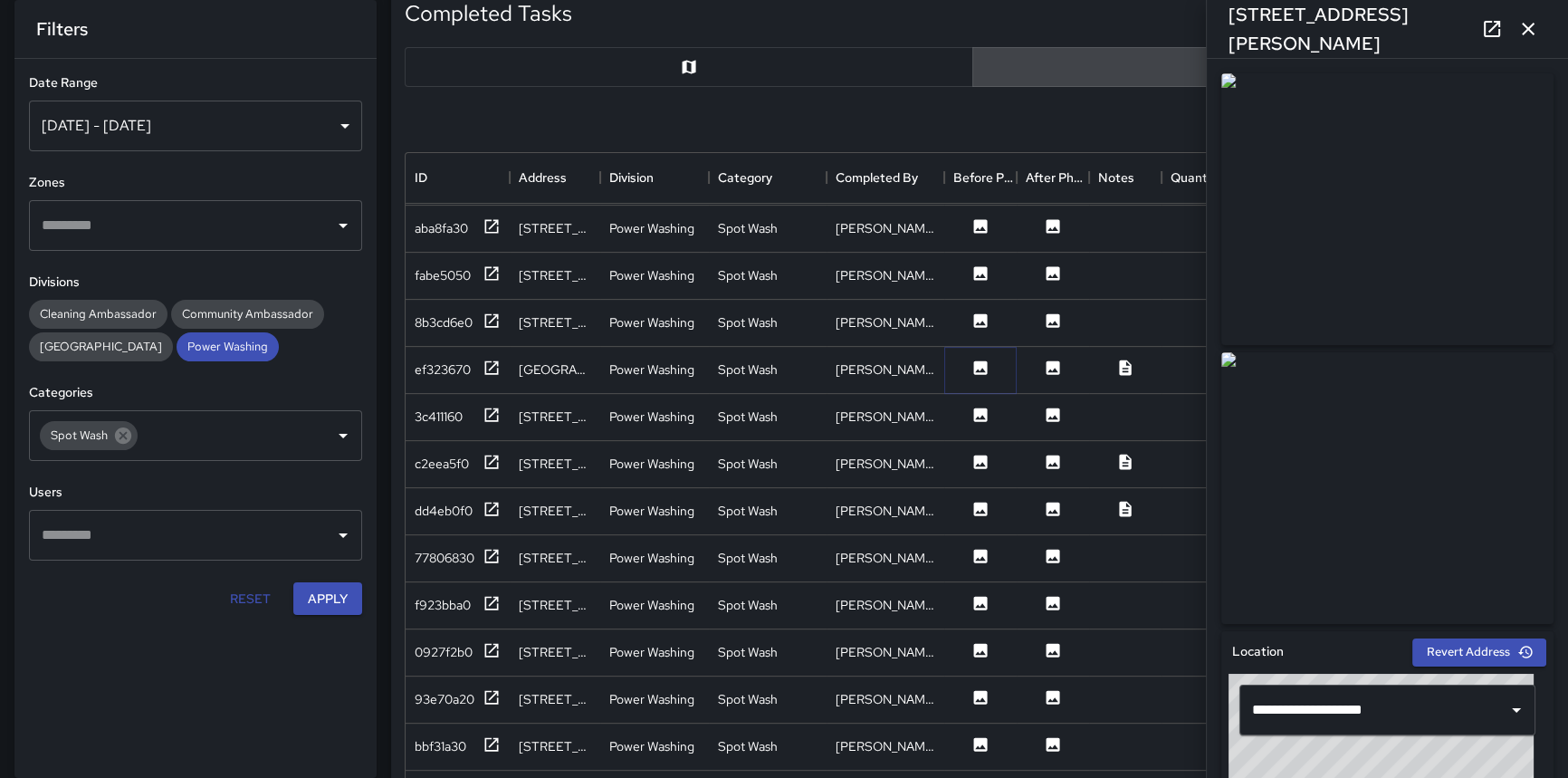 click 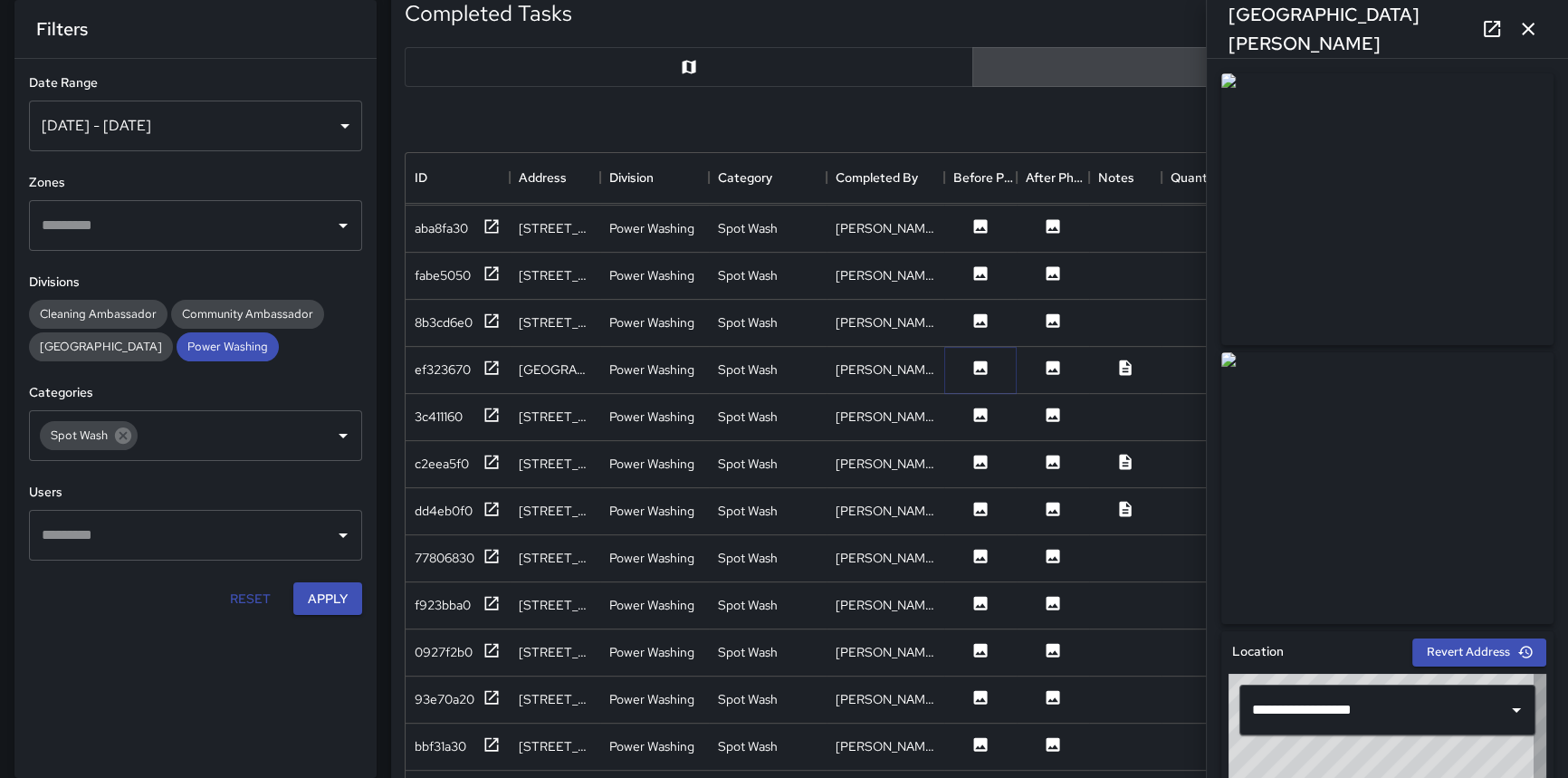 scroll, scrollTop: 1152, scrollLeft: 0, axis: vertical 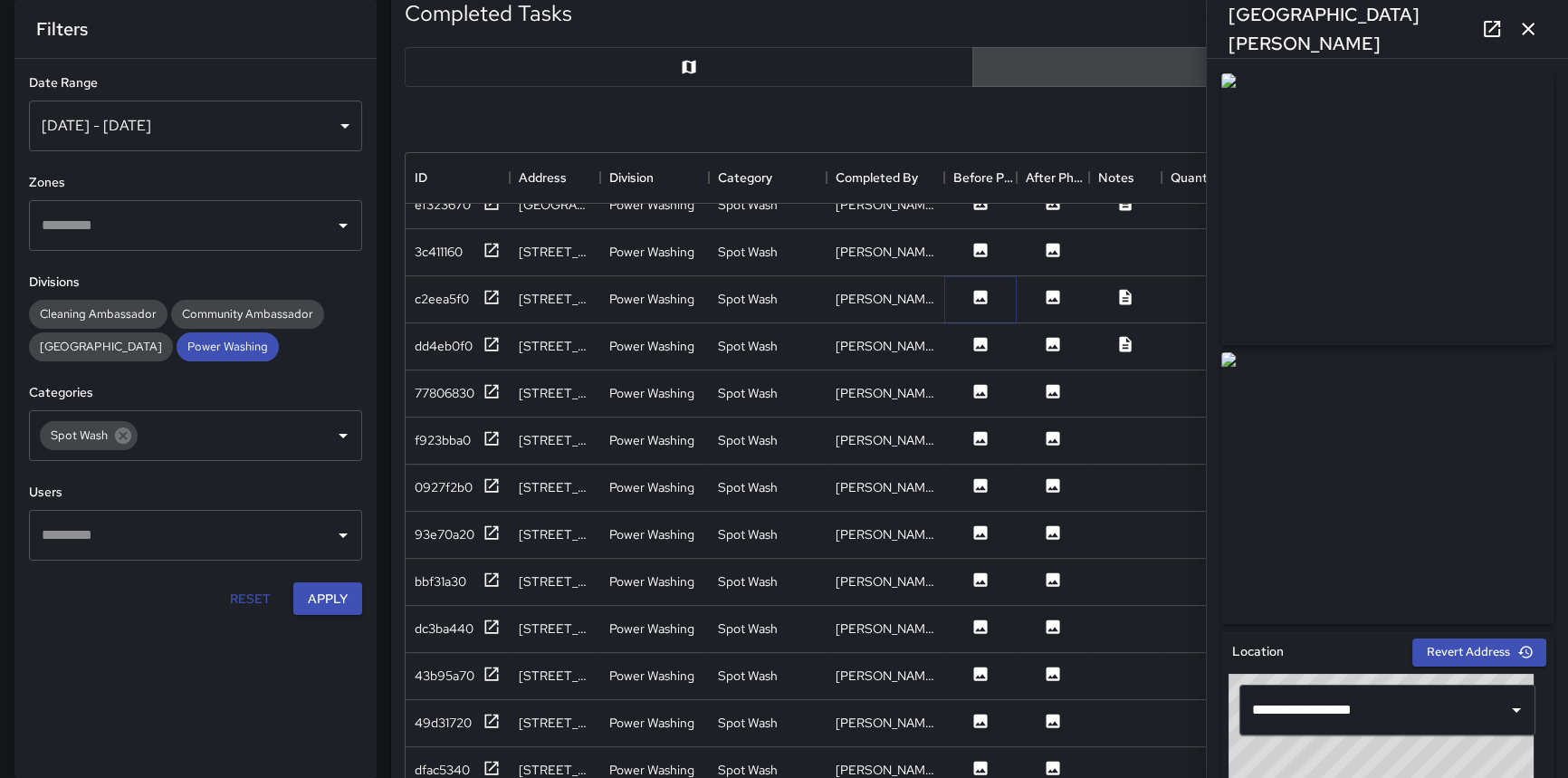 click 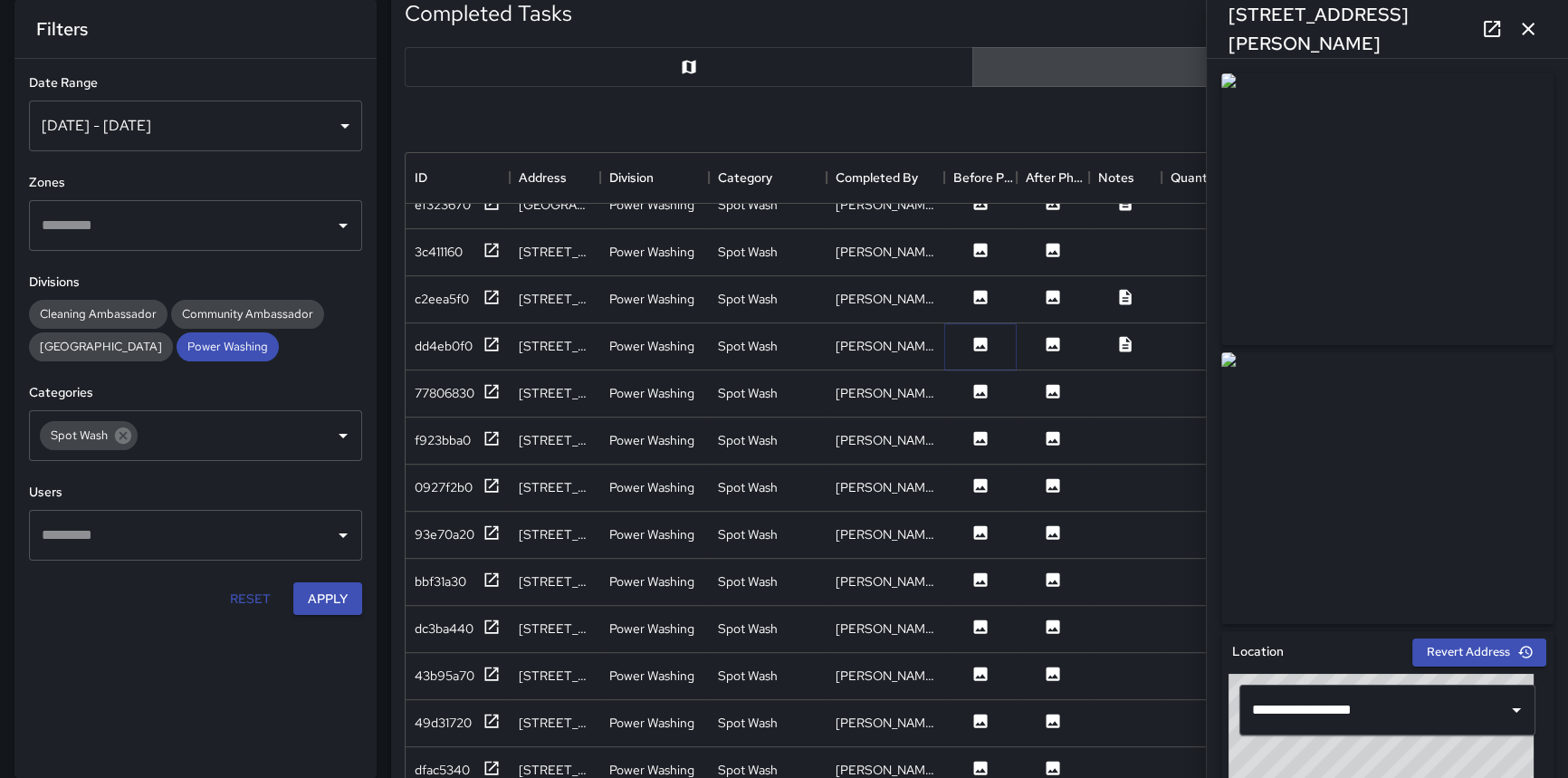 click 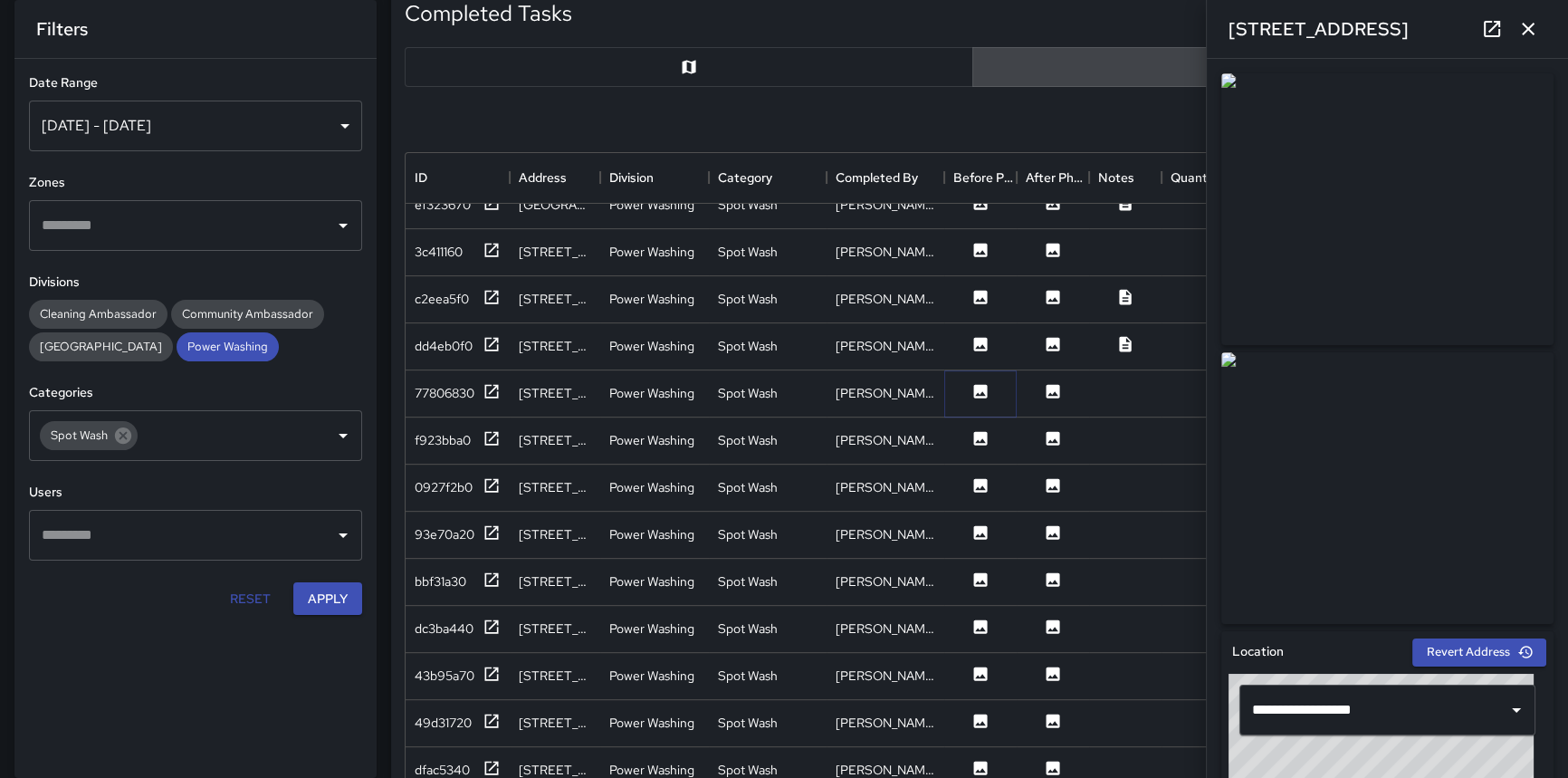 click 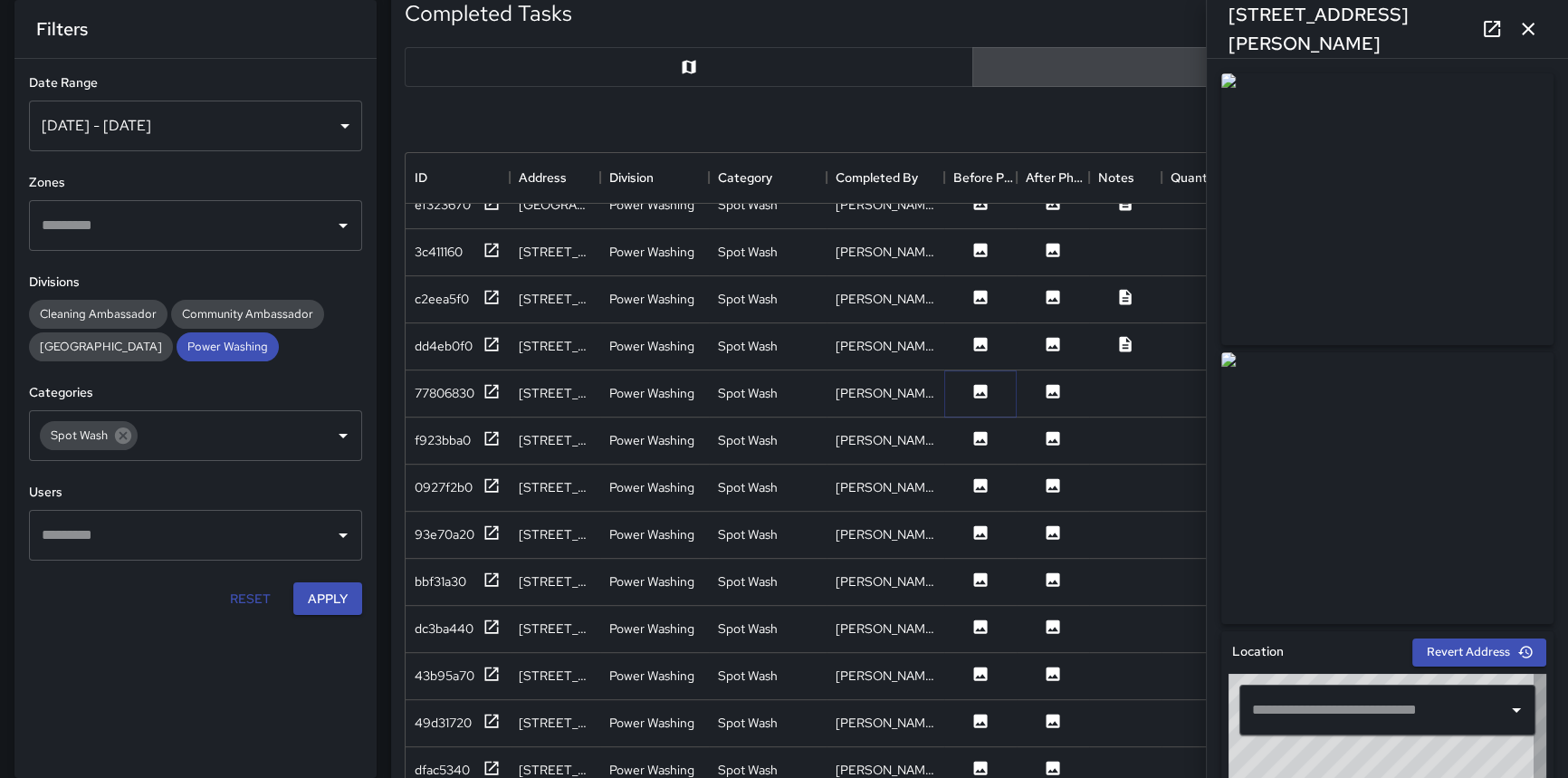 type on "**********" 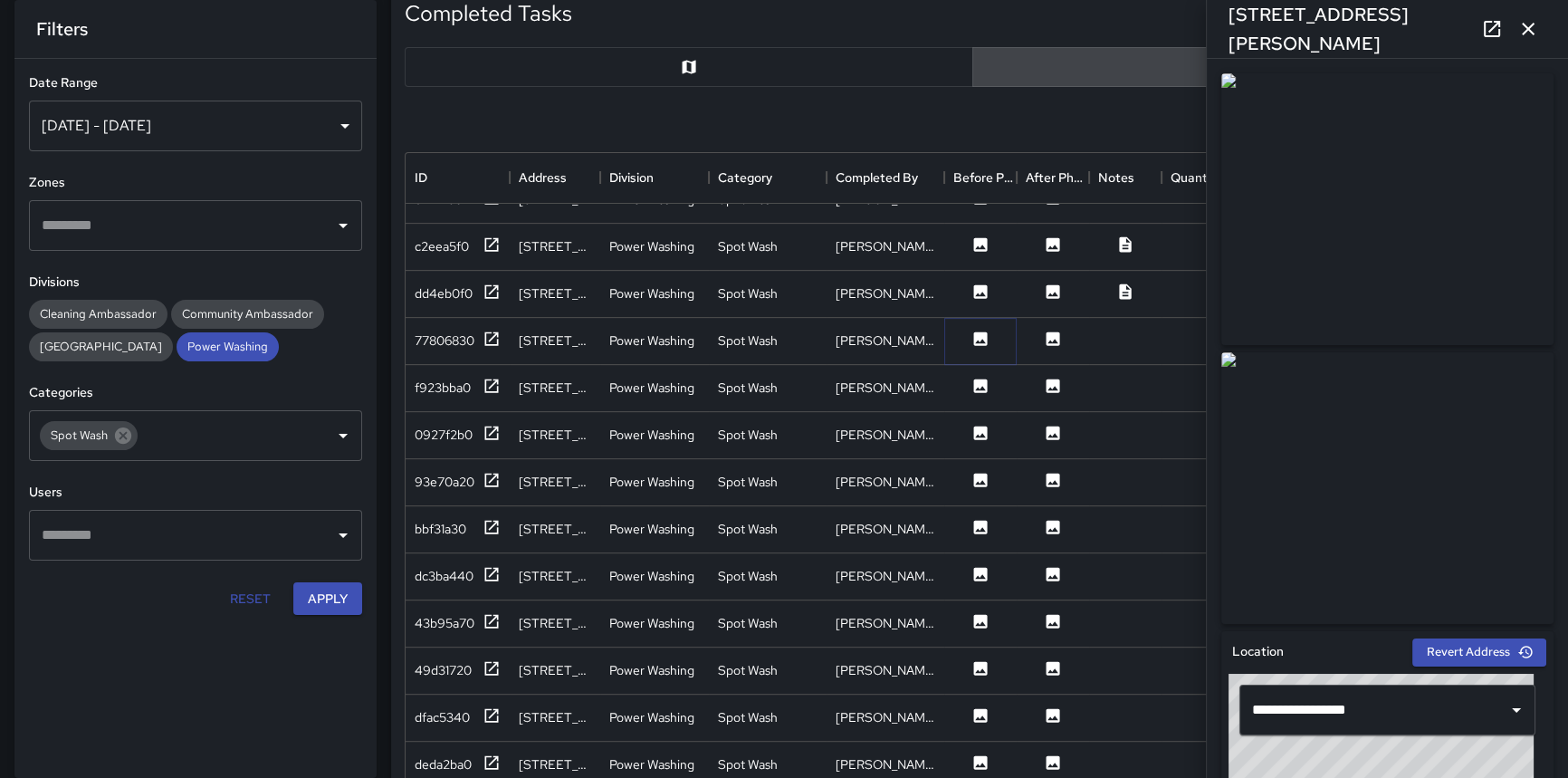 scroll, scrollTop: 1234, scrollLeft: 0, axis: vertical 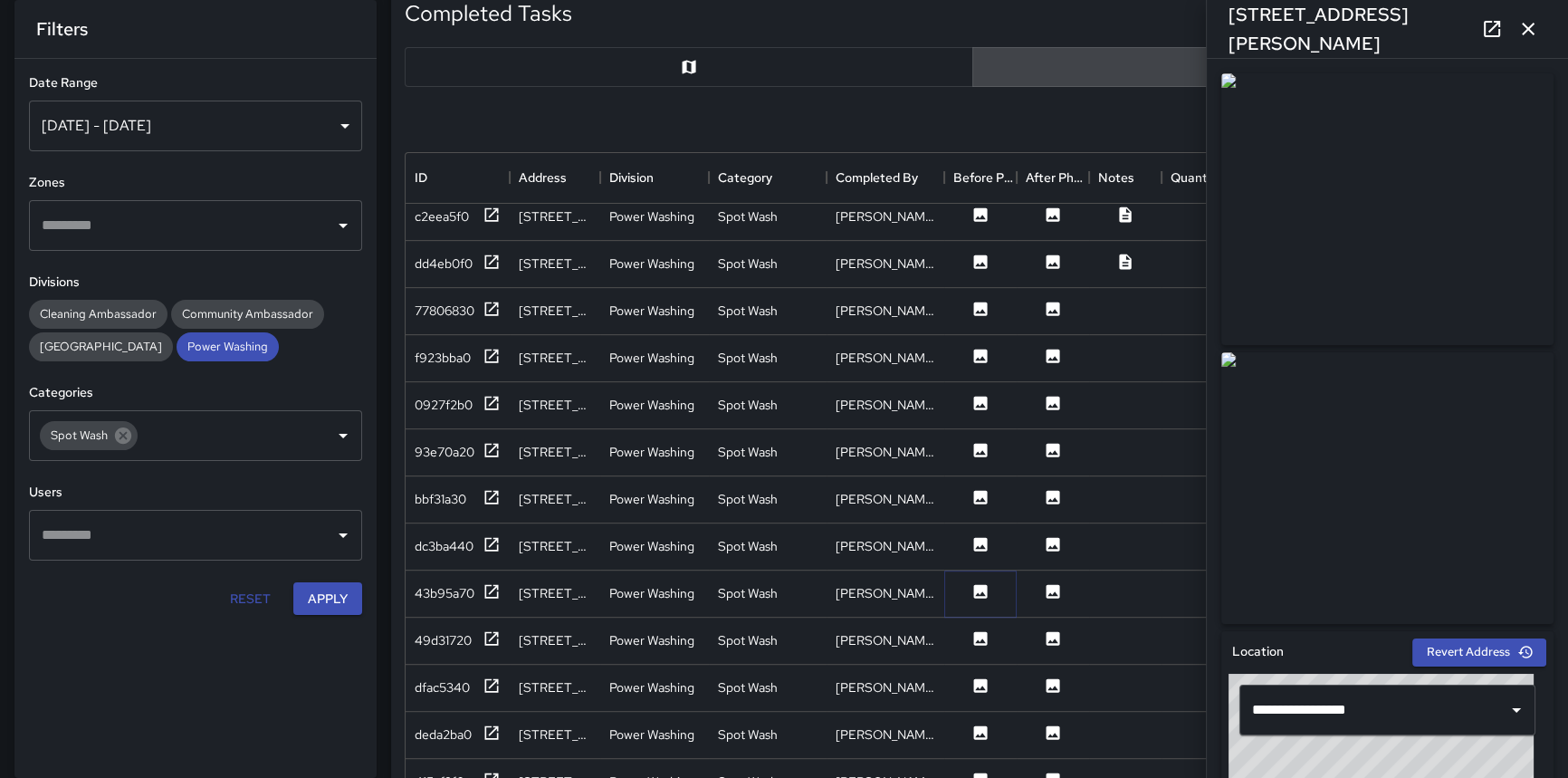 click 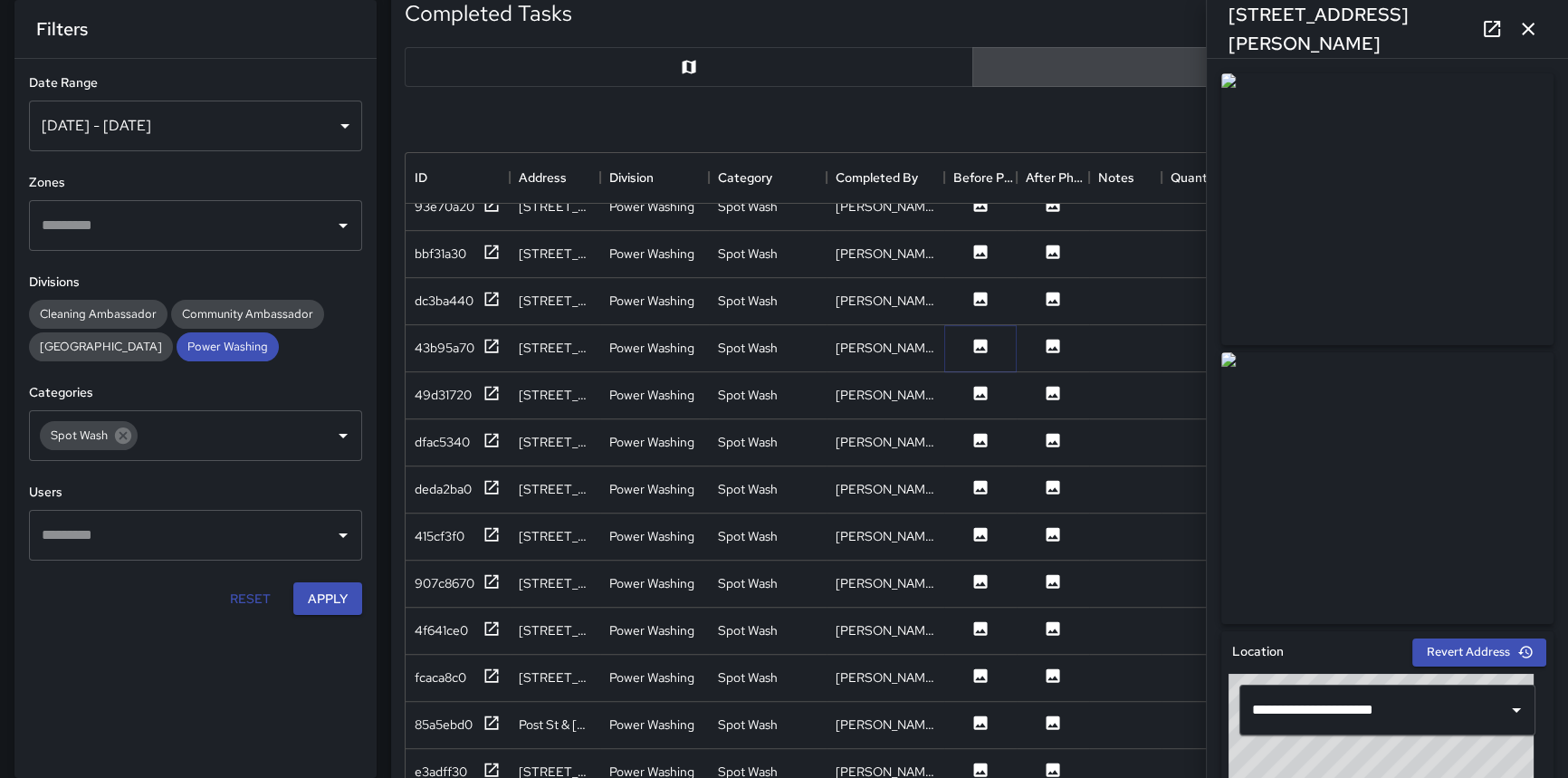 scroll, scrollTop: 1482, scrollLeft: 0, axis: vertical 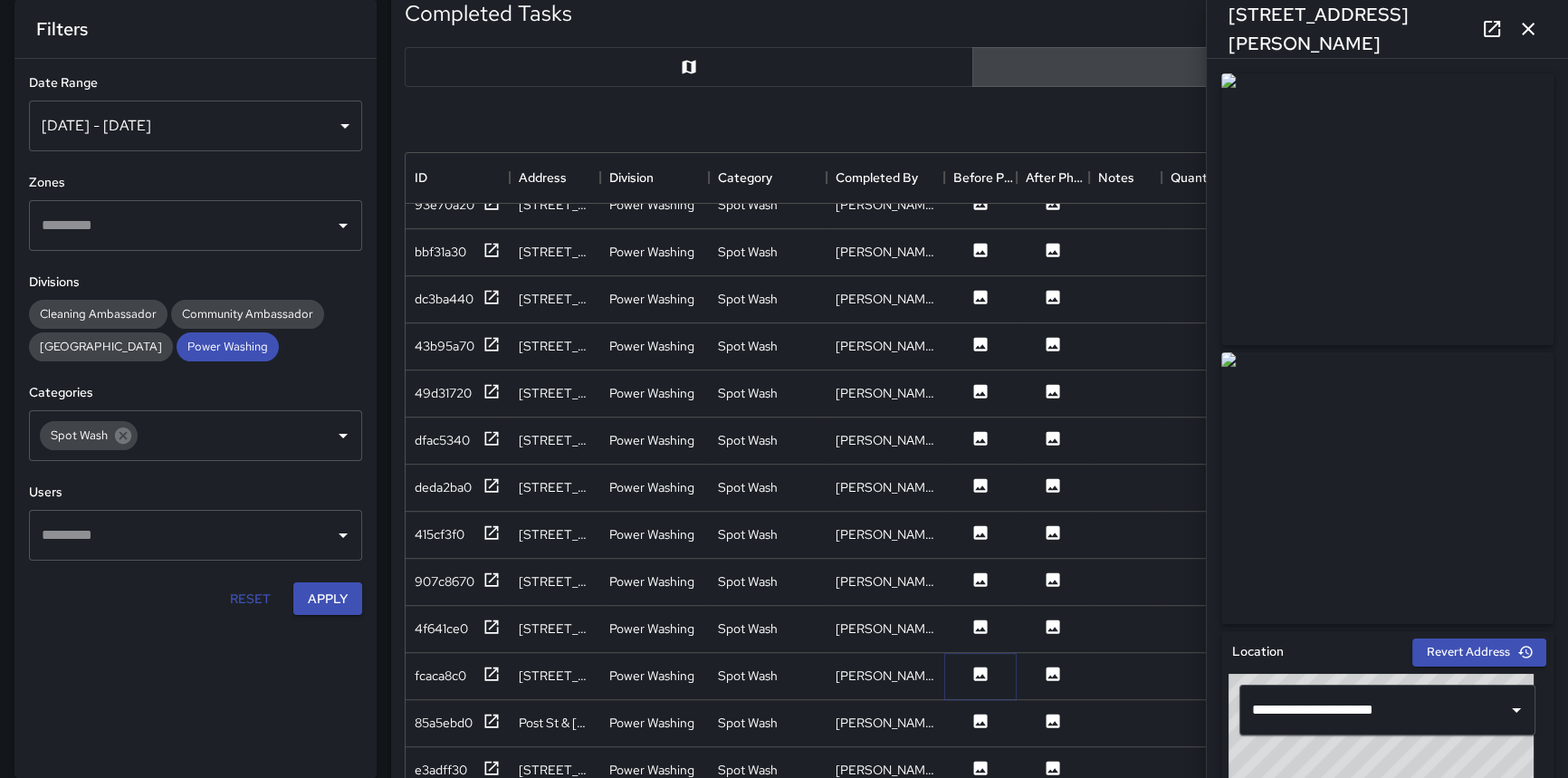 click 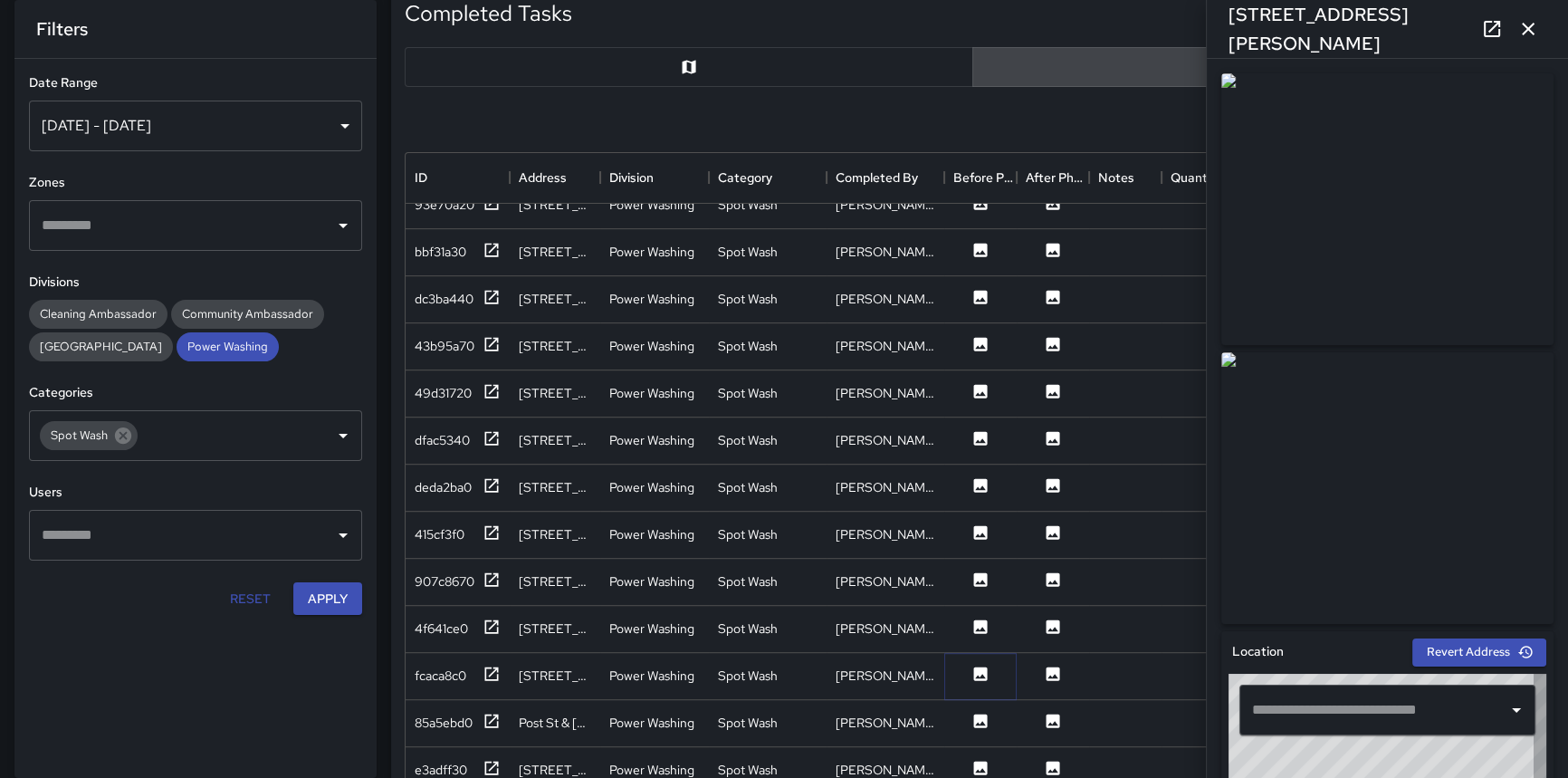 type on "**********" 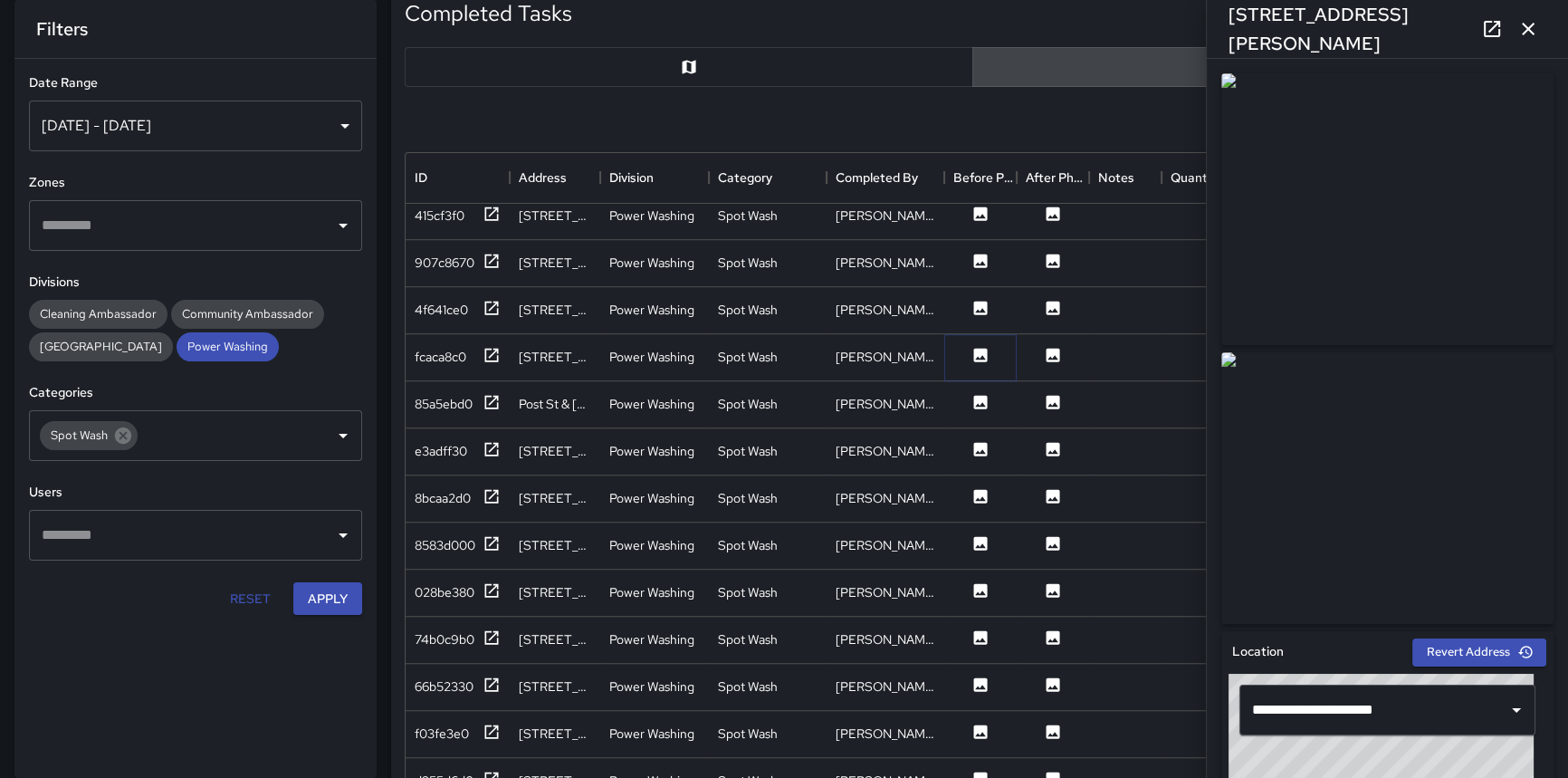 scroll, scrollTop: 1811, scrollLeft: 0, axis: vertical 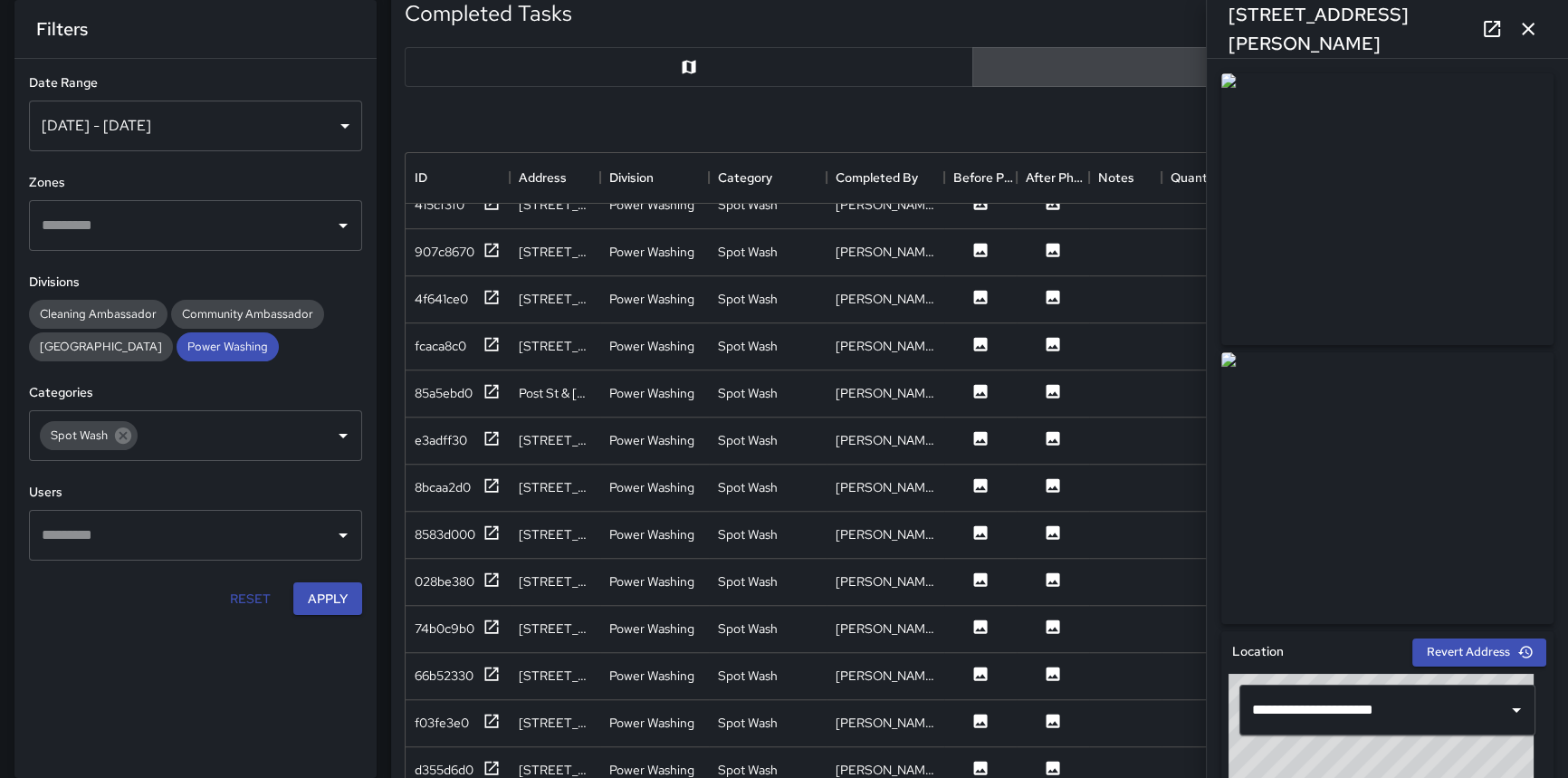 click on "**********" at bounding box center [196, 389] 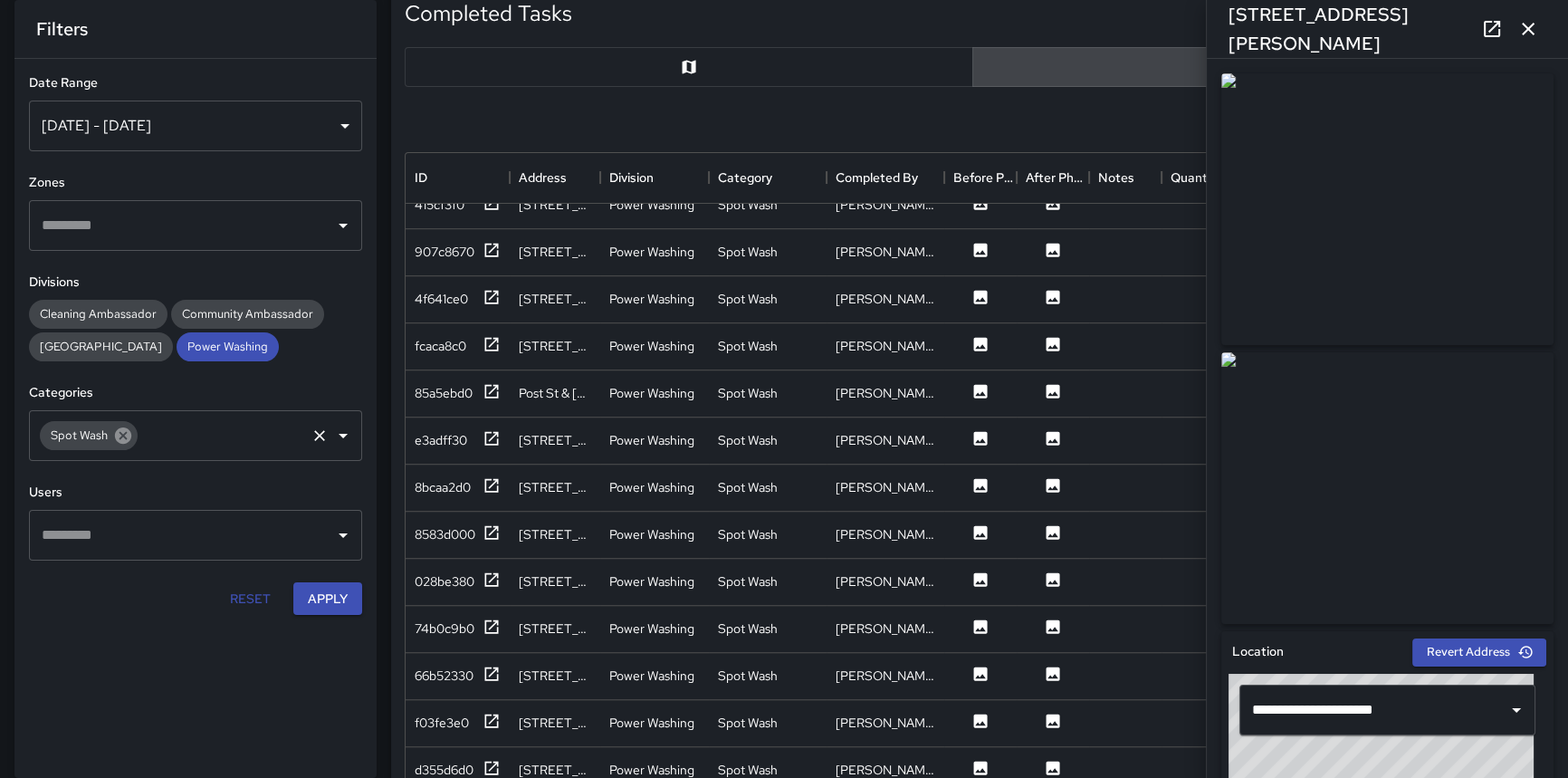 click 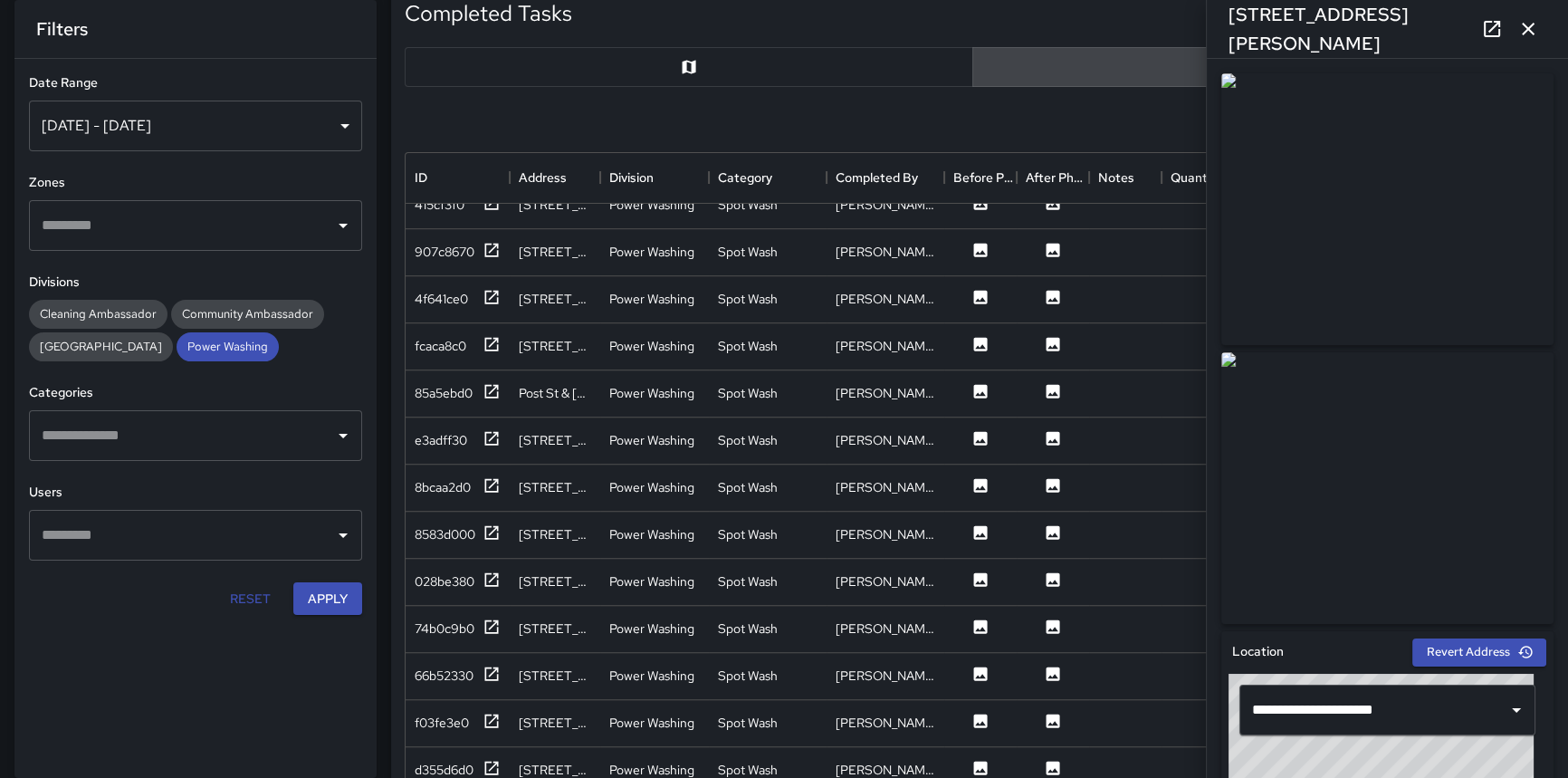 click at bounding box center [182, 436] 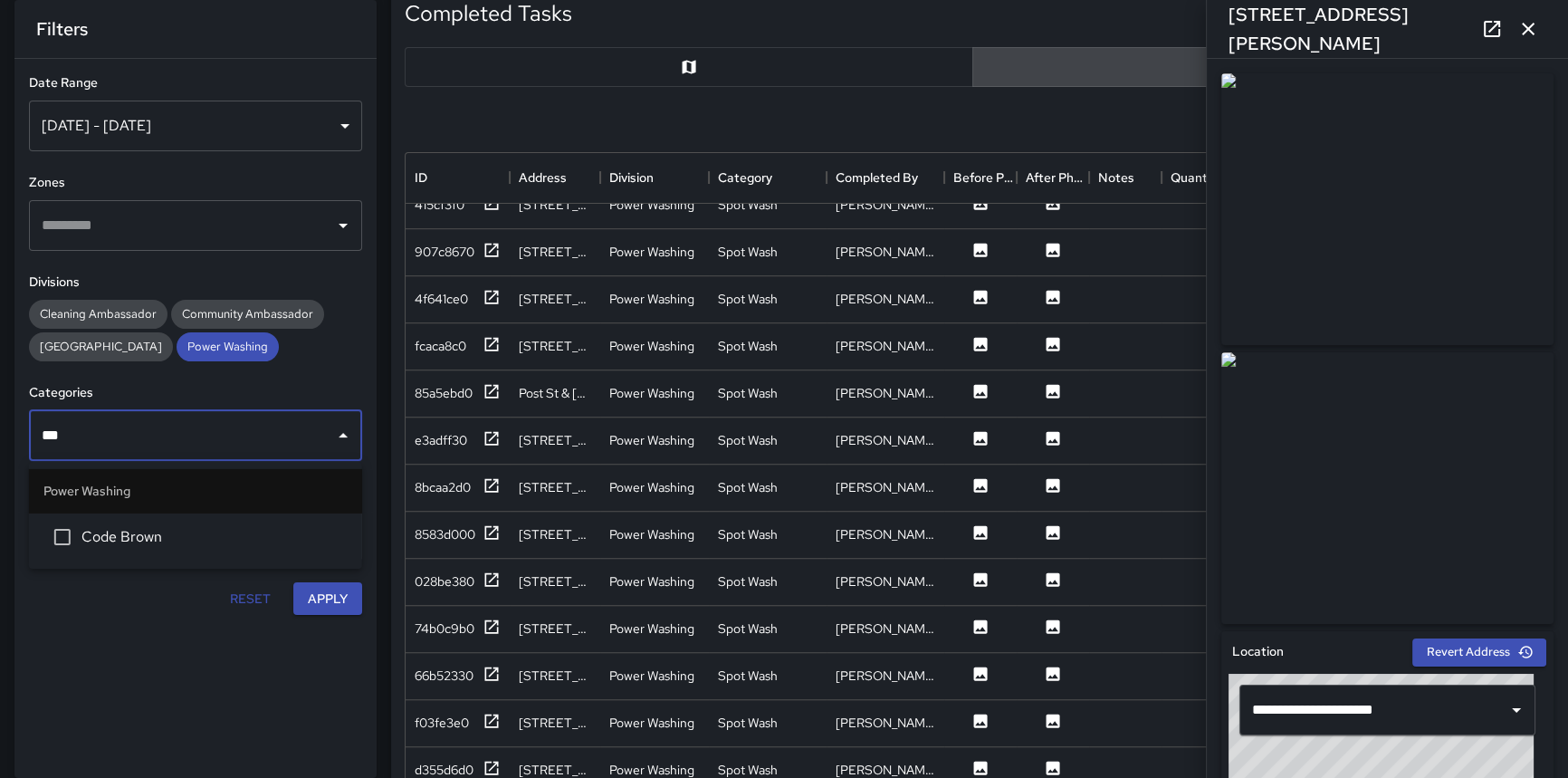 type on "****" 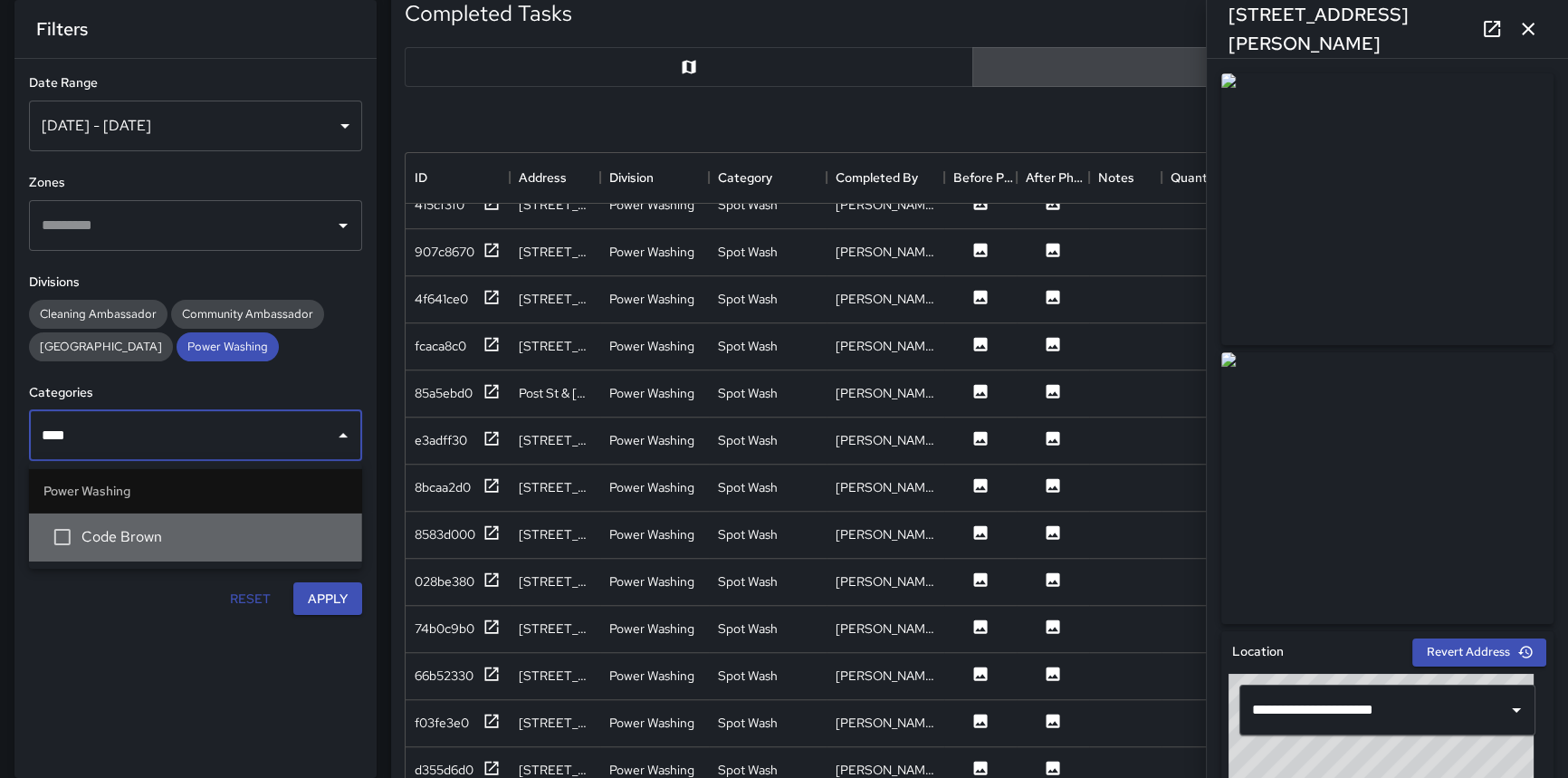 drag, startPoint x: 156, startPoint y: 542, endPoint x: 253, endPoint y: 564, distance: 99.46356 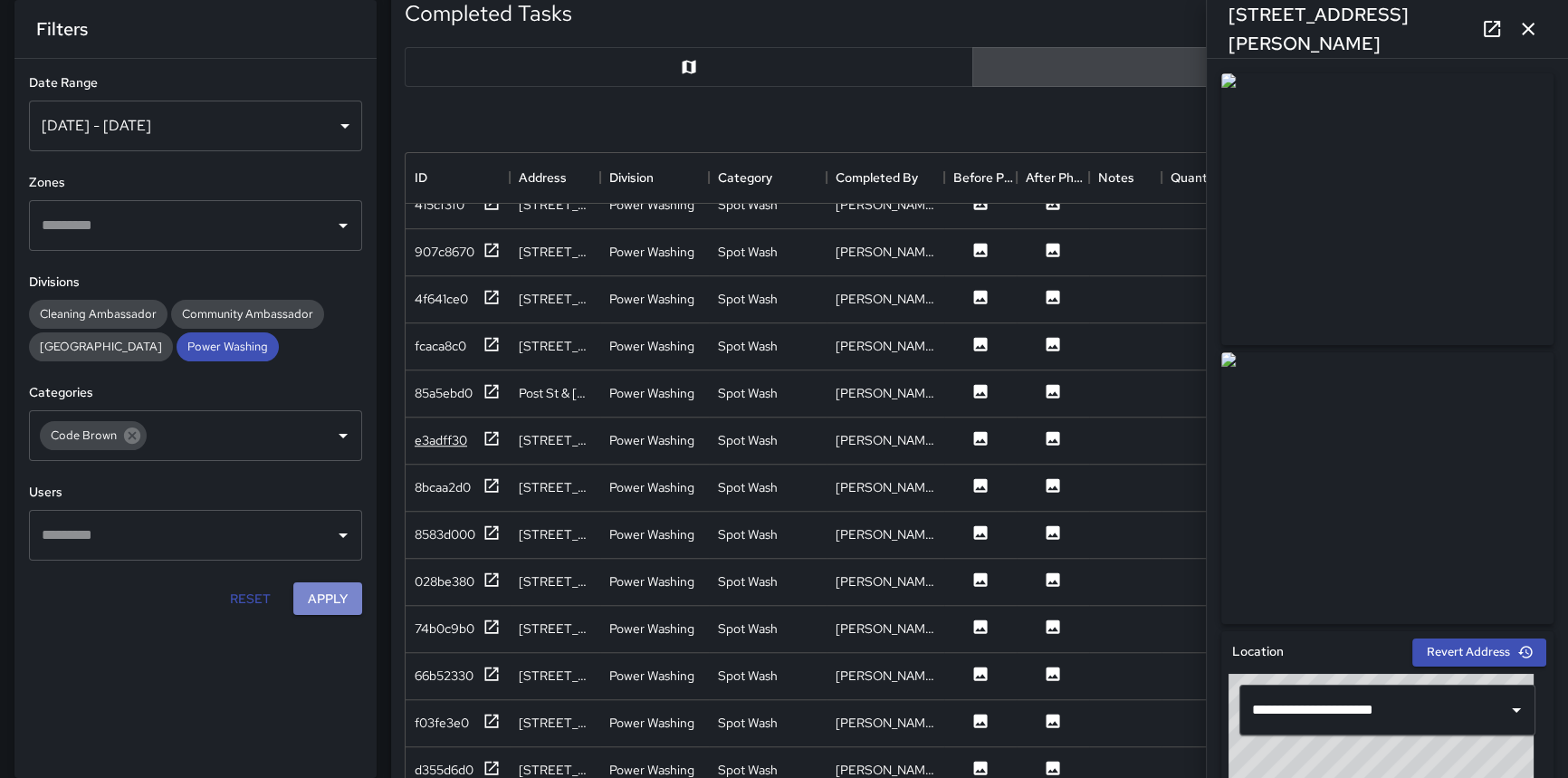 drag, startPoint x: 316, startPoint y: 599, endPoint x: 423, endPoint y: 425, distance: 204.26698 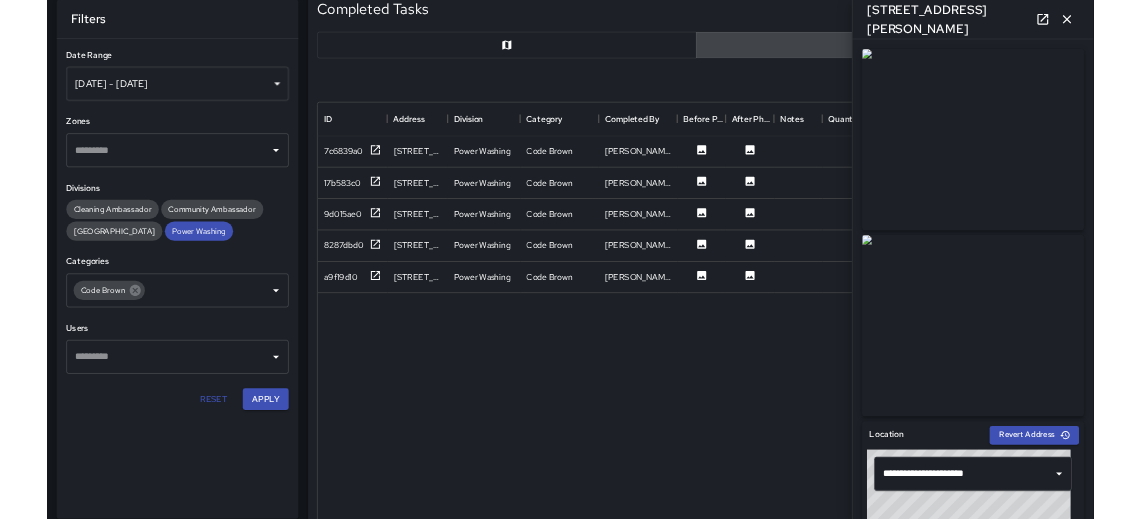 scroll, scrollTop: 0, scrollLeft: 0, axis: both 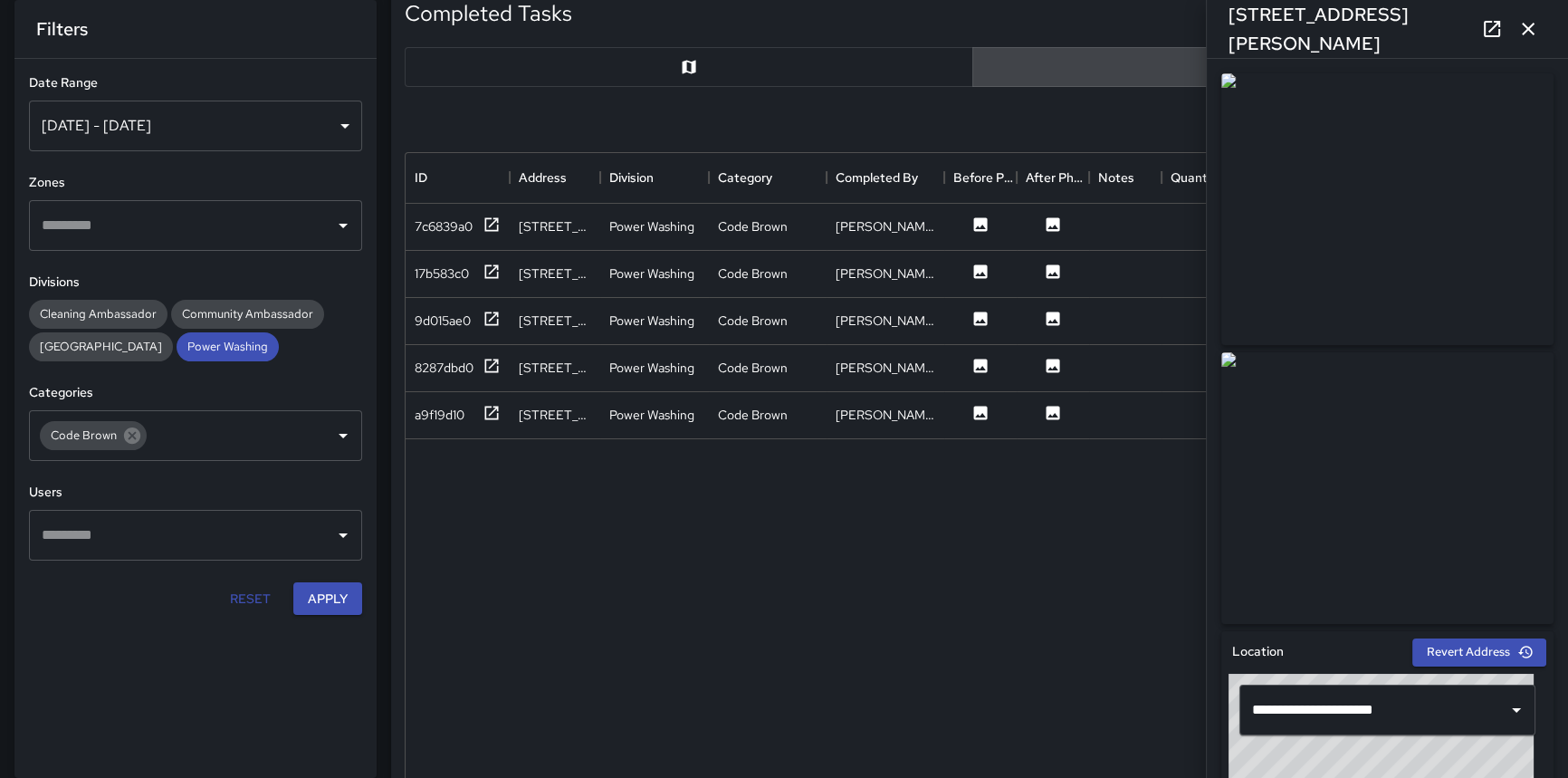 click at bounding box center (689, 67) 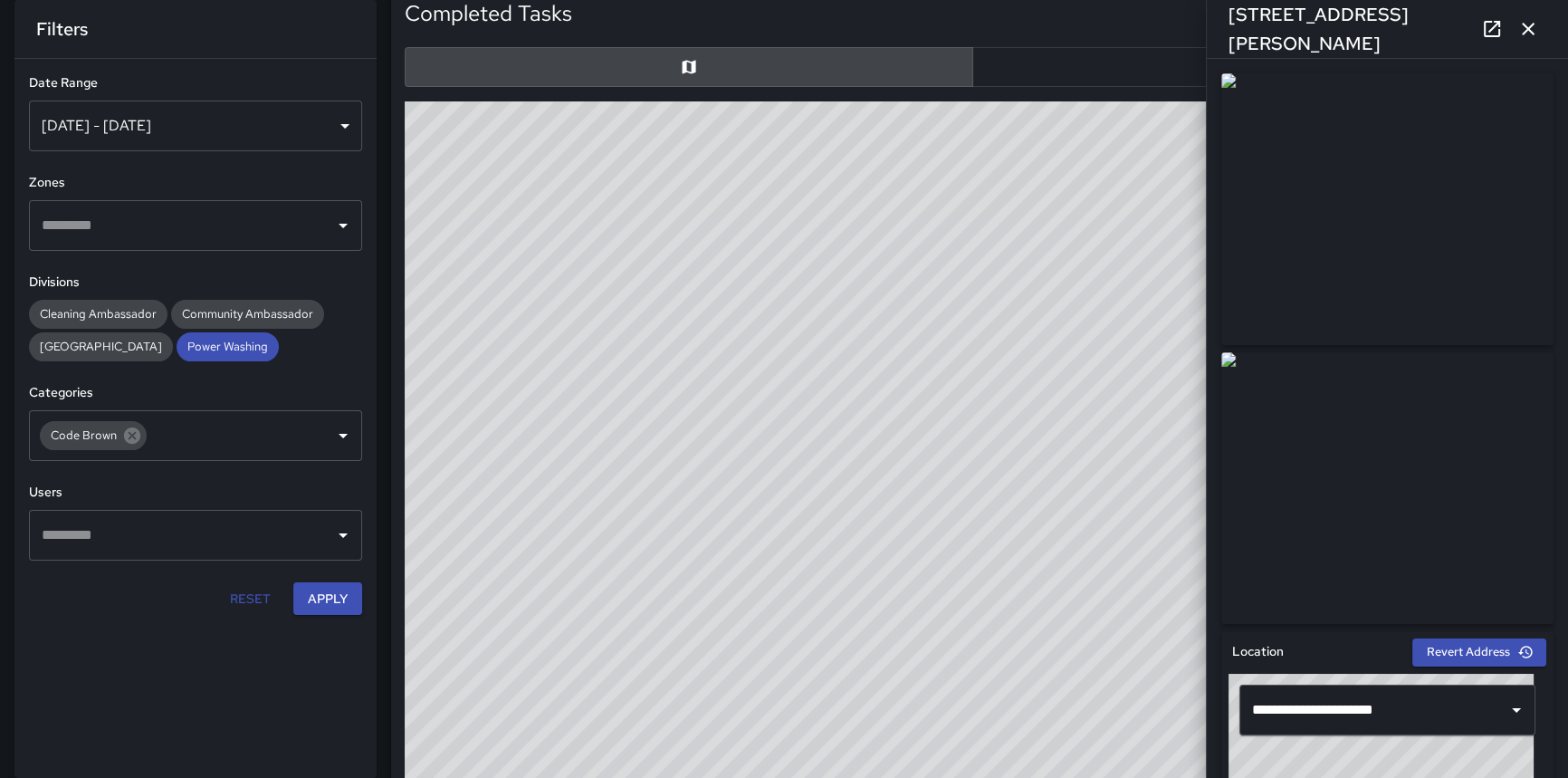 click 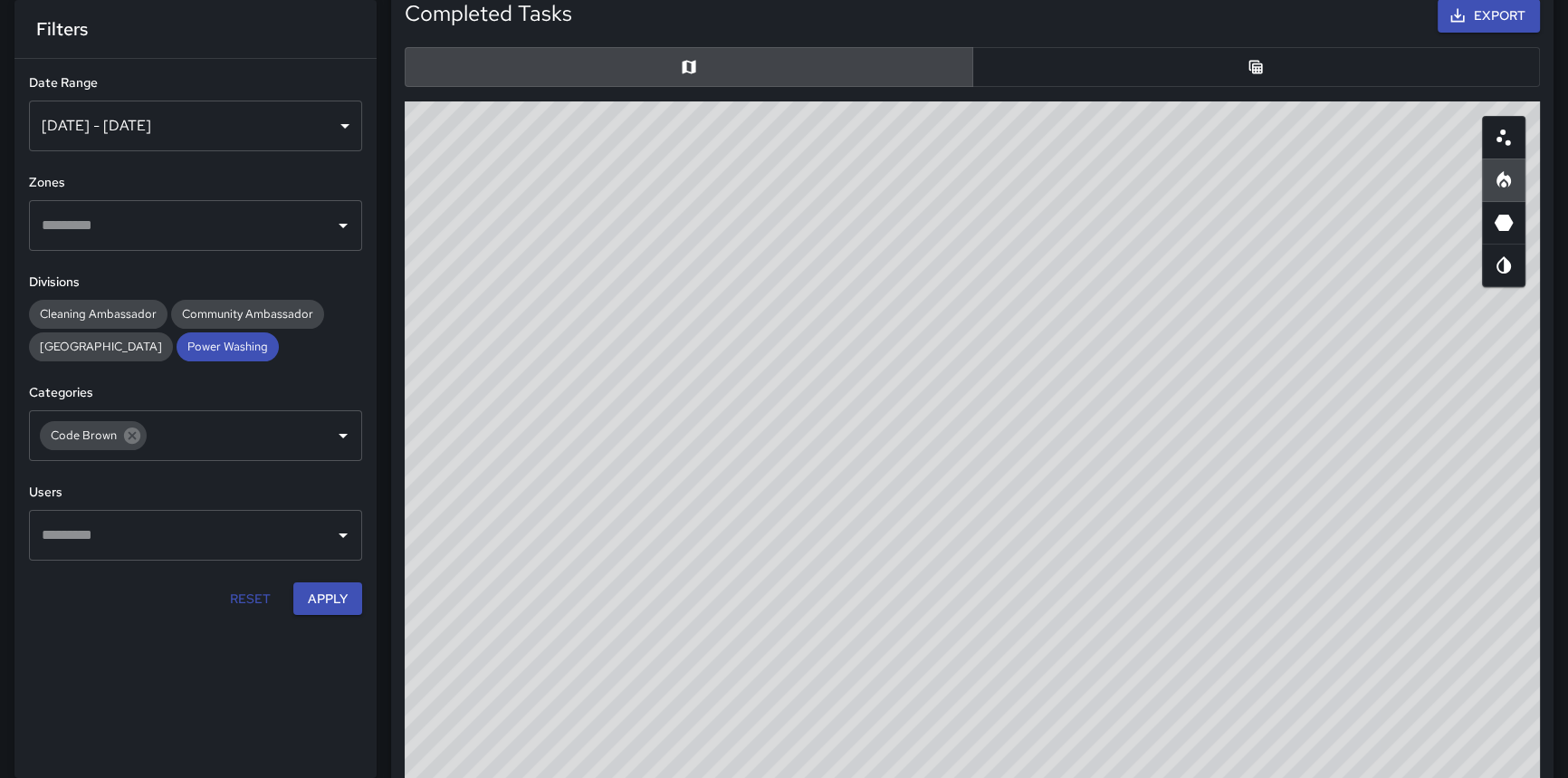 drag, startPoint x: 1499, startPoint y: 136, endPoint x: 1483, endPoint y: 171, distance: 38.483763 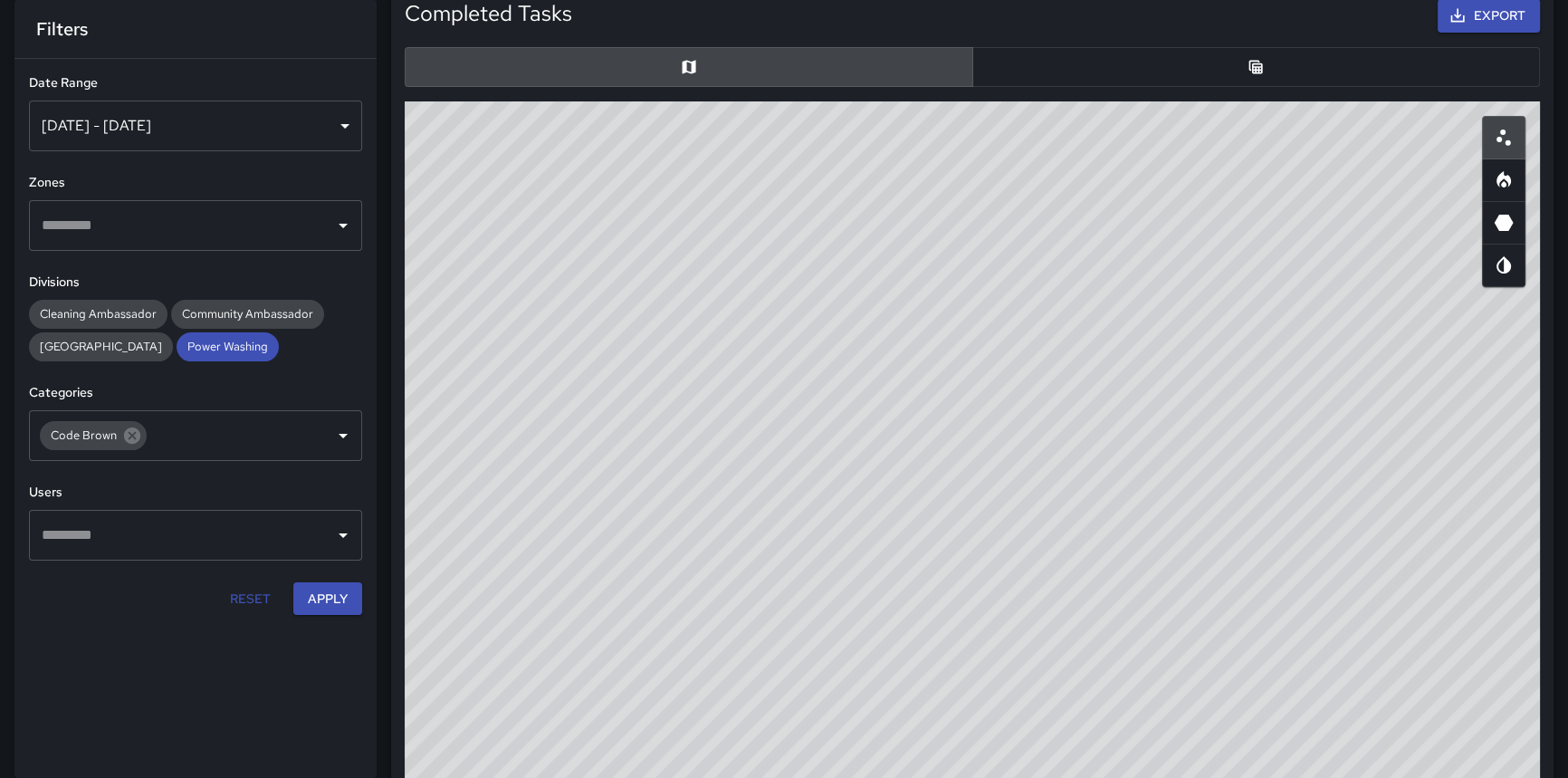 click on "© Mapbox   © OpenStreetMap   Improve this map" at bounding box center (972, 464) 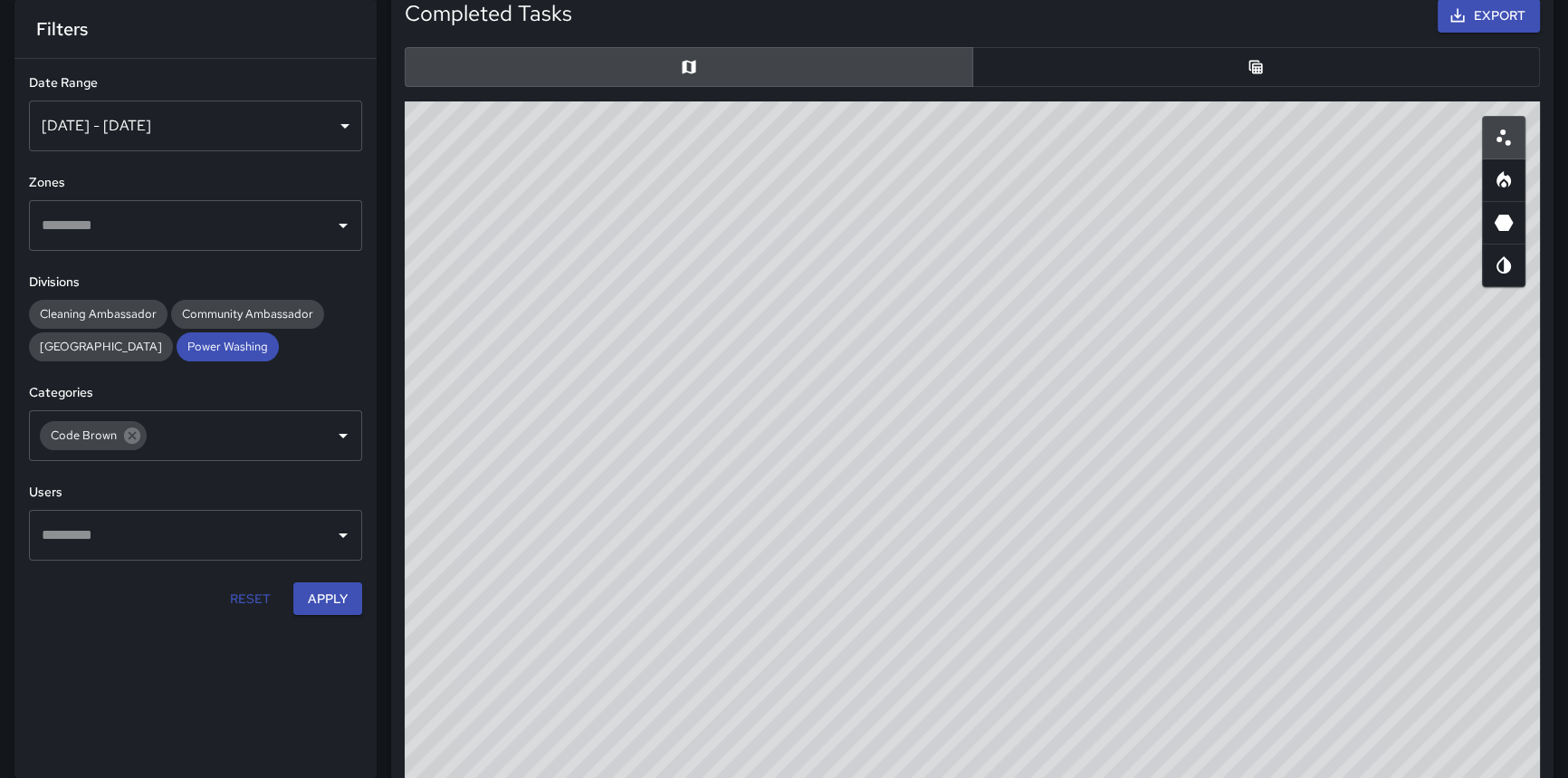 drag, startPoint x: 1512, startPoint y: 184, endPoint x: 1438, endPoint y: 272, distance: 114.97826 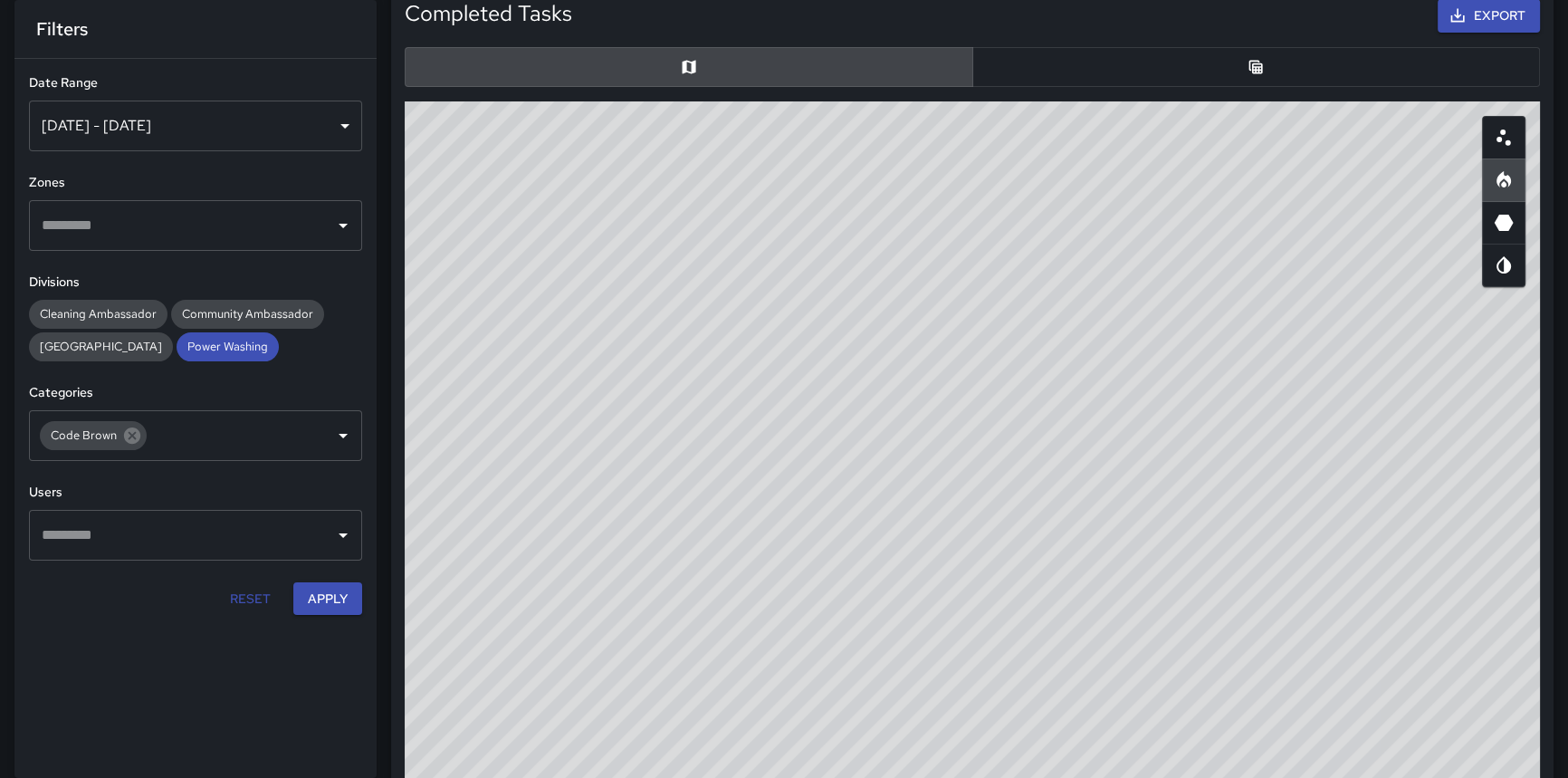drag, startPoint x: 1090, startPoint y: 695, endPoint x: 1079, endPoint y: 670, distance: 27.313001 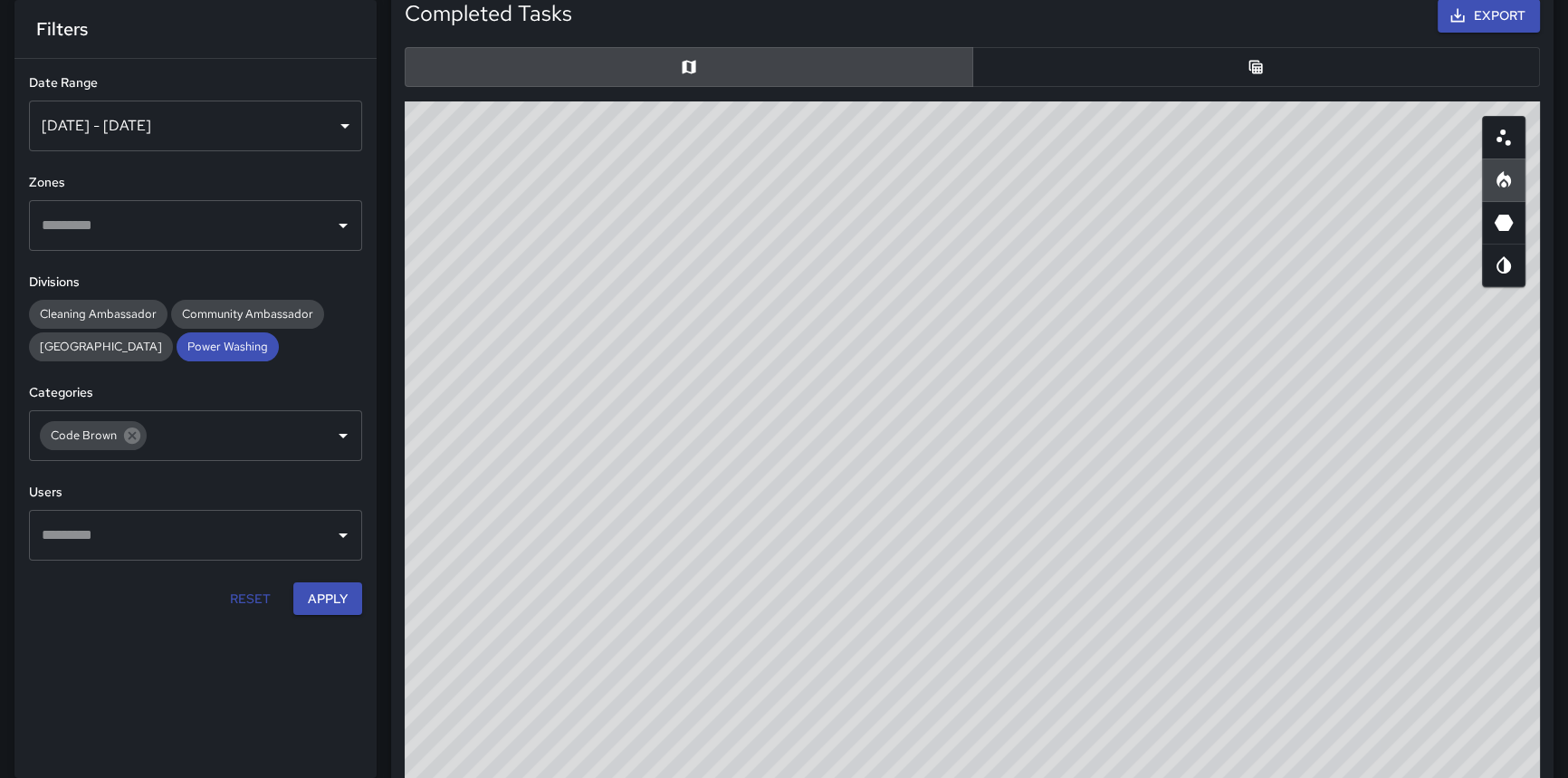 click at bounding box center [1504, 223] 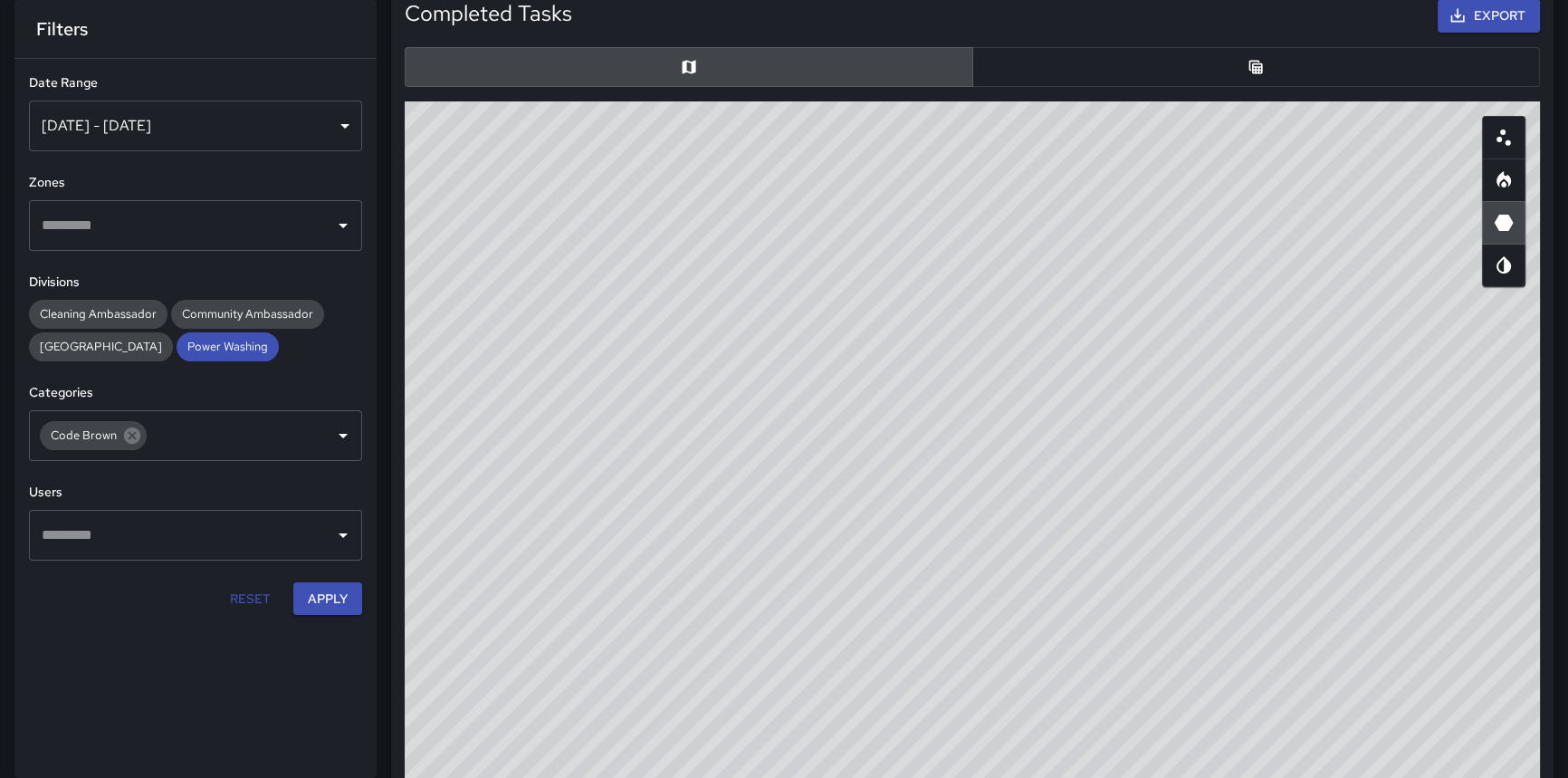 drag, startPoint x: 1107, startPoint y: 443, endPoint x: 1238, endPoint y: 145, distance: 325.52266 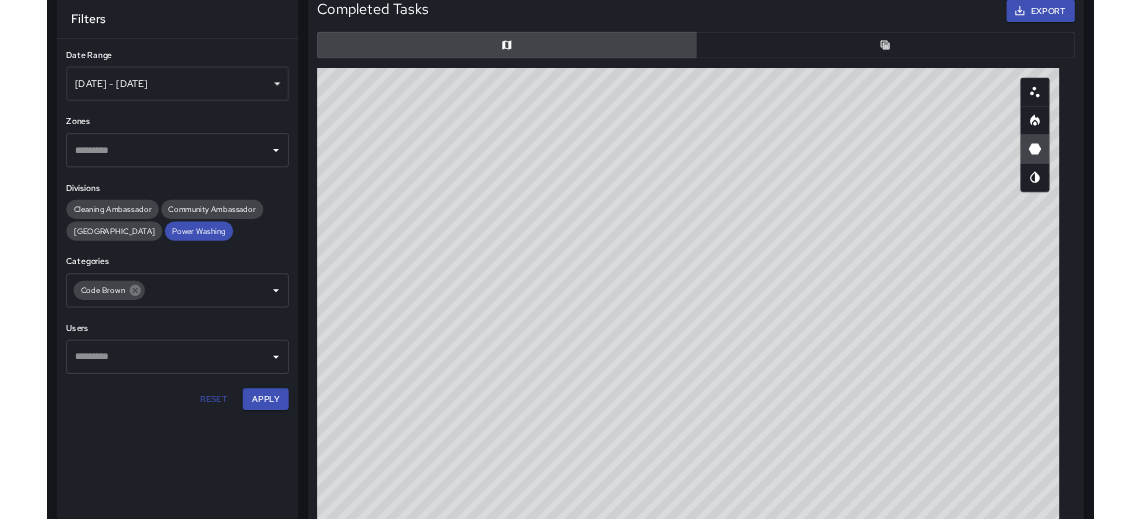 scroll, scrollTop: 584, scrollLeft: 1174, axis: both 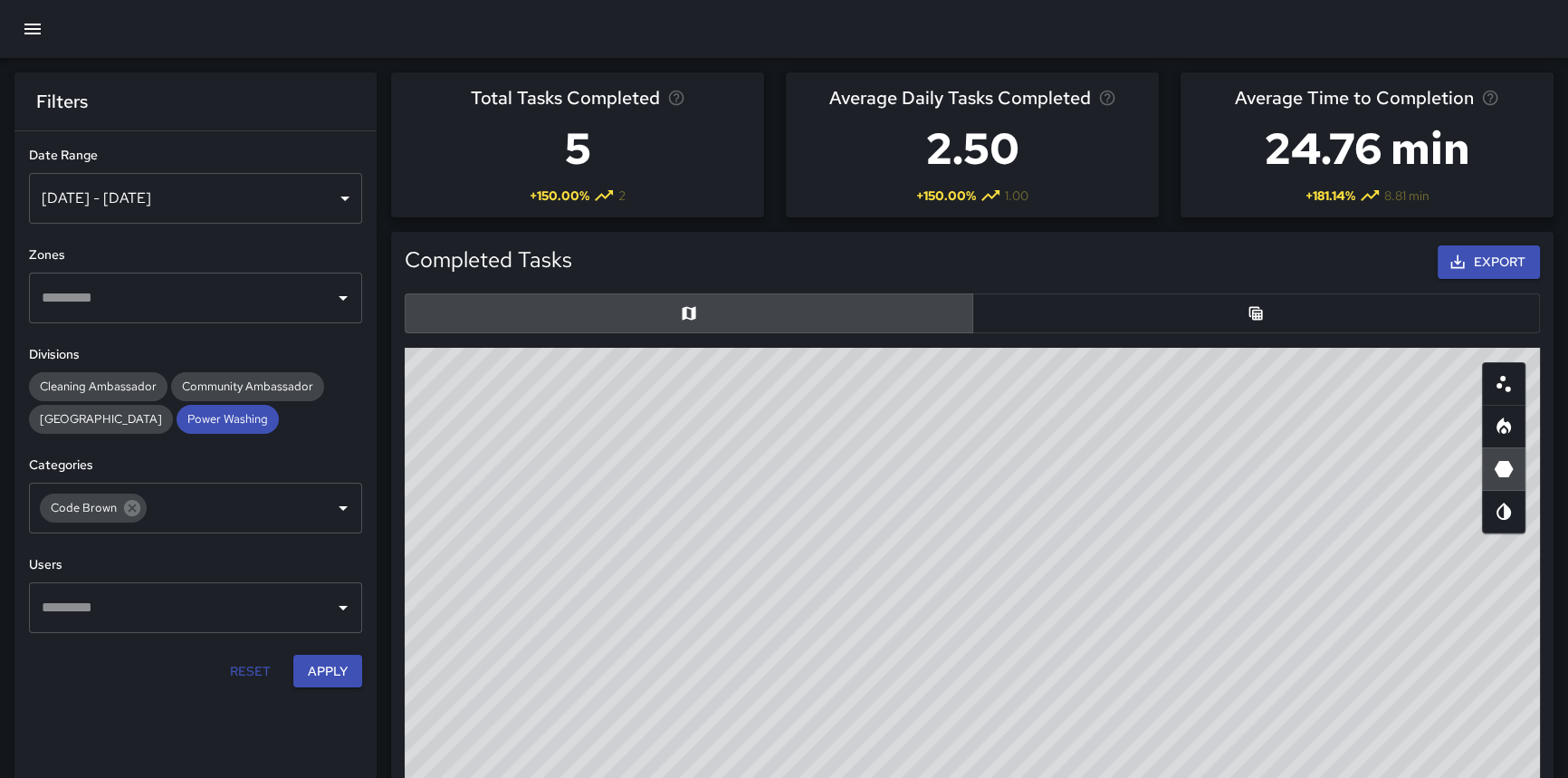 click at bounding box center (33, 29) 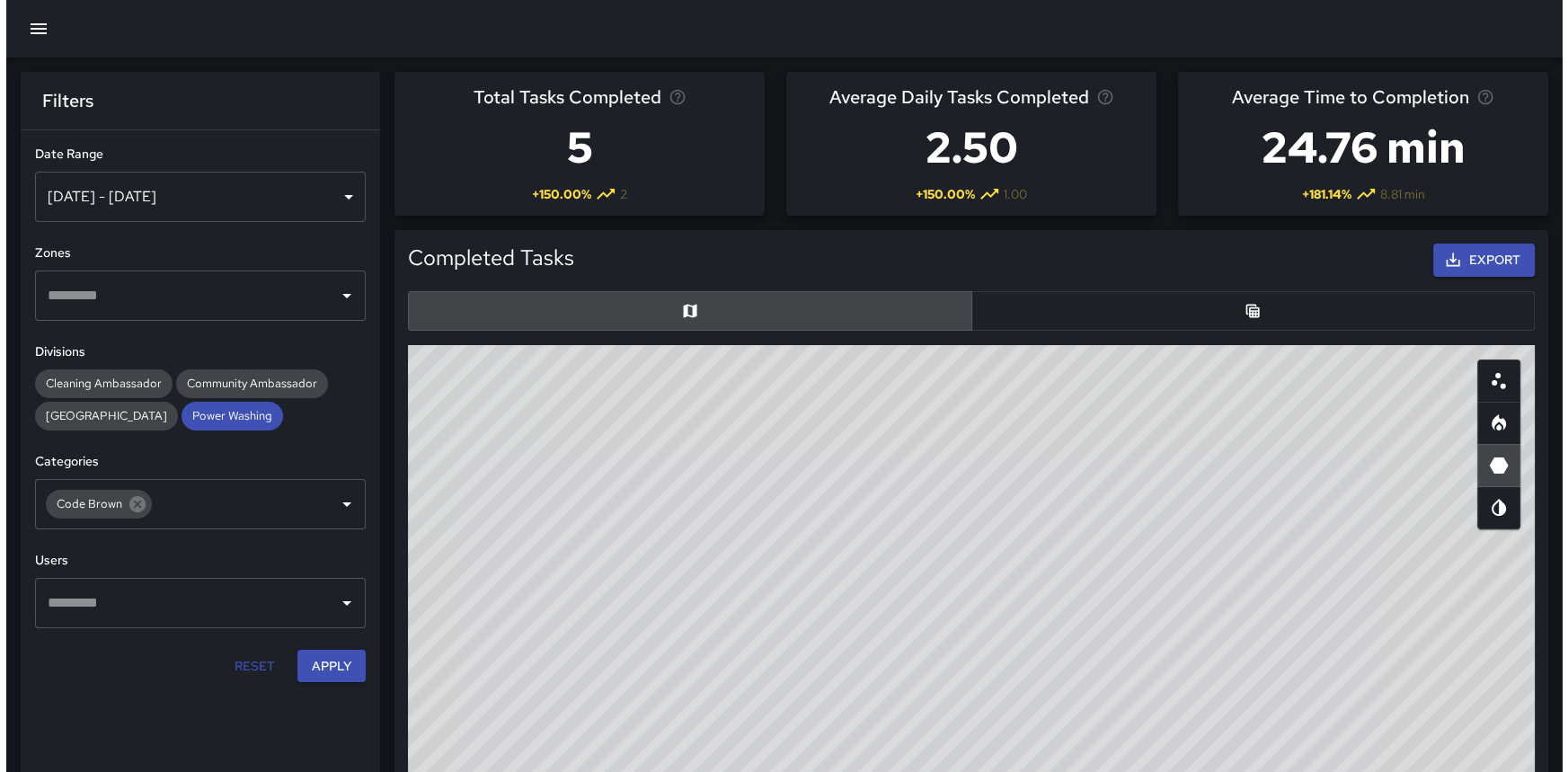 scroll, scrollTop: 13, scrollLeft: 13, axis: both 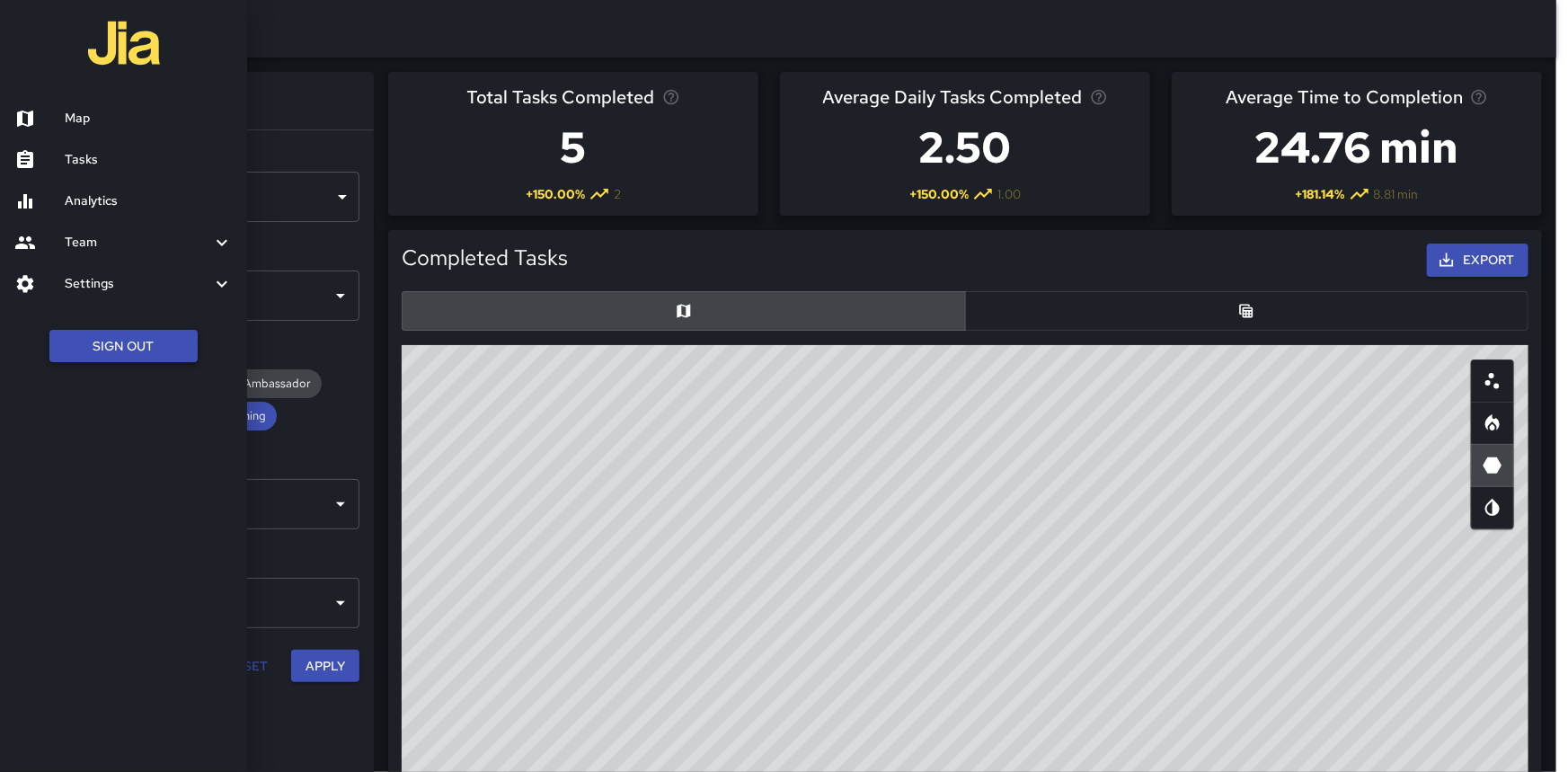 click on "Sign Out" at bounding box center [123, 346] 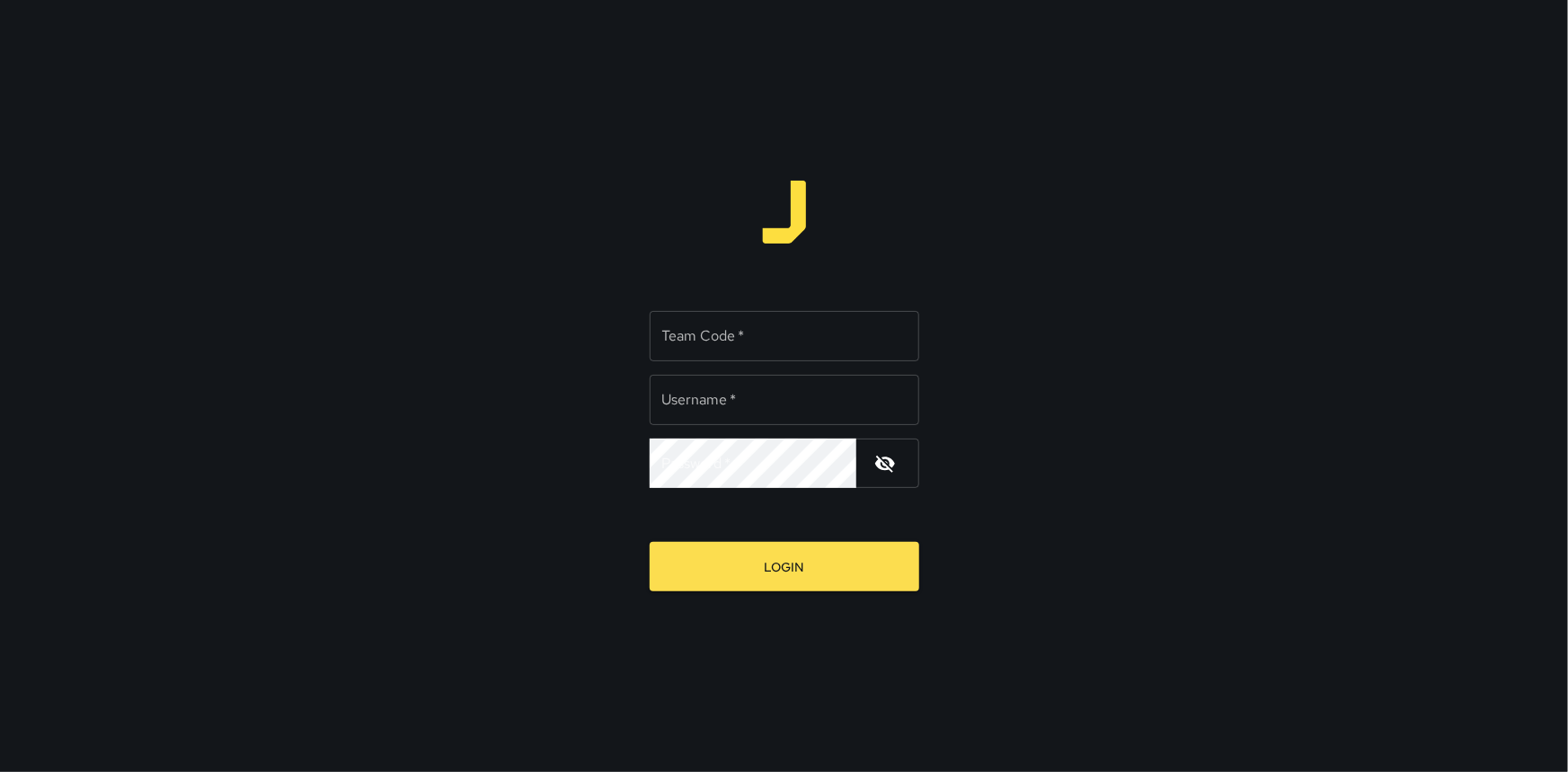 type on "**********" 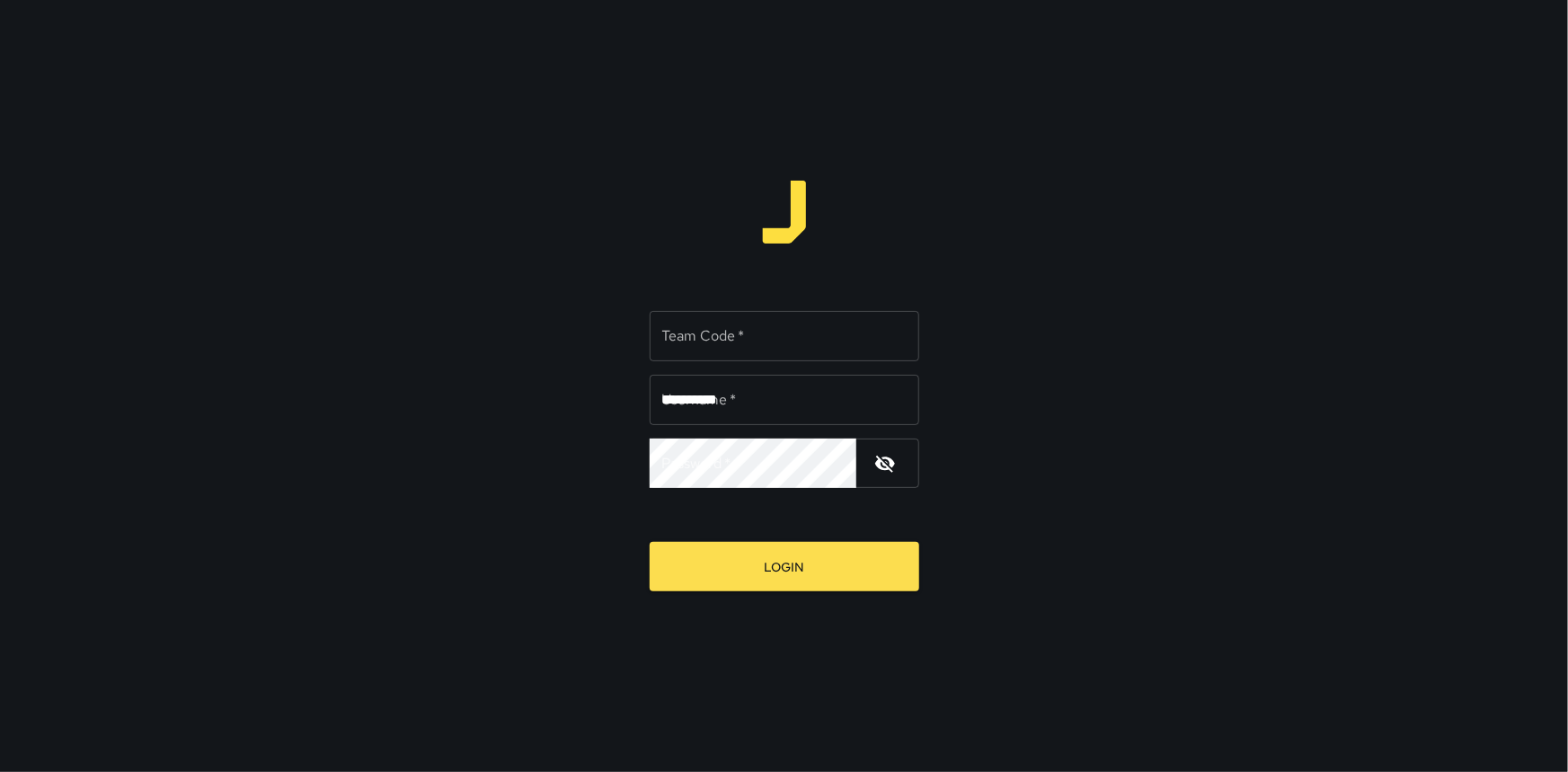 click on "Team Code   *" at bounding box center (784, 336) 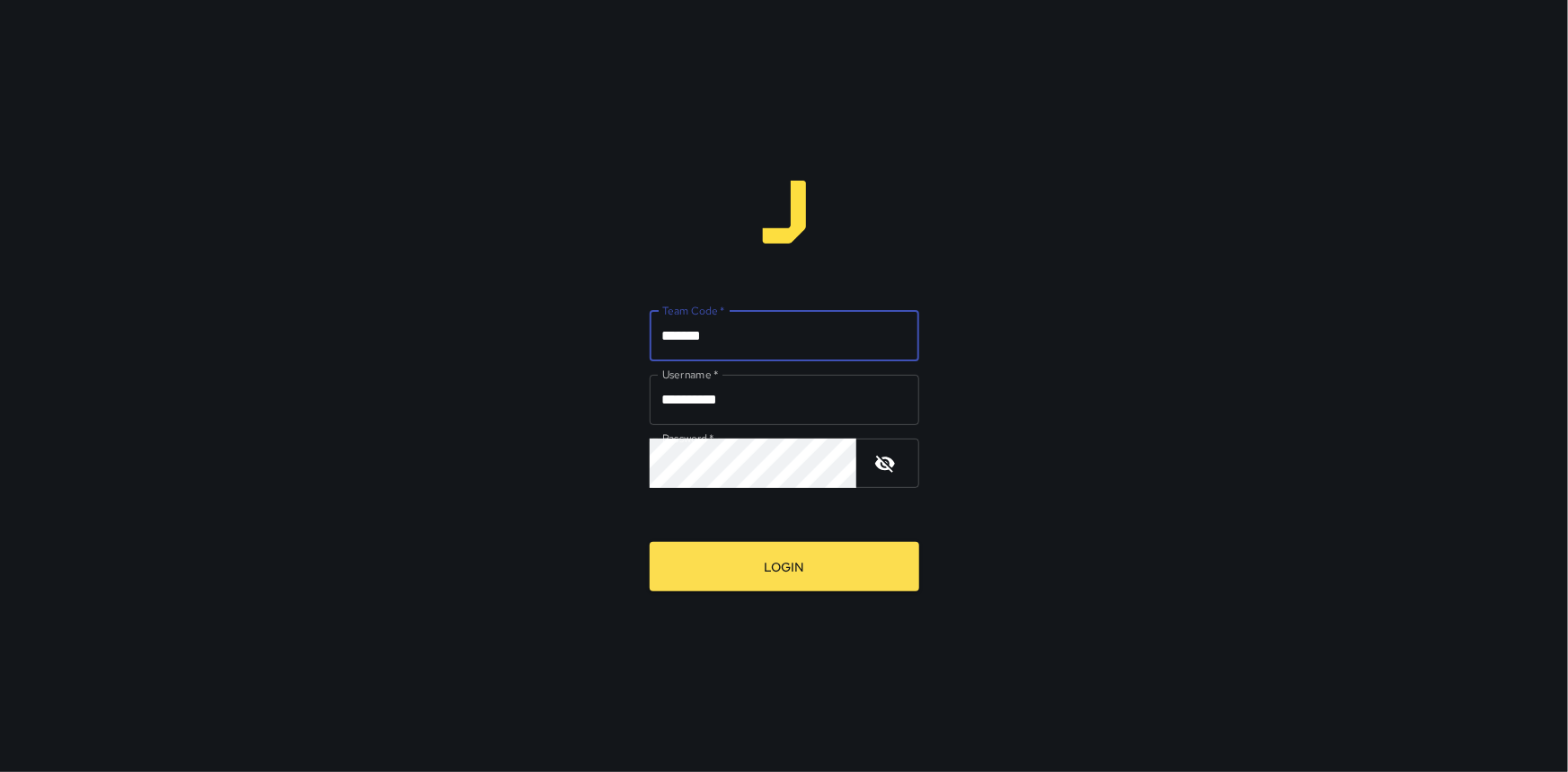 type on "*******" 